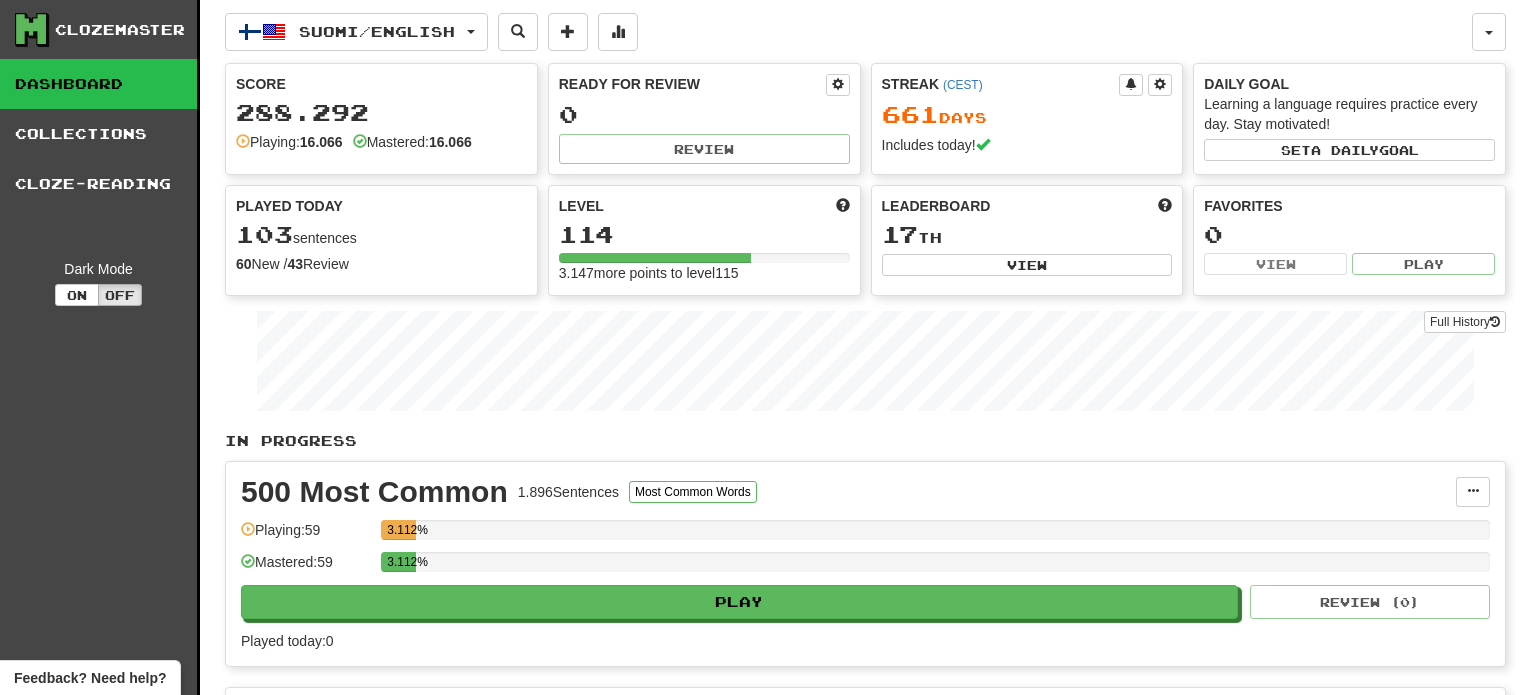 scroll, scrollTop: 0, scrollLeft: 0, axis: both 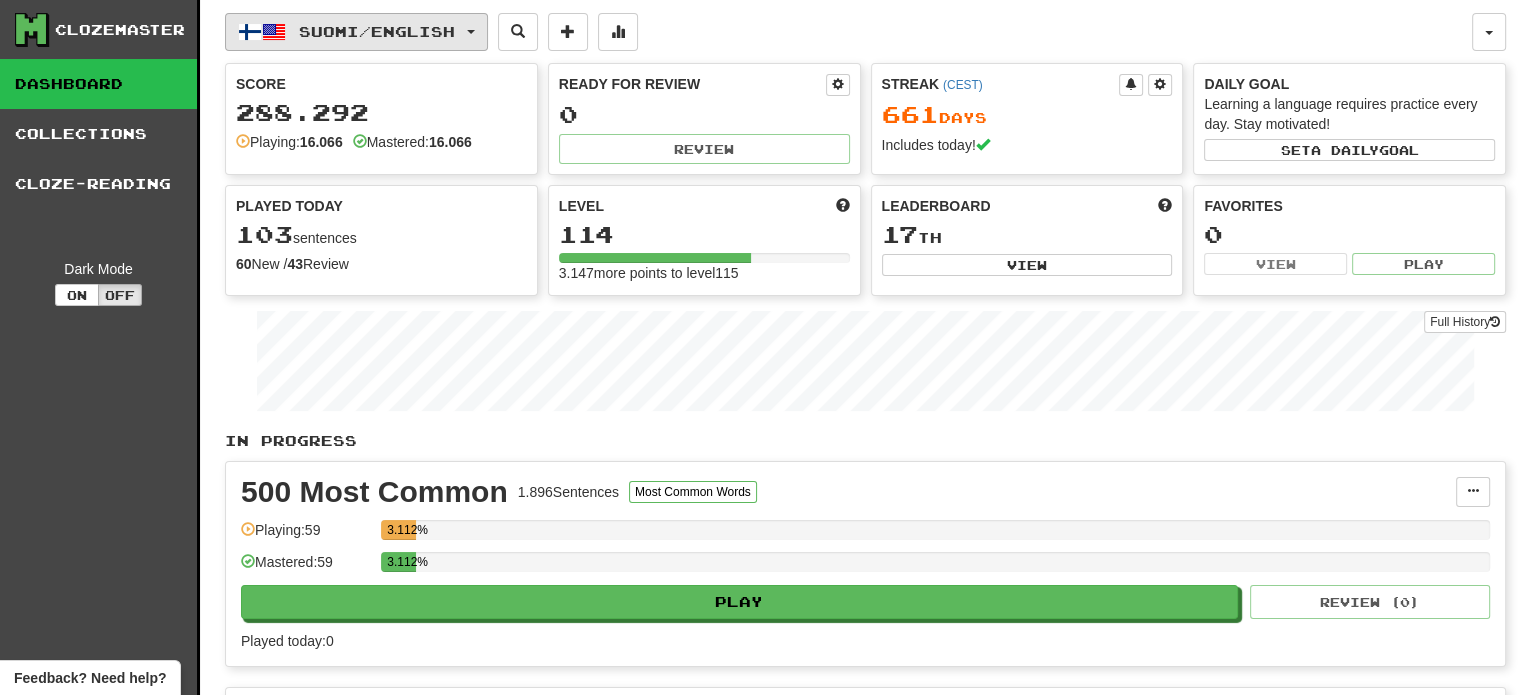 click on "Suomi  /  English" at bounding box center (377, 31) 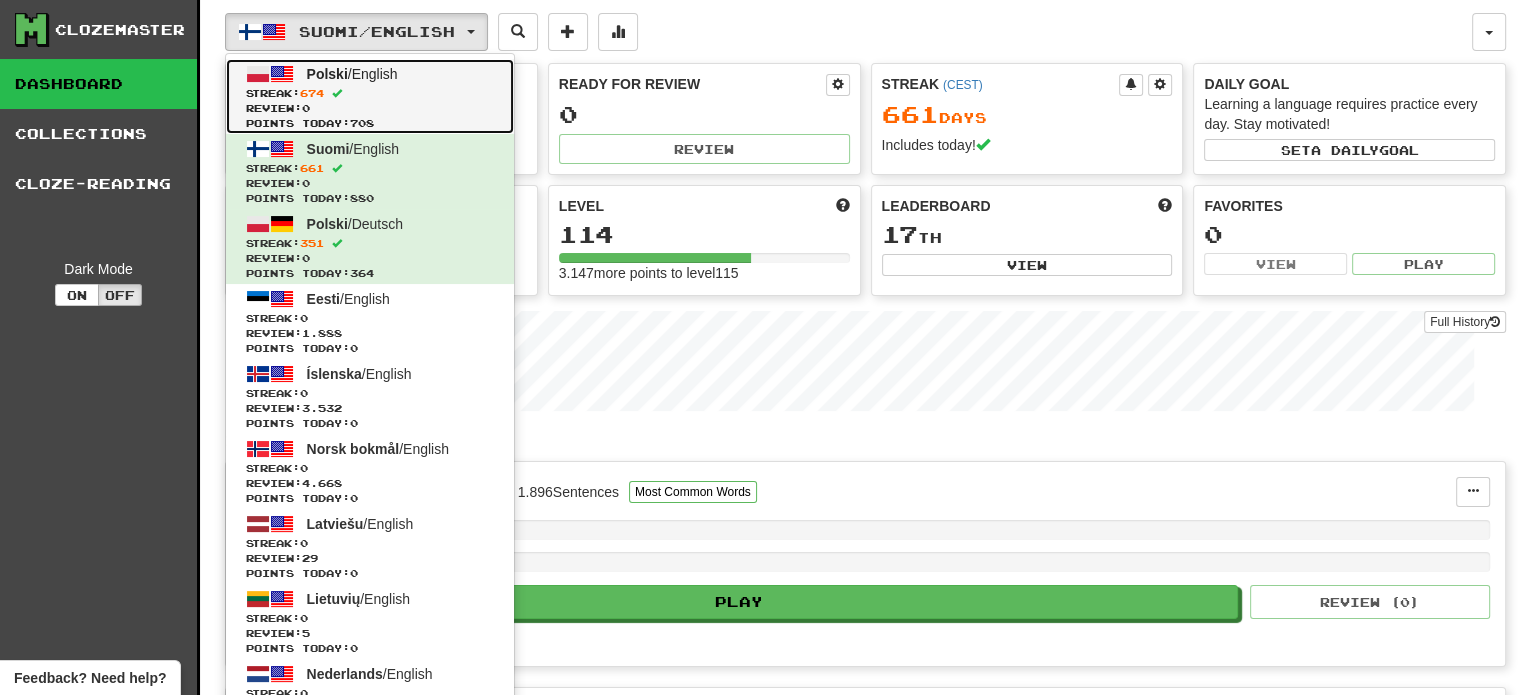 click on "Streak:  674" at bounding box center (370, 93) 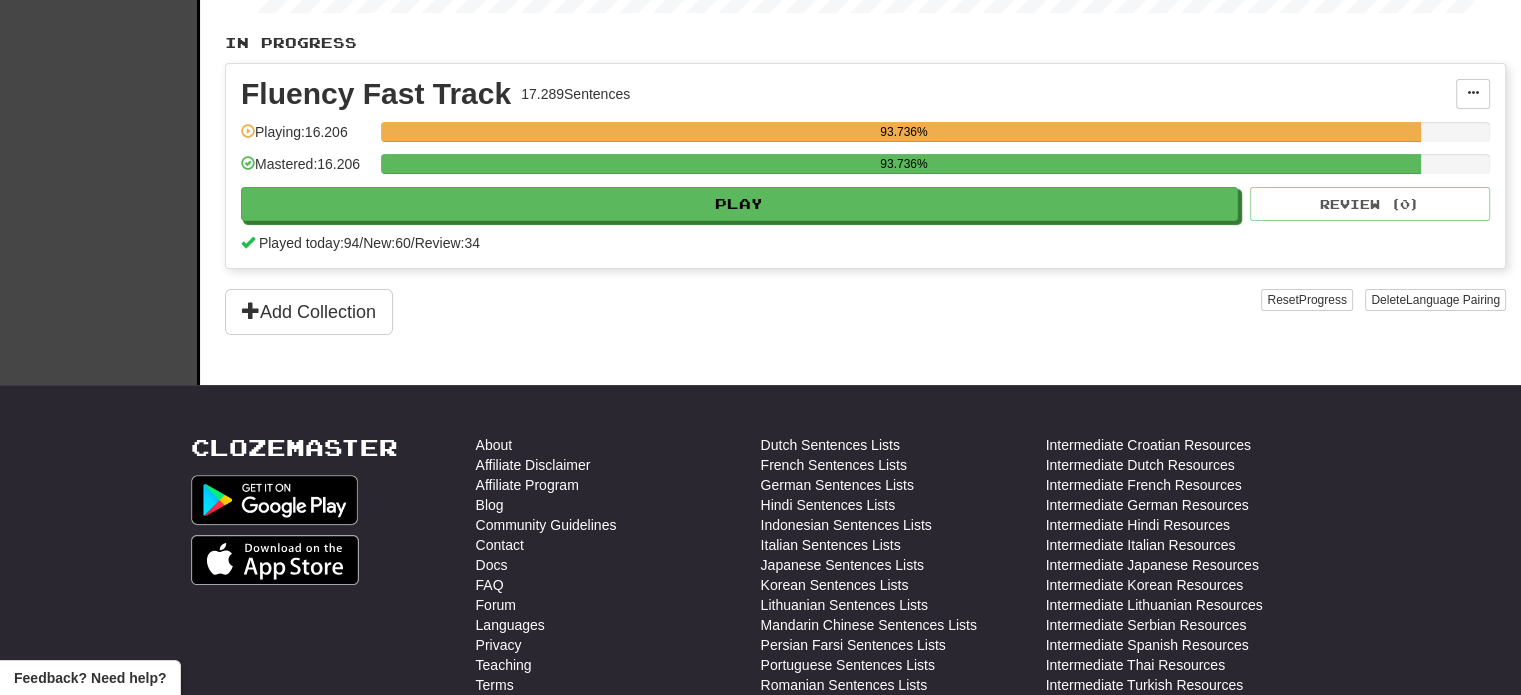 scroll, scrollTop: 400, scrollLeft: 0, axis: vertical 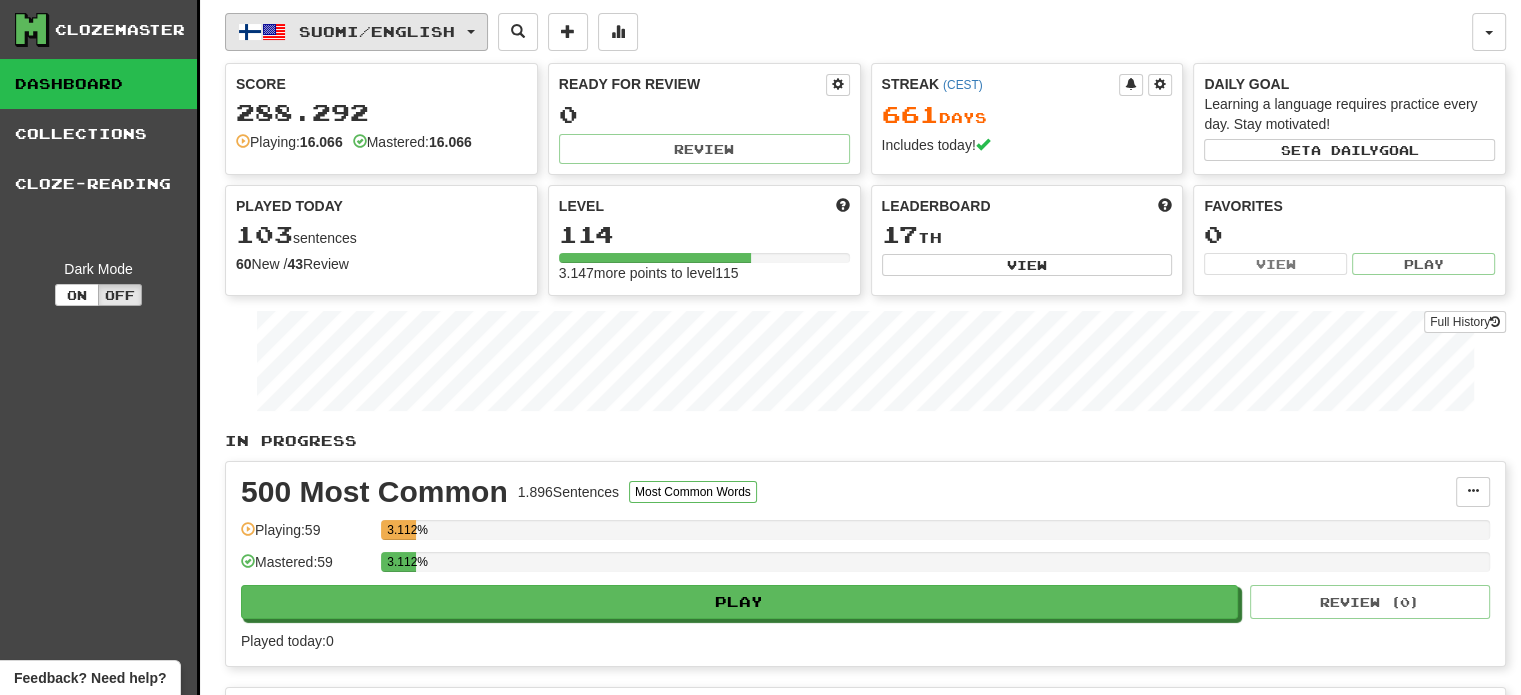 click on "Suomi  /  English" at bounding box center [377, 31] 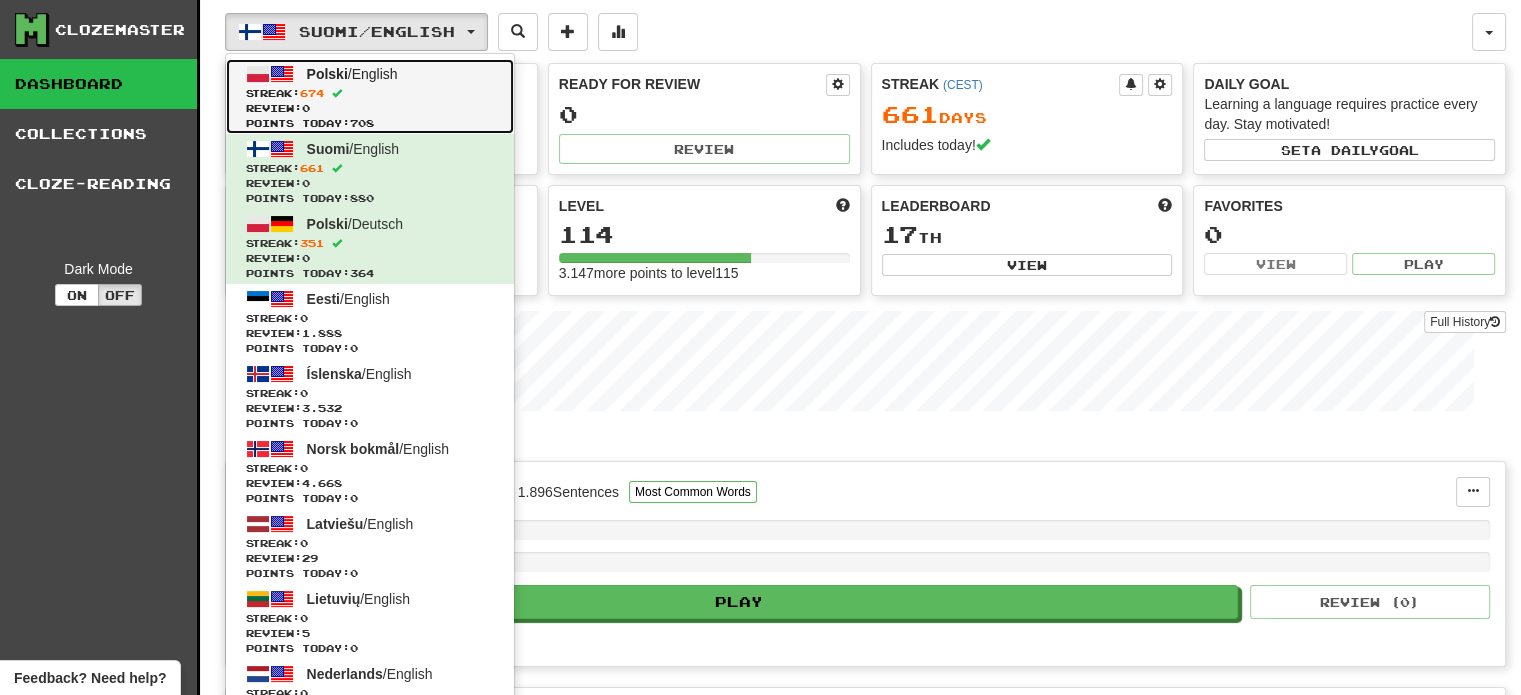 click on "Polski  /  English Streak:  674   Review:  0 Points today:  708" at bounding box center (370, 96) 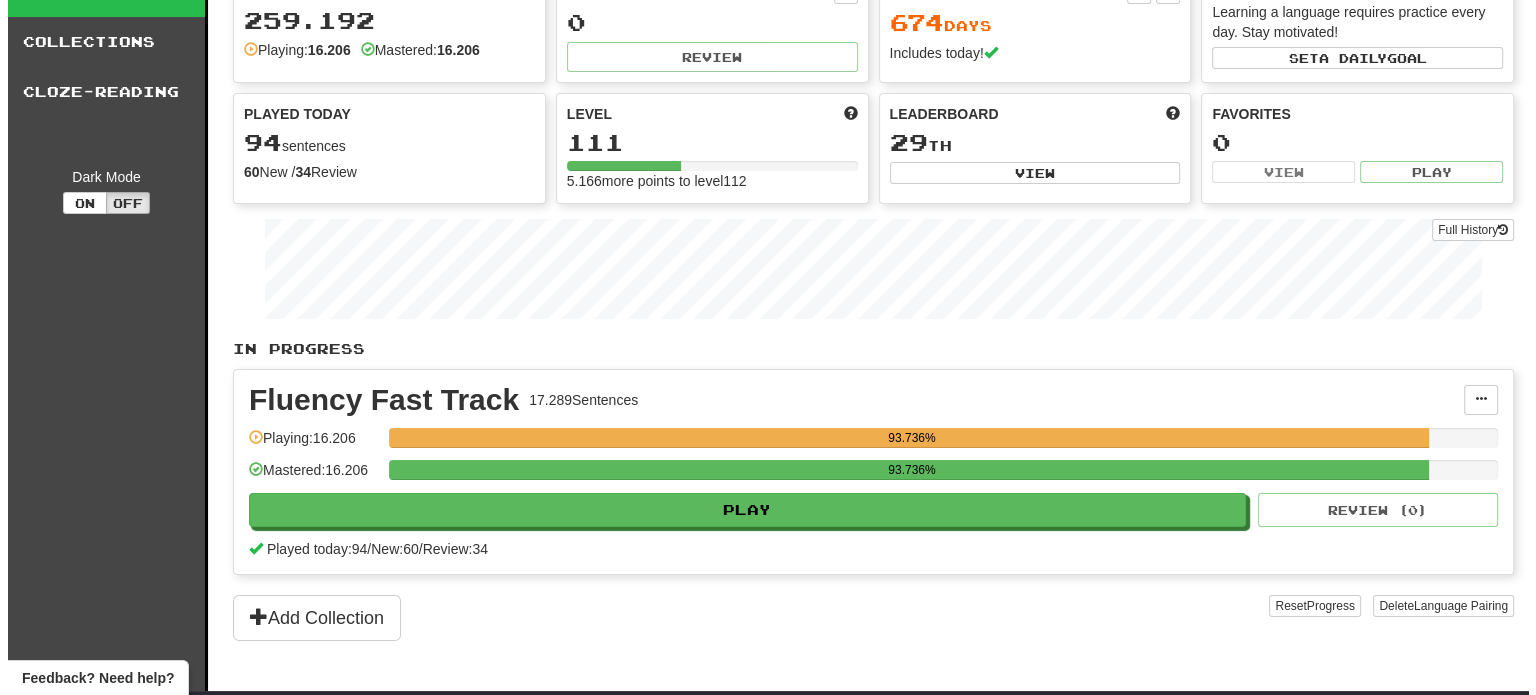scroll, scrollTop: 200, scrollLeft: 0, axis: vertical 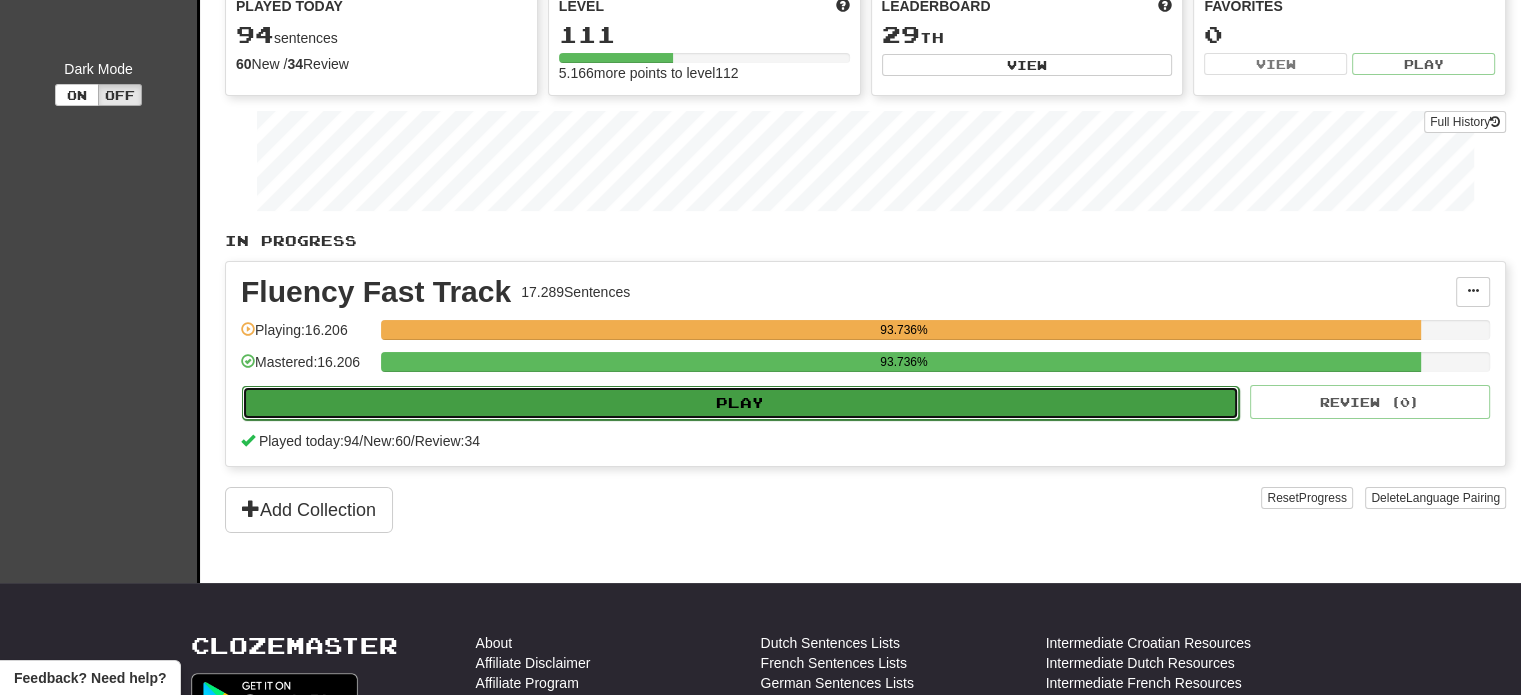 click on "Play" at bounding box center [740, 403] 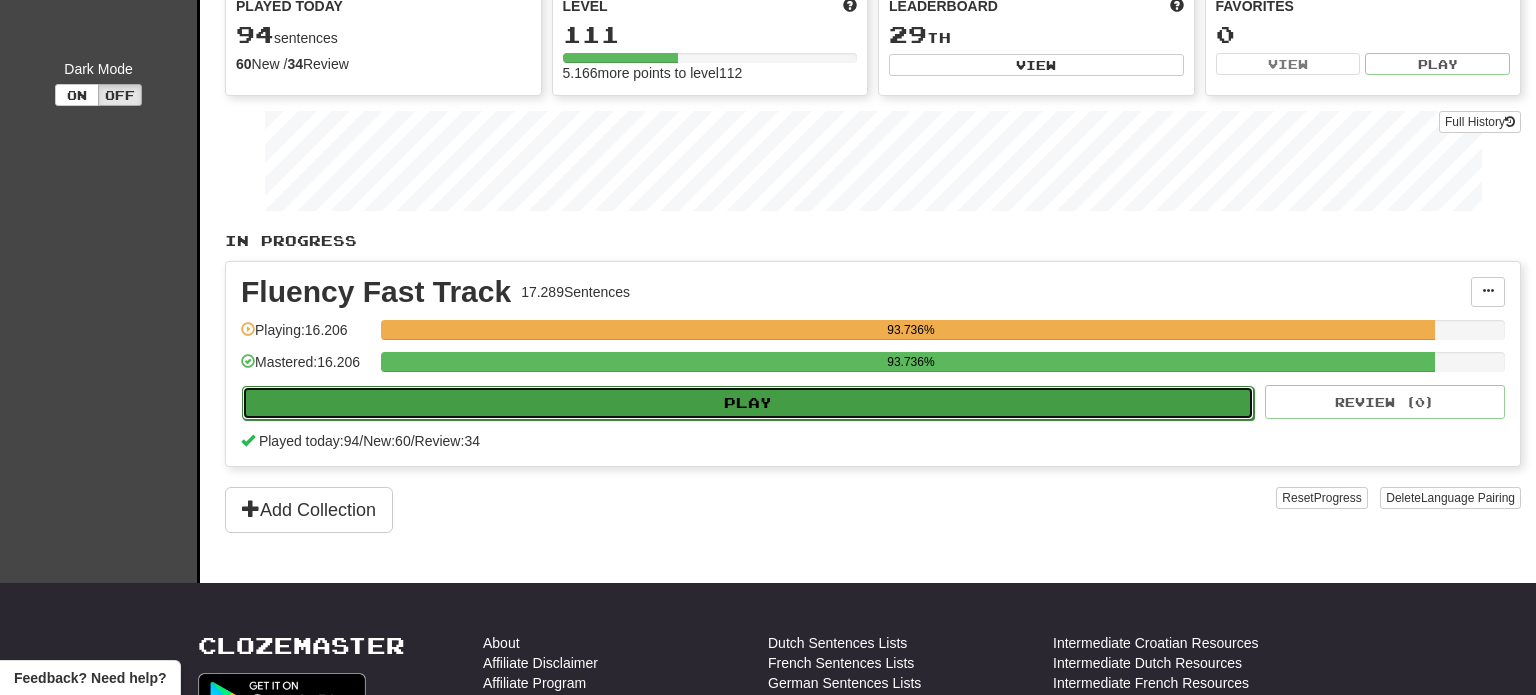 select on "**" 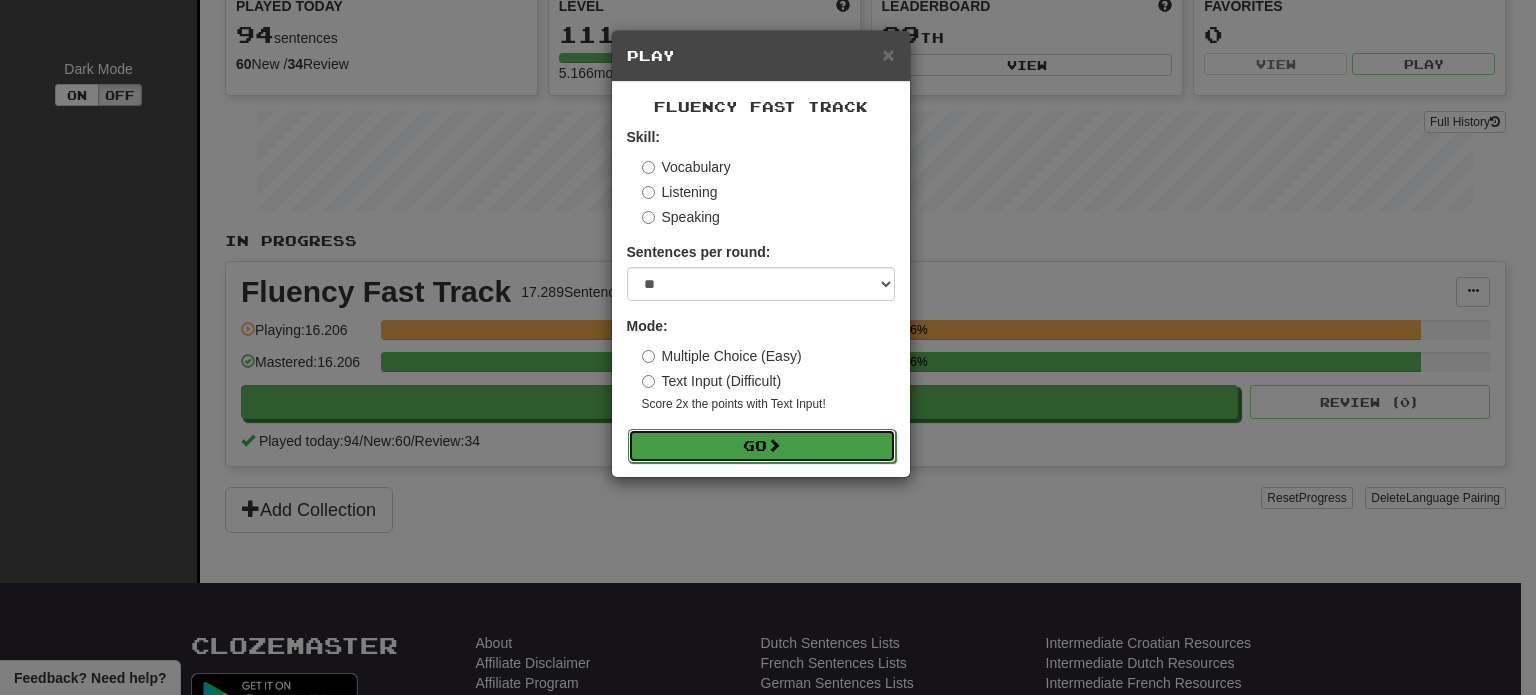 click on "Go" at bounding box center [762, 446] 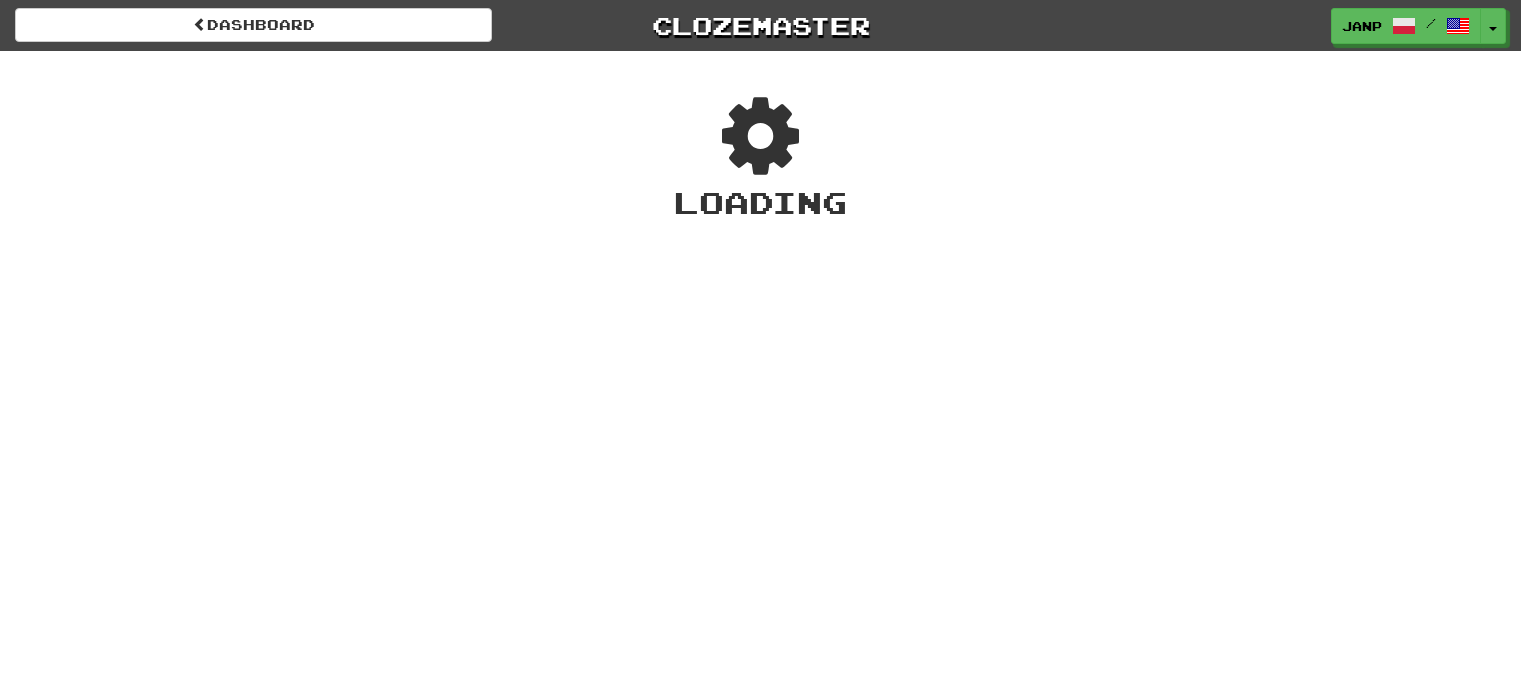 scroll, scrollTop: 0, scrollLeft: 0, axis: both 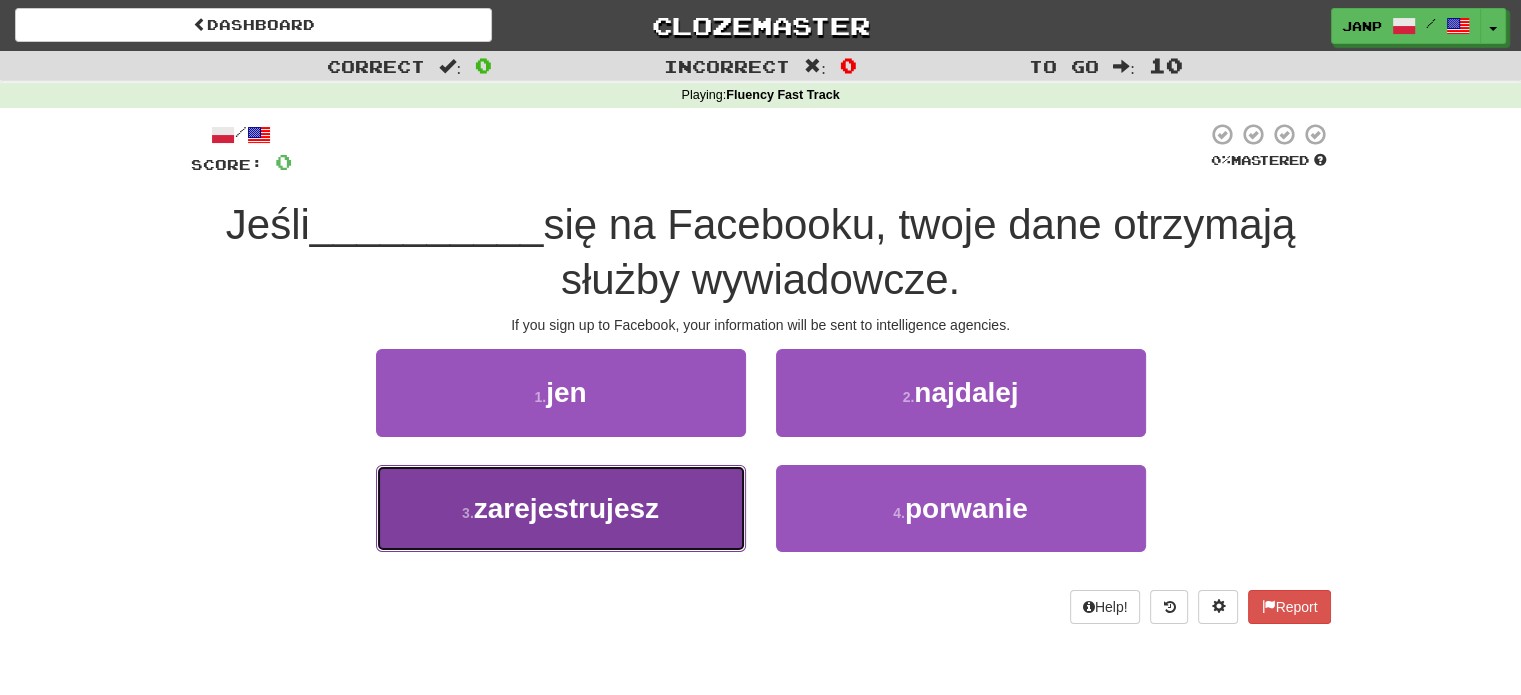 click on "3 .  zarejestrujesz" at bounding box center [561, 508] 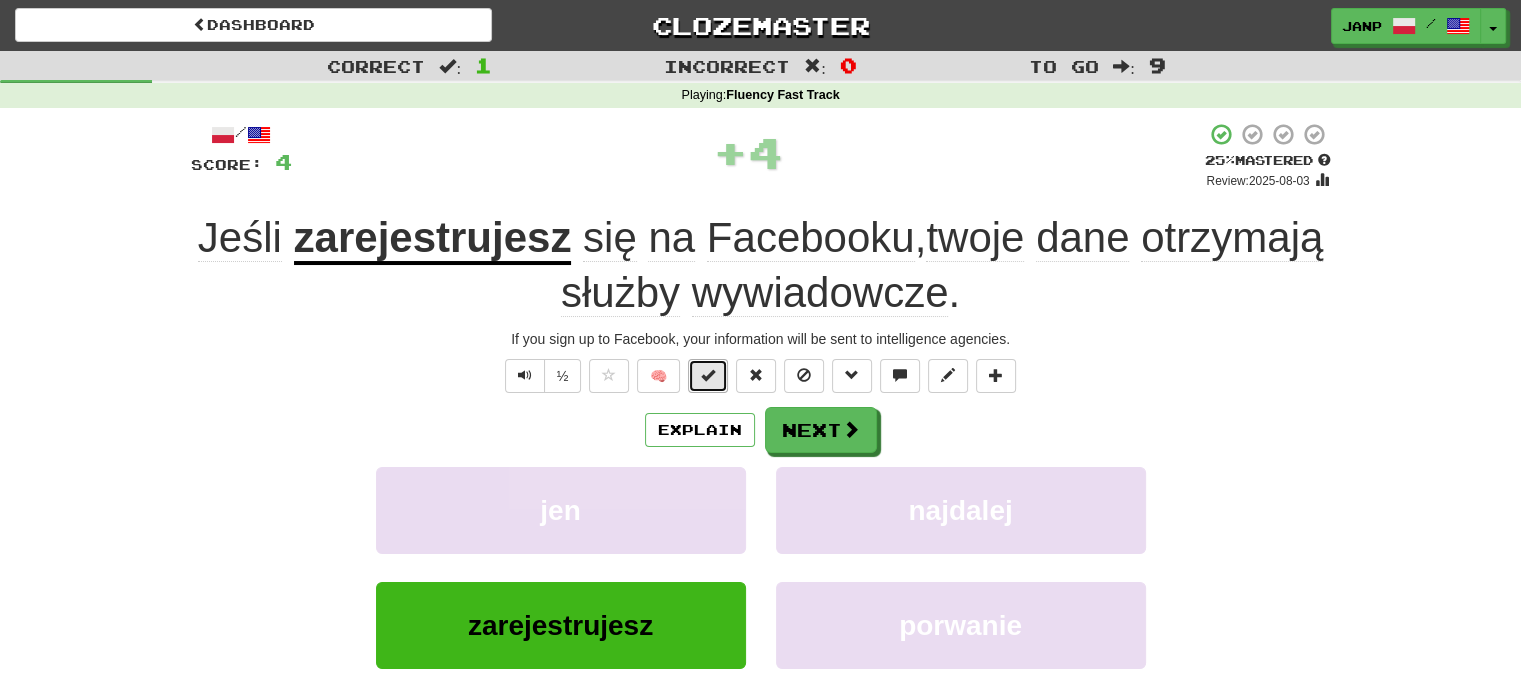 click at bounding box center [708, 375] 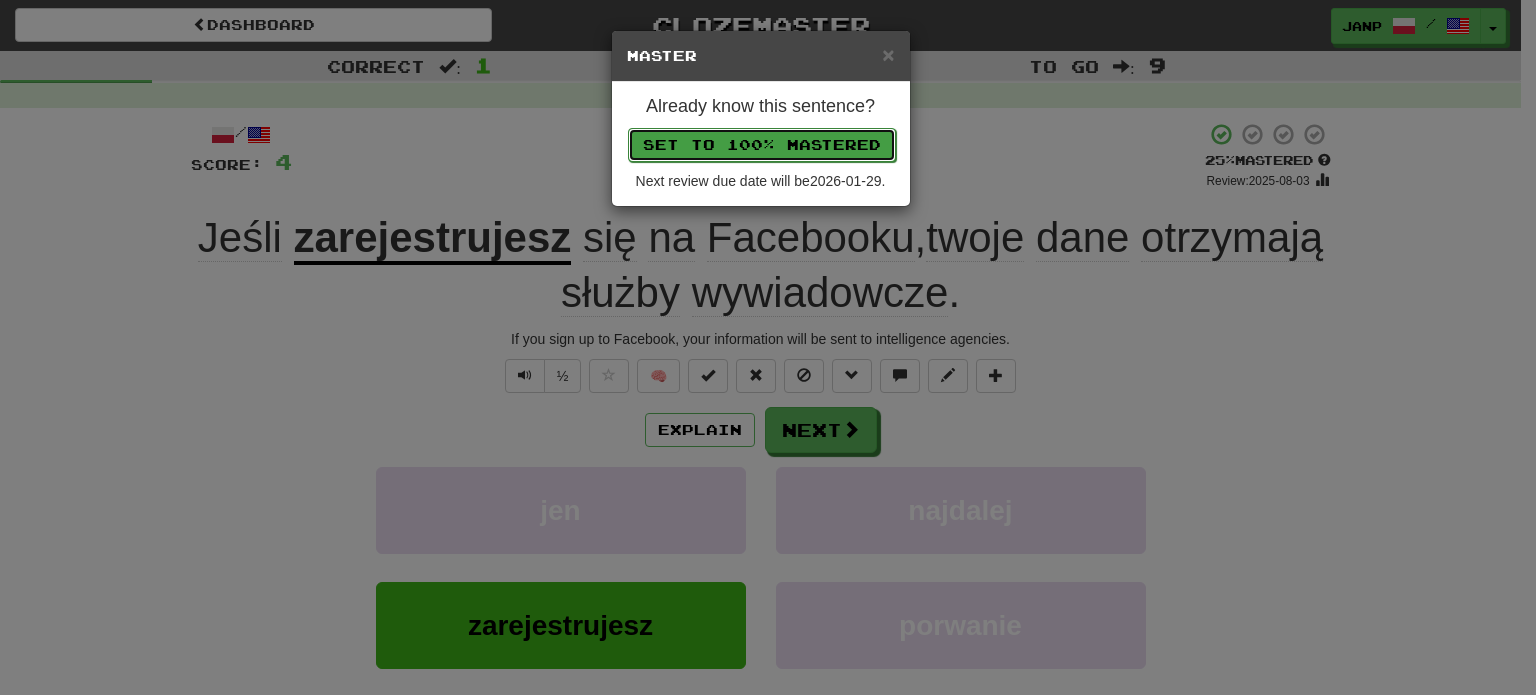 click on "Set to 100% Mastered" at bounding box center [762, 145] 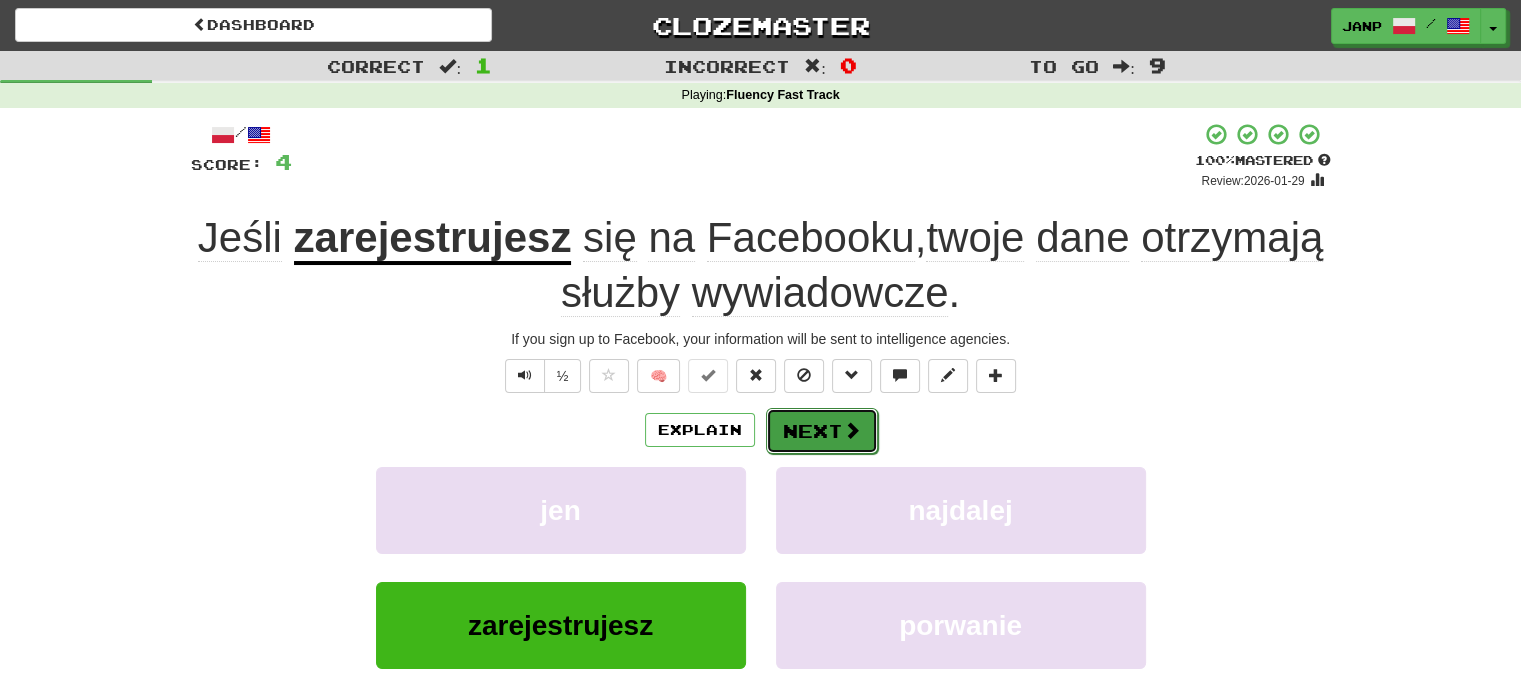 click on "Next" at bounding box center (822, 431) 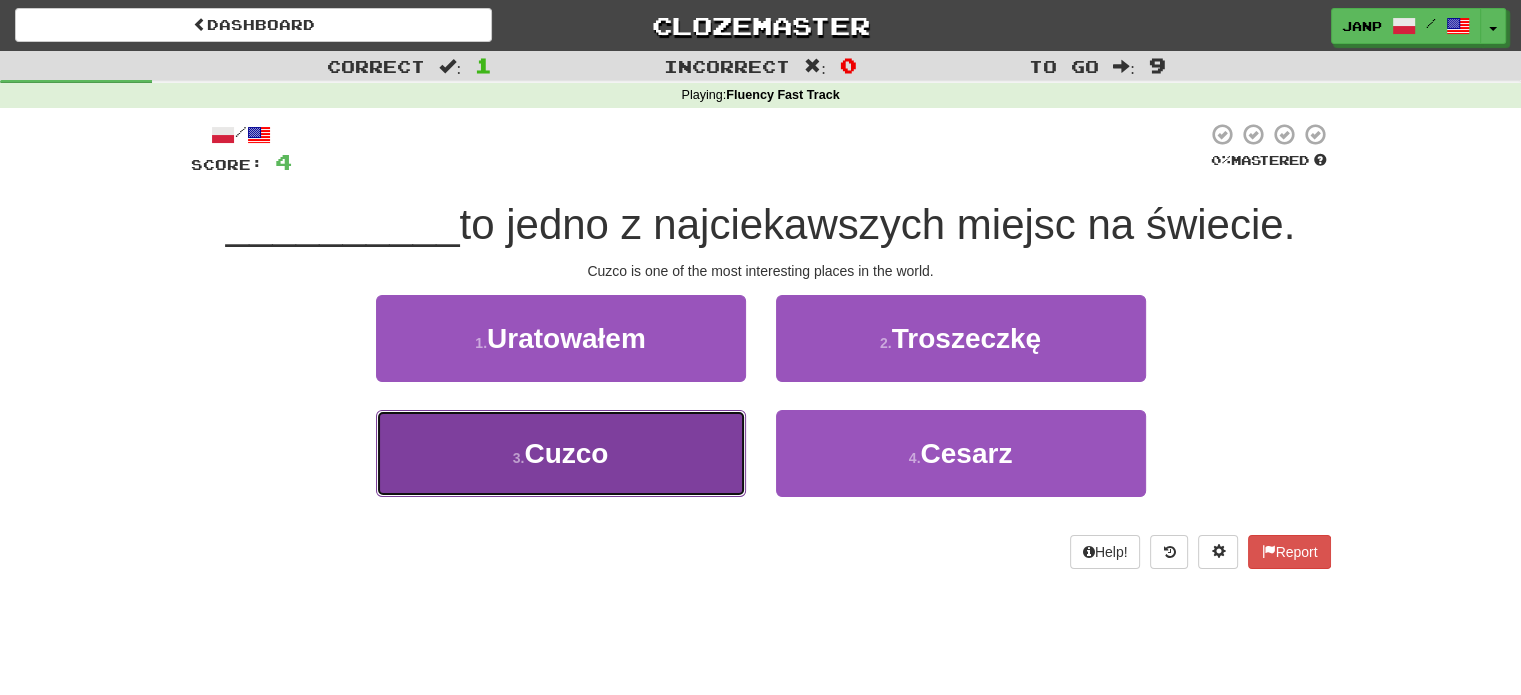 click on "3 .  Cuzco" at bounding box center [561, 453] 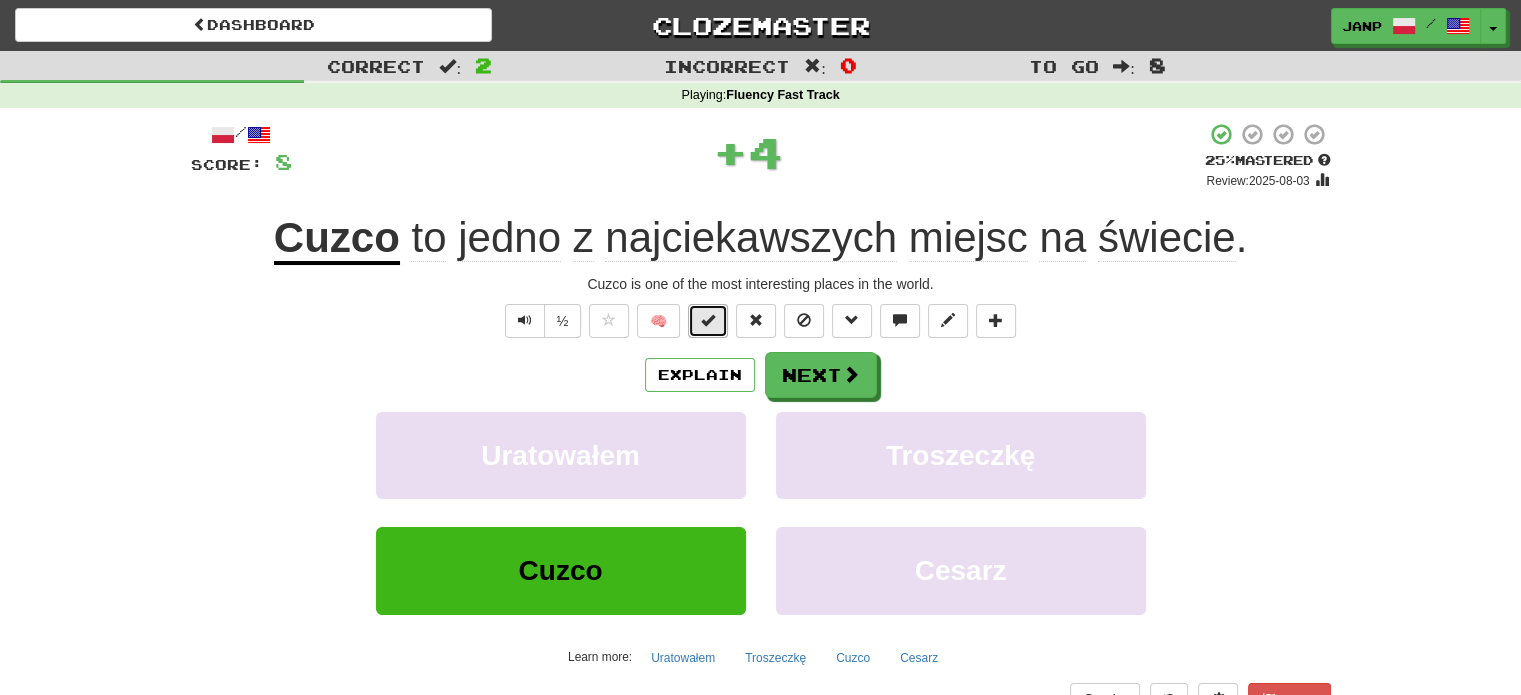 click at bounding box center [708, 320] 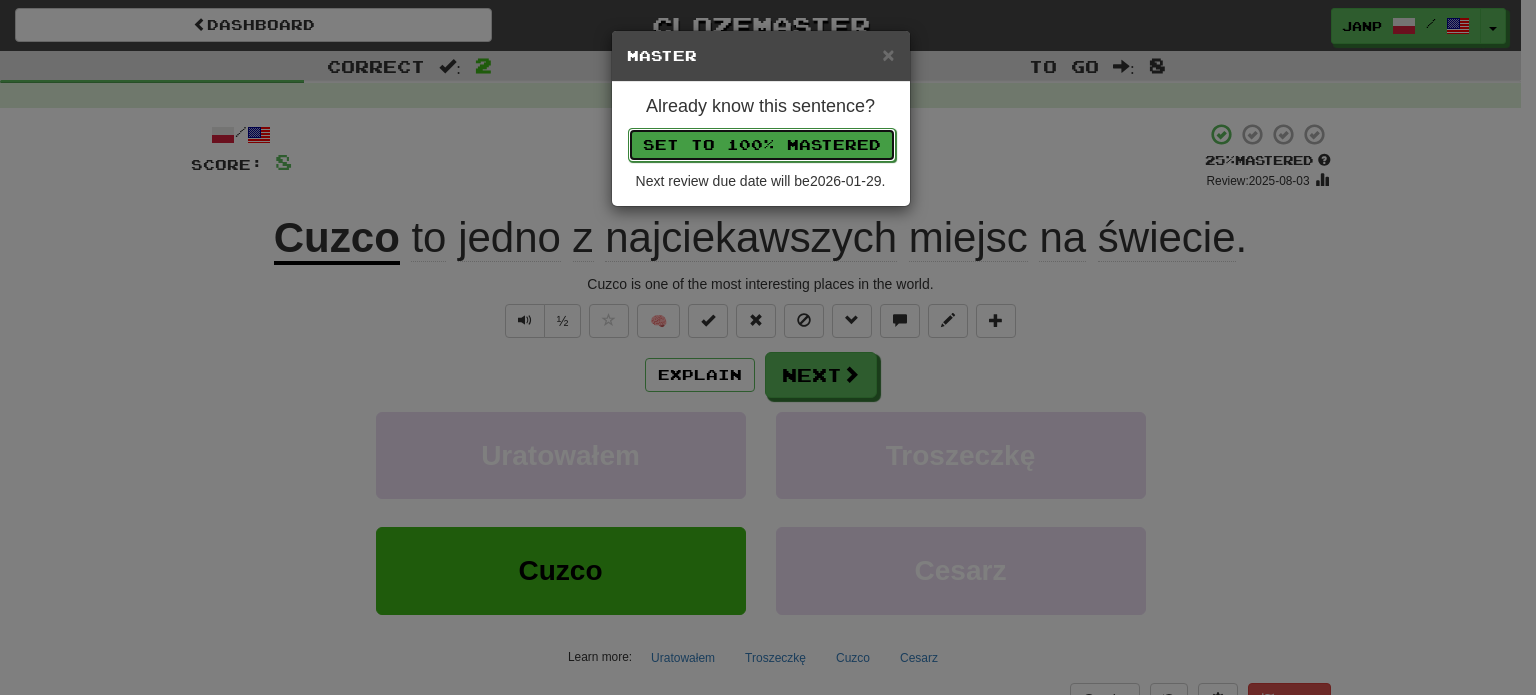 click on "Set to 100% Mastered" at bounding box center [762, 145] 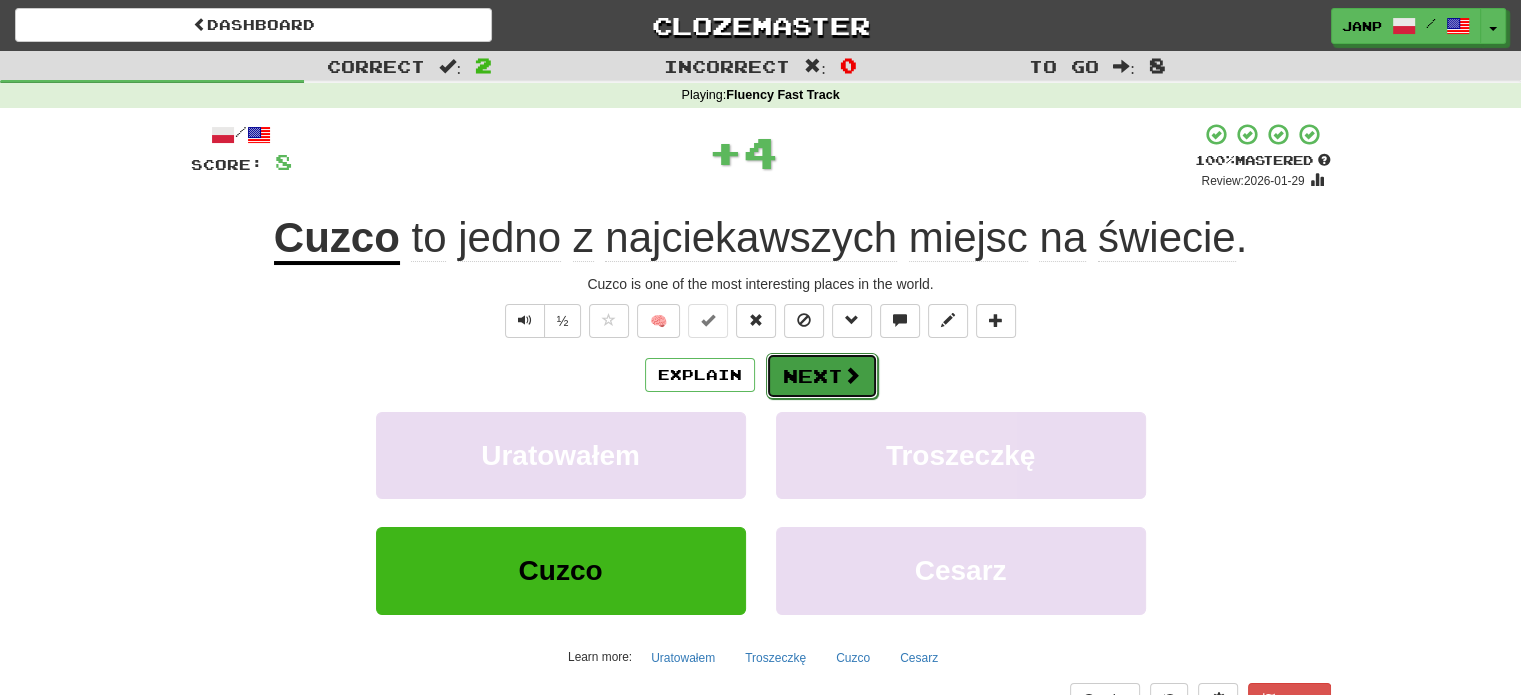 click on "Next" at bounding box center (822, 376) 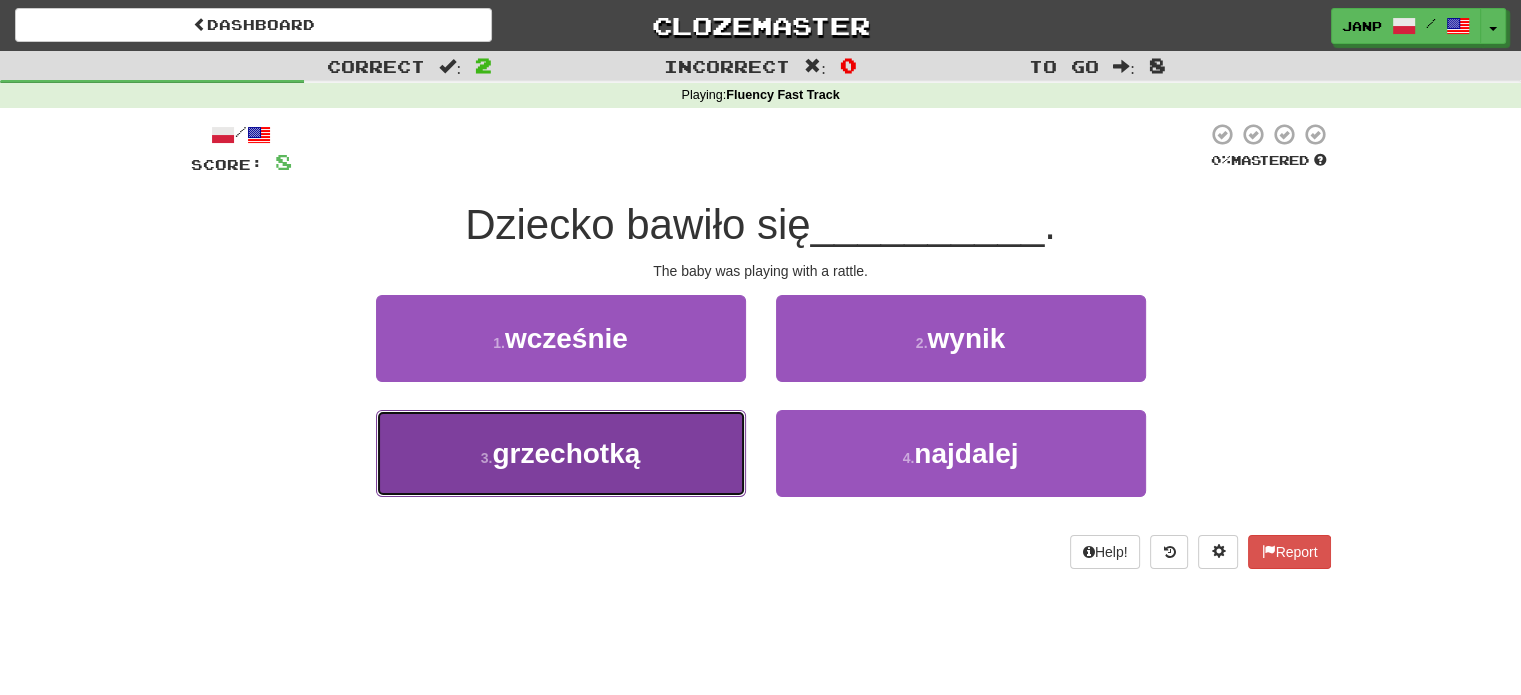 click on "grzechotką" at bounding box center (566, 453) 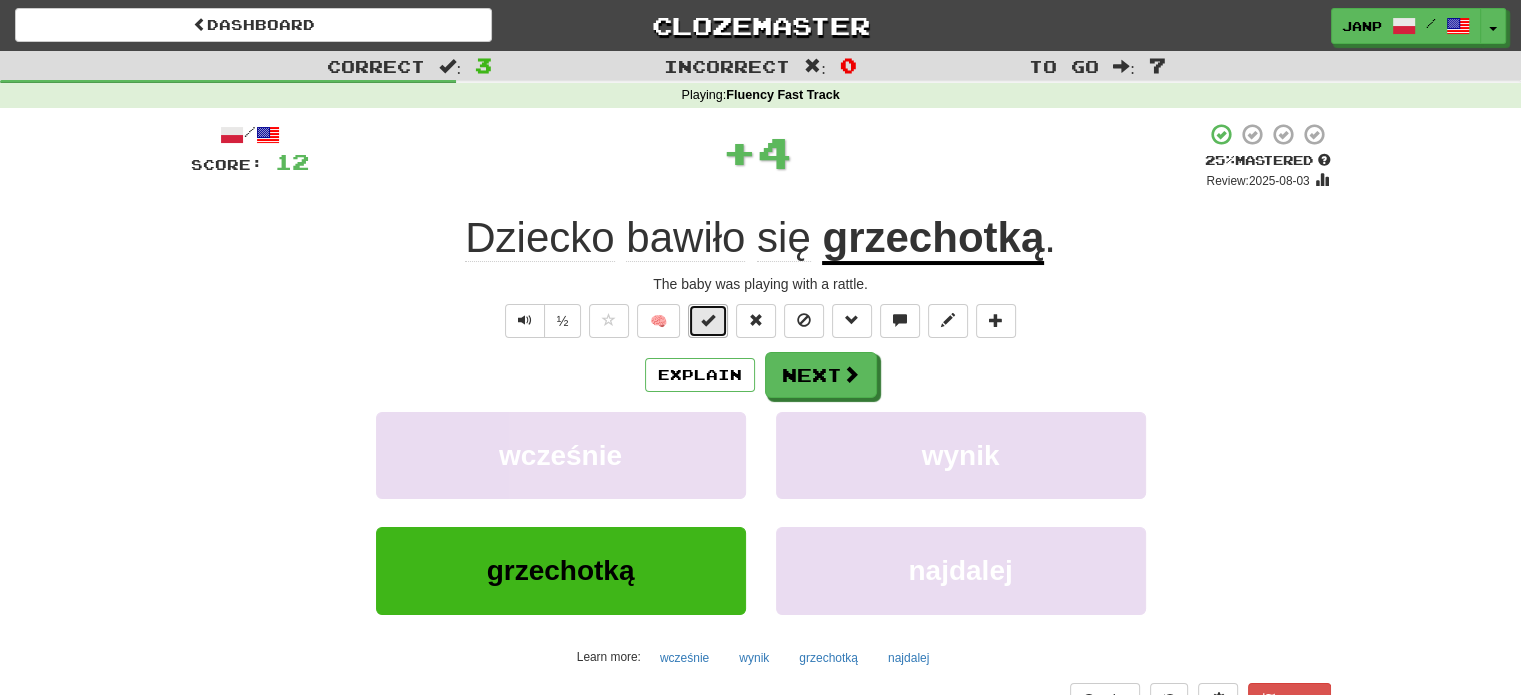 click at bounding box center [708, 320] 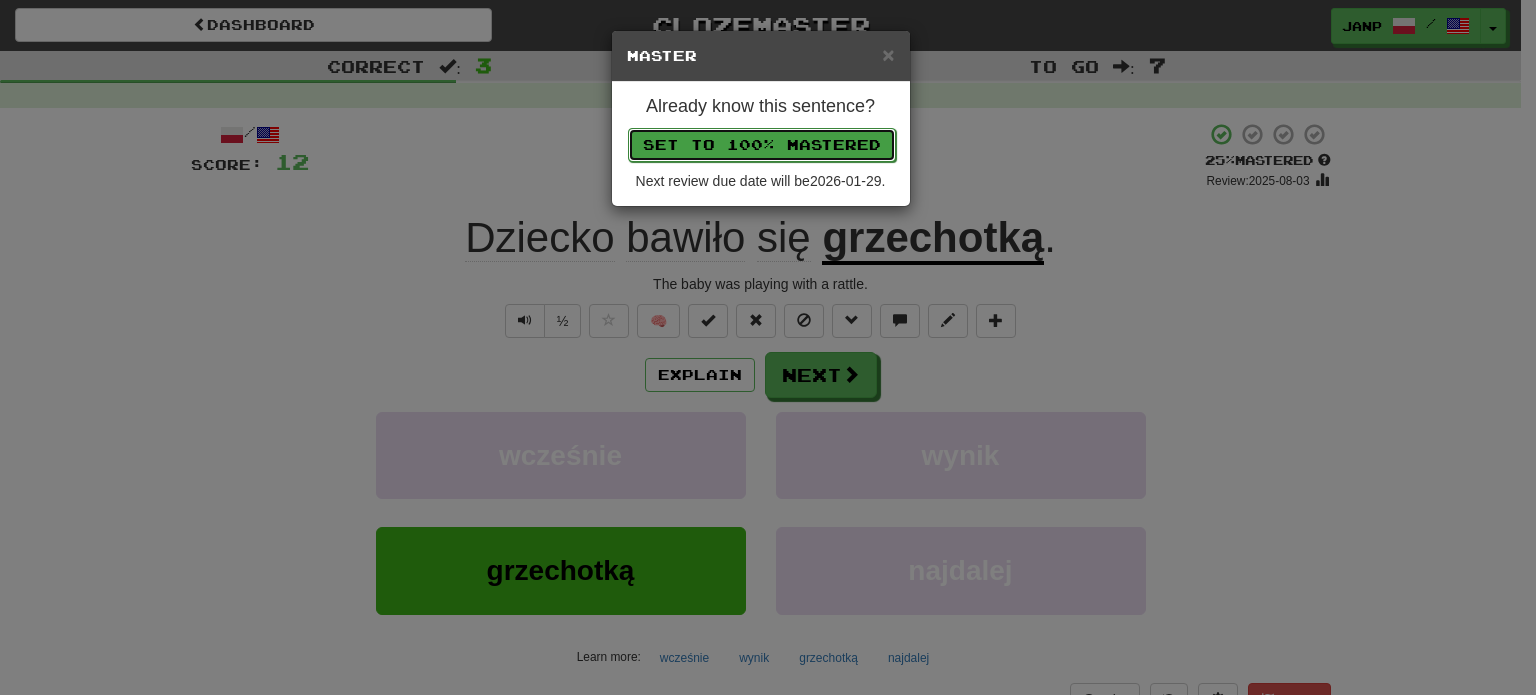 click on "Set to 100% Mastered" at bounding box center [762, 145] 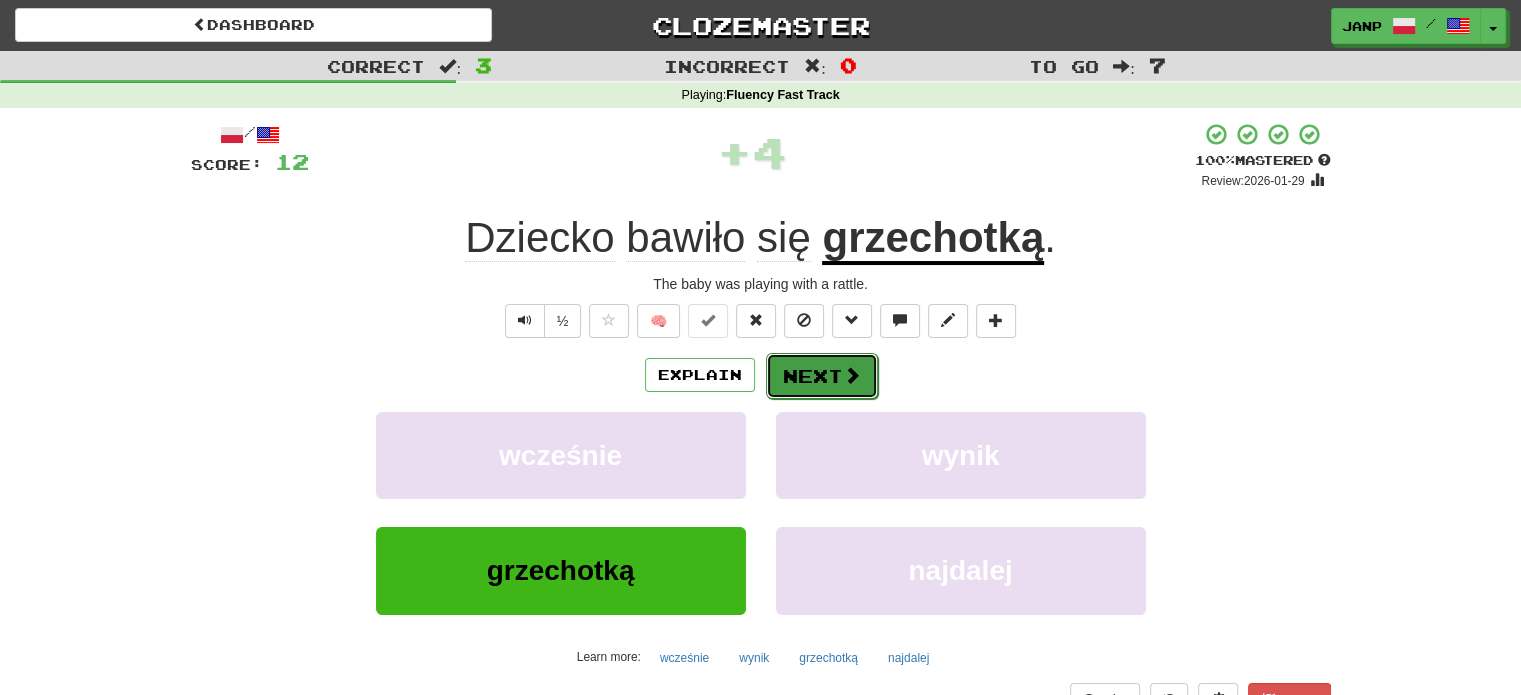 click on "Next" at bounding box center (822, 376) 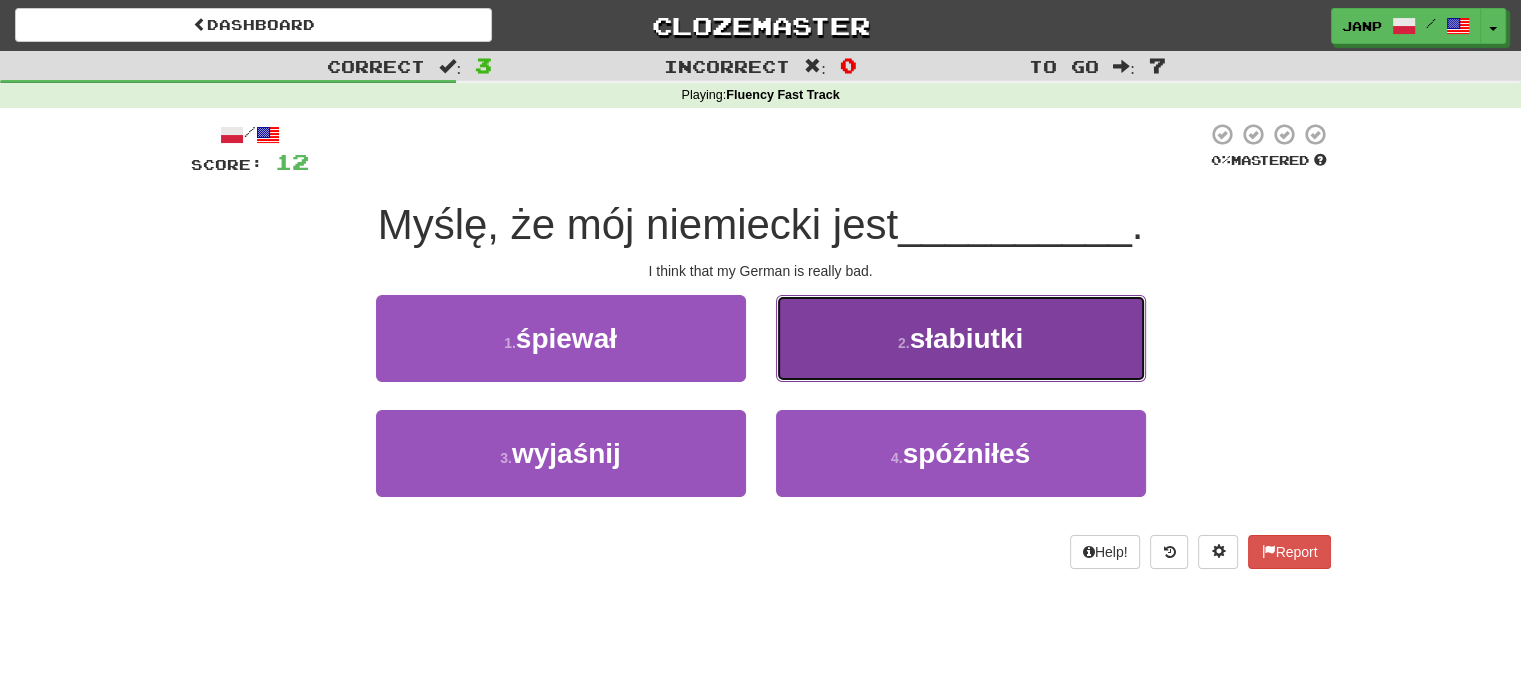 click on "2 .  słabiutki" at bounding box center [961, 338] 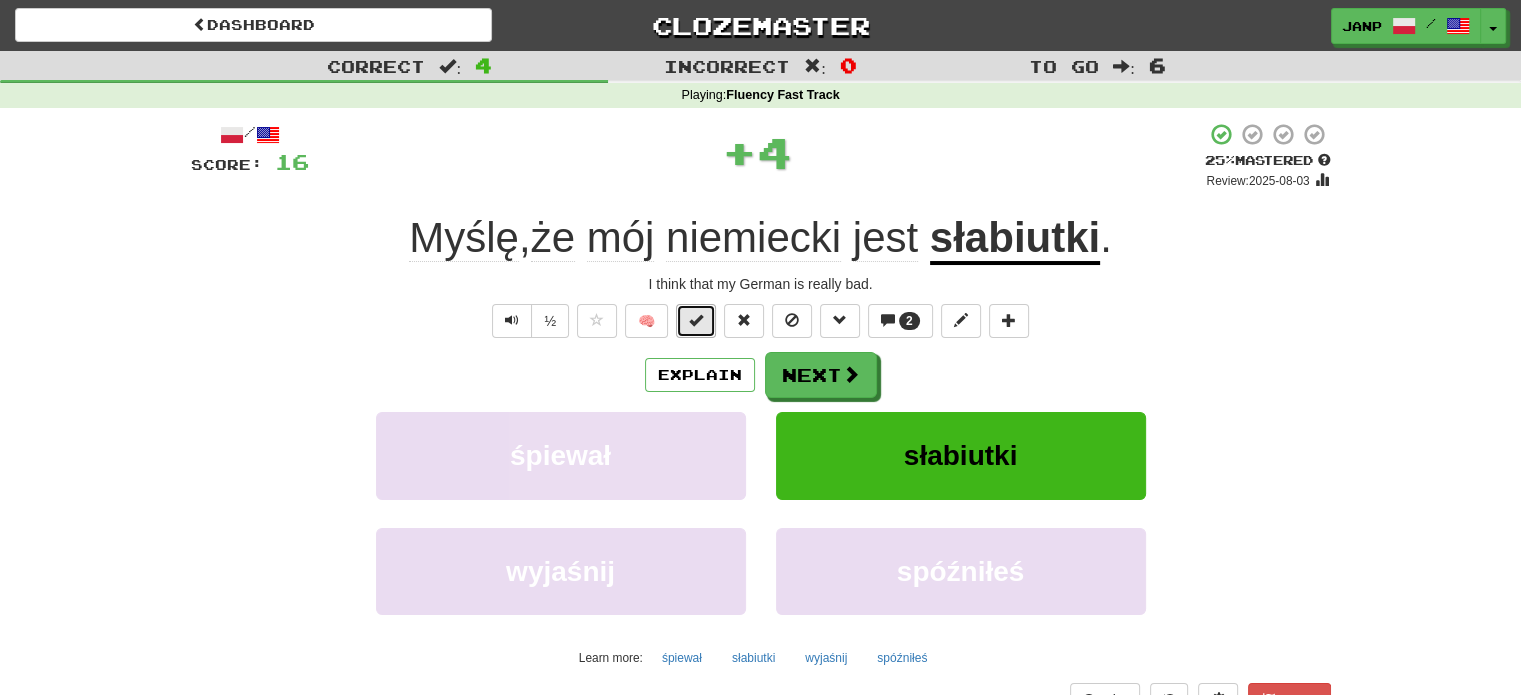 click at bounding box center (696, 320) 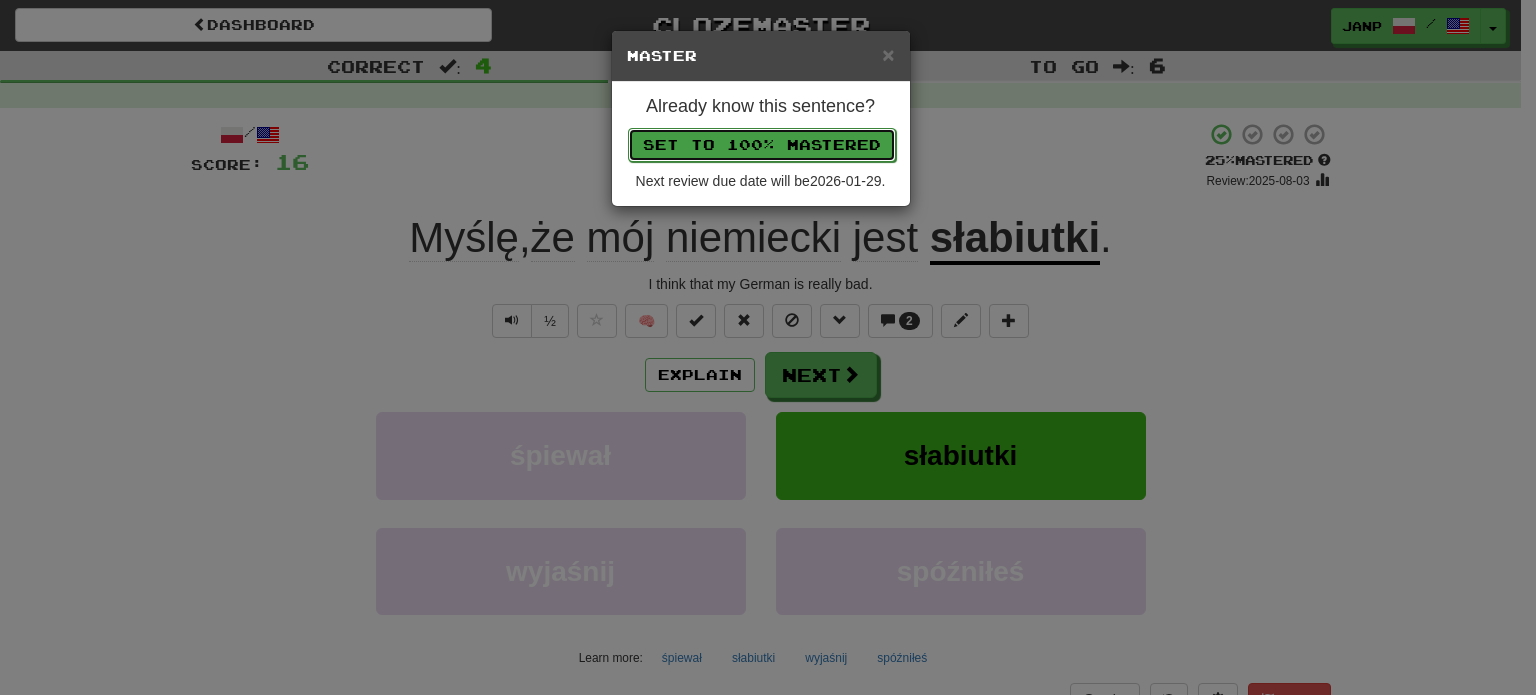 click on "Set to 100% Mastered" at bounding box center (762, 145) 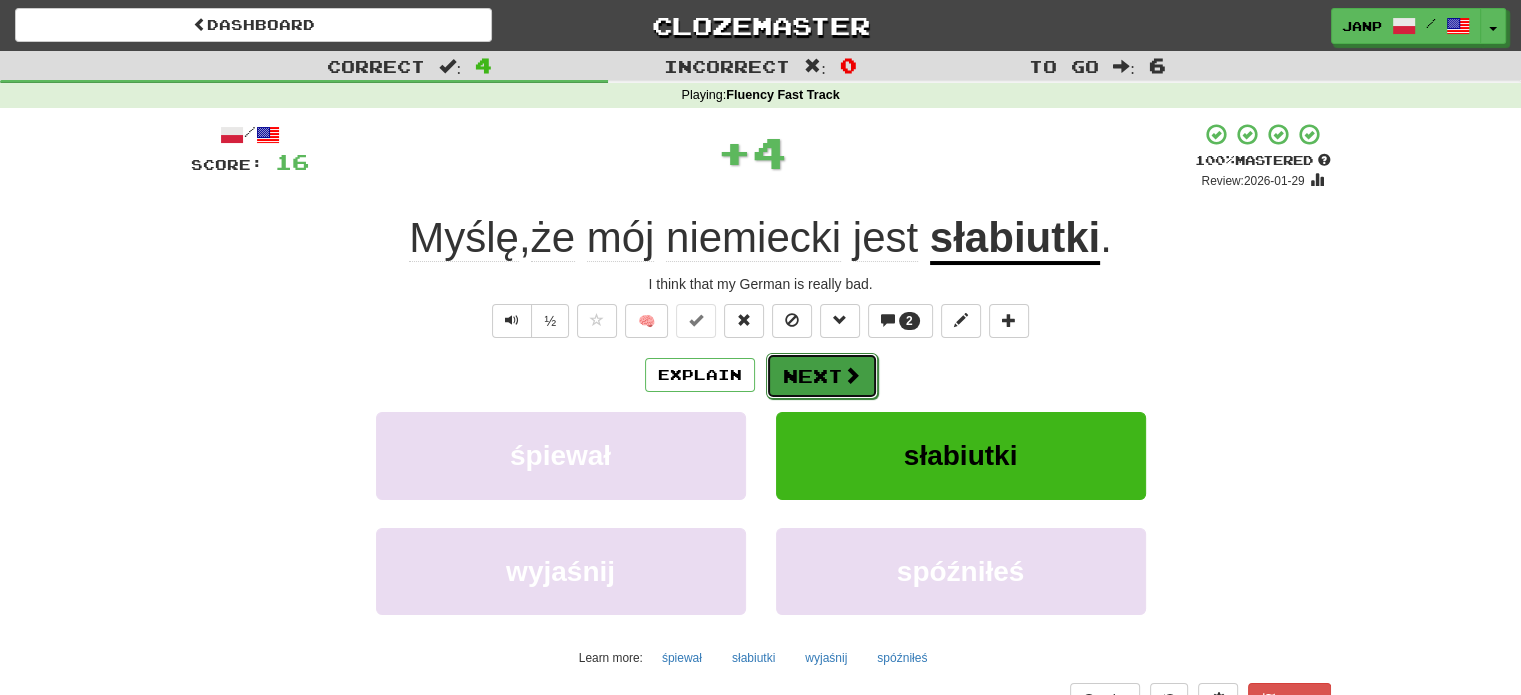 click on "Next" at bounding box center (822, 376) 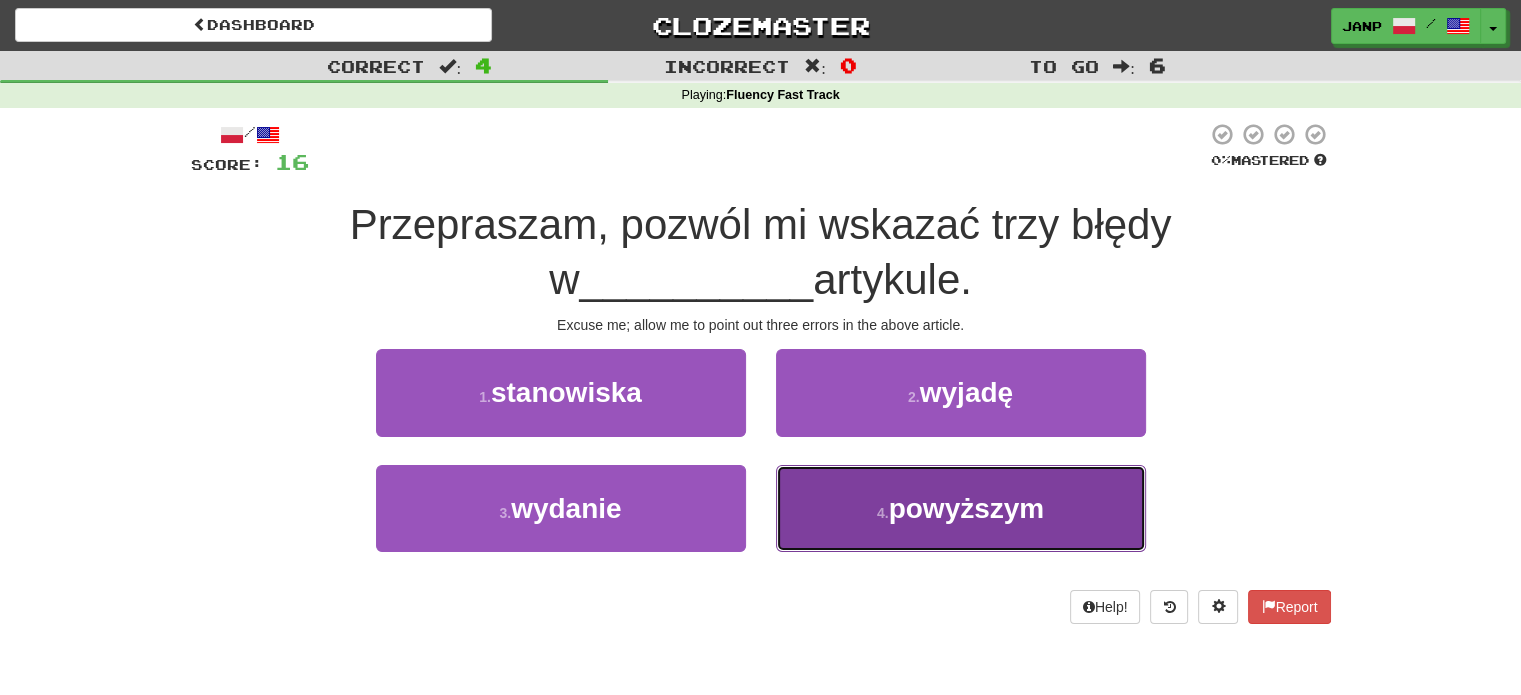 click on "4 .  powyższym" at bounding box center (961, 508) 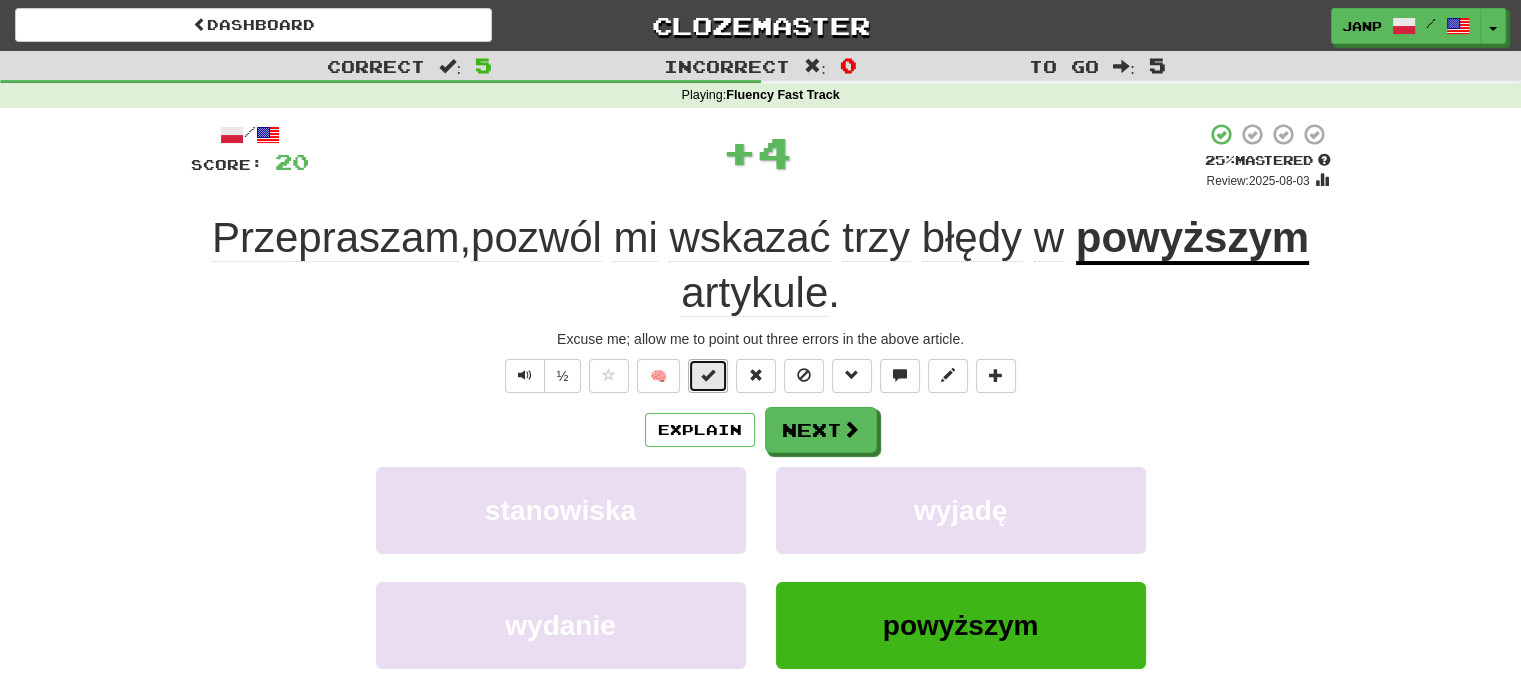 click at bounding box center [708, 376] 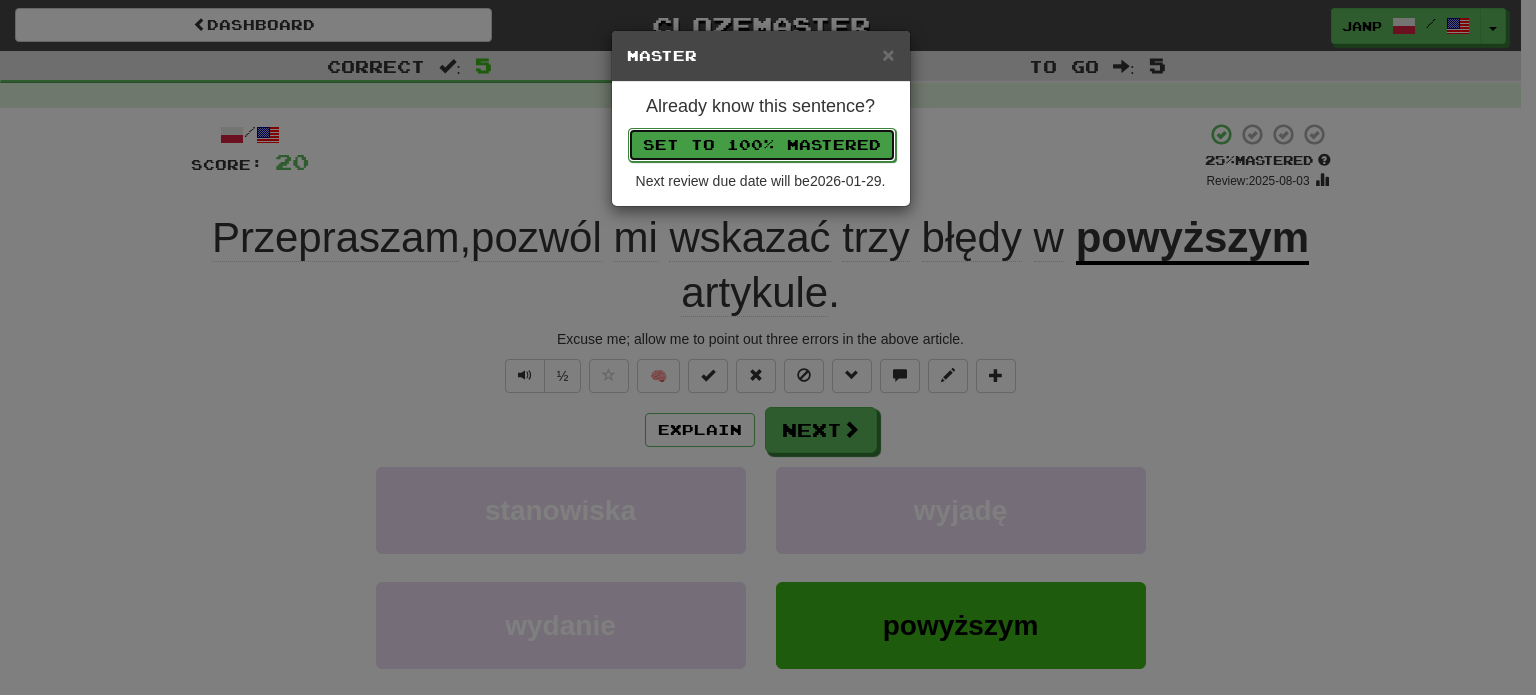 click on "Set to 100% Mastered" at bounding box center [762, 145] 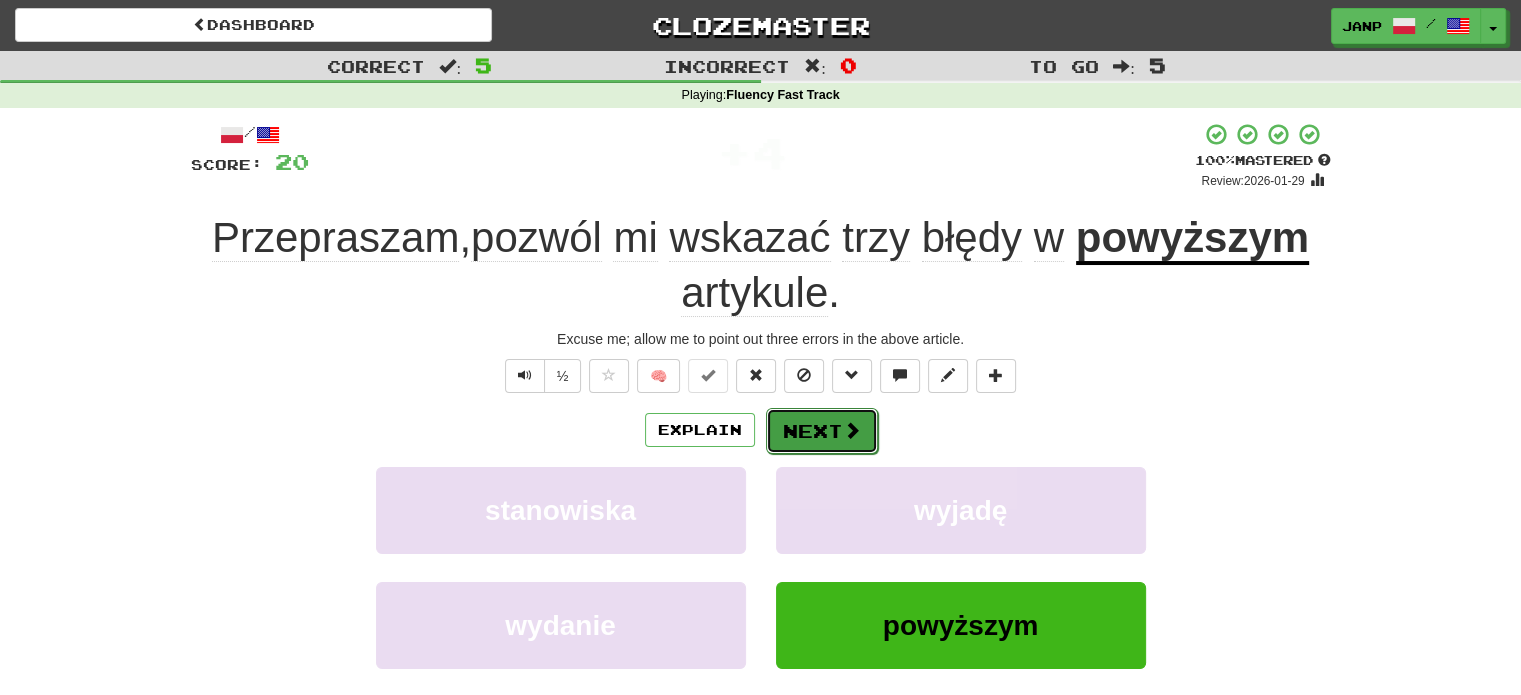 click on "Next" at bounding box center [822, 431] 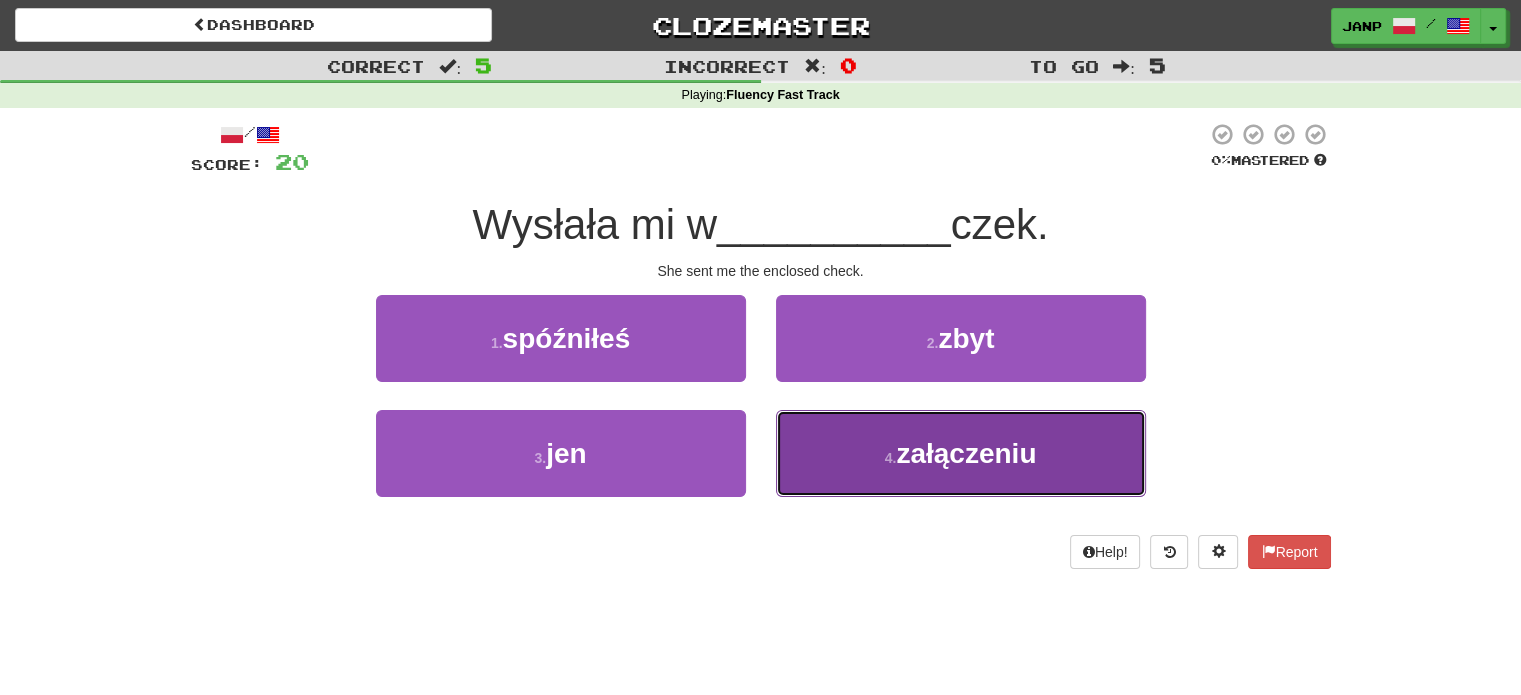 click on "4 .  załączeniu" at bounding box center [961, 453] 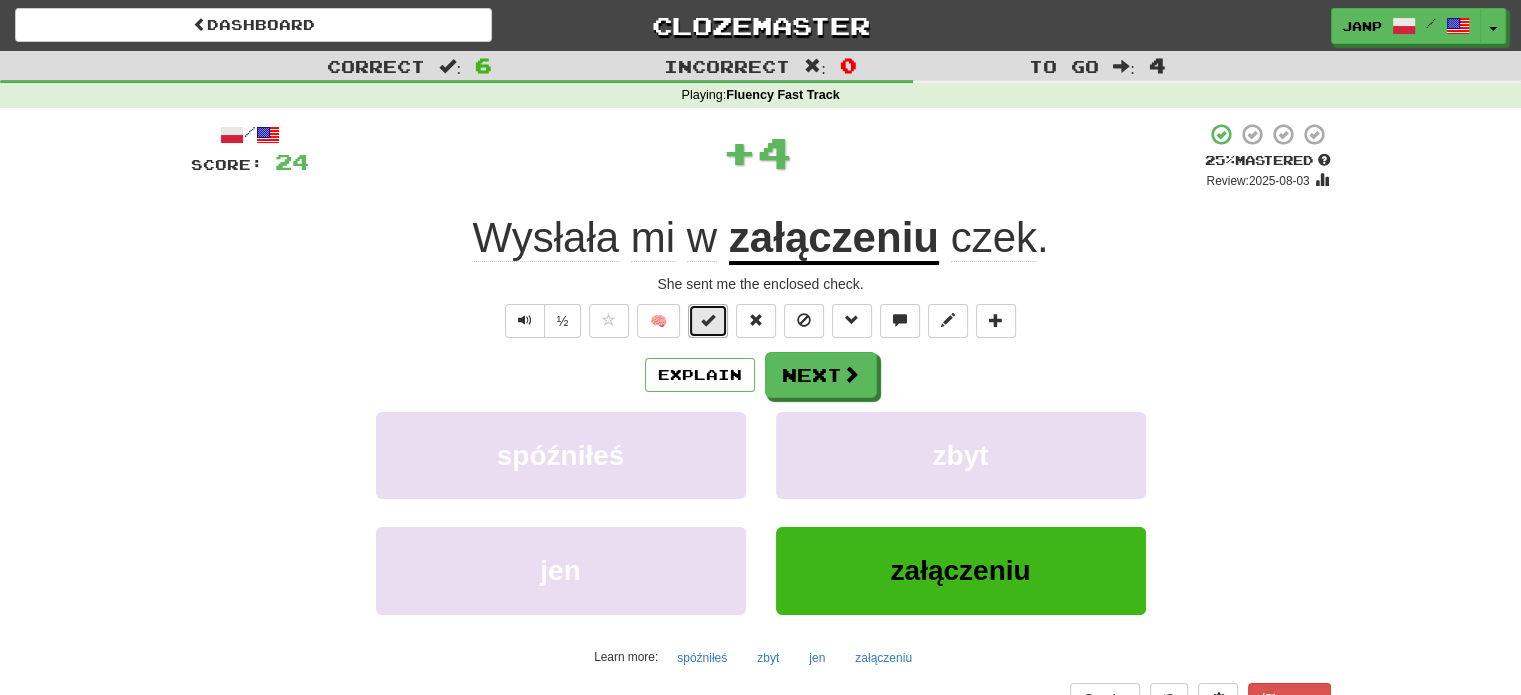 click at bounding box center [708, 320] 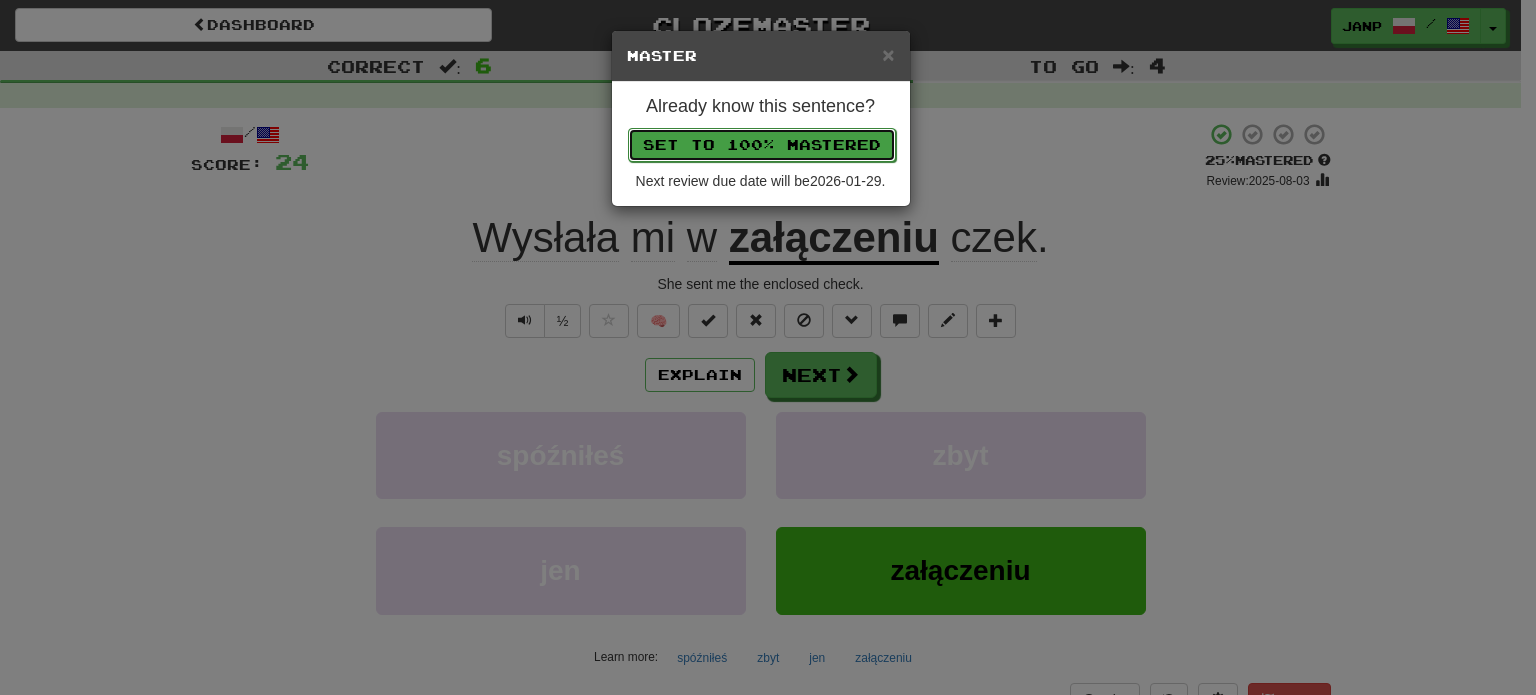 click on "Set to 100% Mastered" at bounding box center [762, 145] 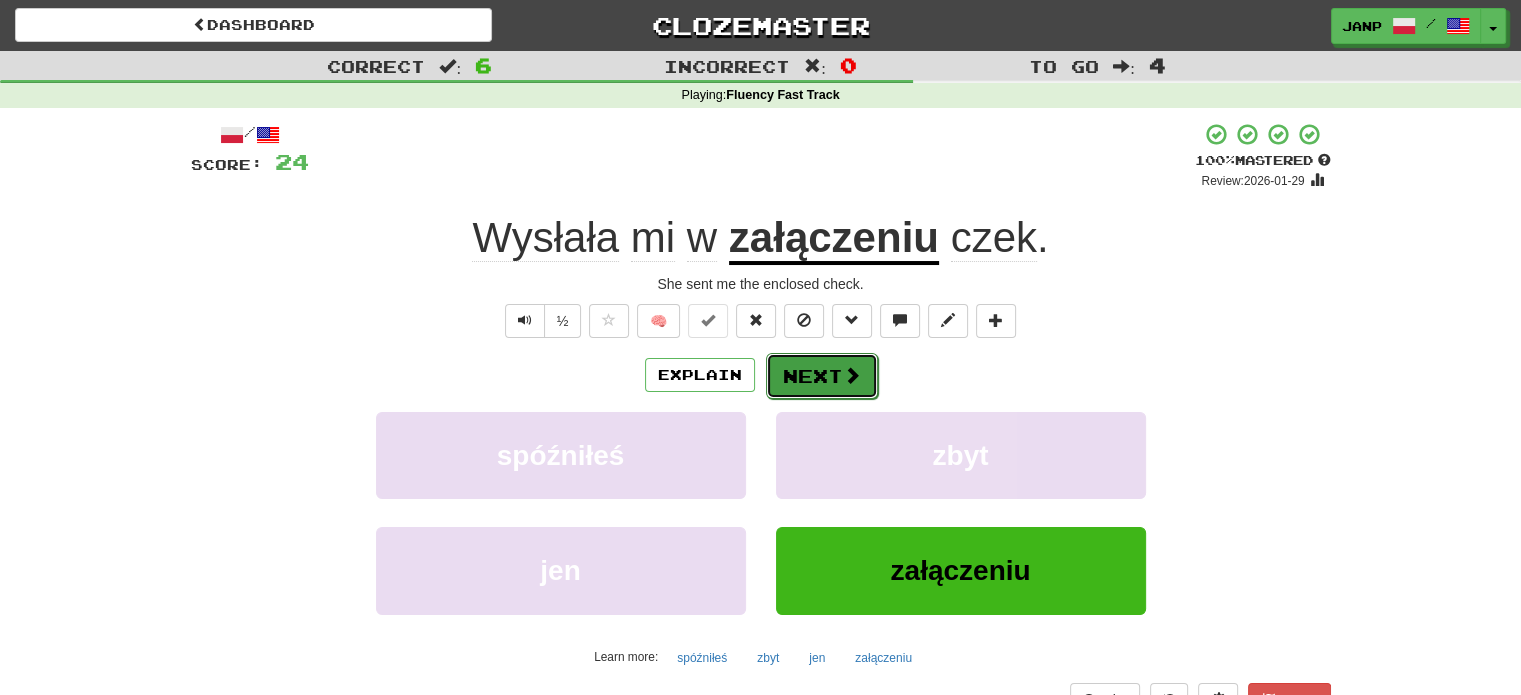 click on "Next" at bounding box center [822, 376] 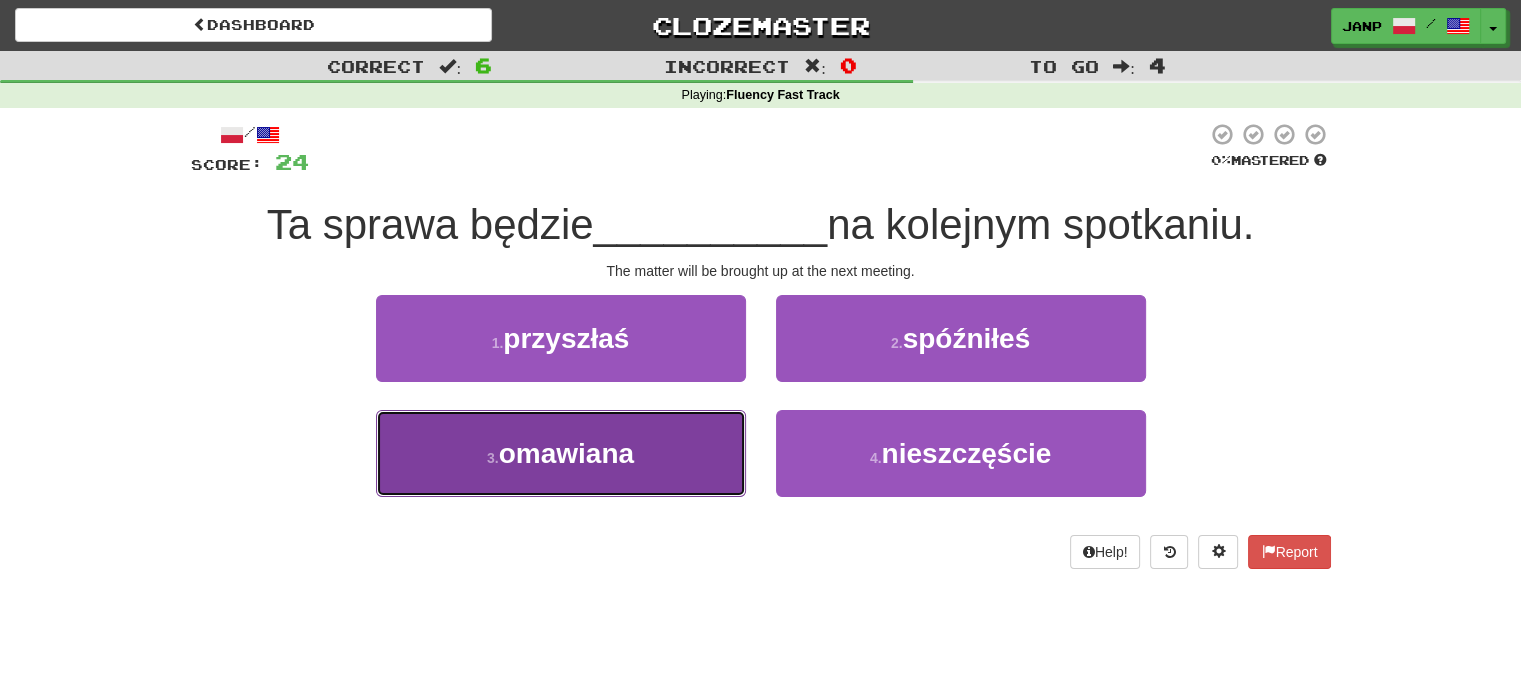 click on "3 .  omawiana" at bounding box center (561, 453) 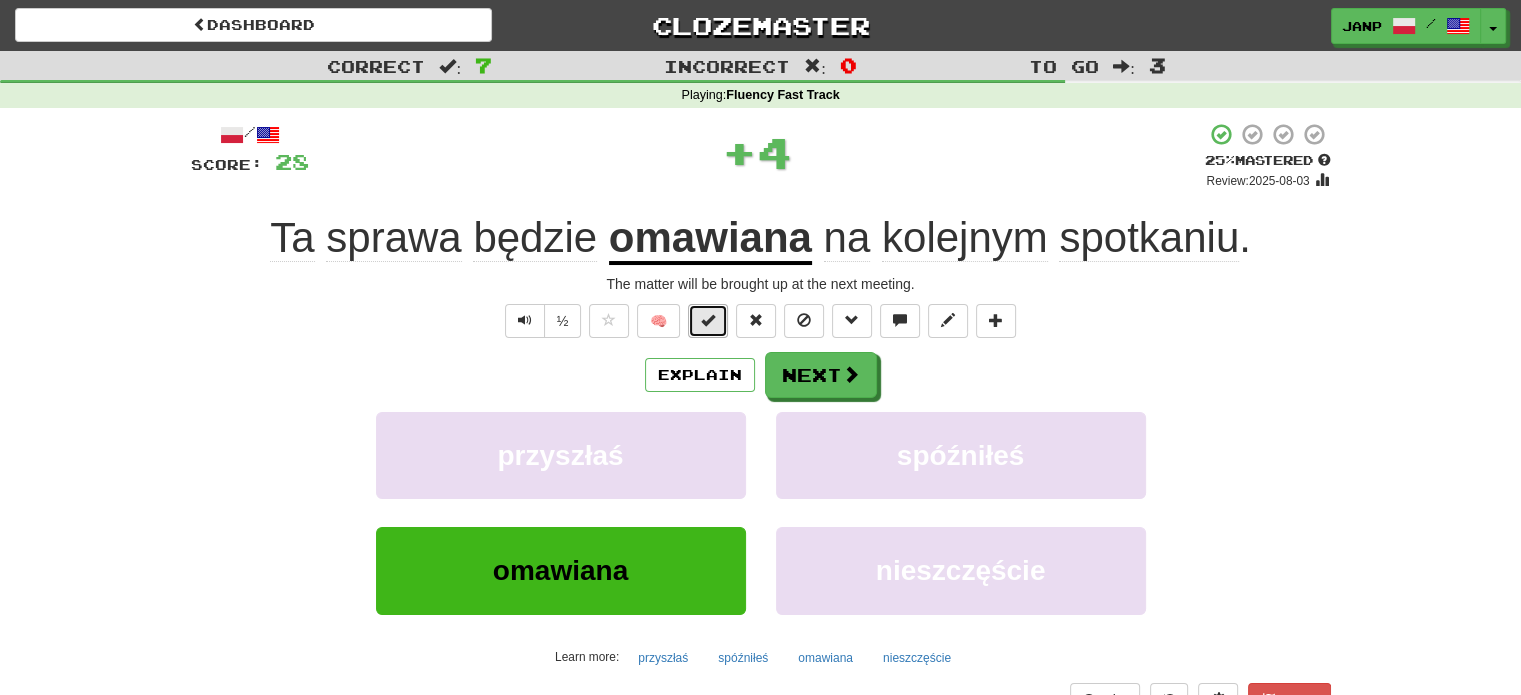click at bounding box center (708, 320) 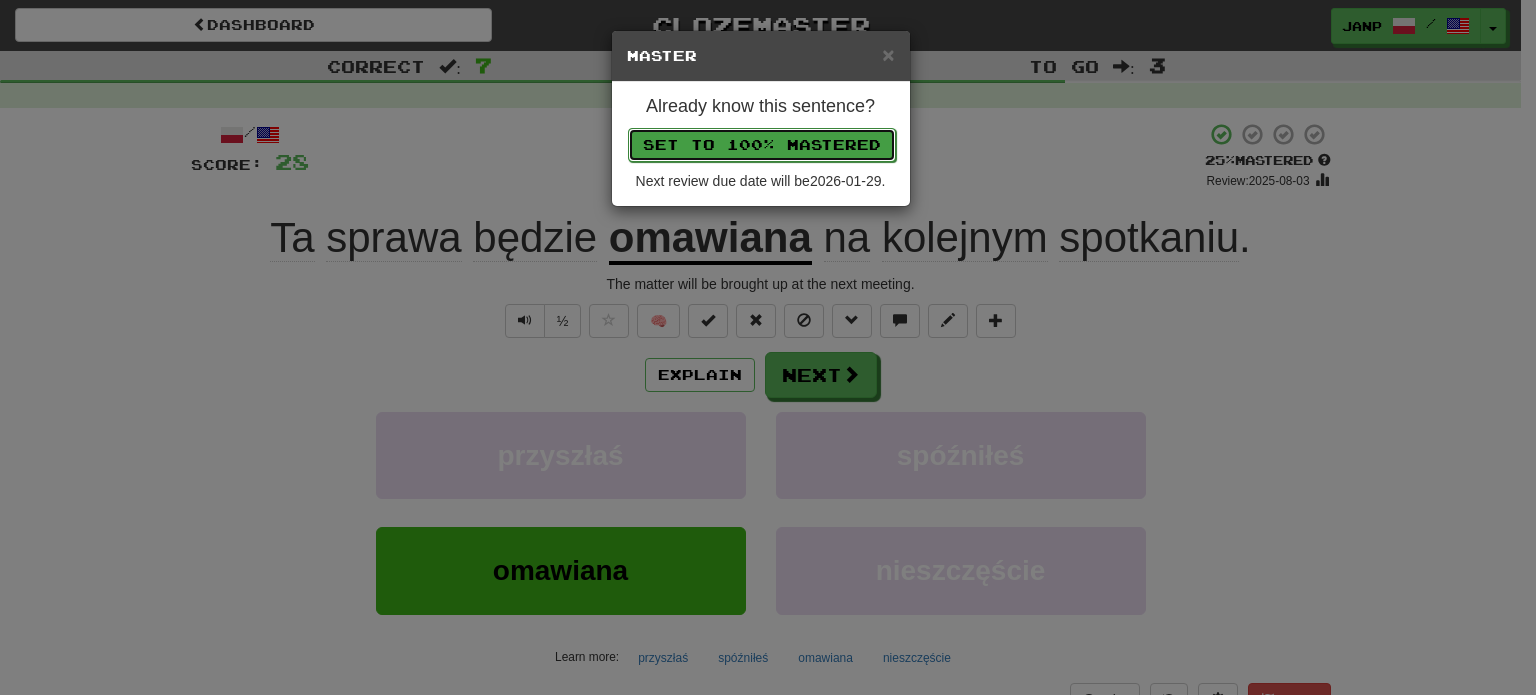 click on "Set to 100% Mastered" at bounding box center (762, 145) 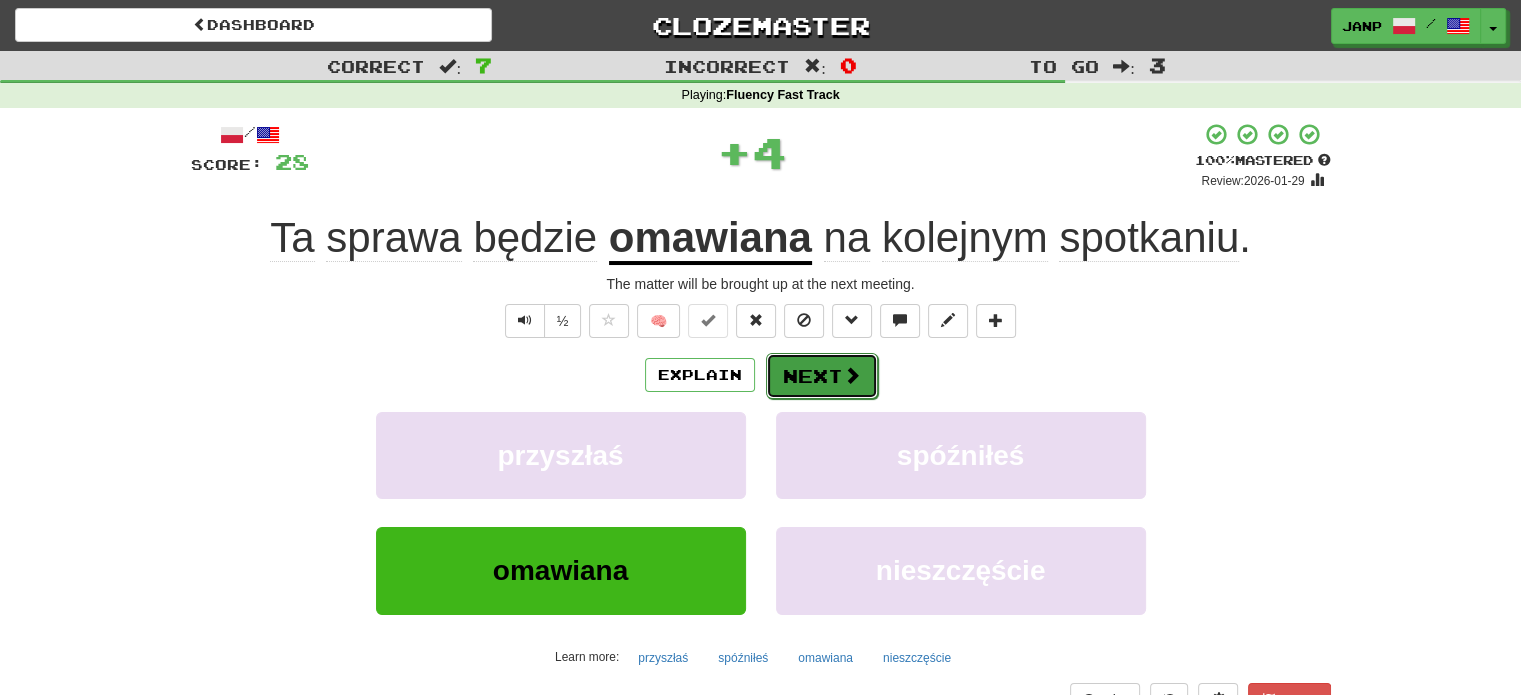 click on "Next" at bounding box center (822, 376) 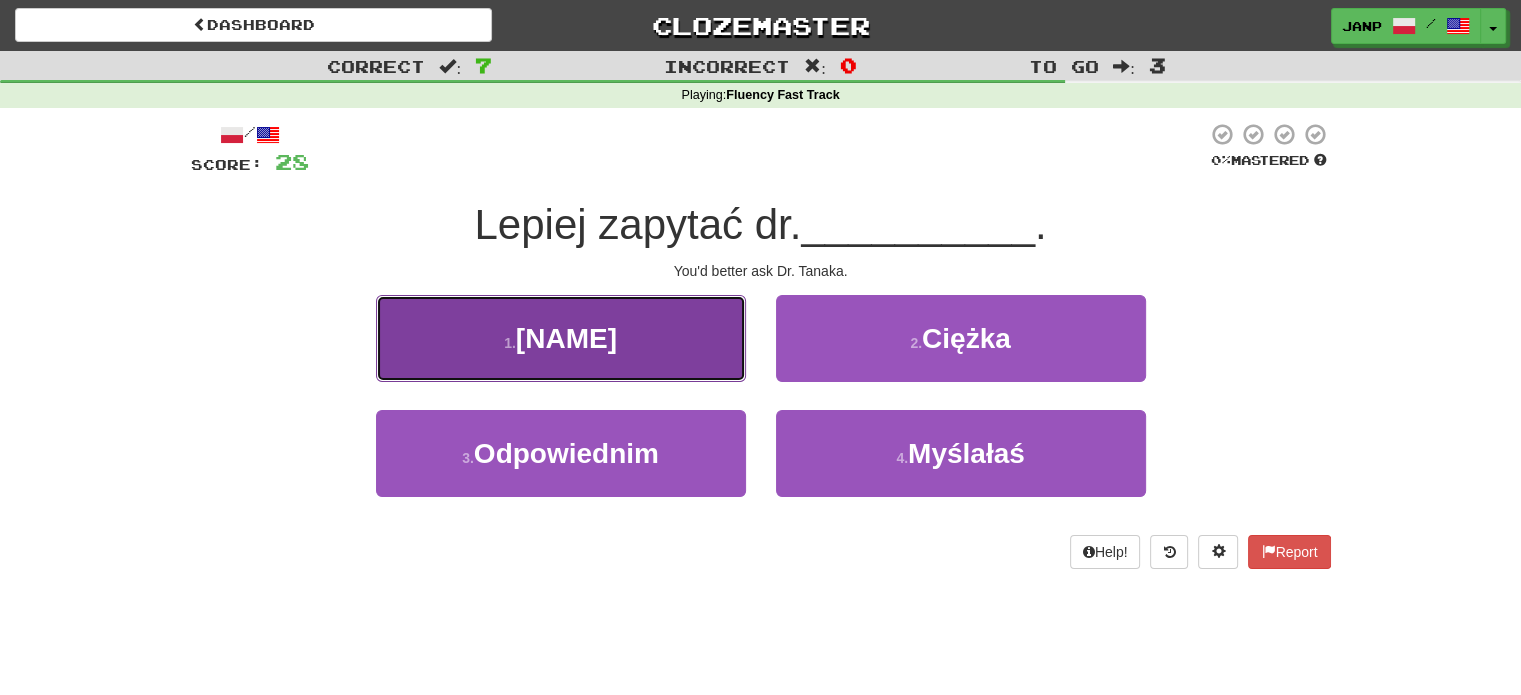 click on "1 .  Tanakę" at bounding box center [561, 338] 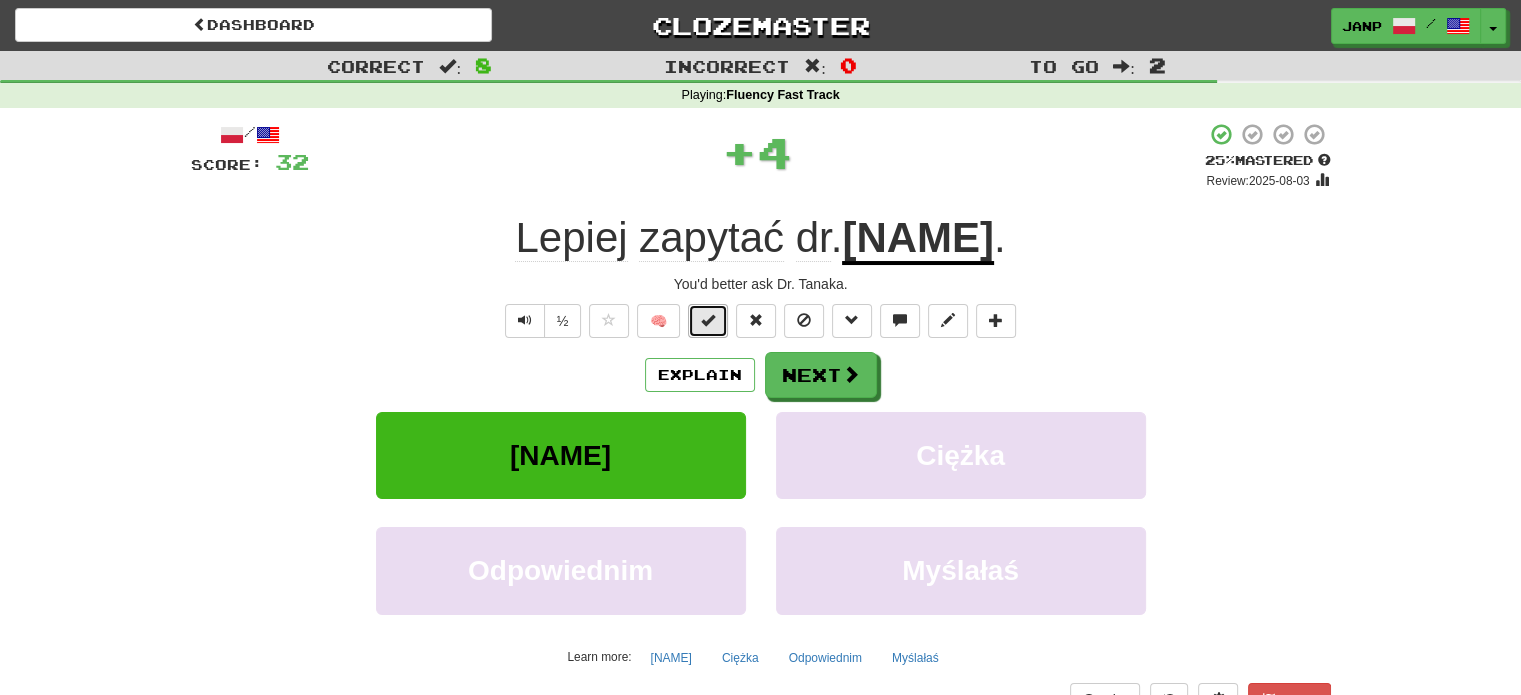 click at bounding box center [708, 320] 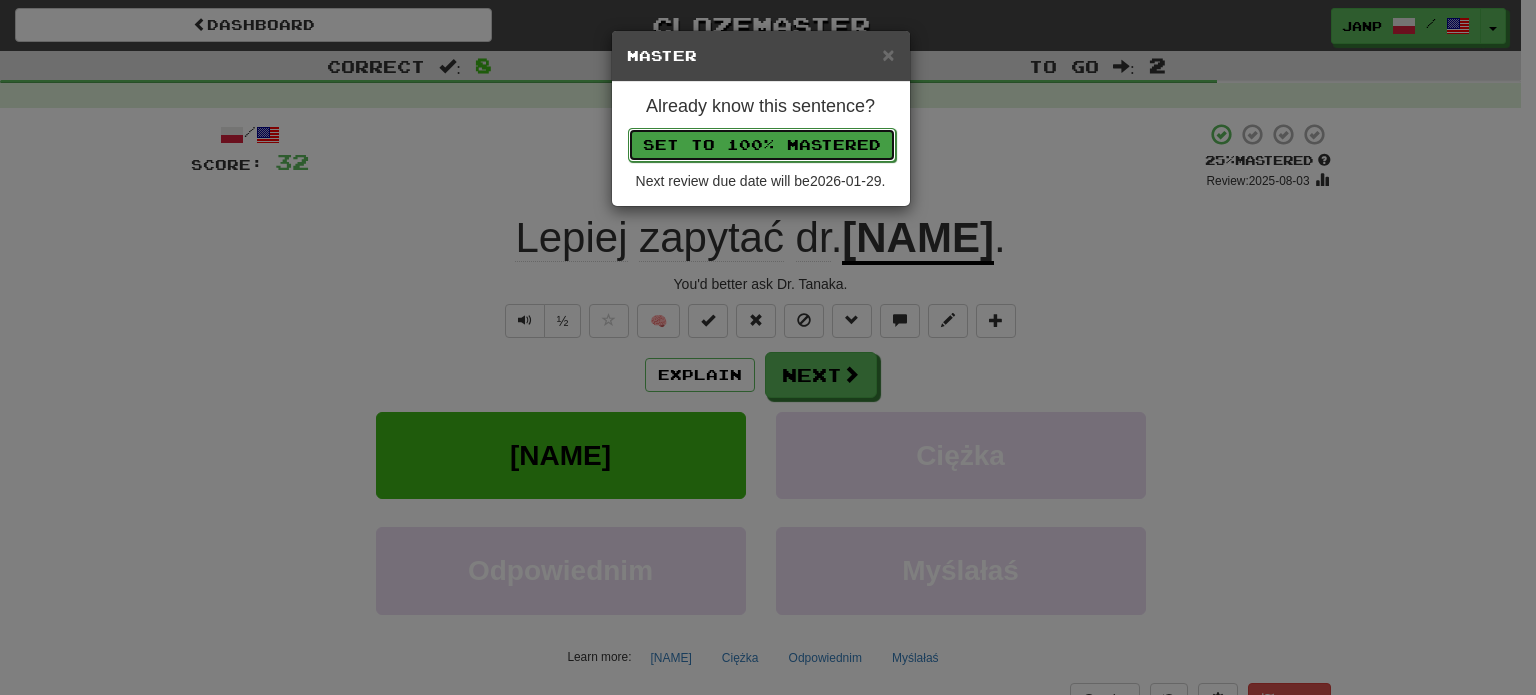 click on "Set to 100% Mastered" at bounding box center [762, 145] 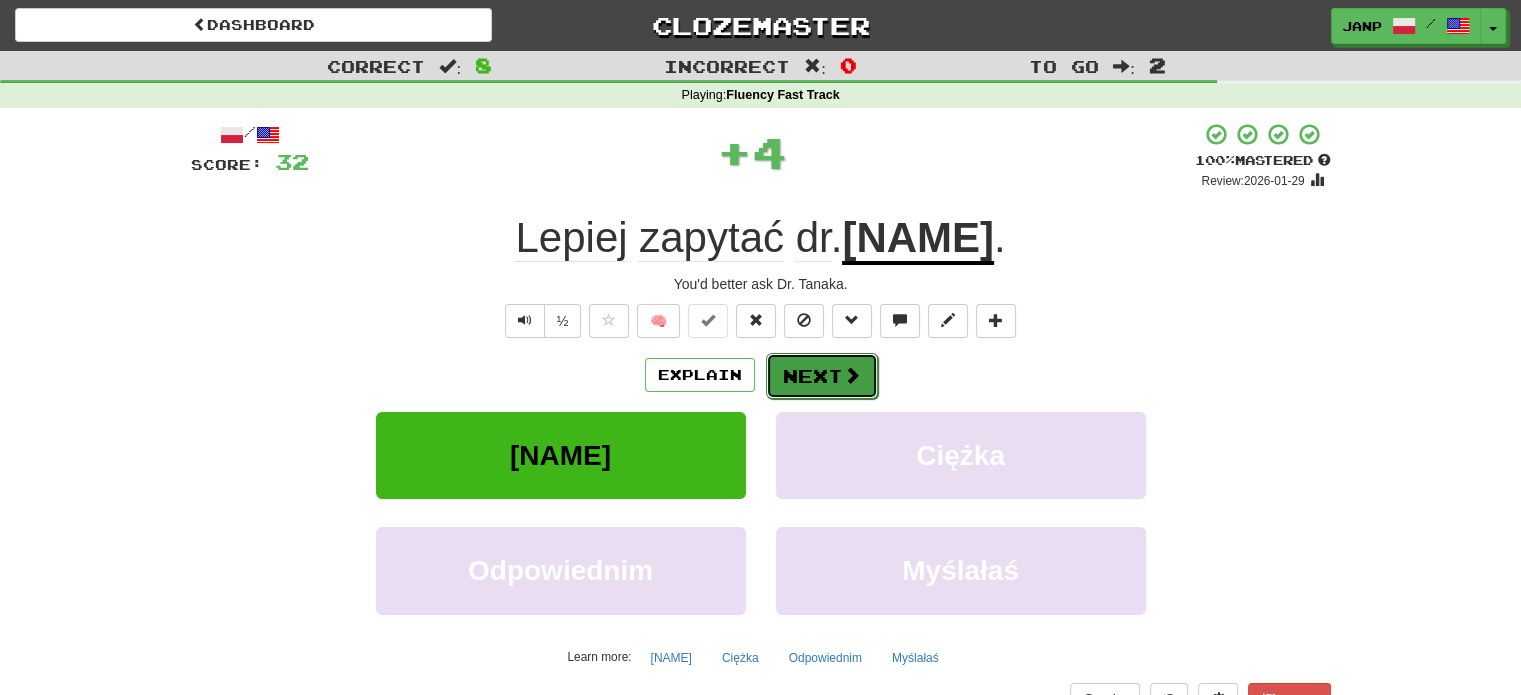 click on "Next" at bounding box center (822, 376) 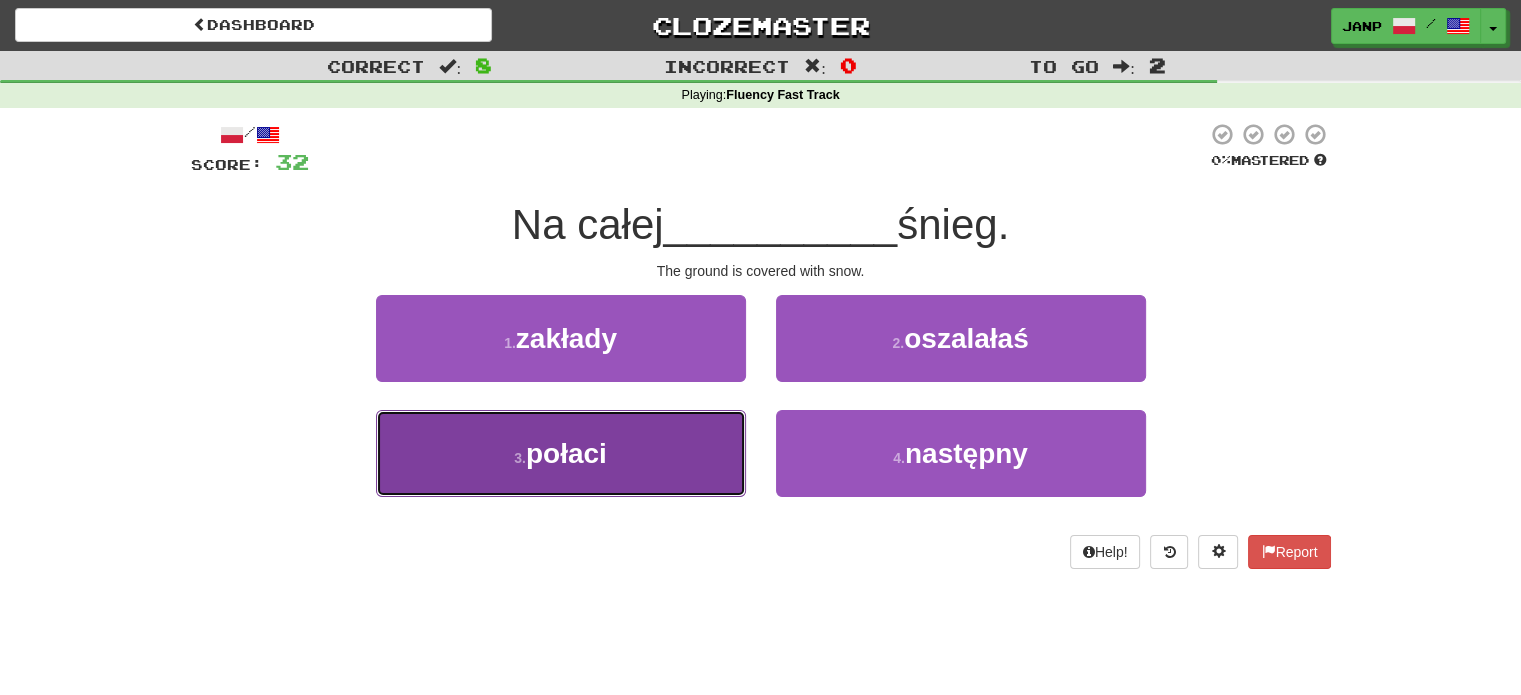 click on "3 .  połaci" at bounding box center [561, 453] 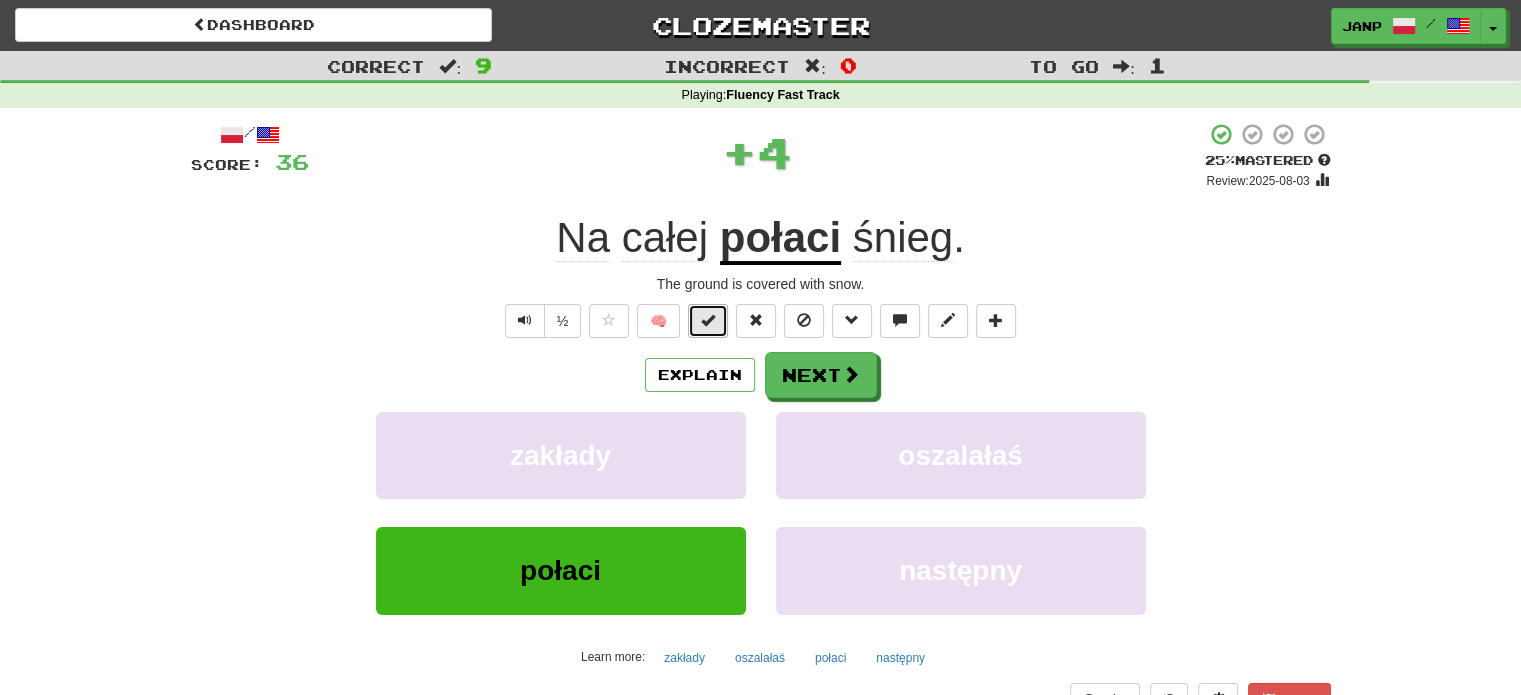 click at bounding box center [708, 321] 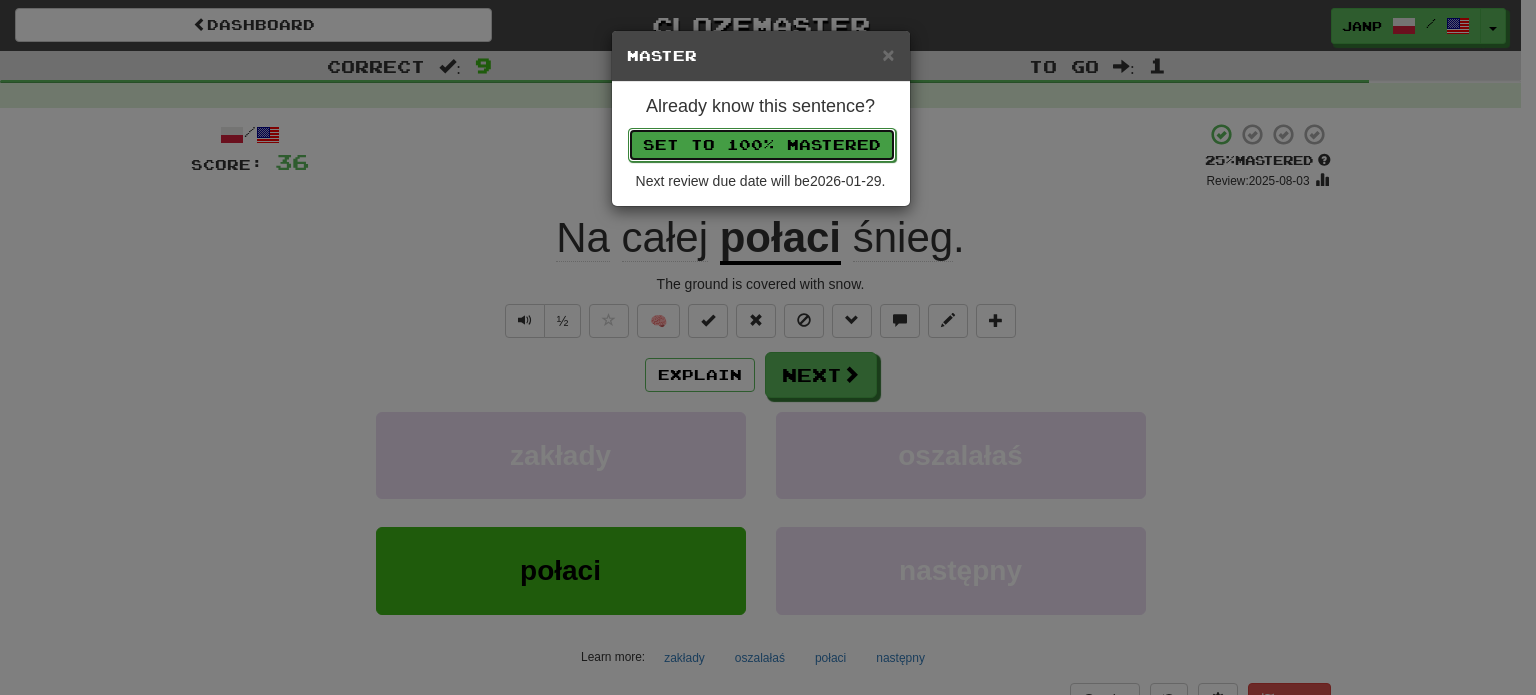 click on "Set to 100% Mastered" at bounding box center (762, 145) 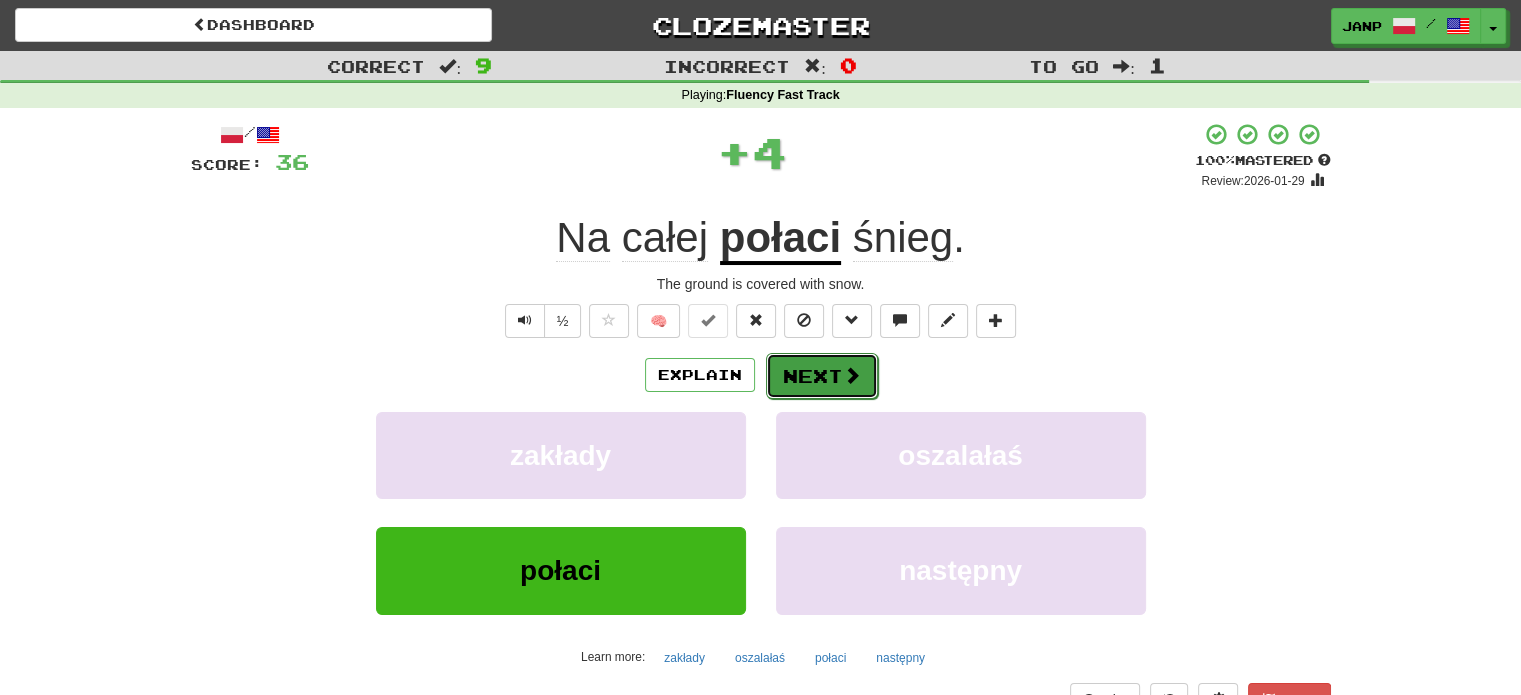 click on "Next" at bounding box center [822, 376] 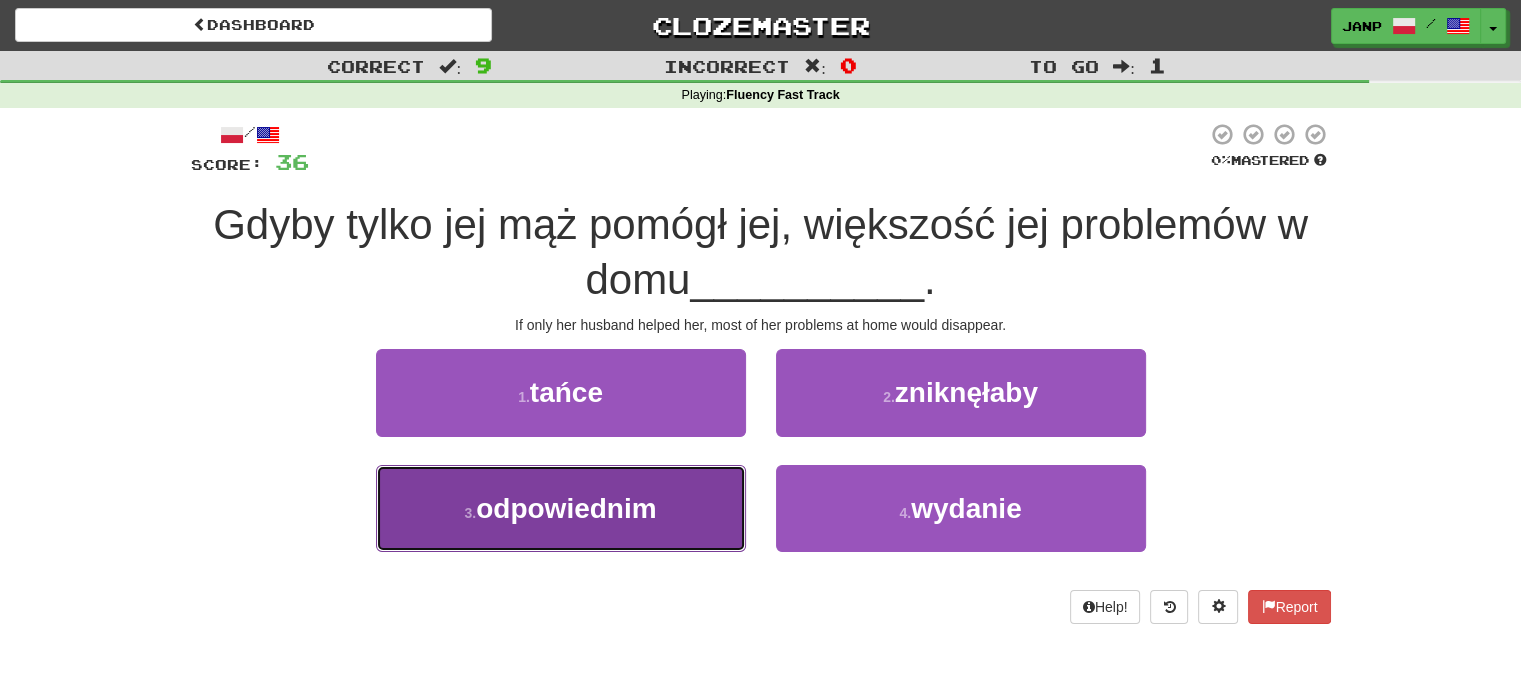 click on "3 .  odpowiednim" at bounding box center [561, 508] 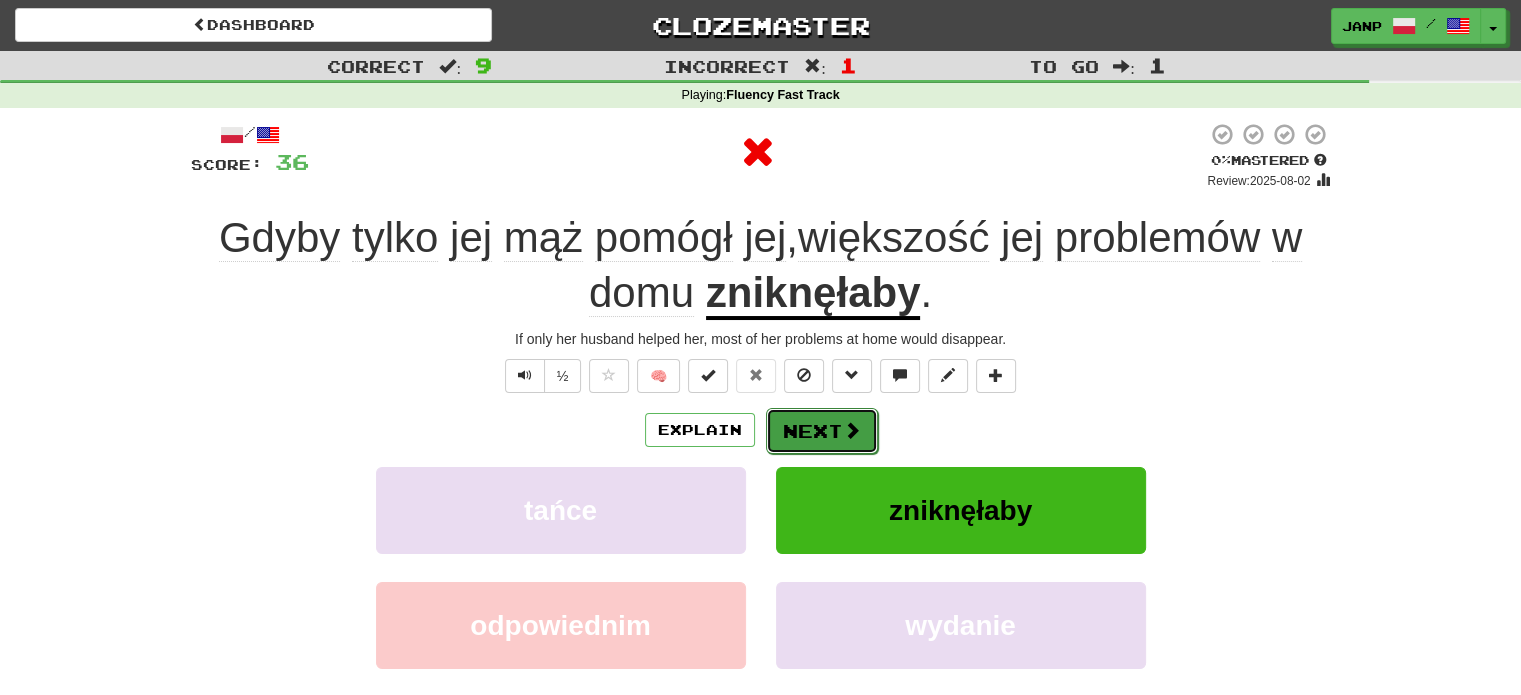 click on "Next" at bounding box center [822, 431] 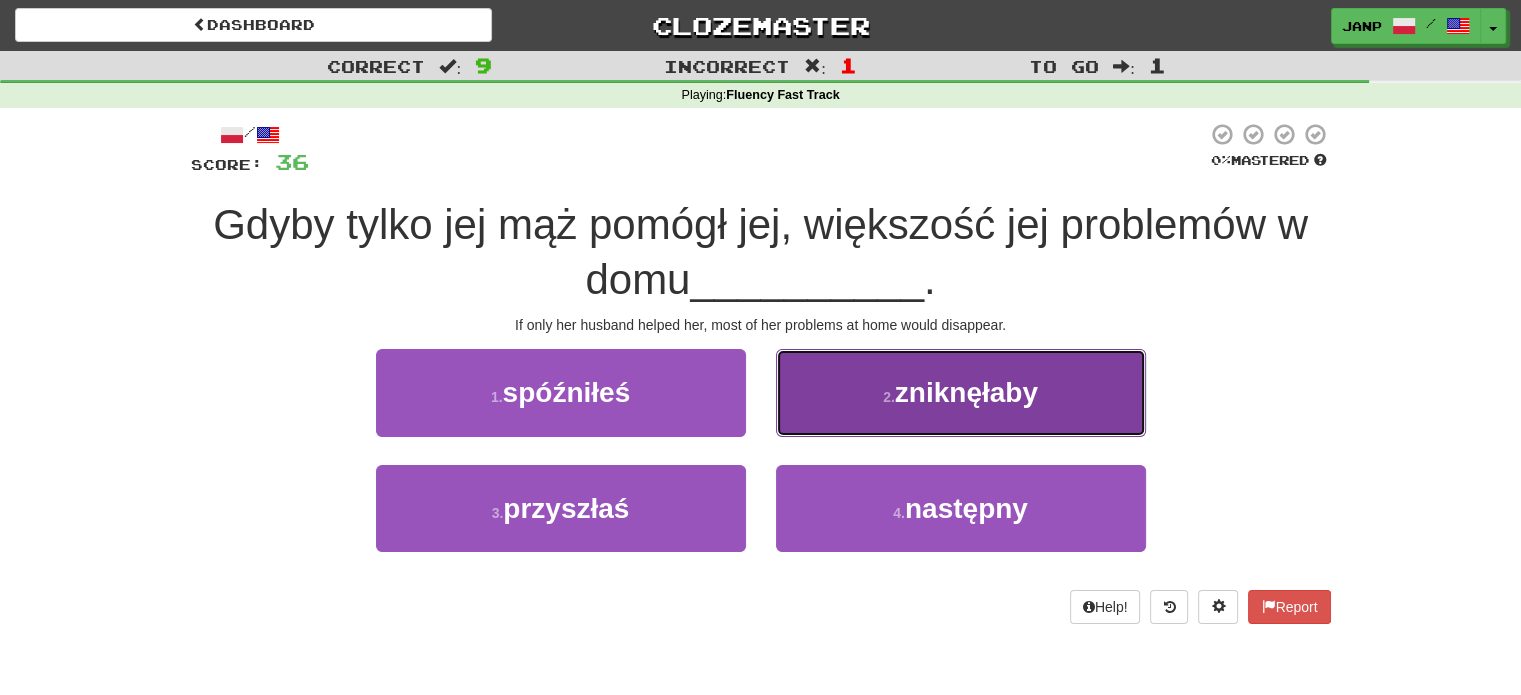 click on "2 .  zniknęłaby" at bounding box center (961, 392) 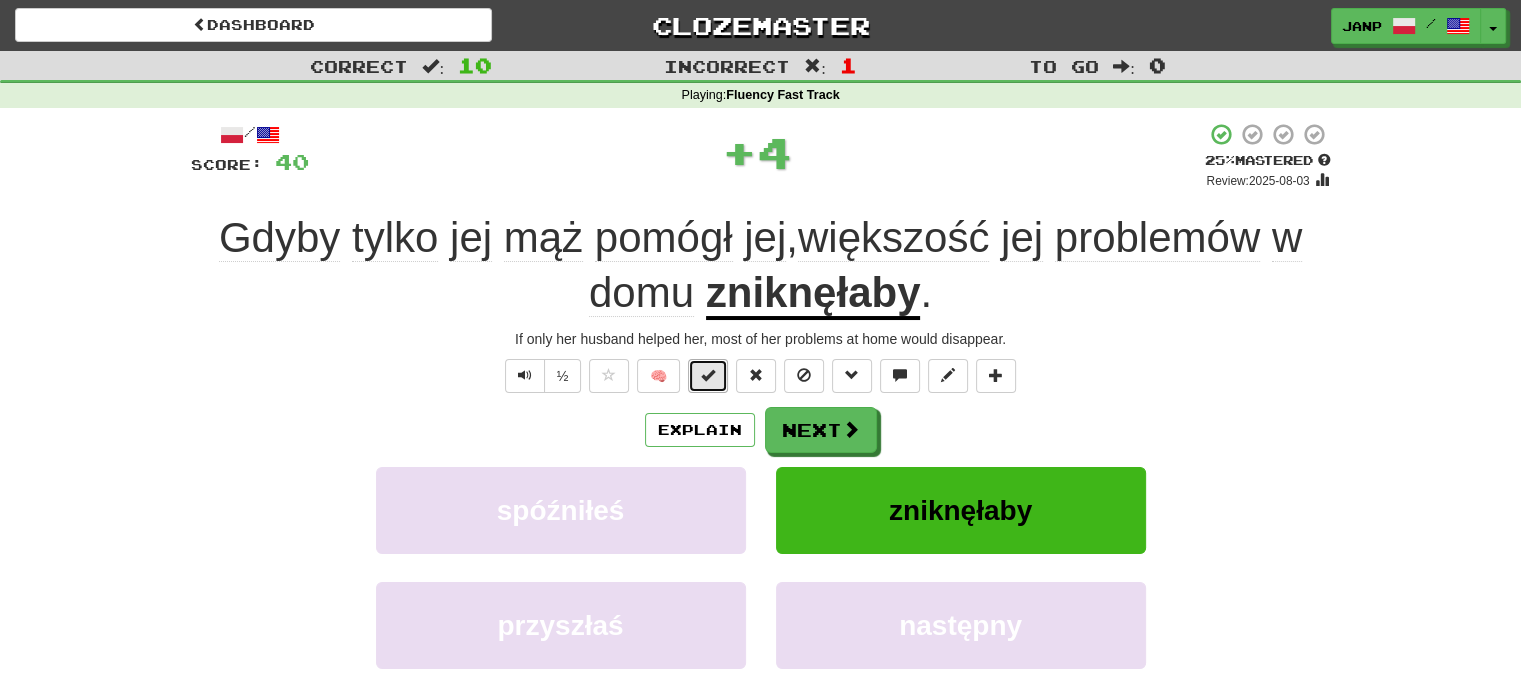click at bounding box center (708, 376) 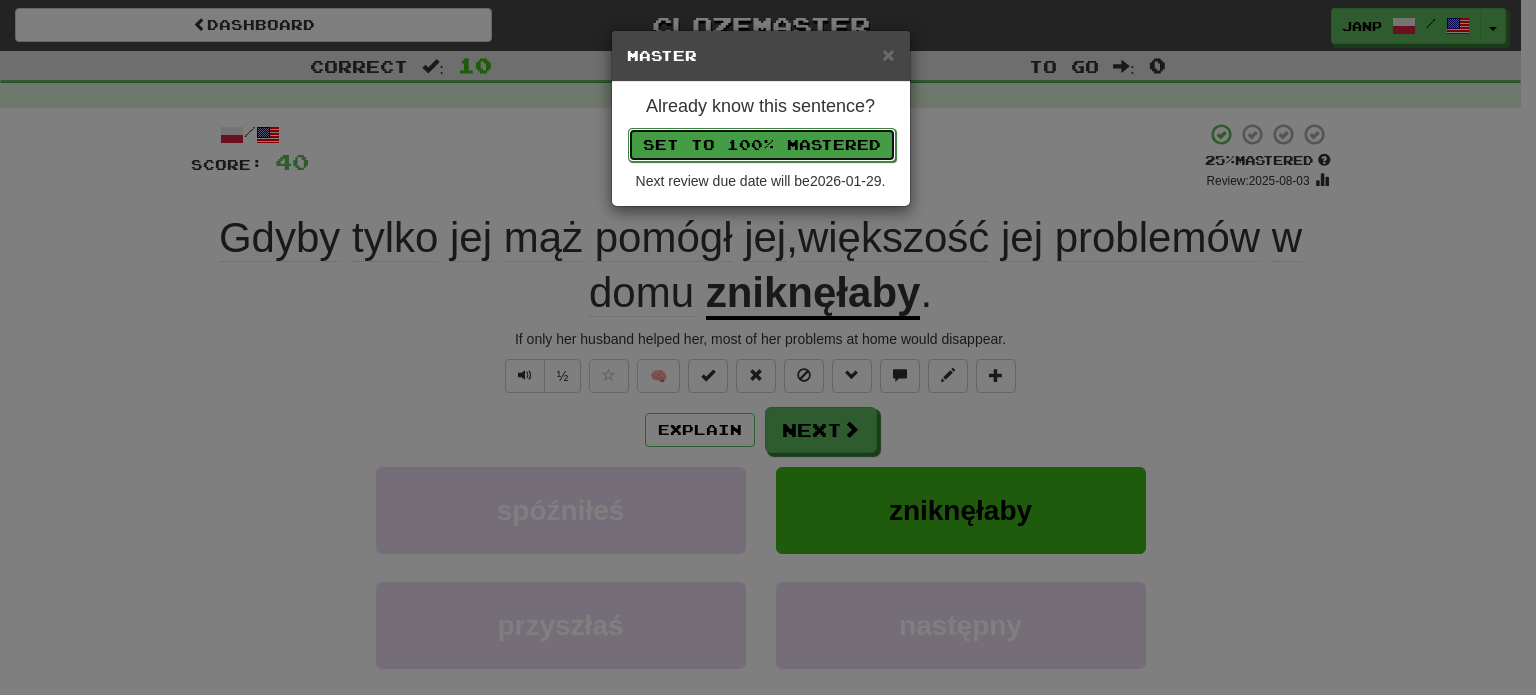 click on "Set to 100% Mastered" at bounding box center (762, 145) 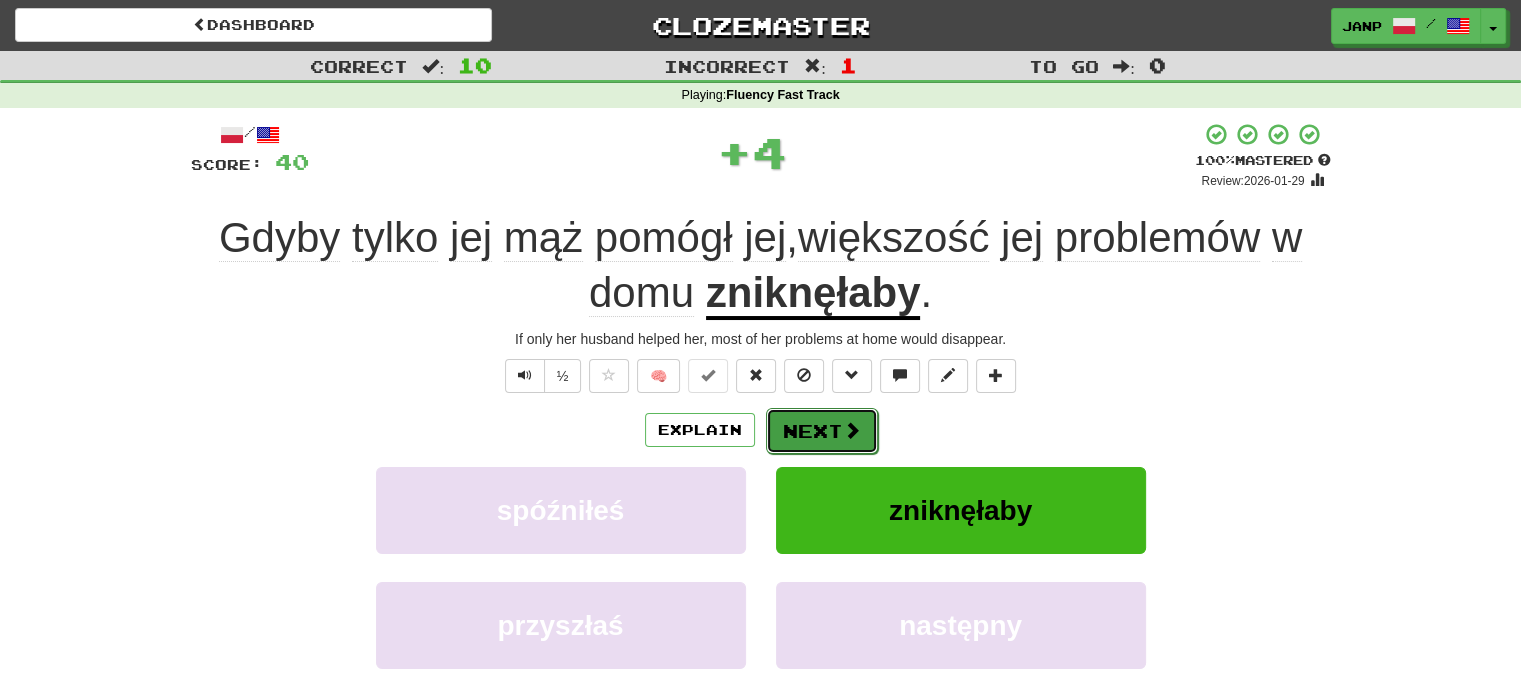 click on "Next" at bounding box center [822, 431] 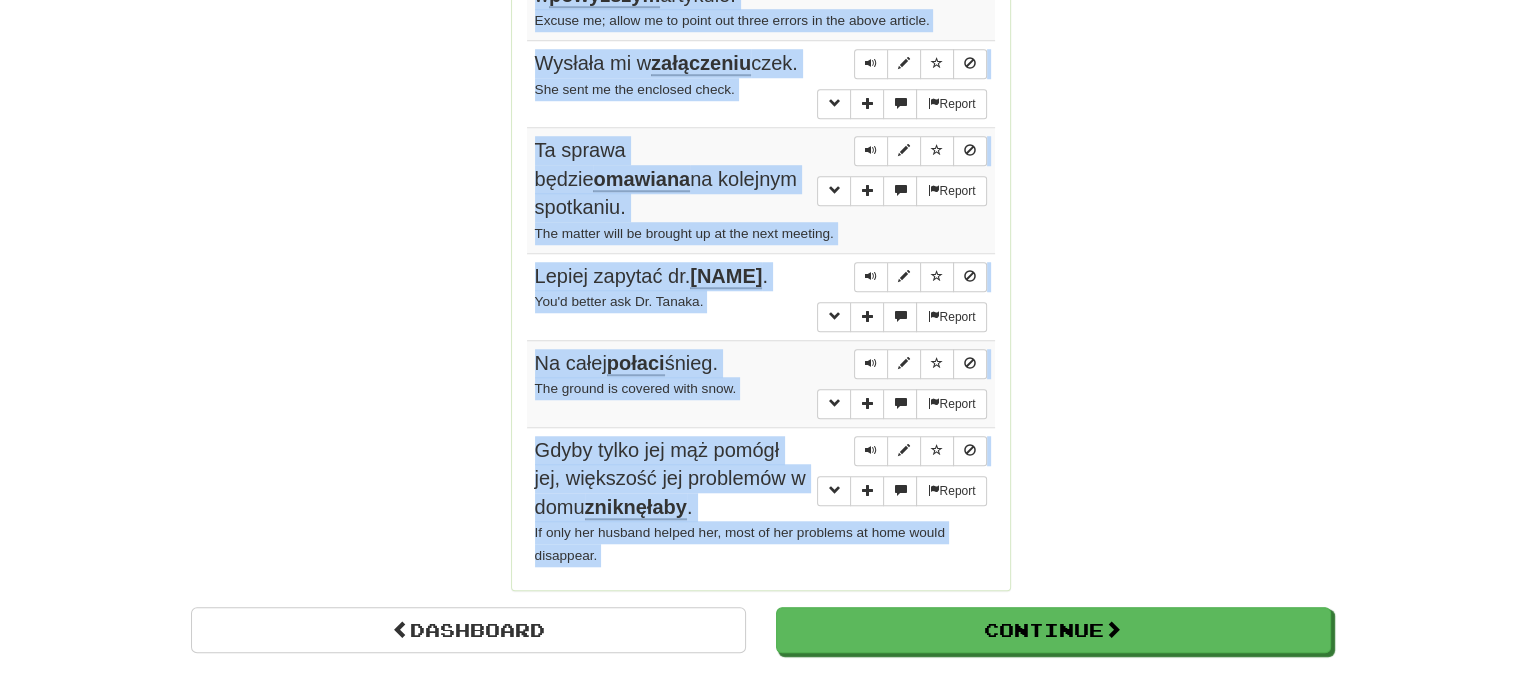 scroll, scrollTop: 1679, scrollLeft: 0, axis: vertical 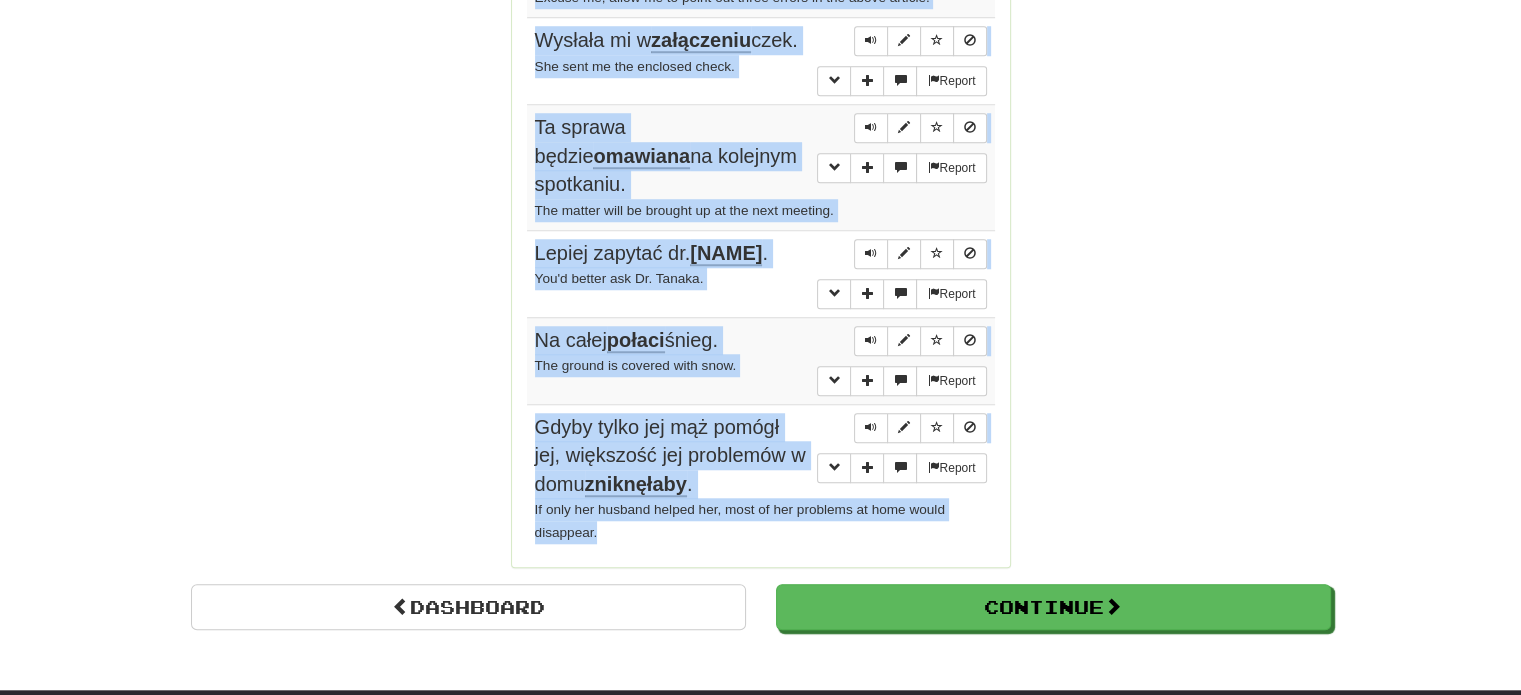 drag, startPoint x: 539, startPoint y: 286, endPoint x: 715, endPoint y: 525, distance: 296.8114 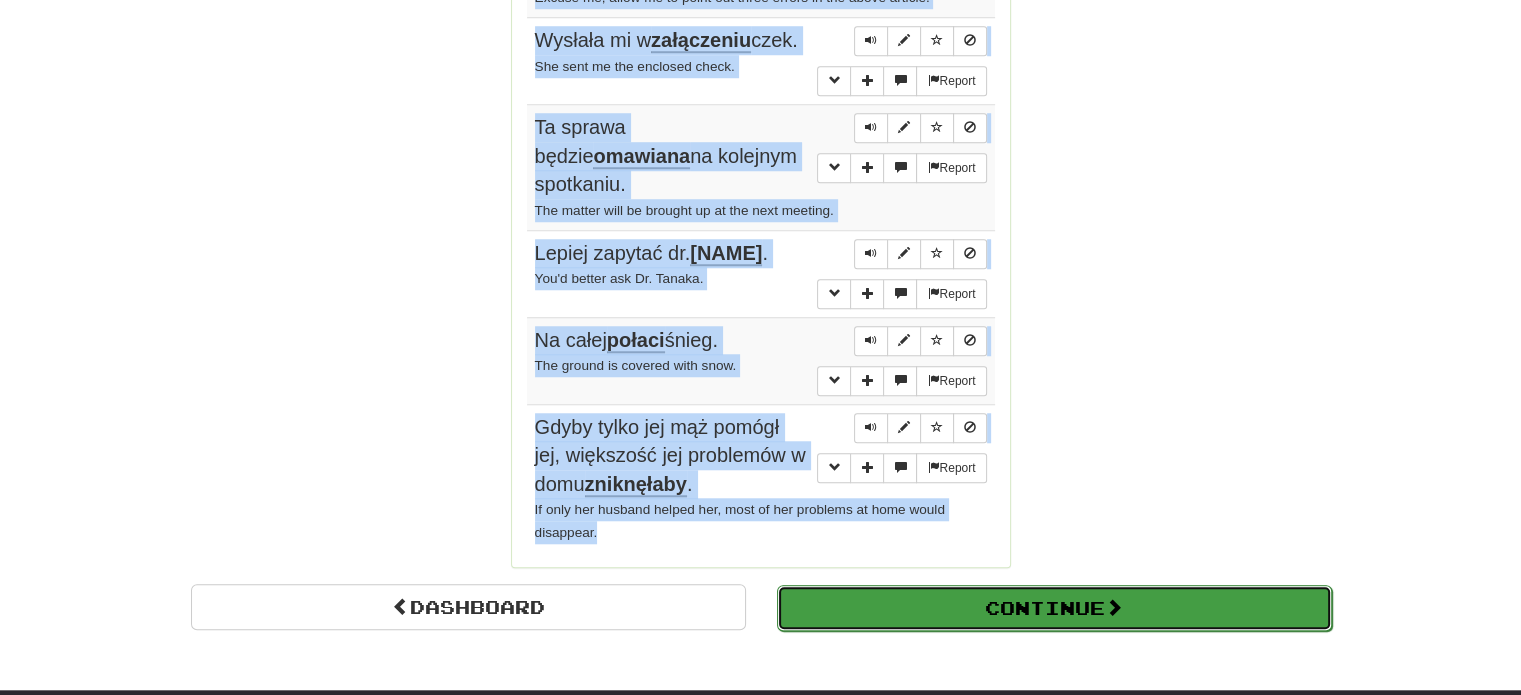 click on "Continue" at bounding box center (1054, 608) 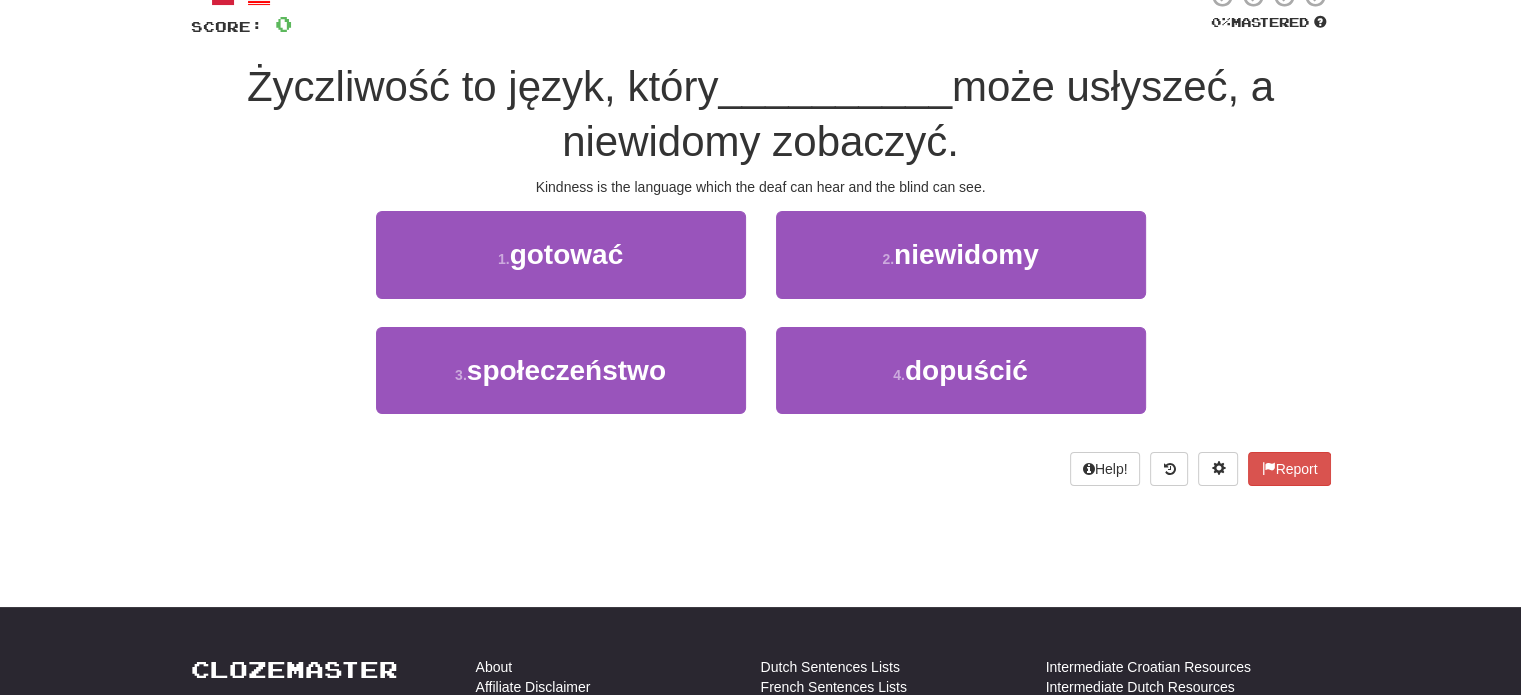 scroll, scrollTop: 0, scrollLeft: 0, axis: both 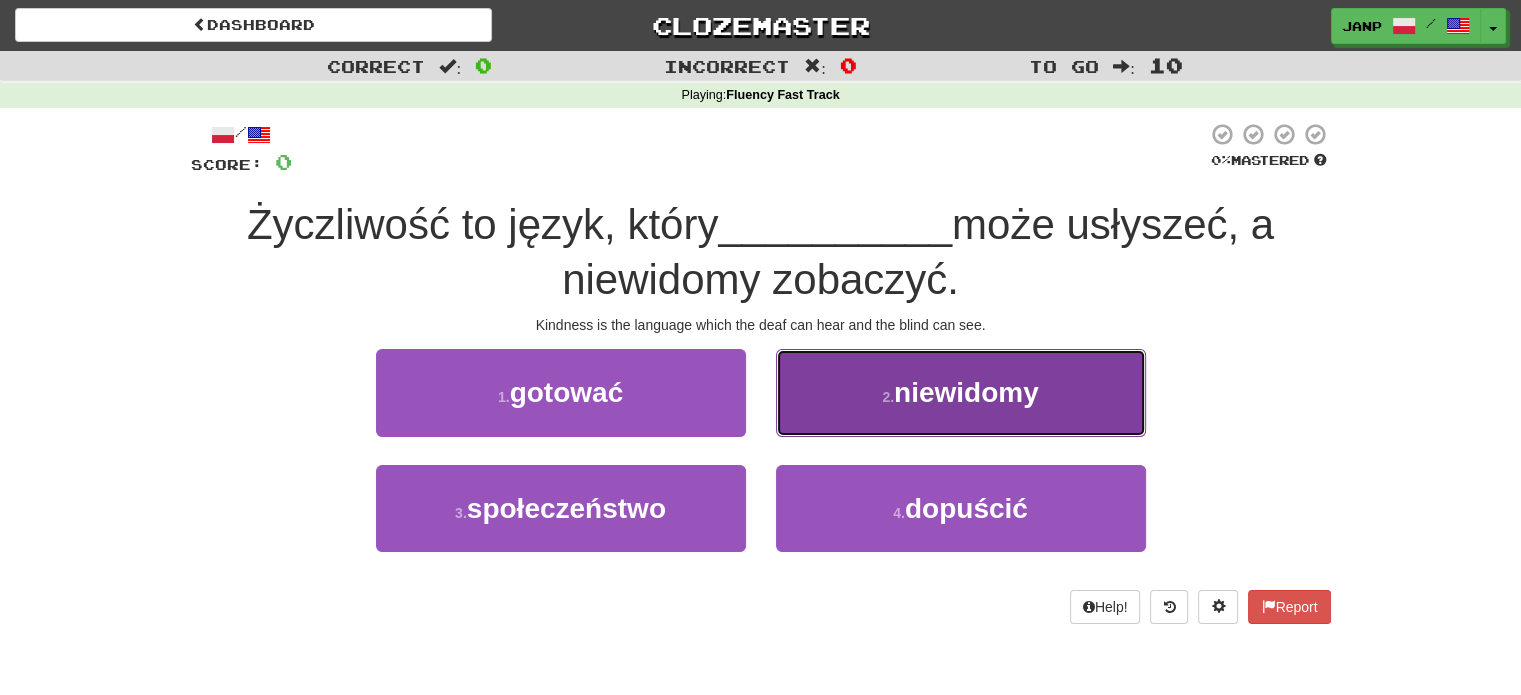 click on "2 .  niesłyszący" at bounding box center (961, 392) 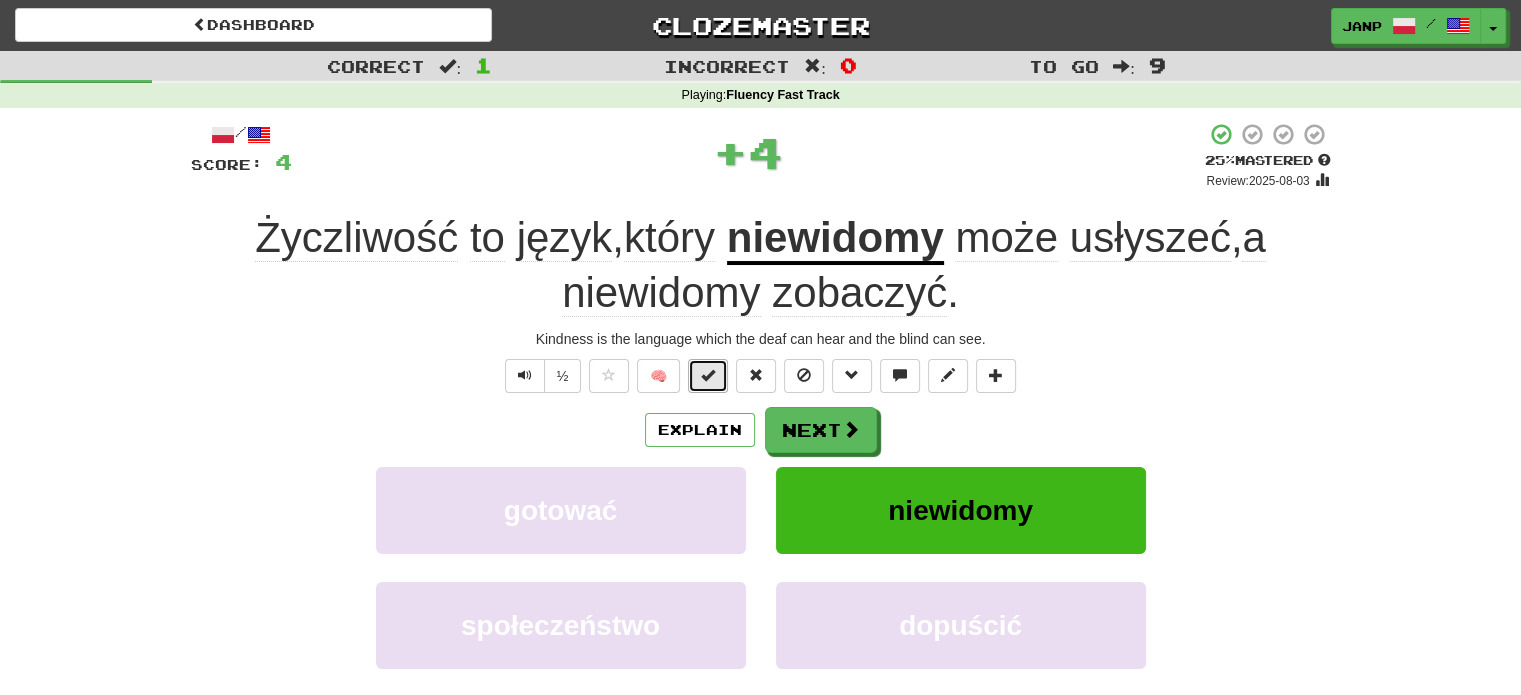 click at bounding box center [708, 375] 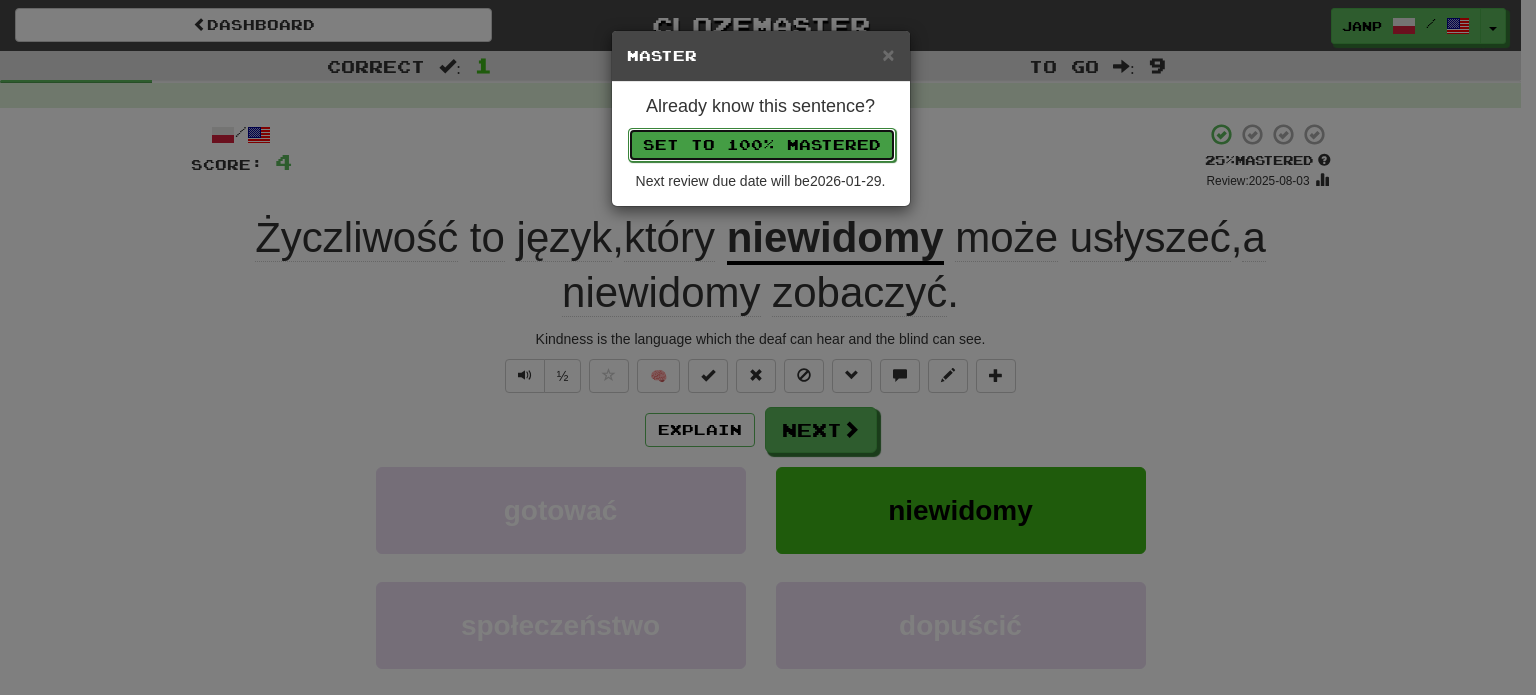 click on "Set to 100% Mastered" at bounding box center [762, 145] 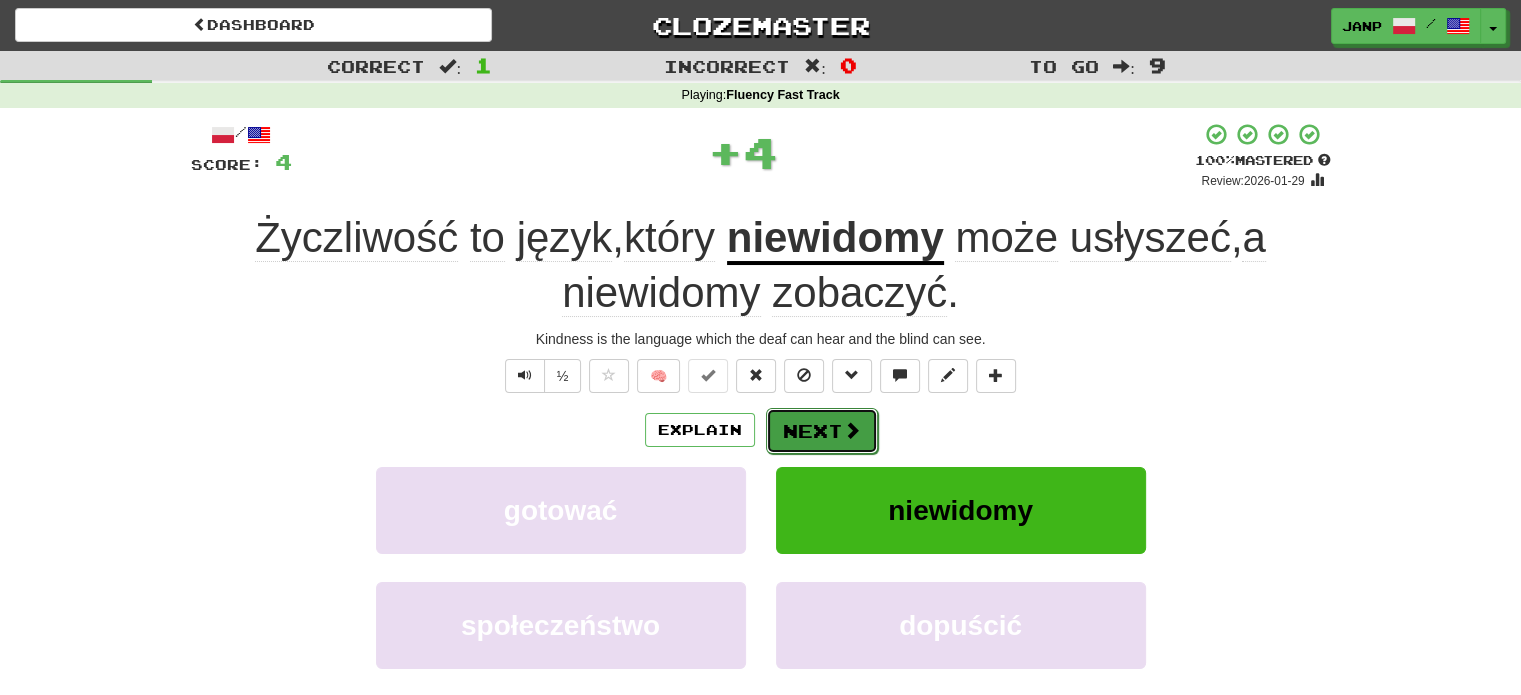click on "Next" at bounding box center (822, 431) 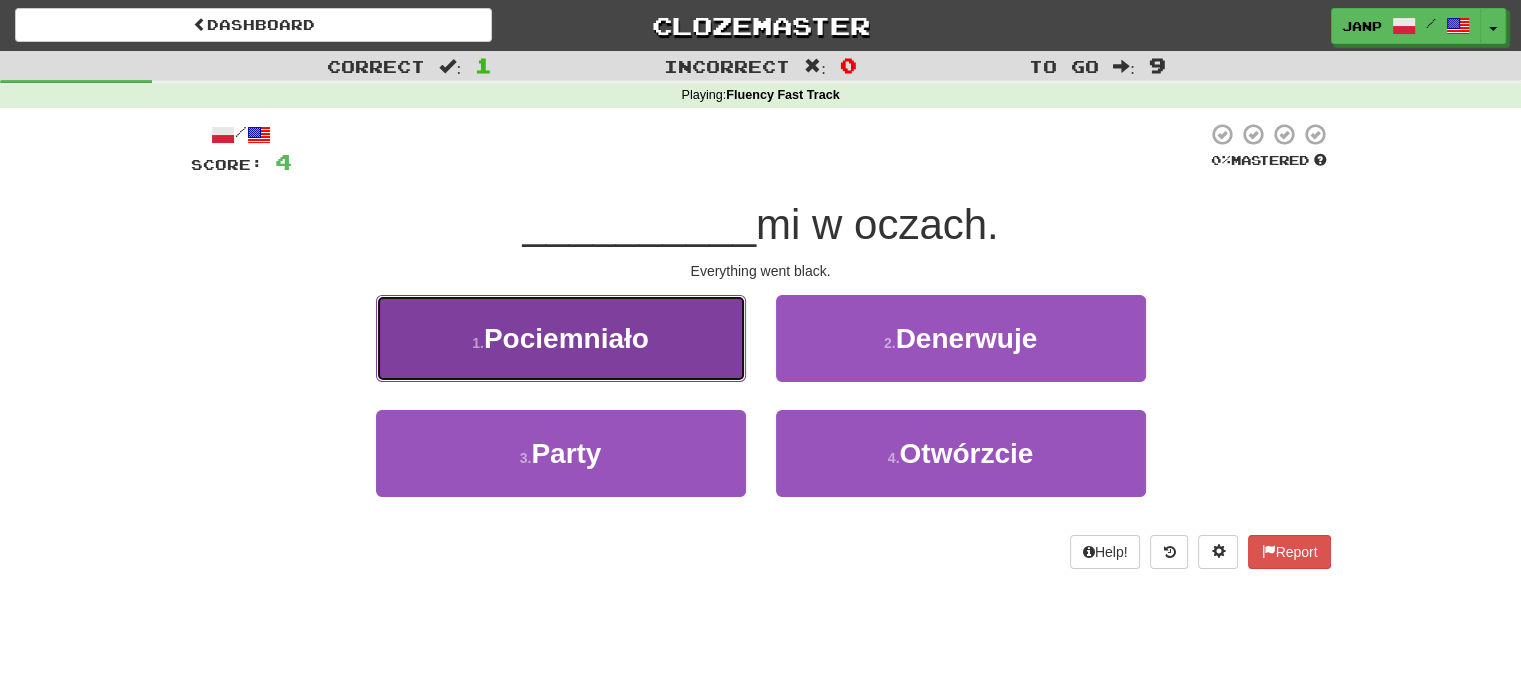 click on "1 .  Pociemniało" at bounding box center (561, 338) 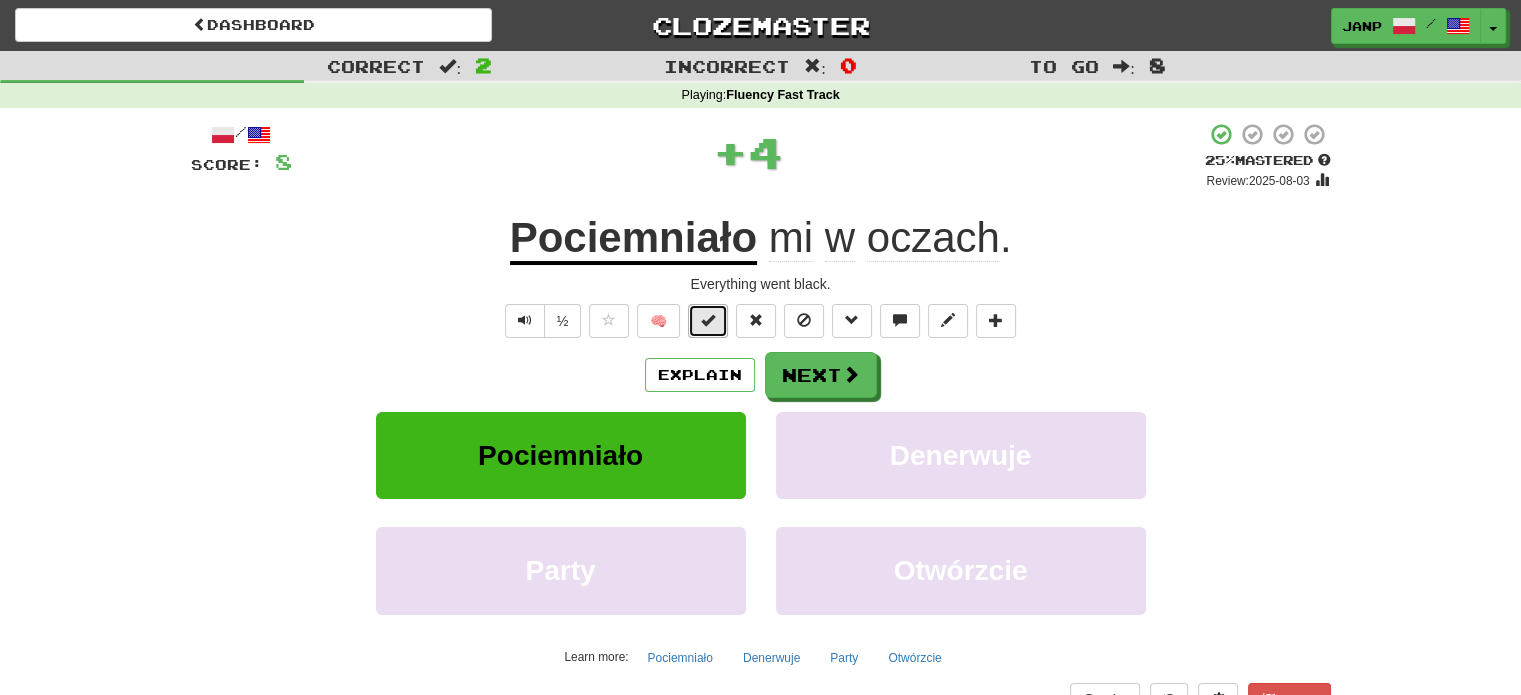 click at bounding box center [708, 320] 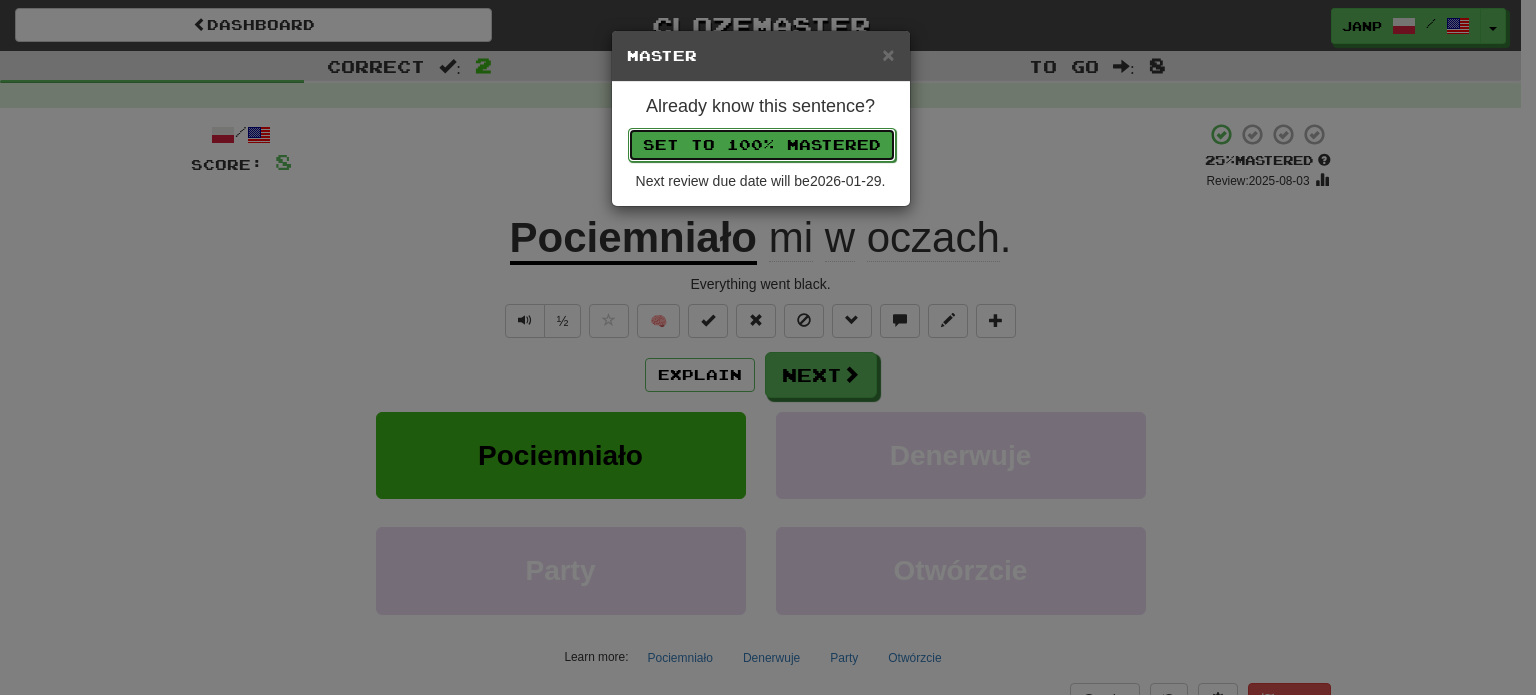 click on "Set to 100% Mastered" at bounding box center [762, 145] 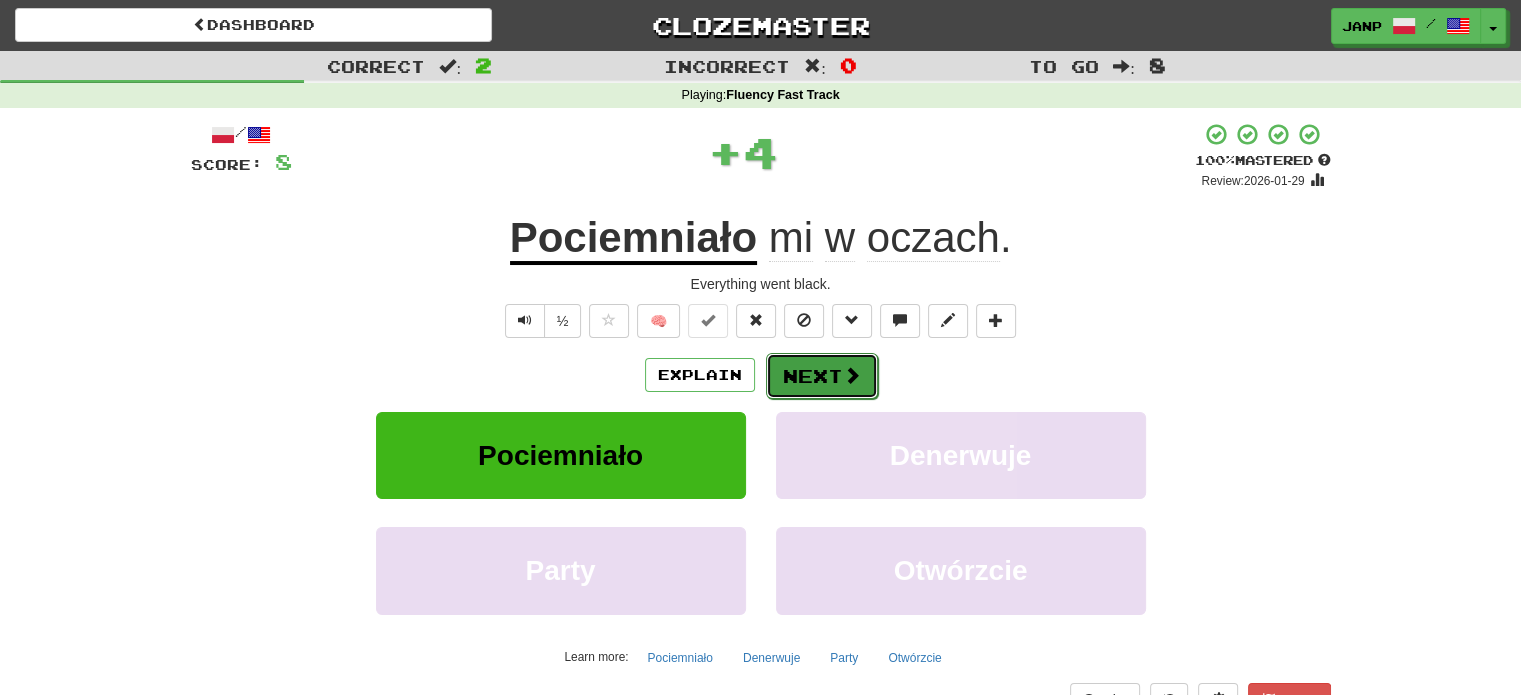 click on "Next" at bounding box center [822, 376] 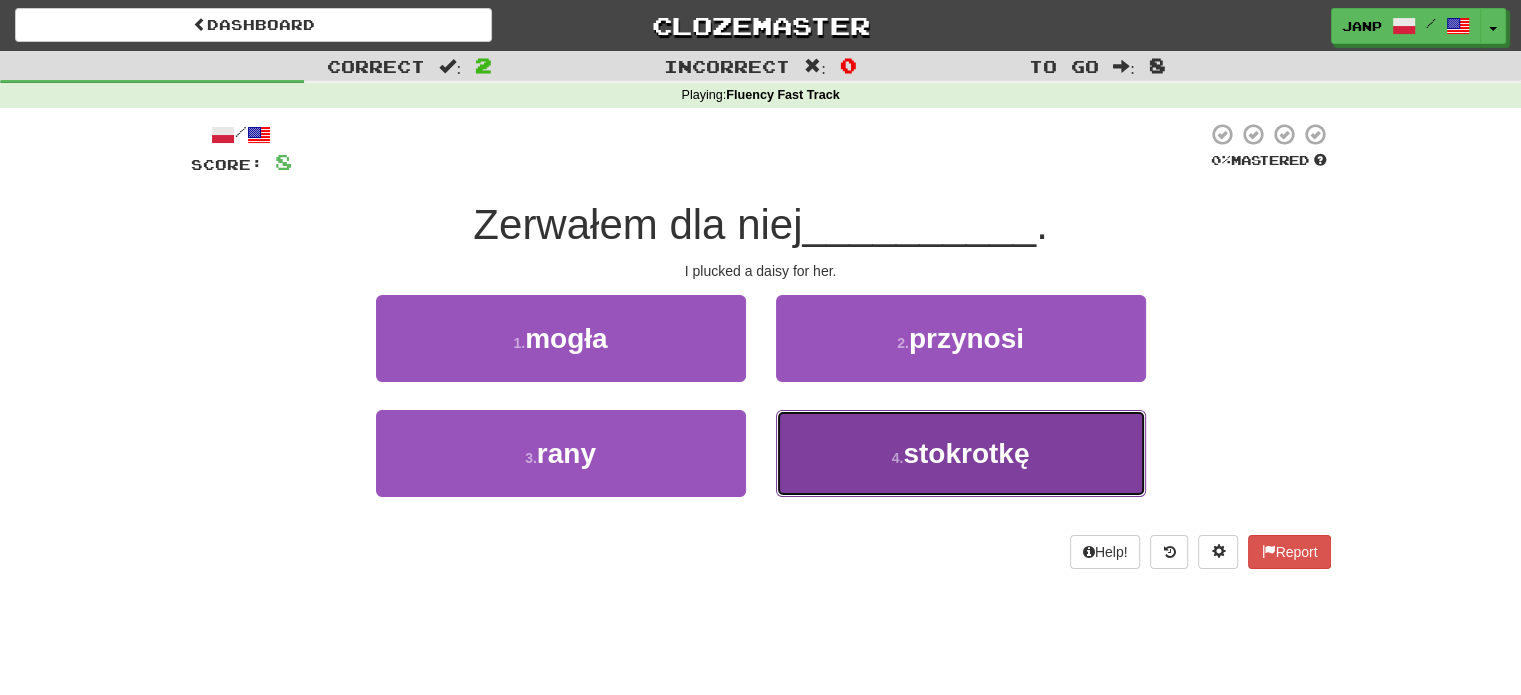 click on "4 .  stokrotkę" at bounding box center [961, 453] 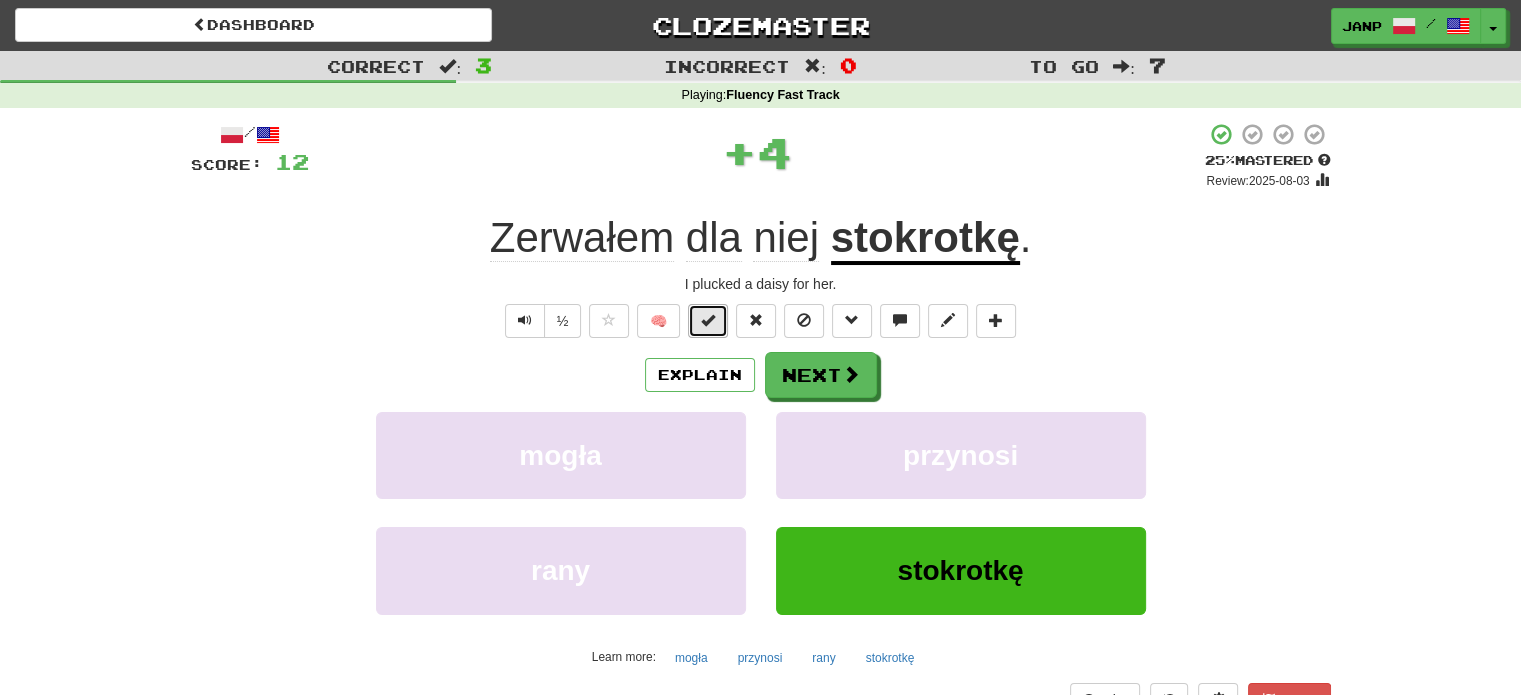 click at bounding box center (708, 321) 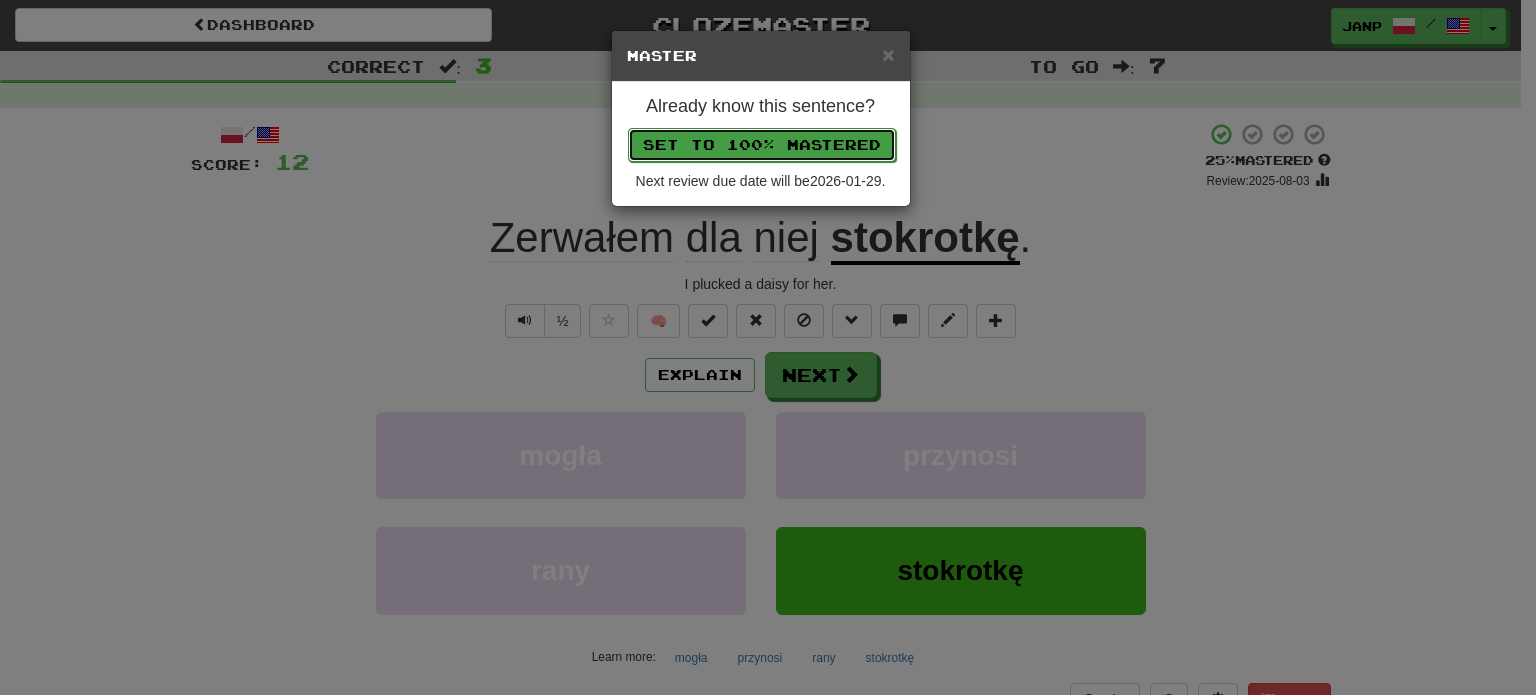 click on "Set to 100% Mastered" at bounding box center (762, 145) 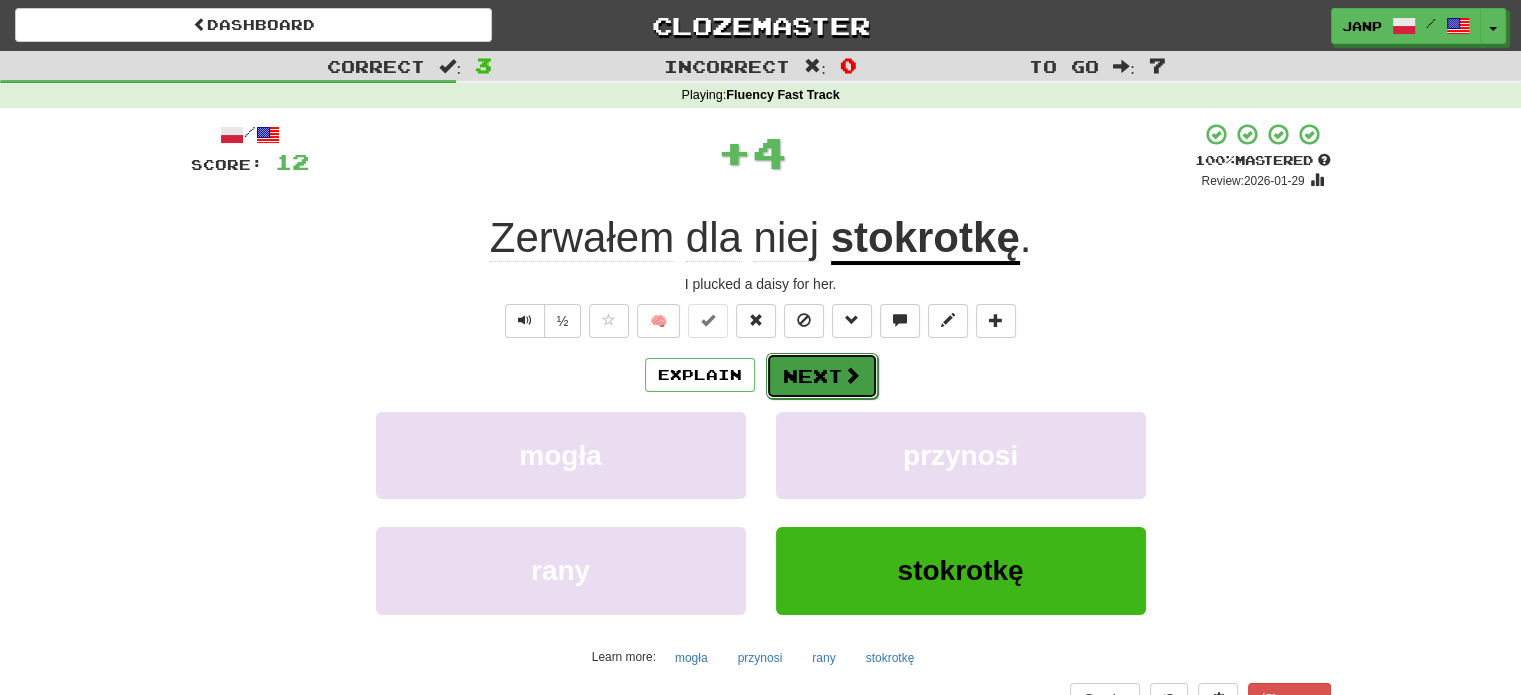 click on "Next" at bounding box center (822, 376) 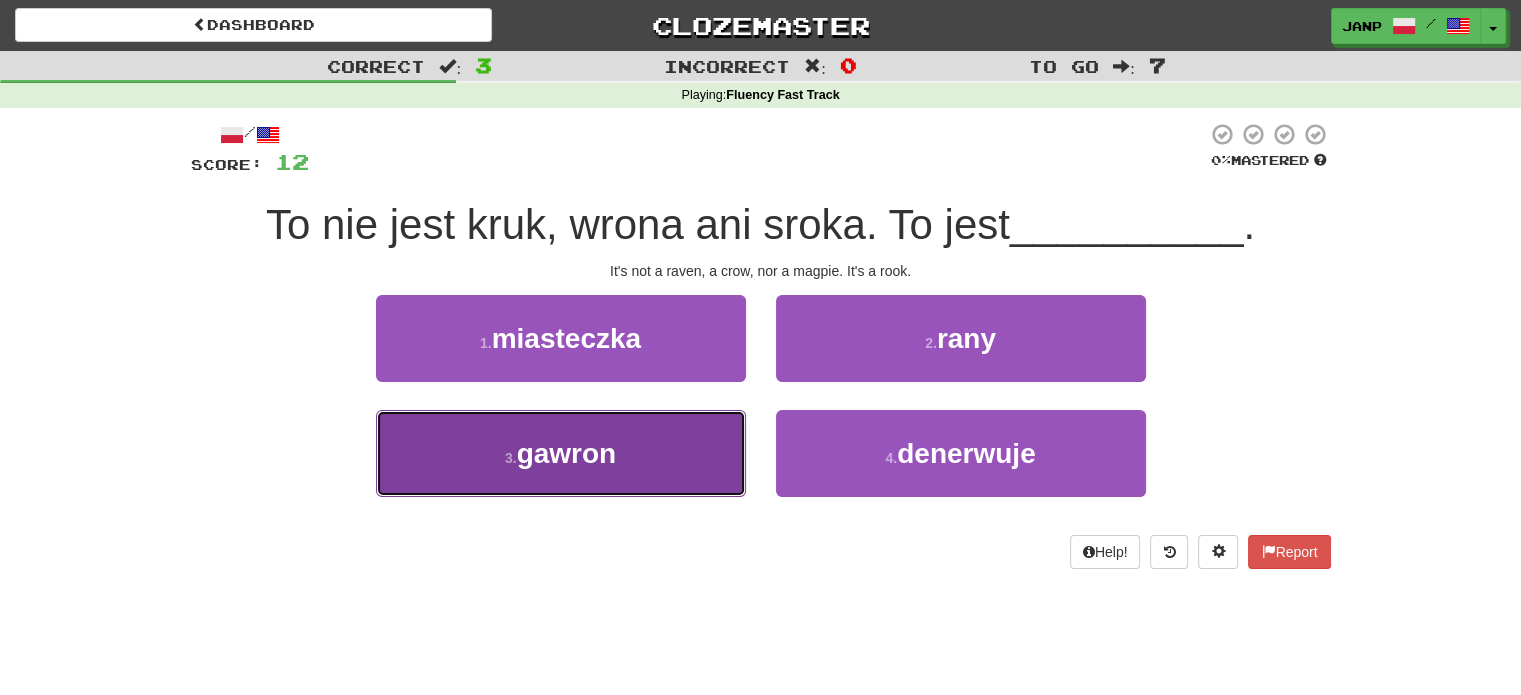 click on "3 .  gawron" at bounding box center (561, 453) 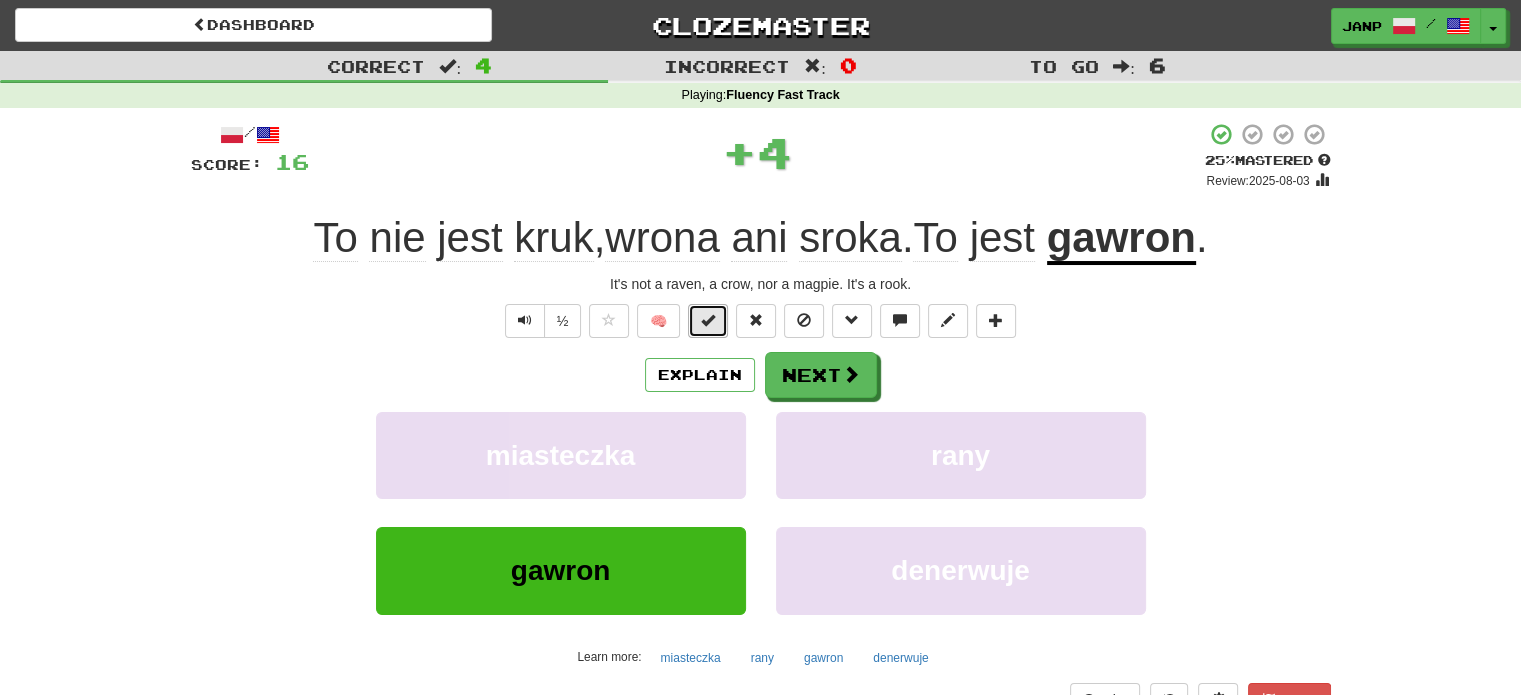 click at bounding box center [708, 320] 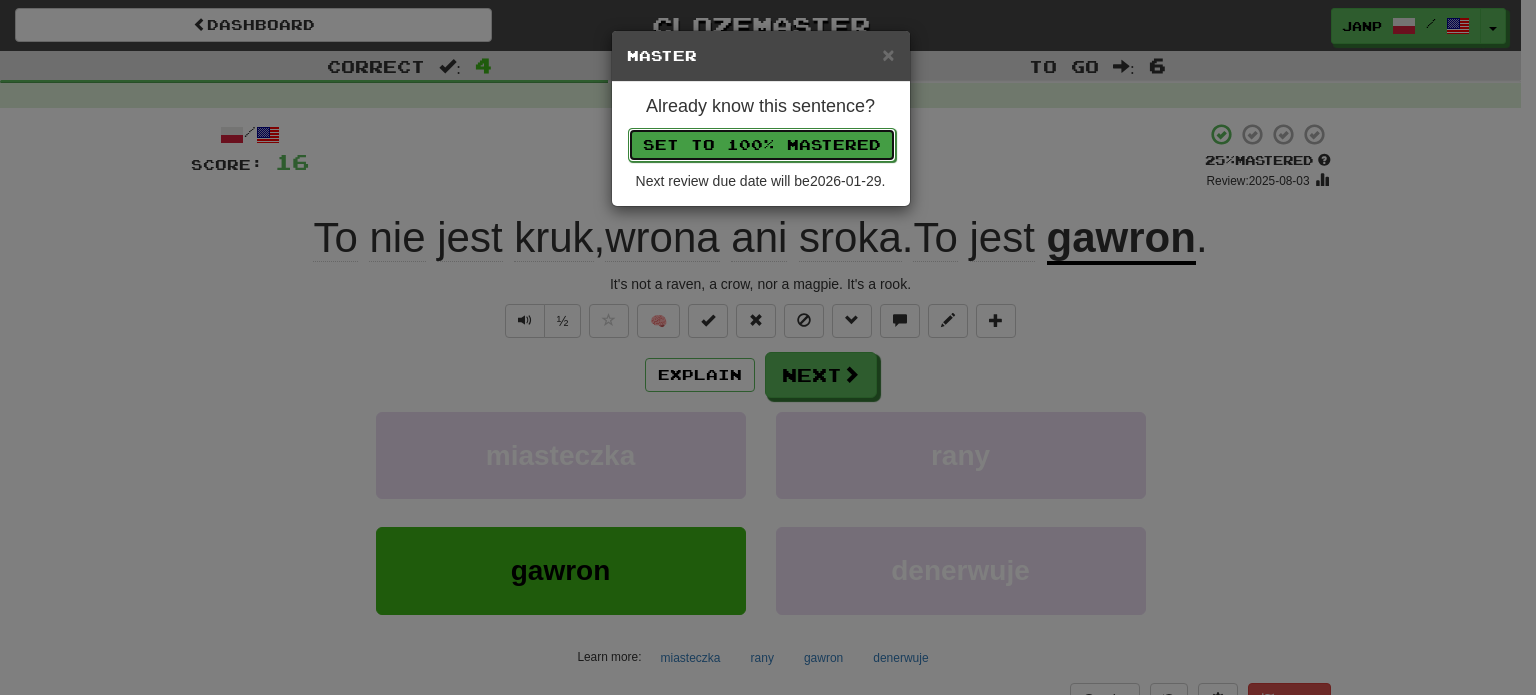 click on "Set to 100% Mastered" at bounding box center (762, 145) 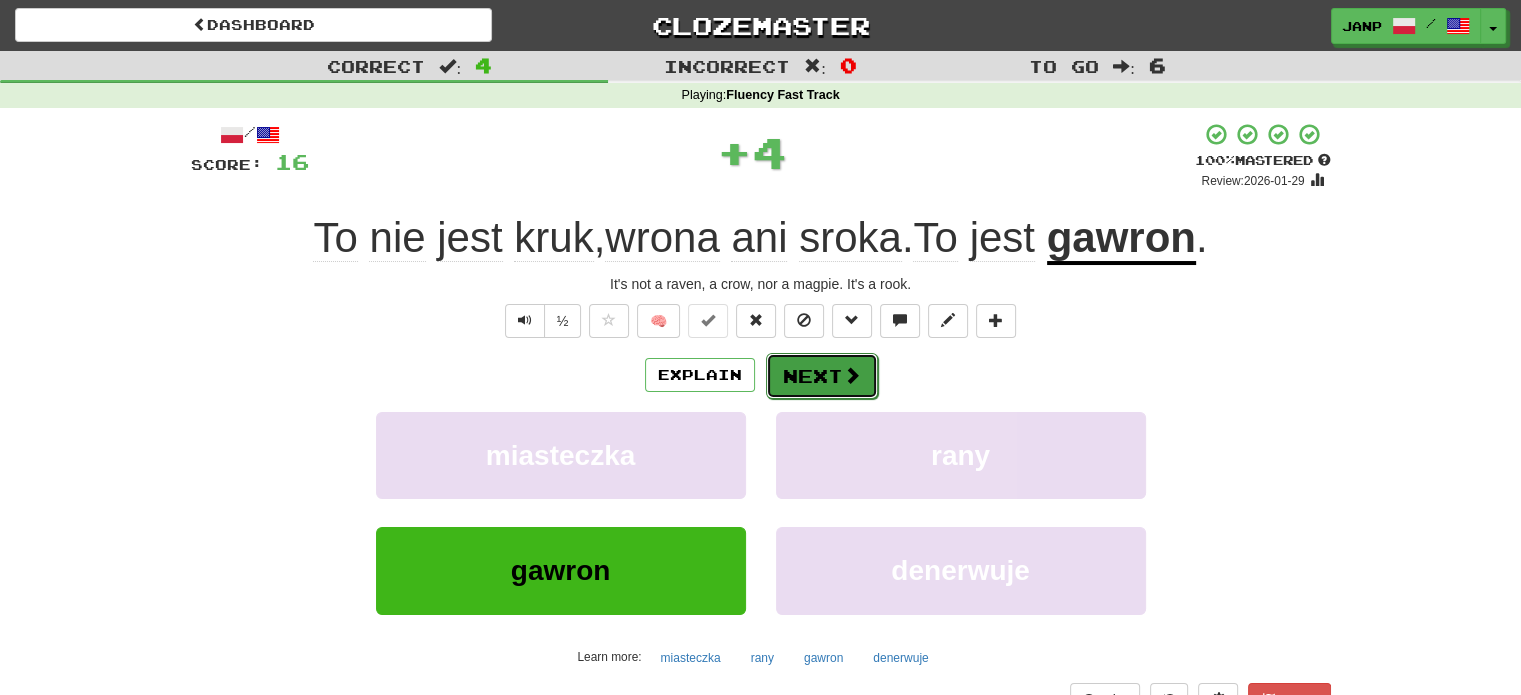 click on "Next" at bounding box center (822, 376) 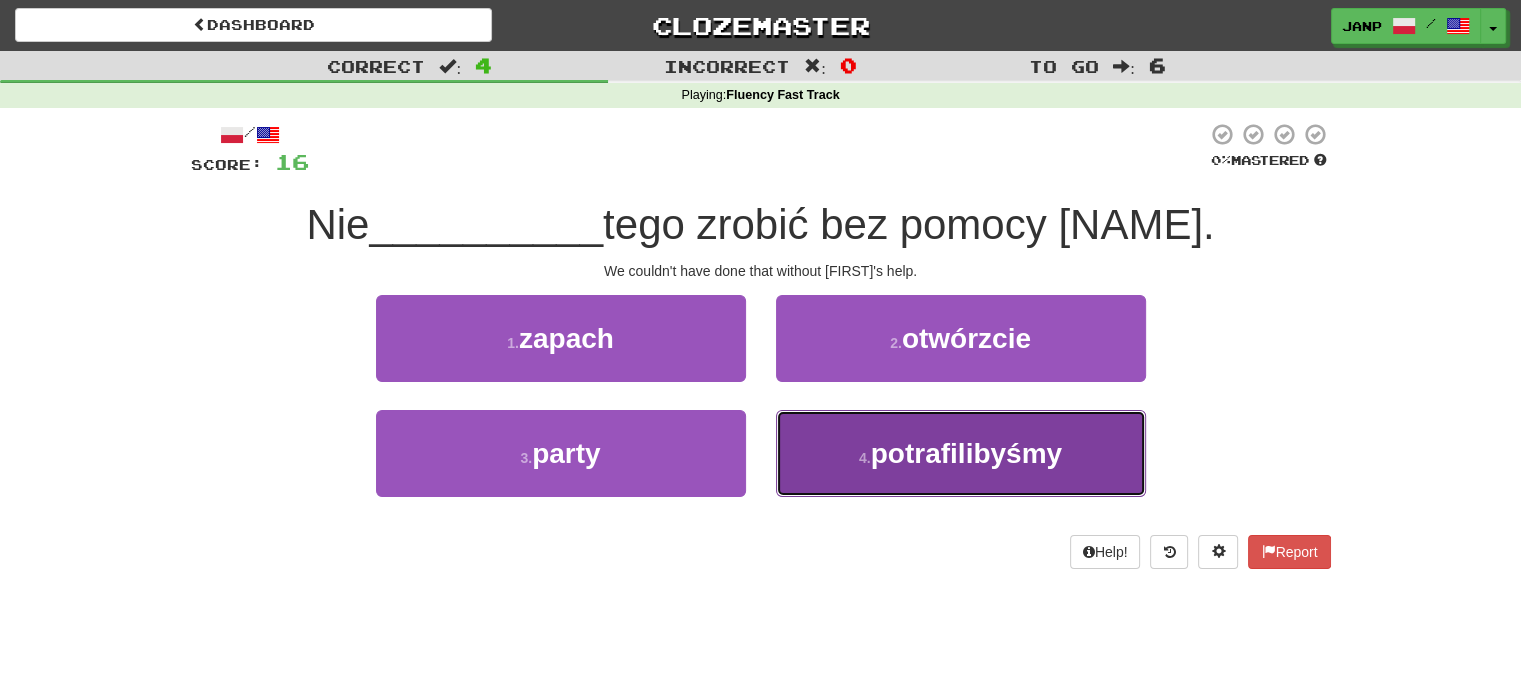 click on "potrafilibyśmy" at bounding box center (966, 453) 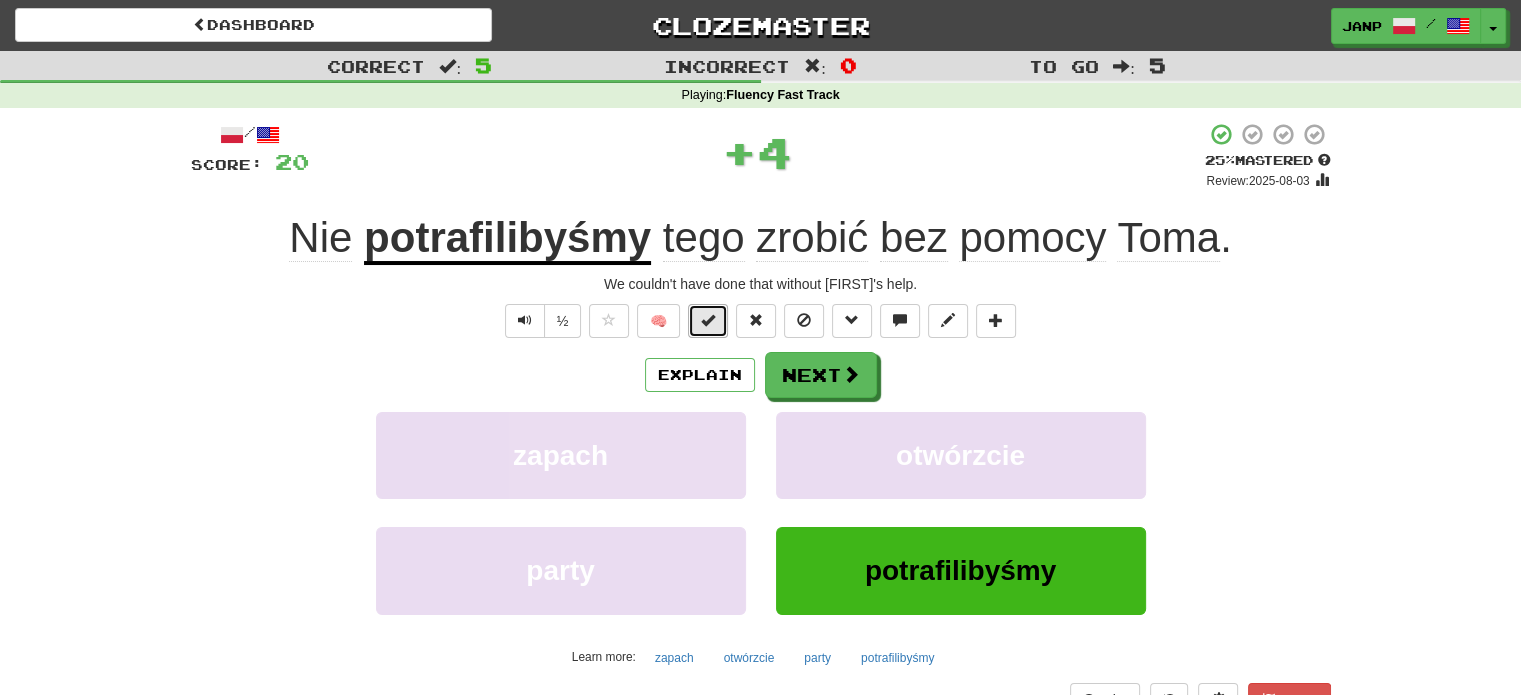 click at bounding box center (708, 320) 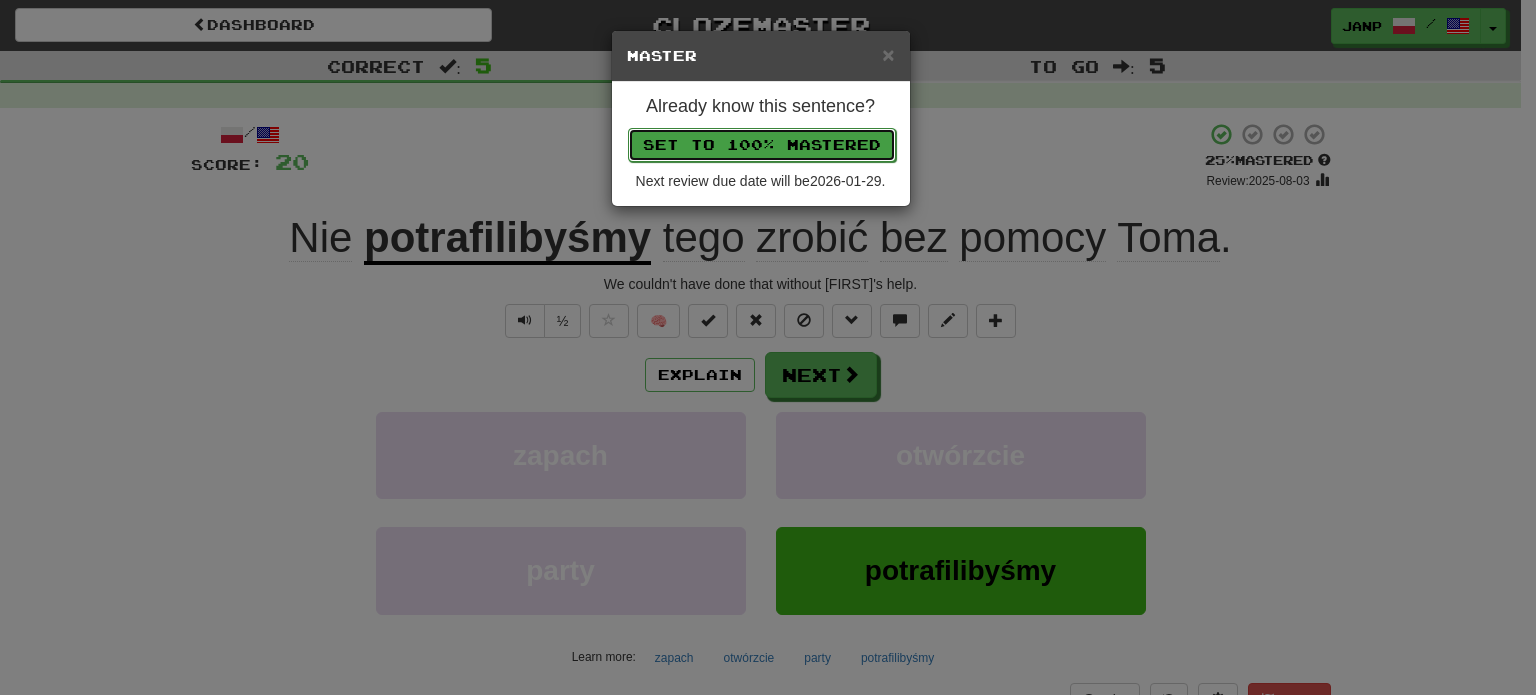 click on "Set to 100% Mastered" at bounding box center (762, 145) 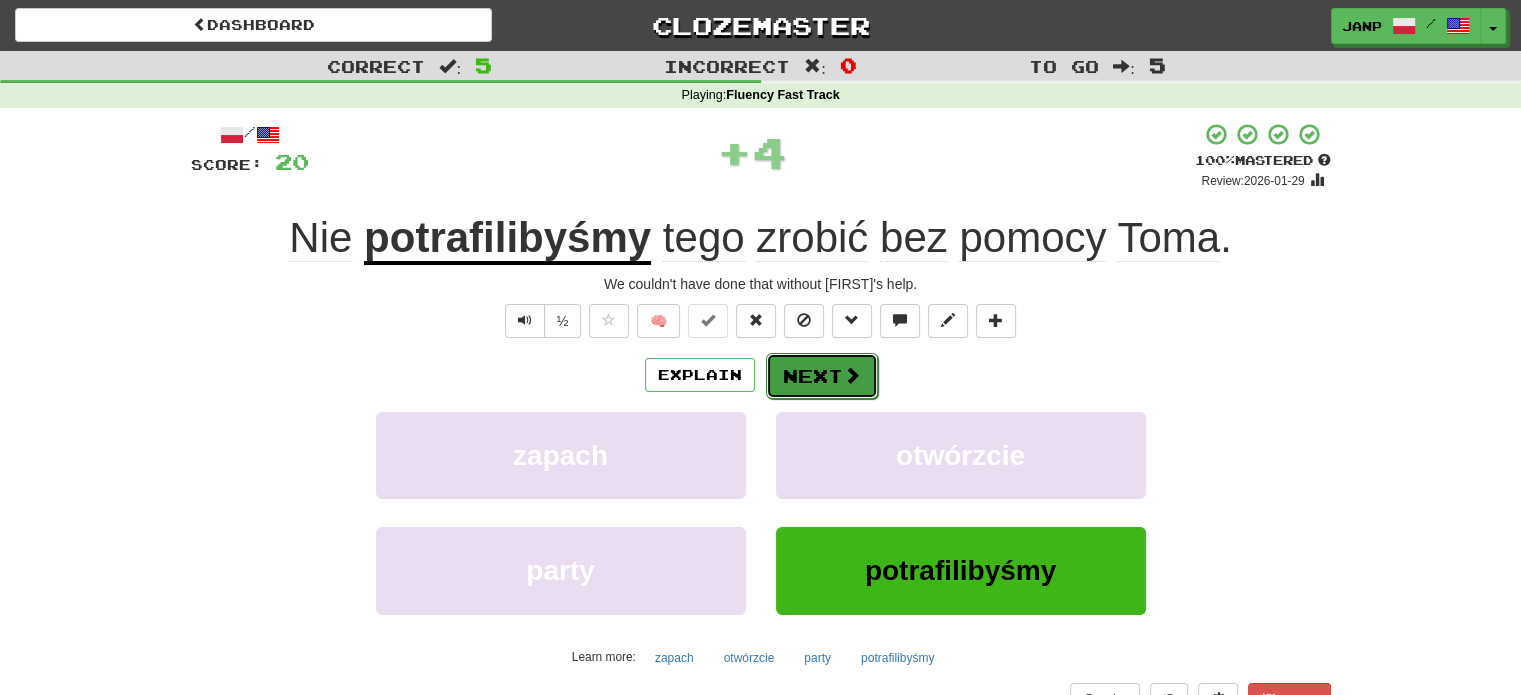 click on "Next" at bounding box center [822, 376] 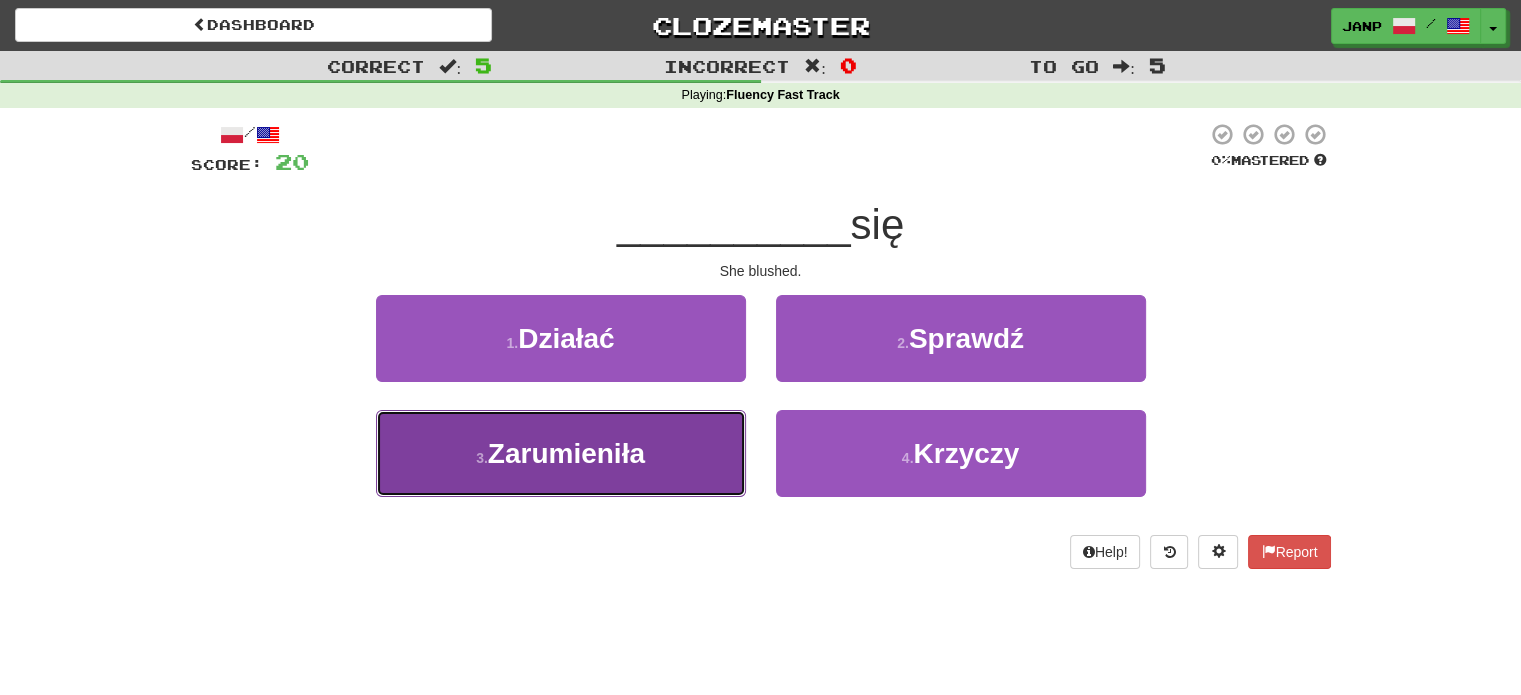 click on "3 .  Zarumieniła" at bounding box center (561, 453) 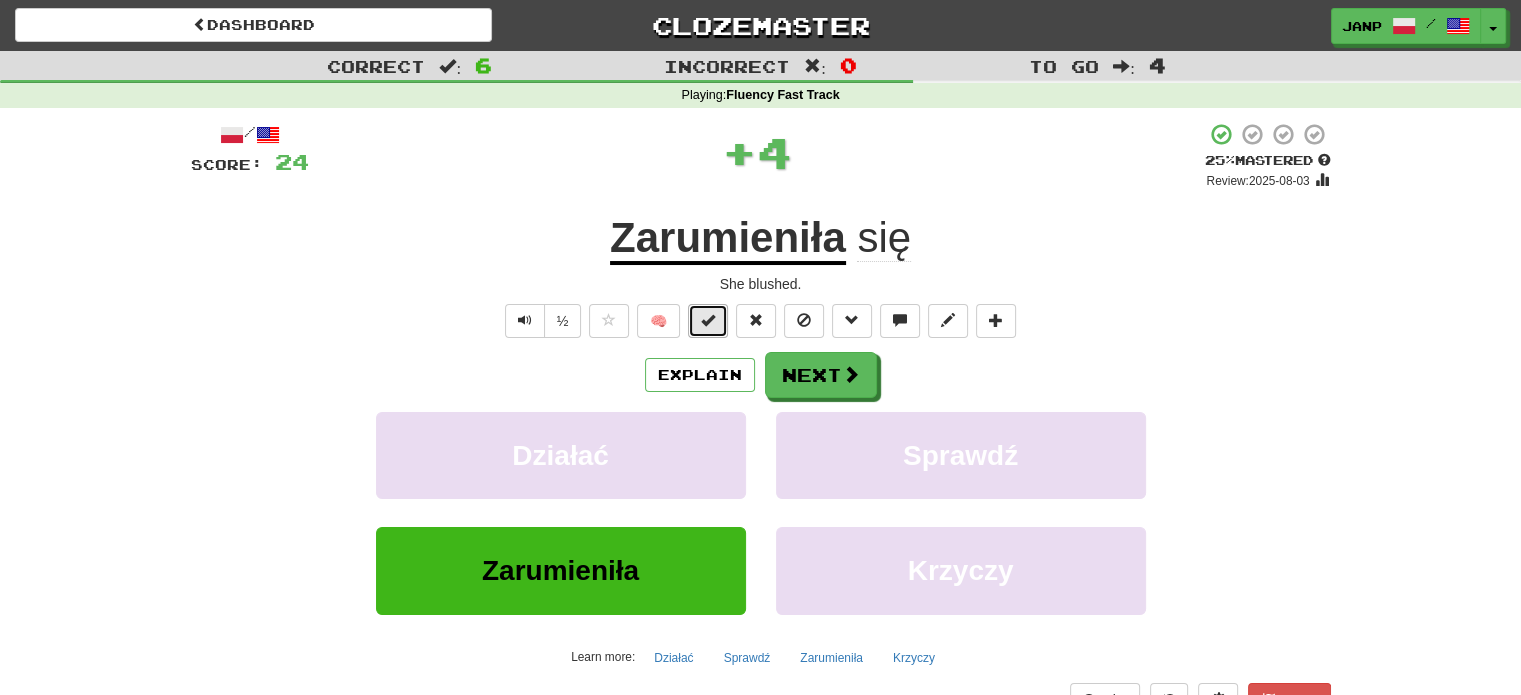 click at bounding box center (708, 321) 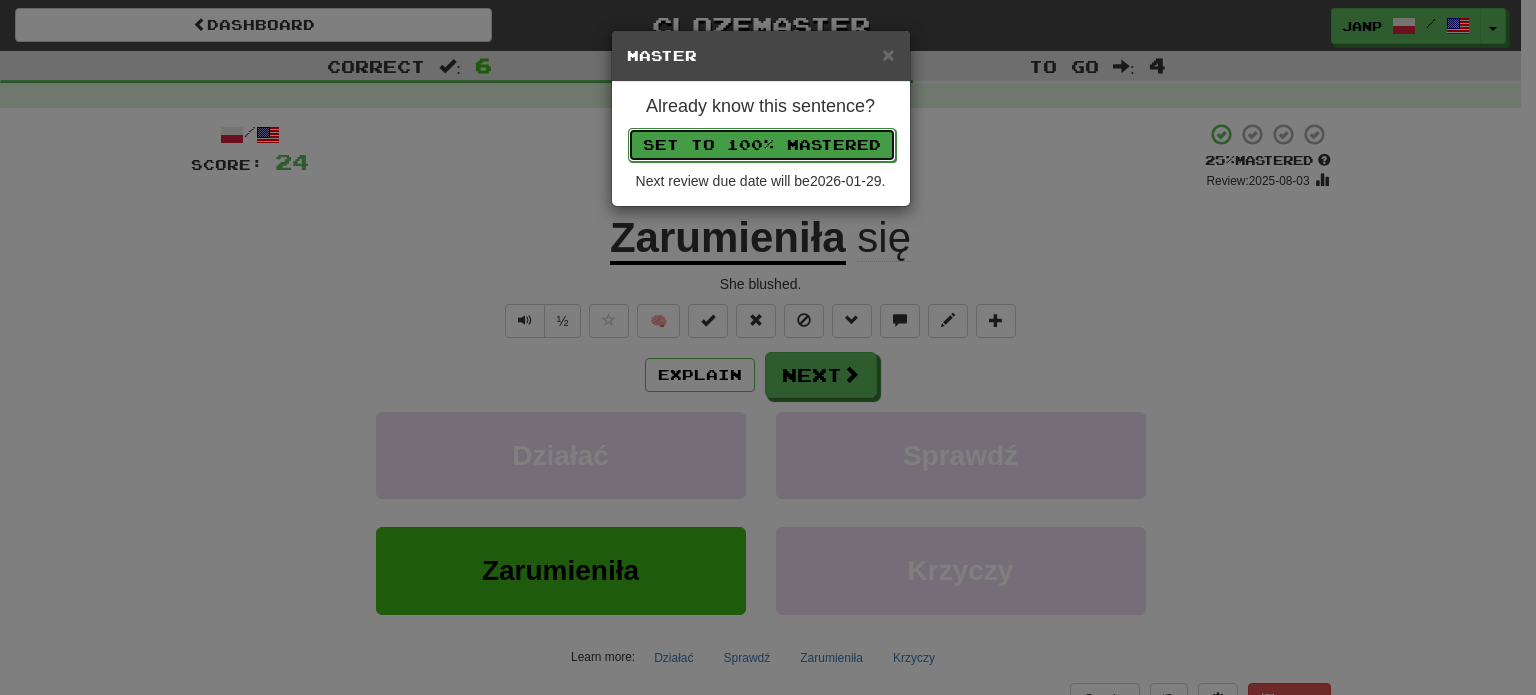 click on "Set to 100% Mastered" at bounding box center [762, 145] 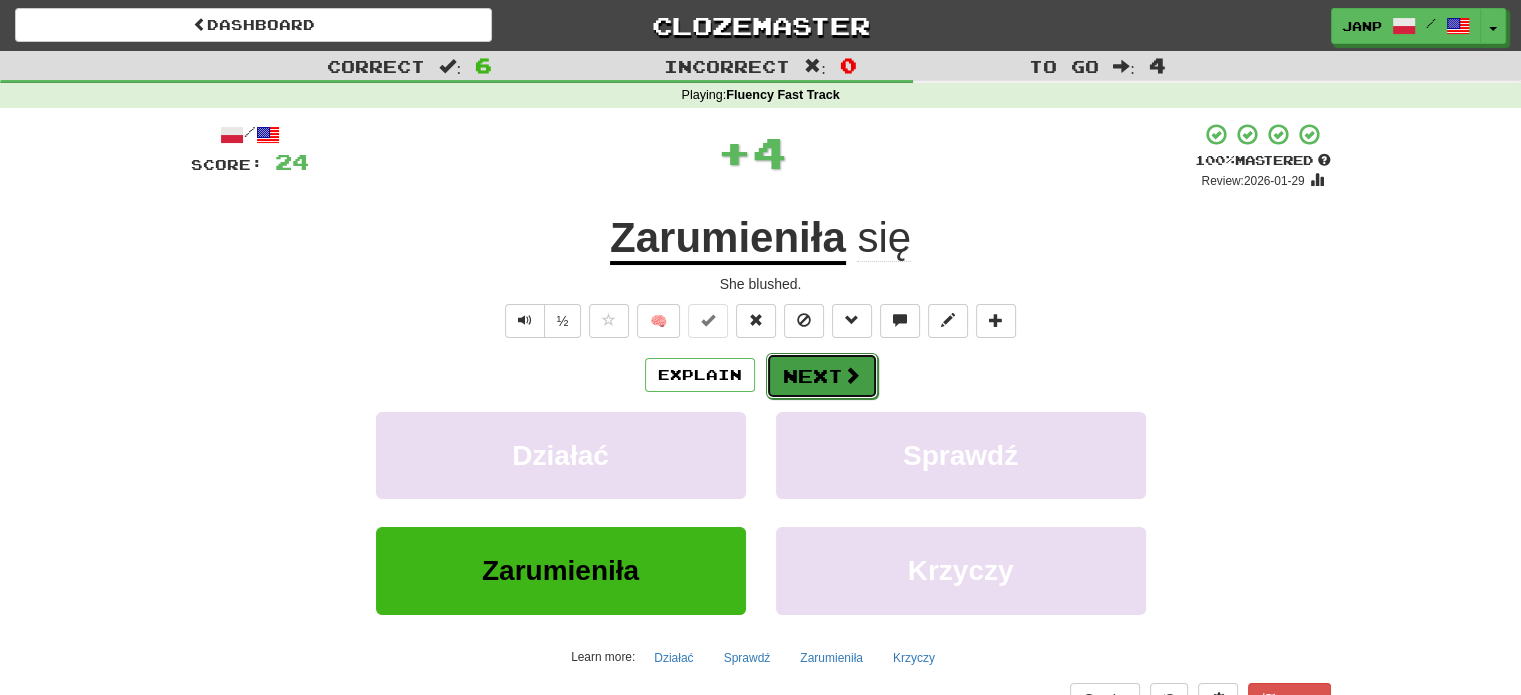 click on "Next" at bounding box center (822, 376) 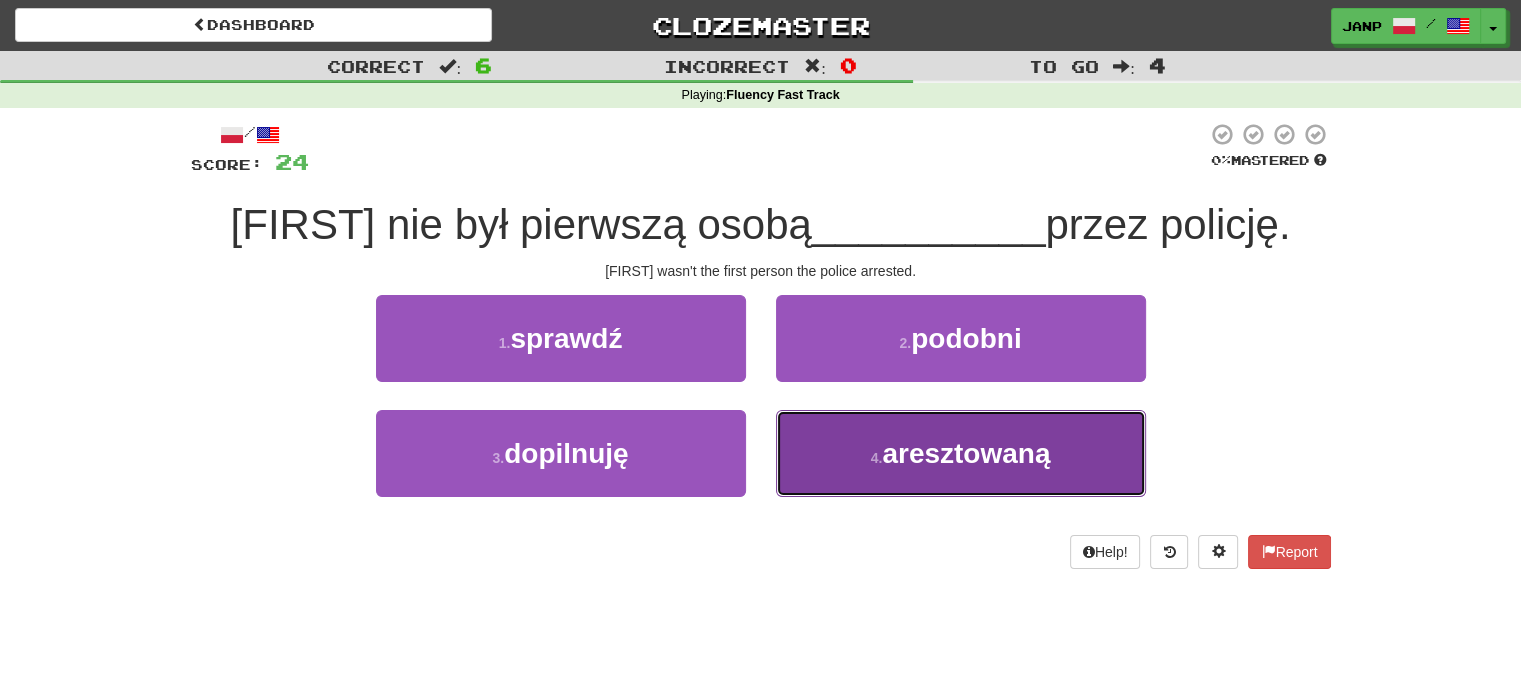 click on "4 .  aresztowaną" at bounding box center [961, 453] 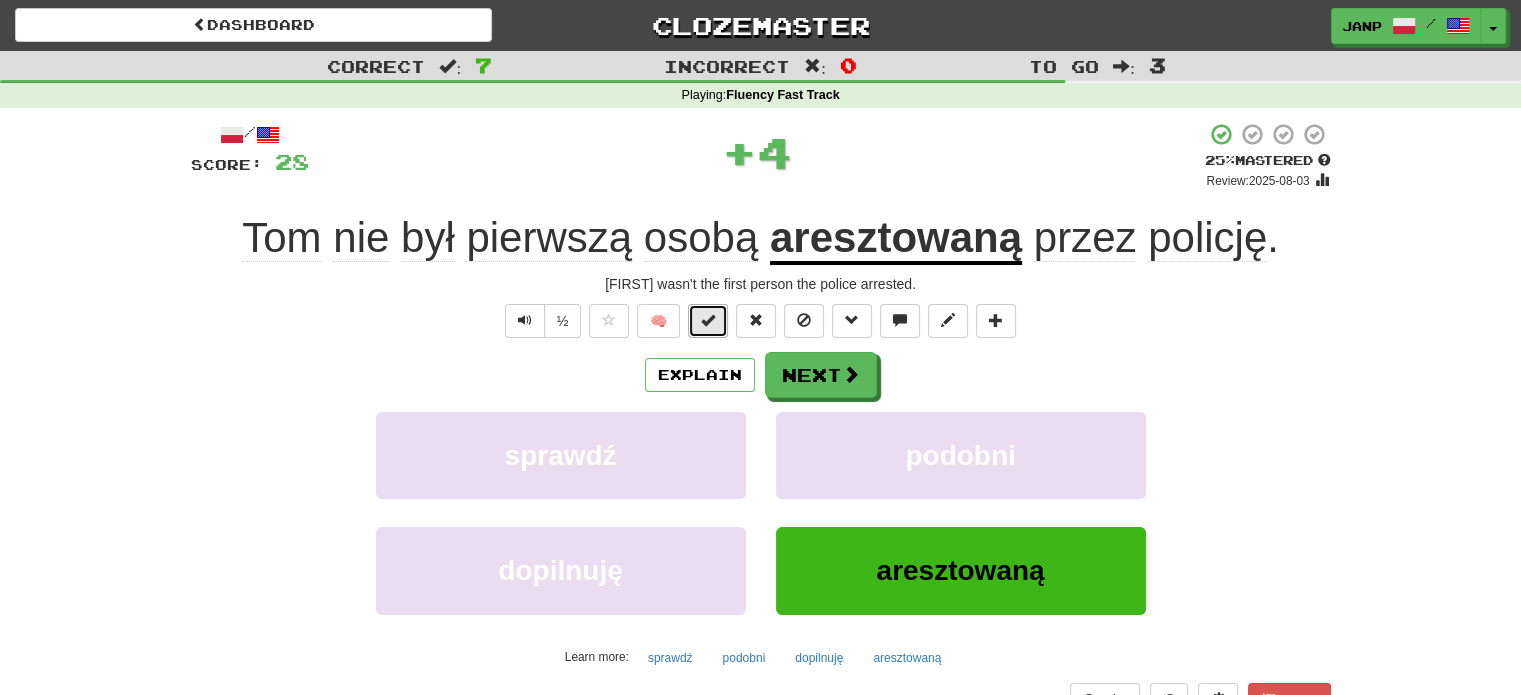 click at bounding box center (708, 320) 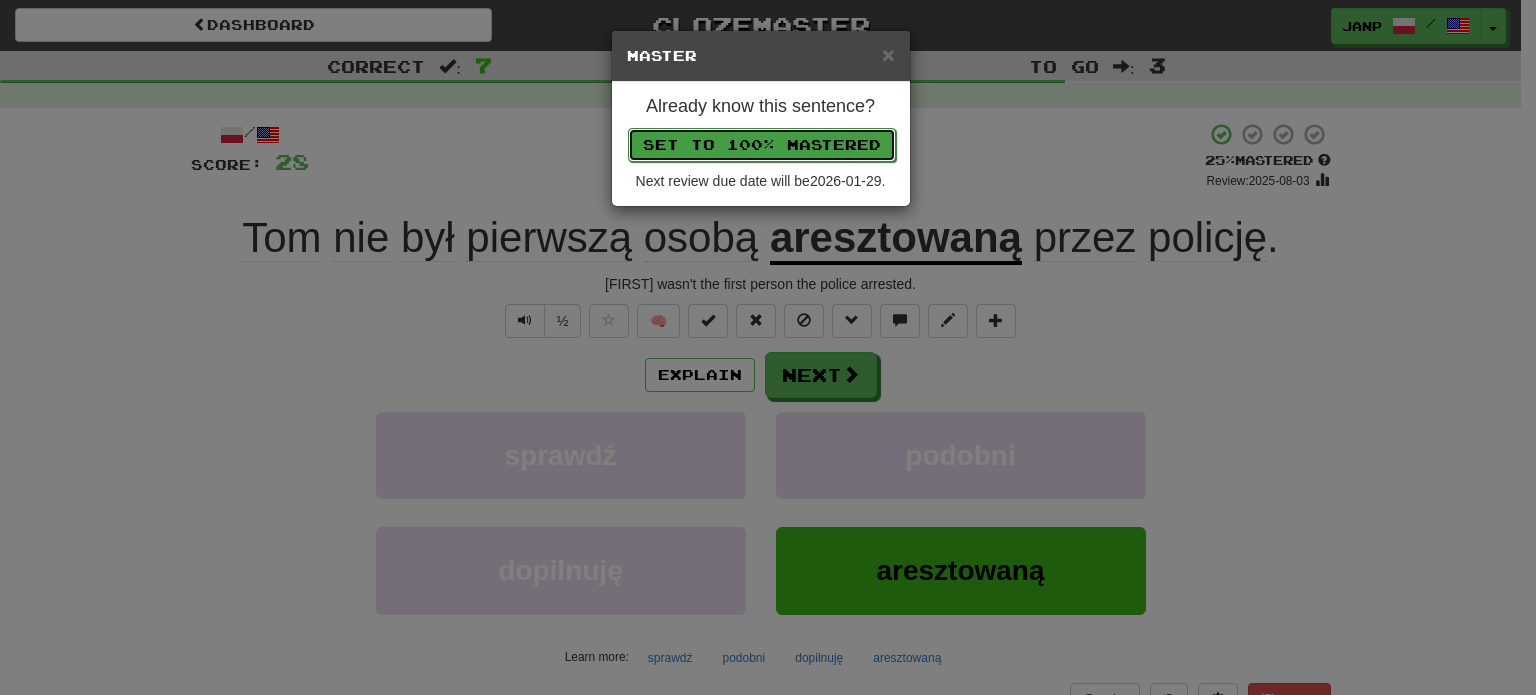 click on "Set to 100% Mastered" at bounding box center [762, 145] 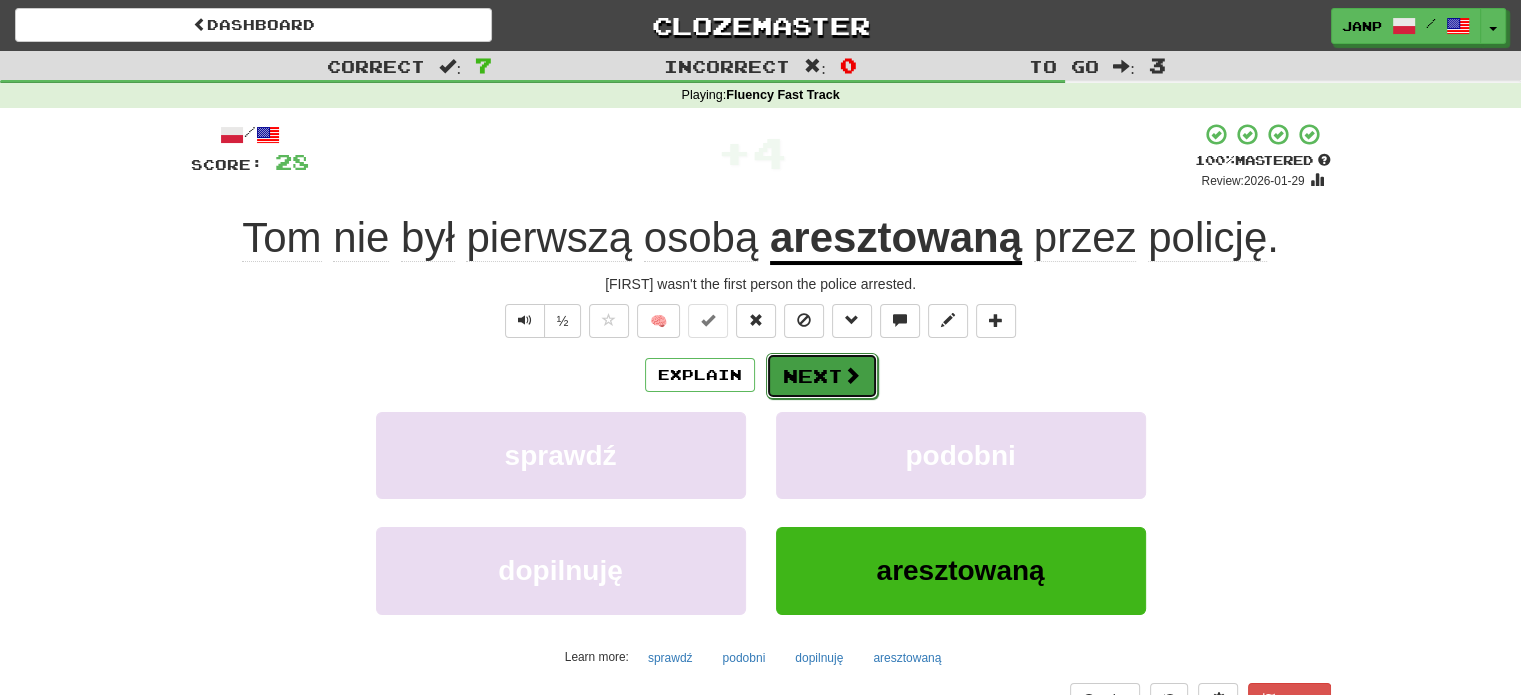 click on "Next" at bounding box center (822, 376) 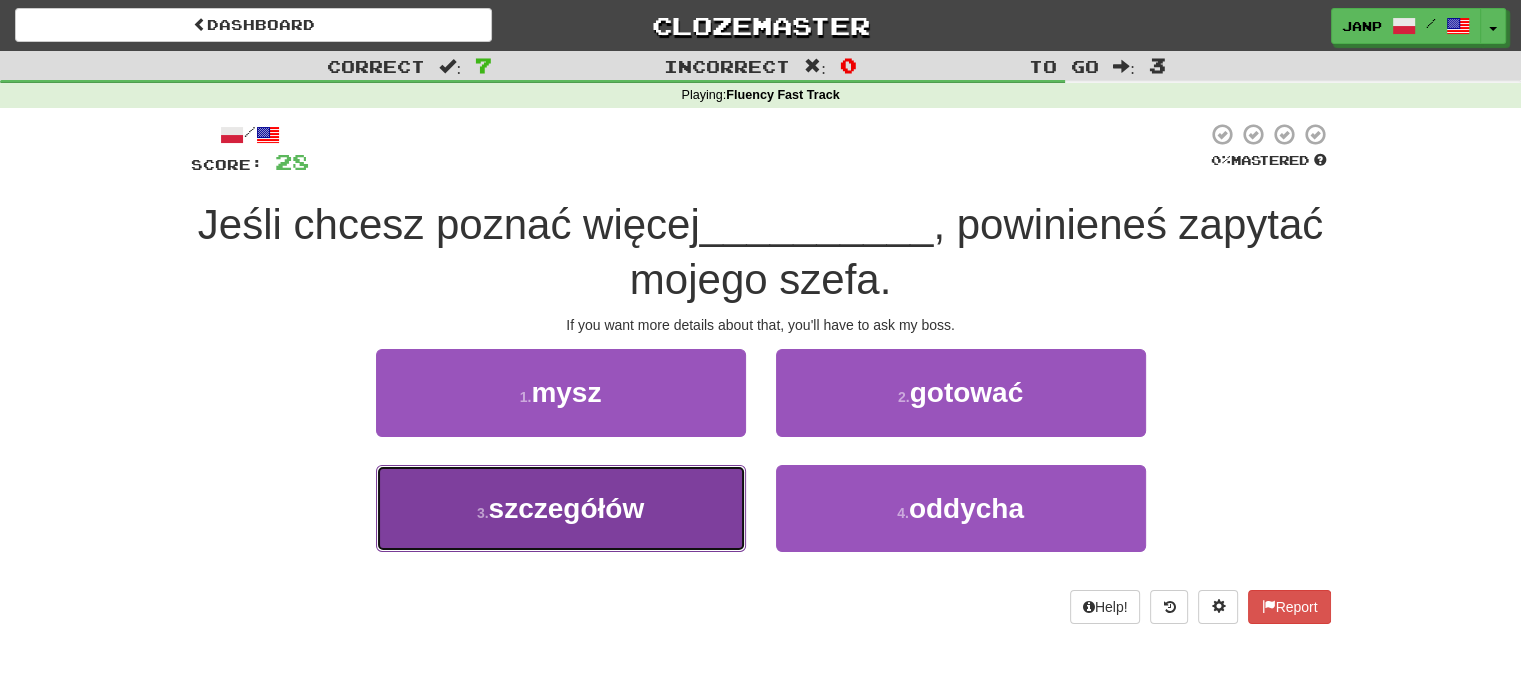 click on "3 .  szczegółów" at bounding box center (561, 508) 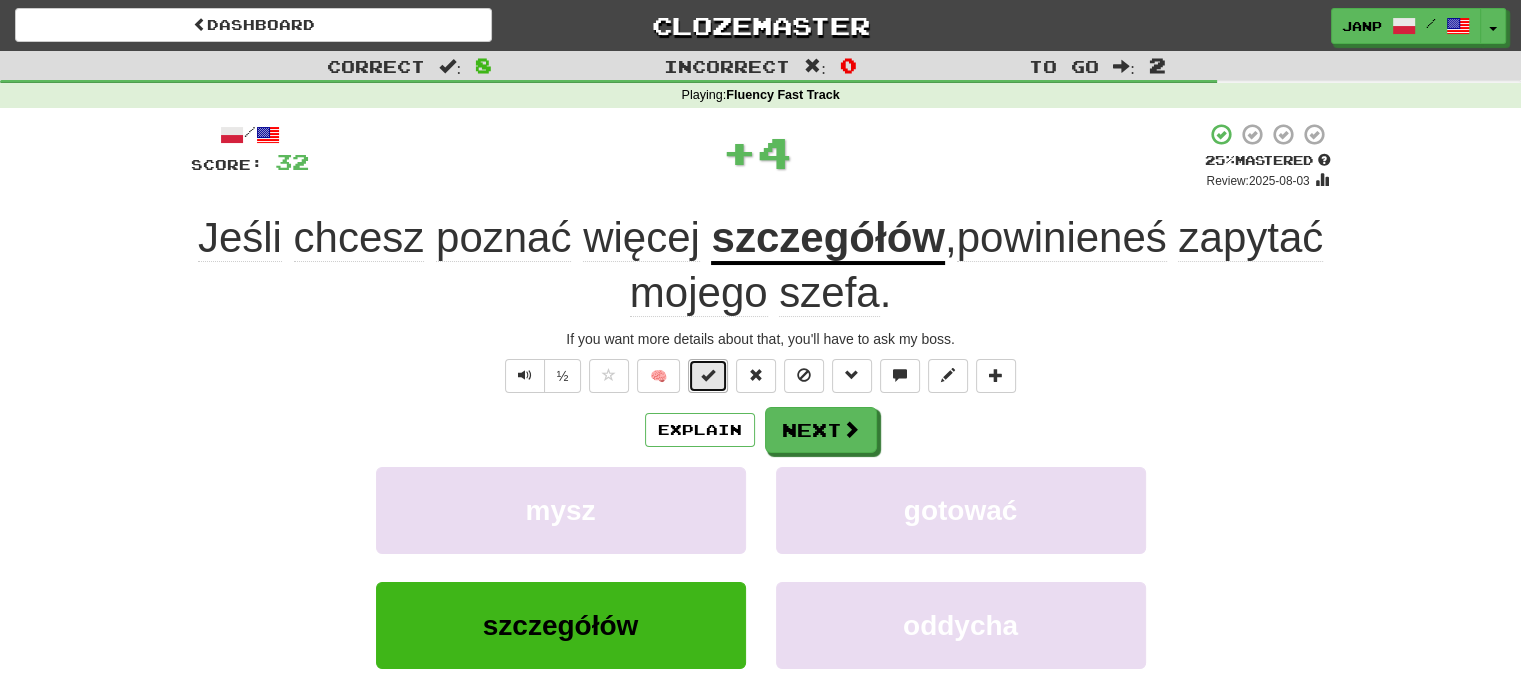 click at bounding box center (708, 375) 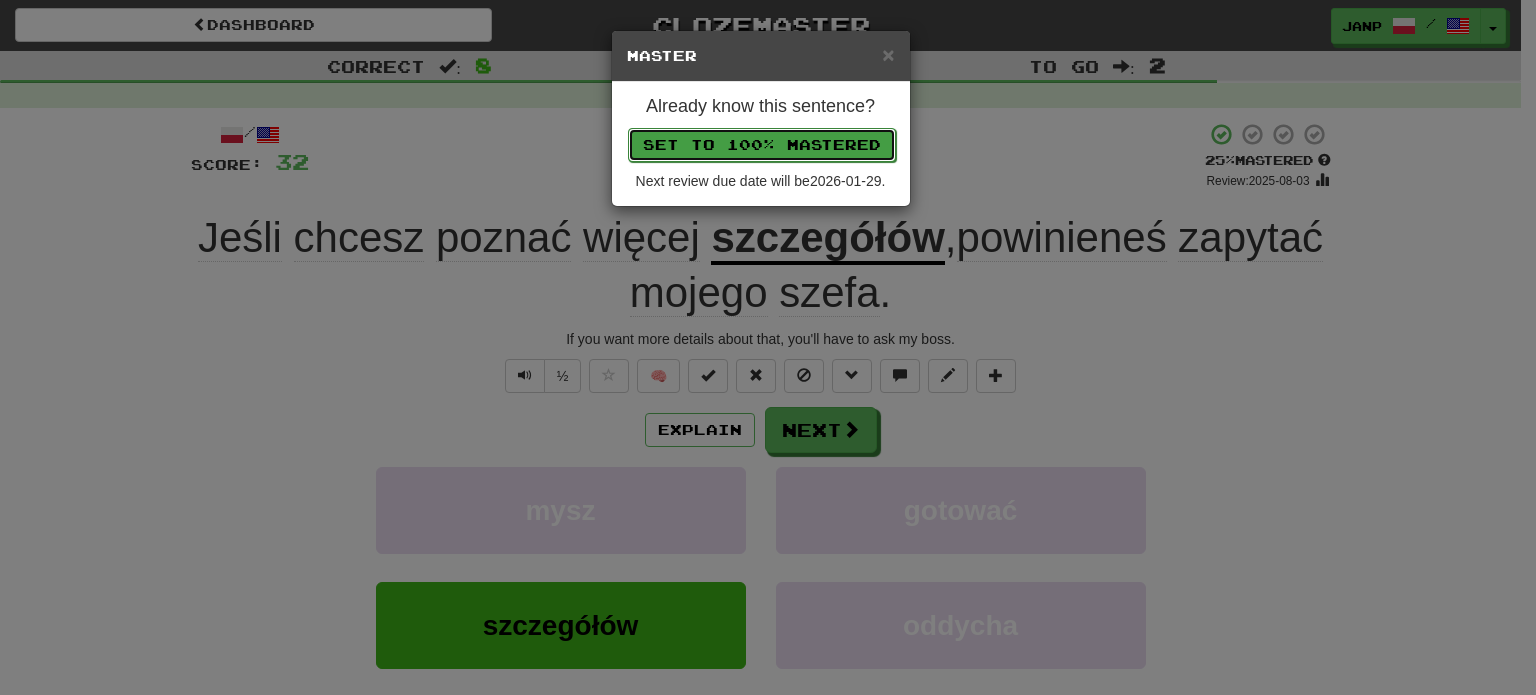 click on "Set to 100% Mastered" at bounding box center (762, 145) 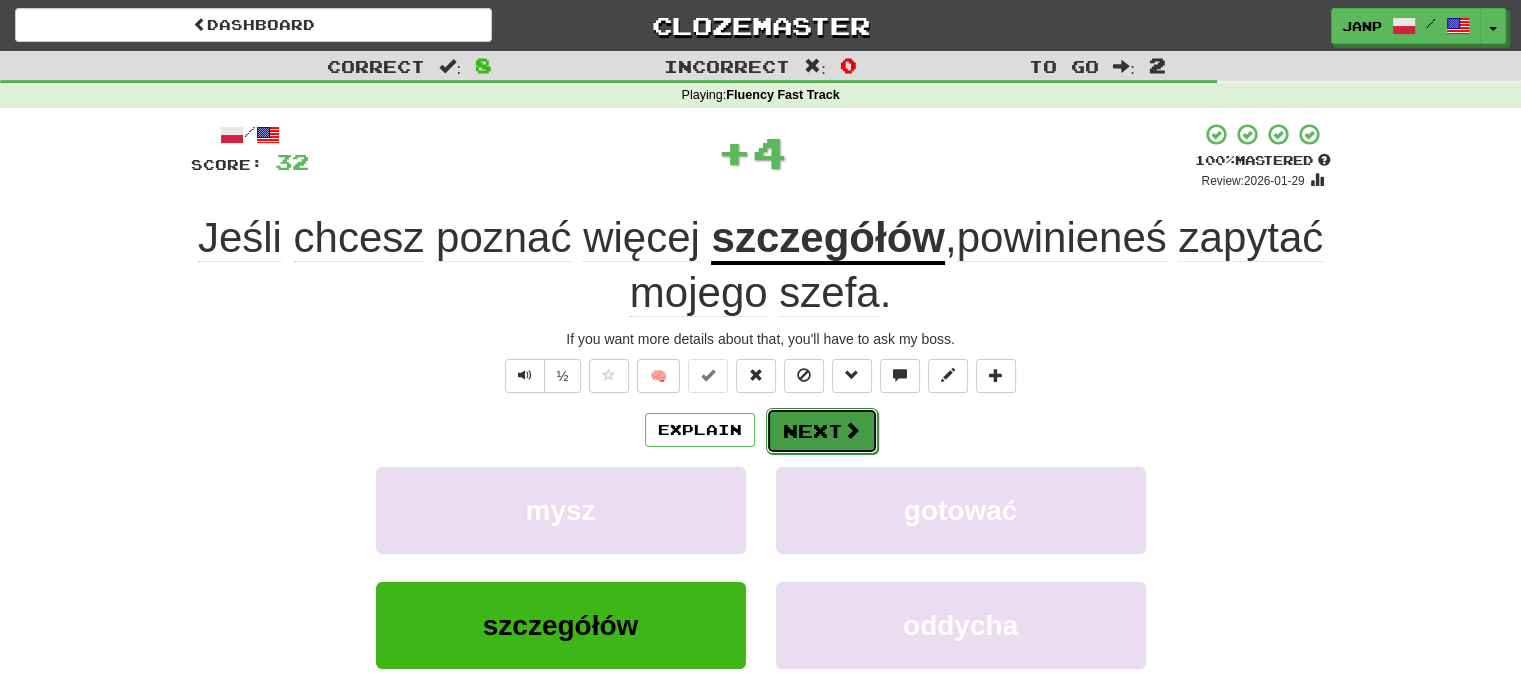 click at bounding box center (852, 430) 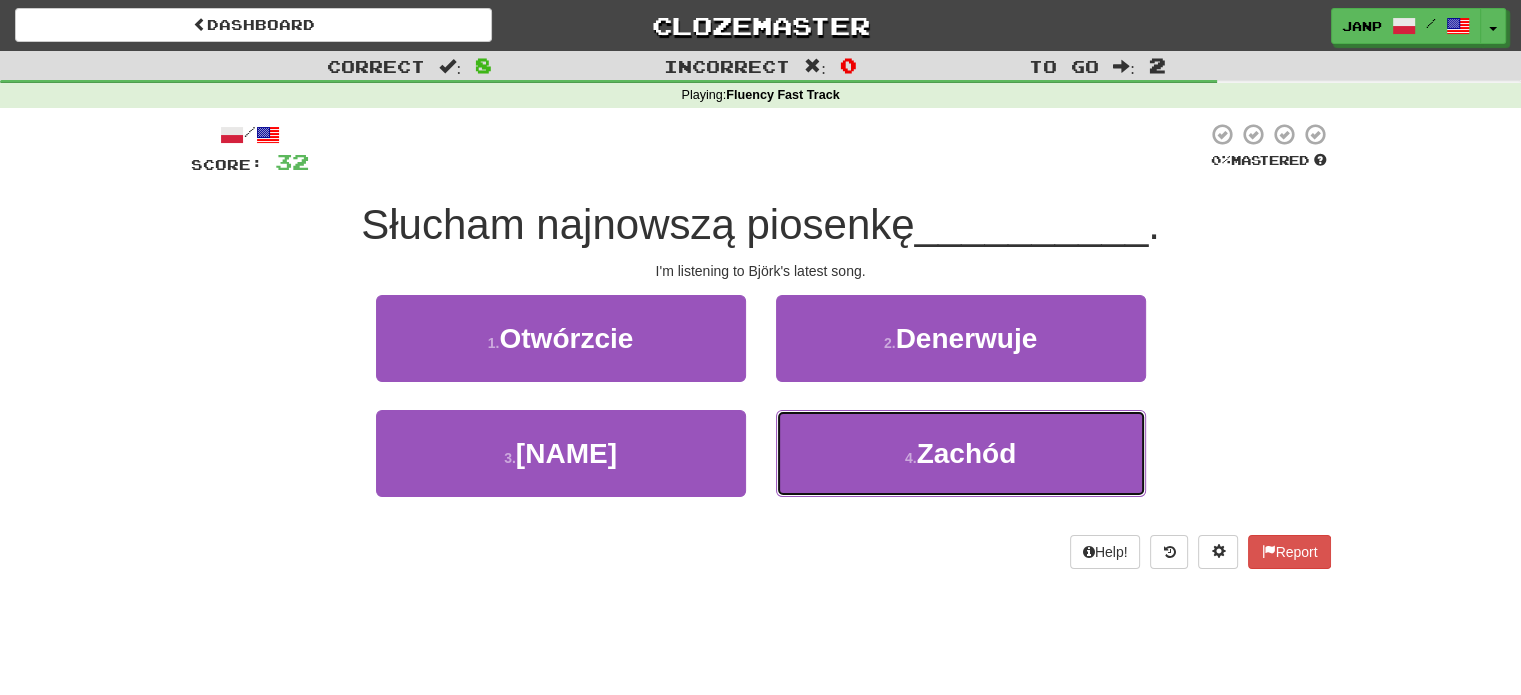 click on "4 .  Zachód" at bounding box center [961, 453] 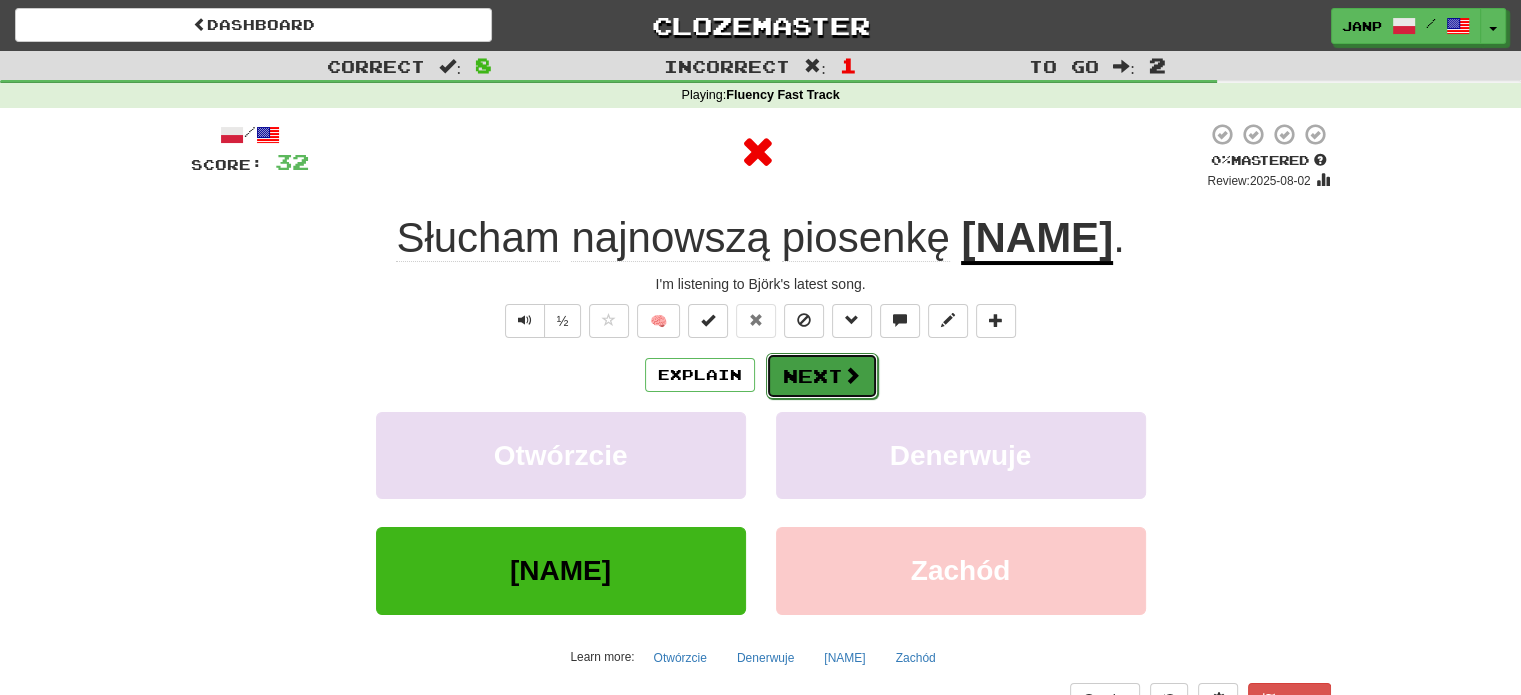 click at bounding box center (852, 375) 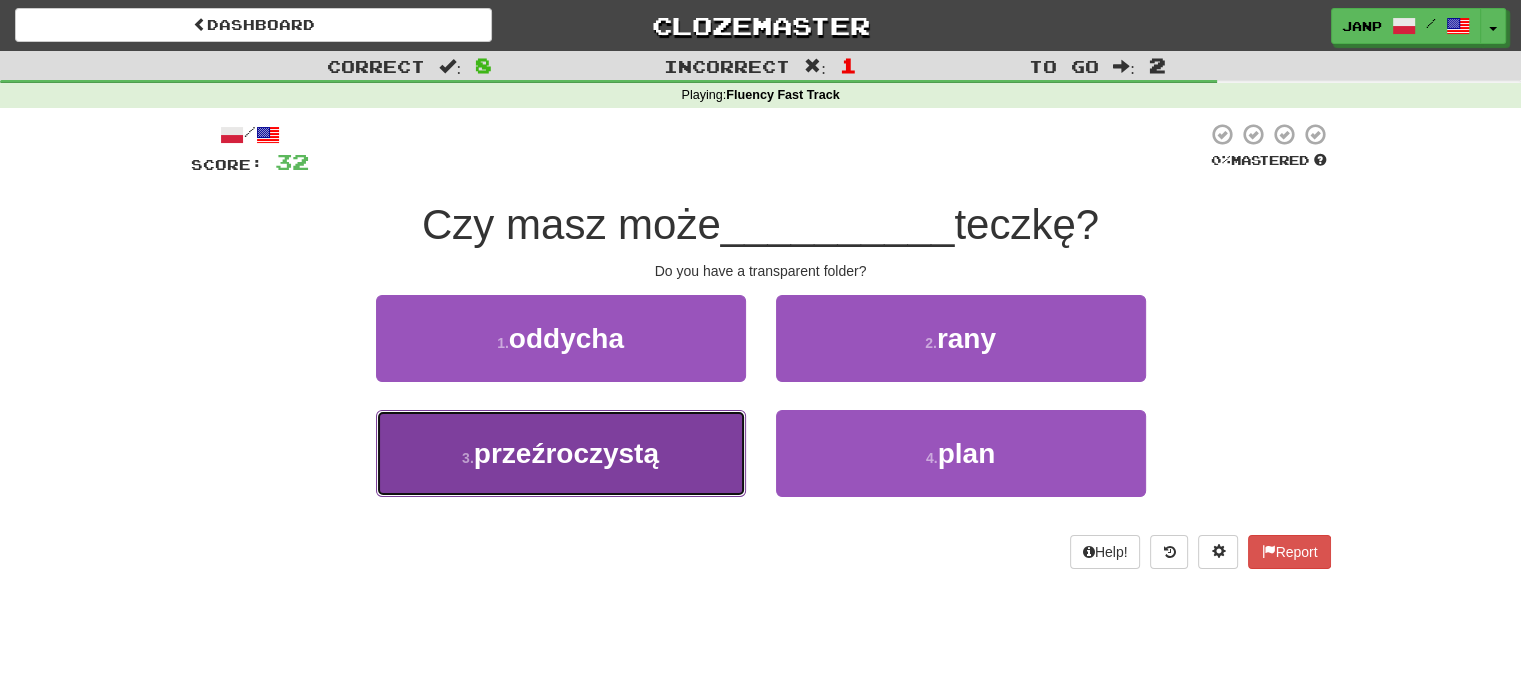 click on "przeźroczystą" at bounding box center (566, 453) 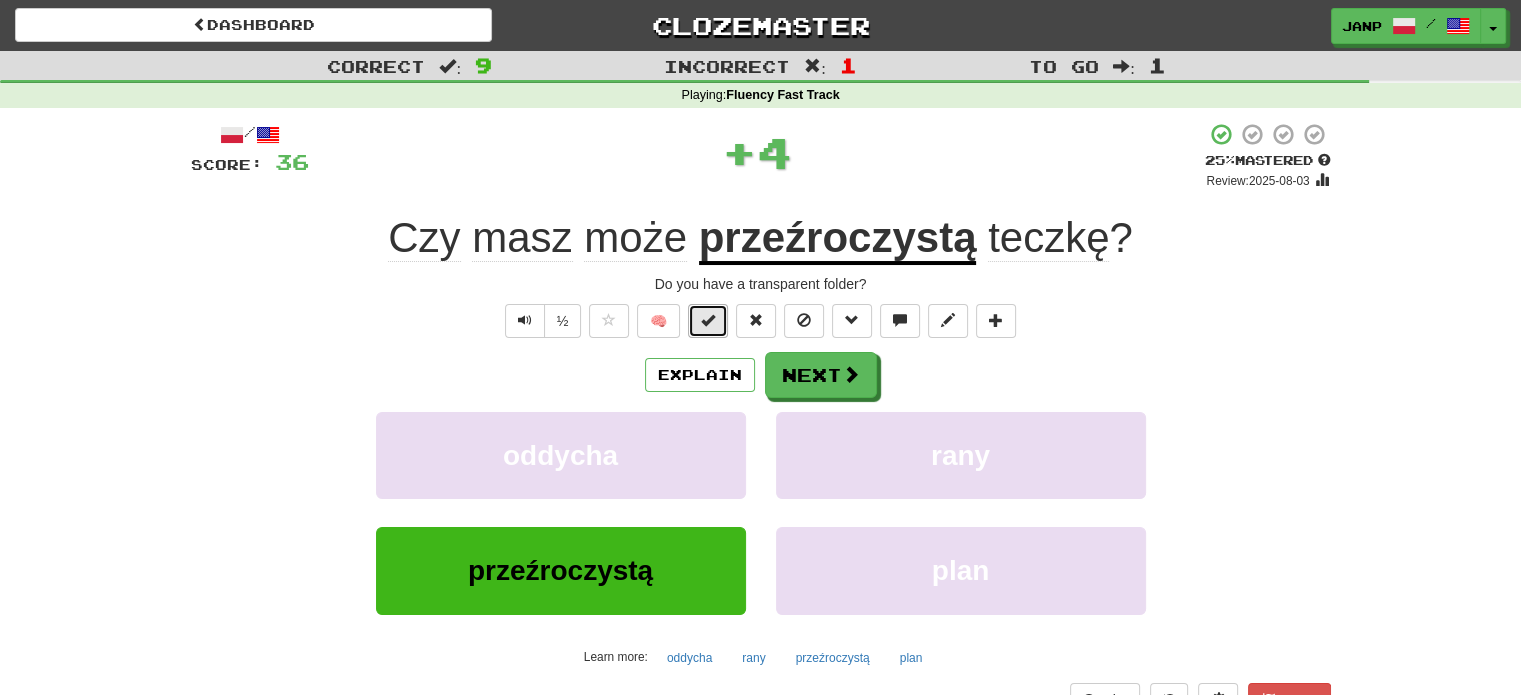 click at bounding box center (708, 321) 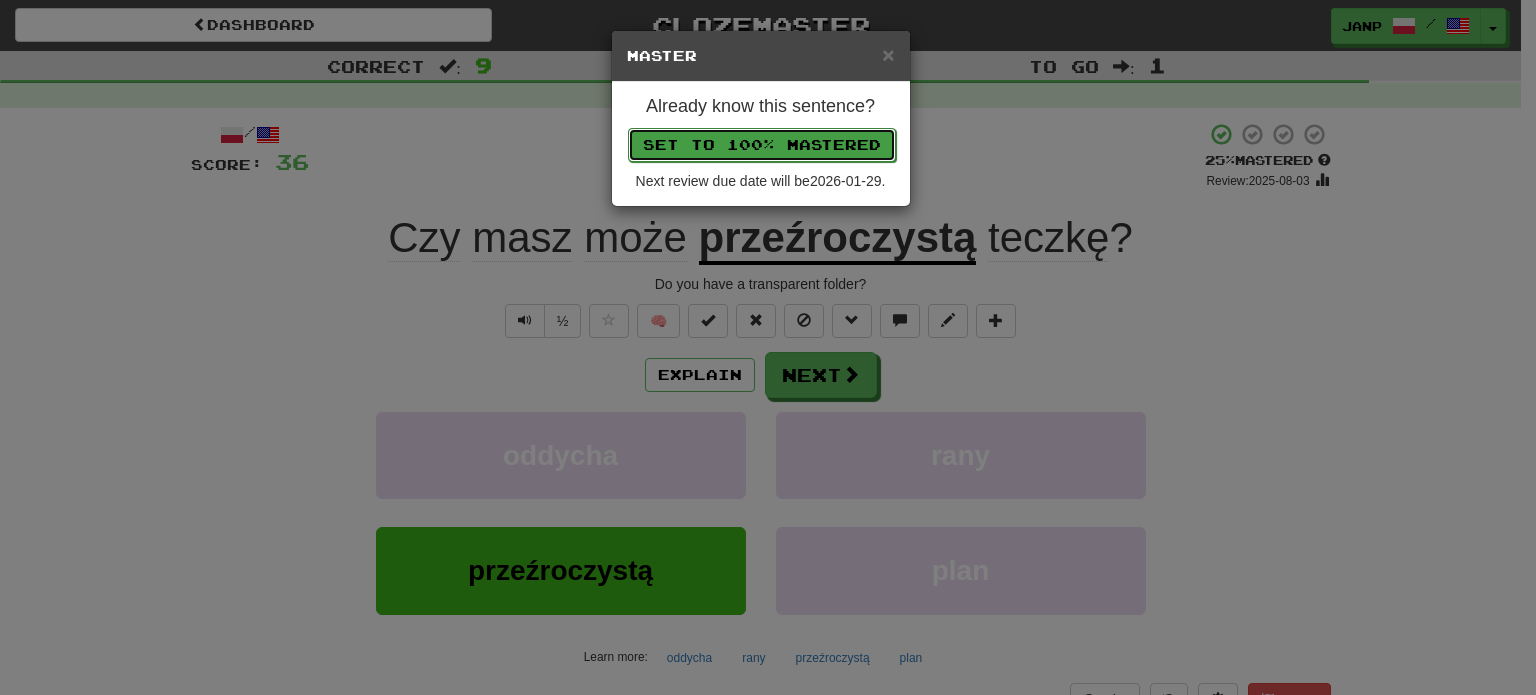 click on "Set to 100% Mastered" at bounding box center [762, 145] 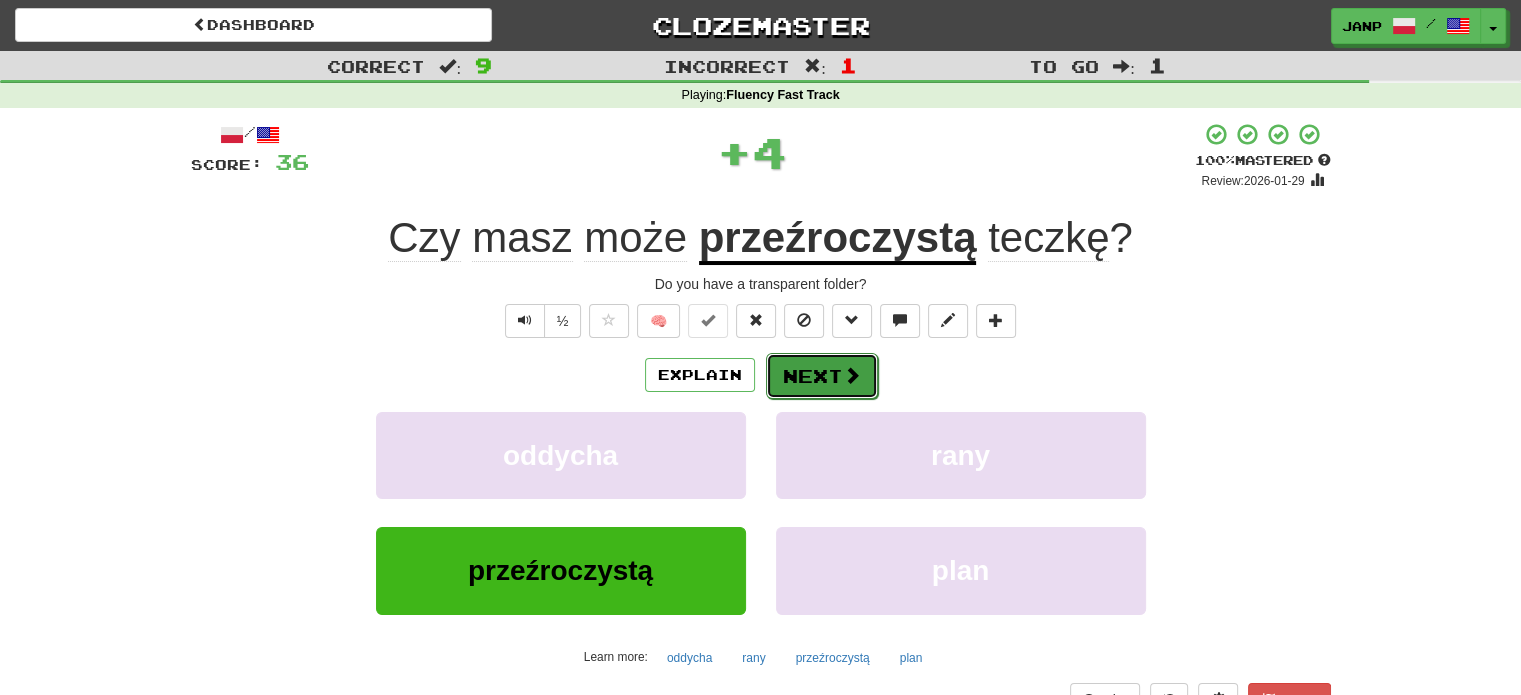 click on "Next" at bounding box center (822, 376) 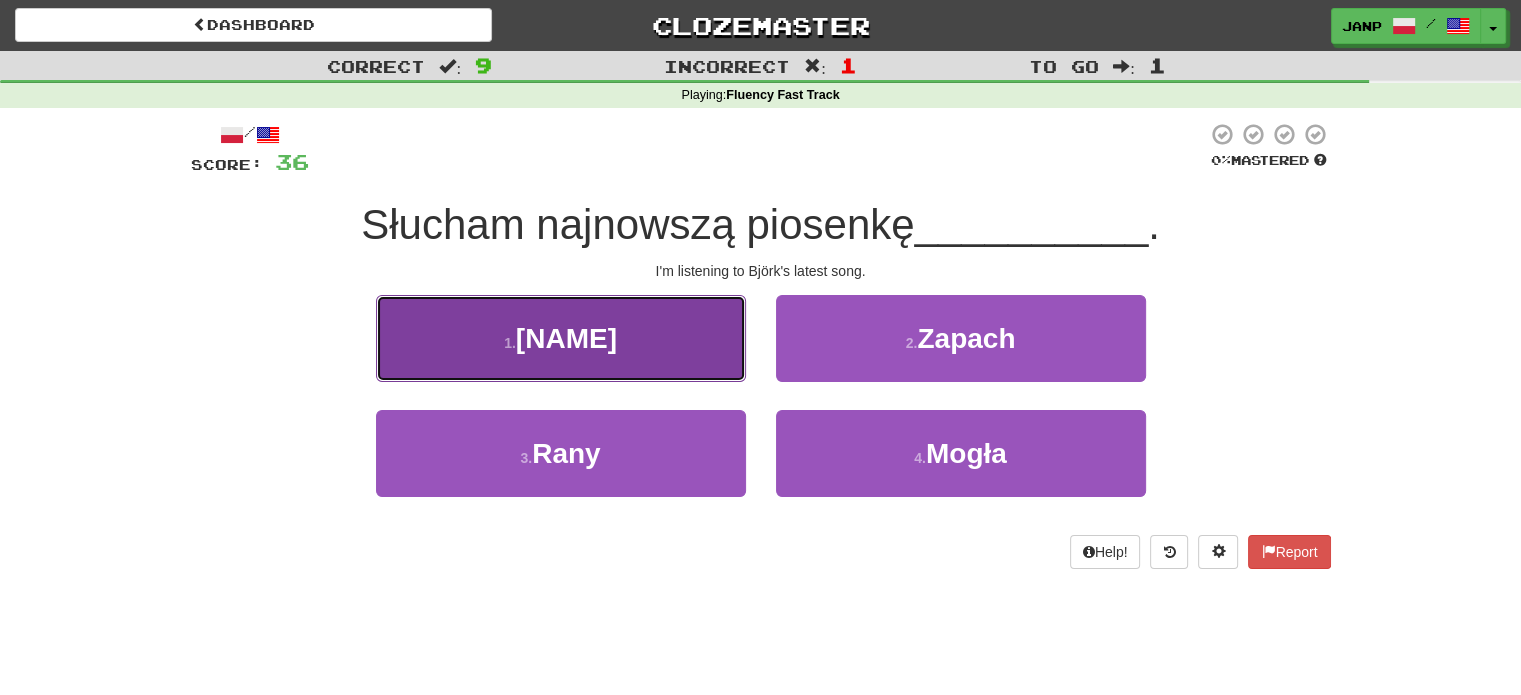 click on "1 .  Björk" at bounding box center (561, 338) 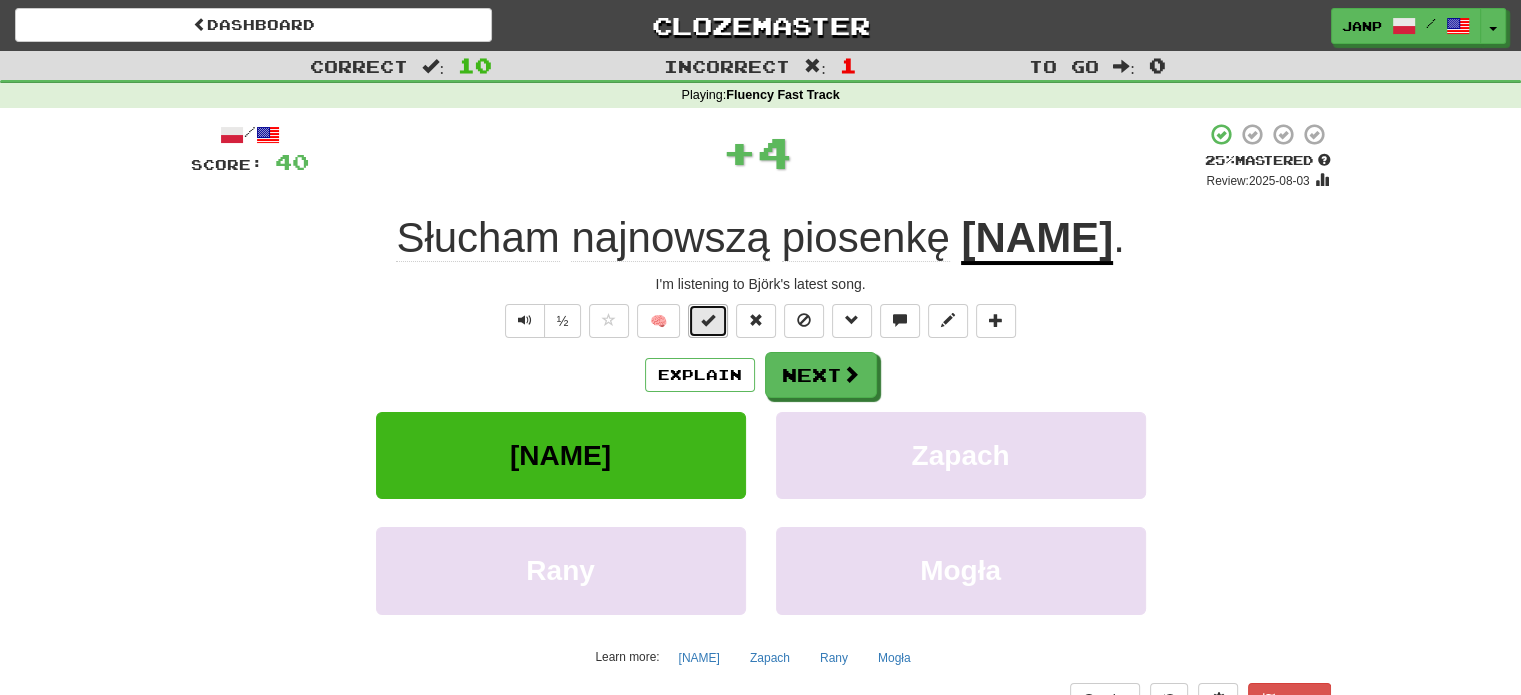 click at bounding box center (708, 321) 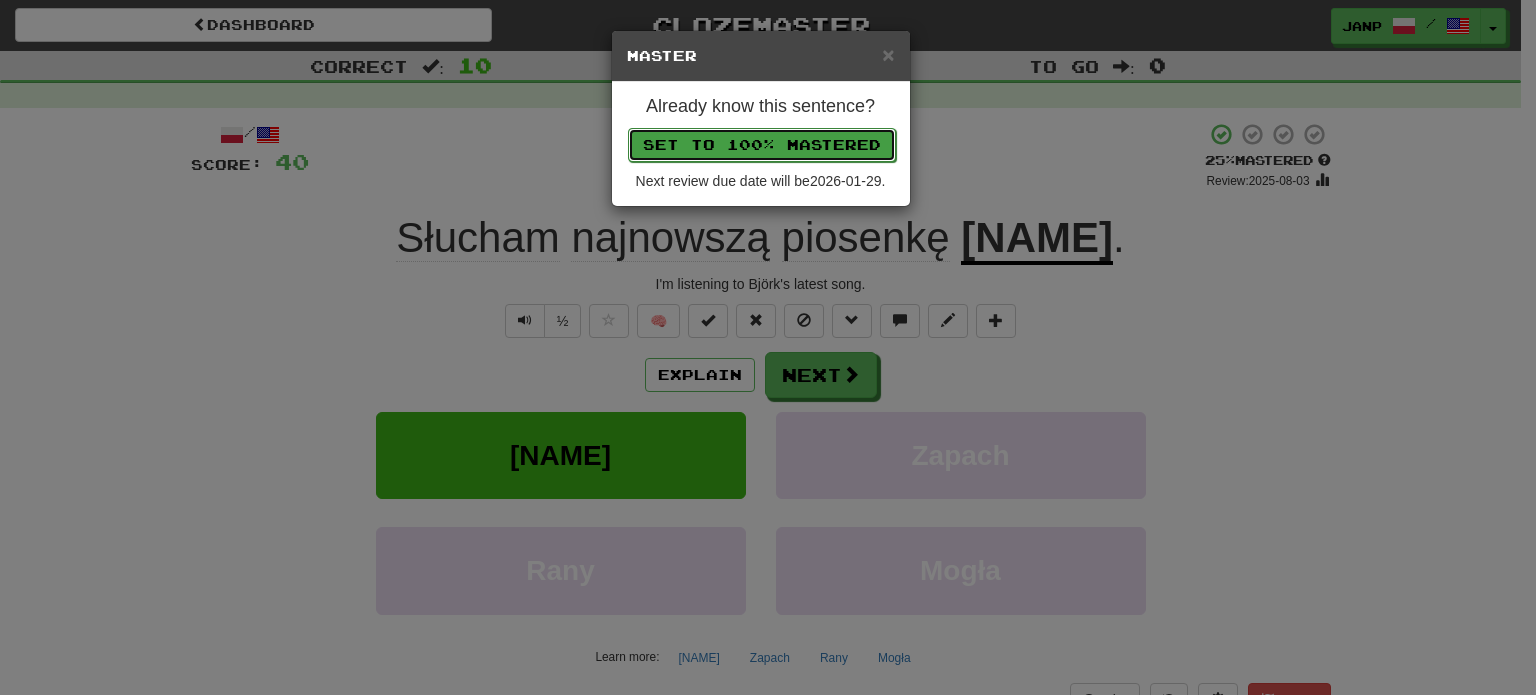 click on "Set to 100% Mastered" at bounding box center (762, 145) 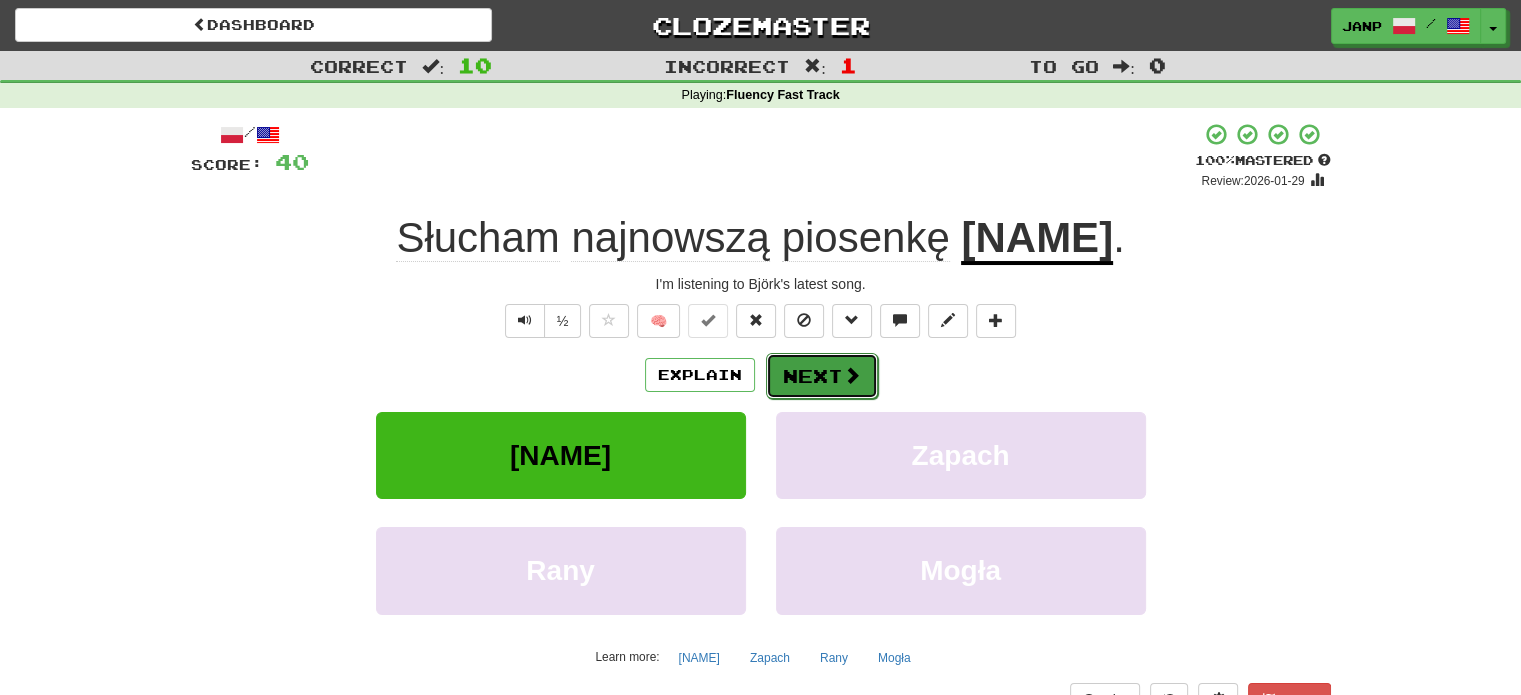 click on "Next" at bounding box center (822, 376) 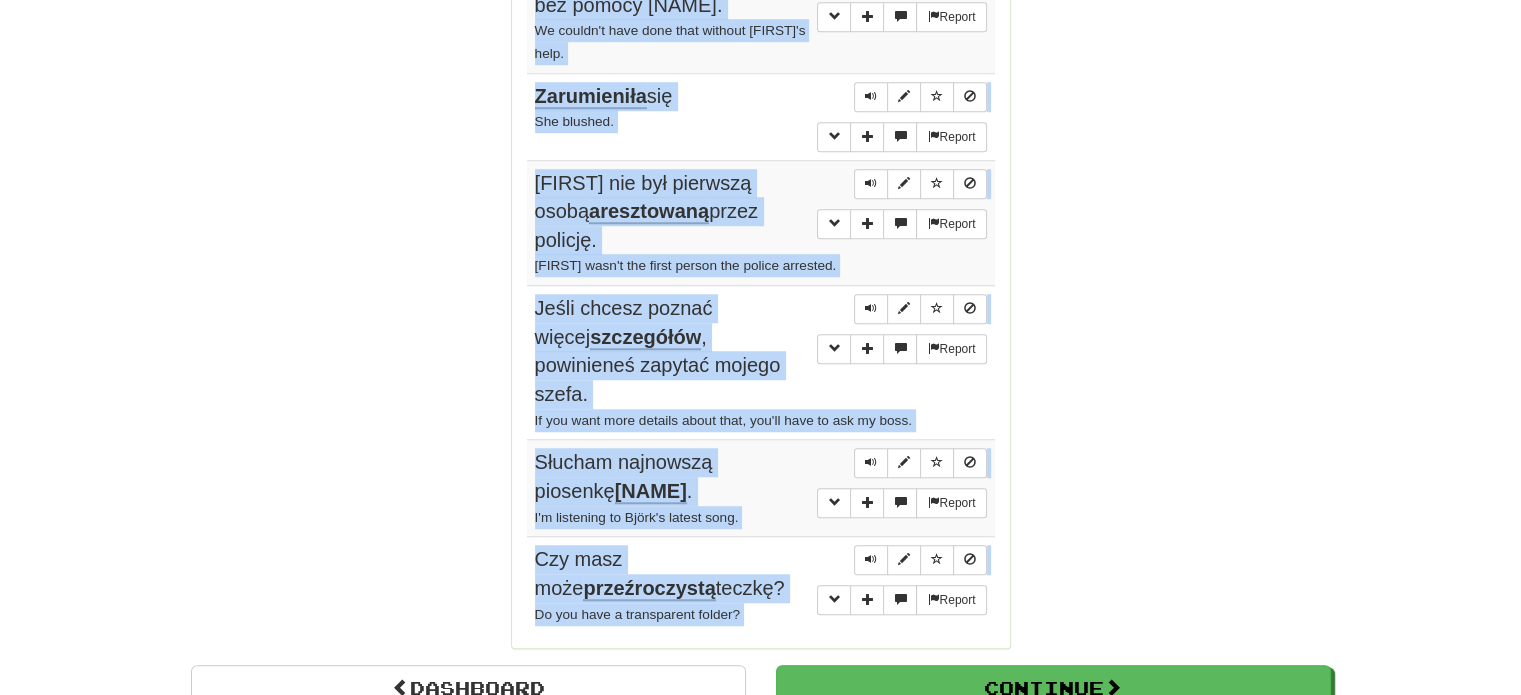 scroll, scrollTop: 1636, scrollLeft: 0, axis: vertical 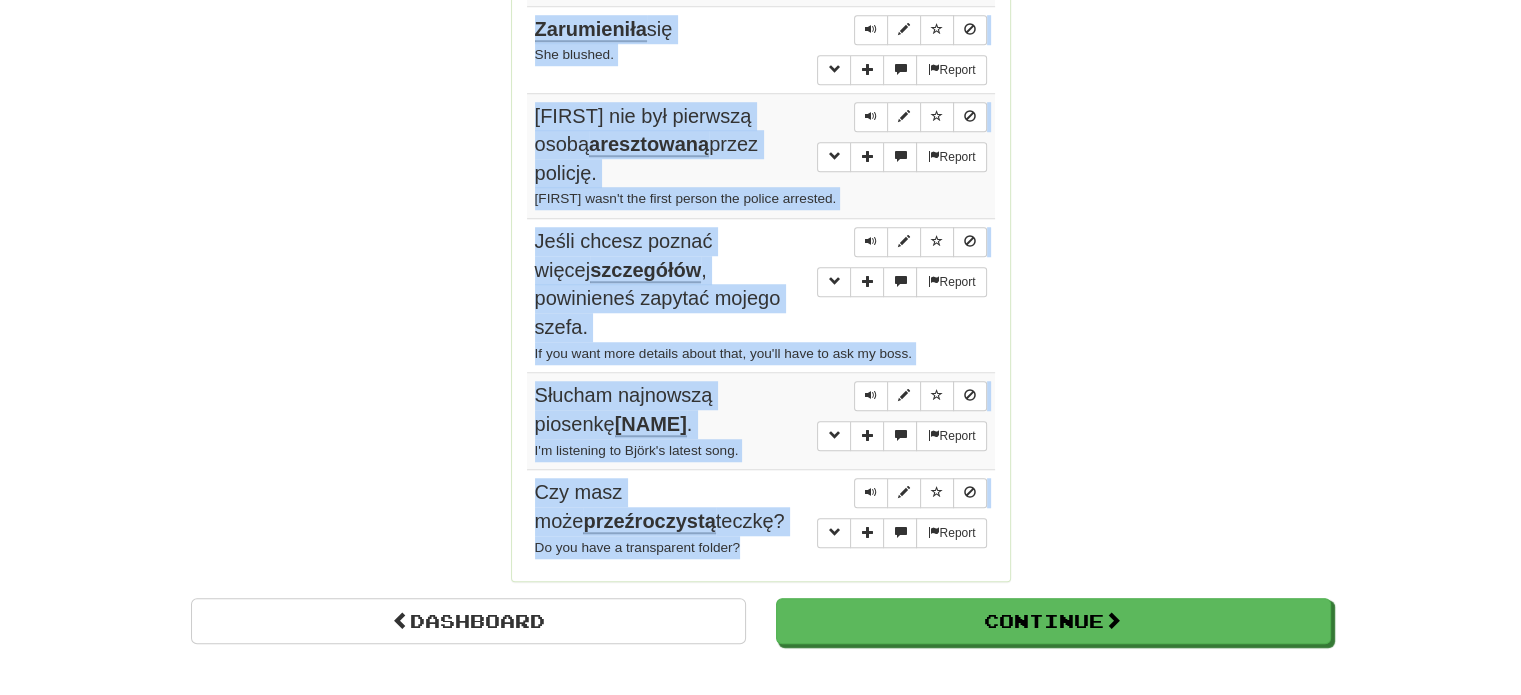 drag, startPoint x: 524, startPoint y: 291, endPoint x: 773, endPoint y: 465, distance: 303.7713 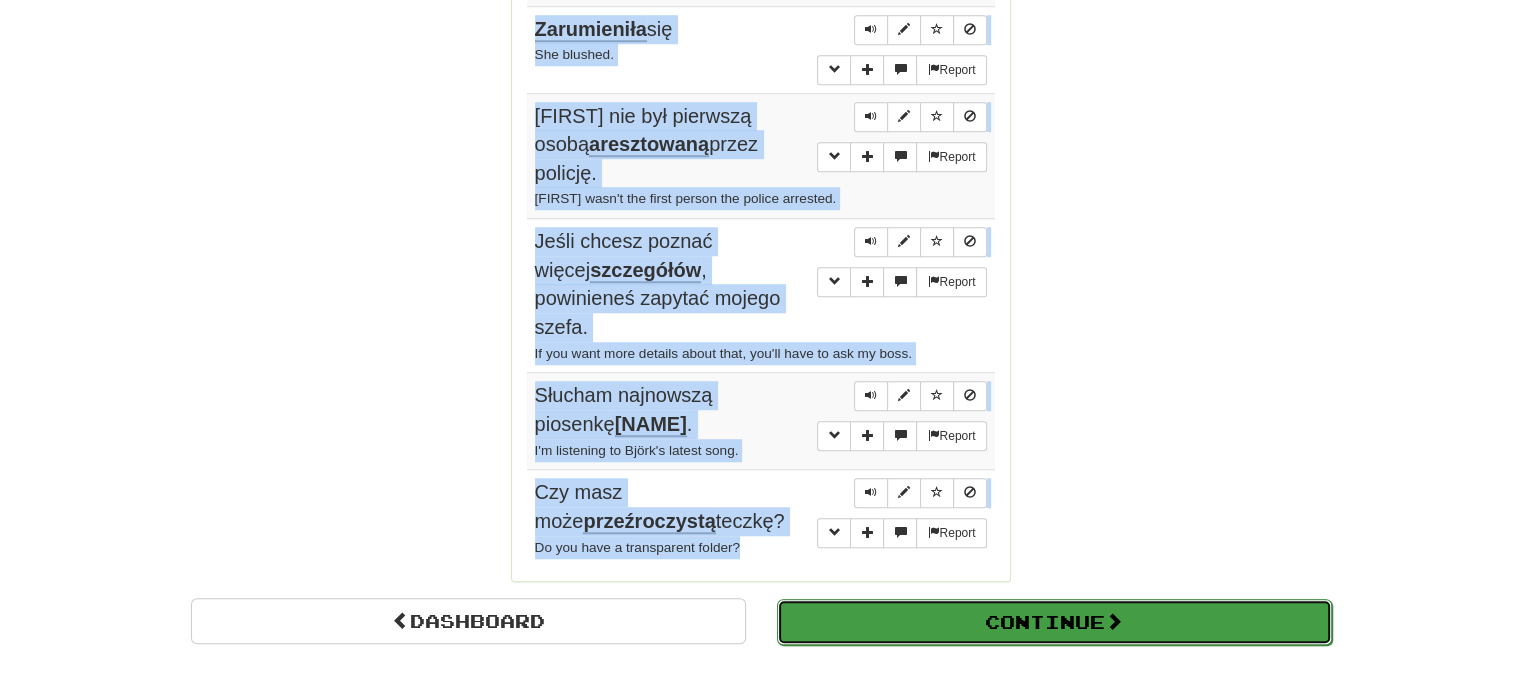 click on "Continue" at bounding box center (1054, 622) 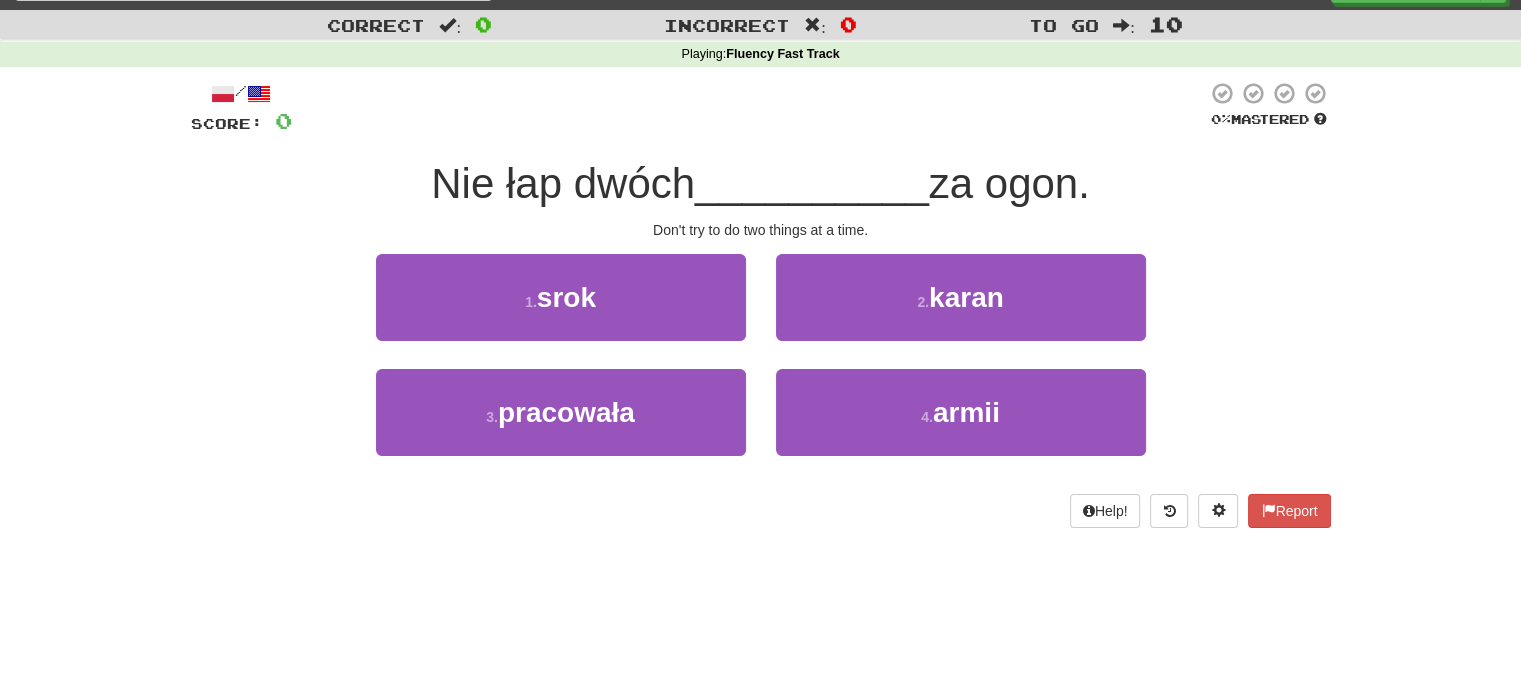 scroll, scrollTop: 10, scrollLeft: 0, axis: vertical 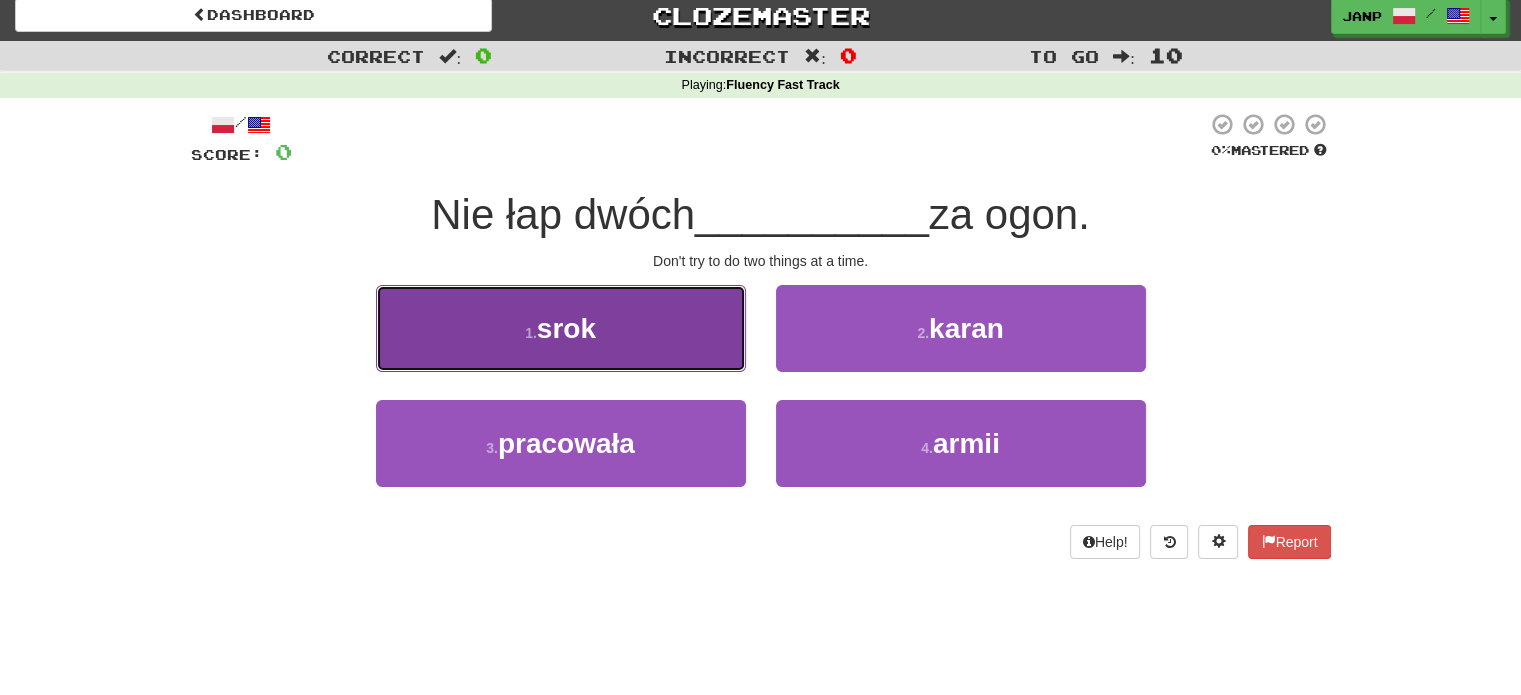 click on "1 .  srok" at bounding box center (561, 328) 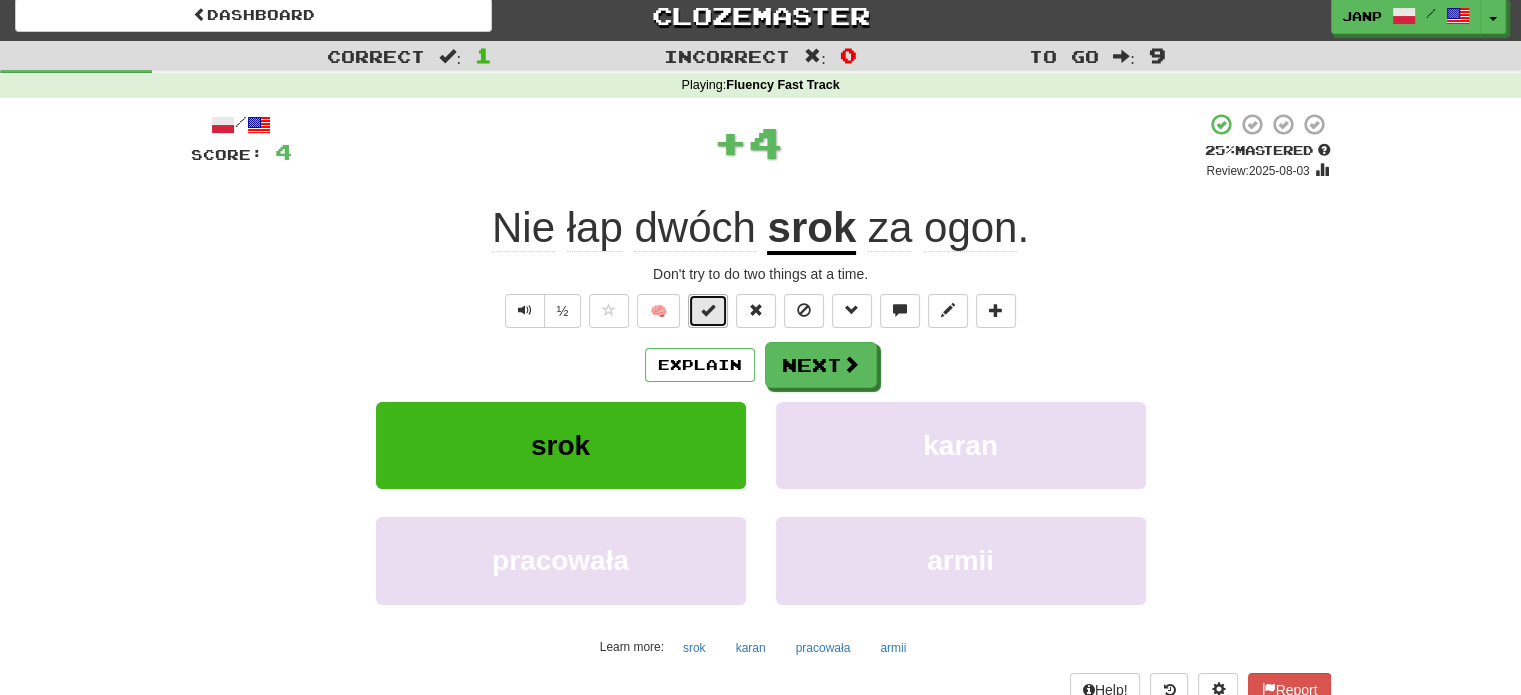 click at bounding box center (708, 311) 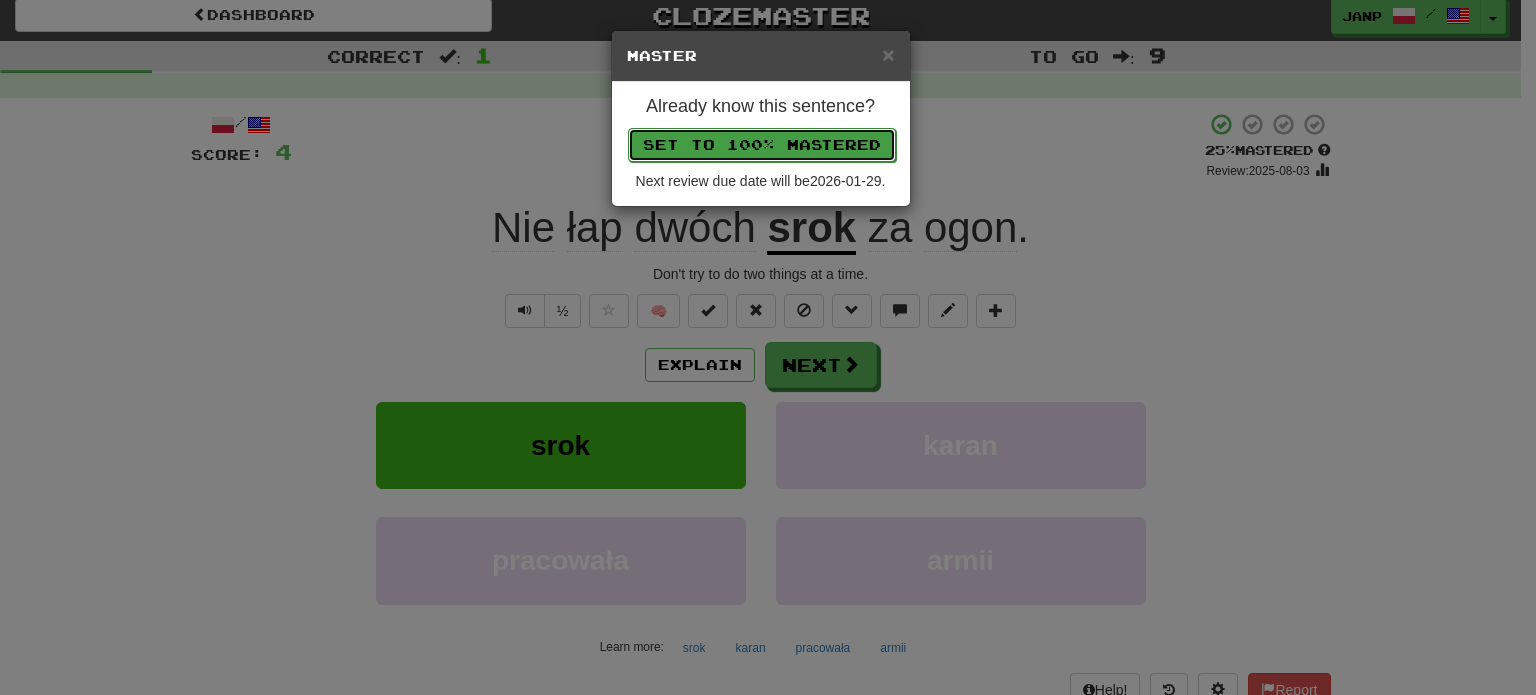 click on "Set to 100% Mastered" at bounding box center (762, 145) 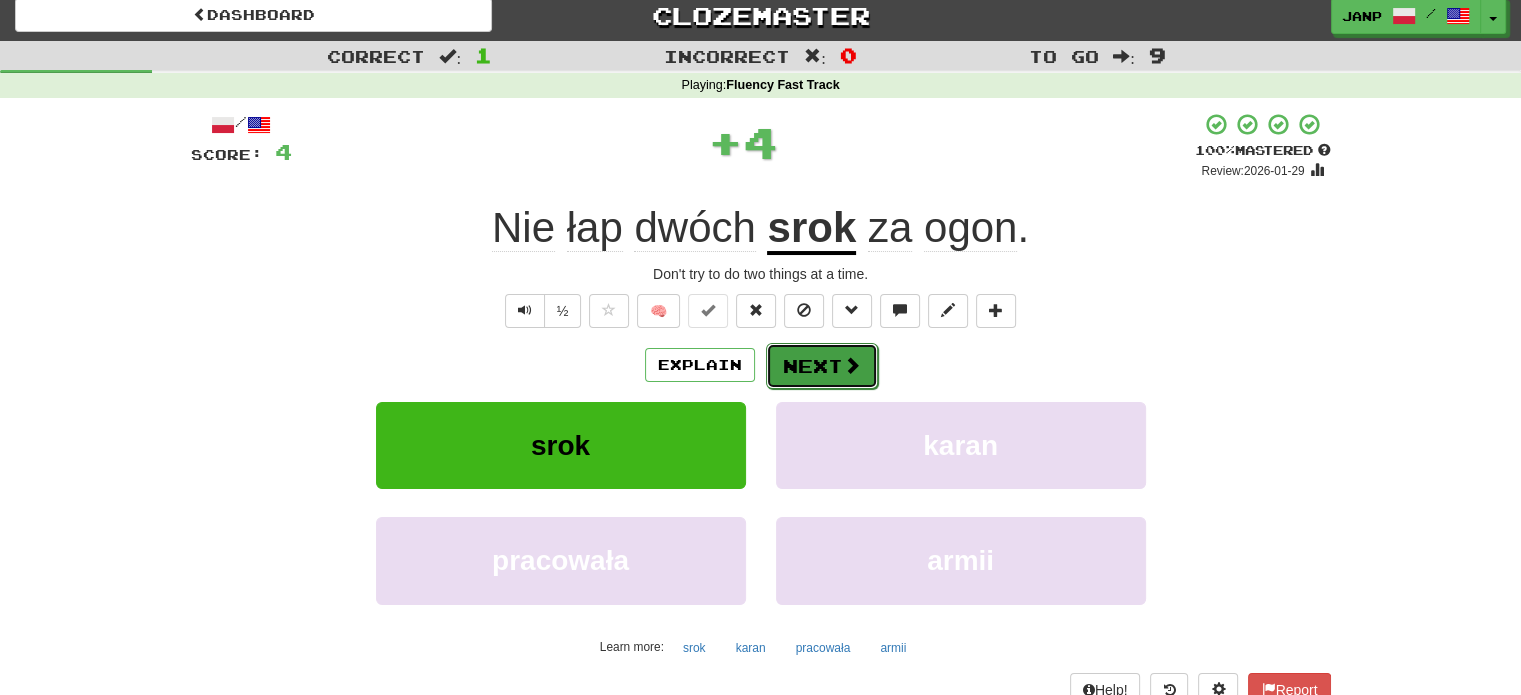click on "Next" at bounding box center (822, 366) 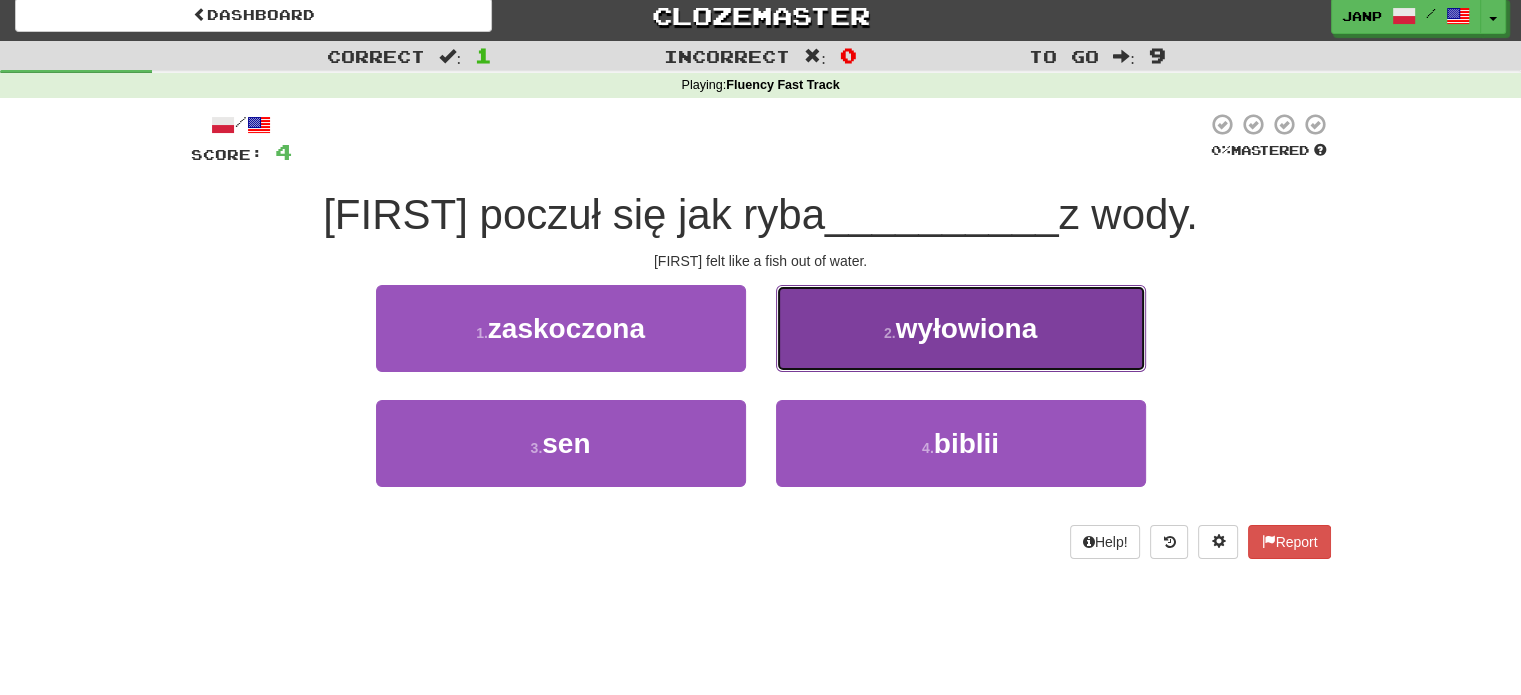 click on "2 .  wyłowiona" at bounding box center (961, 328) 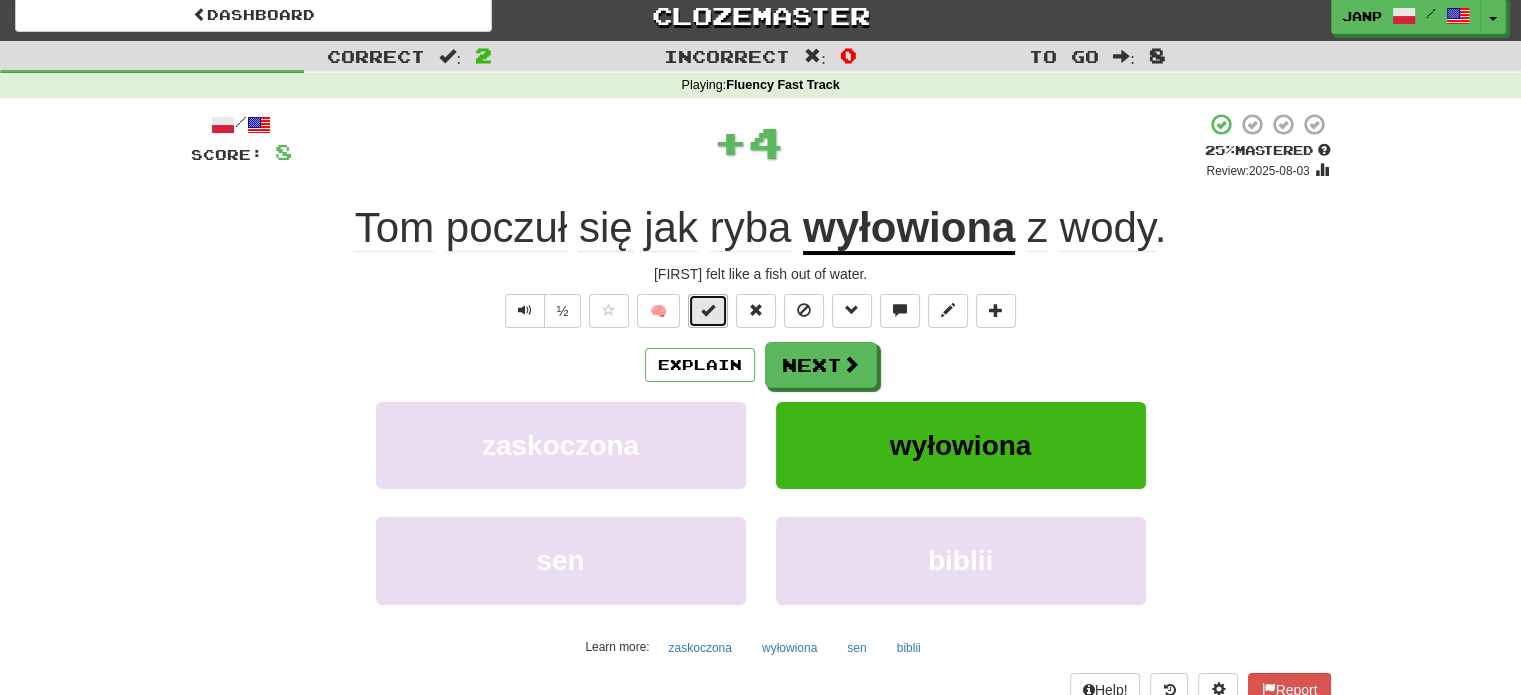 click at bounding box center (708, 310) 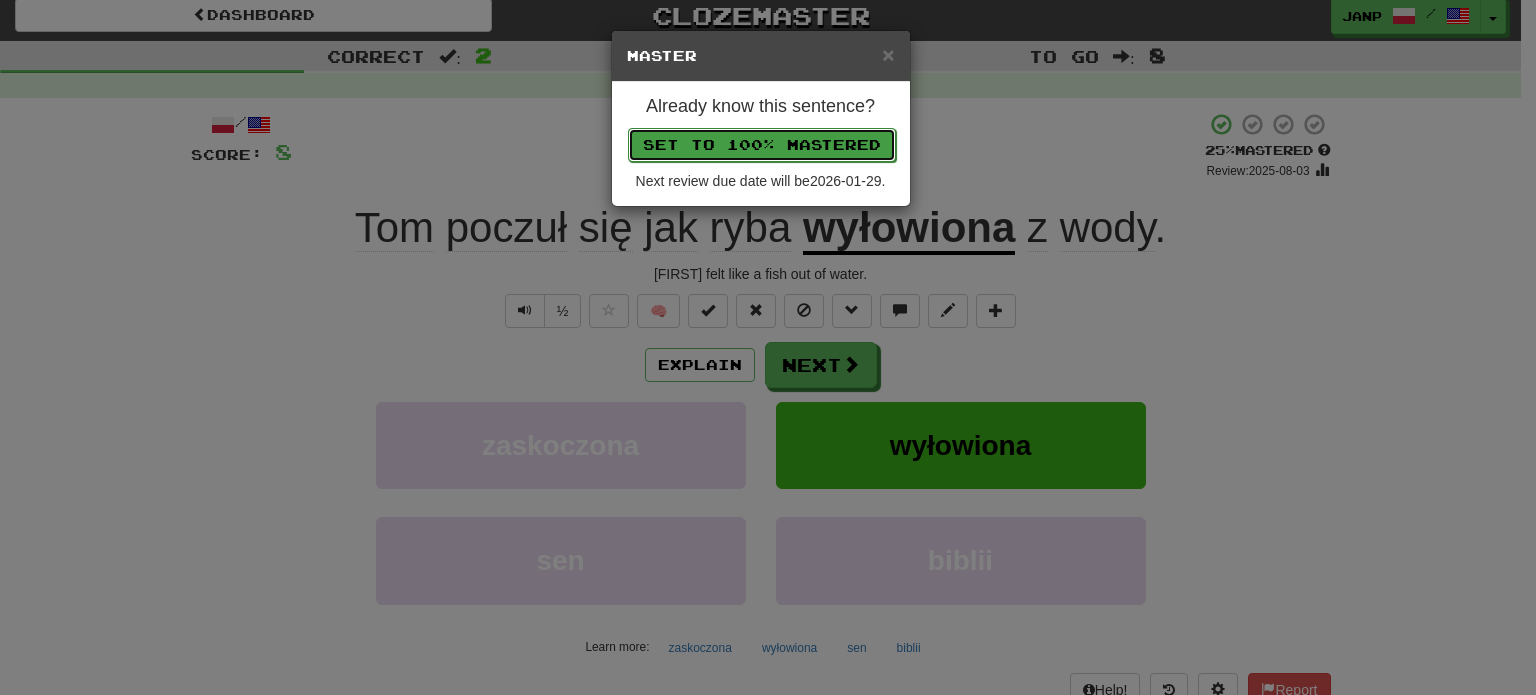 click on "Set to 100% Mastered" at bounding box center [762, 145] 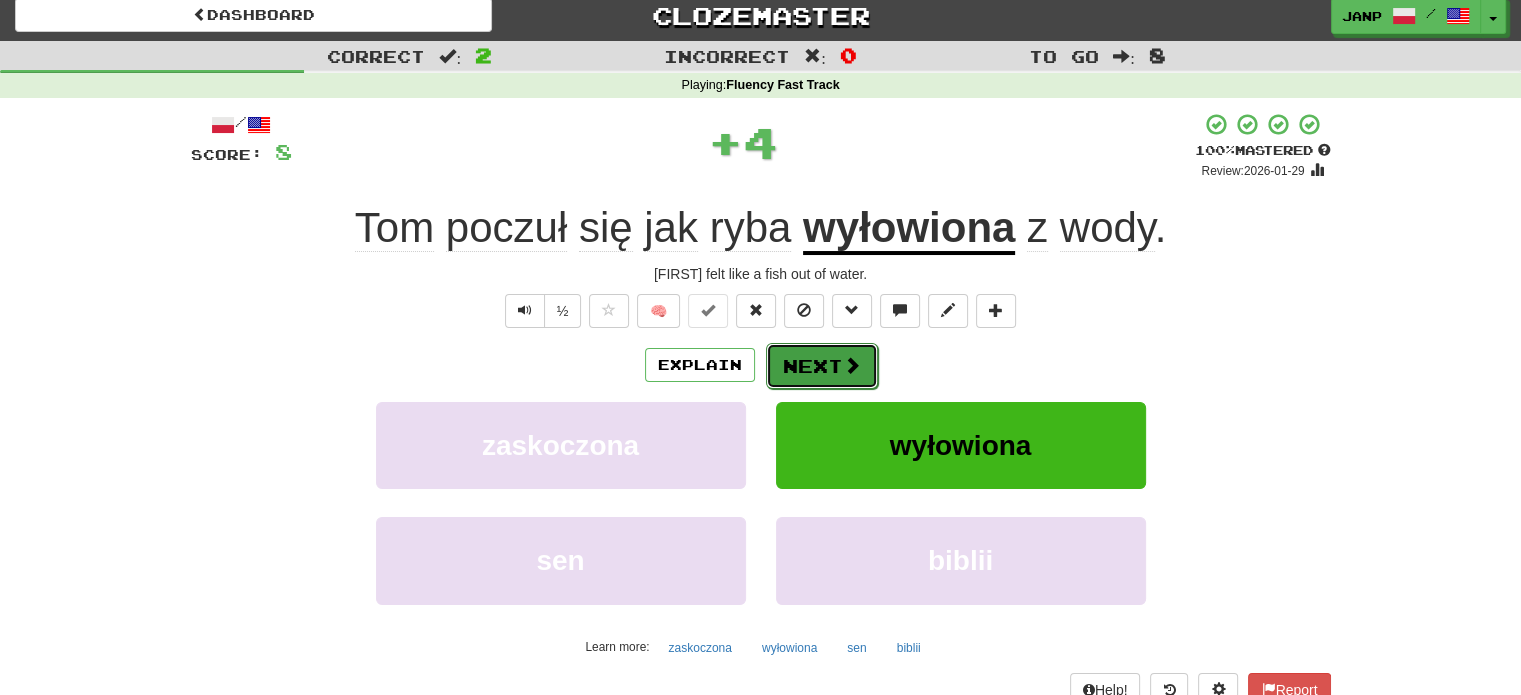 click on "Next" at bounding box center (822, 366) 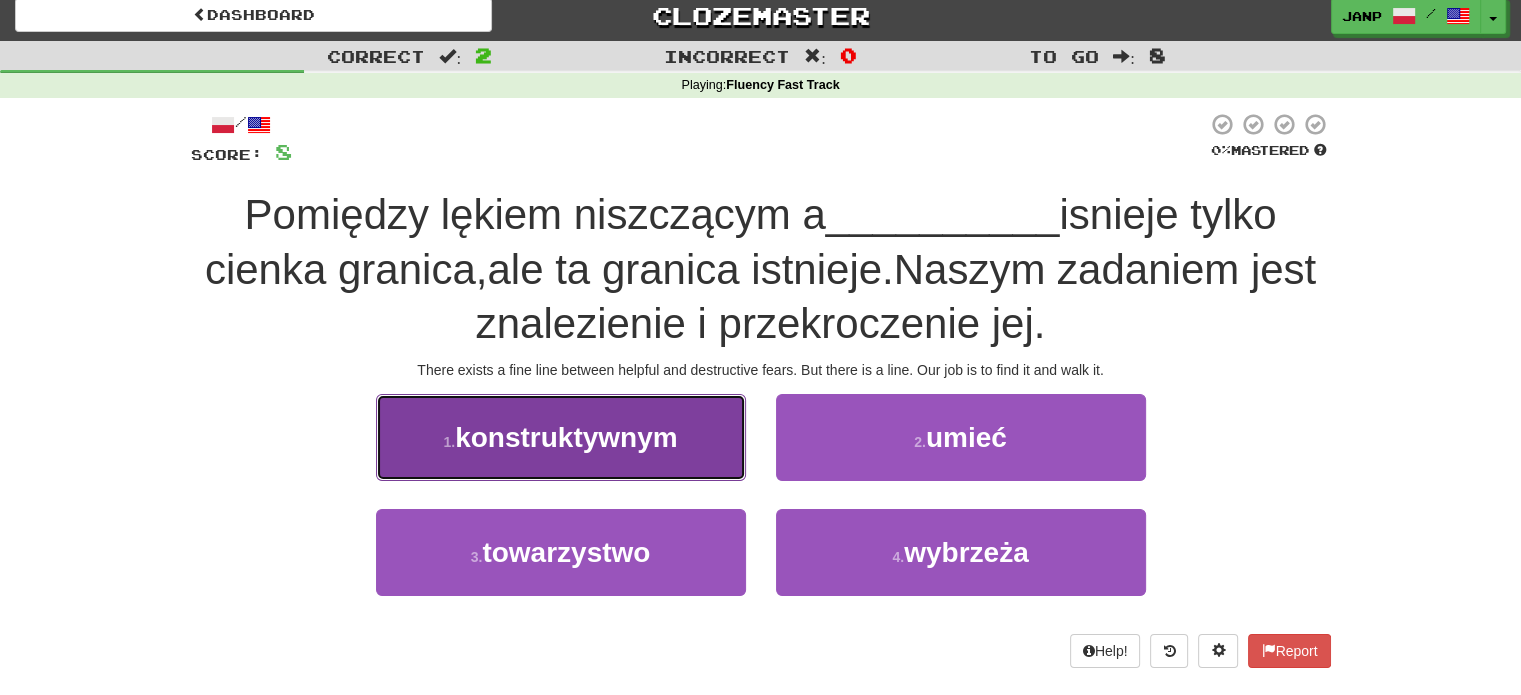 click on "konstruktywnym" at bounding box center [566, 437] 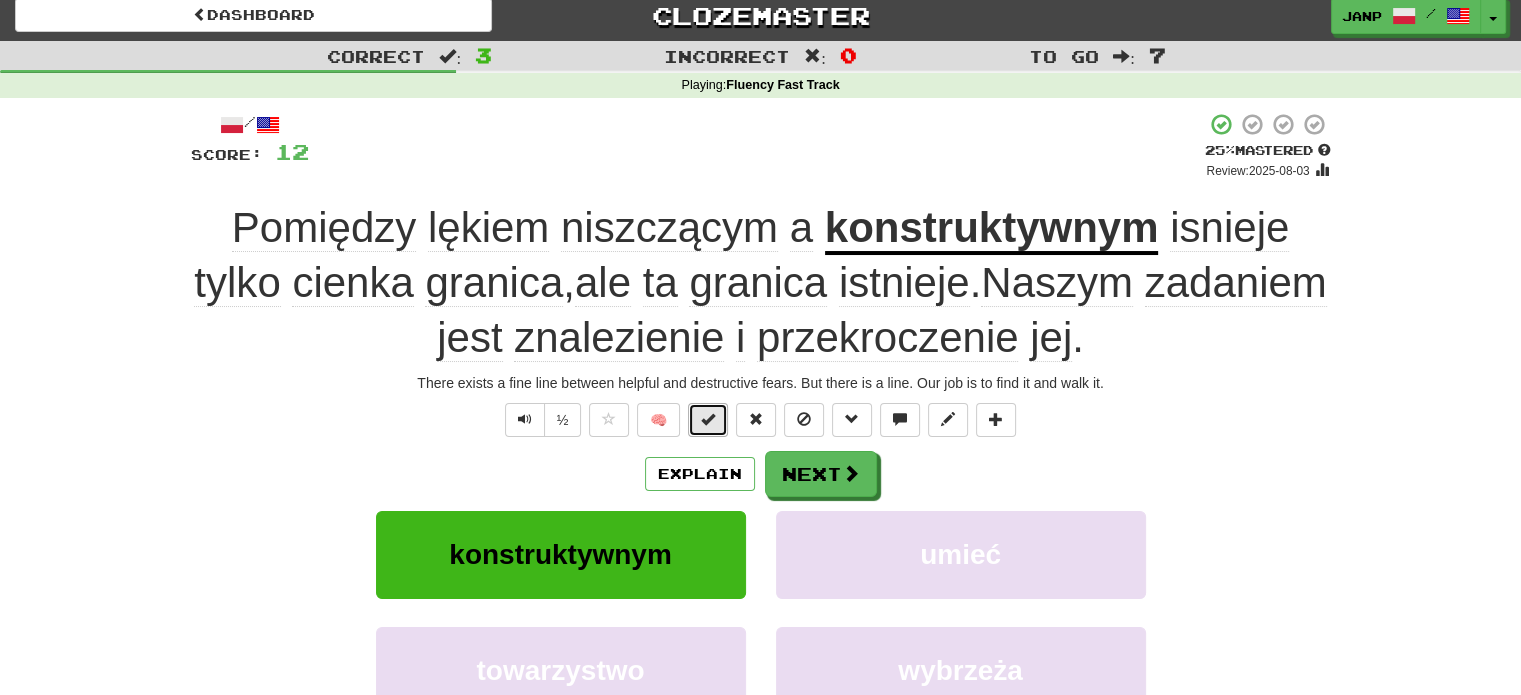 click at bounding box center [708, 419] 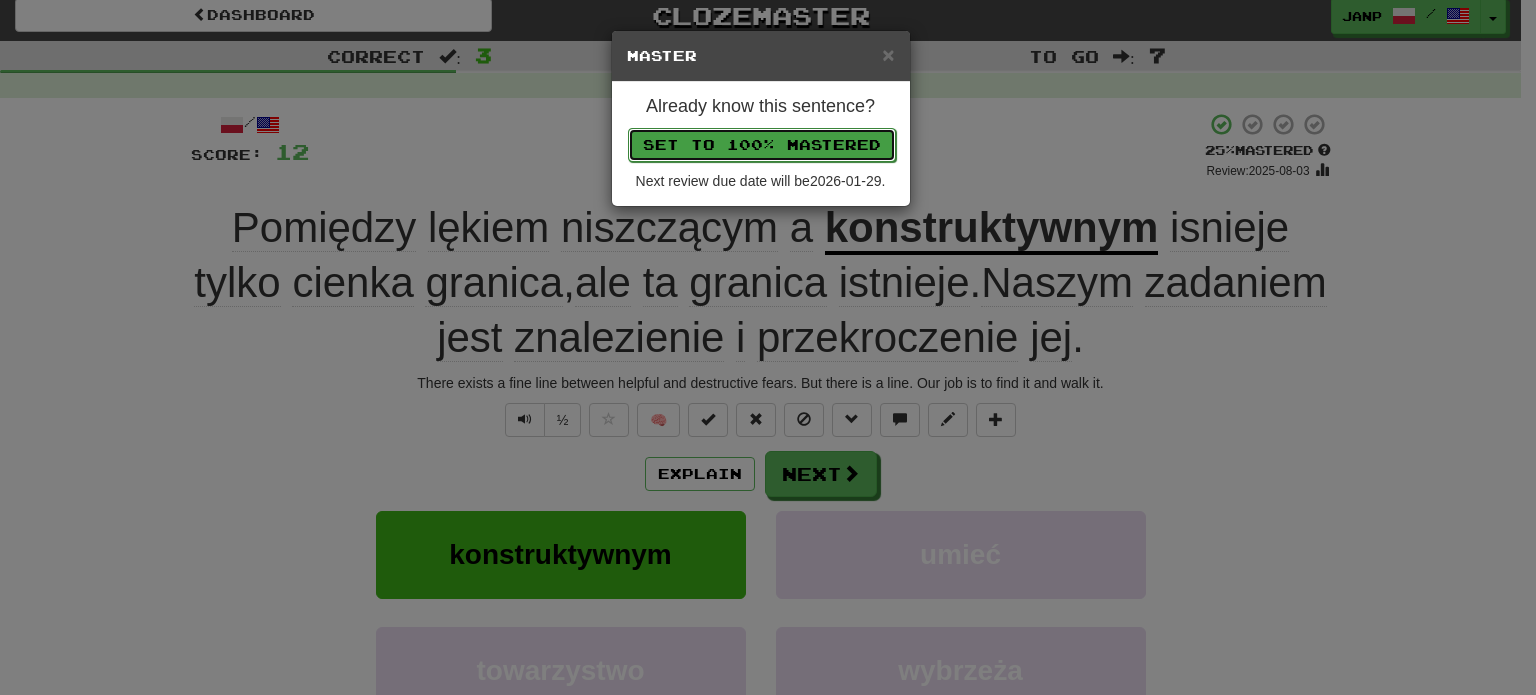 click on "Set to 100% Mastered" at bounding box center (762, 145) 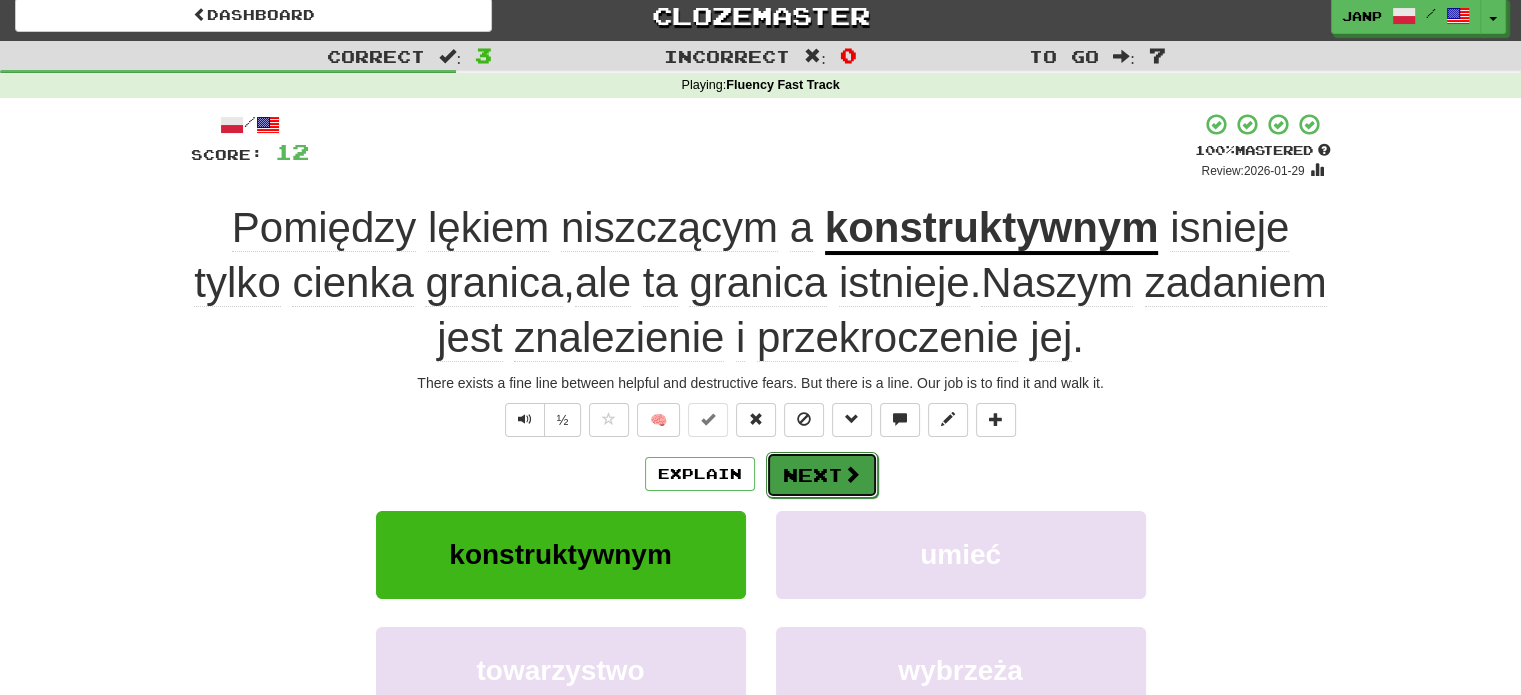 click on "Next" at bounding box center [822, 475] 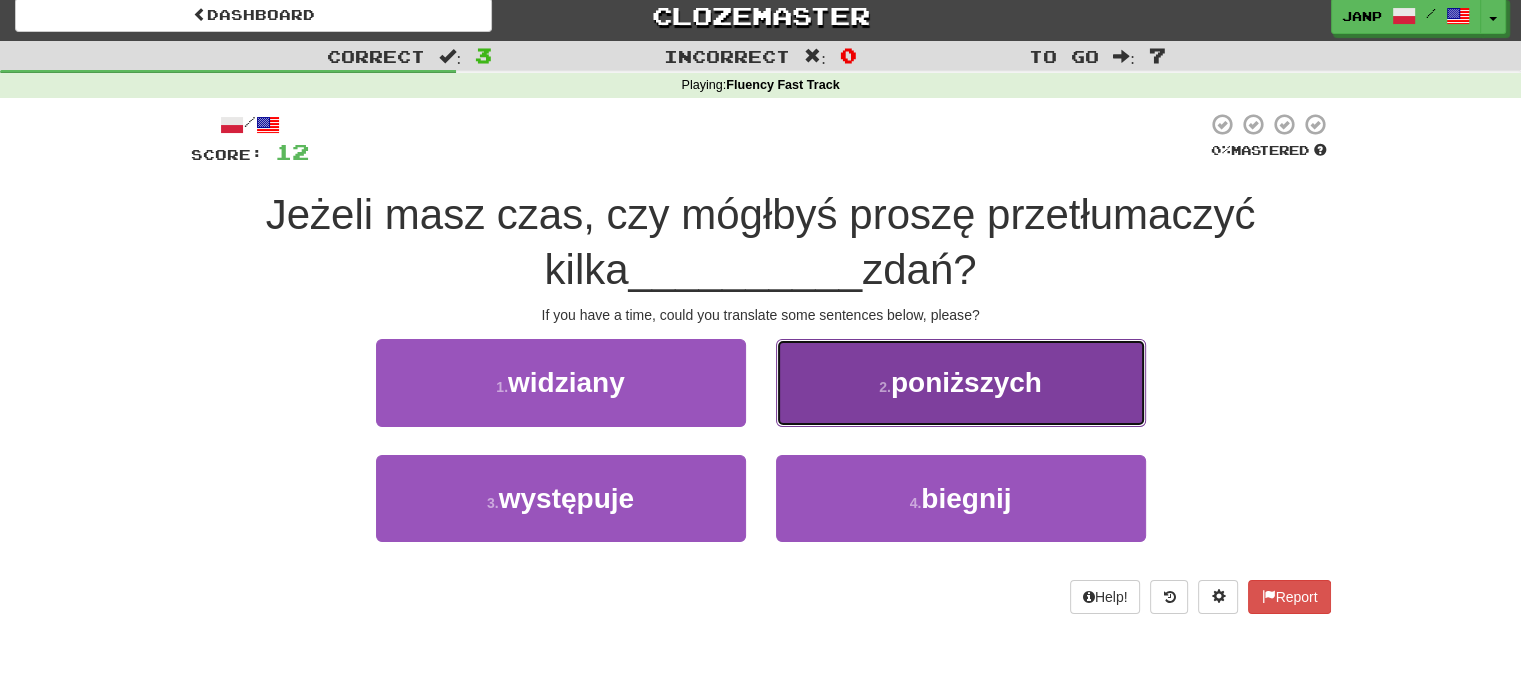 click on "2 .  poniższych" at bounding box center (961, 382) 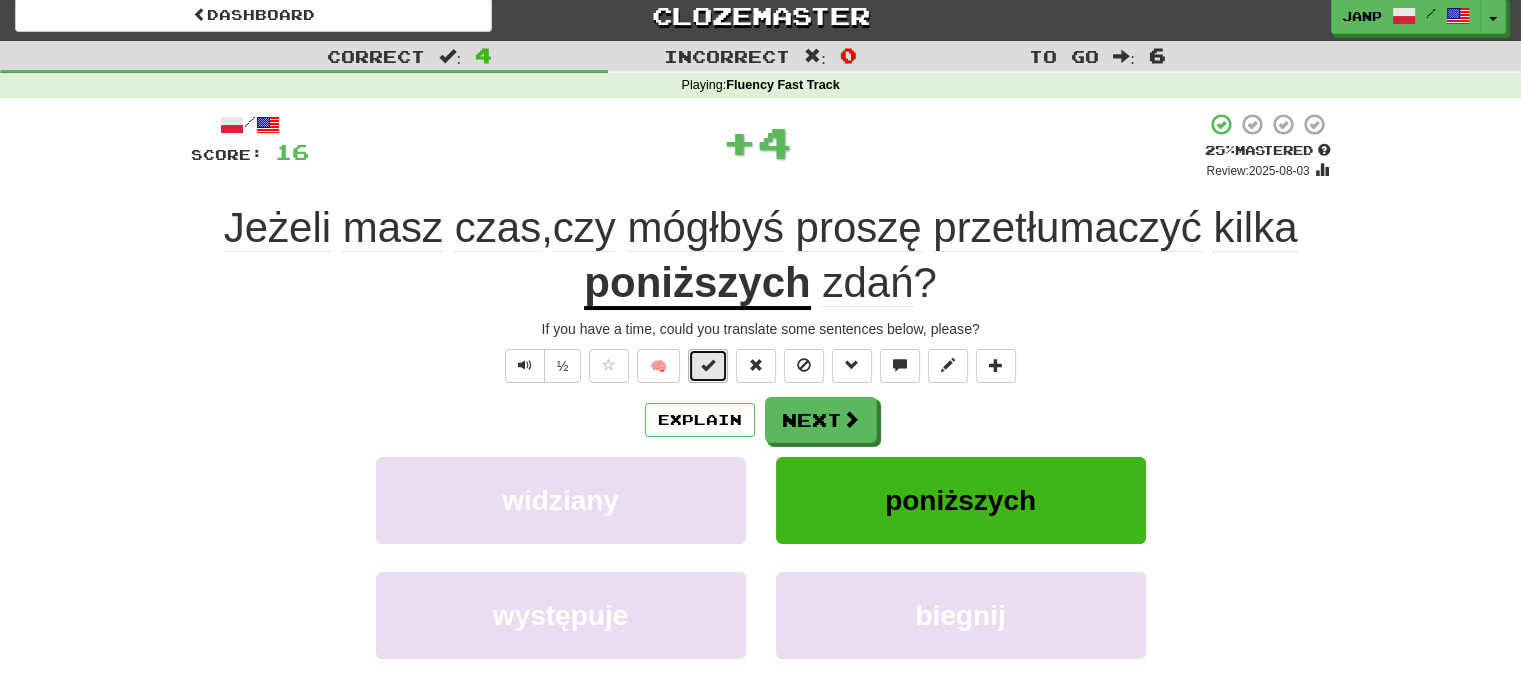 click at bounding box center [708, 366] 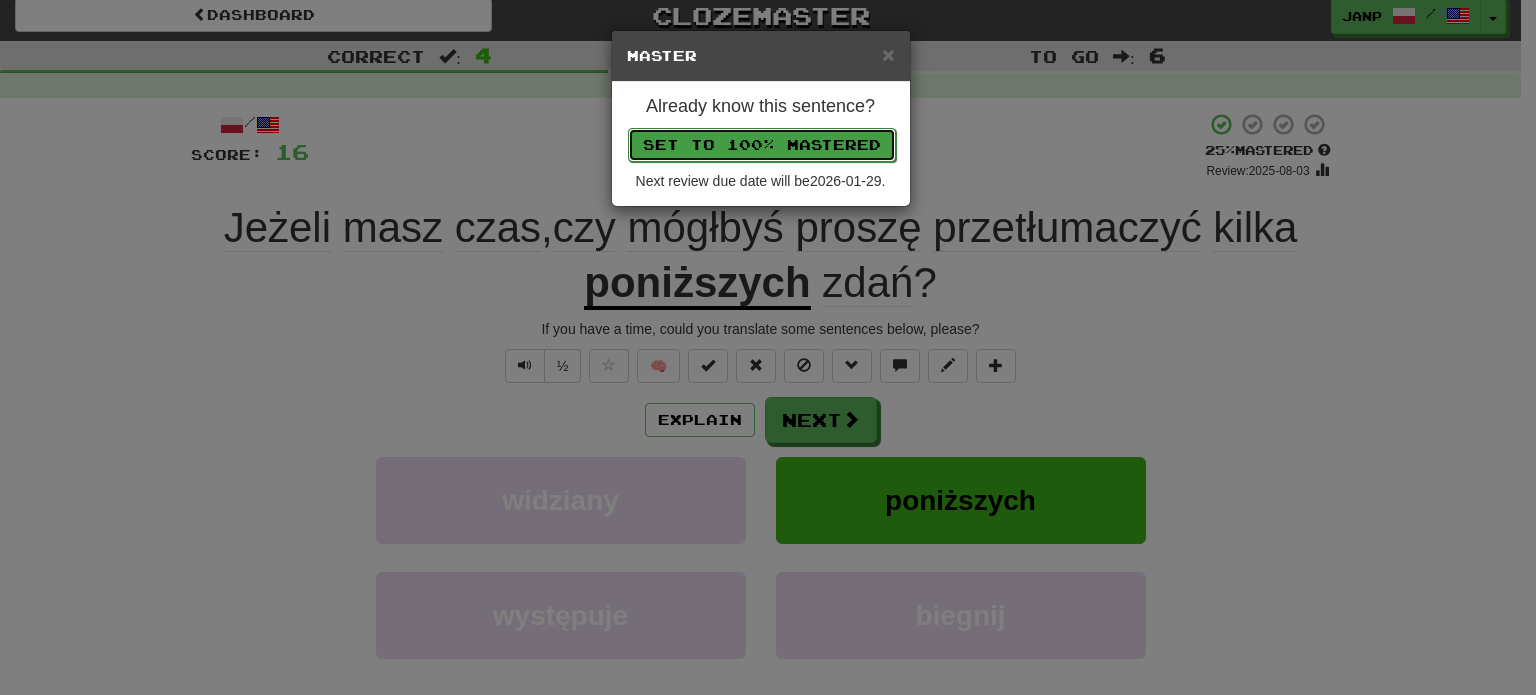 click on "Set to 100% Mastered" at bounding box center (762, 145) 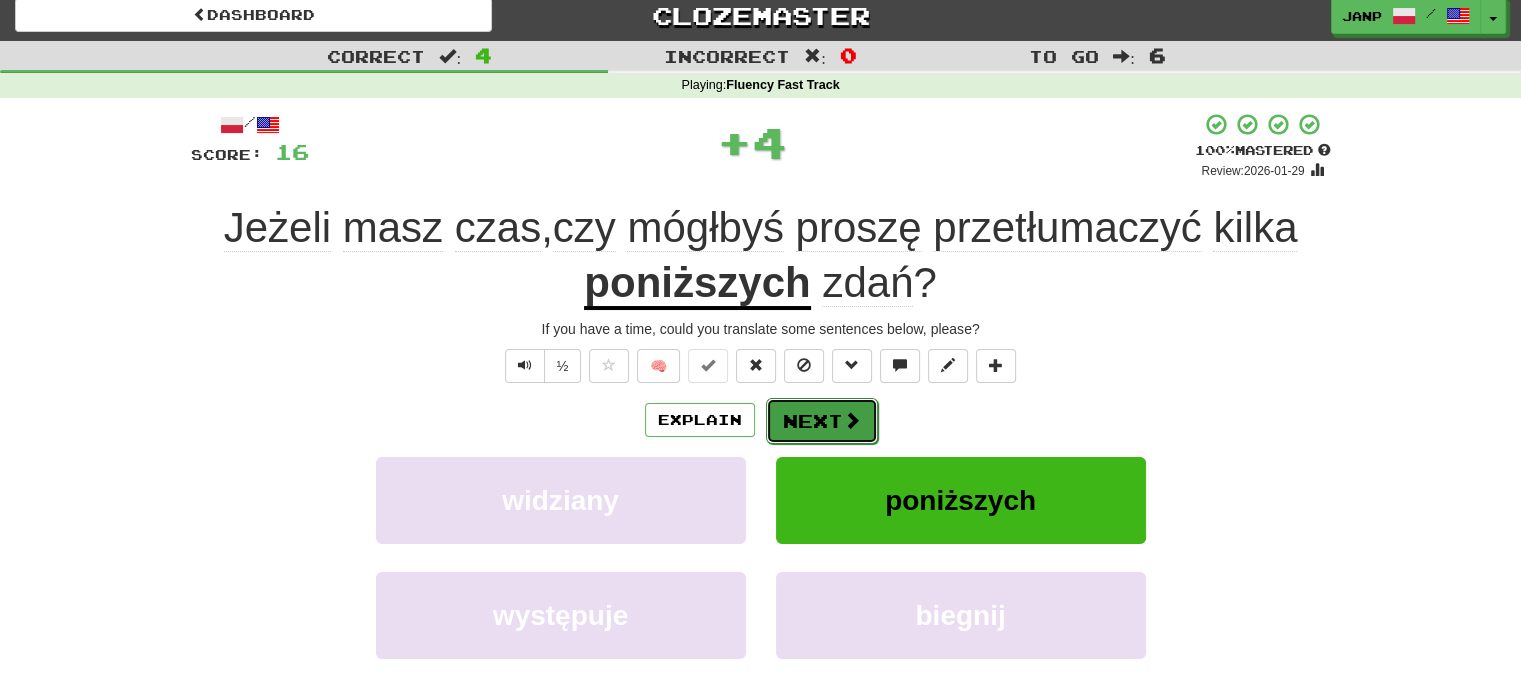 click on "Next" at bounding box center [822, 421] 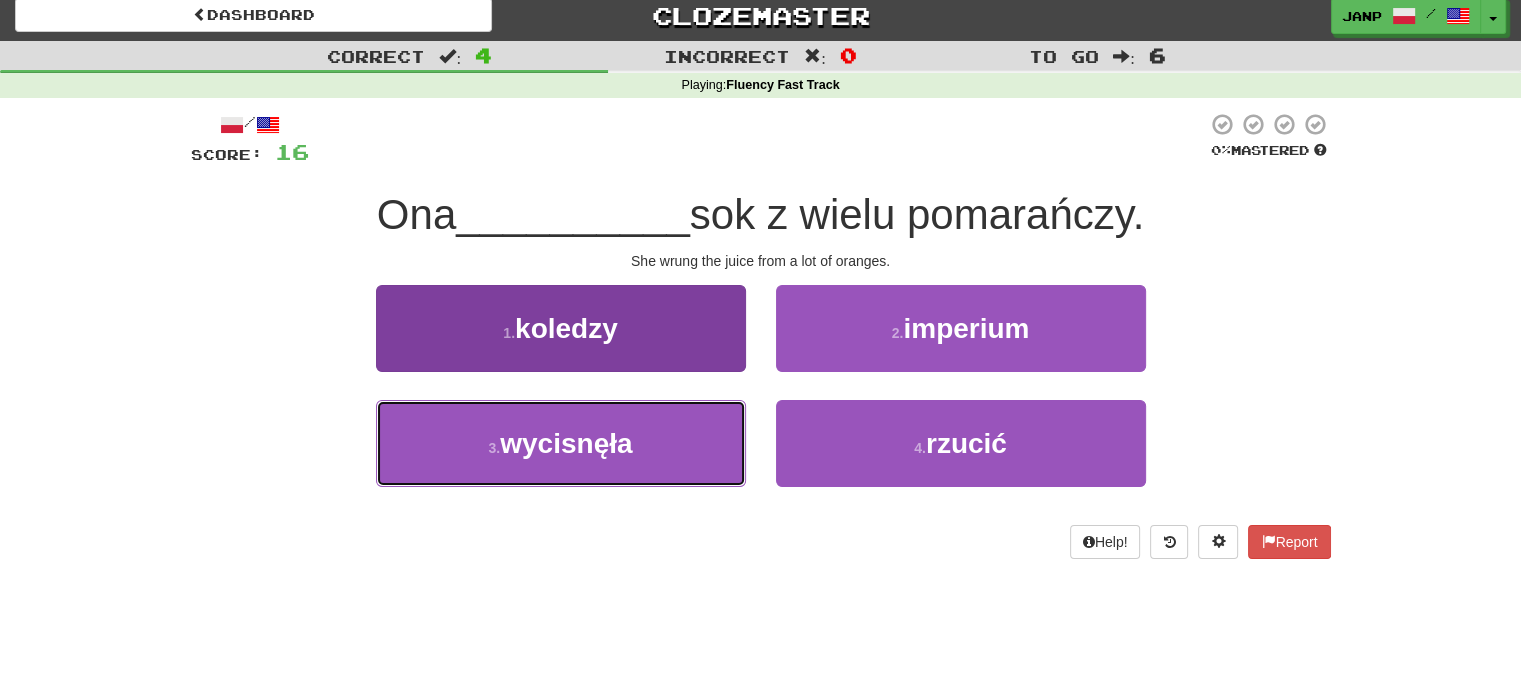 click on "3 .  wycisnęła" at bounding box center [561, 443] 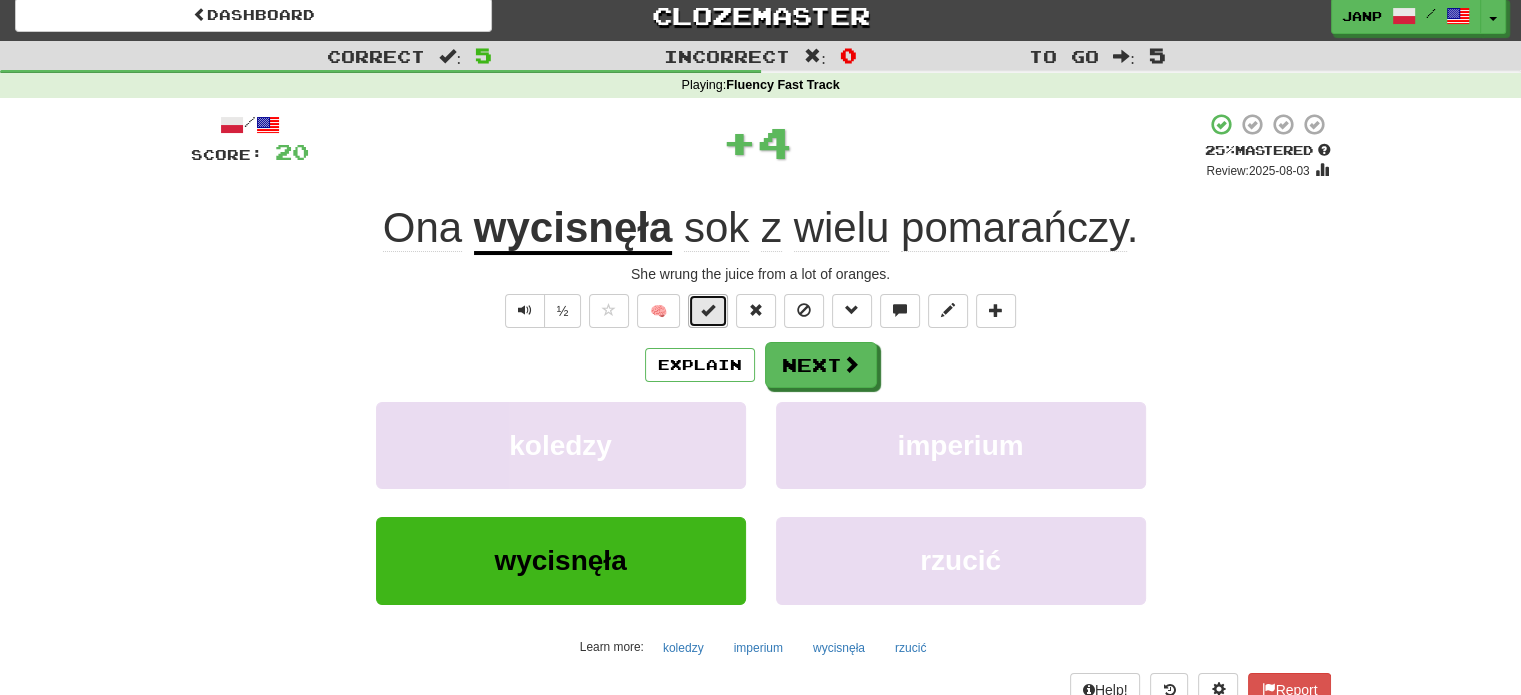 click at bounding box center [708, 310] 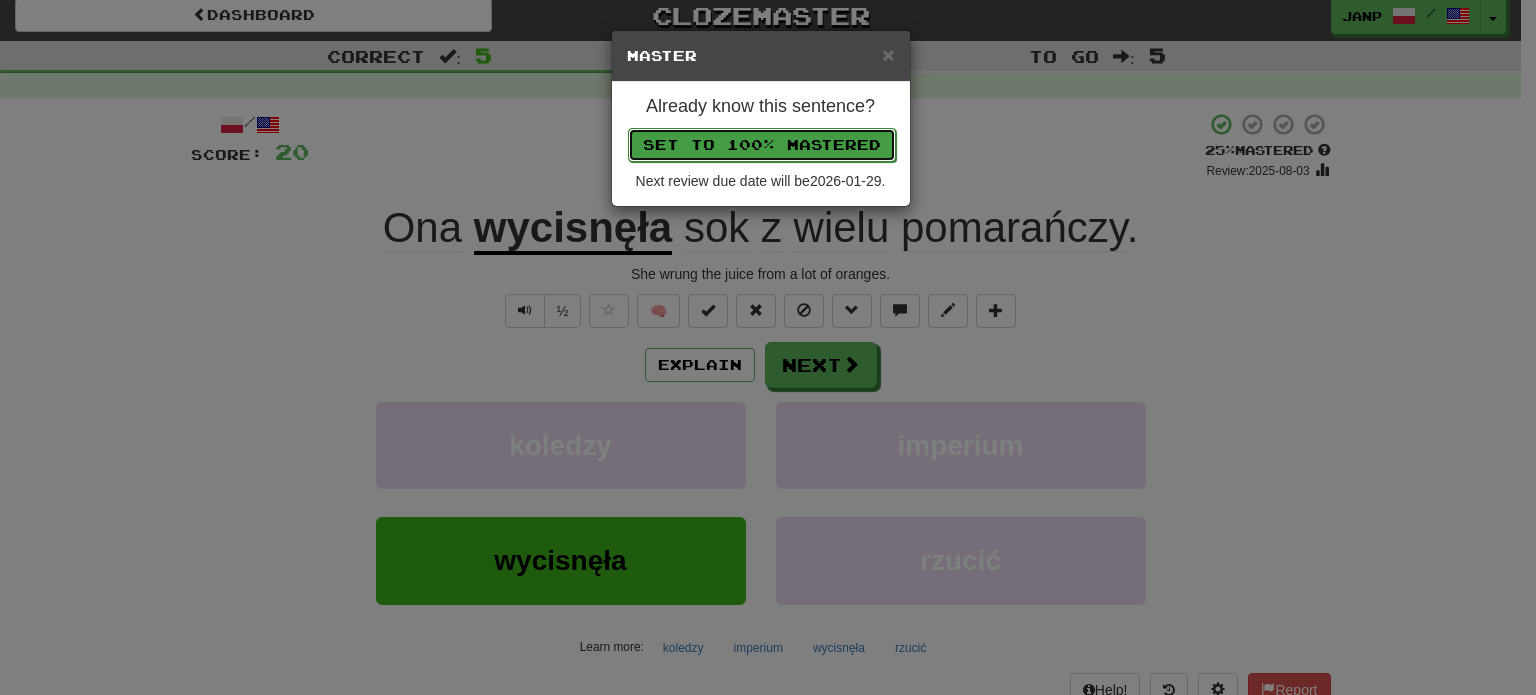 click on "Set to 100% Mastered" at bounding box center [762, 145] 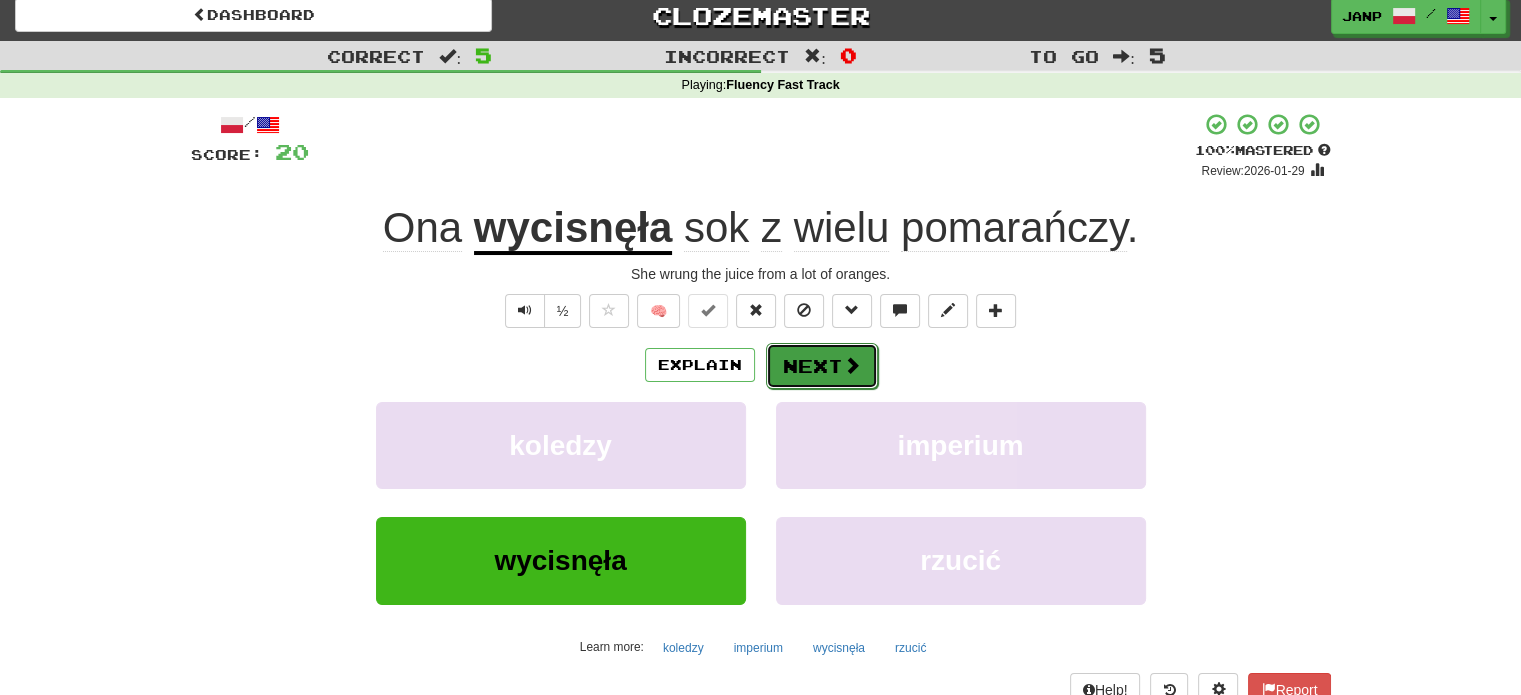 click on "Next" at bounding box center (822, 366) 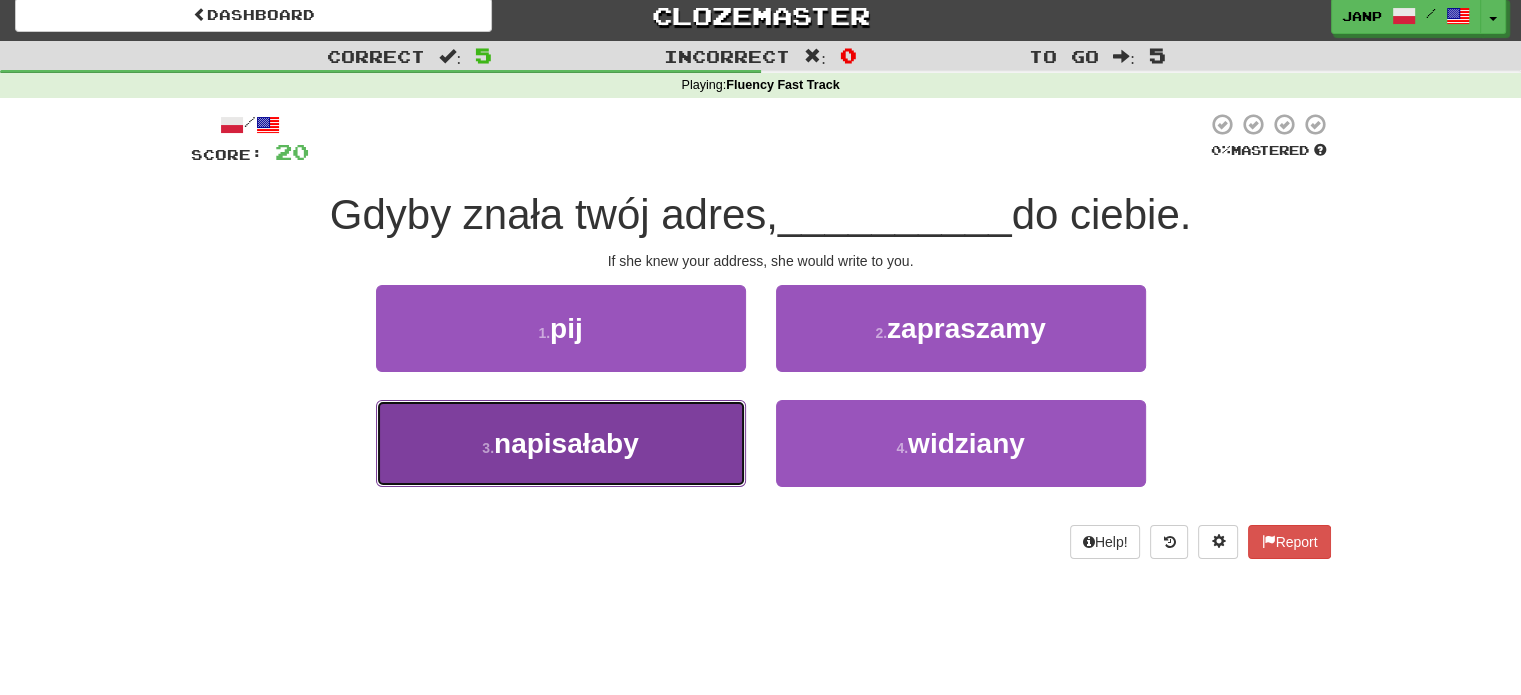 click on "3 .  napisałaby" at bounding box center [561, 443] 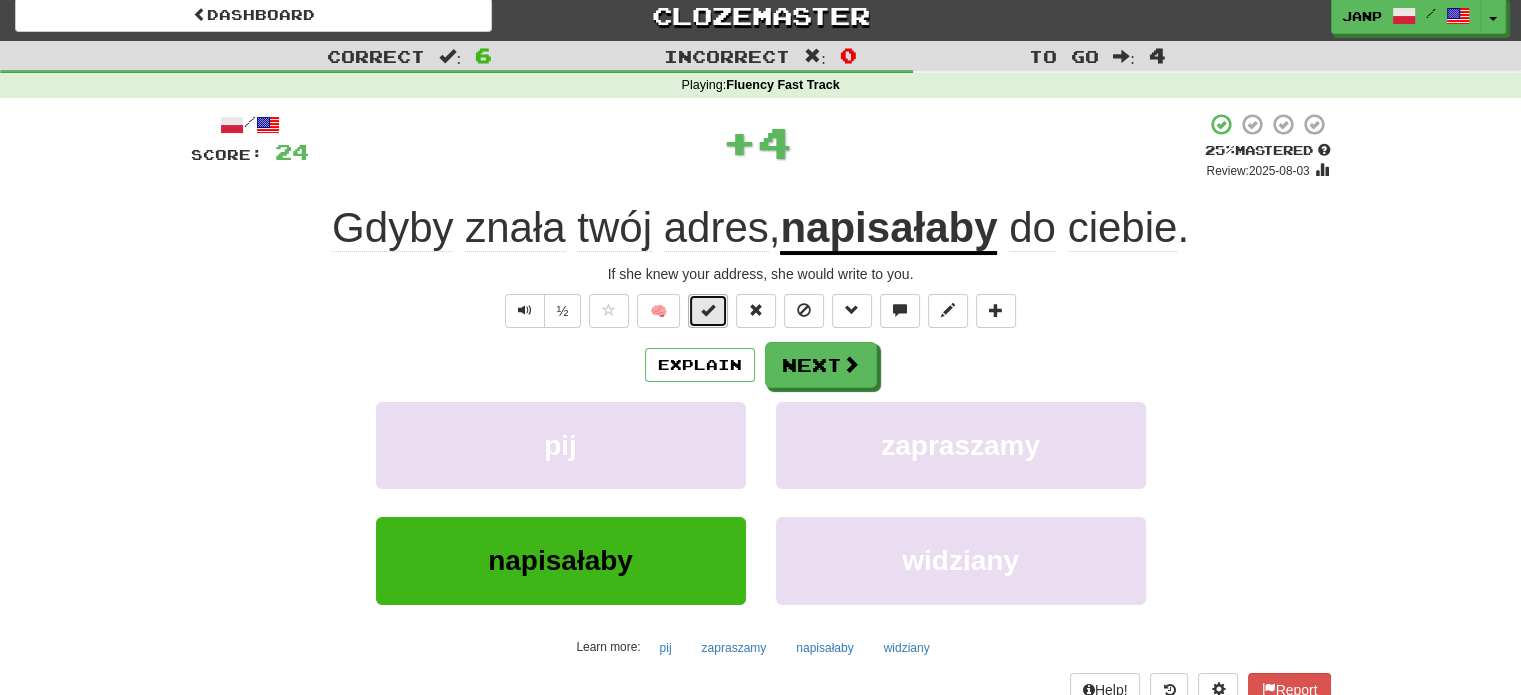 click at bounding box center [708, 310] 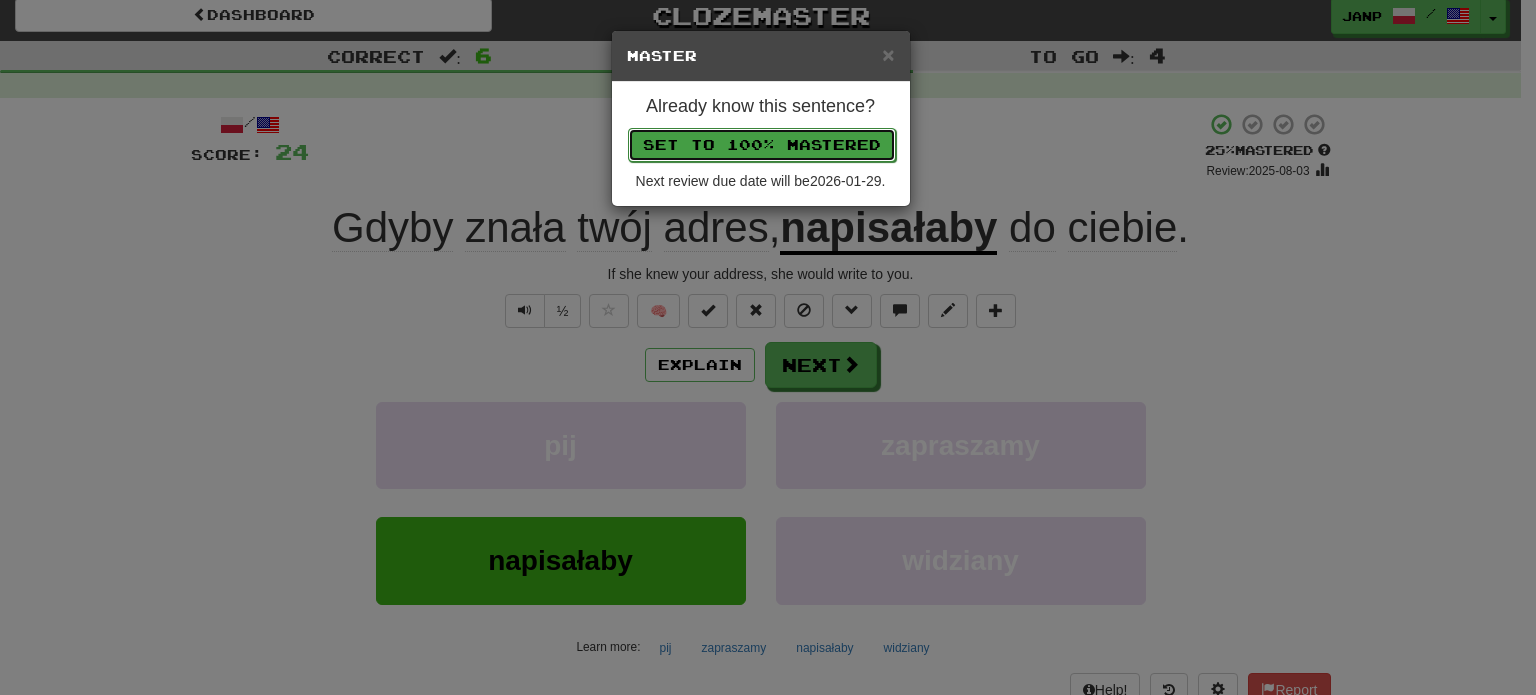 click on "Set to 100% Mastered" at bounding box center [762, 145] 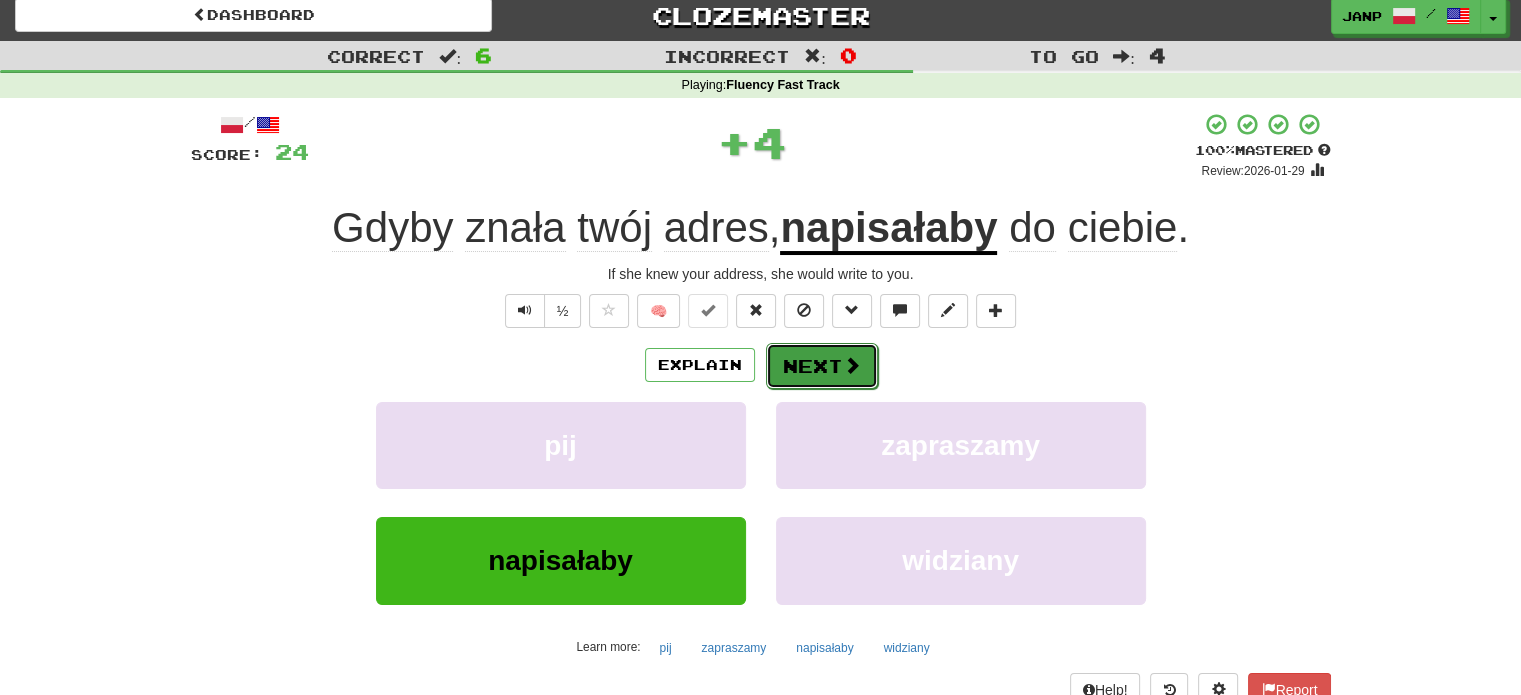 click on "Next" at bounding box center (822, 366) 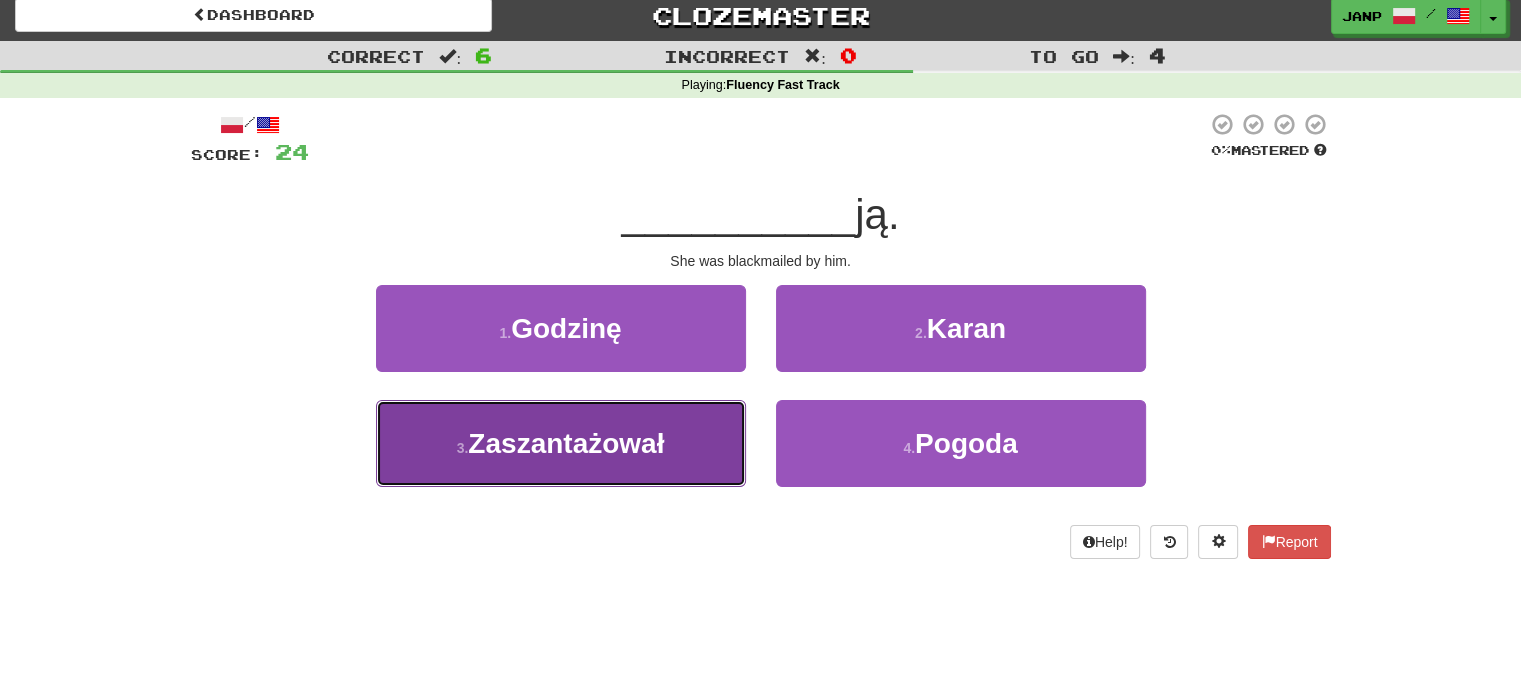 click on "3 .  Zaszantażował" at bounding box center [561, 443] 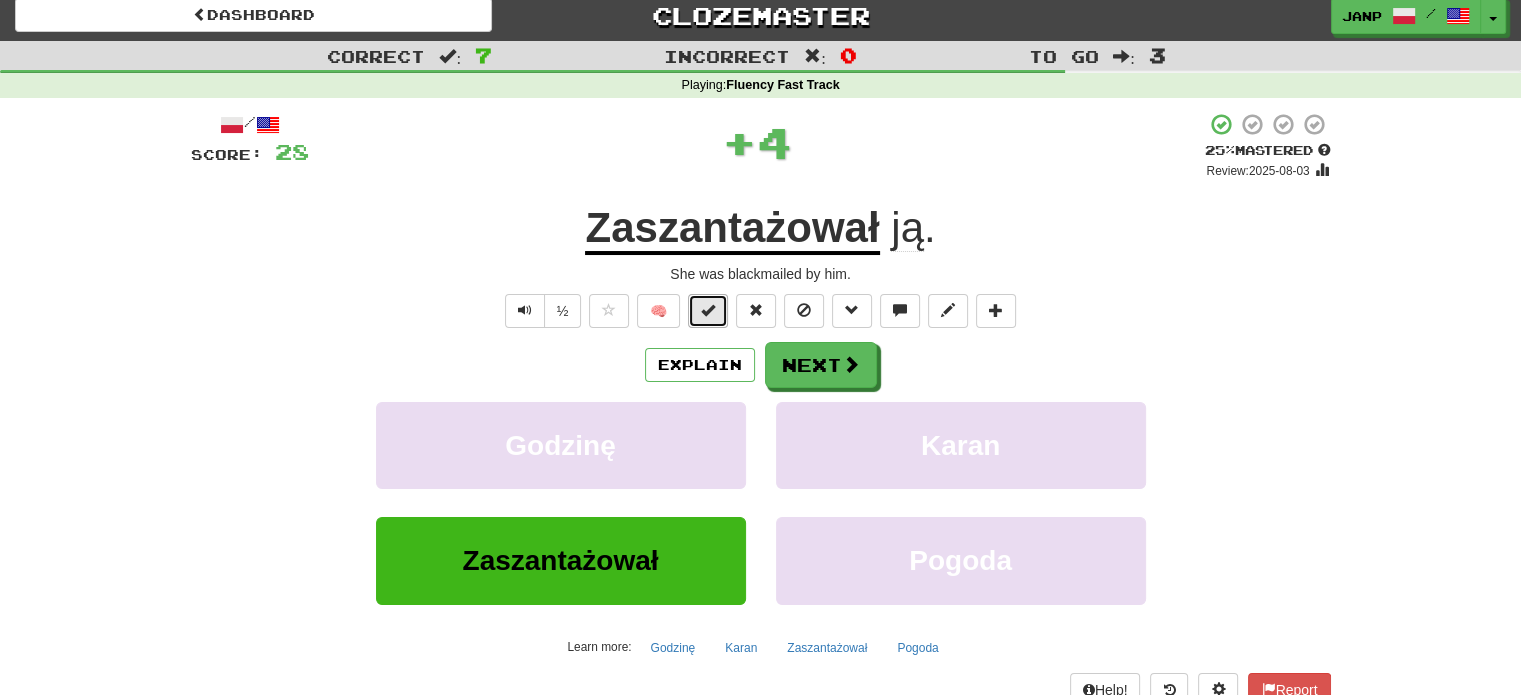 click at bounding box center (708, 310) 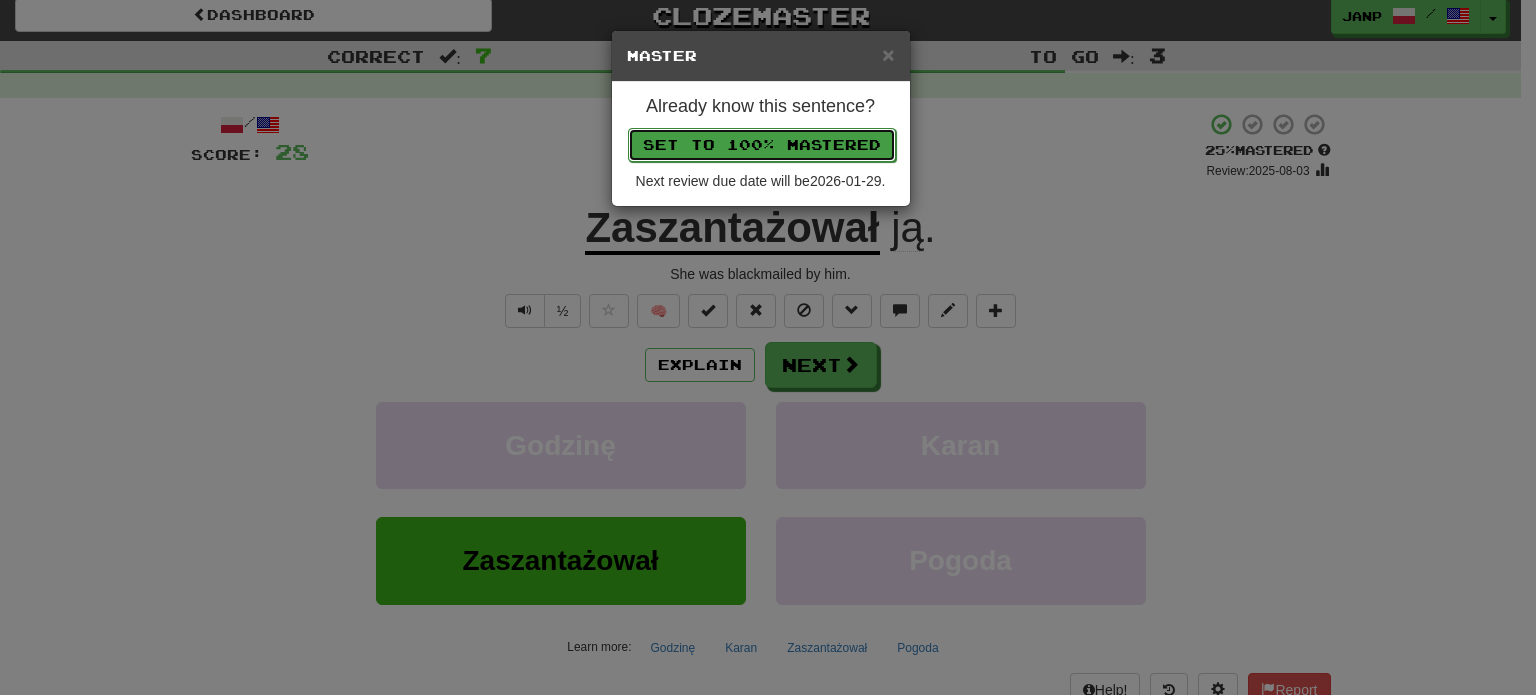click on "Set to 100% Mastered" at bounding box center (762, 145) 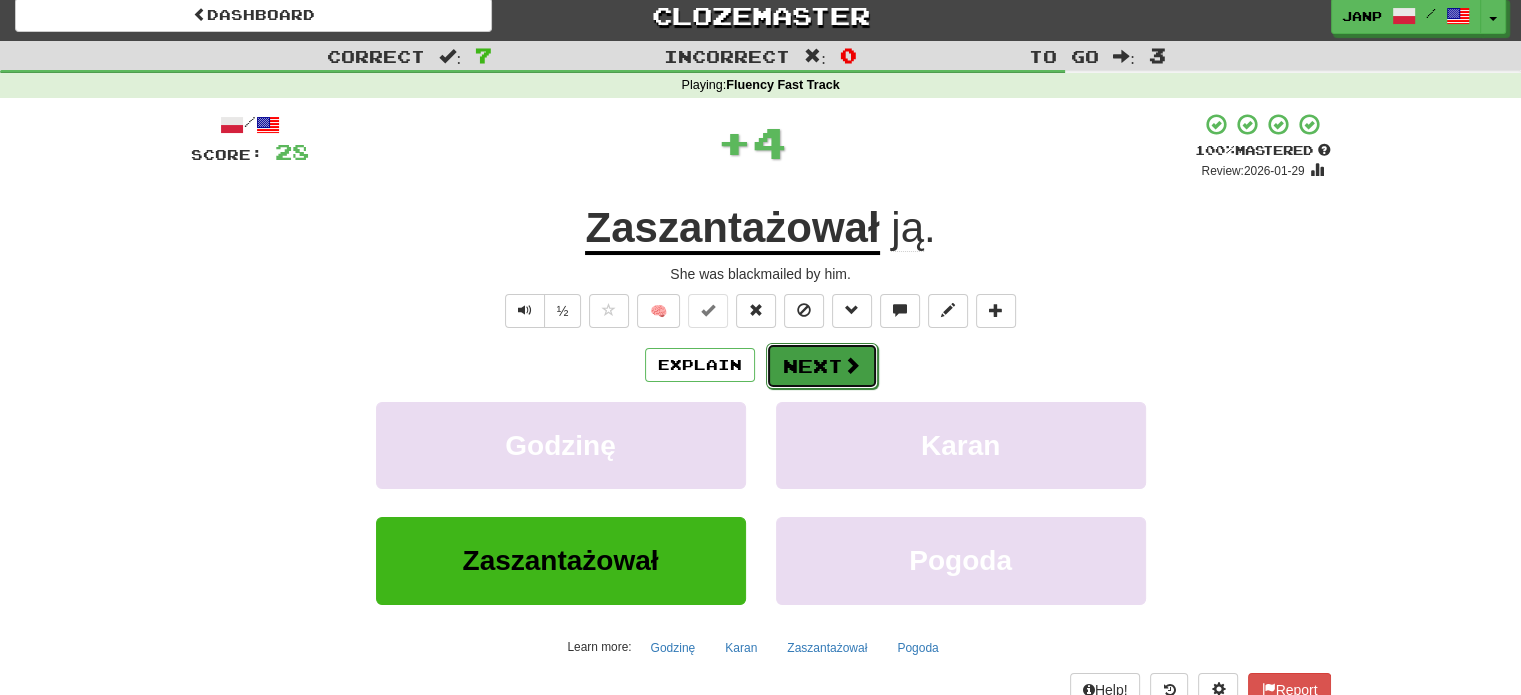 click on "Next" at bounding box center (822, 366) 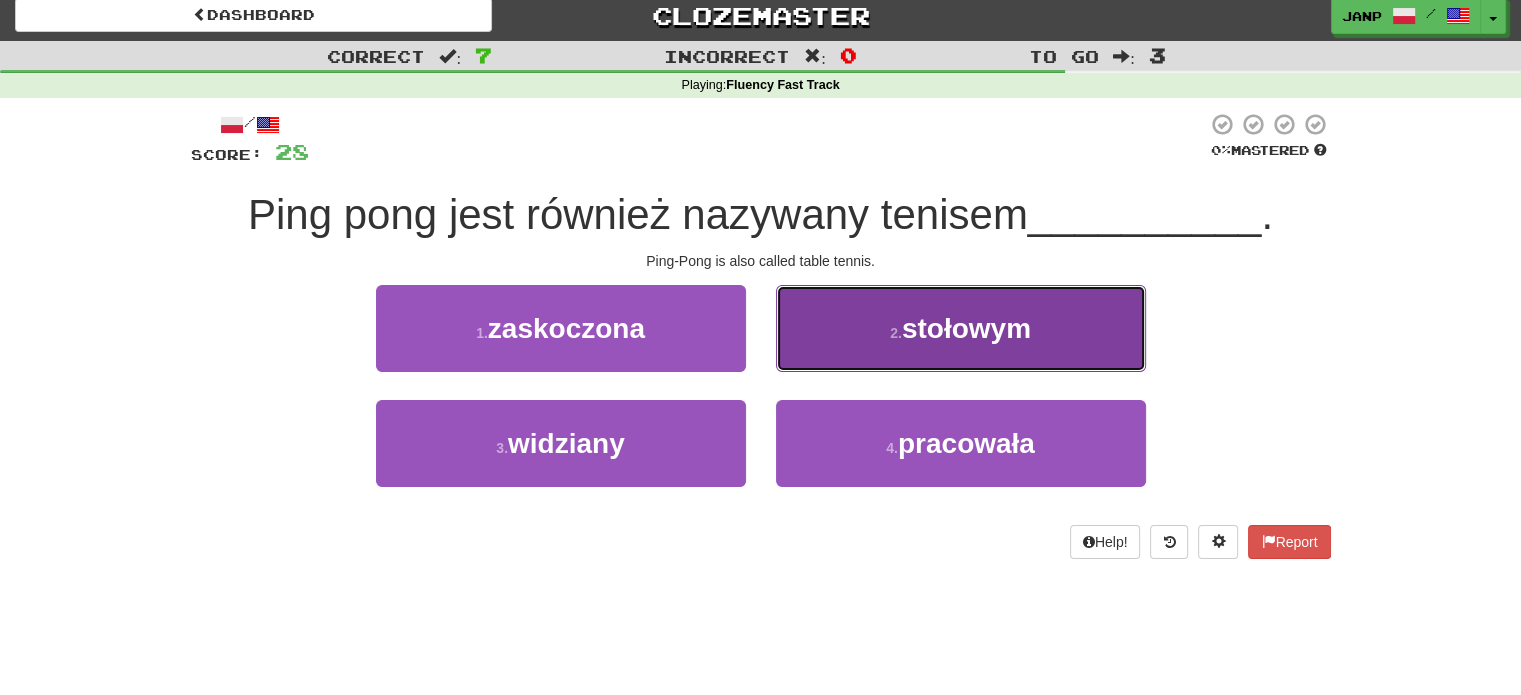 click on "2 .  stołowym" at bounding box center (961, 328) 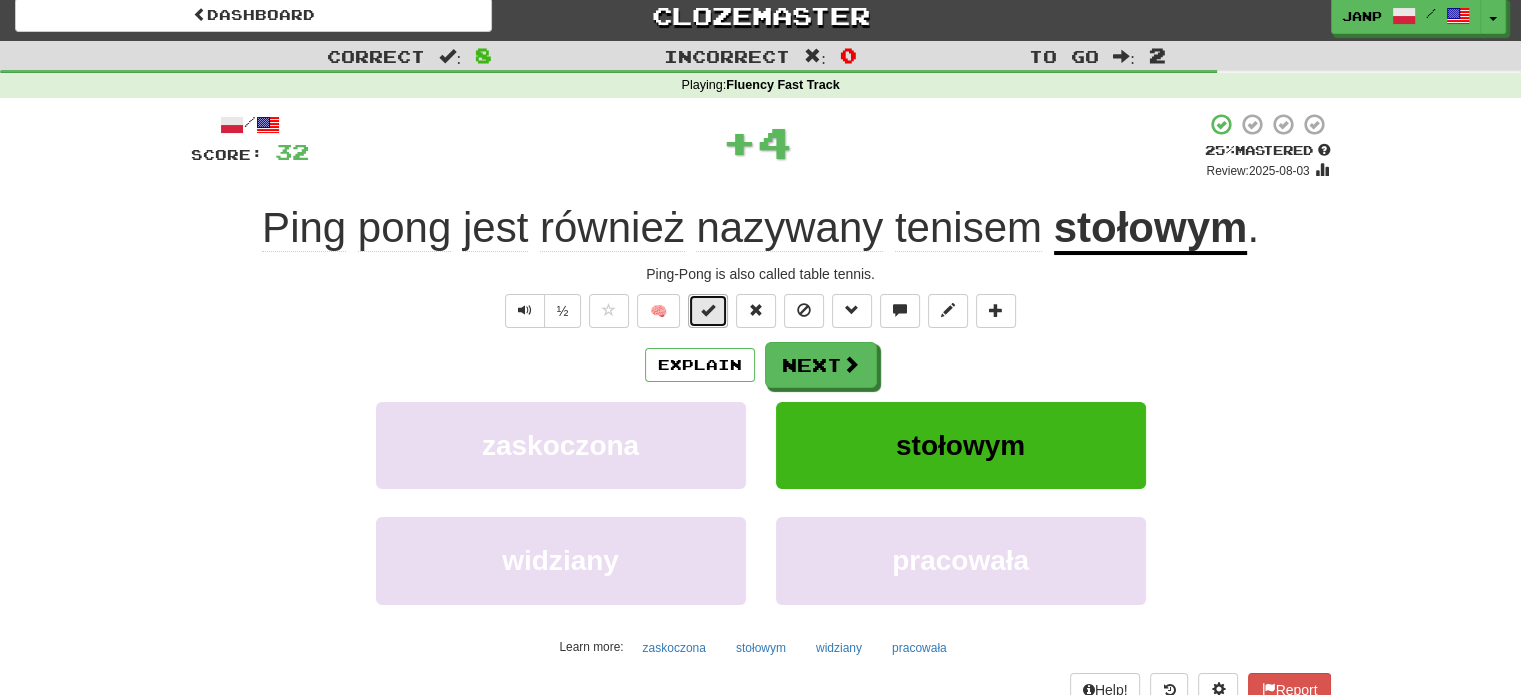 click at bounding box center (708, 311) 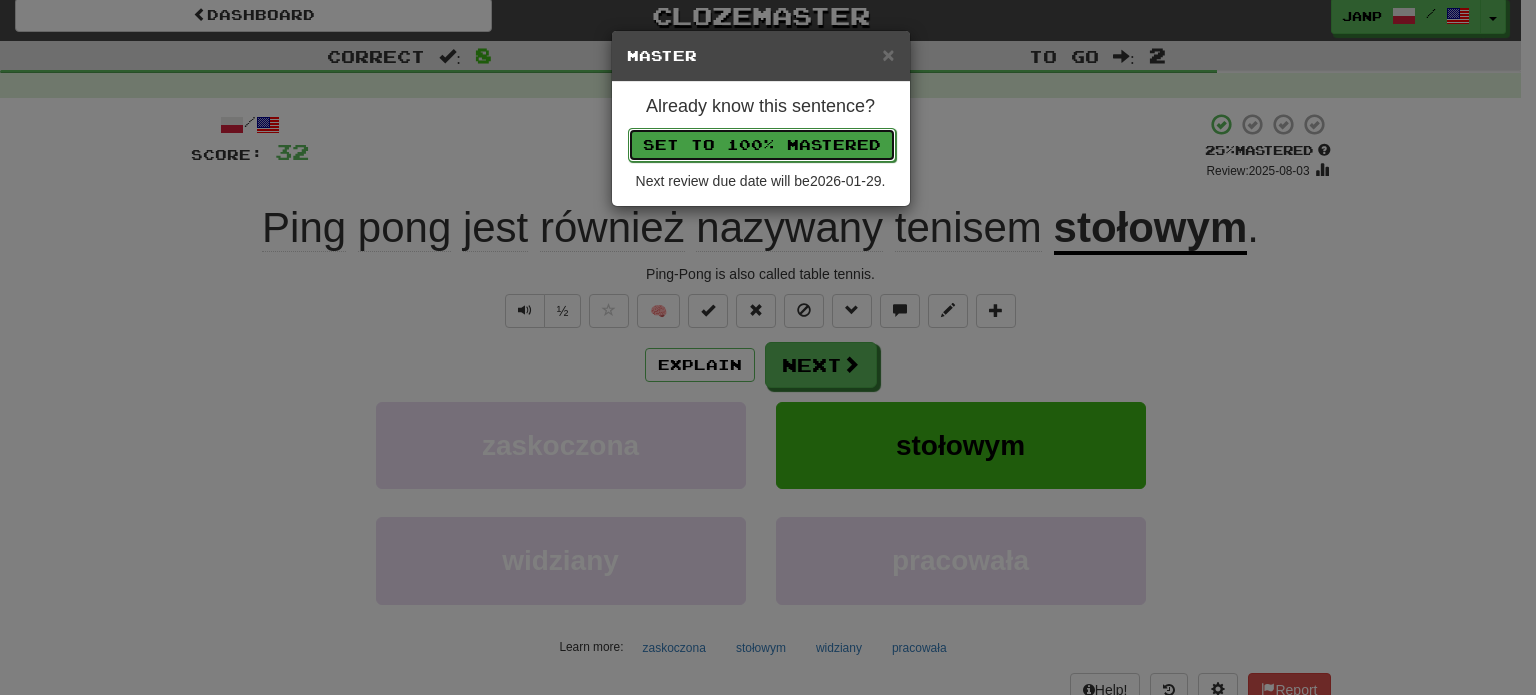 click on "Set to 100% Mastered" at bounding box center (762, 145) 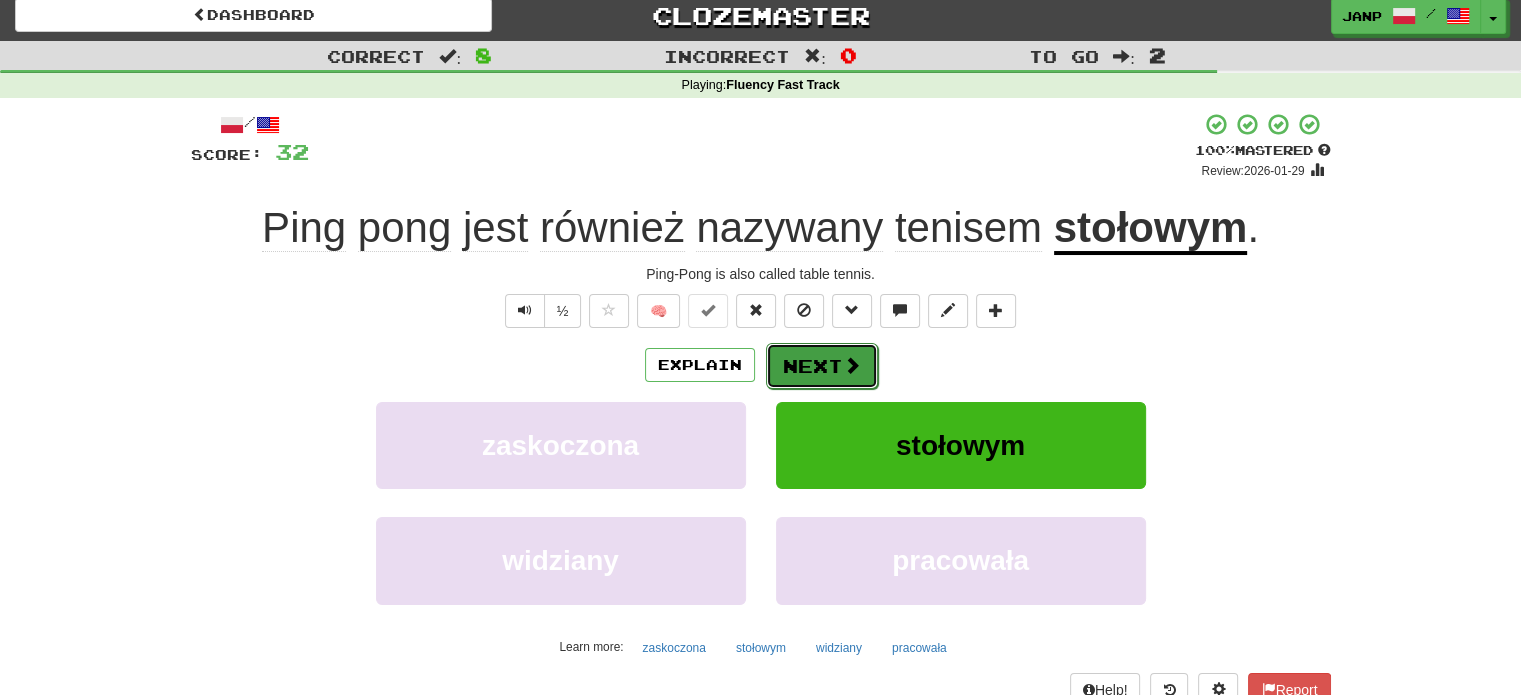 click at bounding box center [852, 365] 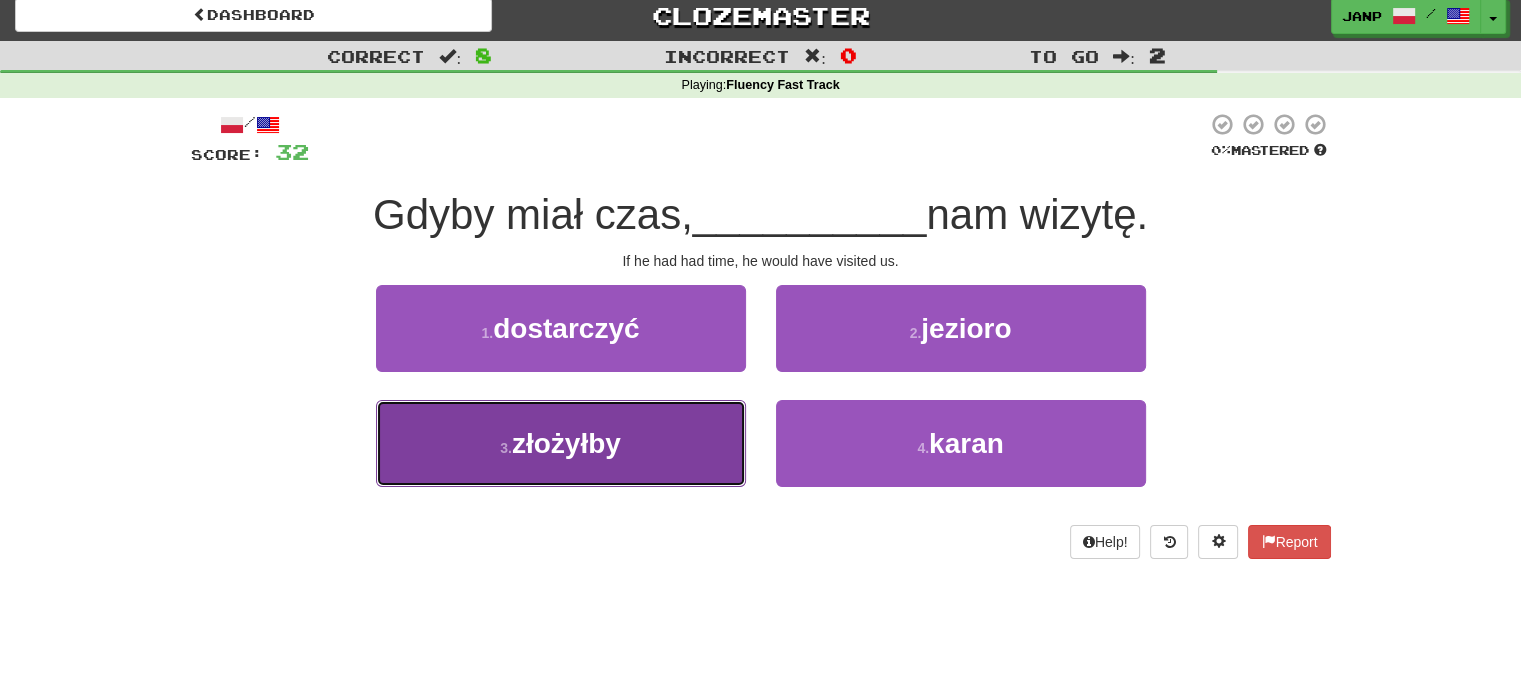 click on "3 .  złożyłby" at bounding box center [561, 443] 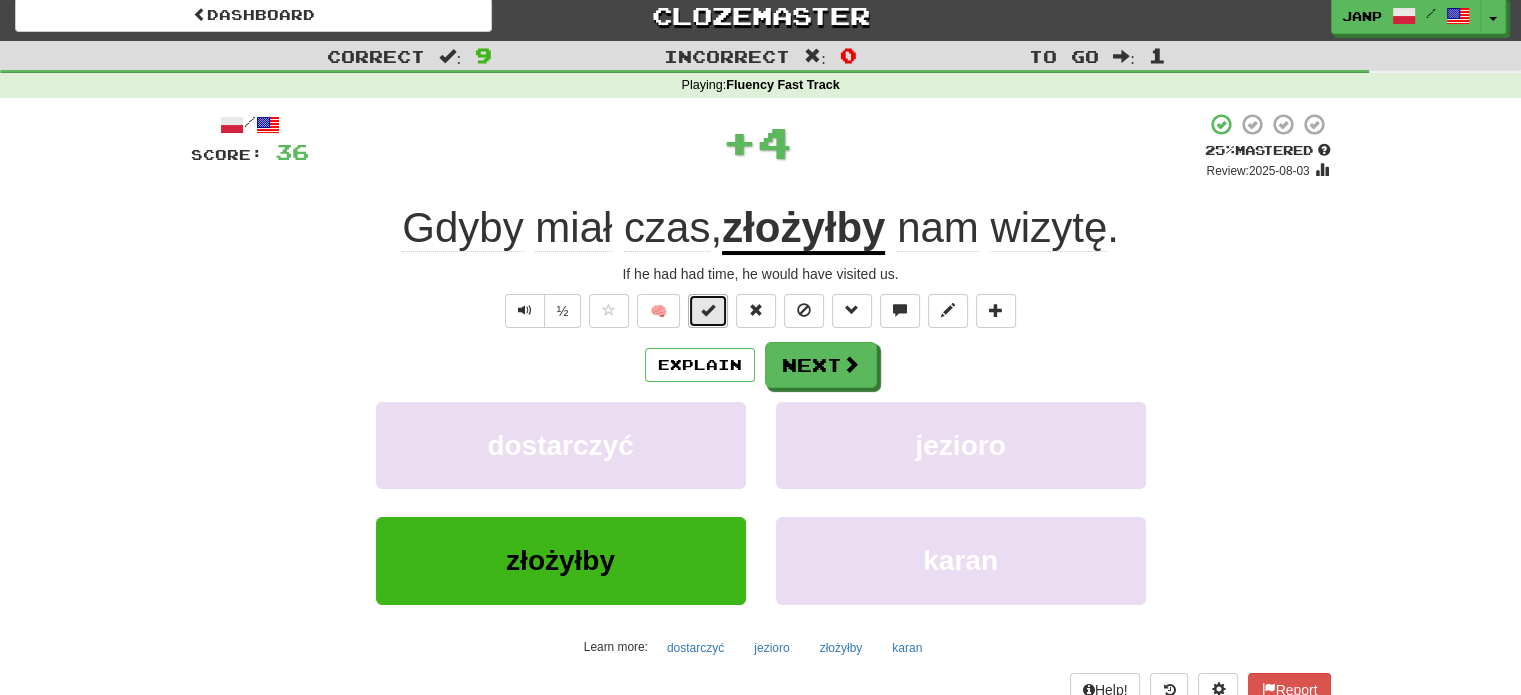 click at bounding box center [708, 310] 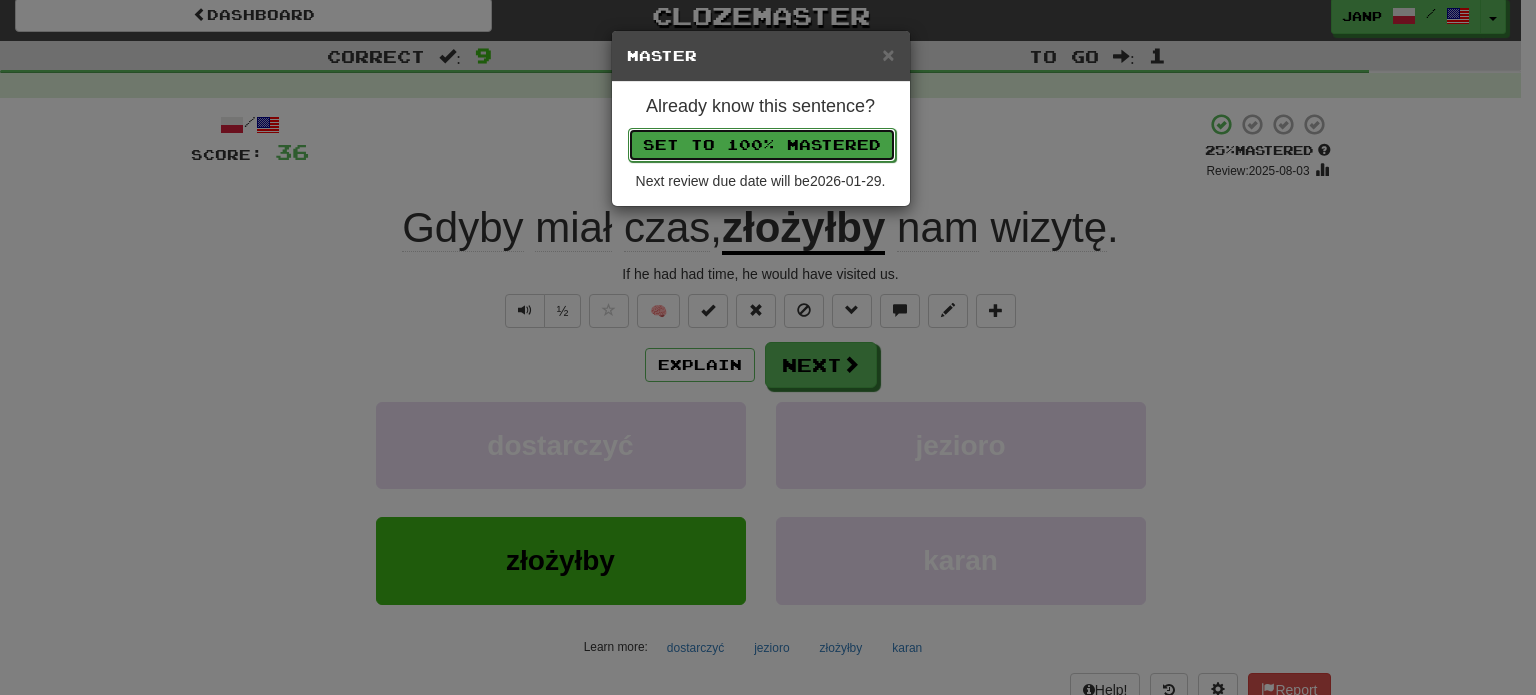 click on "Set to 100% Mastered" at bounding box center (762, 145) 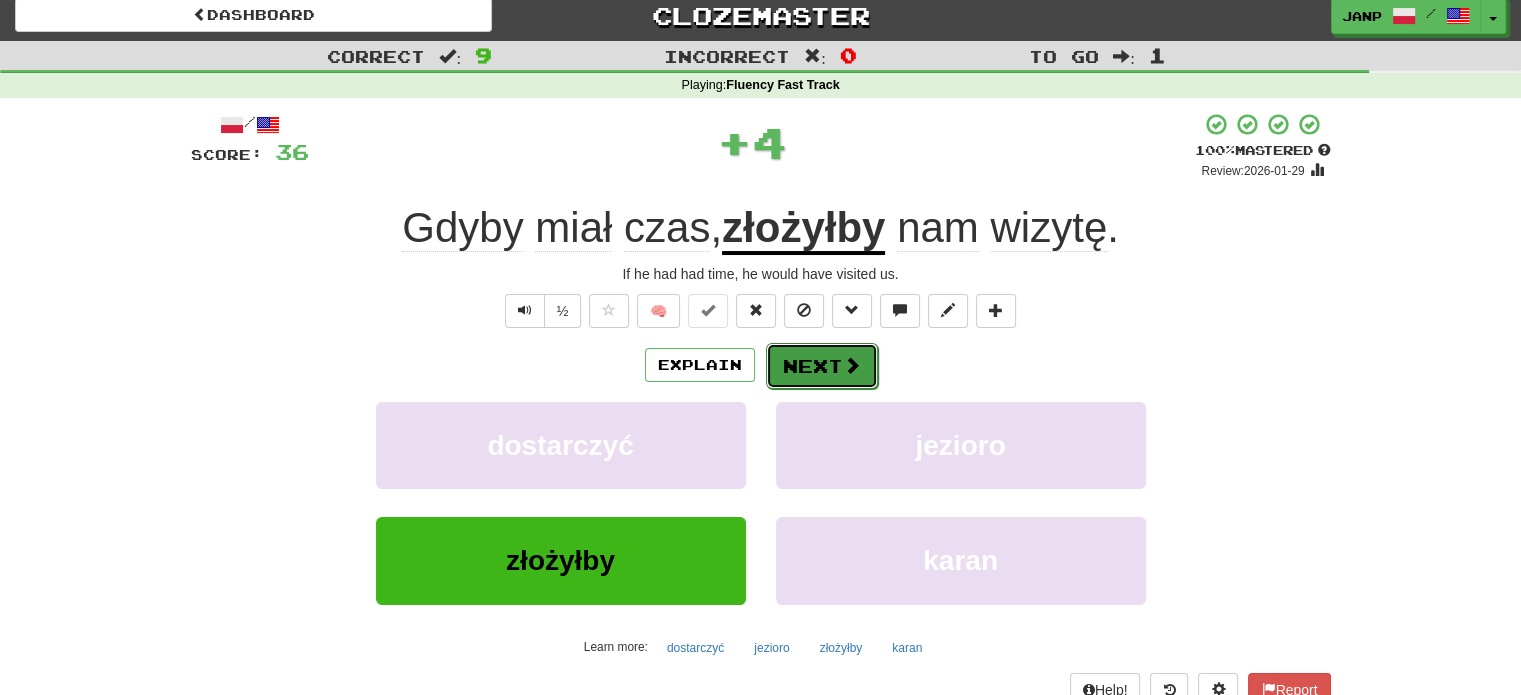 click on "Next" at bounding box center [822, 366] 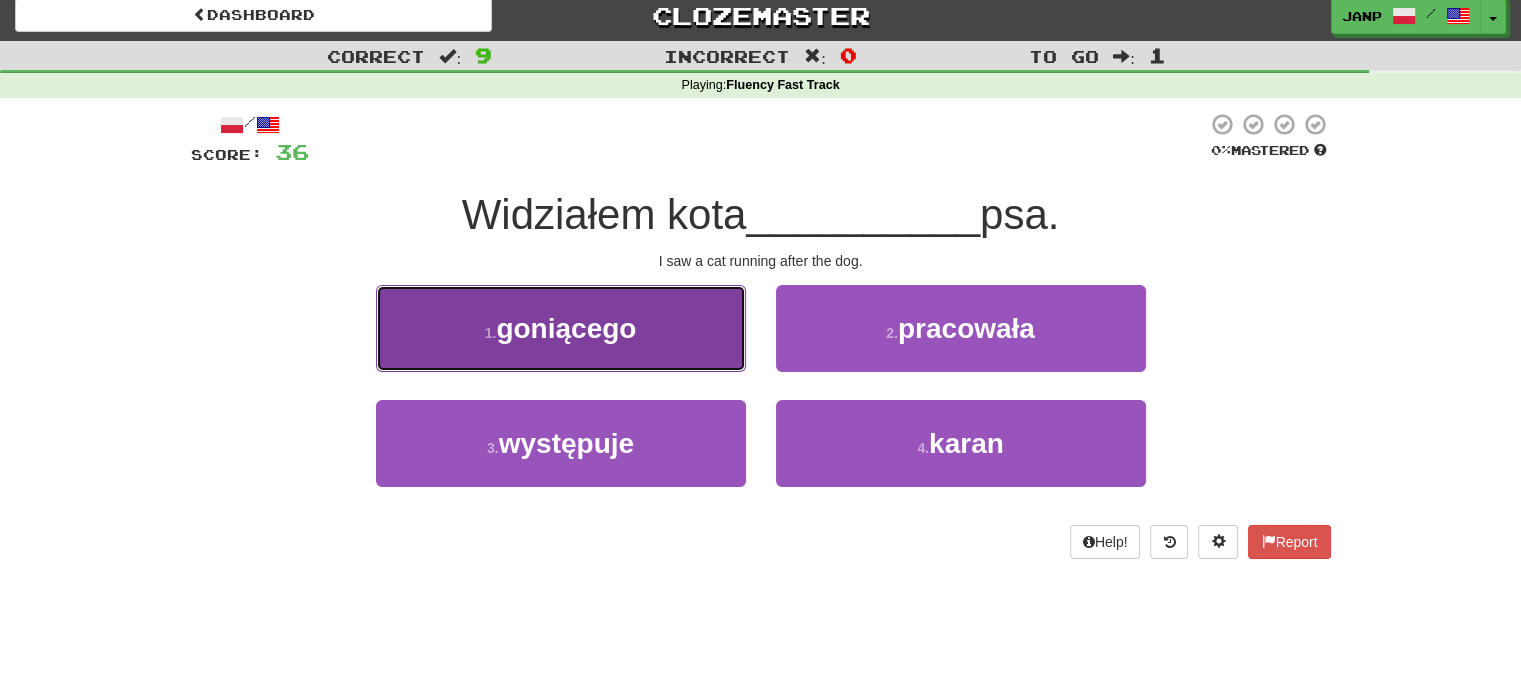 click on "1 .  goniącego" at bounding box center (561, 328) 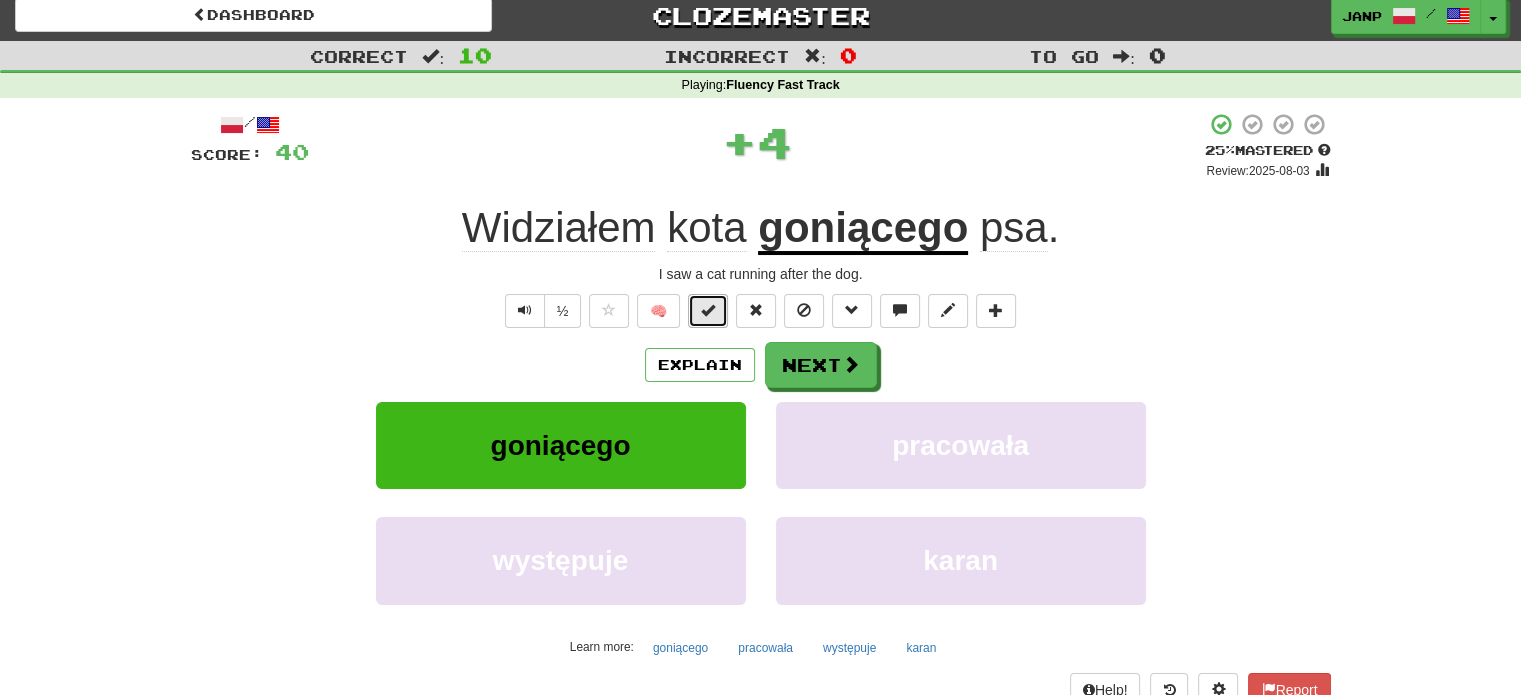 click at bounding box center (708, 311) 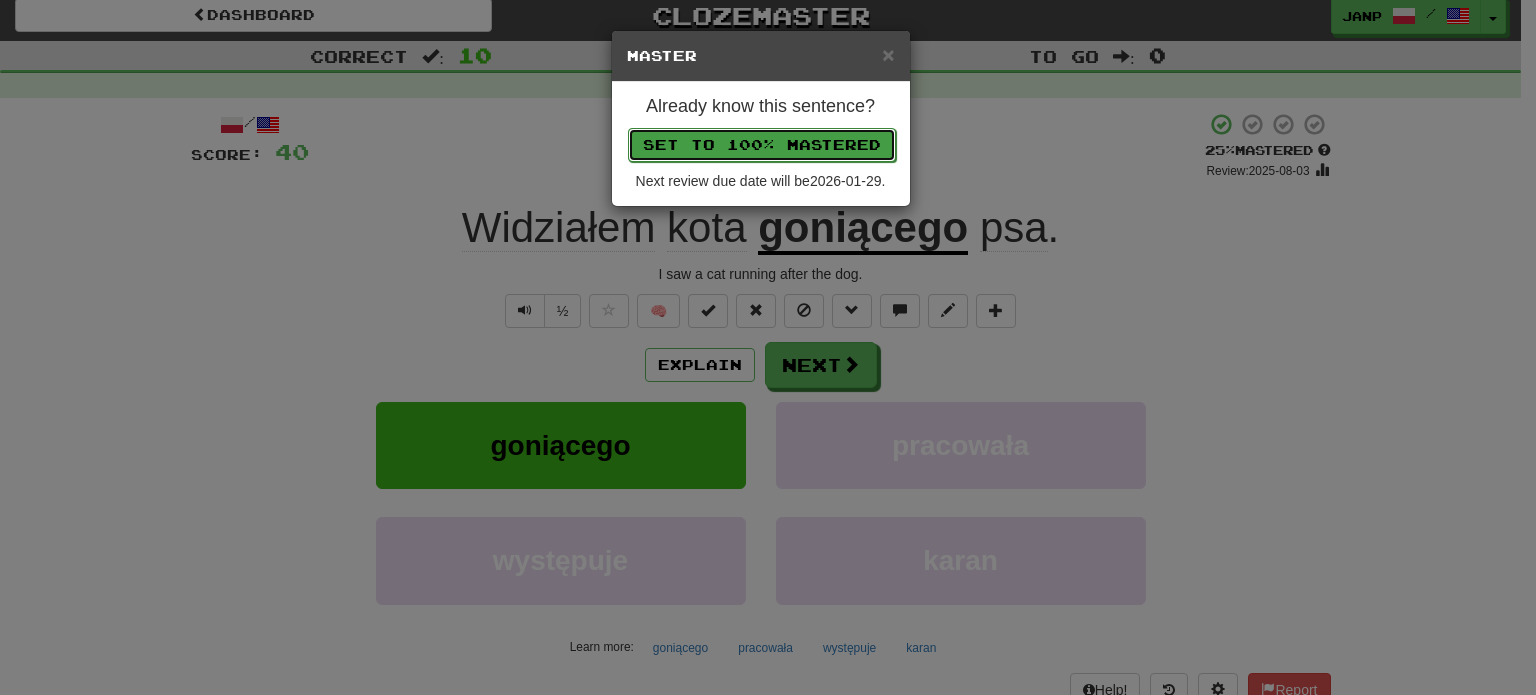 click on "Set to 100% Mastered" at bounding box center [762, 145] 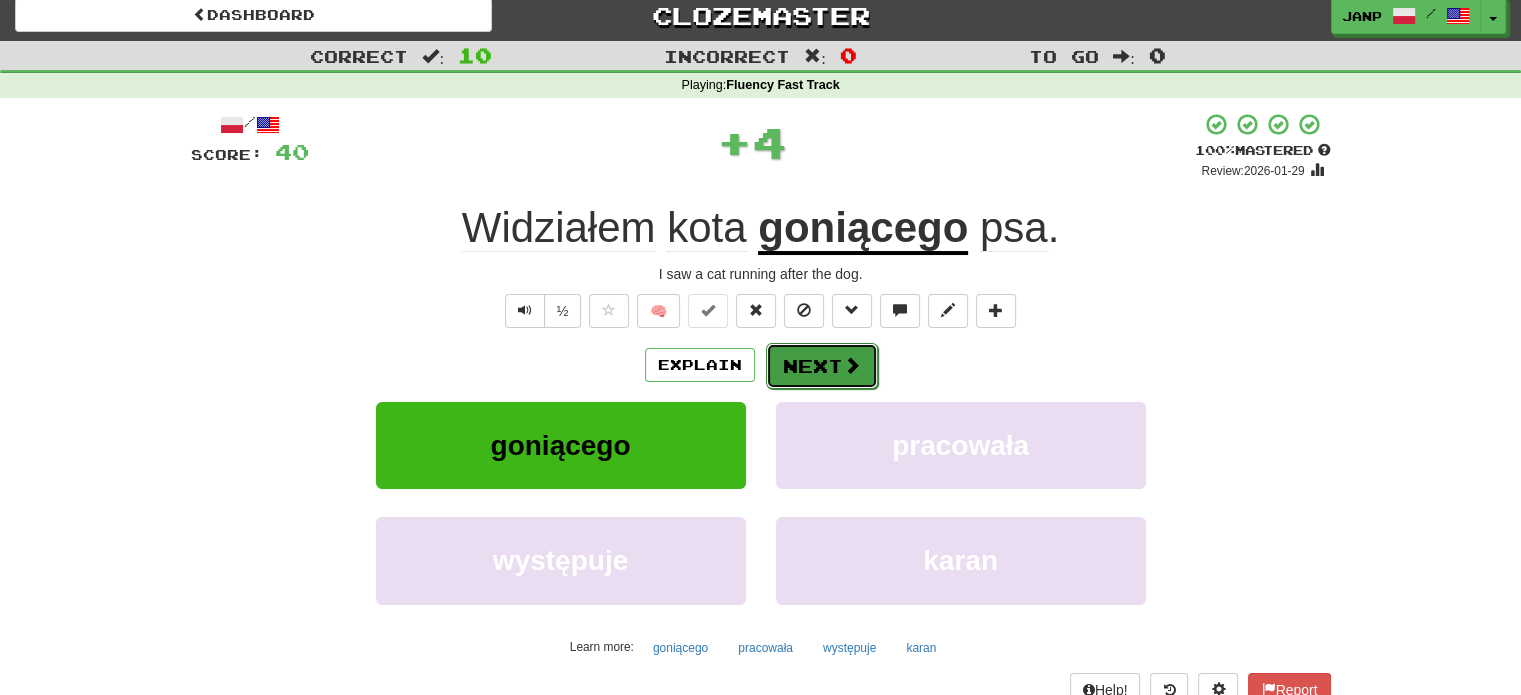 click on "Next" at bounding box center (822, 366) 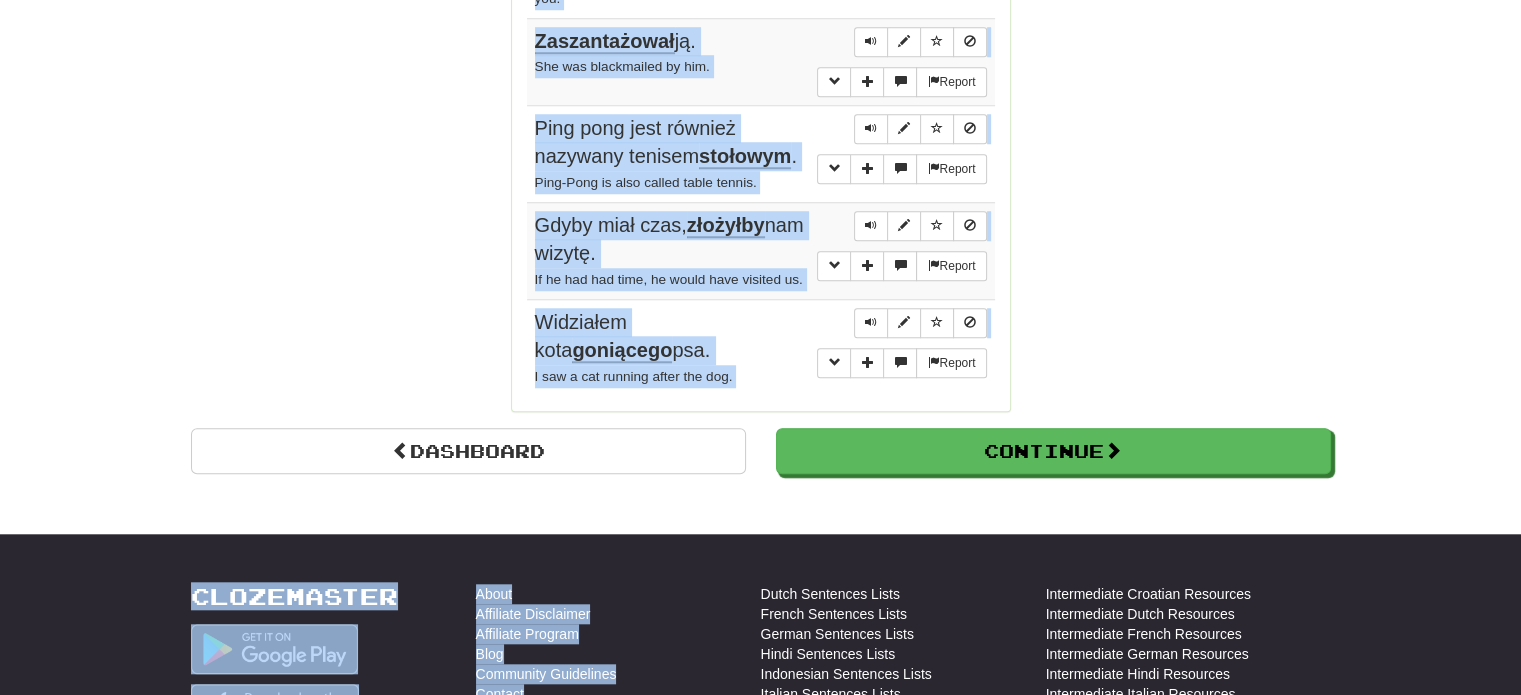 scroll, scrollTop: 1820, scrollLeft: 0, axis: vertical 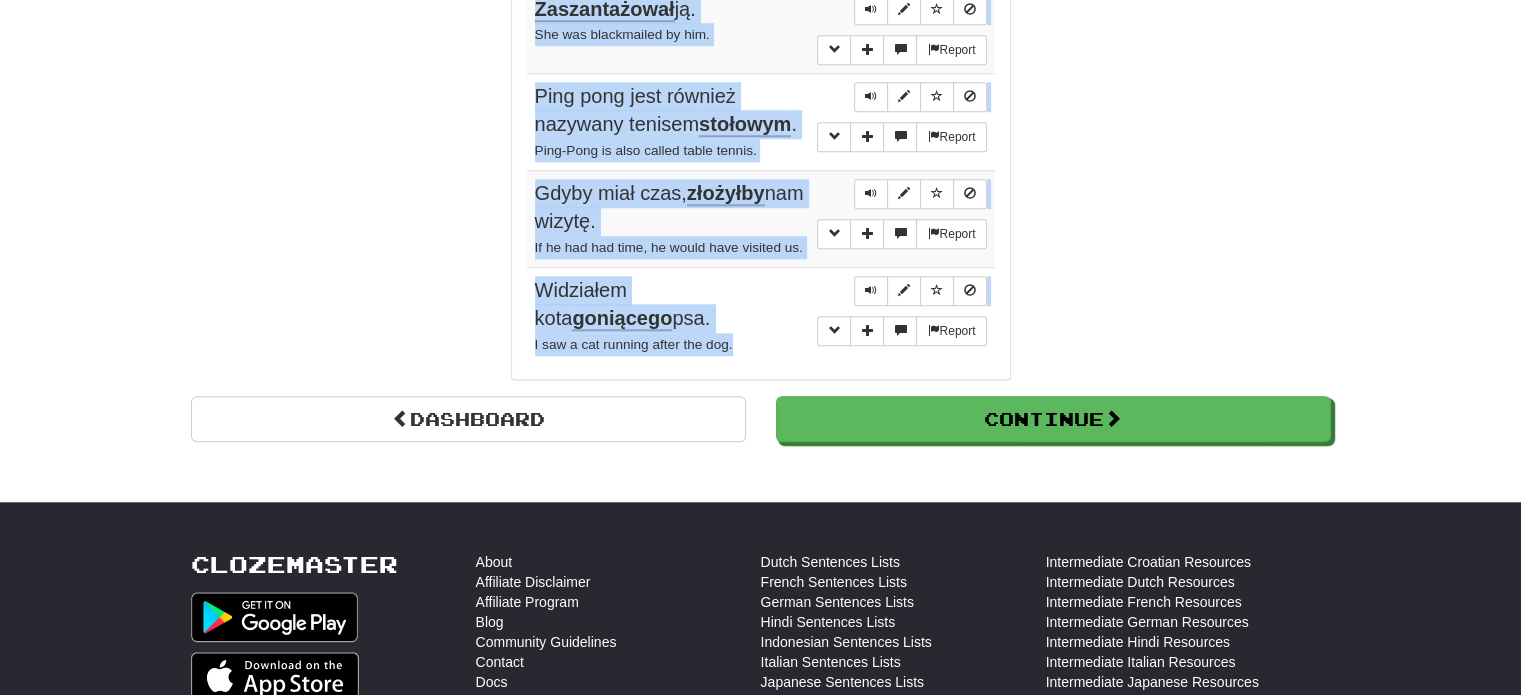 drag, startPoint x: 516, startPoint y: 172, endPoint x: 777, endPoint y: 375, distance: 330.65088 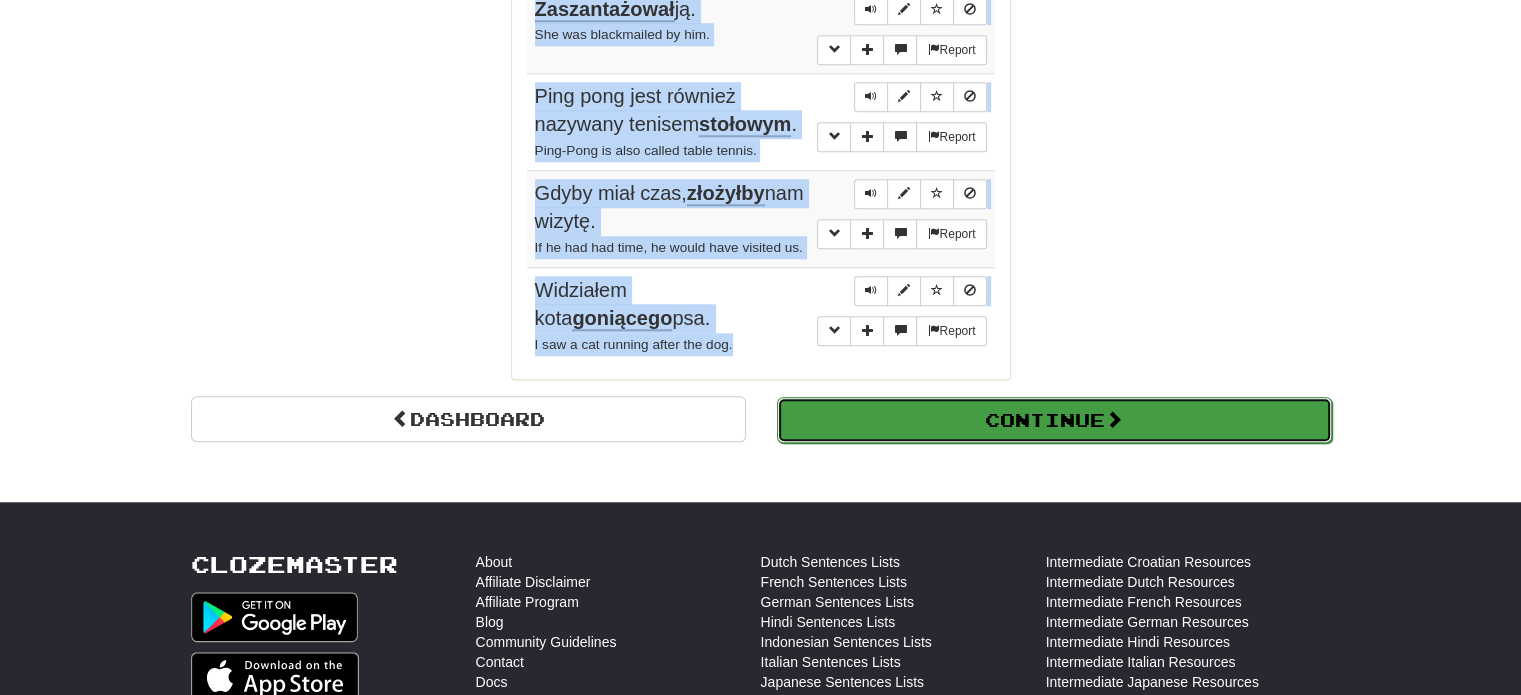 click on "Continue" at bounding box center (1054, 420) 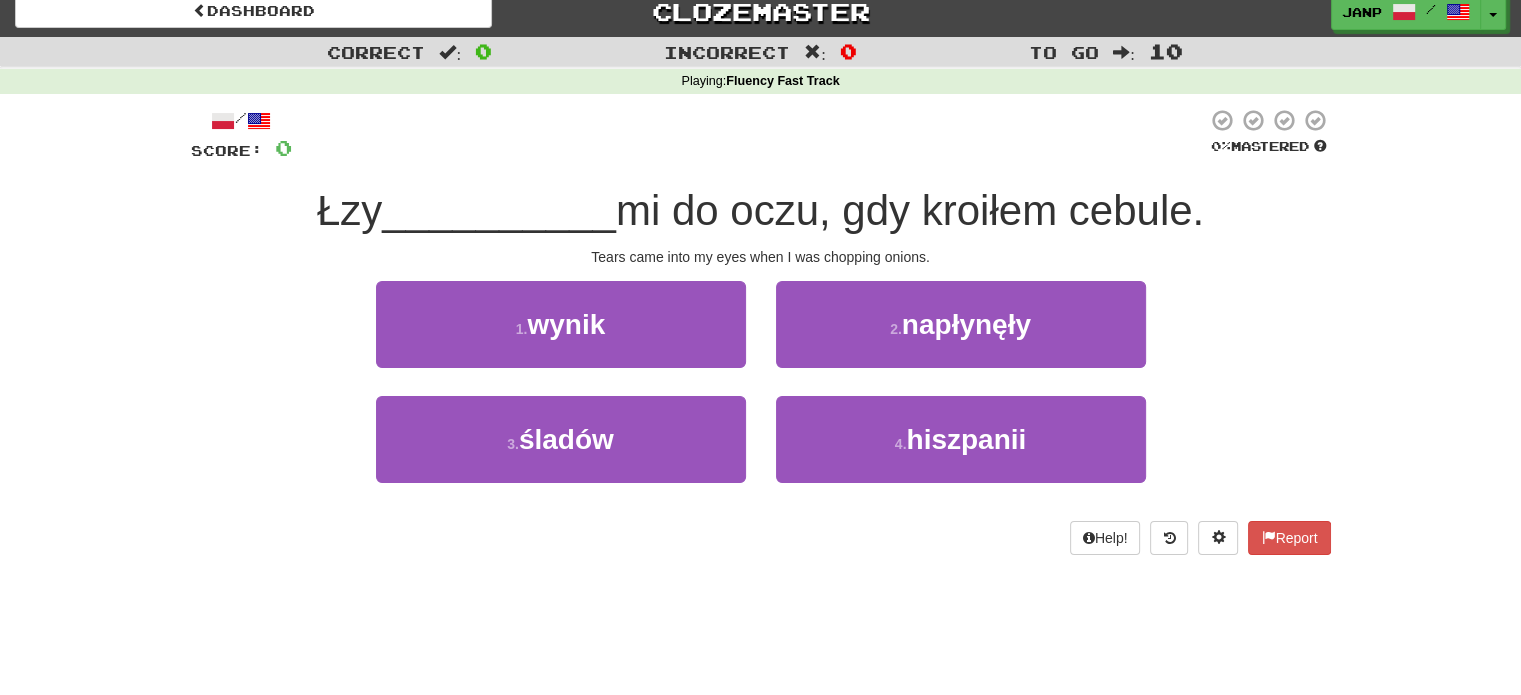 scroll, scrollTop: 11, scrollLeft: 0, axis: vertical 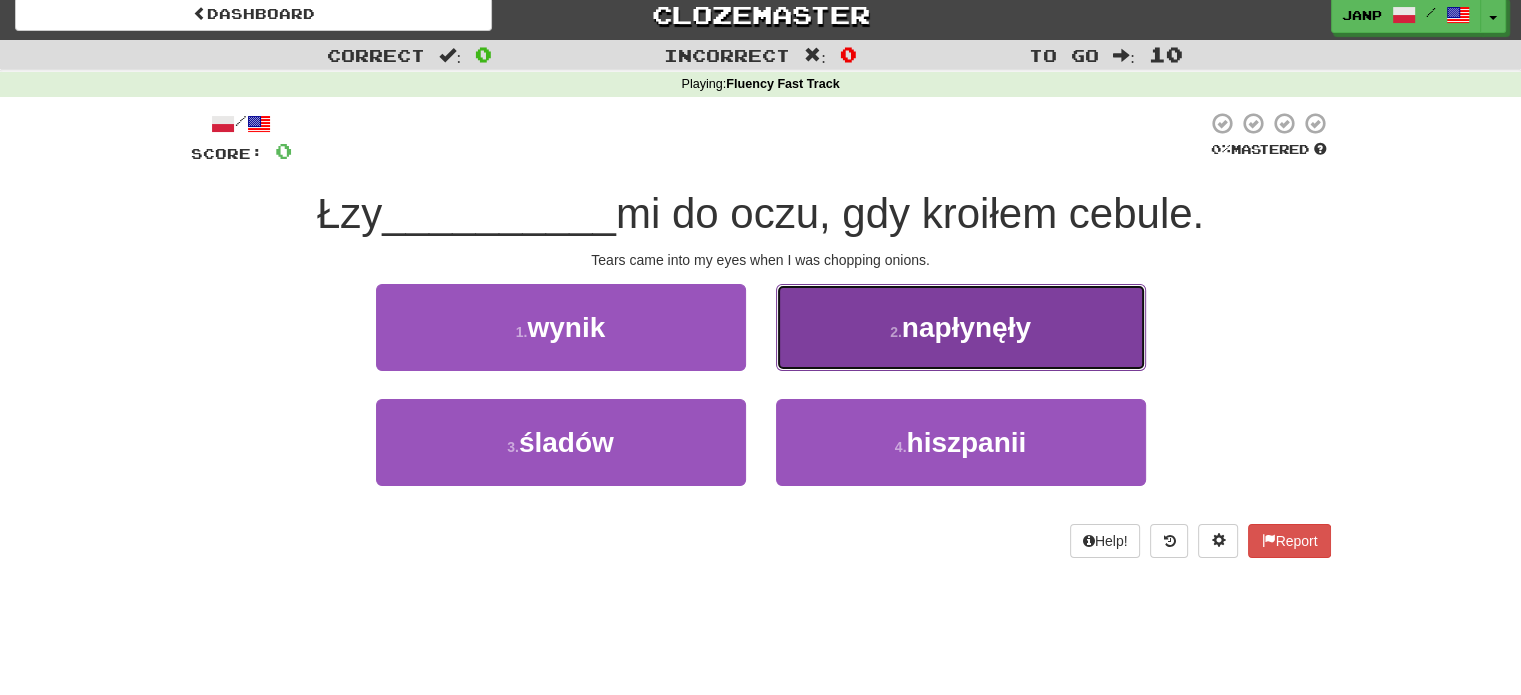 click on "2 .  napłynęły" at bounding box center [961, 327] 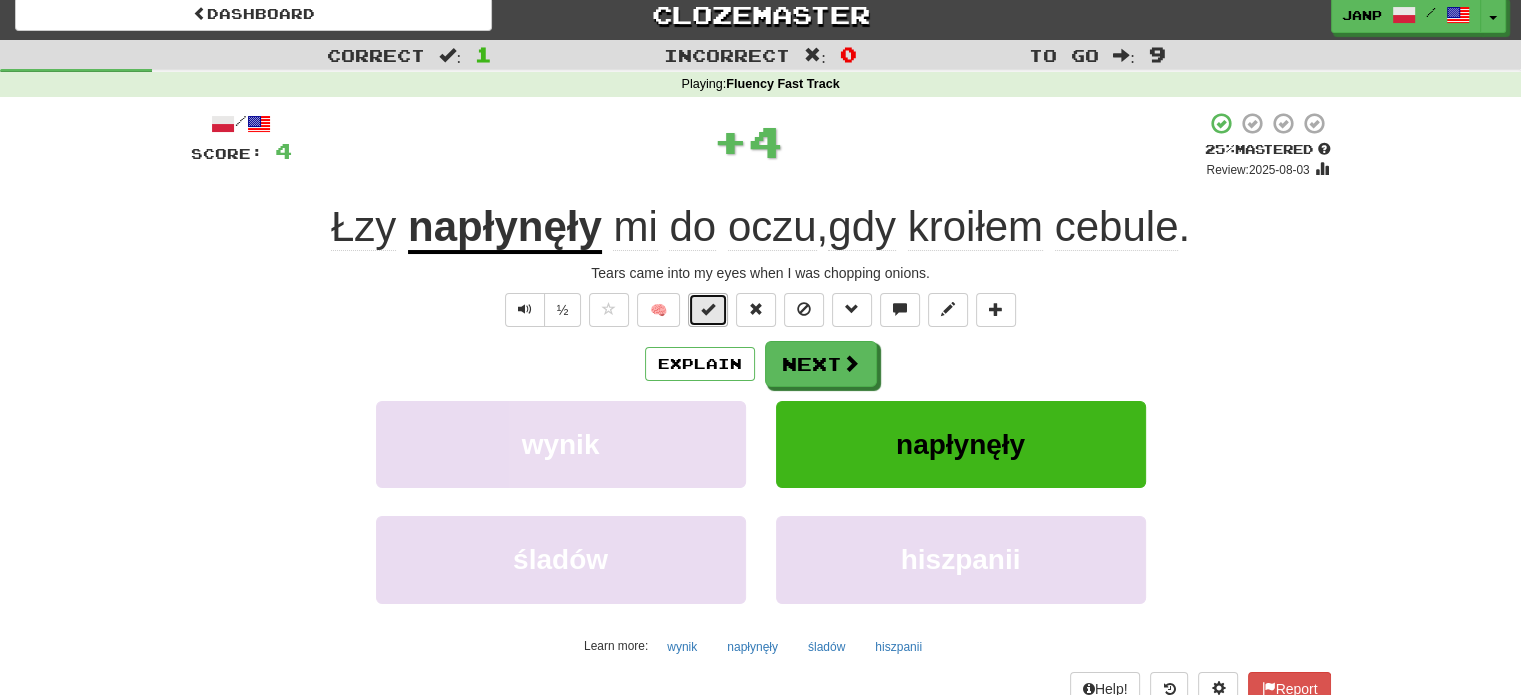 click at bounding box center [708, 310] 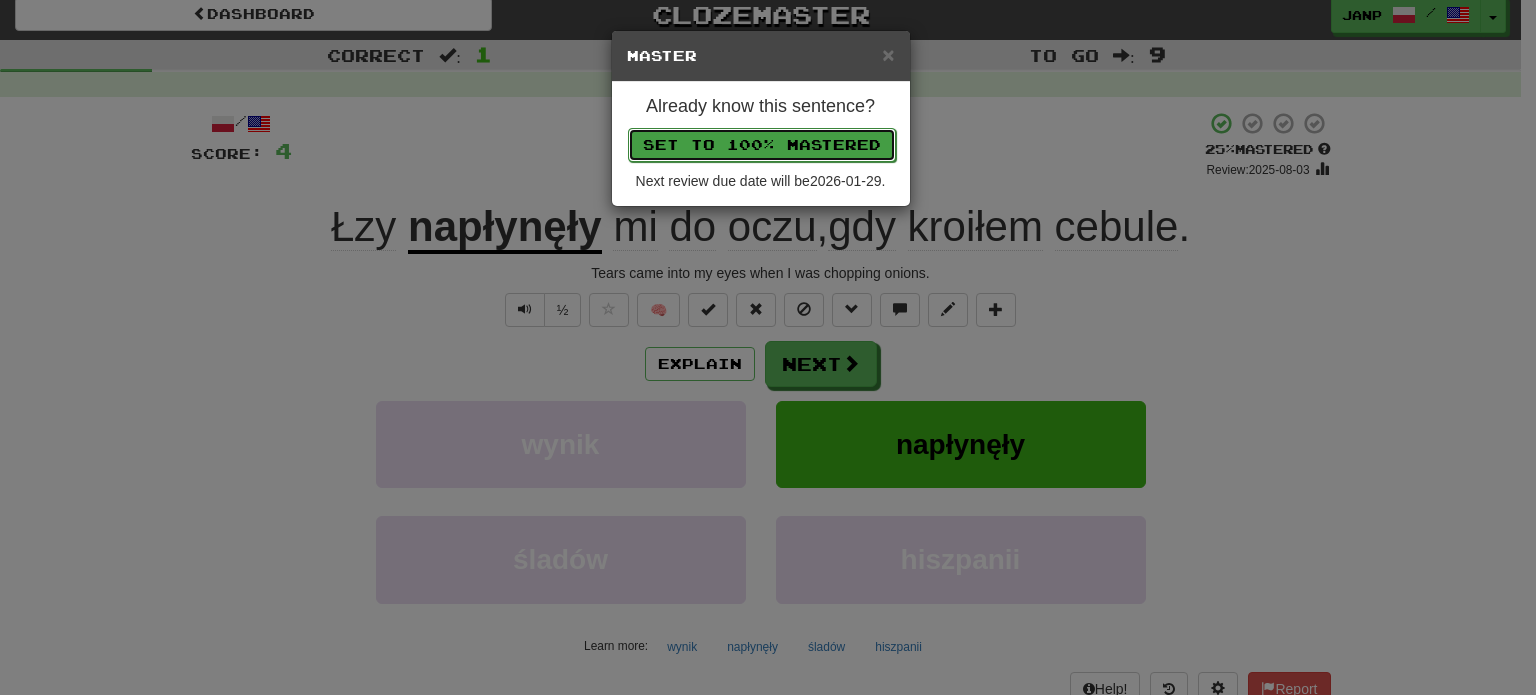 click on "Set to 100% Mastered" at bounding box center (762, 145) 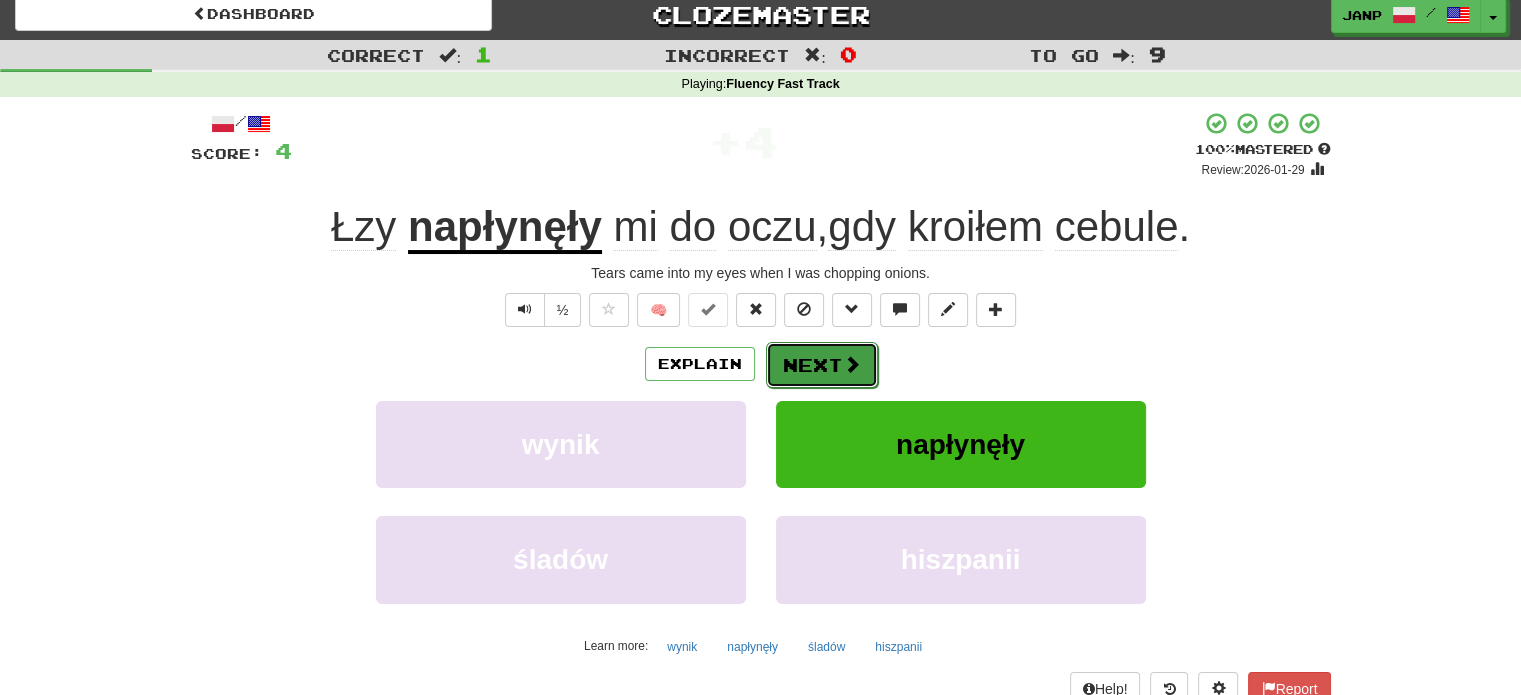 click at bounding box center [852, 364] 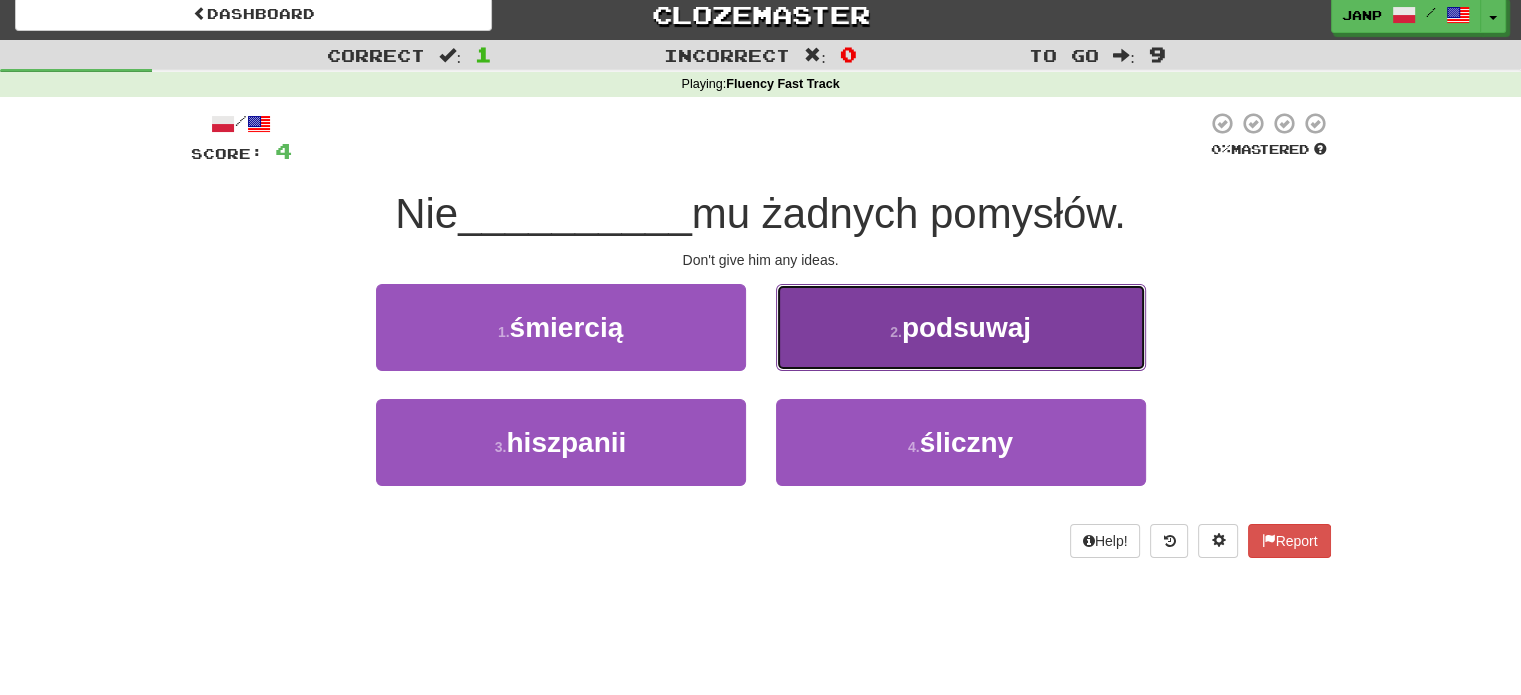 click on "2 .  podsuwaj" at bounding box center (961, 327) 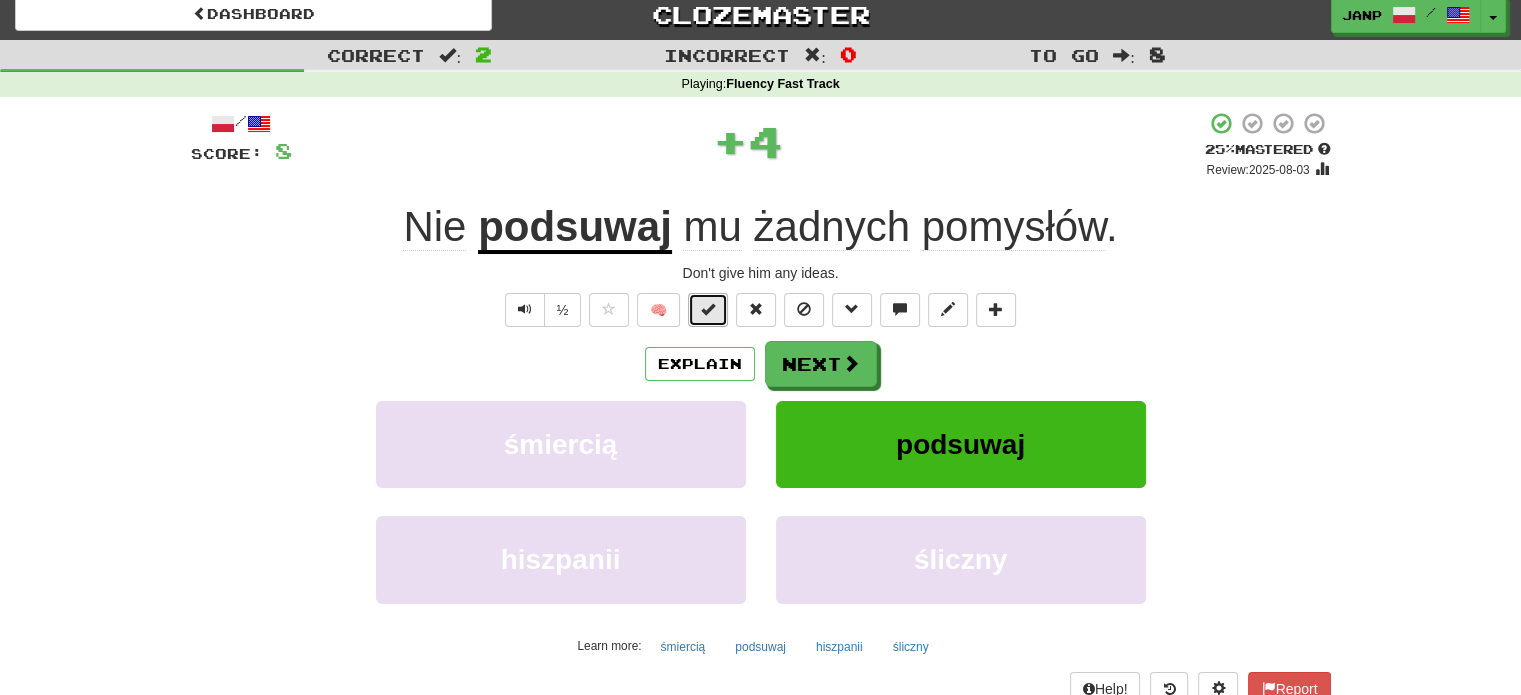click at bounding box center (708, 309) 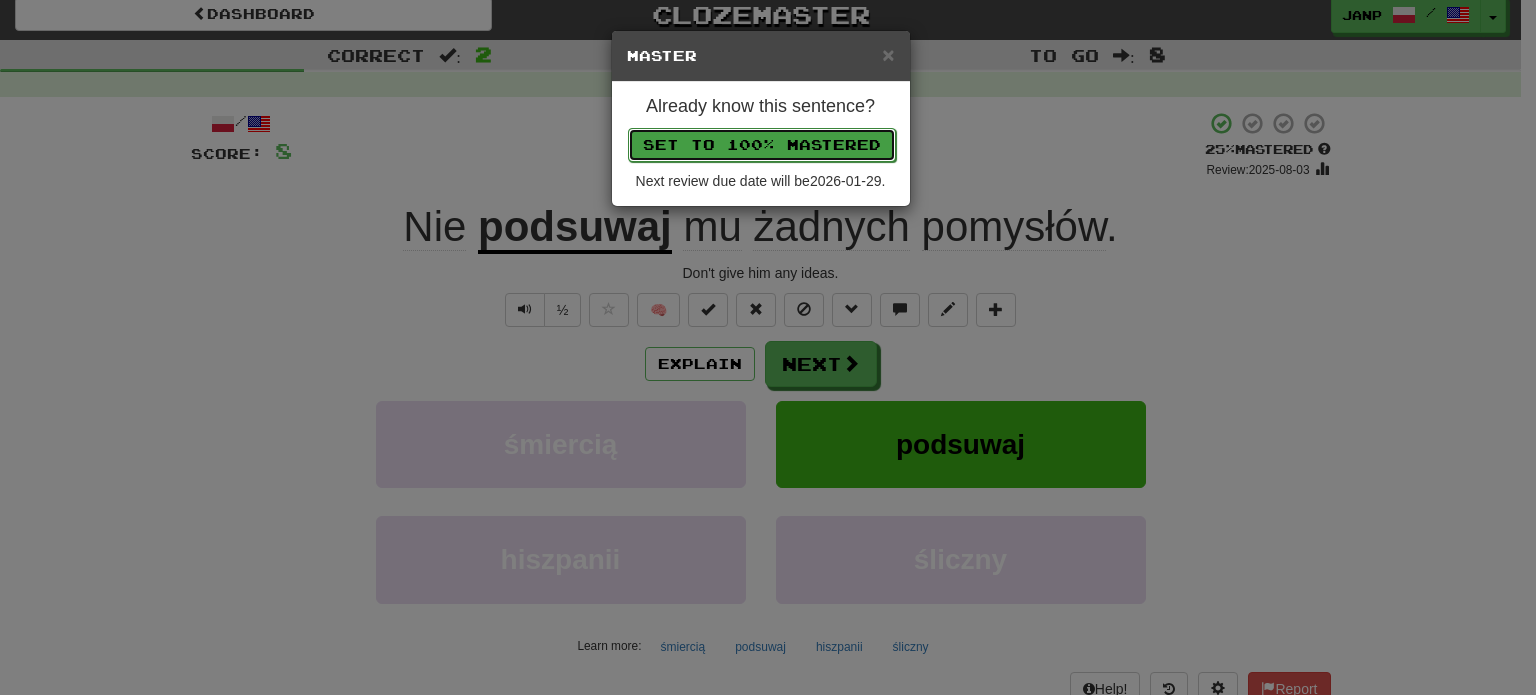 click on "Set to 100% Mastered" at bounding box center (762, 145) 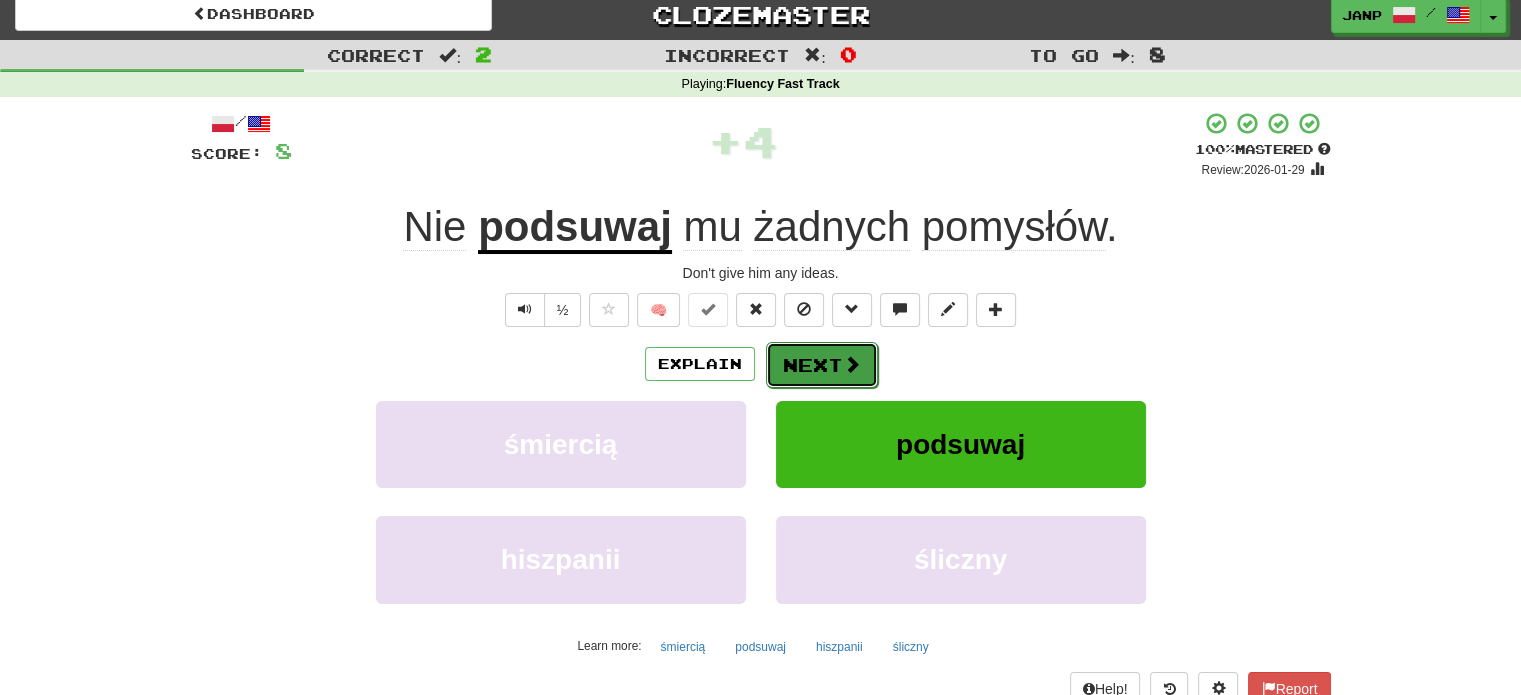 click on "Next" at bounding box center (822, 365) 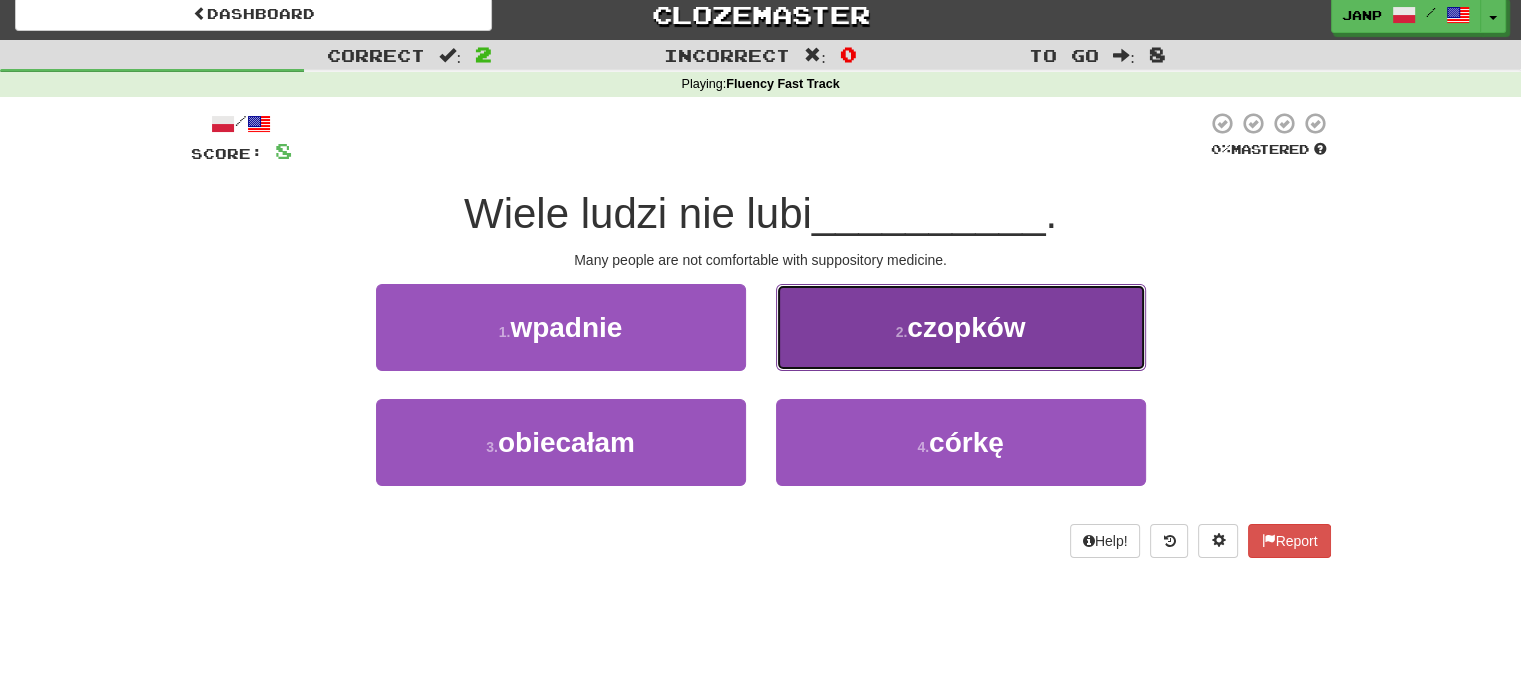 click on "2 .  czopków" at bounding box center (961, 327) 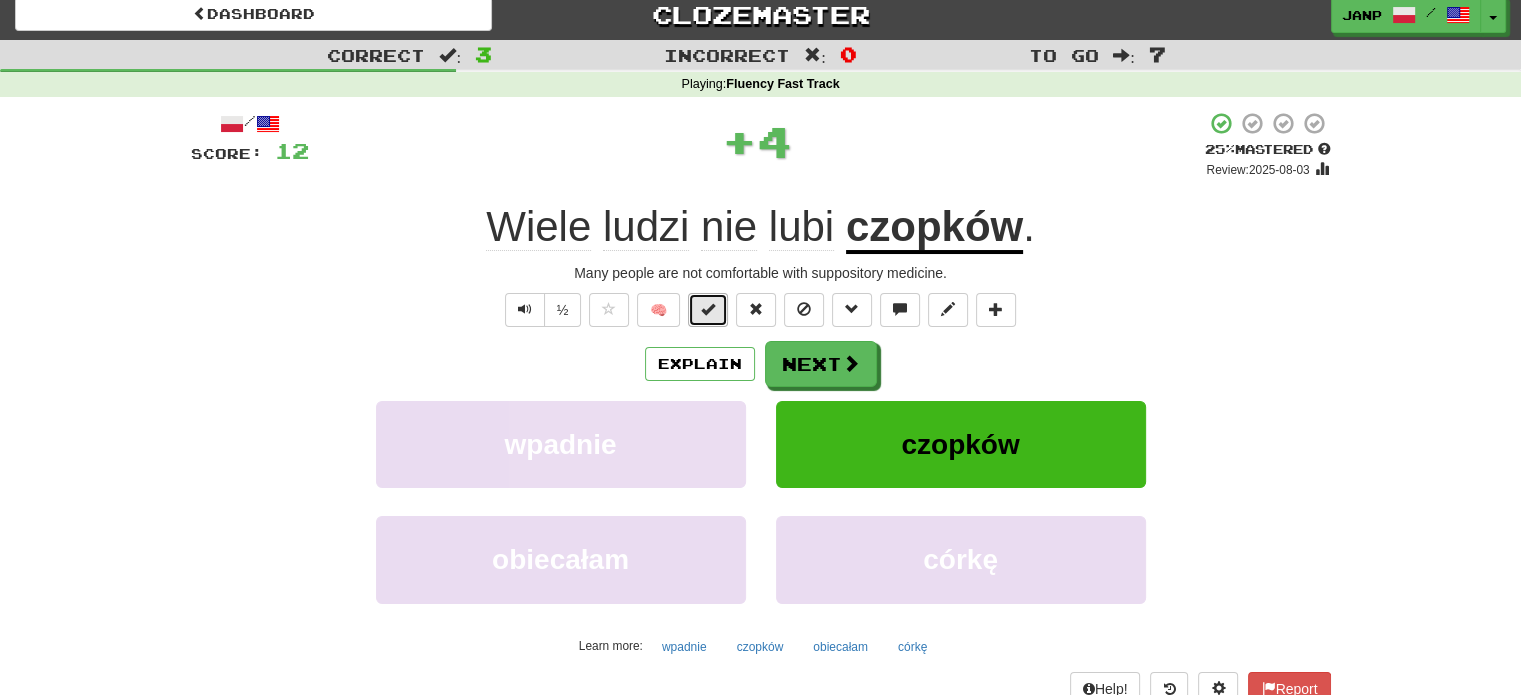 click at bounding box center [708, 309] 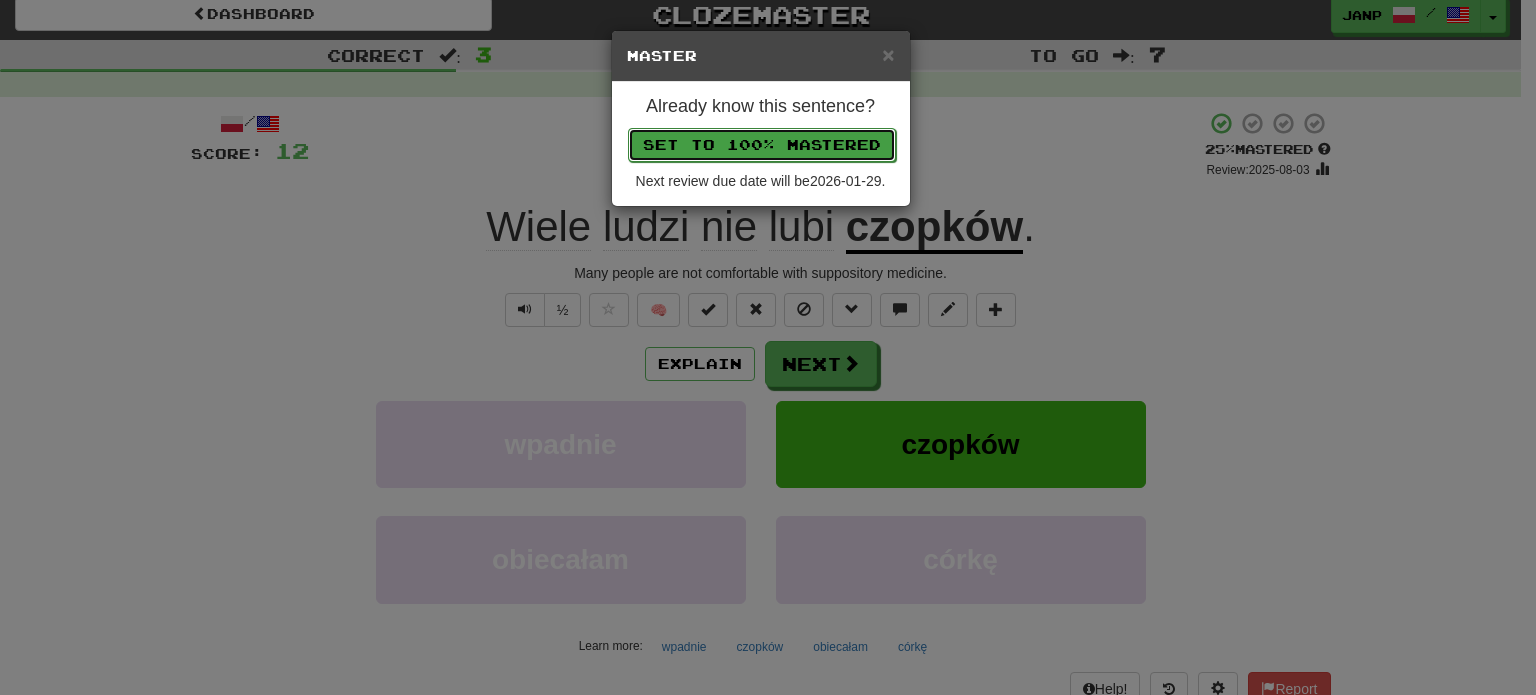 click on "Set to 100% Mastered" at bounding box center [762, 145] 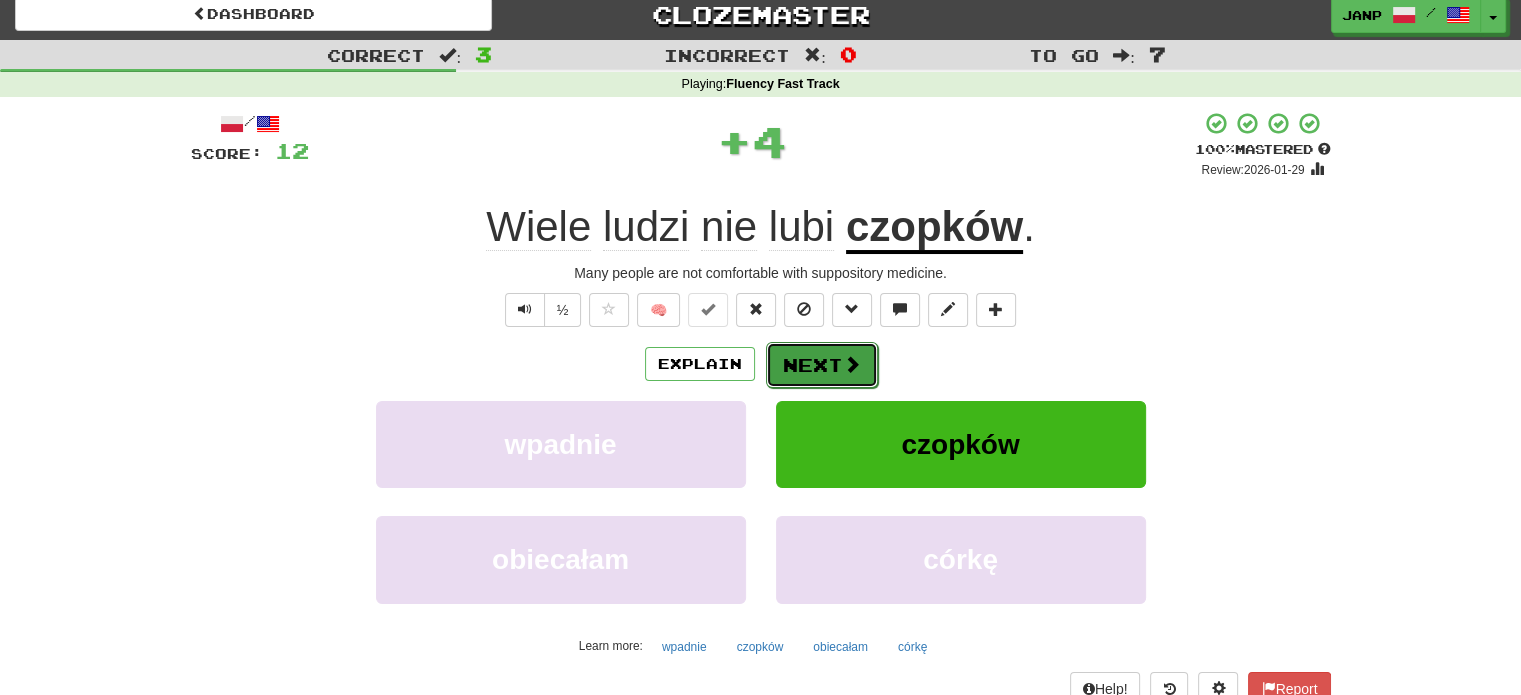 click on "Next" at bounding box center (822, 365) 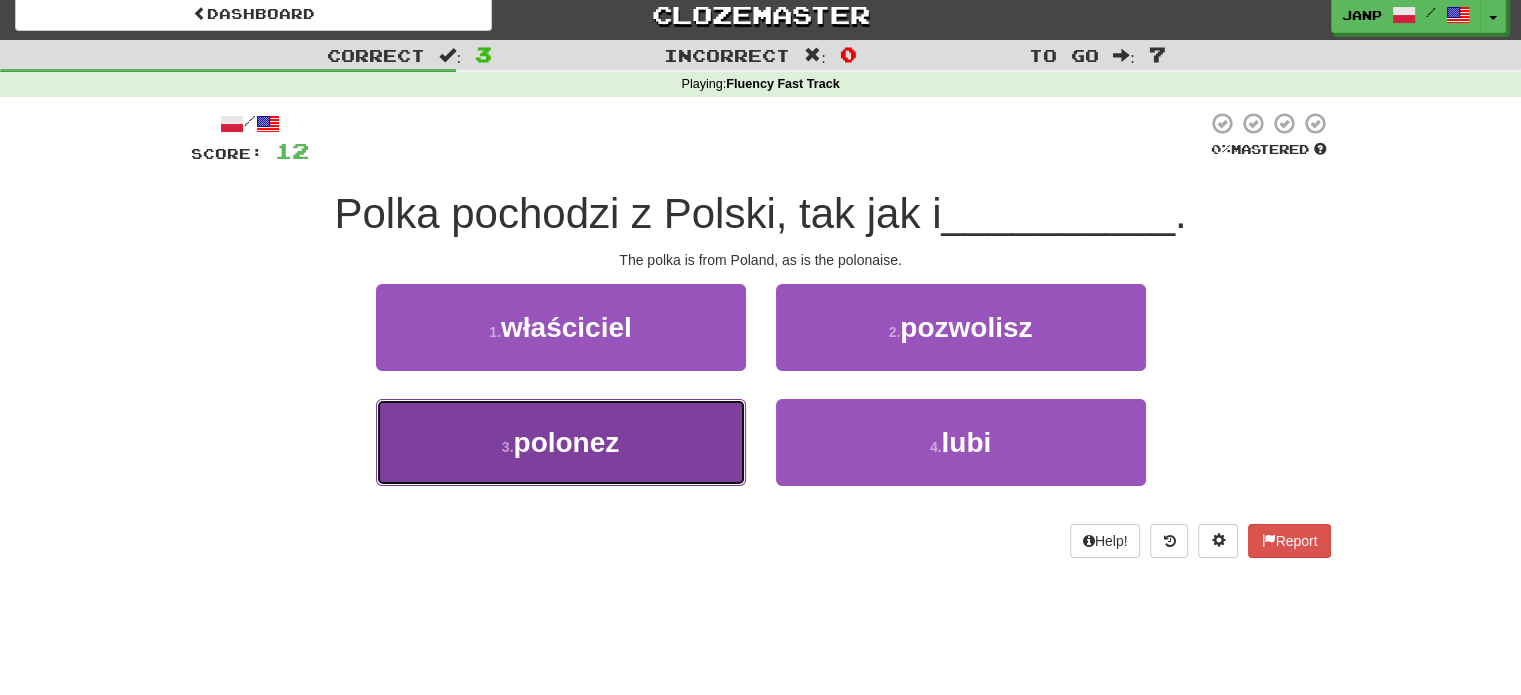 click on "3 .  polonez" at bounding box center (561, 442) 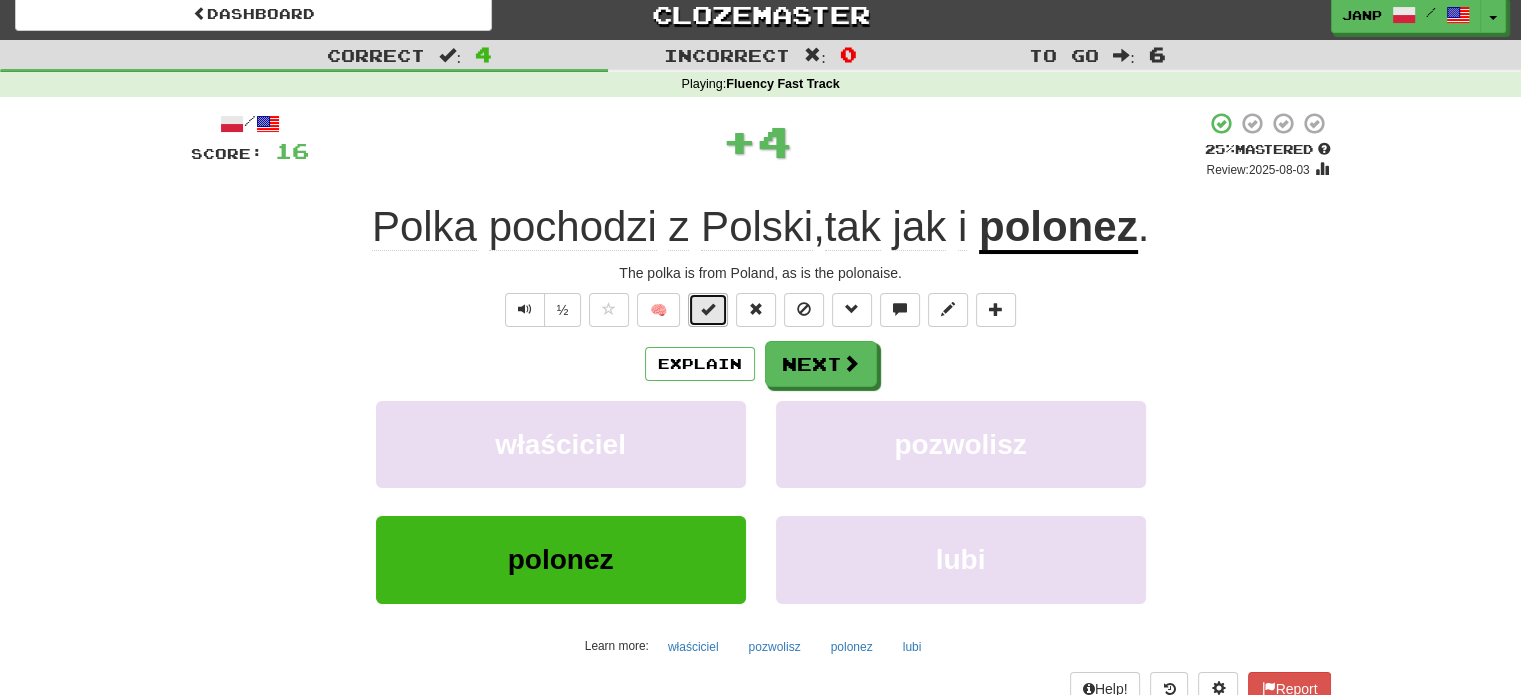 click at bounding box center (708, 309) 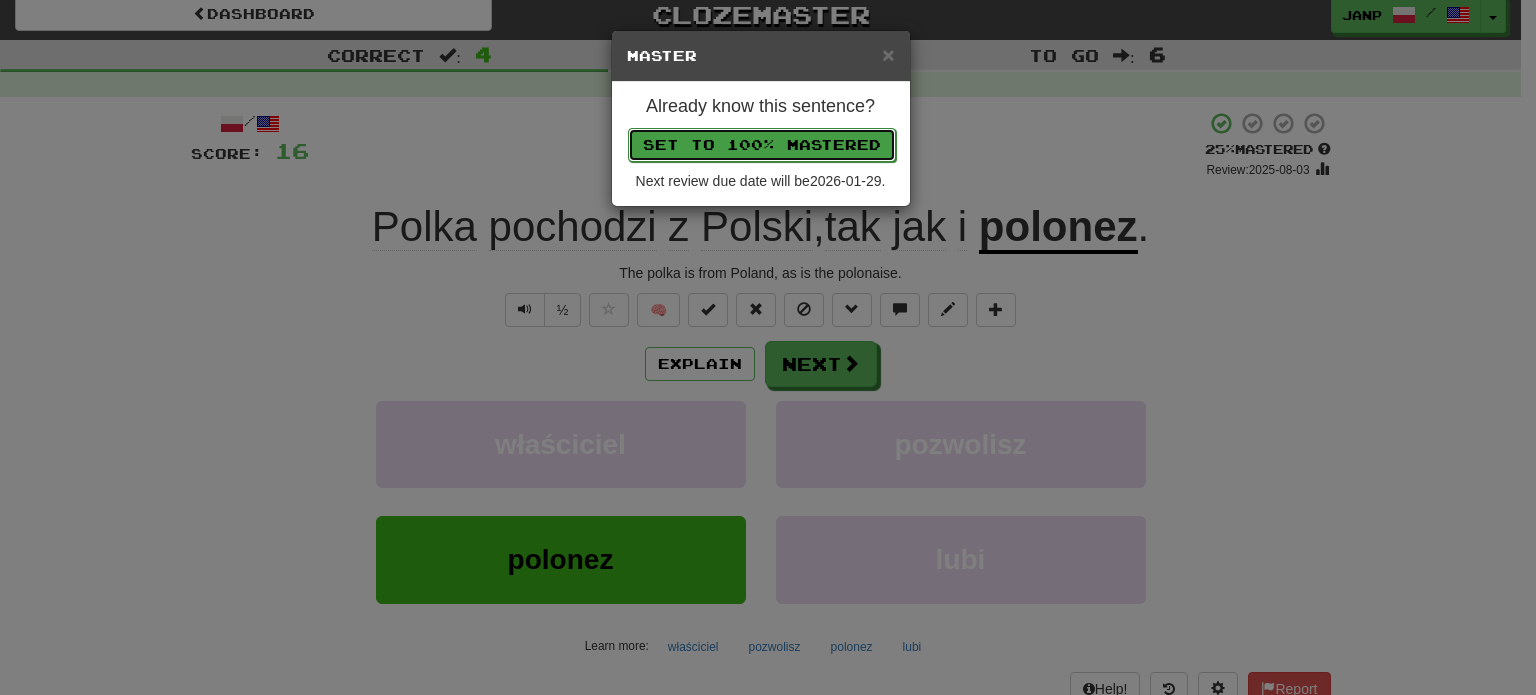 click on "Set to 100% Mastered" at bounding box center (762, 145) 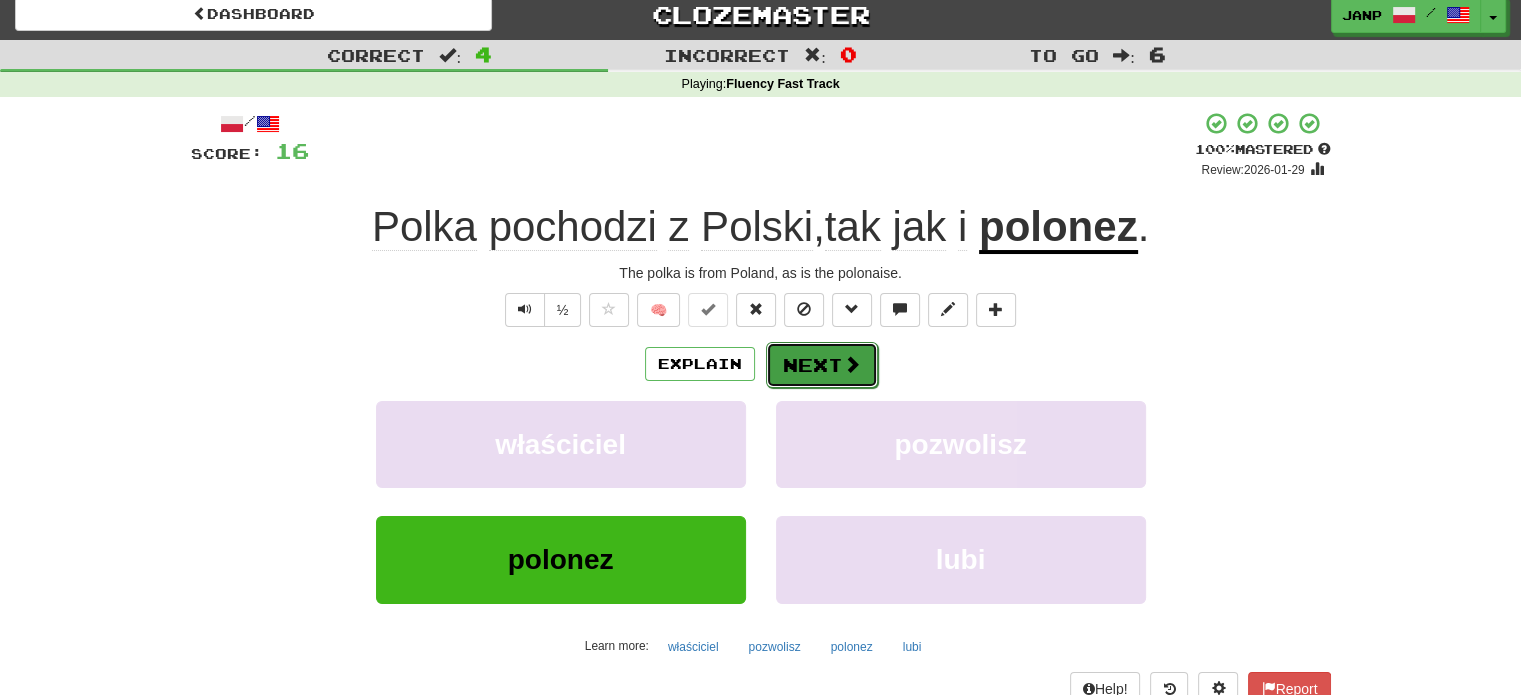 click on "Next" at bounding box center [822, 365] 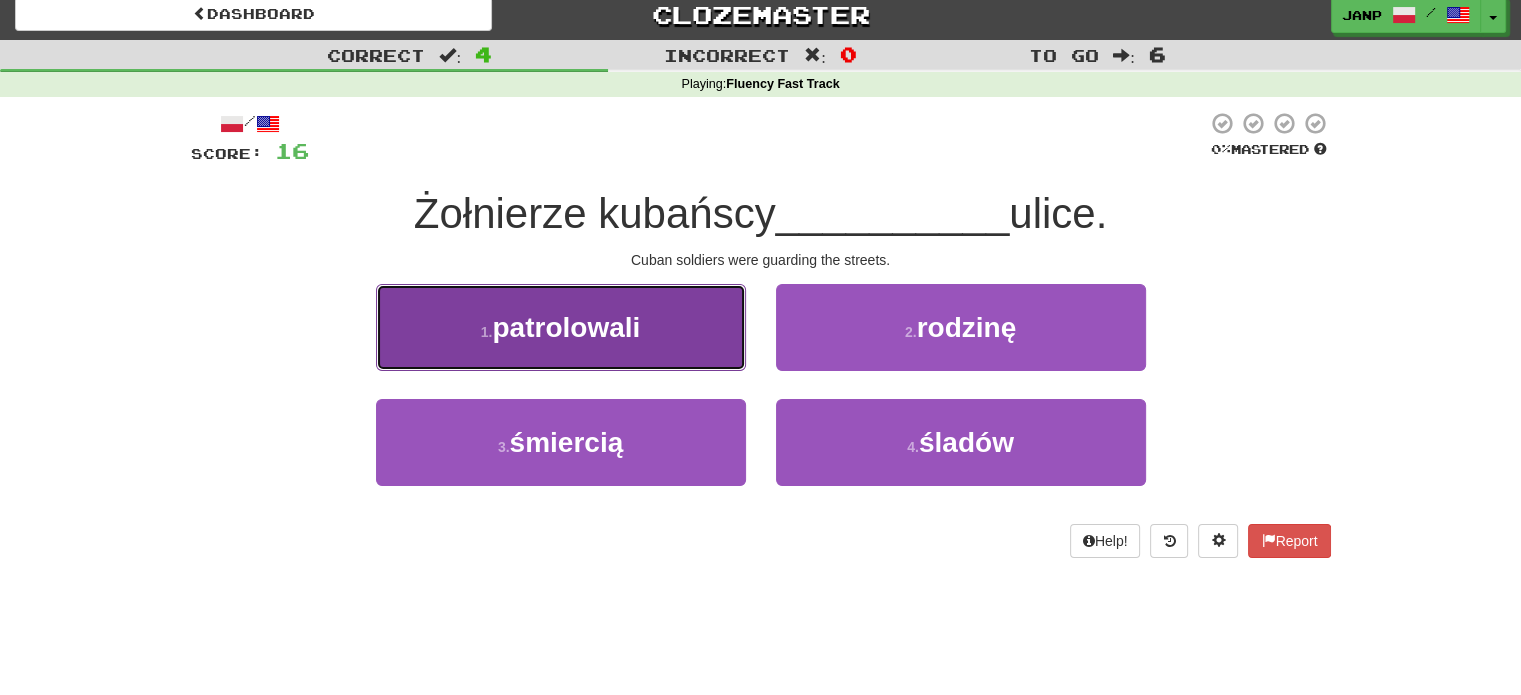 click on "1 .  patrolowali" at bounding box center [561, 327] 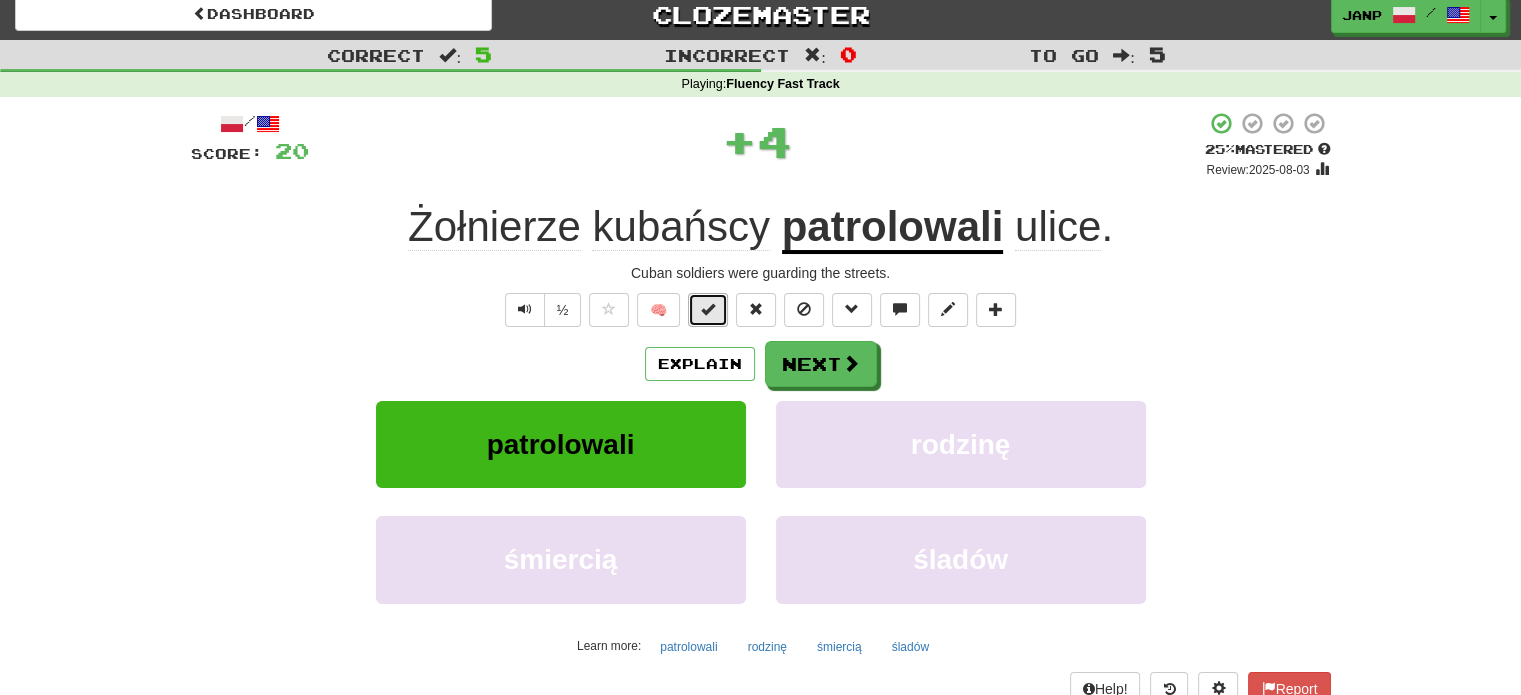 click at bounding box center [708, 310] 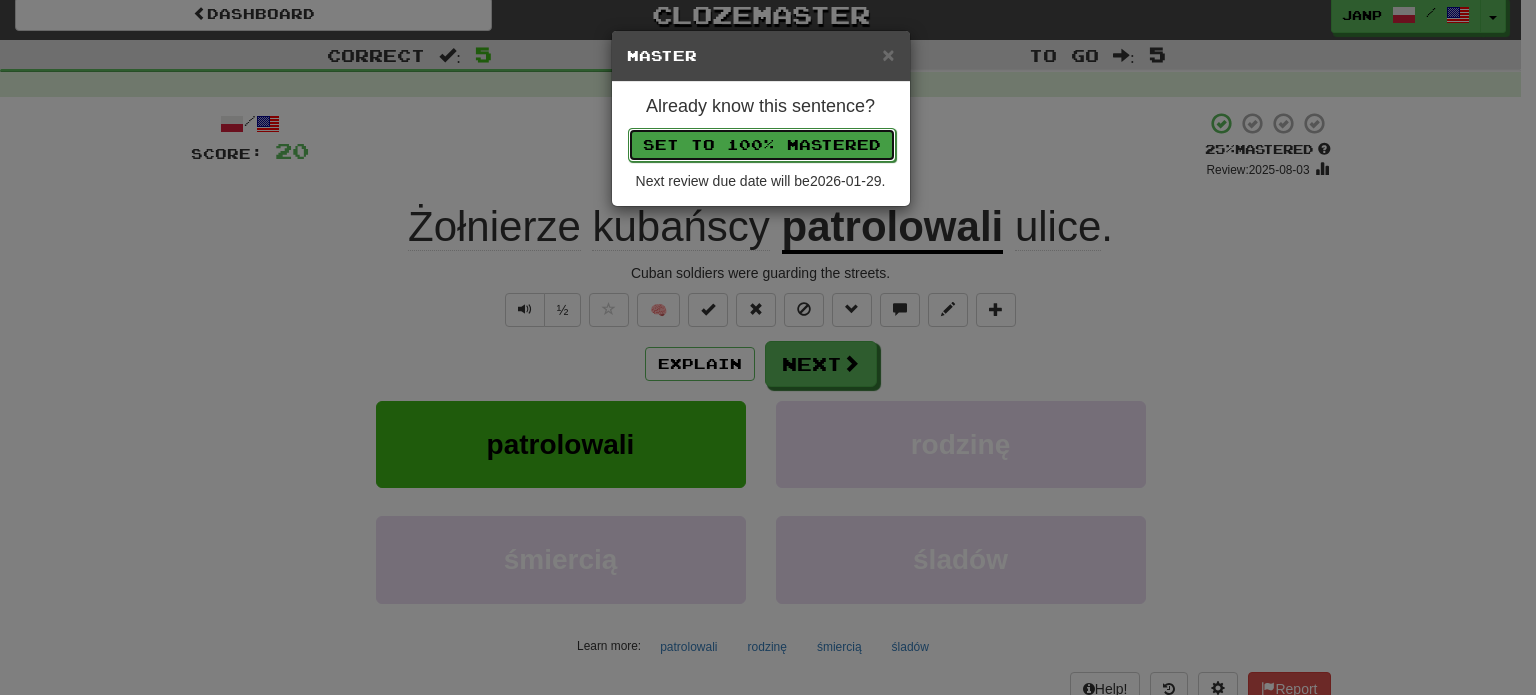 click on "Set to 100% Mastered" at bounding box center (762, 145) 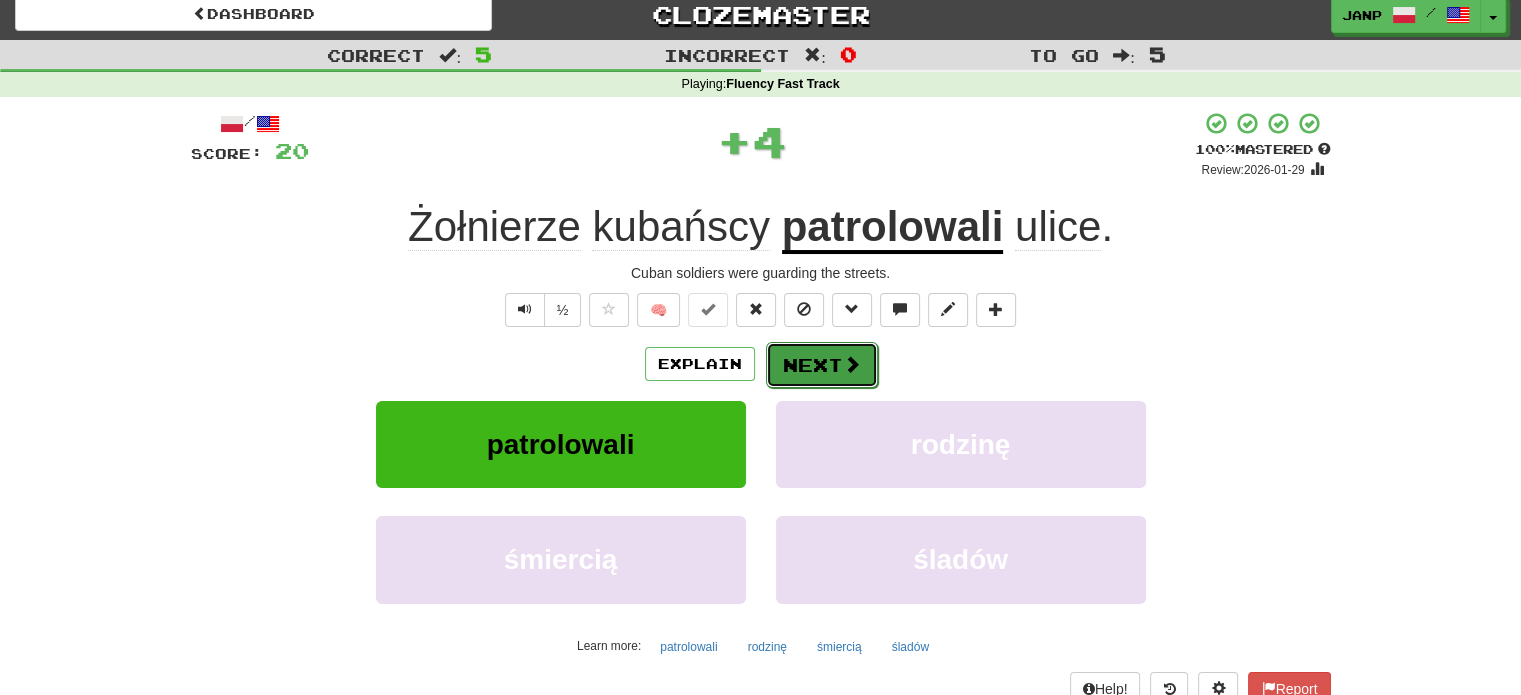 click on "Next" at bounding box center (822, 365) 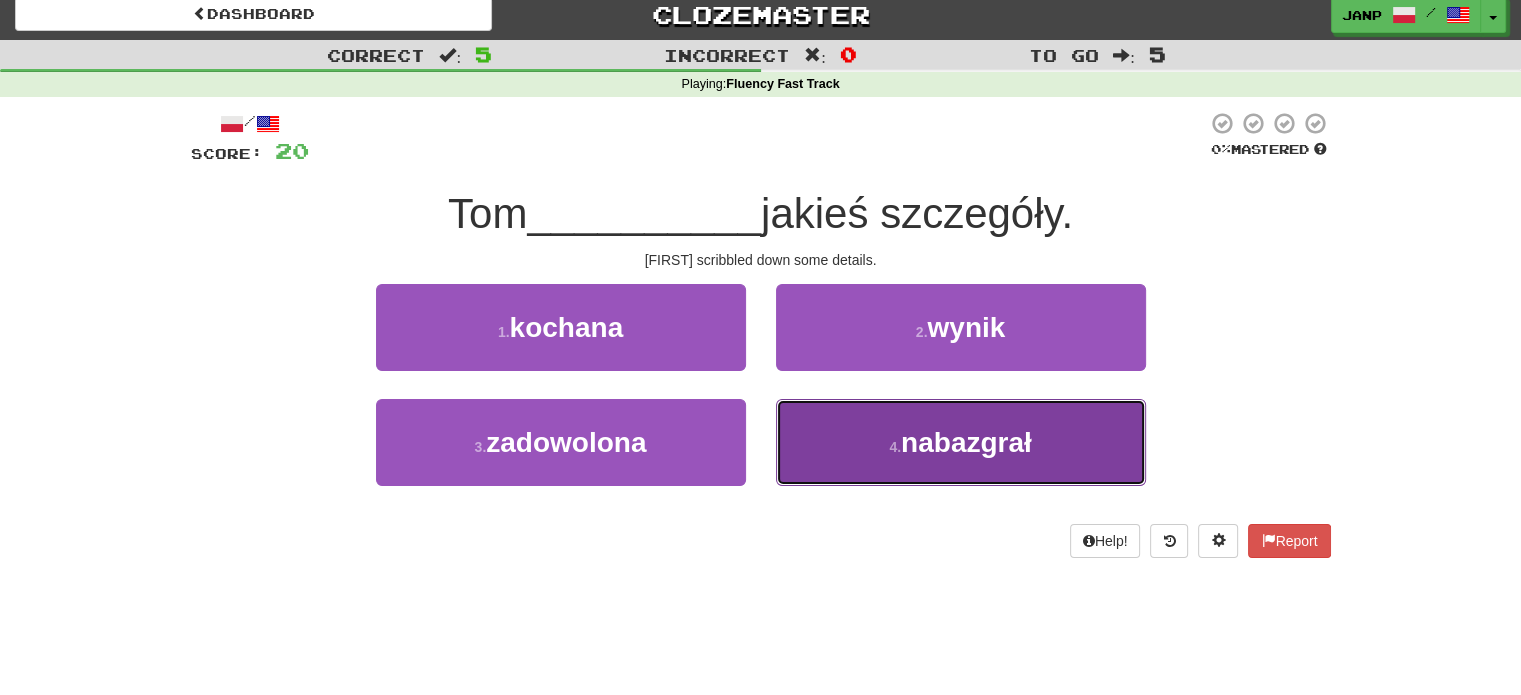 click on "4 .  nabazgrał" at bounding box center [961, 442] 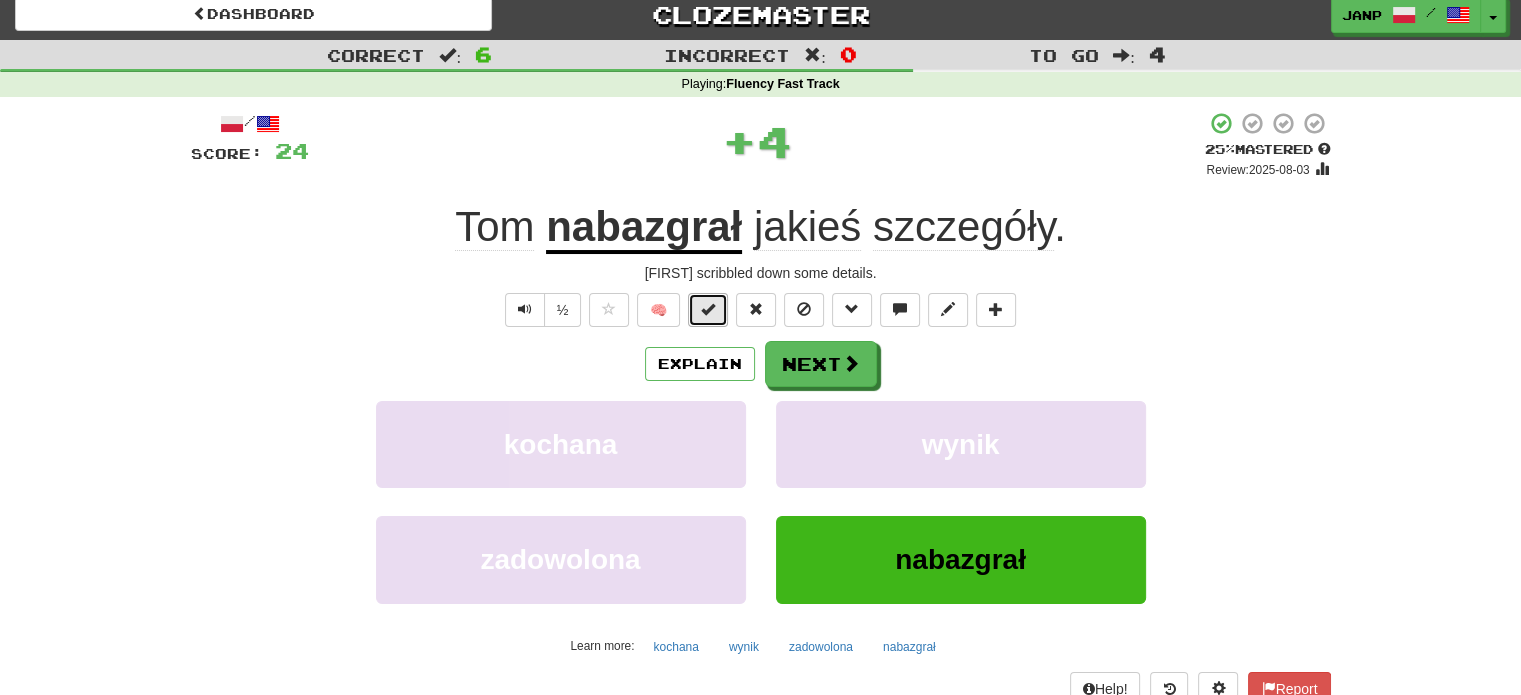 click at bounding box center (708, 310) 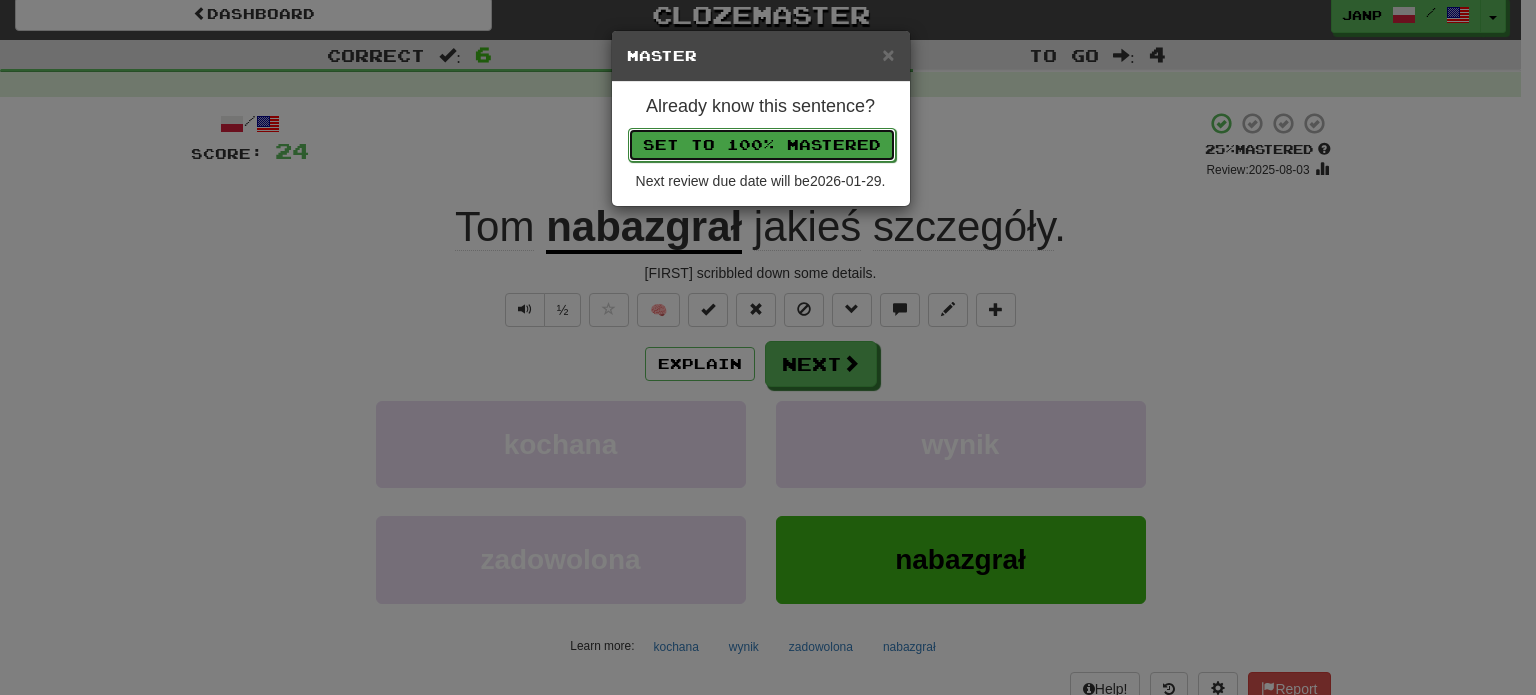 click on "Set to 100% Mastered" at bounding box center [762, 145] 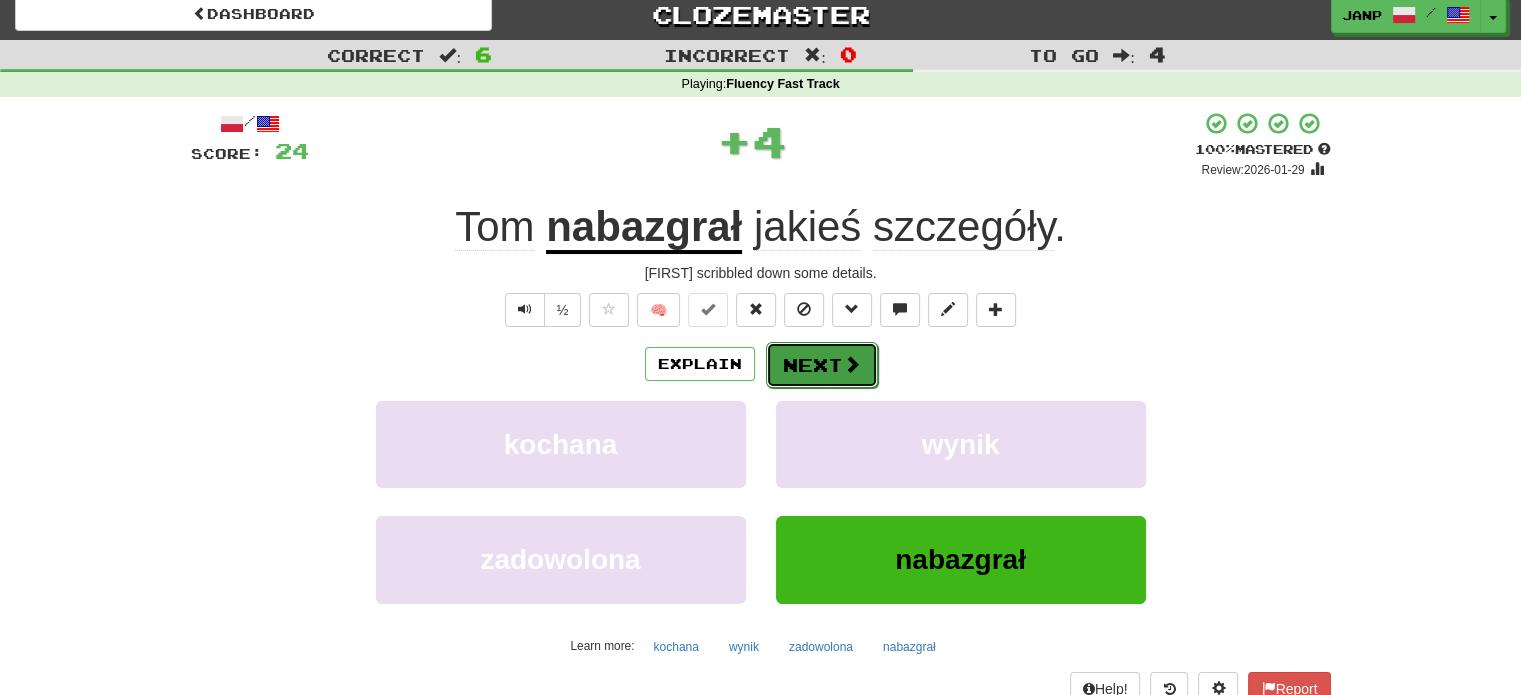 click on "Next" at bounding box center [822, 365] 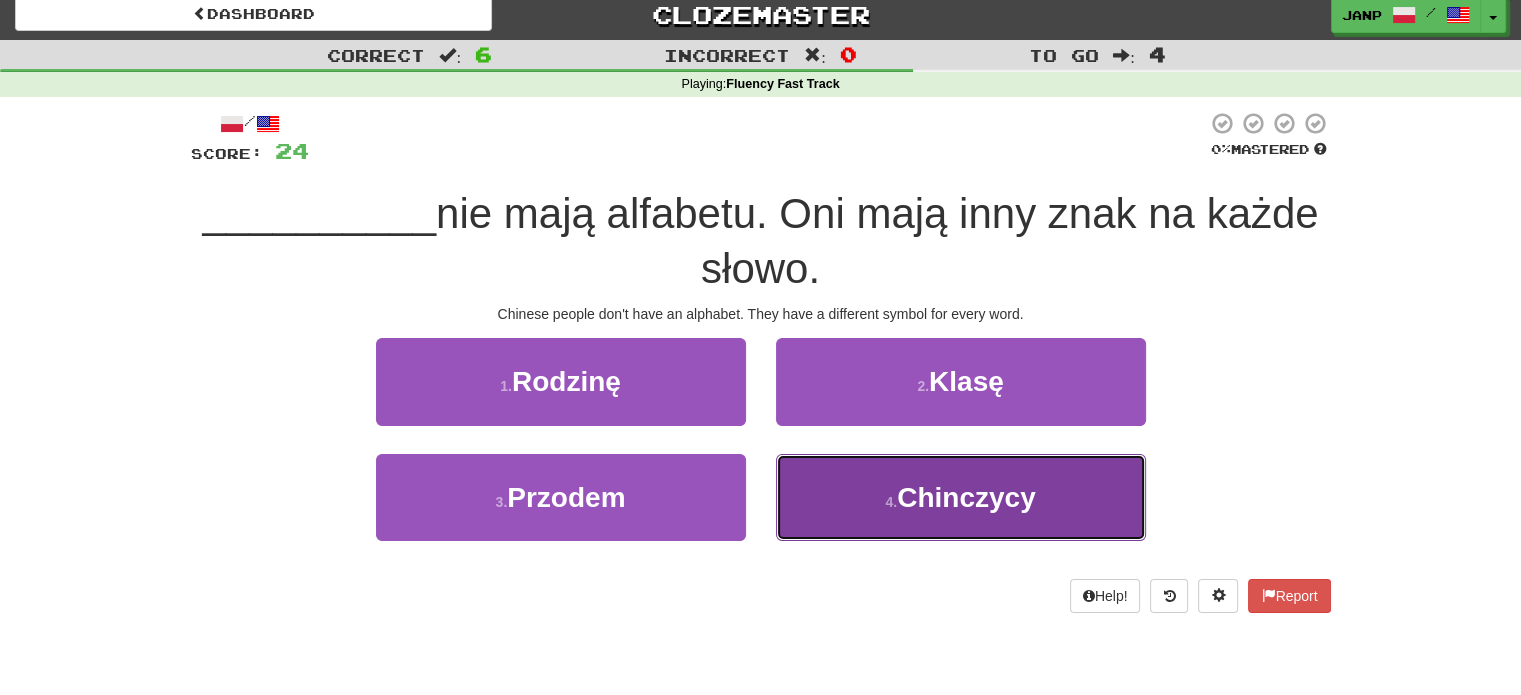 click on "4 .  Chinczycy" at bounding box center (961, 497) 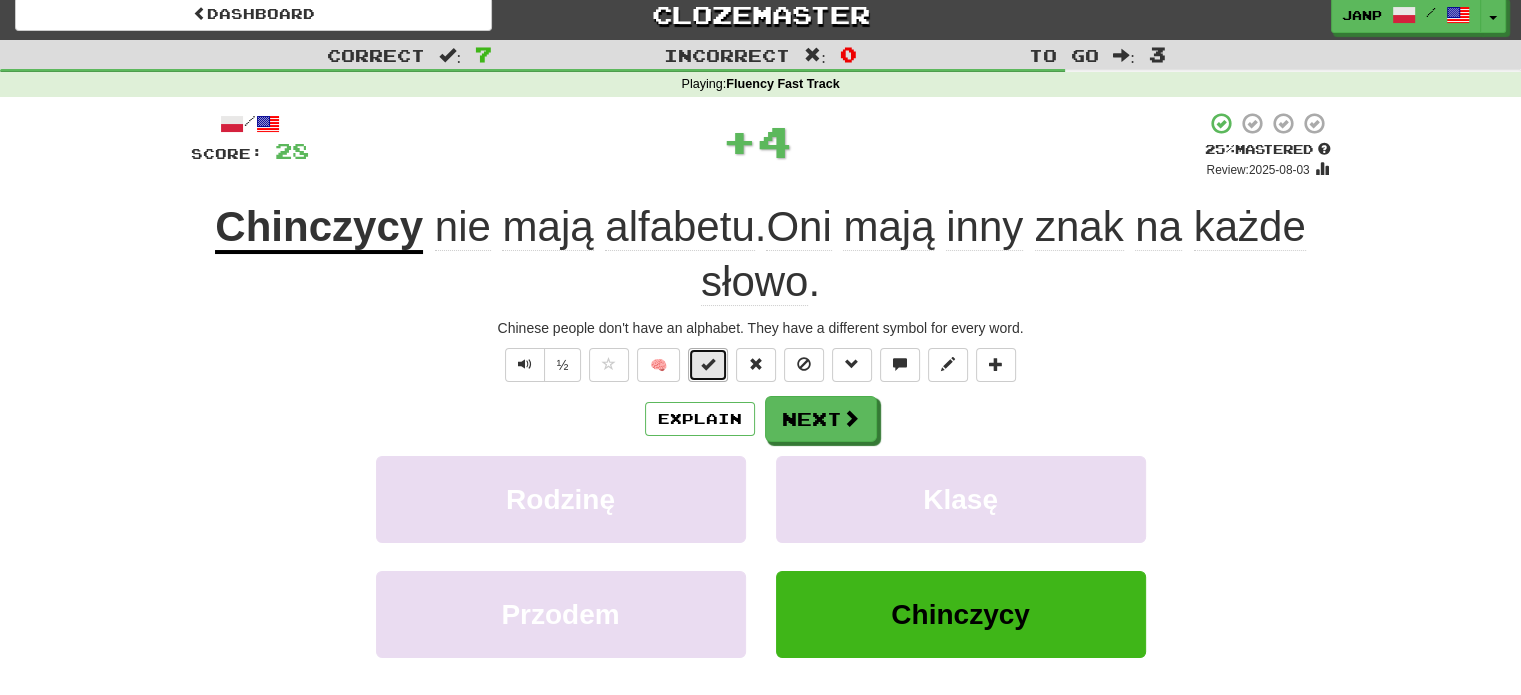 click at bounding box center (708, 365) 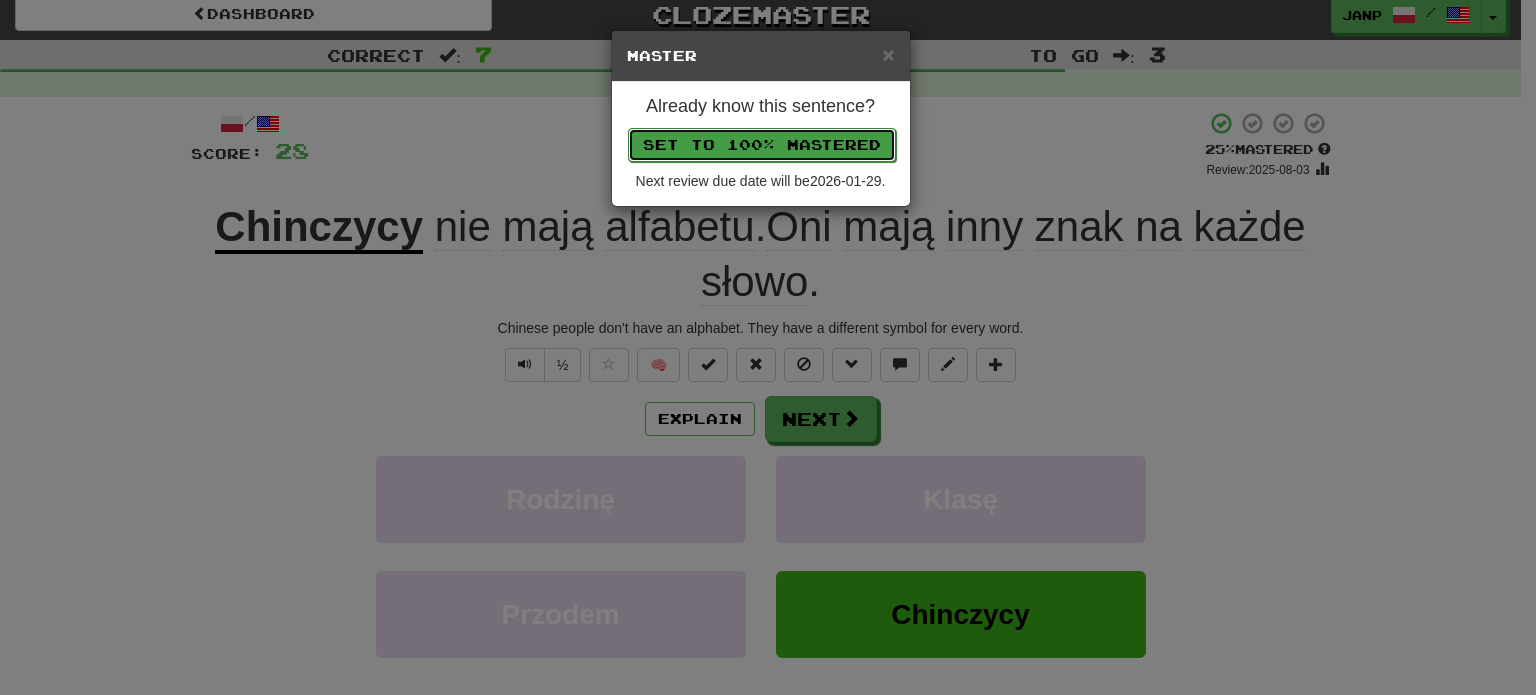 click on "Set to 100% Mastered" at bounding box center (762, 145) 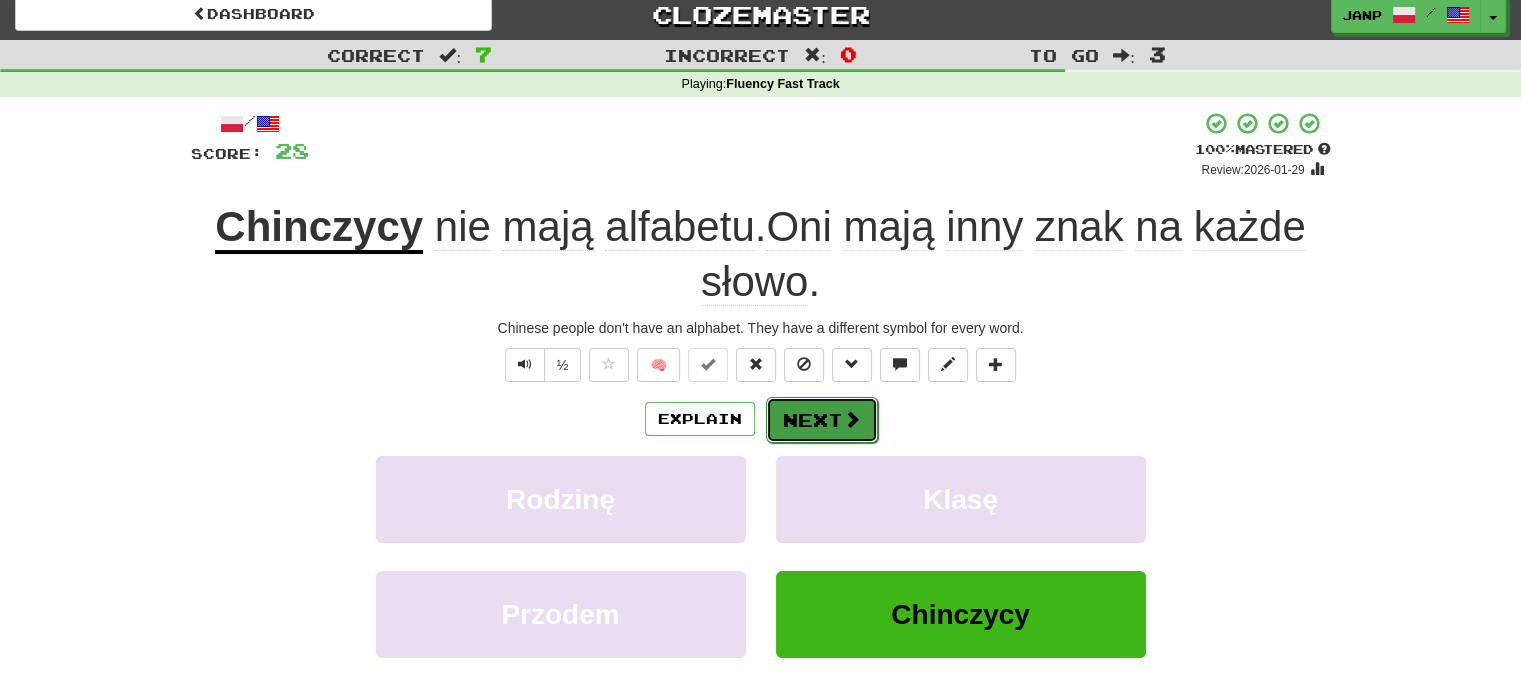 click on "Next" at bounding box center (822, 420) 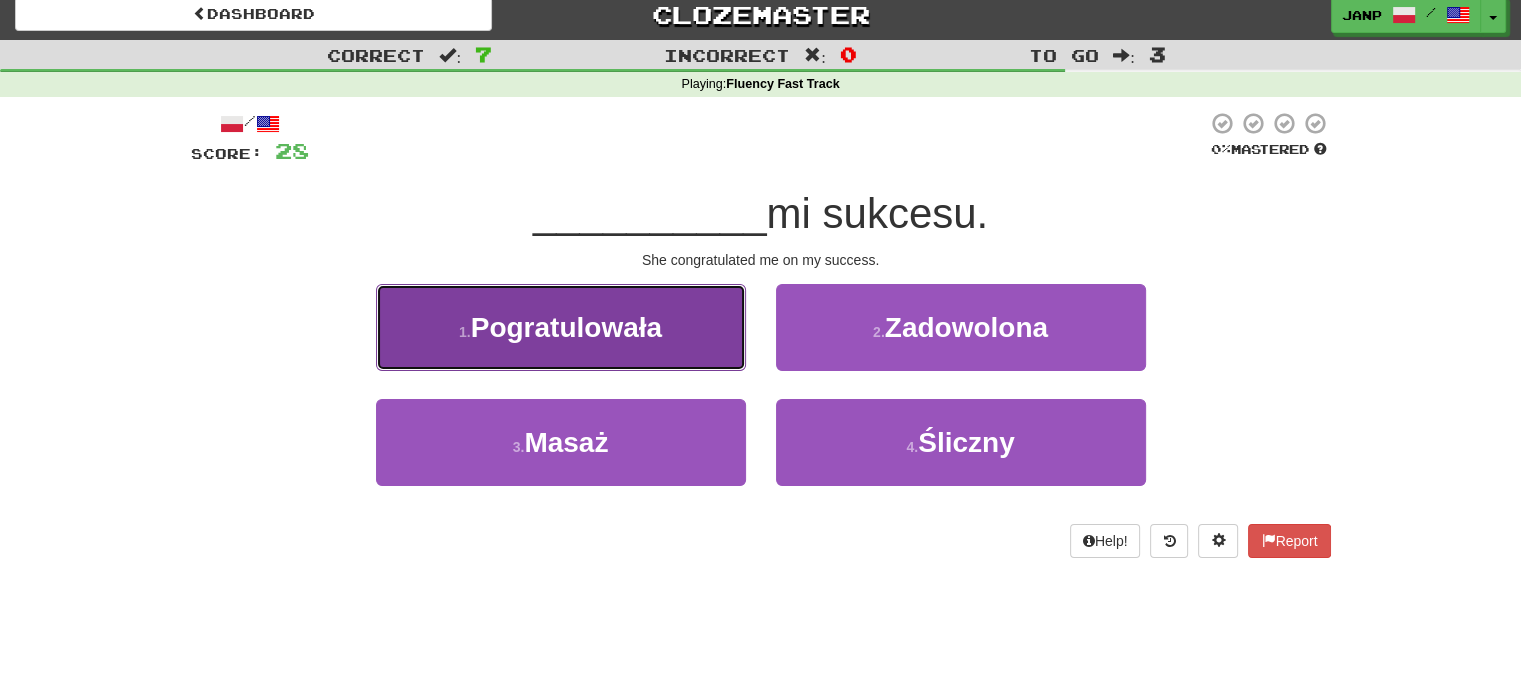 click on "1 .  Pogratulowała" at bounding box center [561, 327] 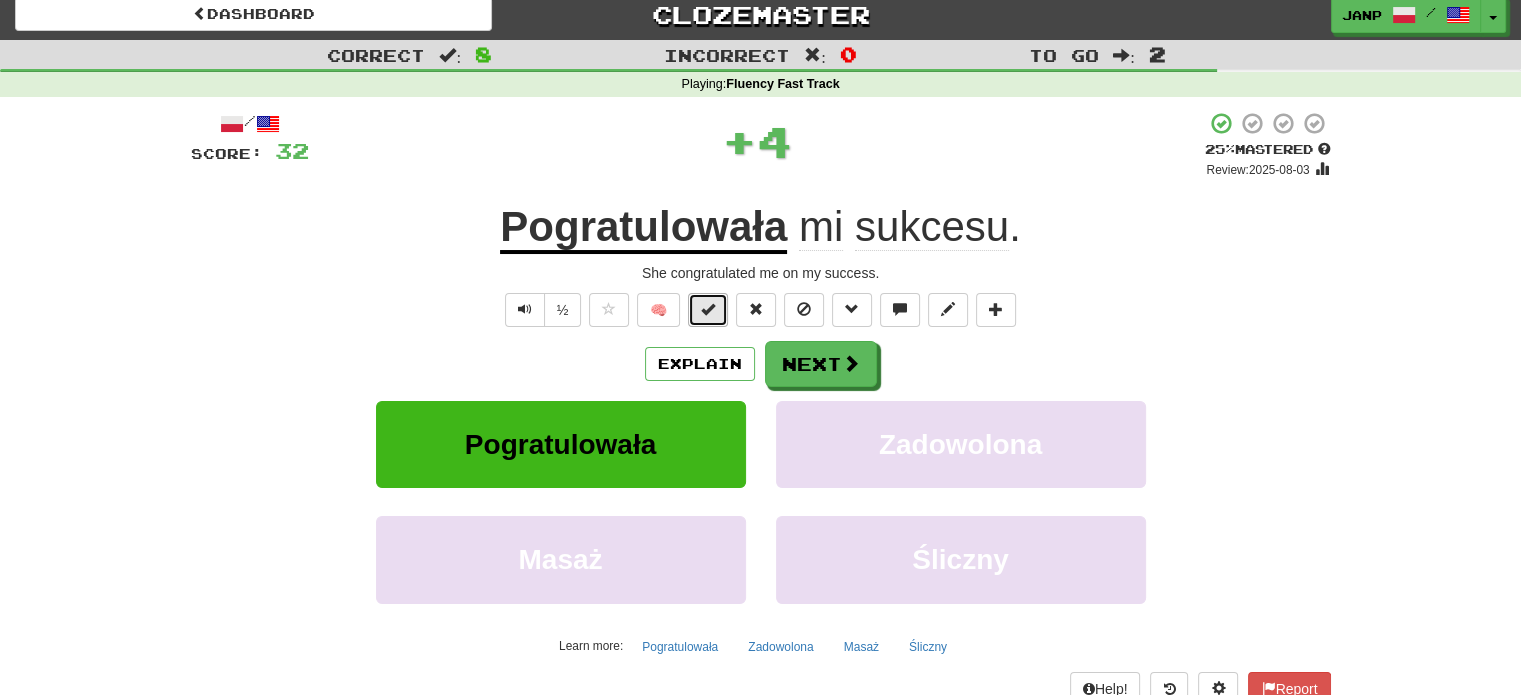 click at bounding box center [708, 309] 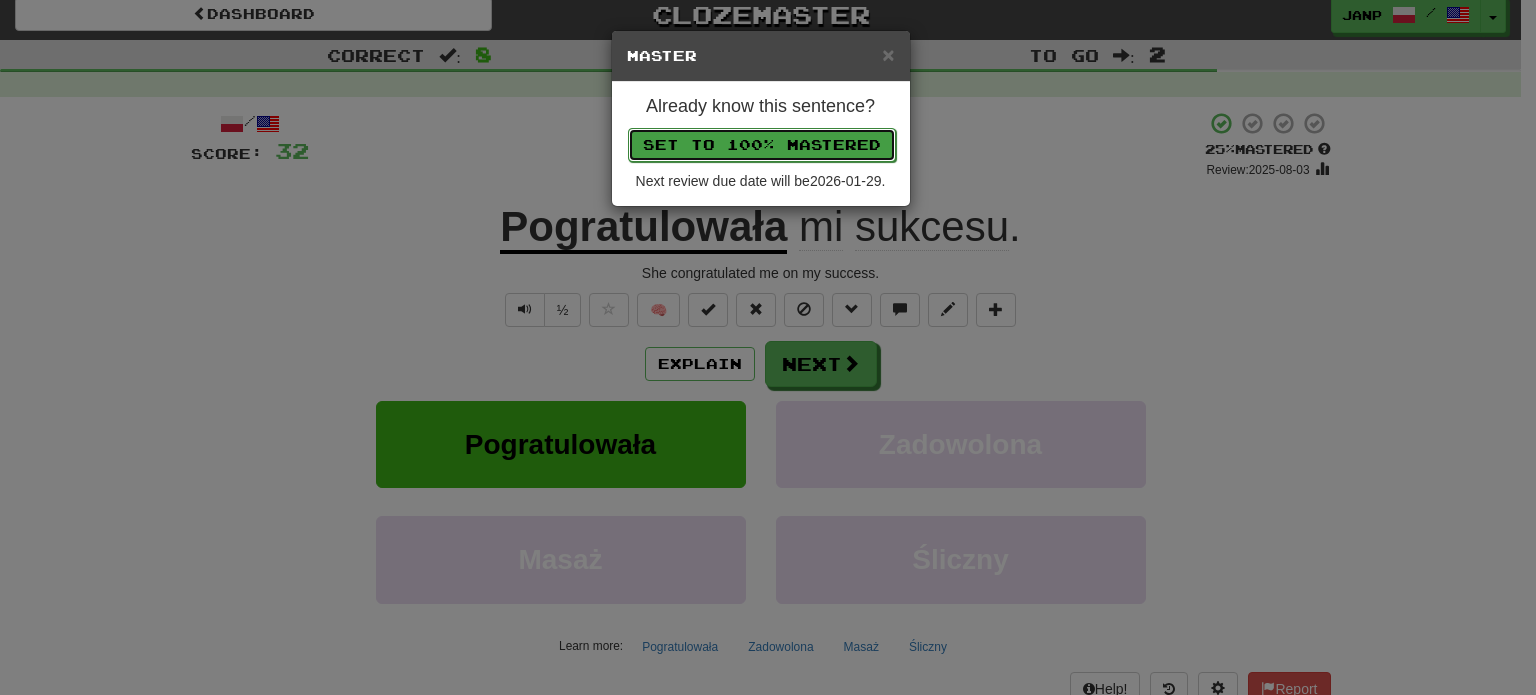 click on "Set to 100% Mastered" at bounding box center (762, 145) 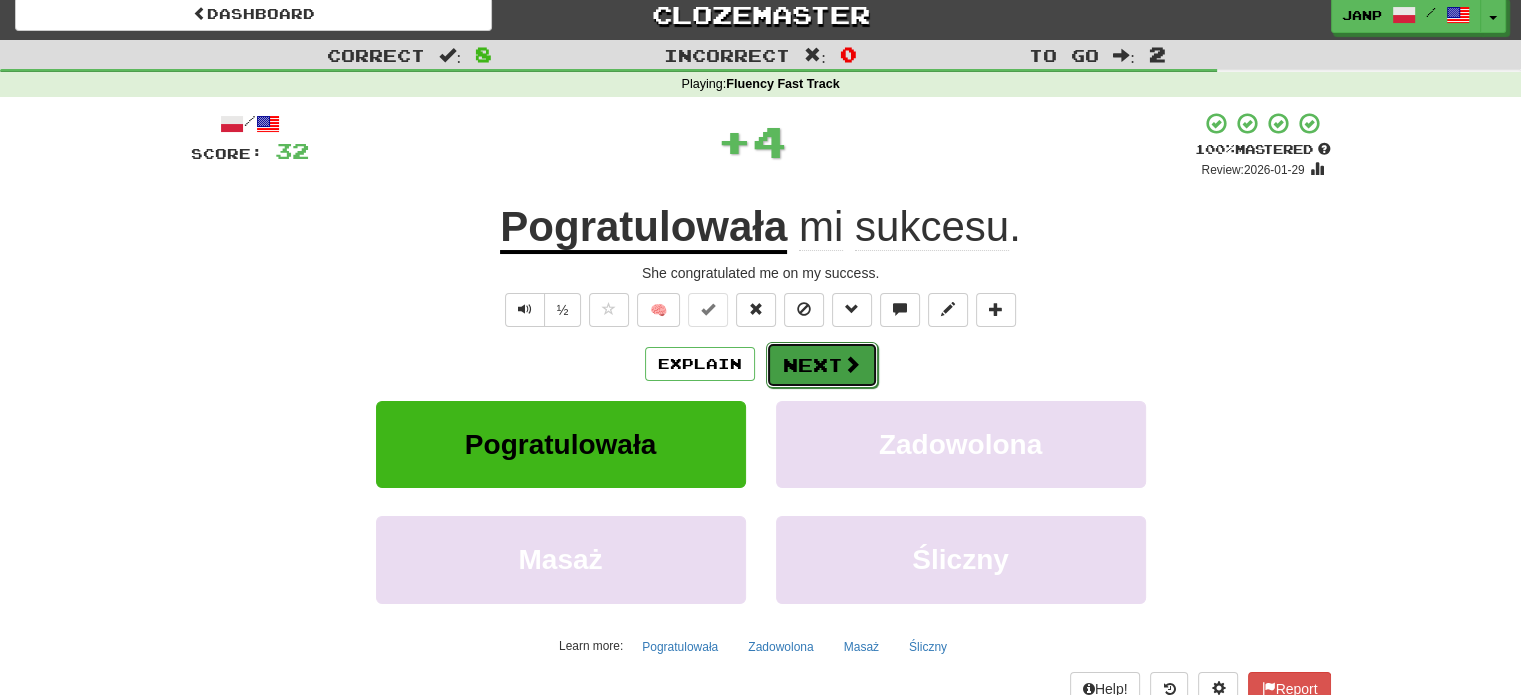 click on "Next" at bounding box center (822, 365) 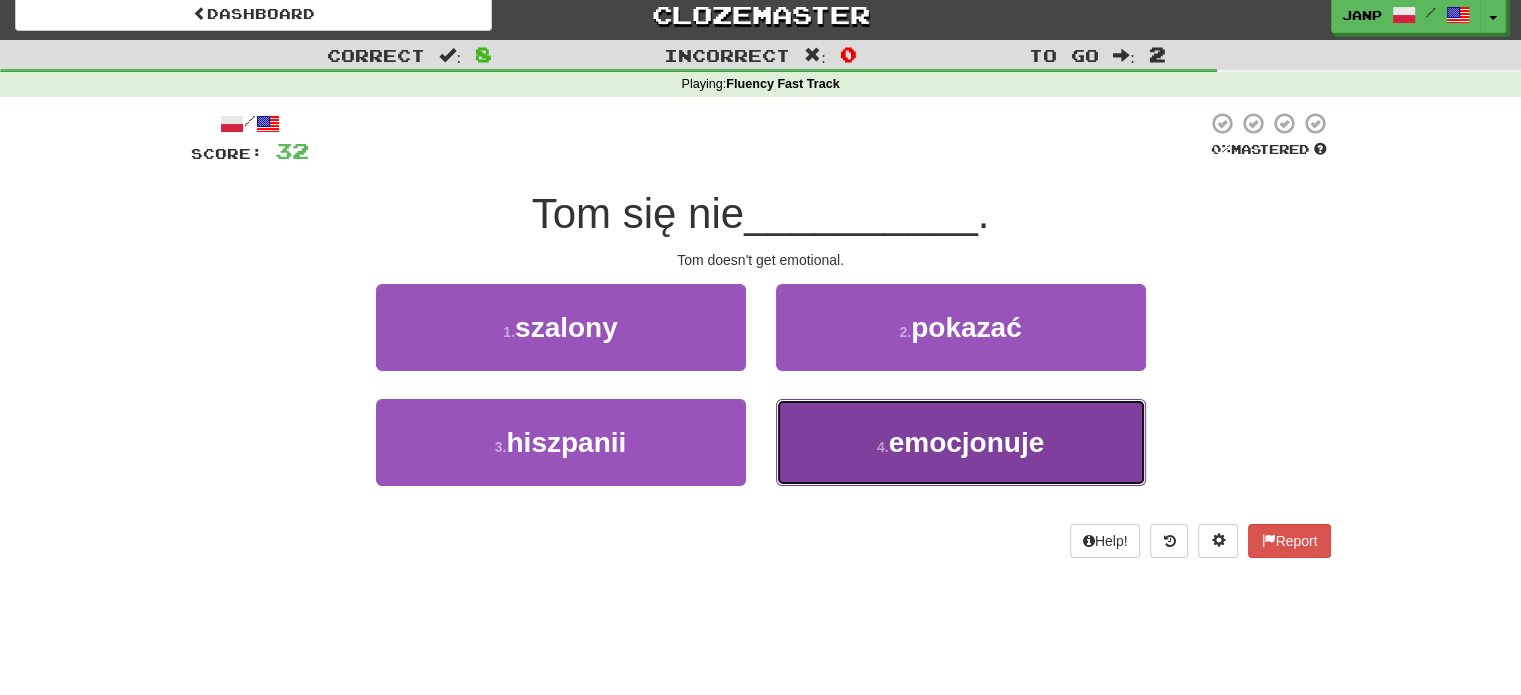 click on "4 .  emocjonuje" at bounding box center [961, 442] 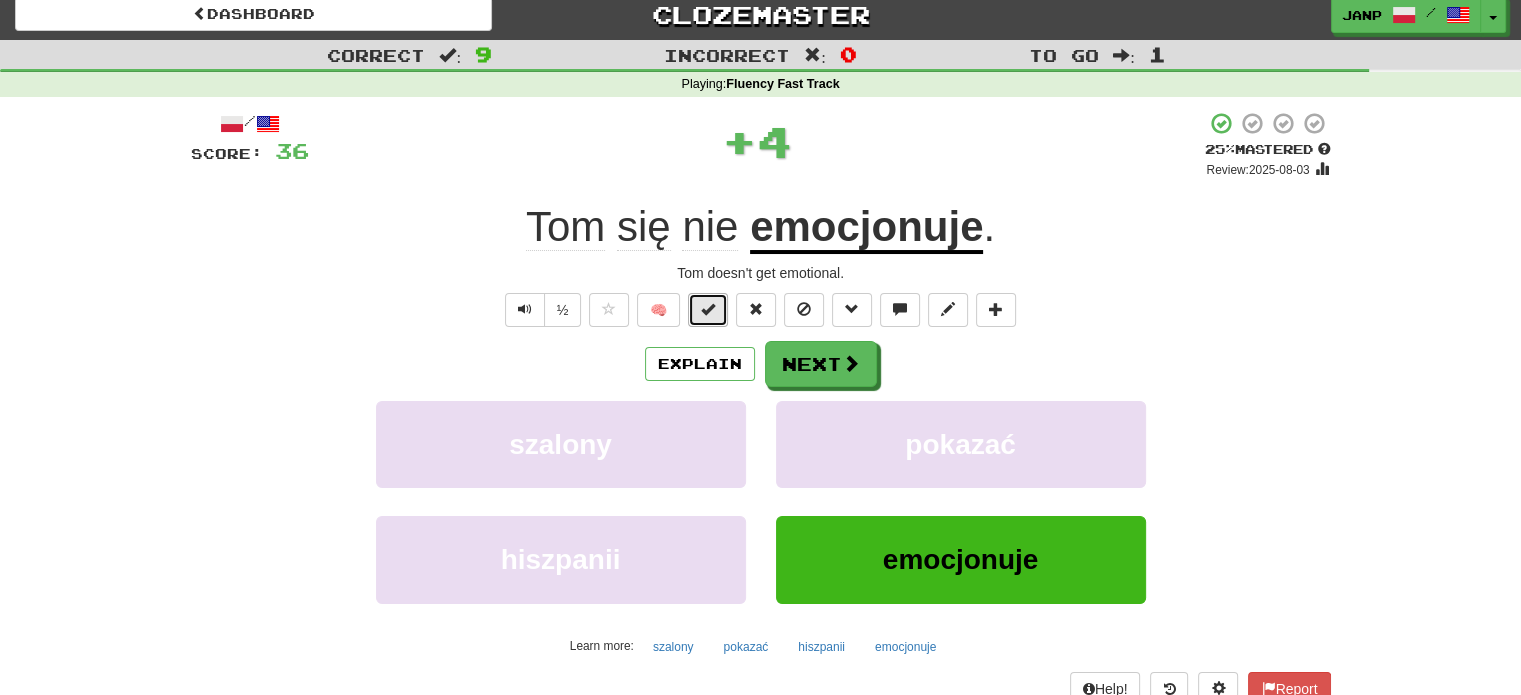 click at bounding box center [708, 310] 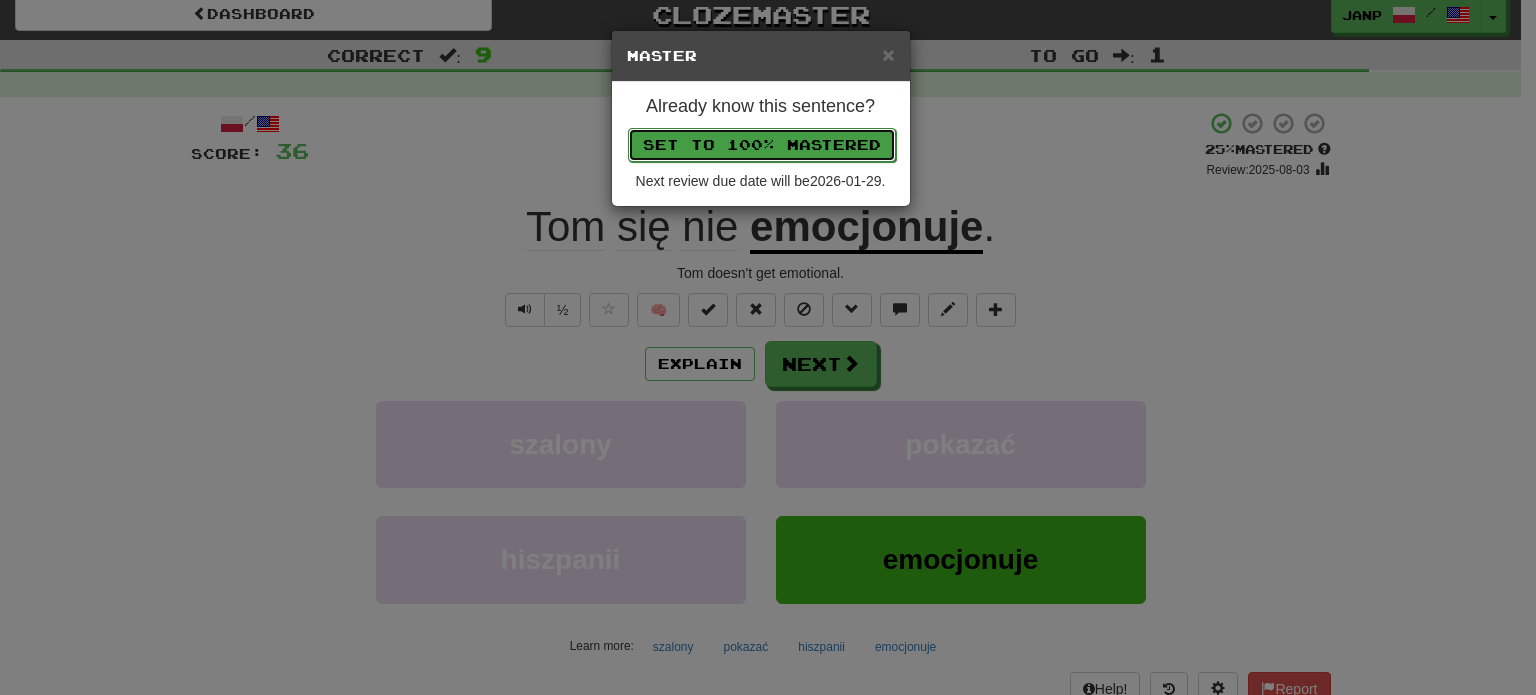 click on "Set to 100% Mastered" at bounding box center (762, 145) 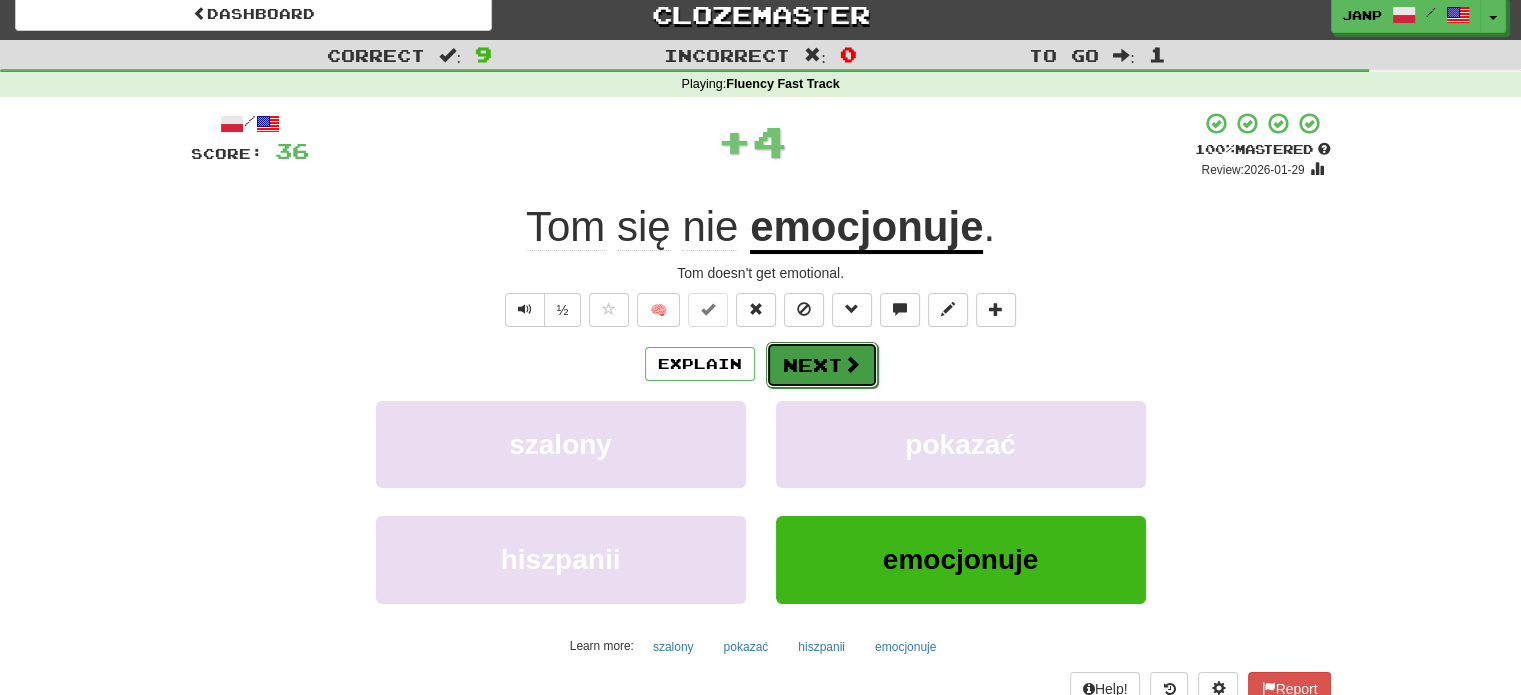 click on "Next" at bounding box center (822, 365) 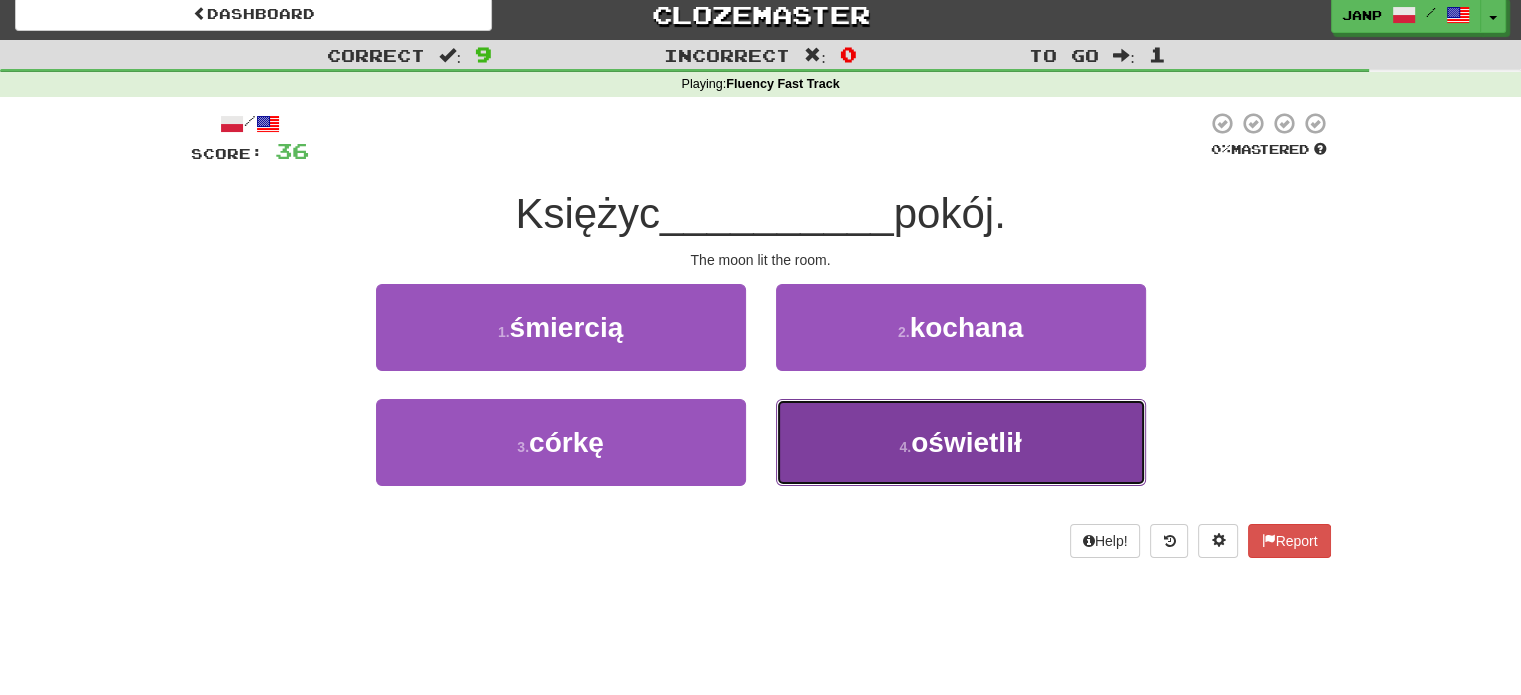 click on "4 .  oświetlił" at bounding box center [961, 442] 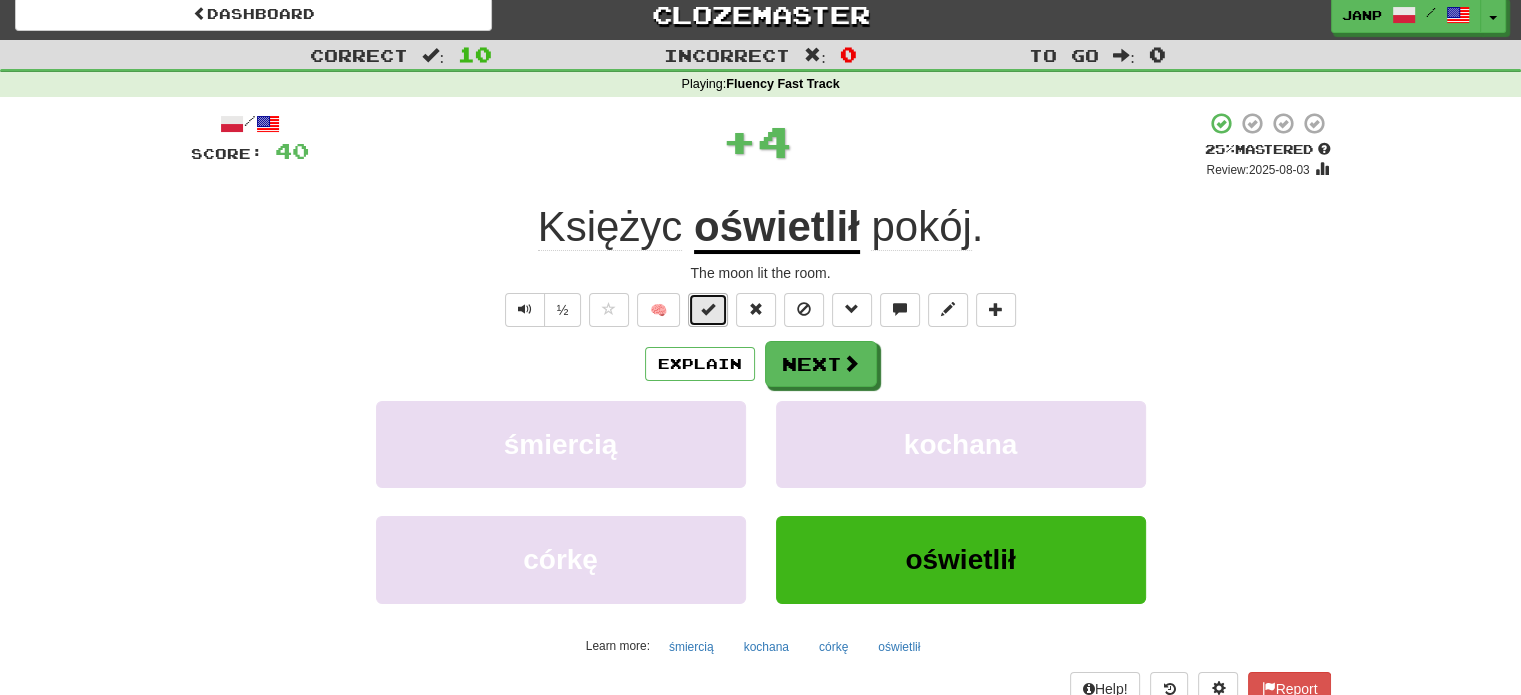 click at bounding box center (708, 310) 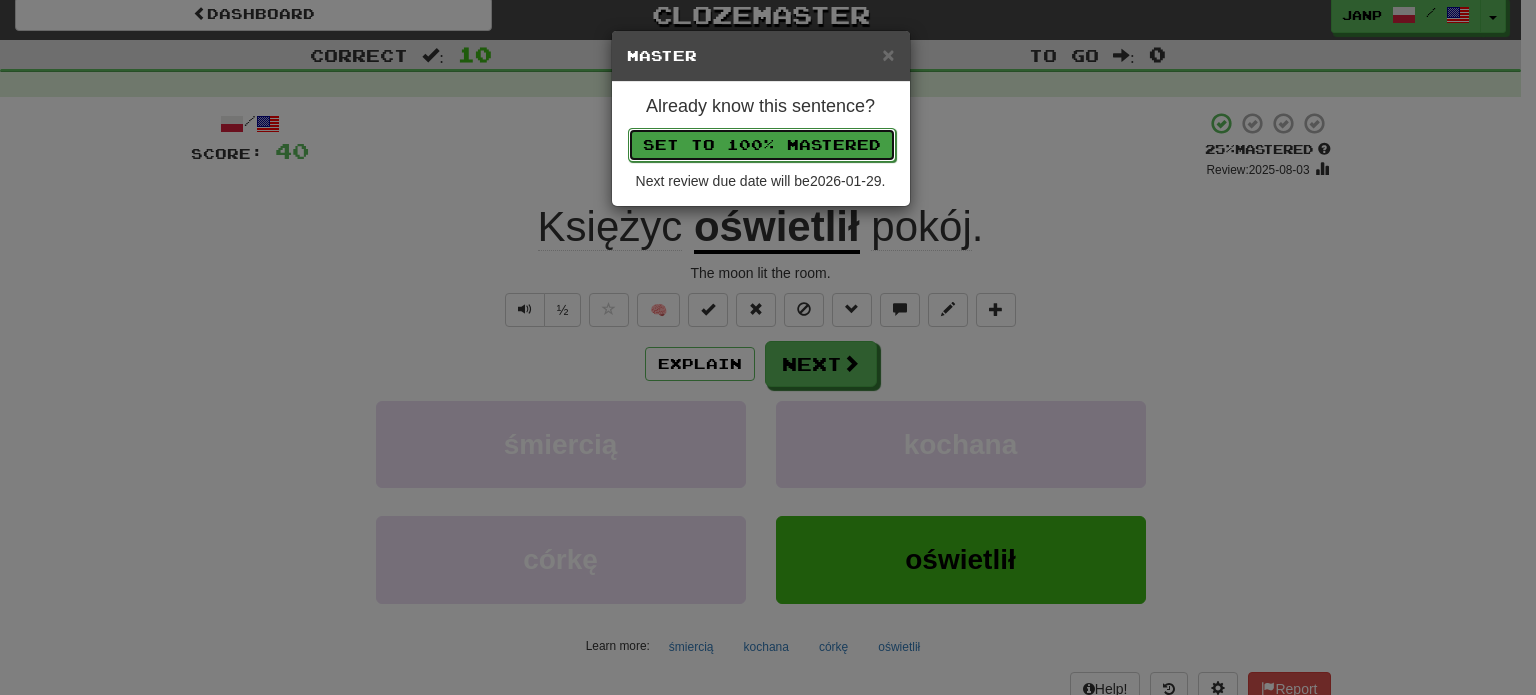 click on "Set to 100% Mastered" at bounding box center [762, 145] 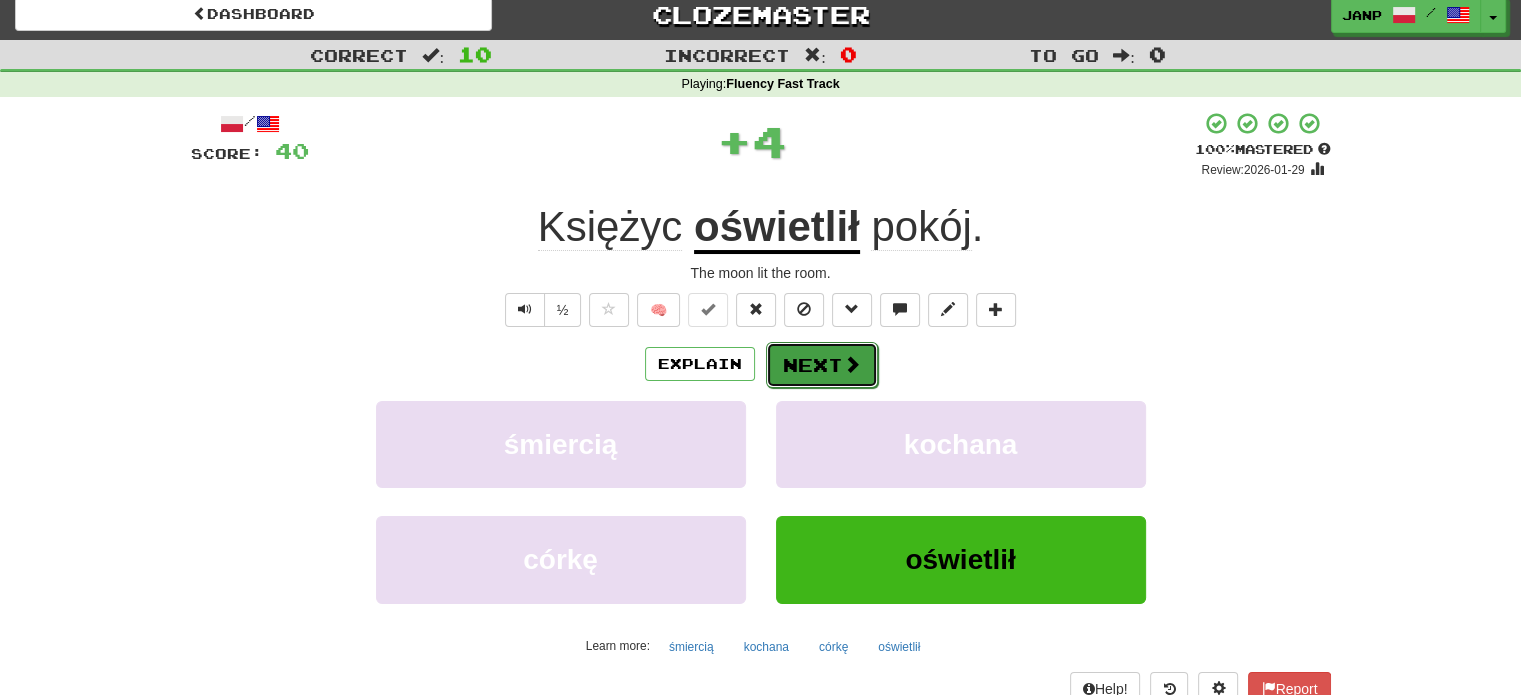 click on "Next" at bounding box center (822, 365) 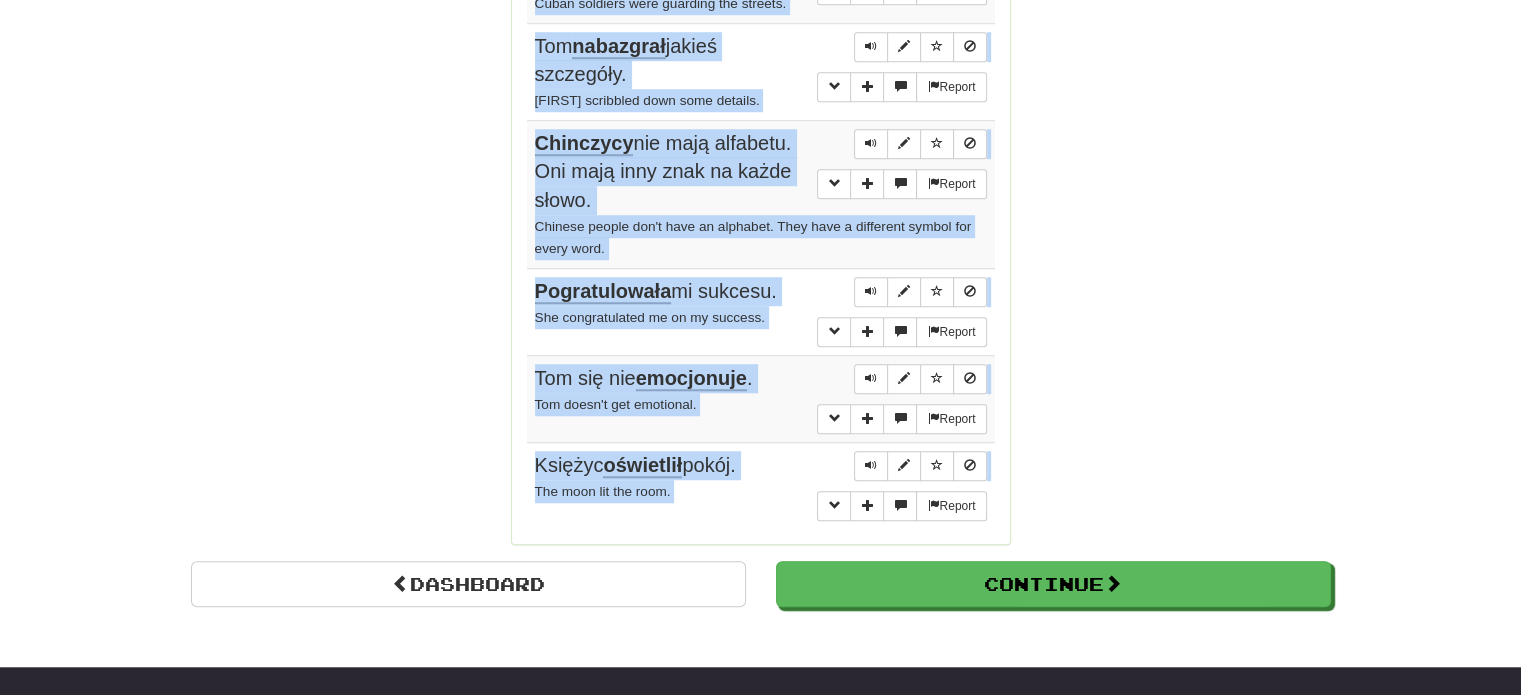 scroll, scrollTop: 1604, scrollLeft: 0, axis: vertical 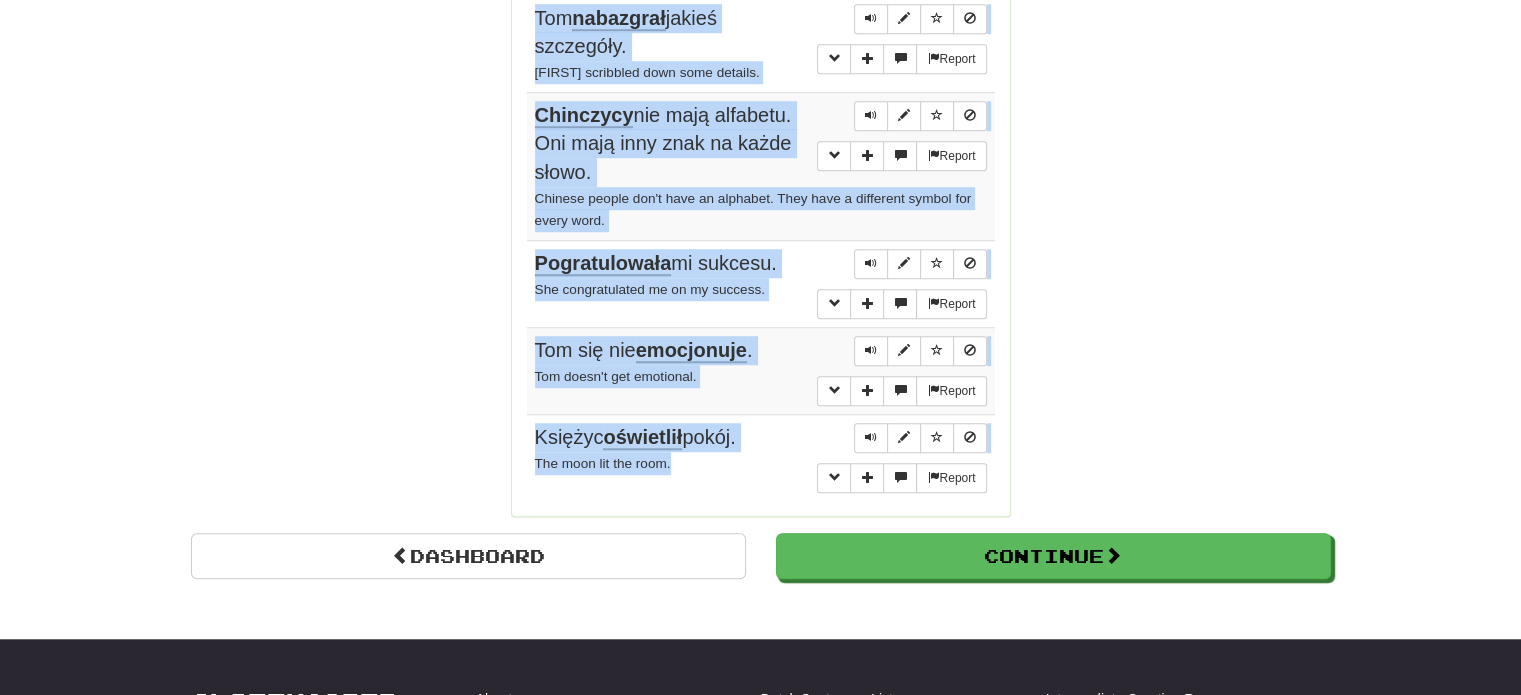 drag, startPoint x: 527, startPoint y: 276, endPoint x: 718, endPoint y: 465, distance: 268.70428 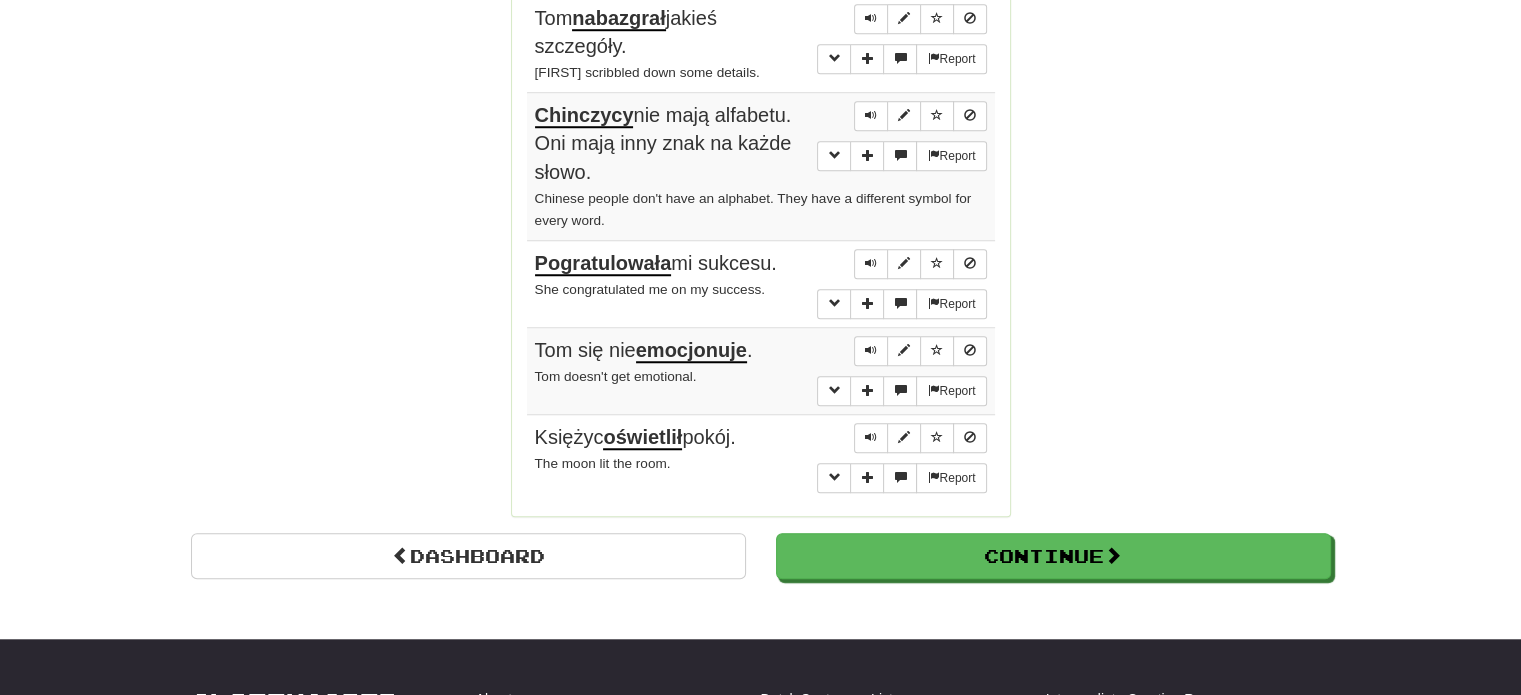 click on "Correct   :   10 Incorrect   :   0 To go   :   0 Playing :  Fluency Fast Track Round Complete!  Dashboard Continue  Round Results Stats: Score:   + 40 Time:   0 : 37 New:   10 Review:   0 Correct:   10 Incorrect:   0 Progress: Fluency Fast Track Playing:  16.246  /  17.289 + 10 93.909% 93.967% Mastered:  16.246  /  17.289 + 10 93.909% 93.967% Ready for Review:  0  /  Level:  111 5.006  points to level  112  - keep going! Ranked:  28 th  this week ( 340  points to  27 th ) Sentences:  Report Łzy  napłynęły  mi do oczu, gdy kroiłem cebule. Tears came into my eyes when I was chopping onions.  Report Nie  podsuwaj  mu żadnych pomysłów. Don't give him any ideas.  Report Wiele ludzi nie lubi  czopków . Many people are not comfortable with suppository medicine.  Report Polka pochodzi z Polski, tak jak i  polonez . The polka is from Poland, as is the polonaise.  Report Żołnierze kubańscy  patrolowali  ulice. Cuban soldiers were guarding the streets.  Report Tom  nabazgrał  jakieś szczegóły.  Report ." at bounding box center [760, -482] 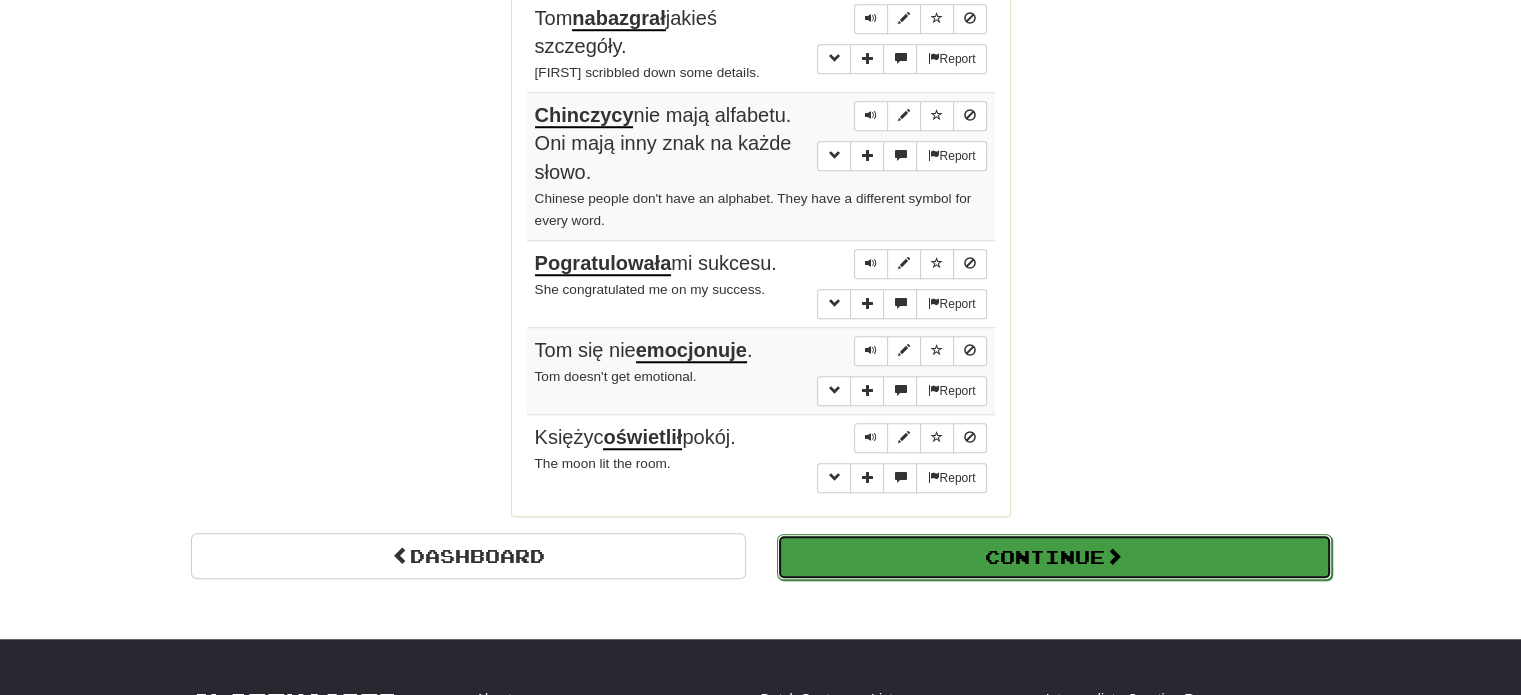 click on "Continue" at bounding box center [1054, 557] 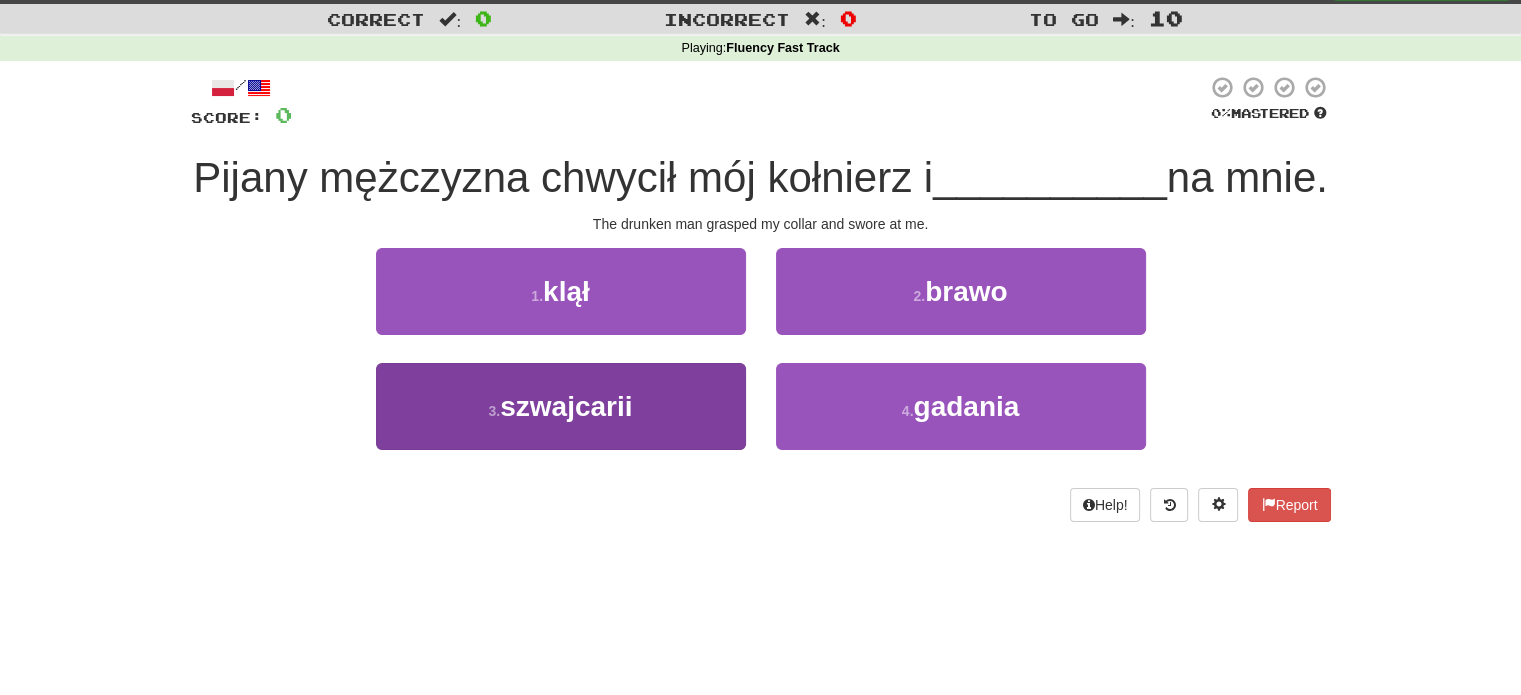 scroll, scrollTop: 24, scrollLeft: 0, axis: vertical 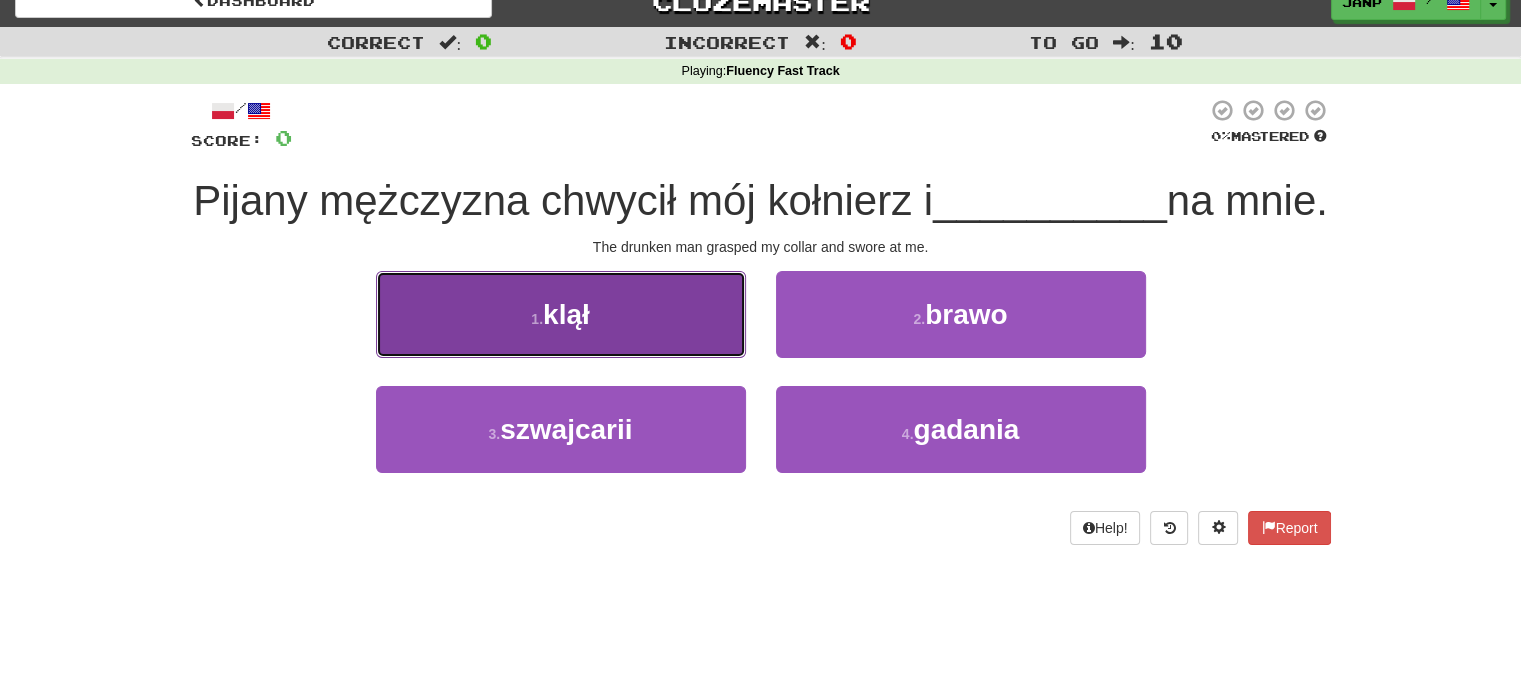 click on "1 .  klął" at bounding box center (561, 314) 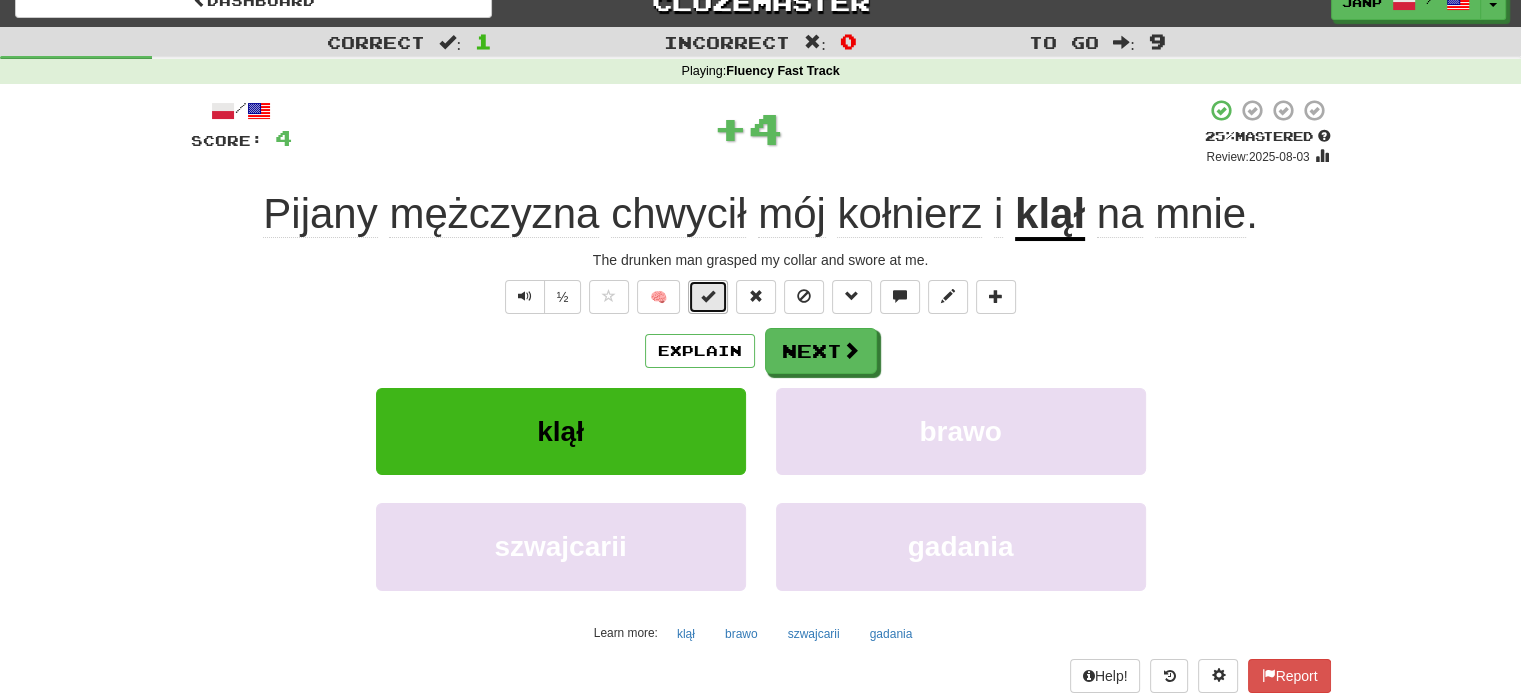 click at bounding box center (708, 296) 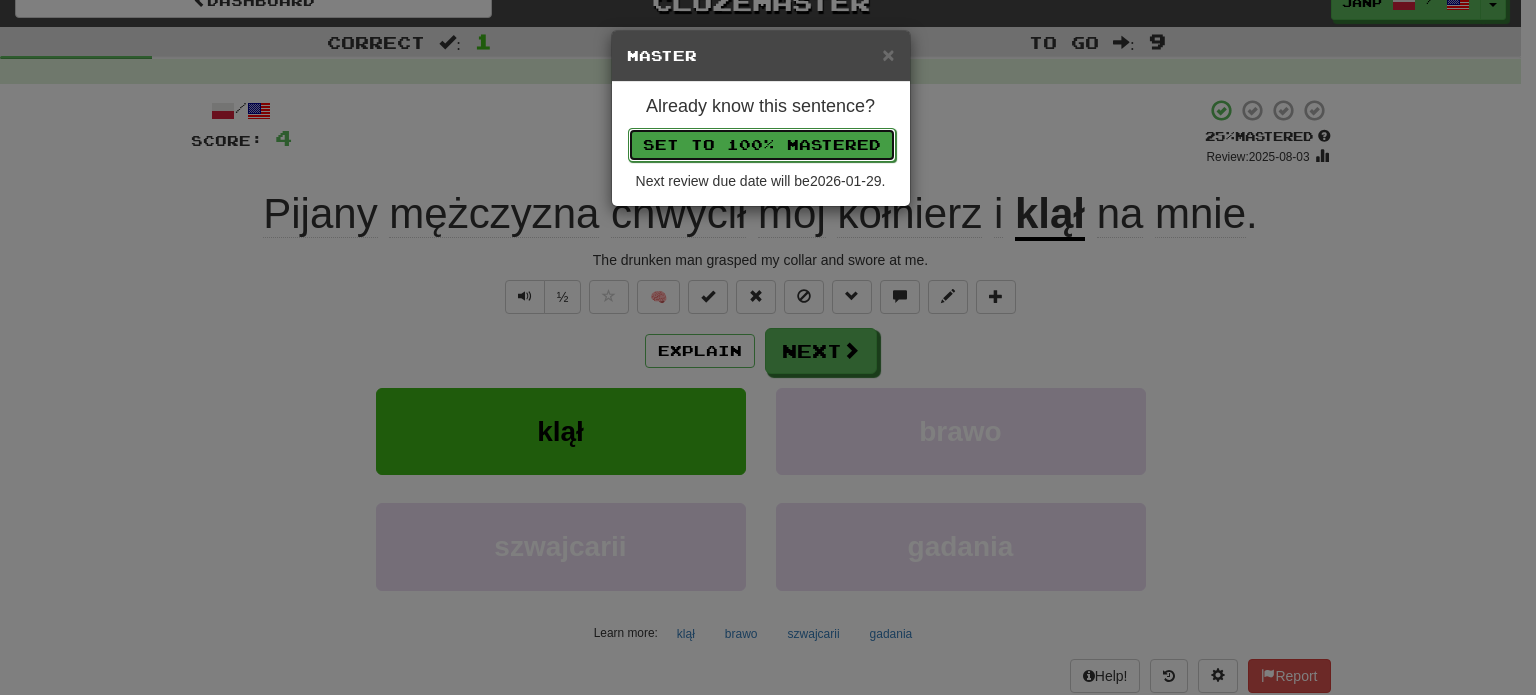 click on "Set to 100% Mastered" at bounding box center [762, 145] 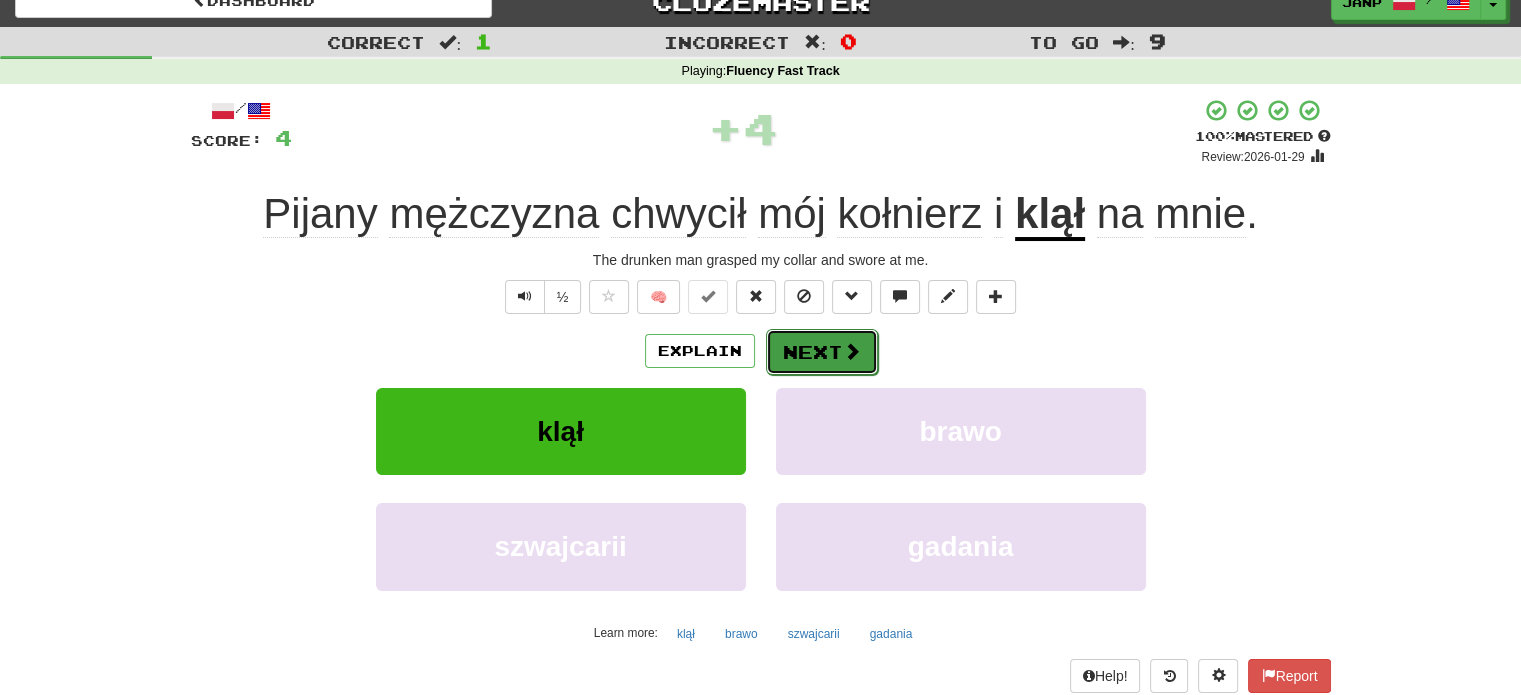 click on "Next" at bounding box center (822, 352) 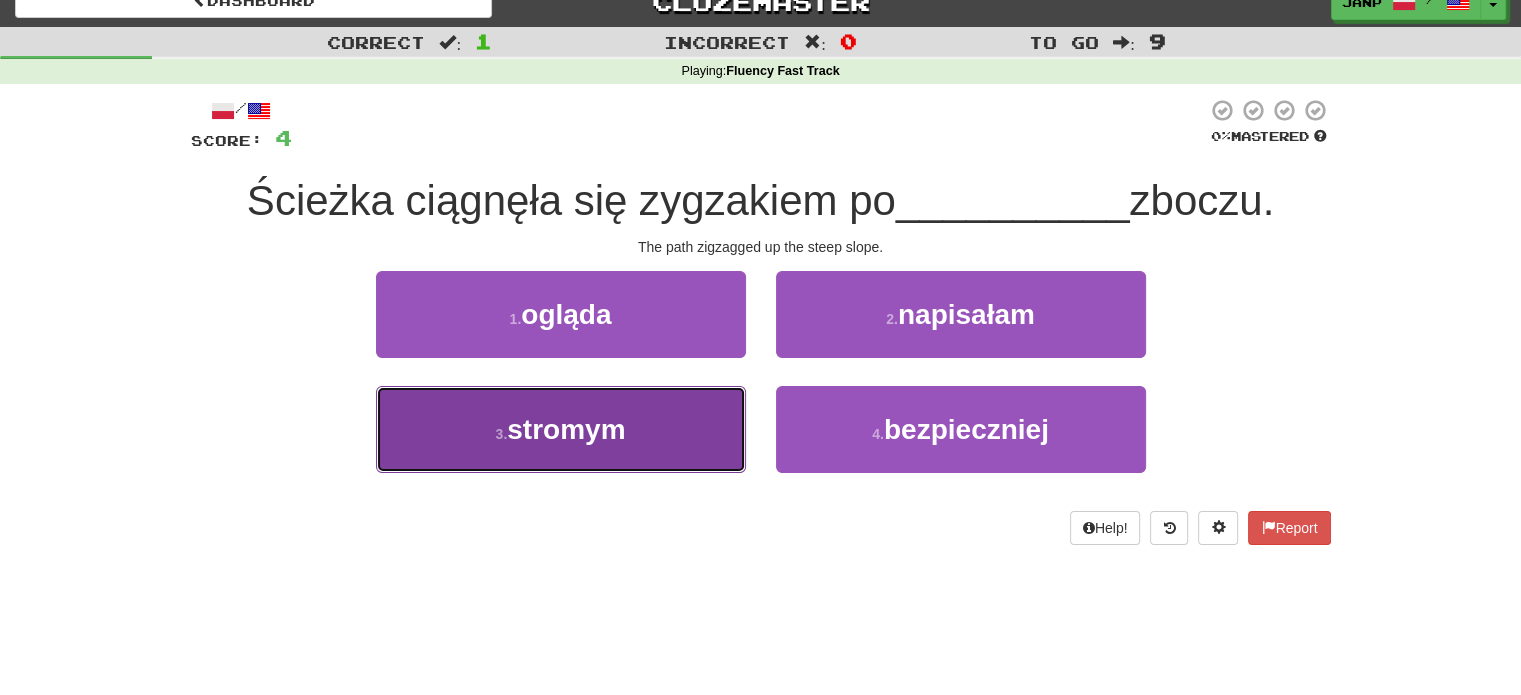 click on "3 .  stromym" at bounding box center [561, 429] 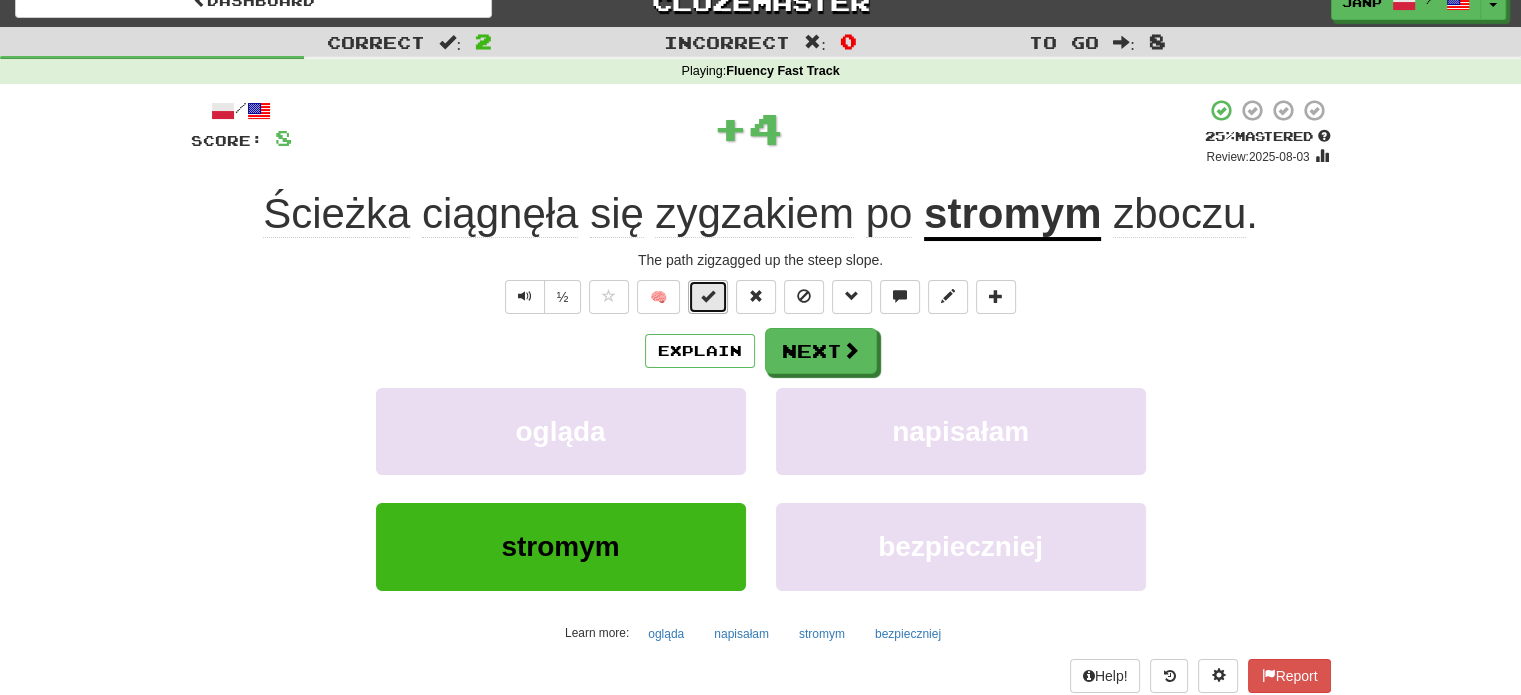 click at bounding box center [708, 296] 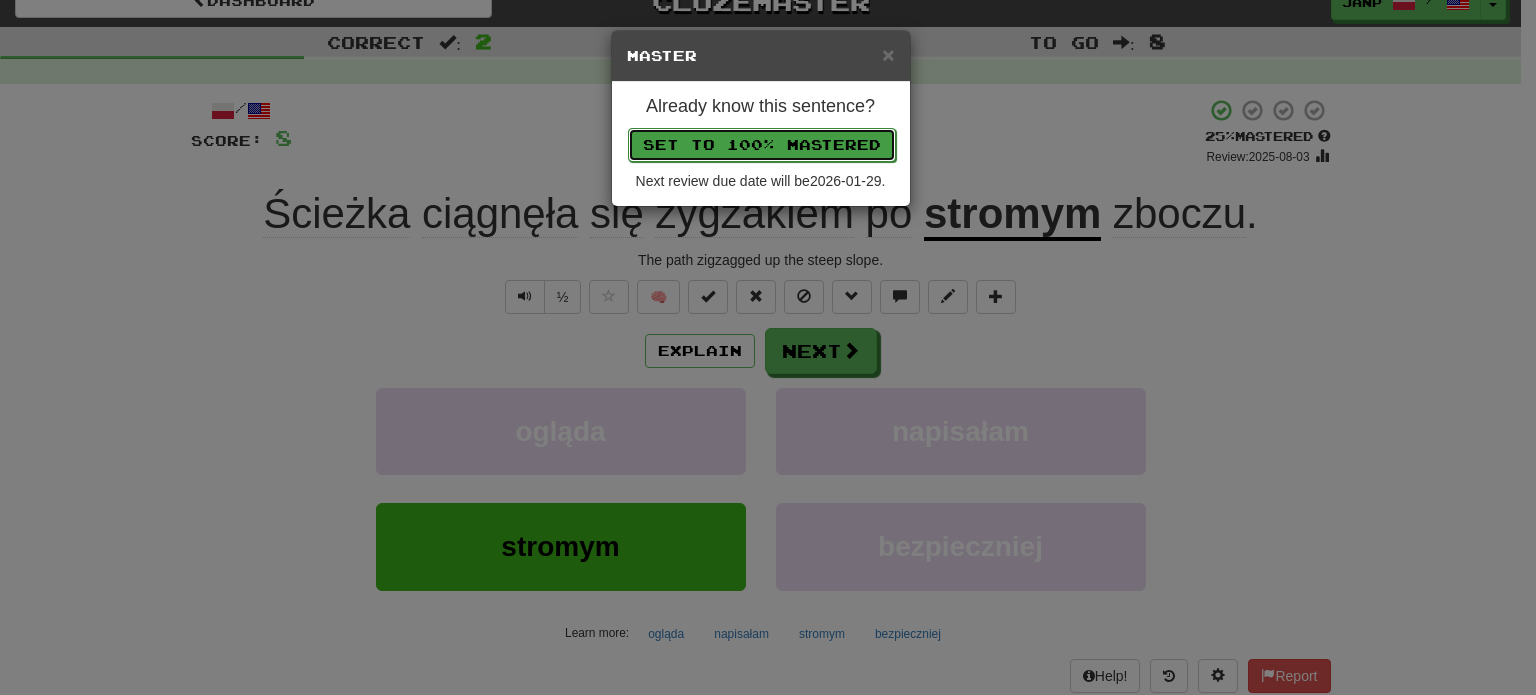 click on "Set to 100% Mastered" at bounding box center [762, 145] 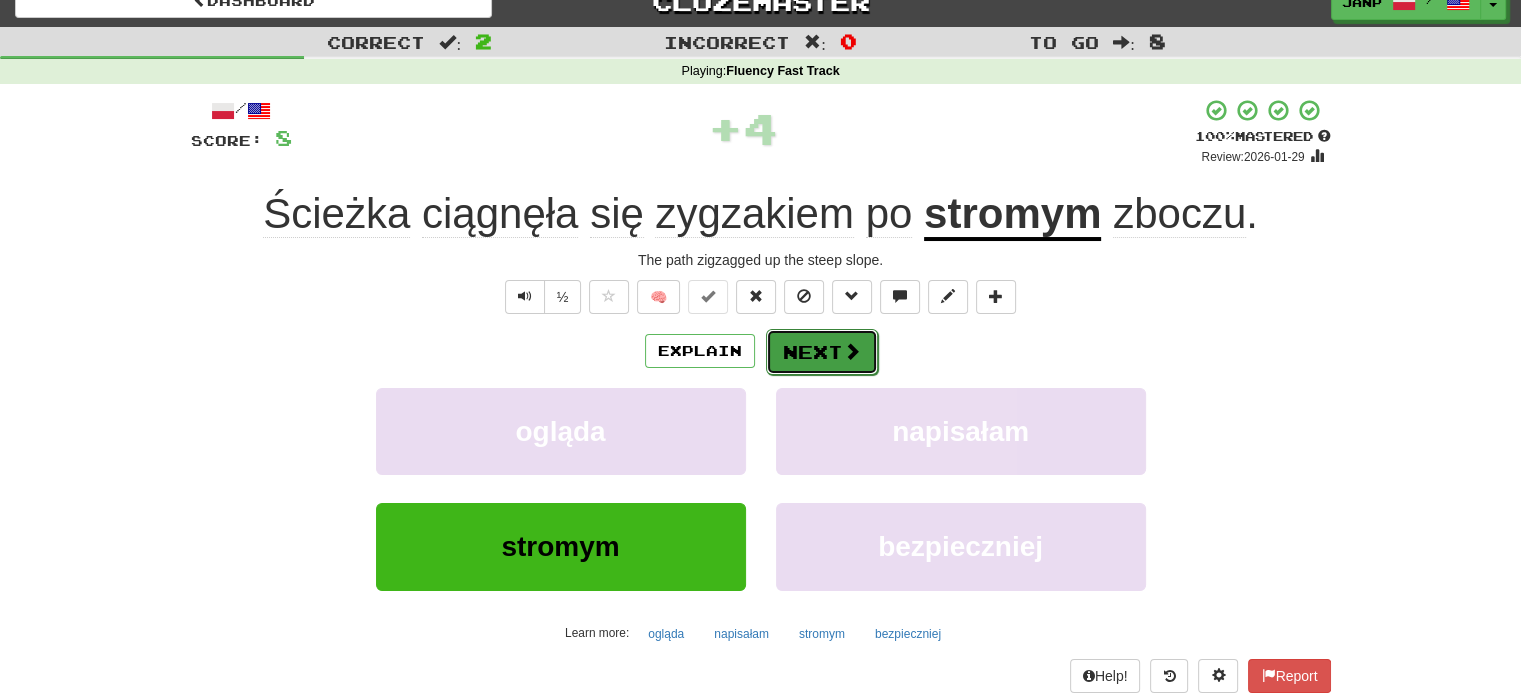 click on "Next" at bounding box center (822, 352) 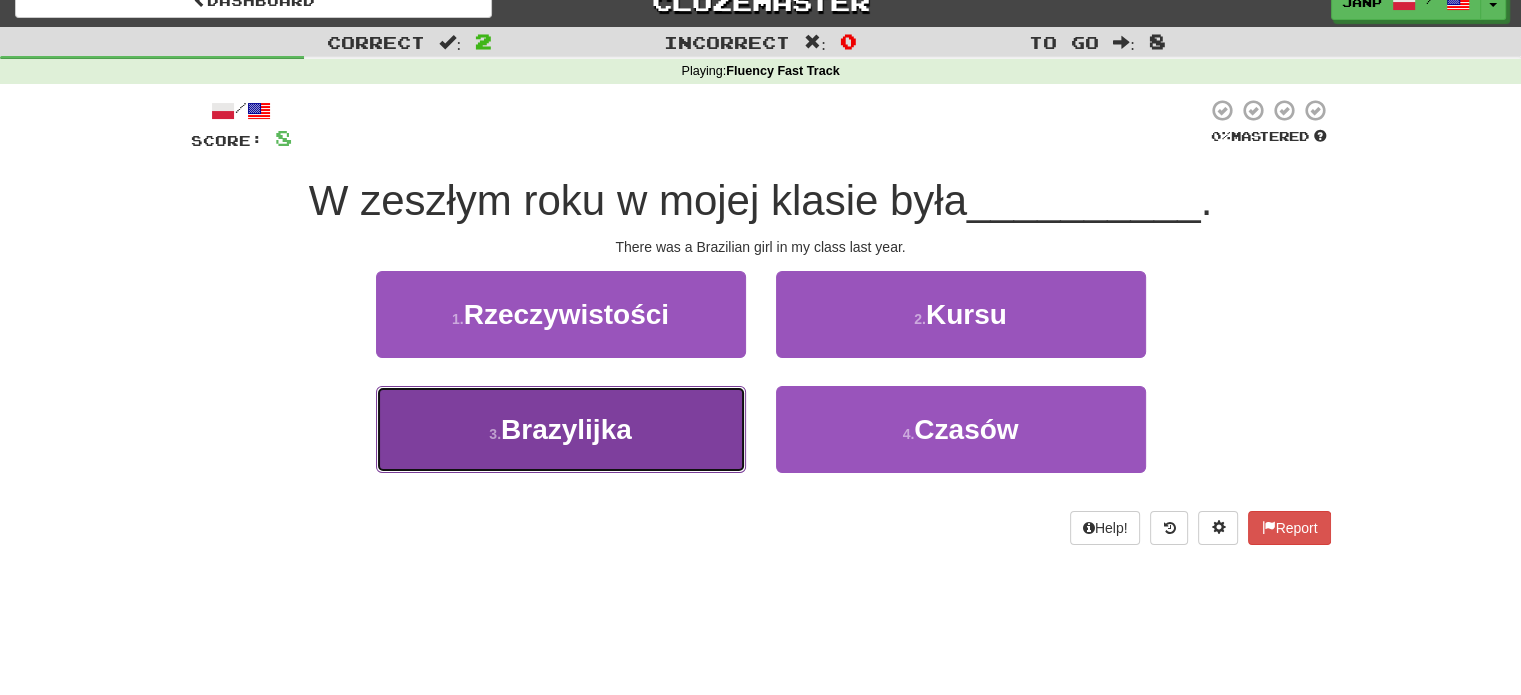 click on "3 .  Brazylijka" at bounding box center (561, 429) 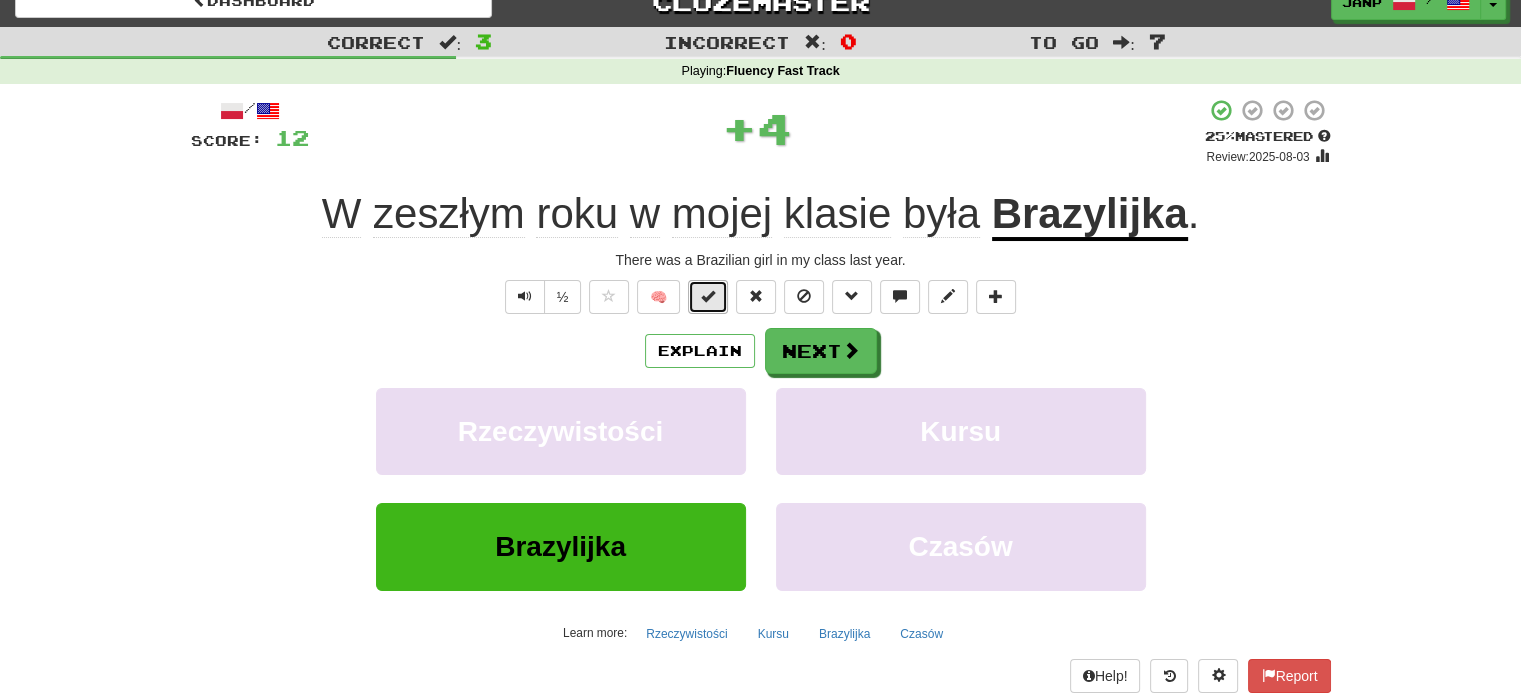 click at bounding box center [708, 297] 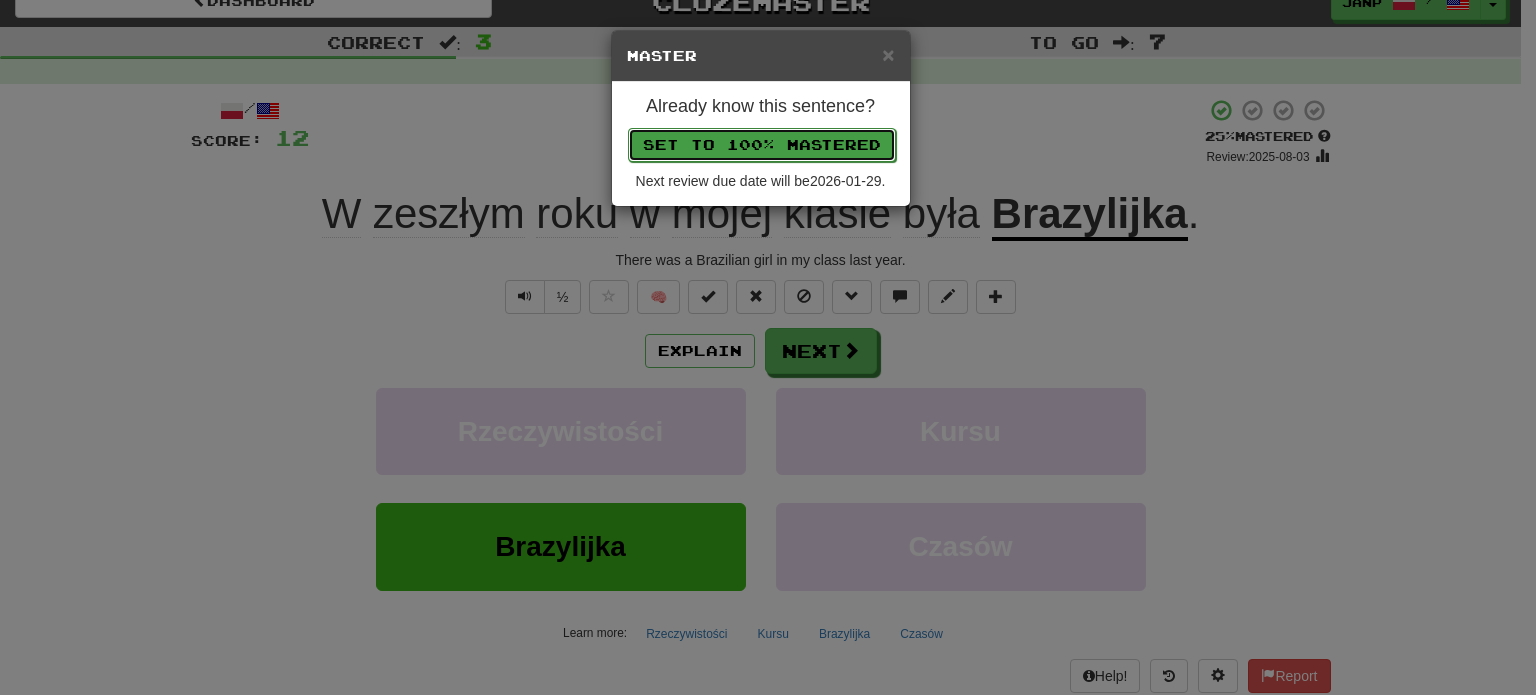 click on "Set to 100% Mastered" at bounding box center [762, 145] 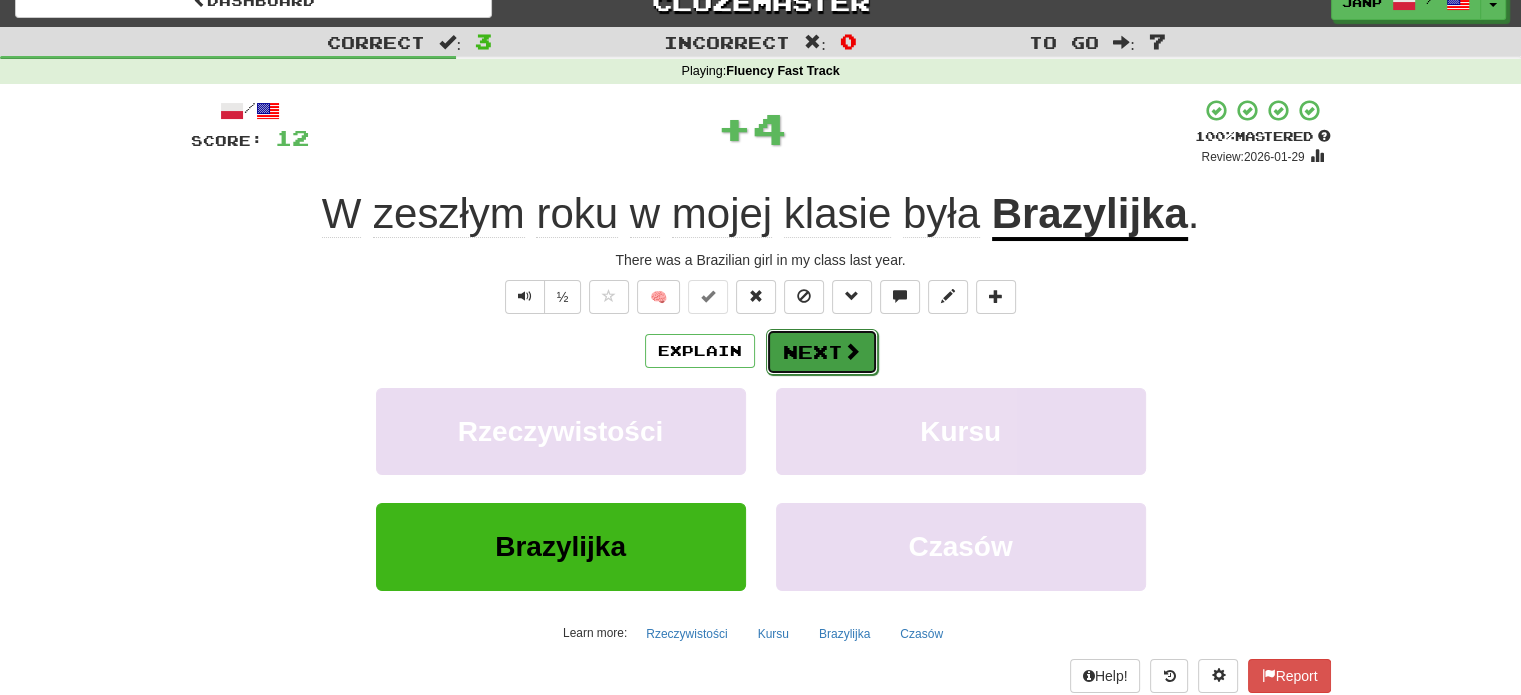click on "Next" at bounding box center [822, 352] 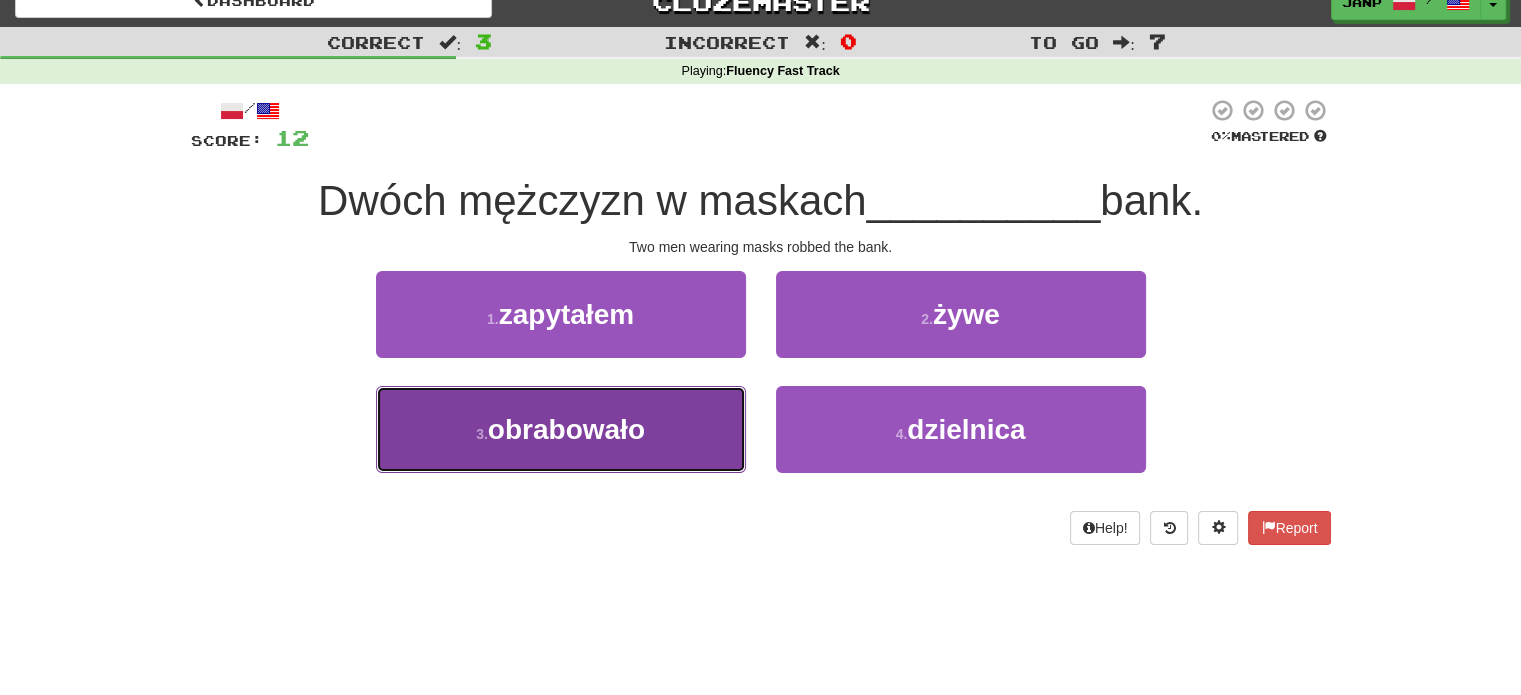click on "3 .  obrabowało" at bounding box center (561, 429) 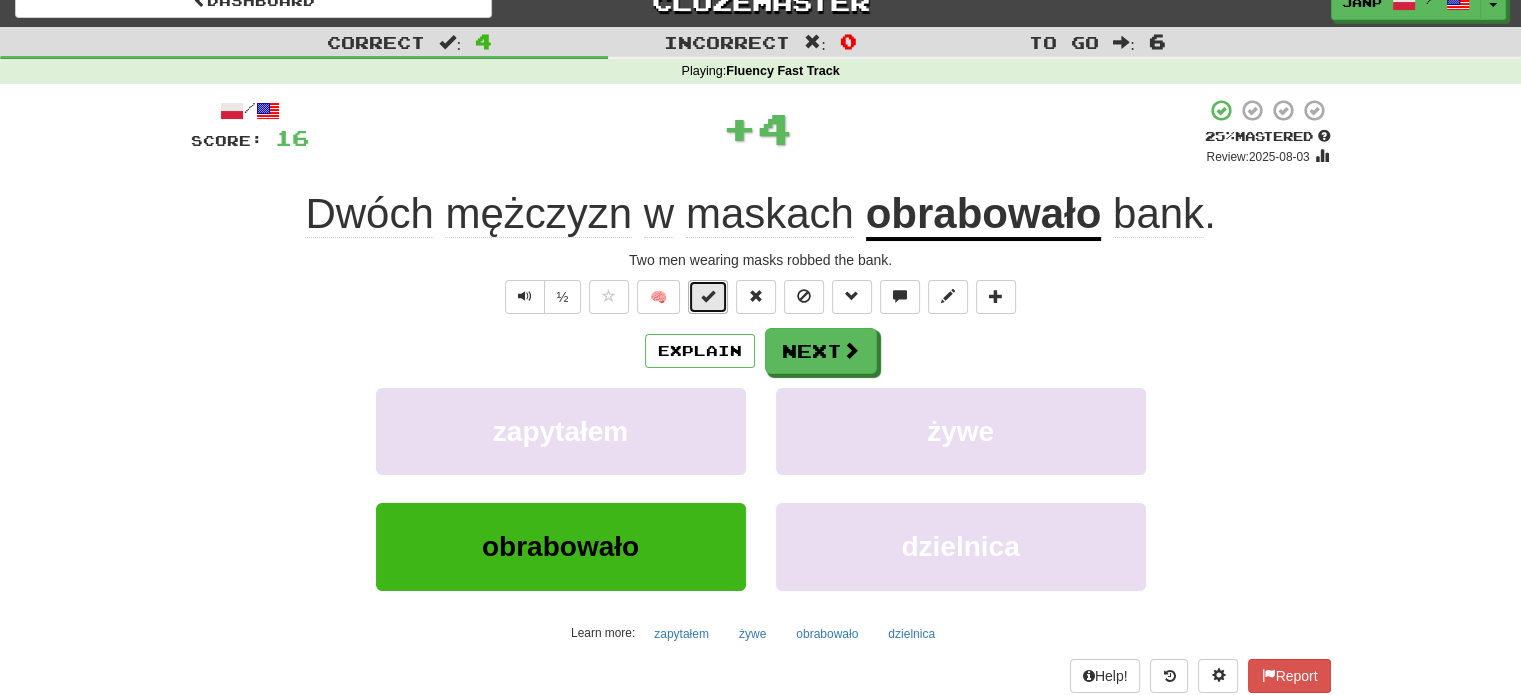 click at bounding box center (708, 296) 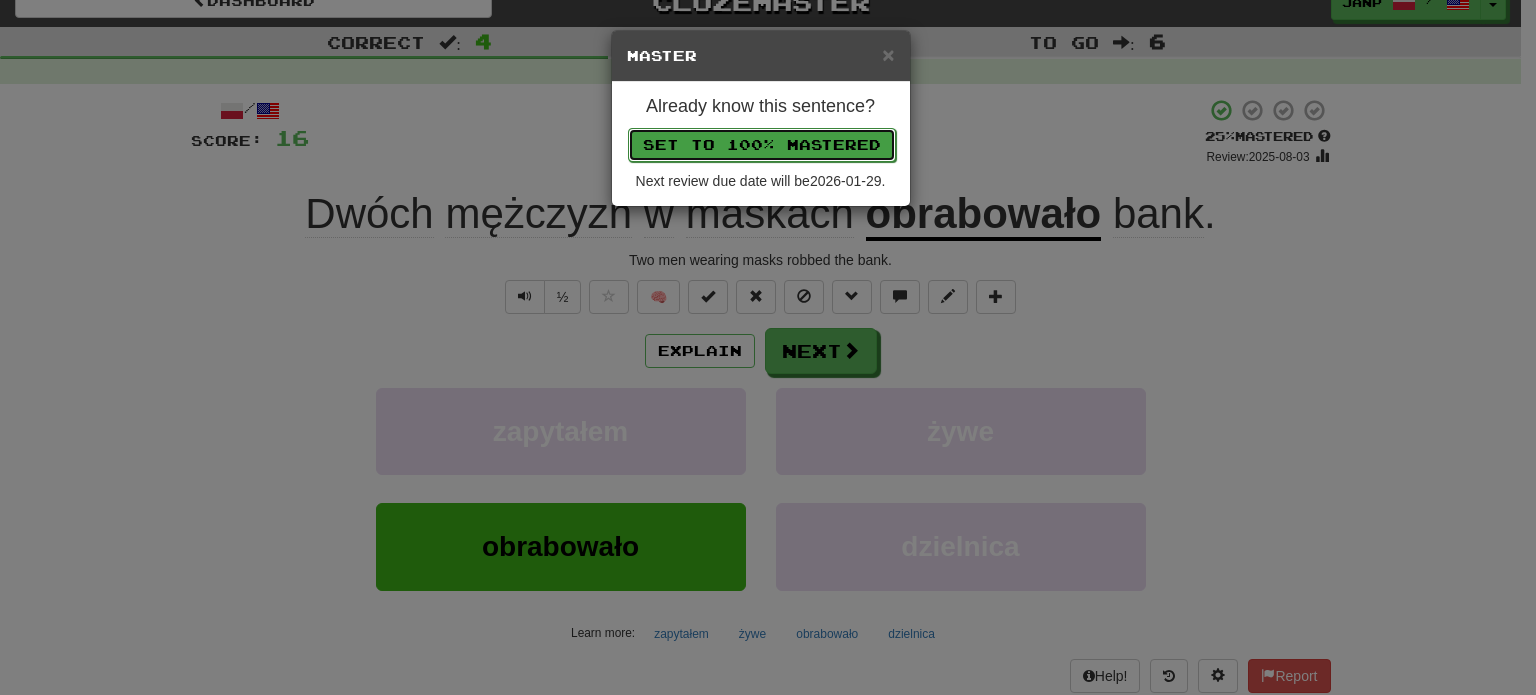 click on "Set to 100% Mastered" at bounding box center (762, 145) 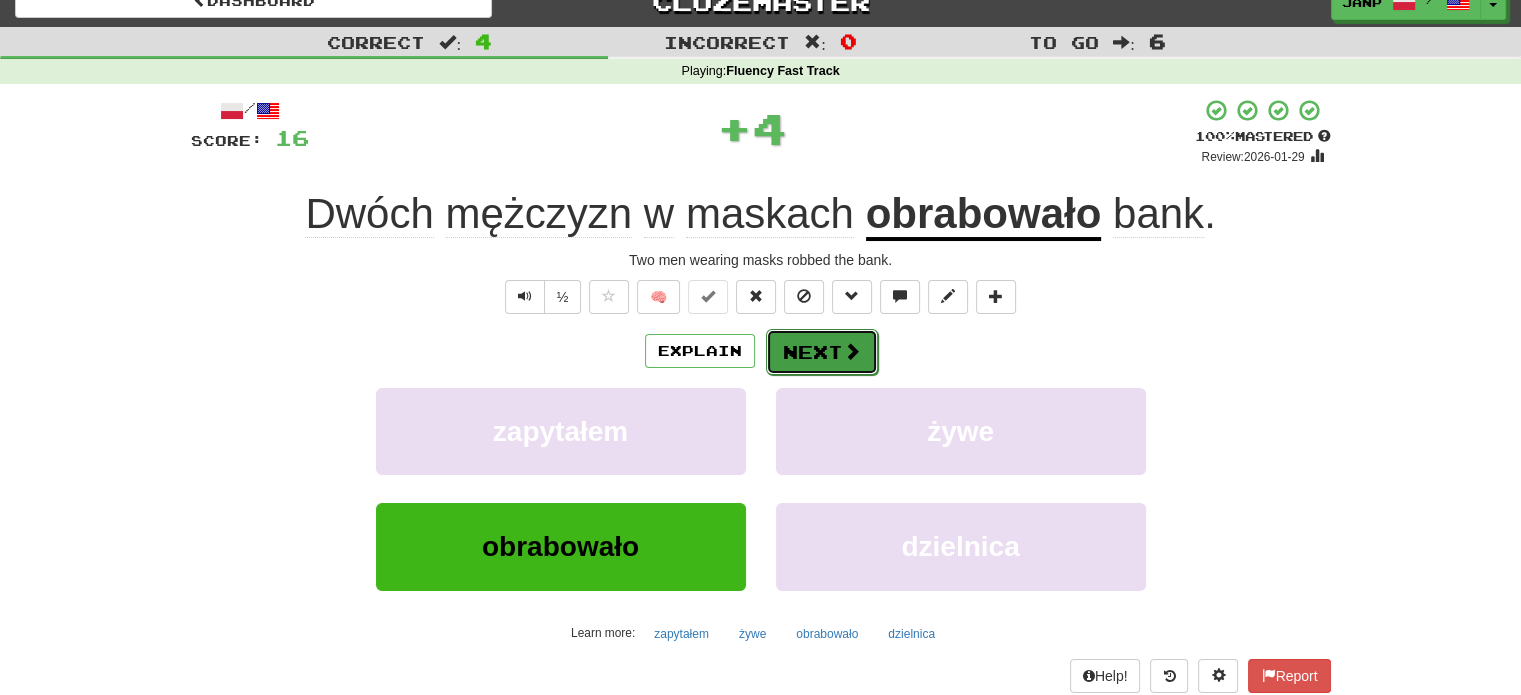 click on "Next" at bounding box center (822, 352) 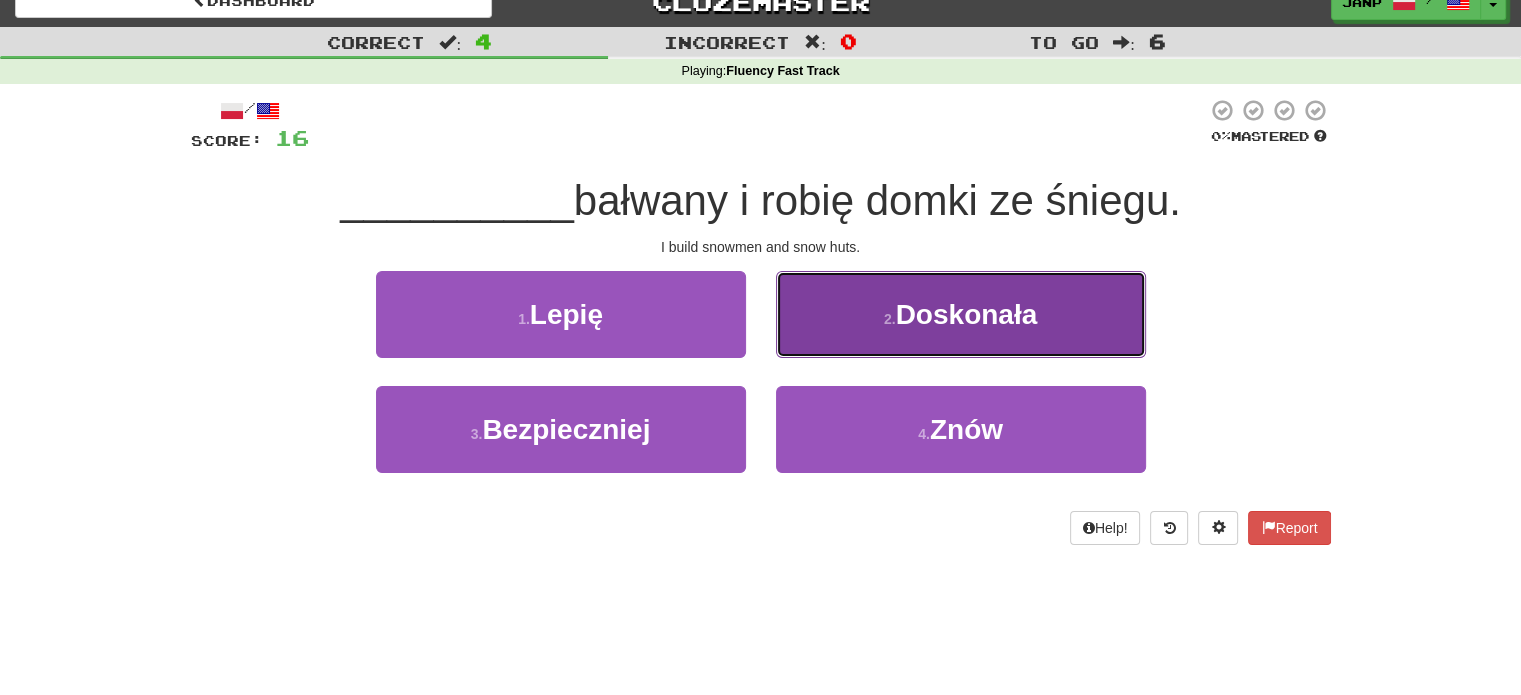 click on "2 .  Doskonała" at bounding box center [961, 314] 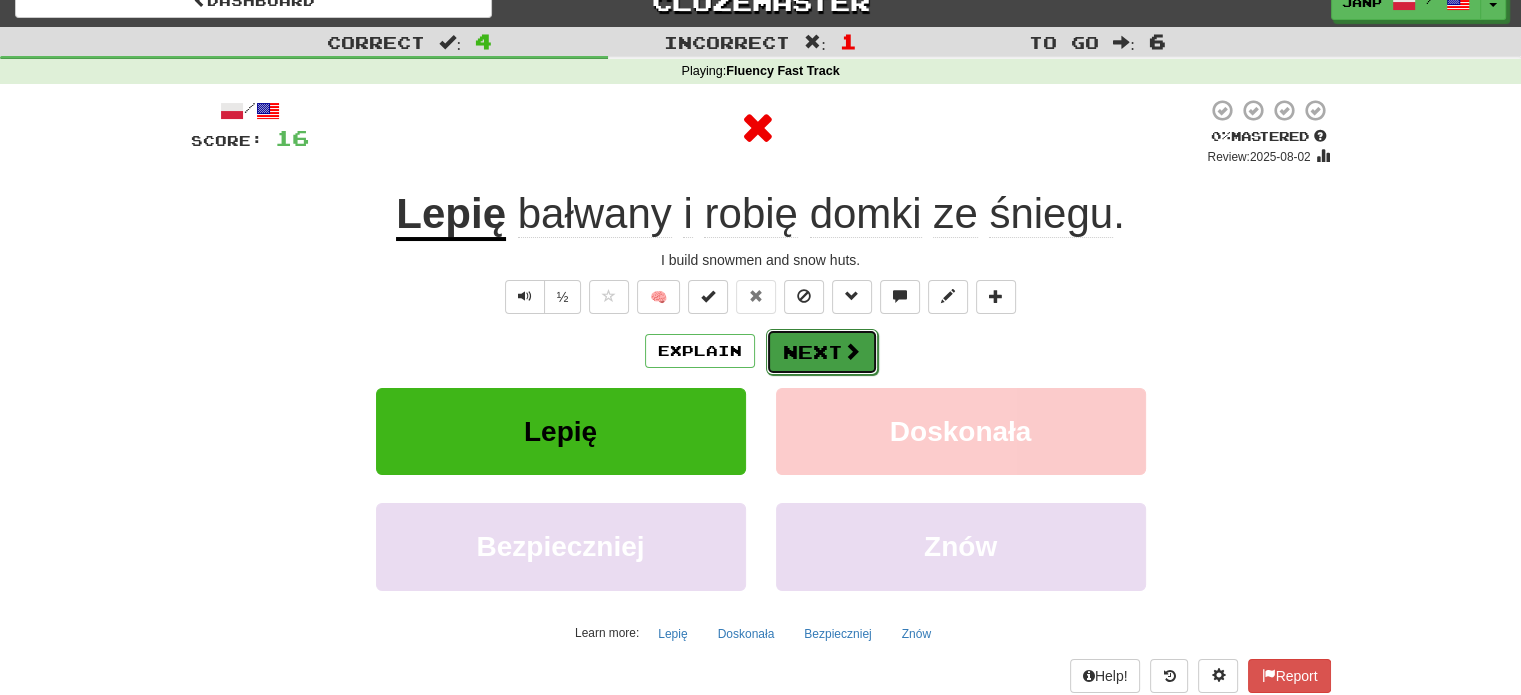 click on "Next" at bounding box center [822, 352] 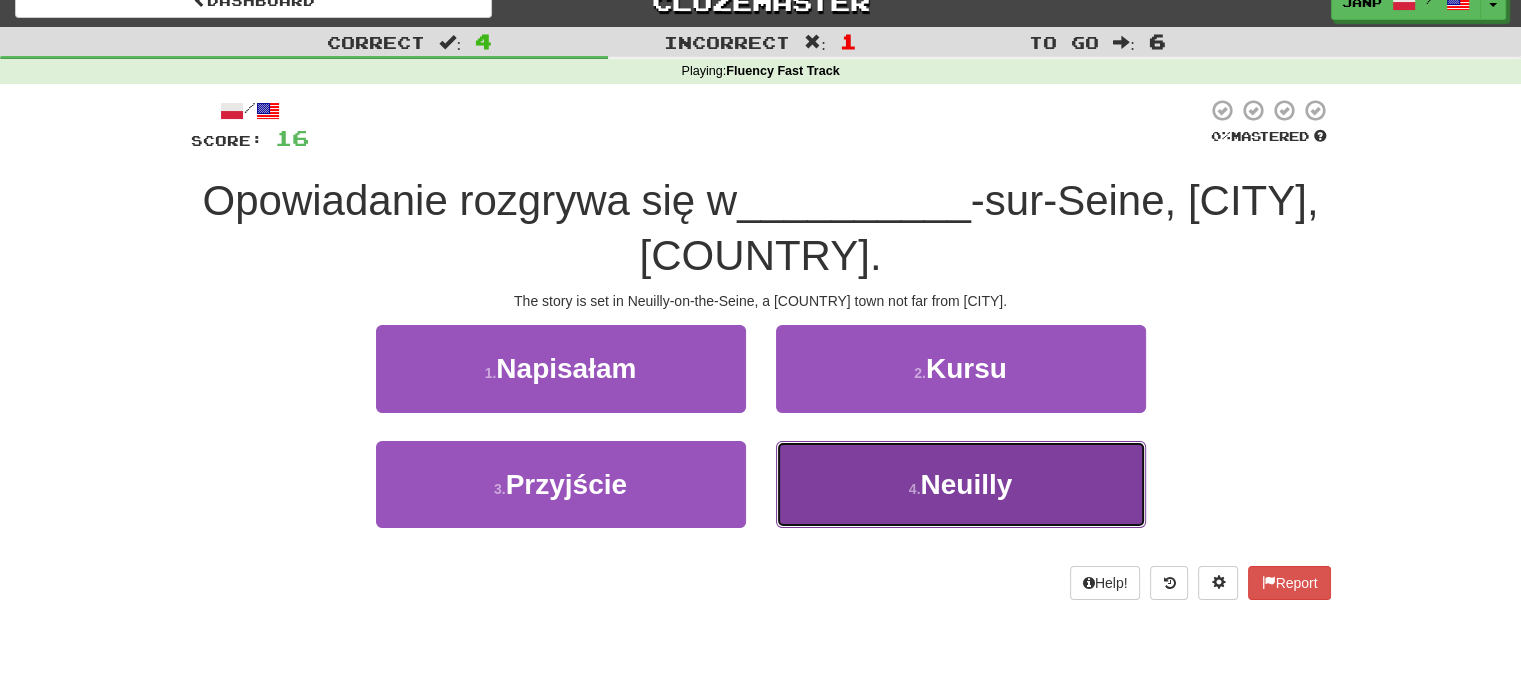 click on "4 .  Neuilly" at bounding box center (961, 484) 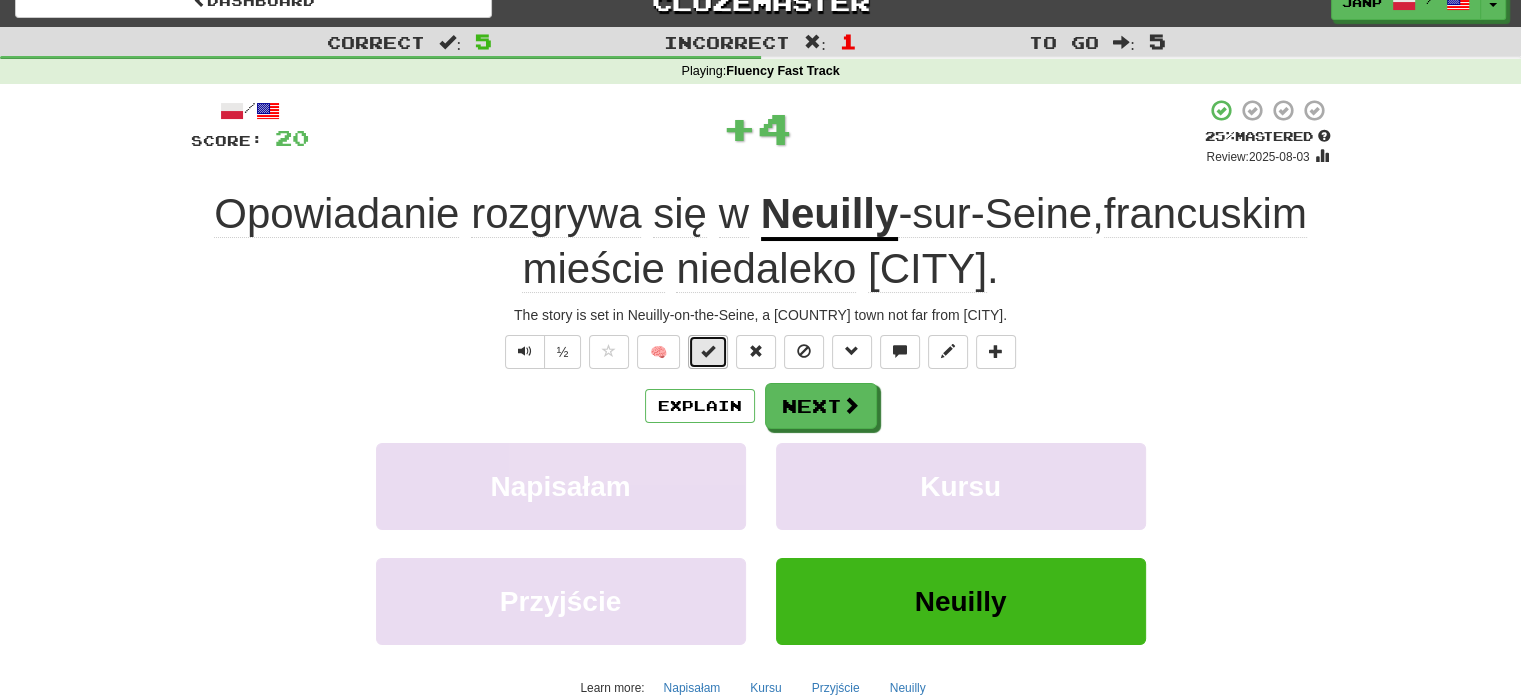 click at bounding box center [708, 351] 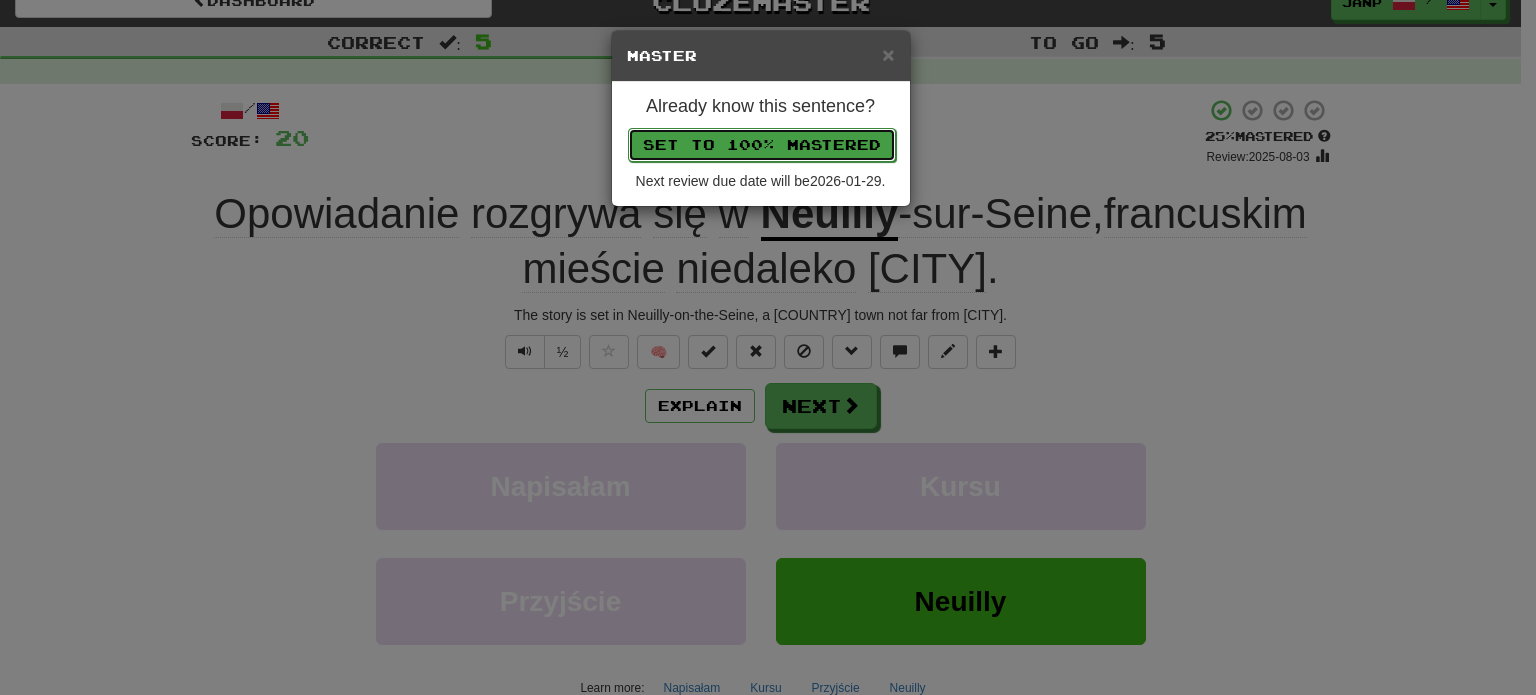 click on "Set to 100% Mastered" at bounding box center (762, 145) 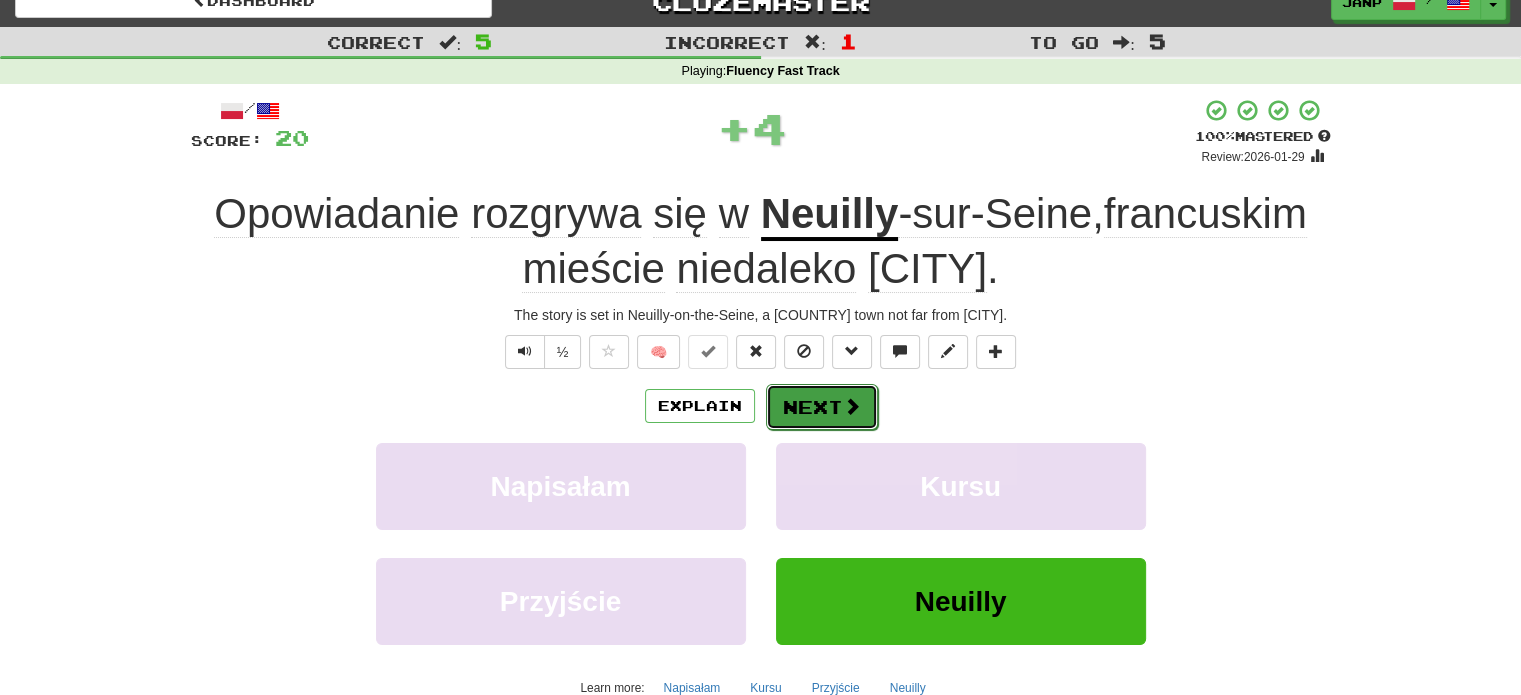 click on "Next" at bounding box center (822, 407) 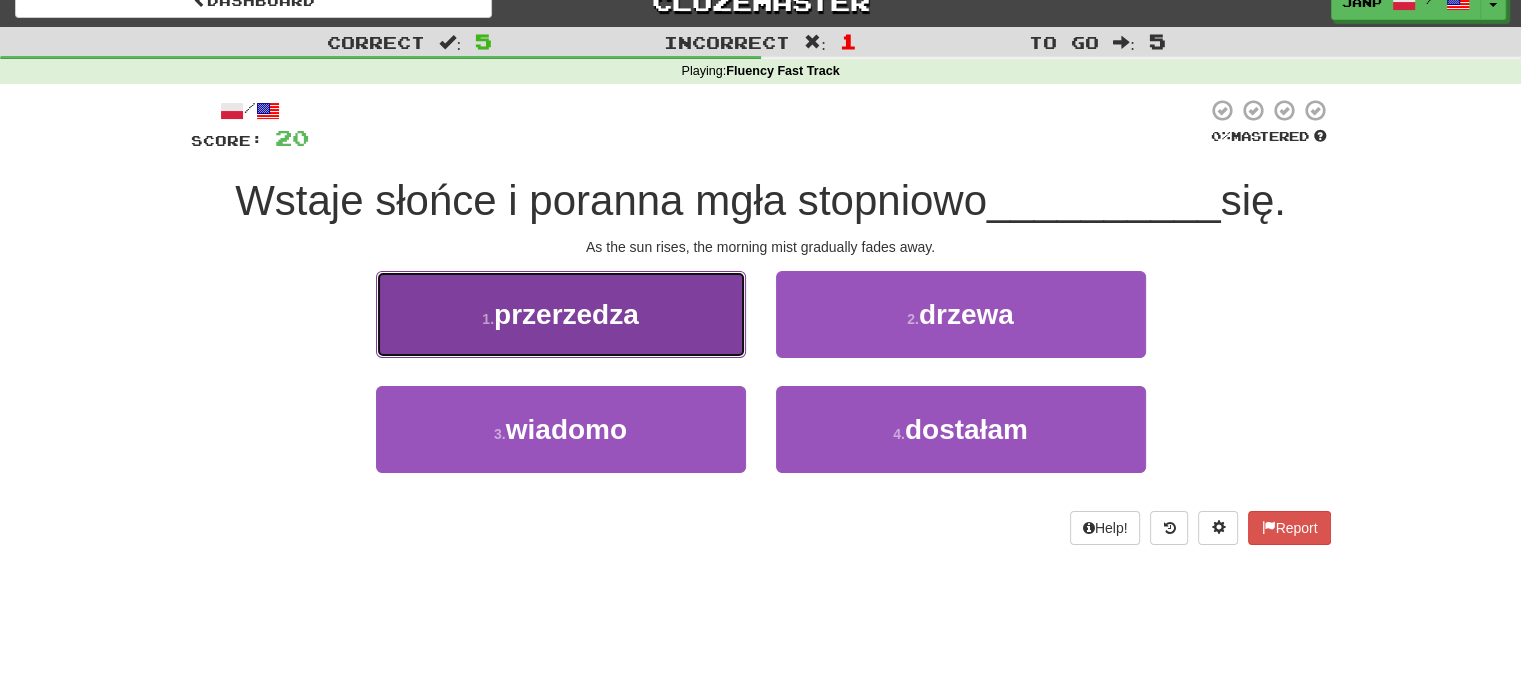 click on "1 .  przerzedza" at bounding box center [561, 314] 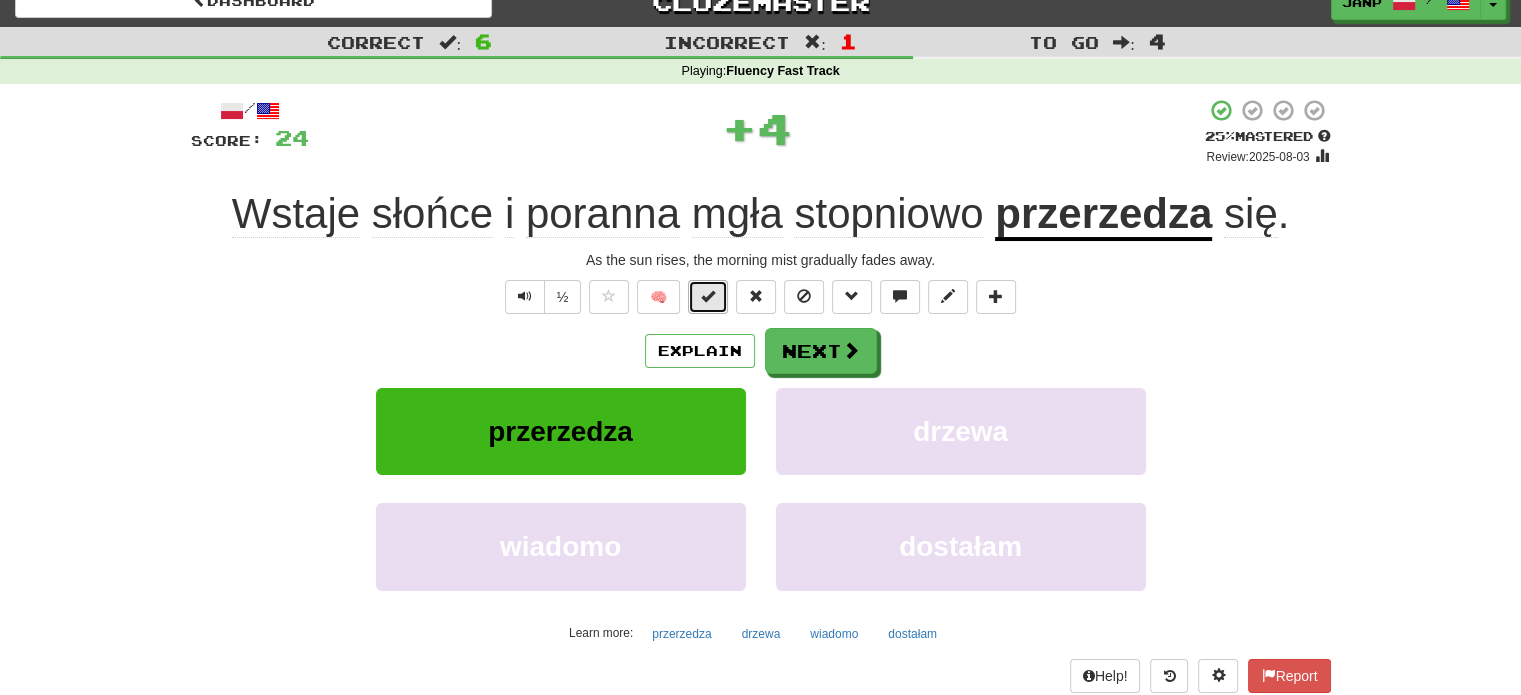 click at bounding box center [708, 296] 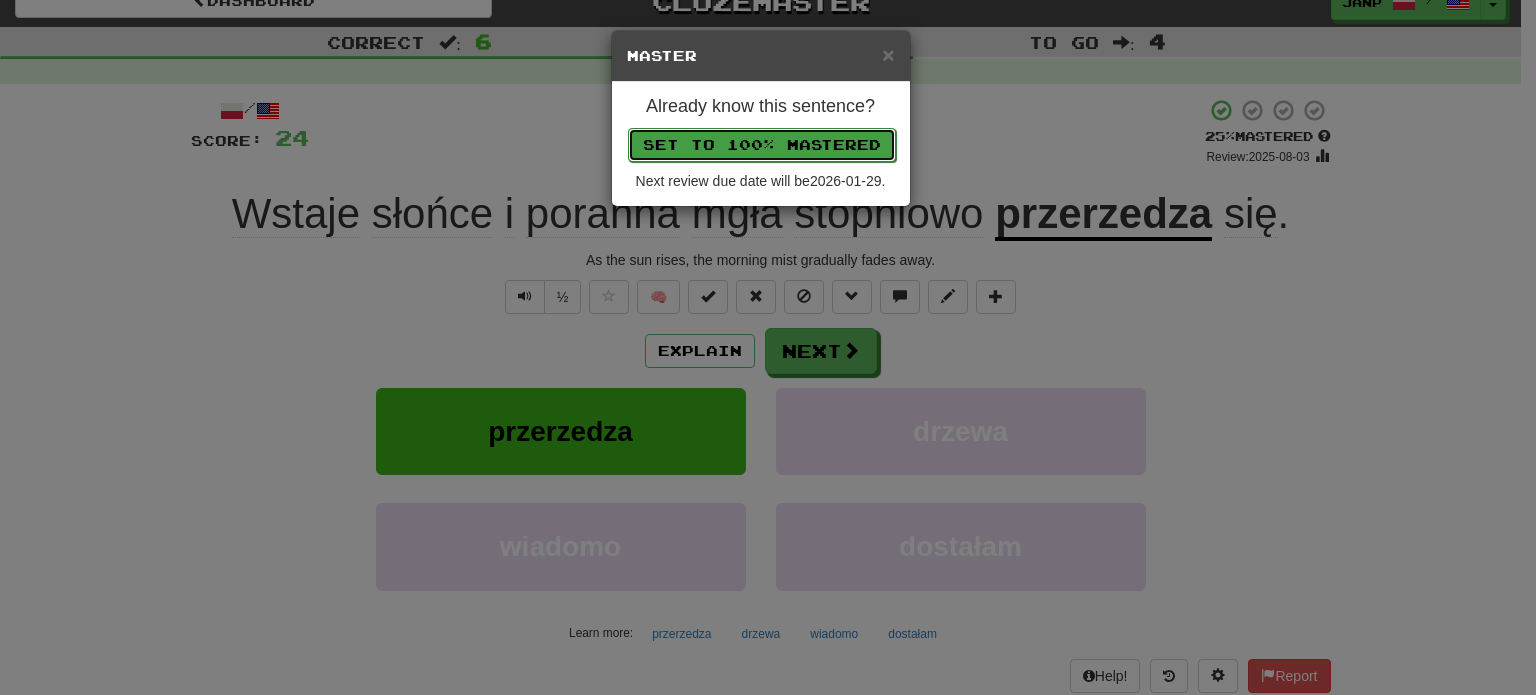click on "Set to 100% Mastered" at bounding box center (762, 145) 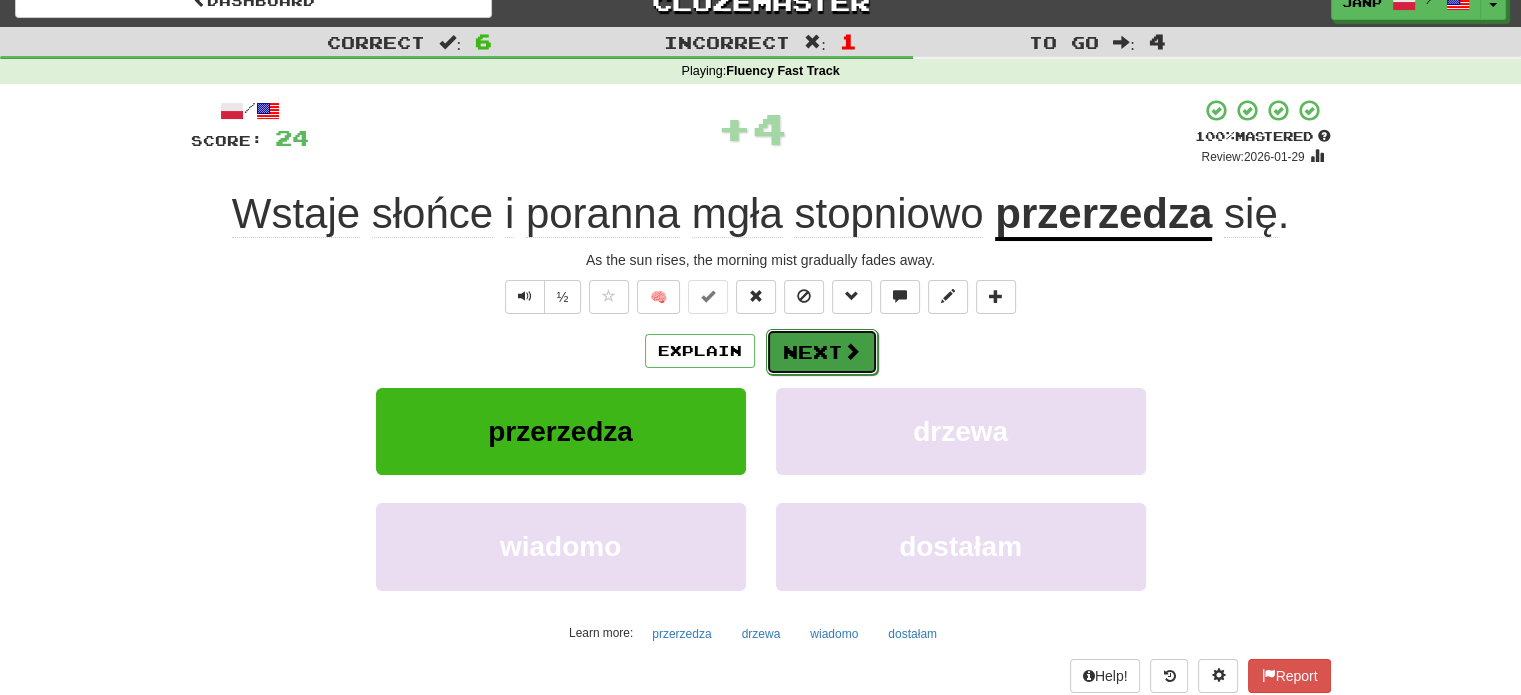click on "Next" at bounding box center (822, 352) 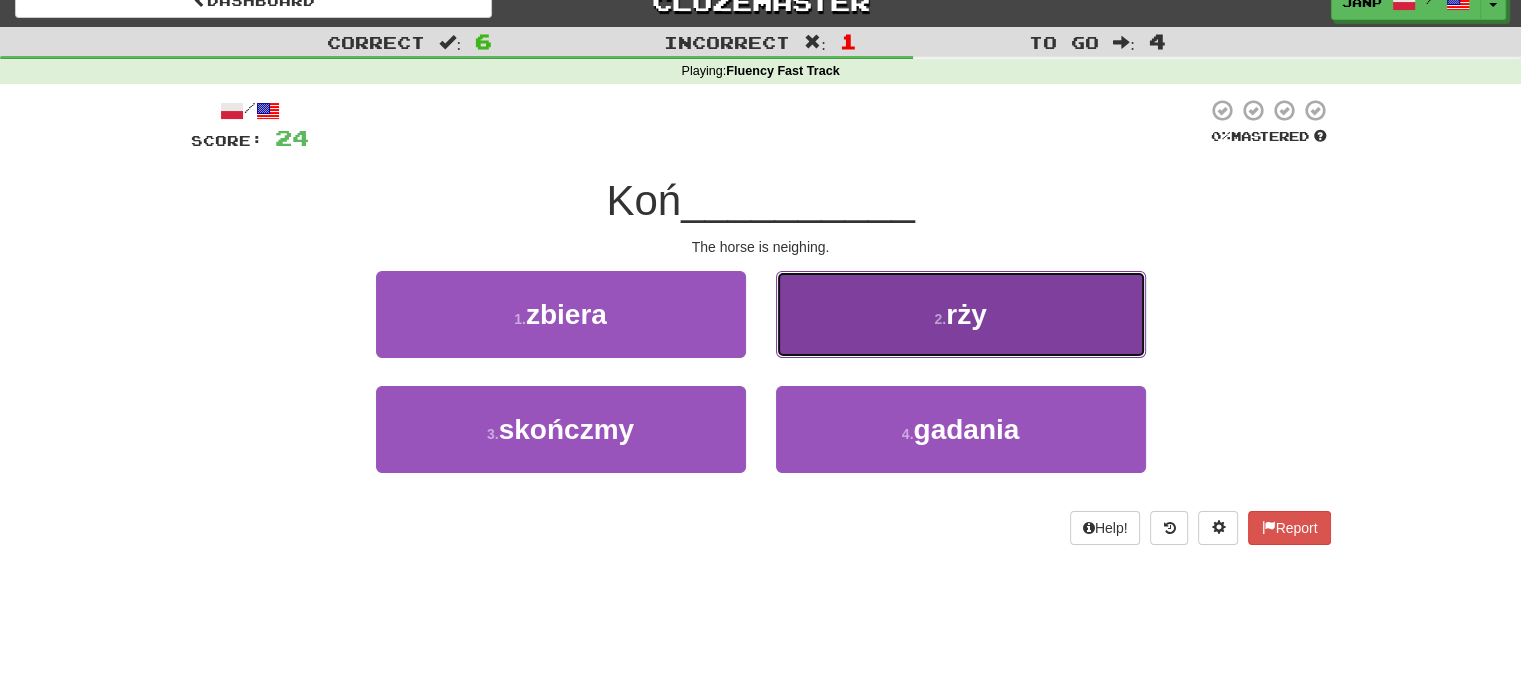 click on "2 .  rży" at bounding box center [961, 314] 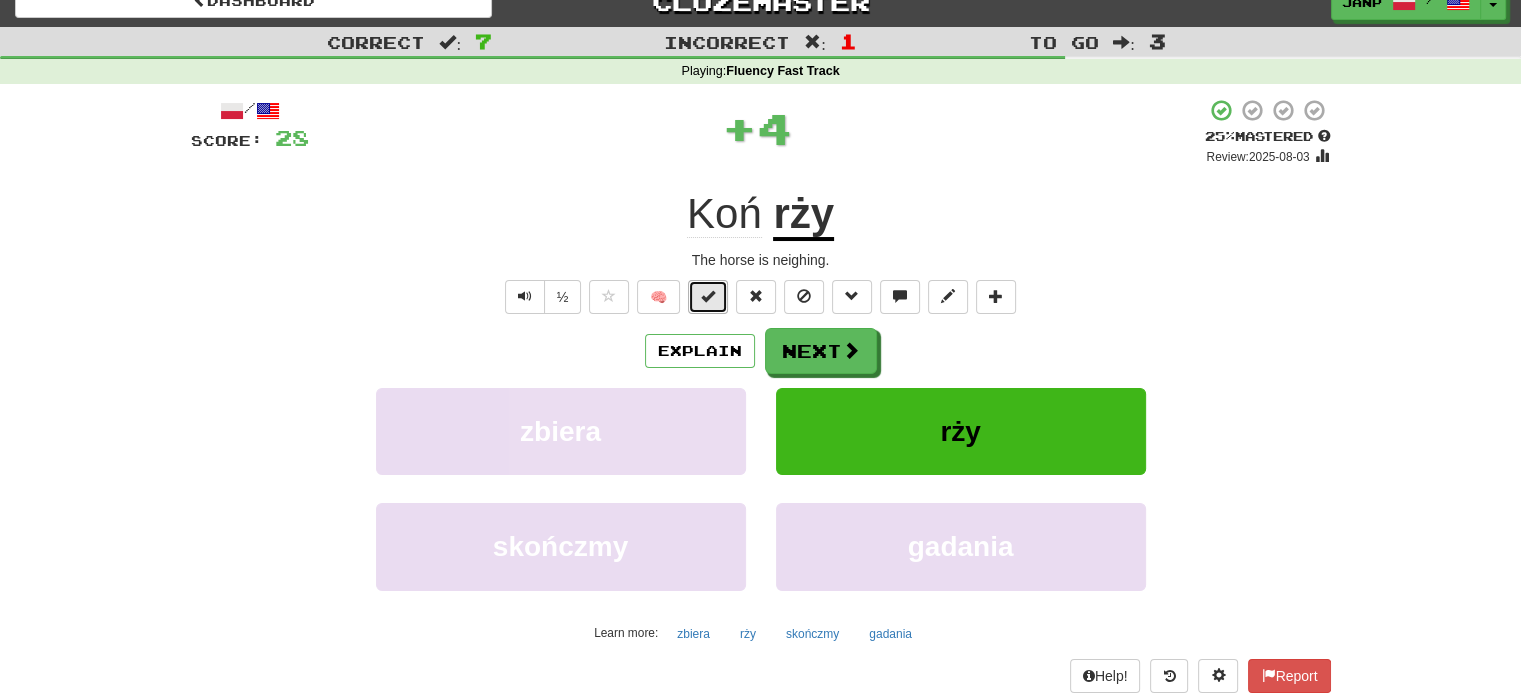 click at bounding box center [708, 296] 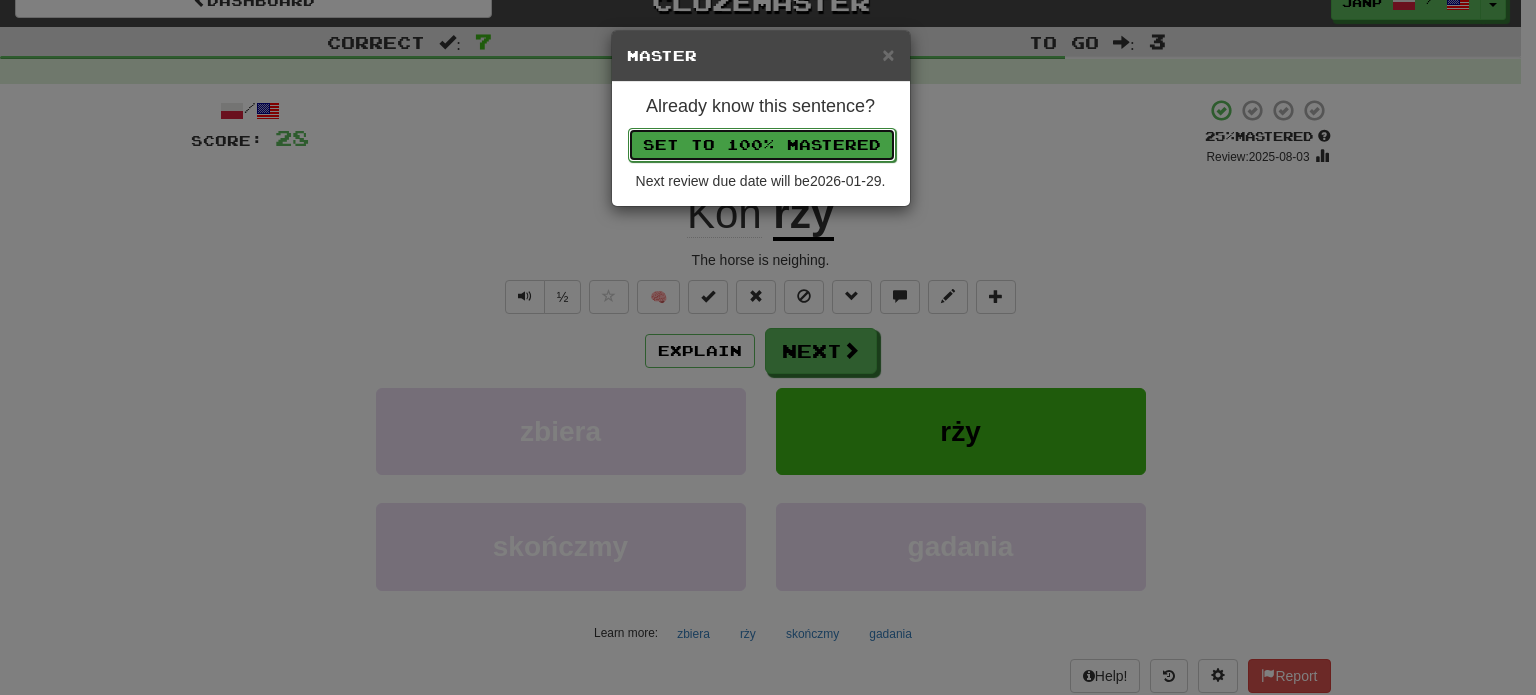 click on "Set to 100% Mastered" at bounding box center [762, 145] 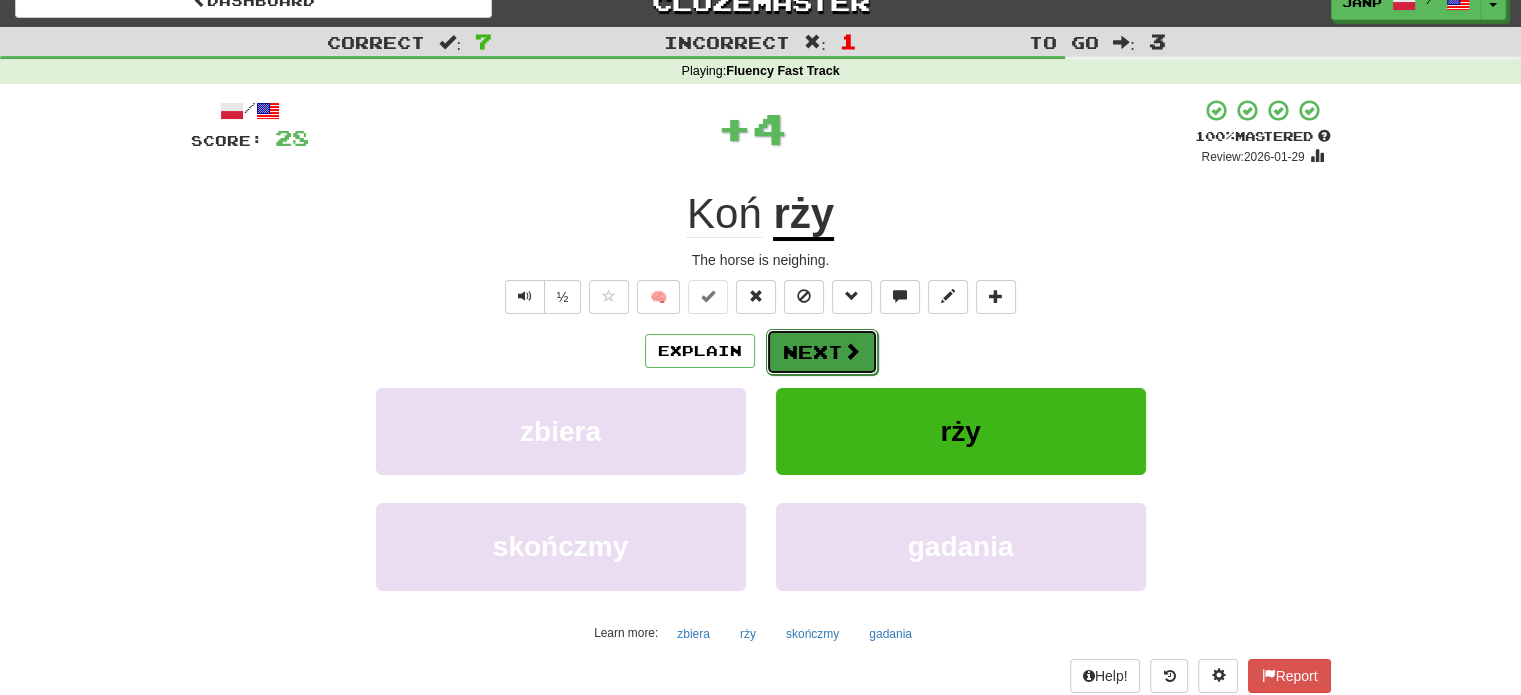 click on "Next" at bounding box center (822, 352) 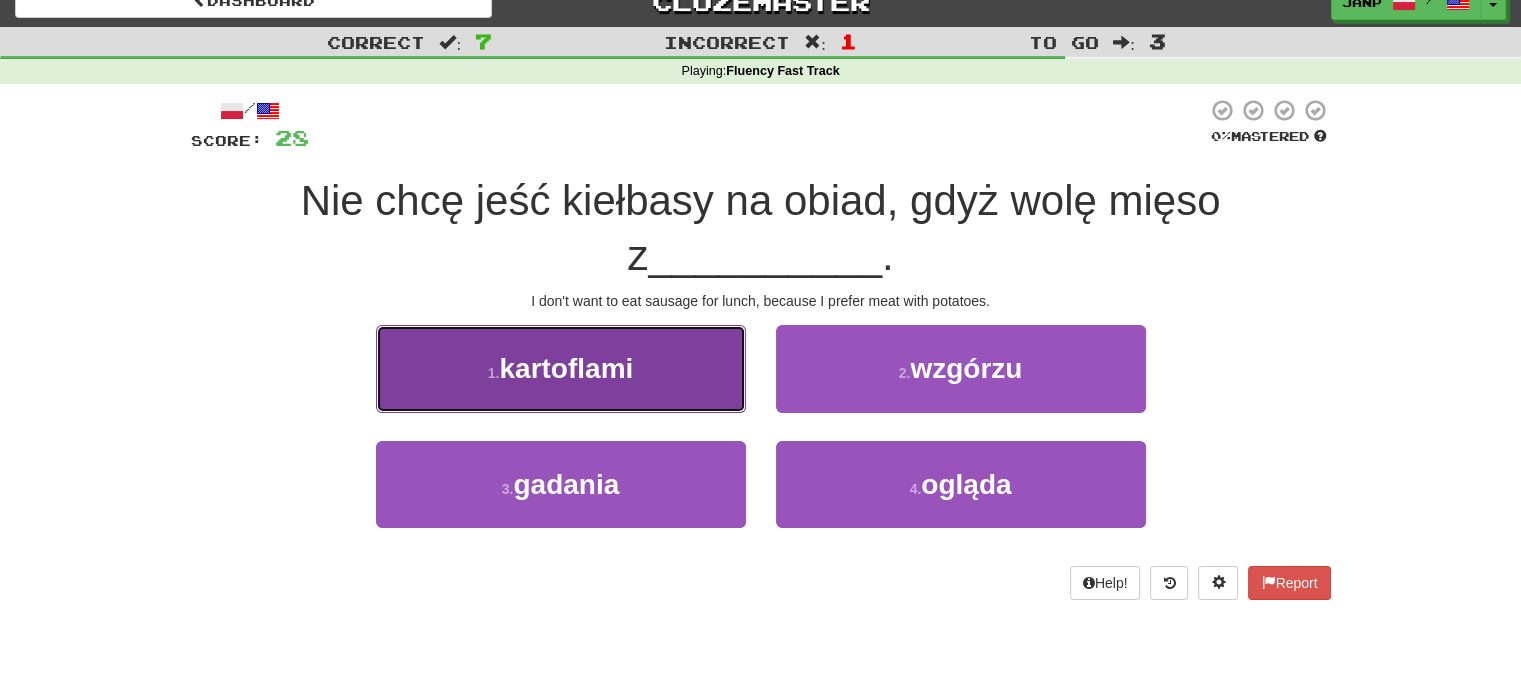 click on "1 .  kartoflami" at bounding box center (561, 368) 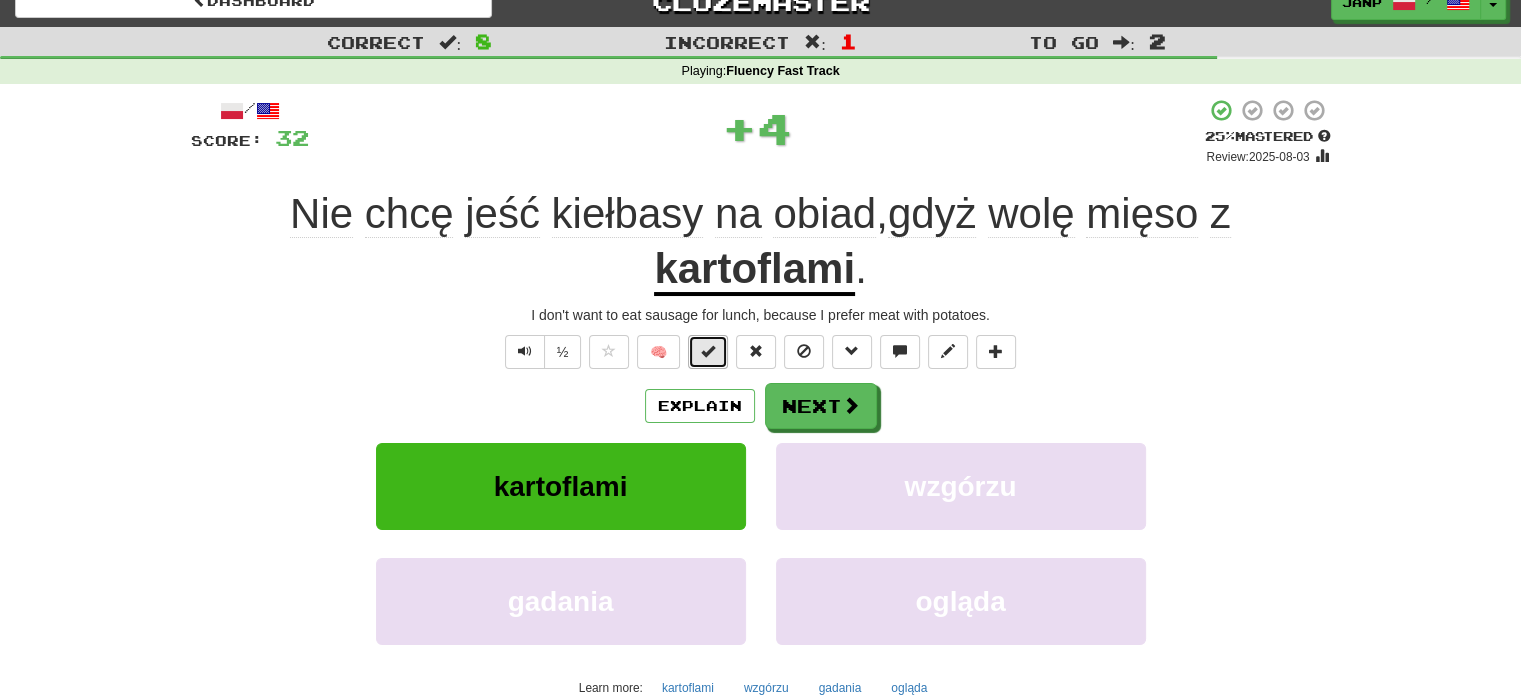click at bounding box center [708, 351] 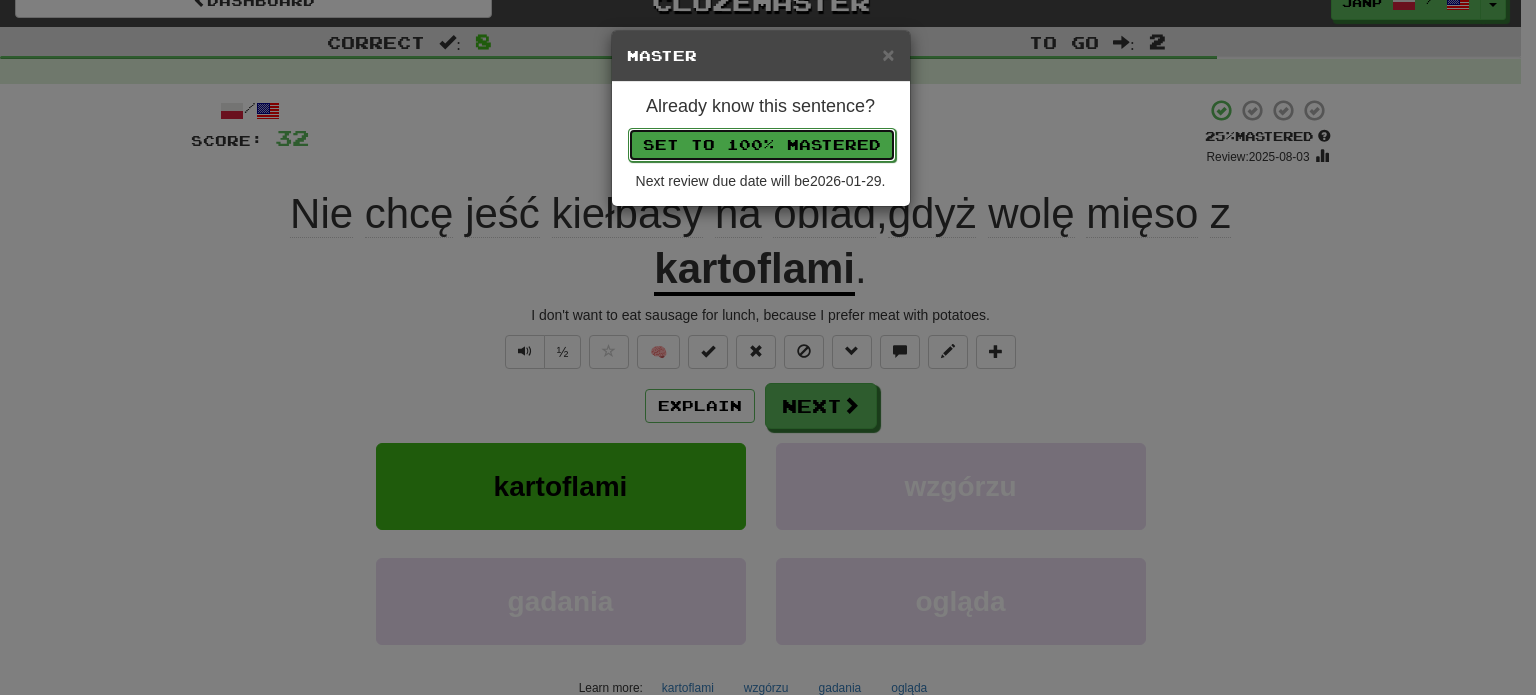 click on "Set to 100% Mastered" at bounding box center [762, 145] 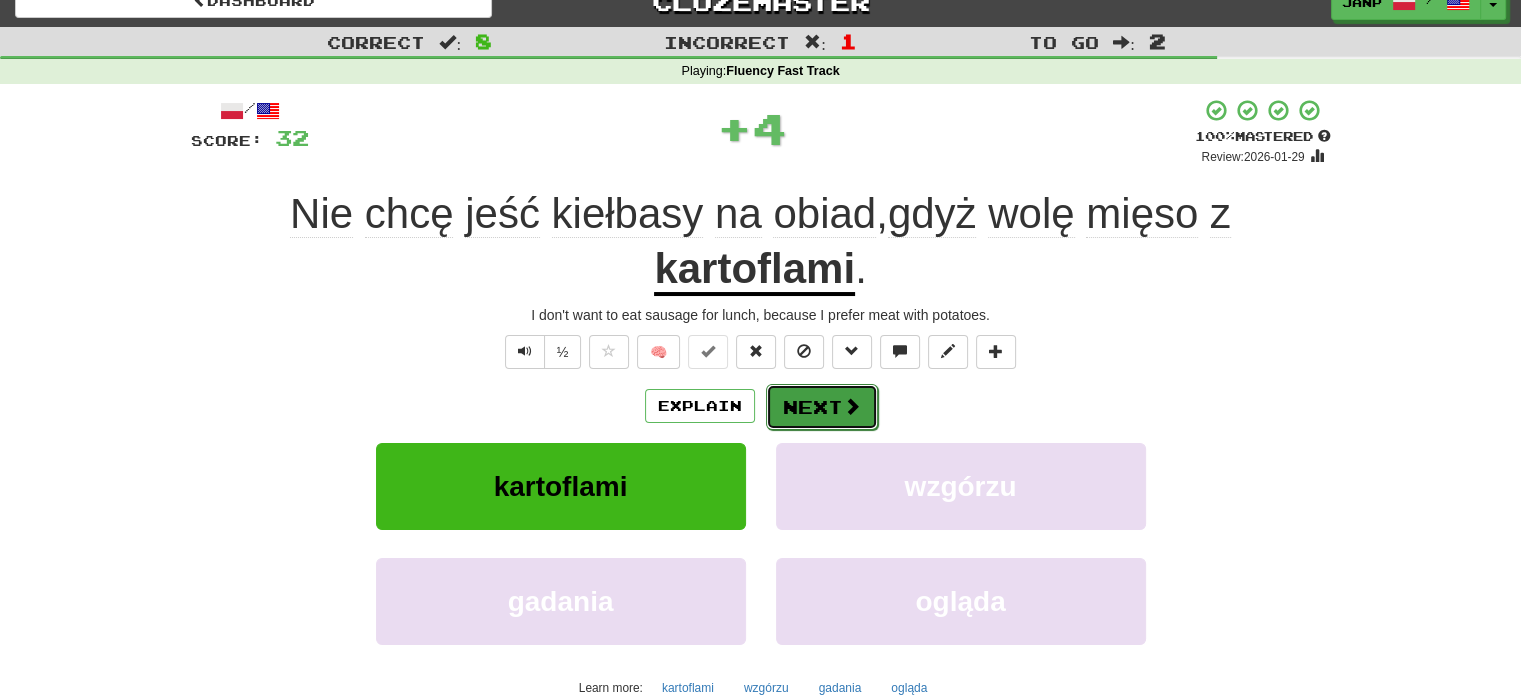 click on "Next" at bounding box center (822, 407) 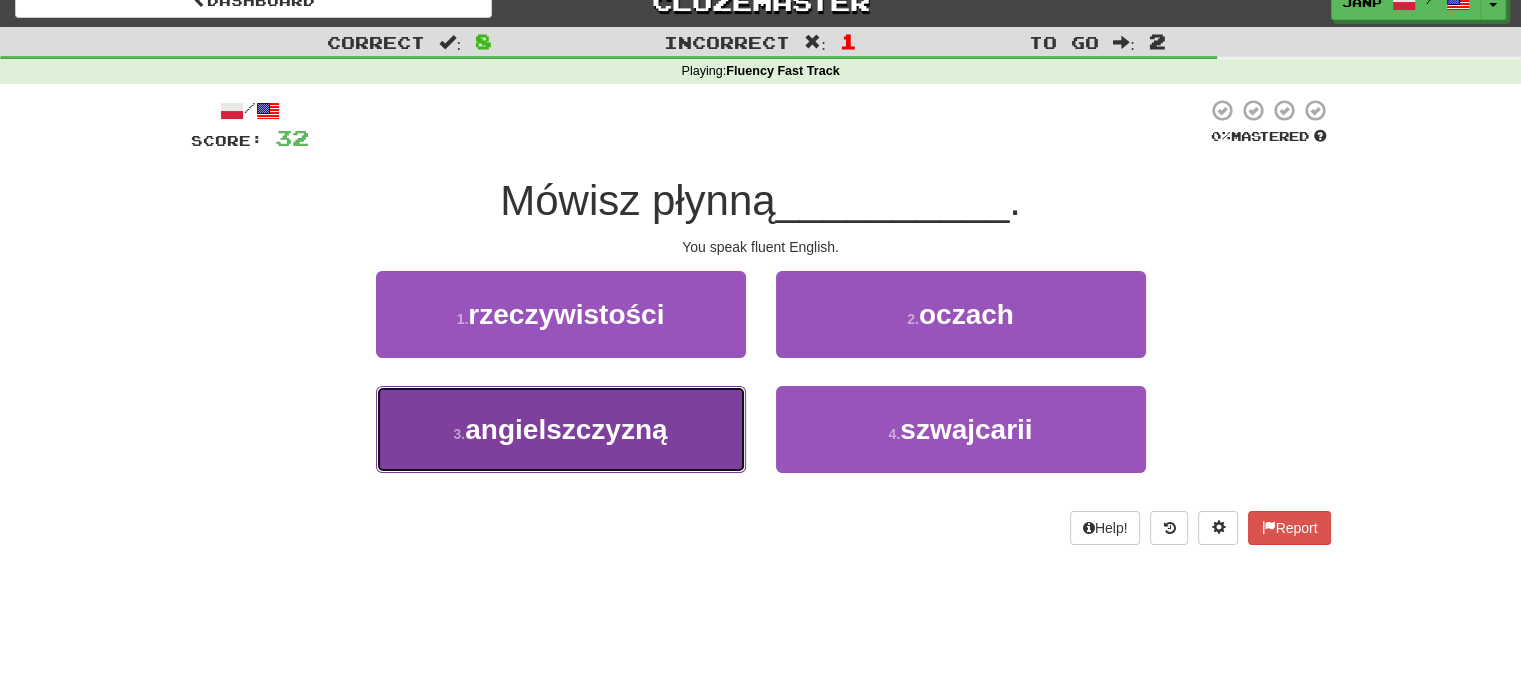 click on "3 .  angielszczyzną" at bounding box center (561, 429) 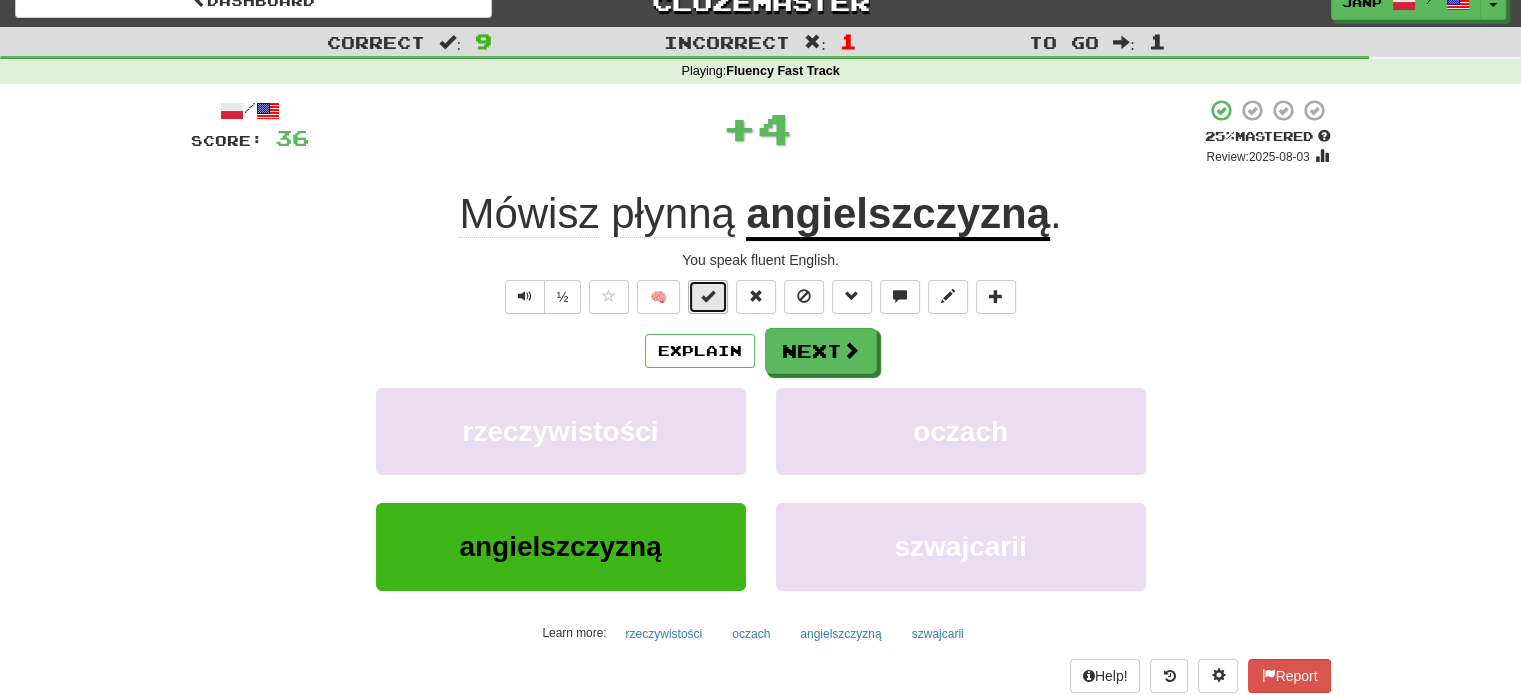 click at bounding box center [708, 297] 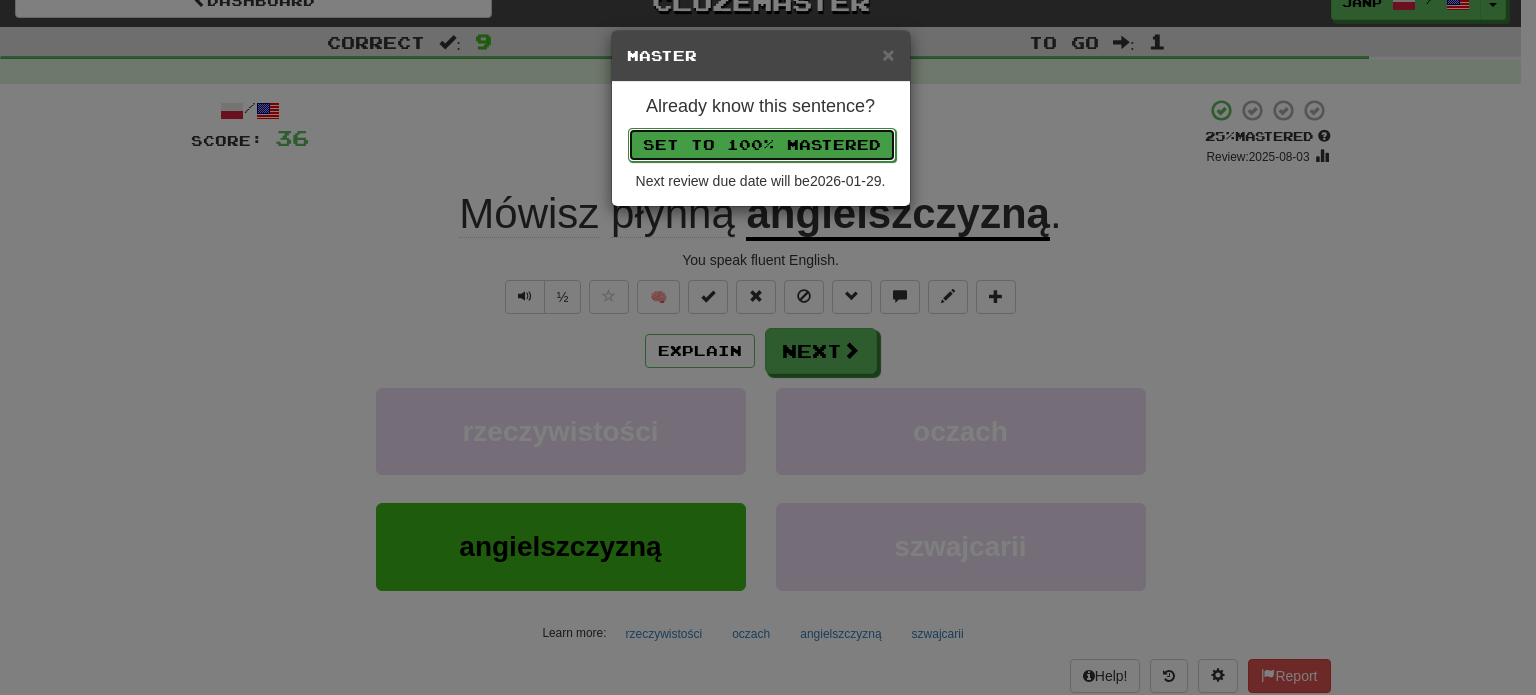 click on "Set to 100% Mastered" at bounding box center [762, 145] 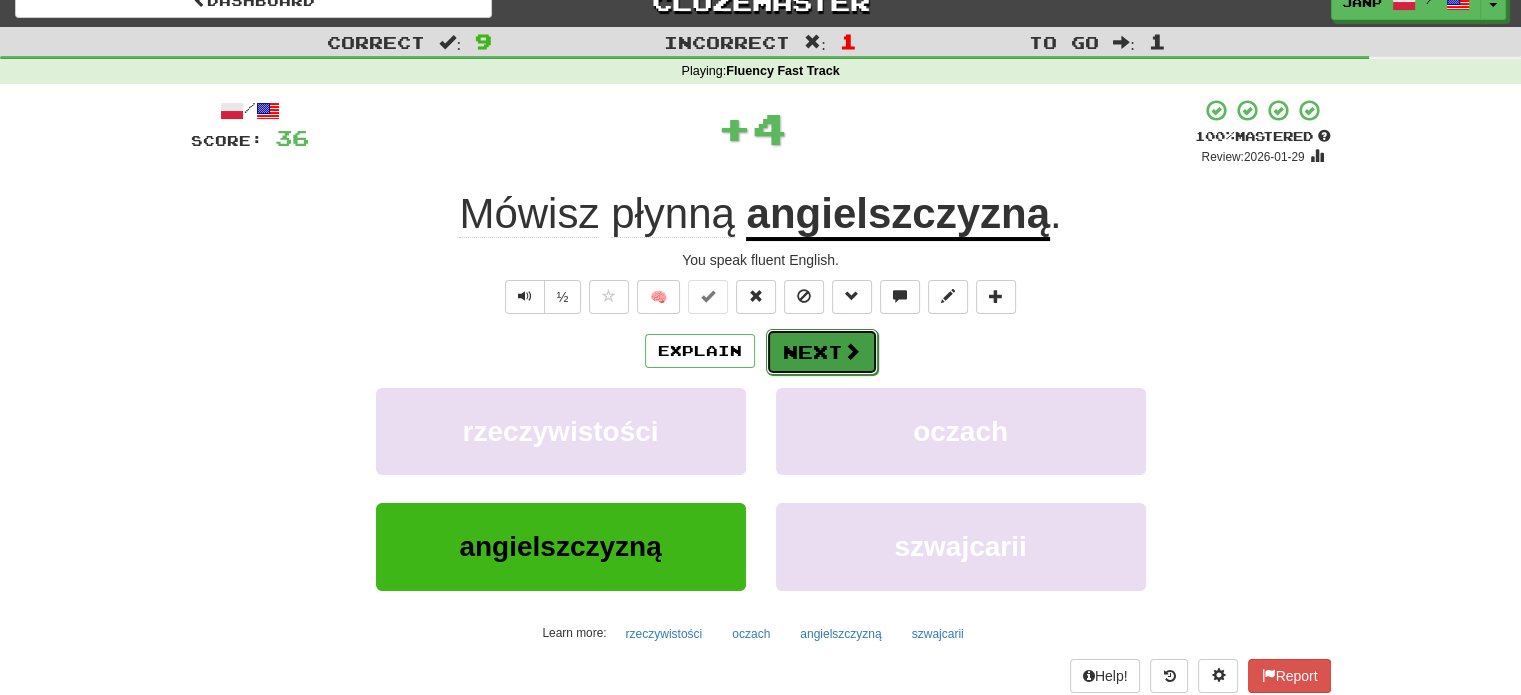 click on "Next" at bounding box center [822, 352] 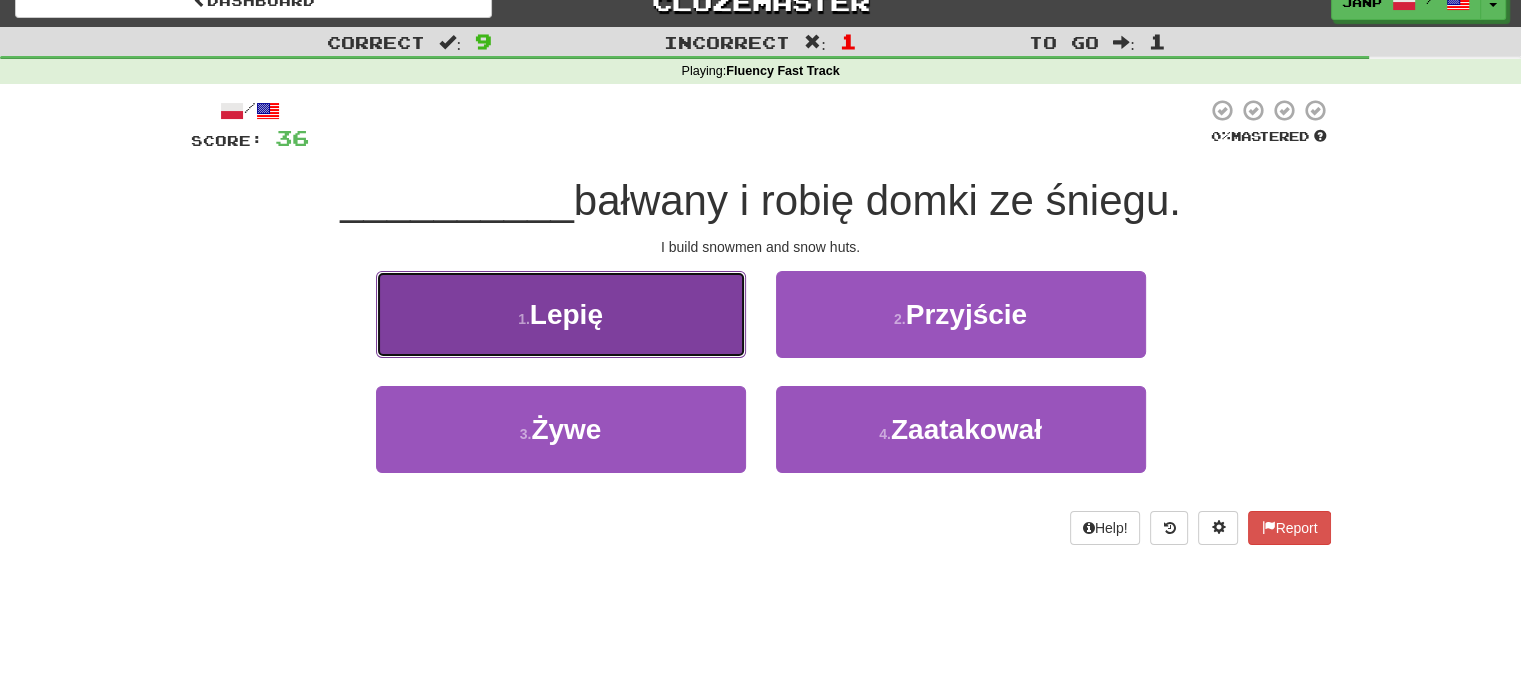 click on "1 .  Lepię" at bounding box center (561, 314) 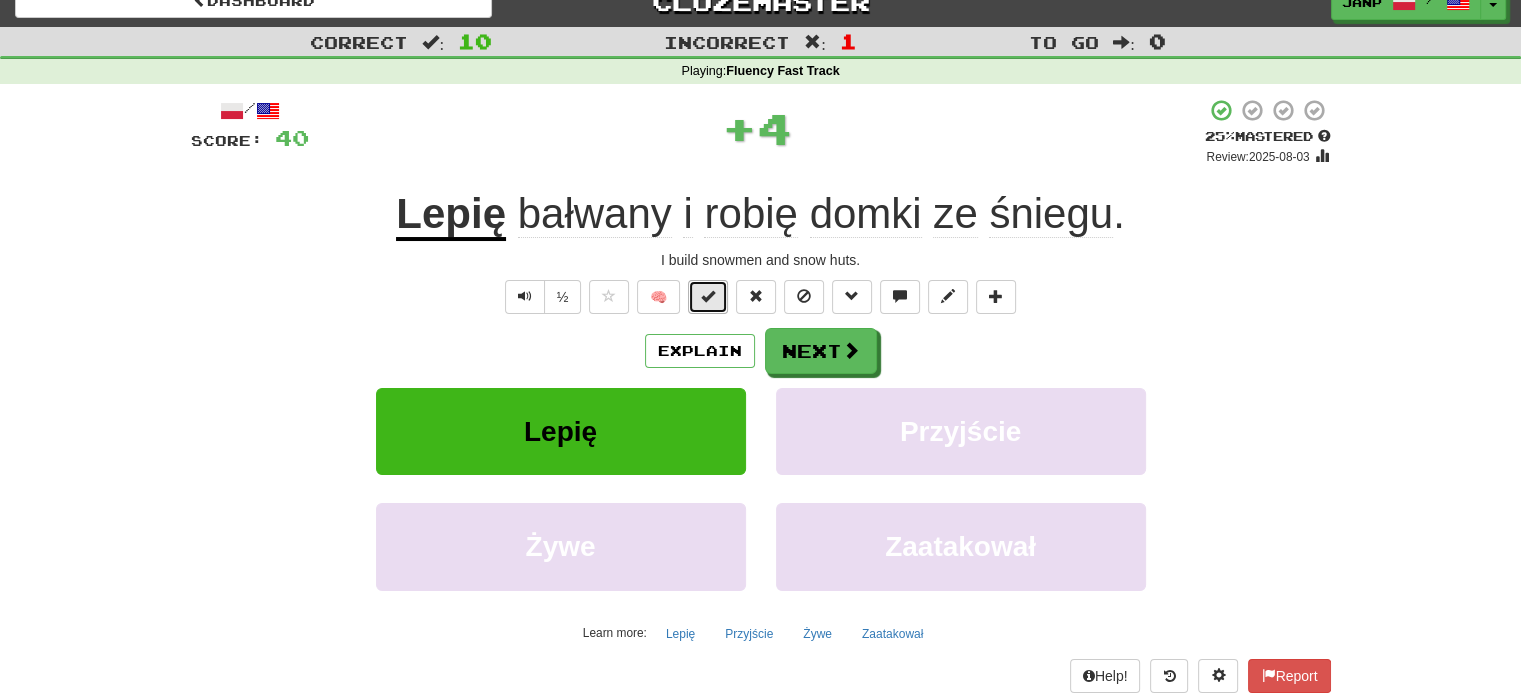 click at bounding box center [708, 296] 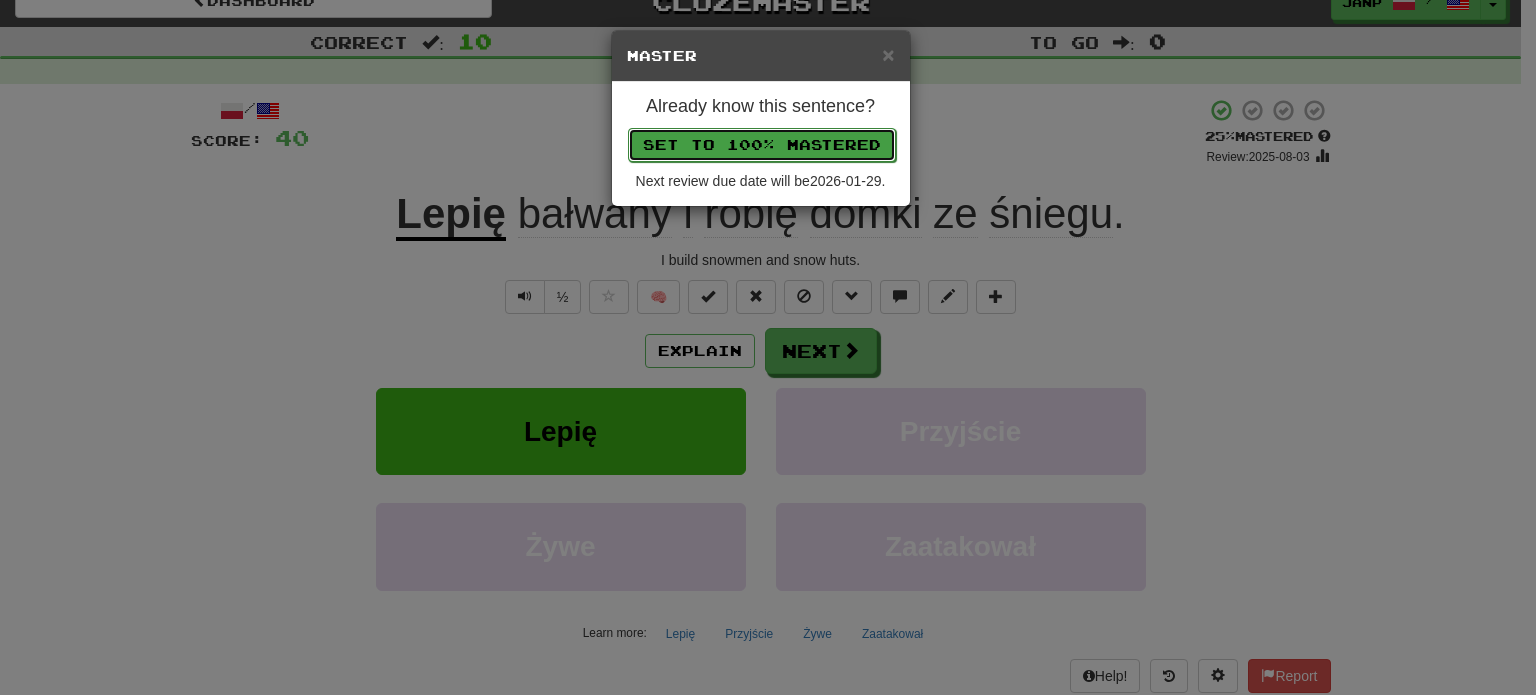 click on "Set to 100% Mastered" at bounding box center [762, 145] 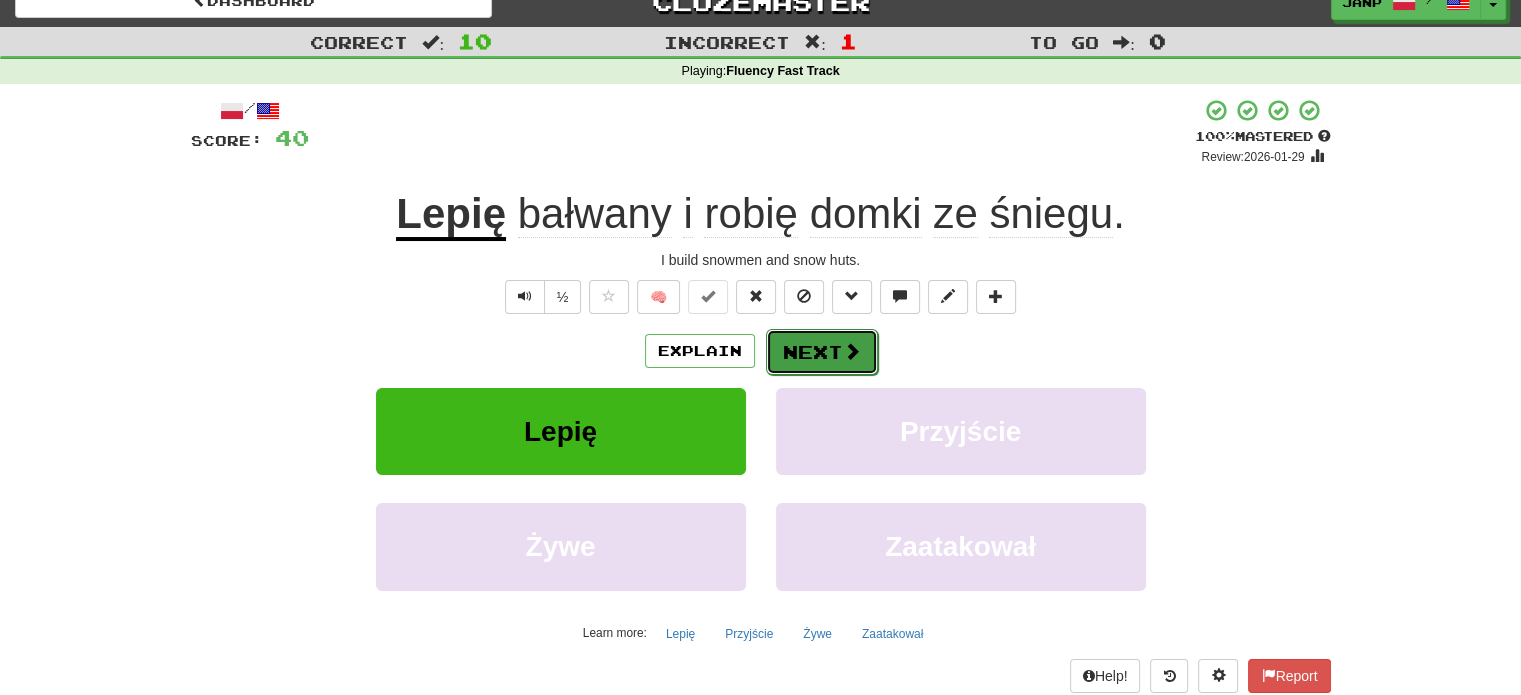 click on "Next" at bounding box center [822, 352] 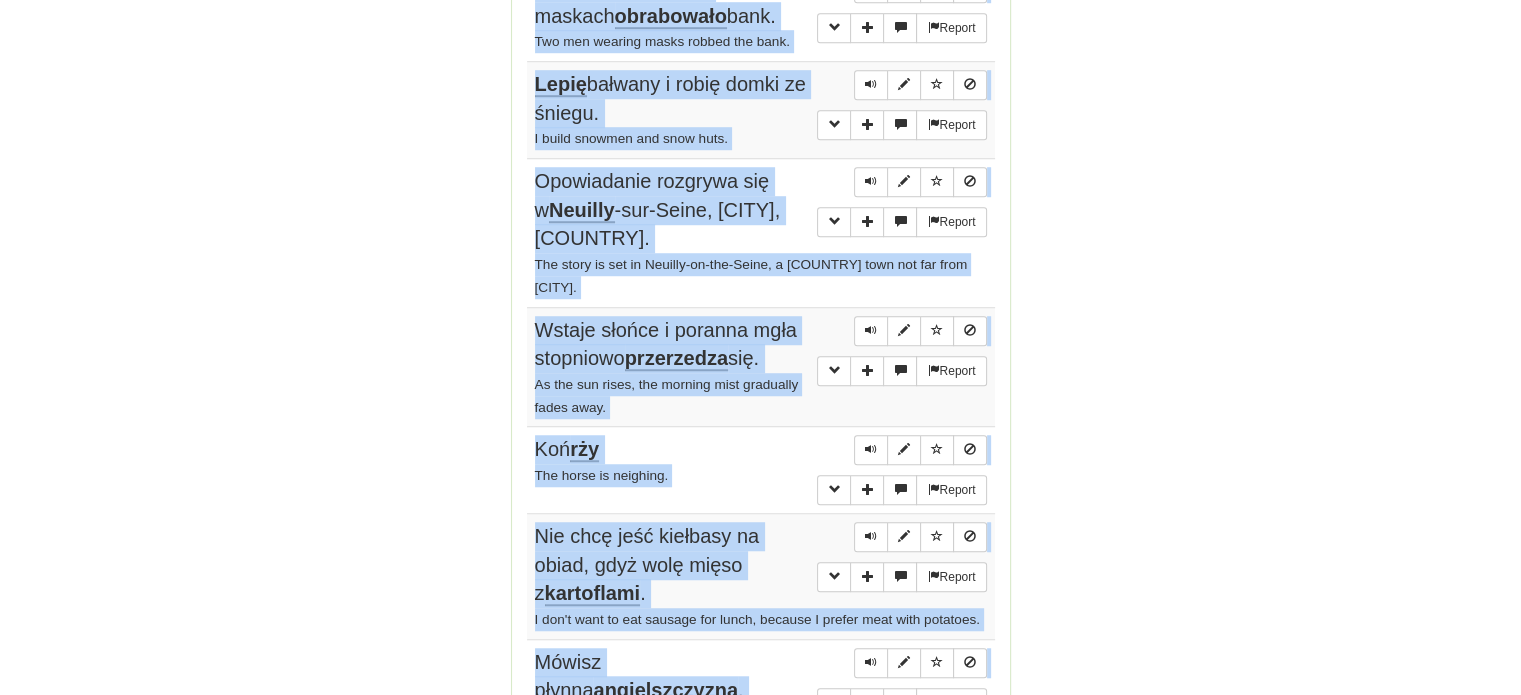 scroll, scrollTop: 1536, scrollLeft: 0, axis: vertical 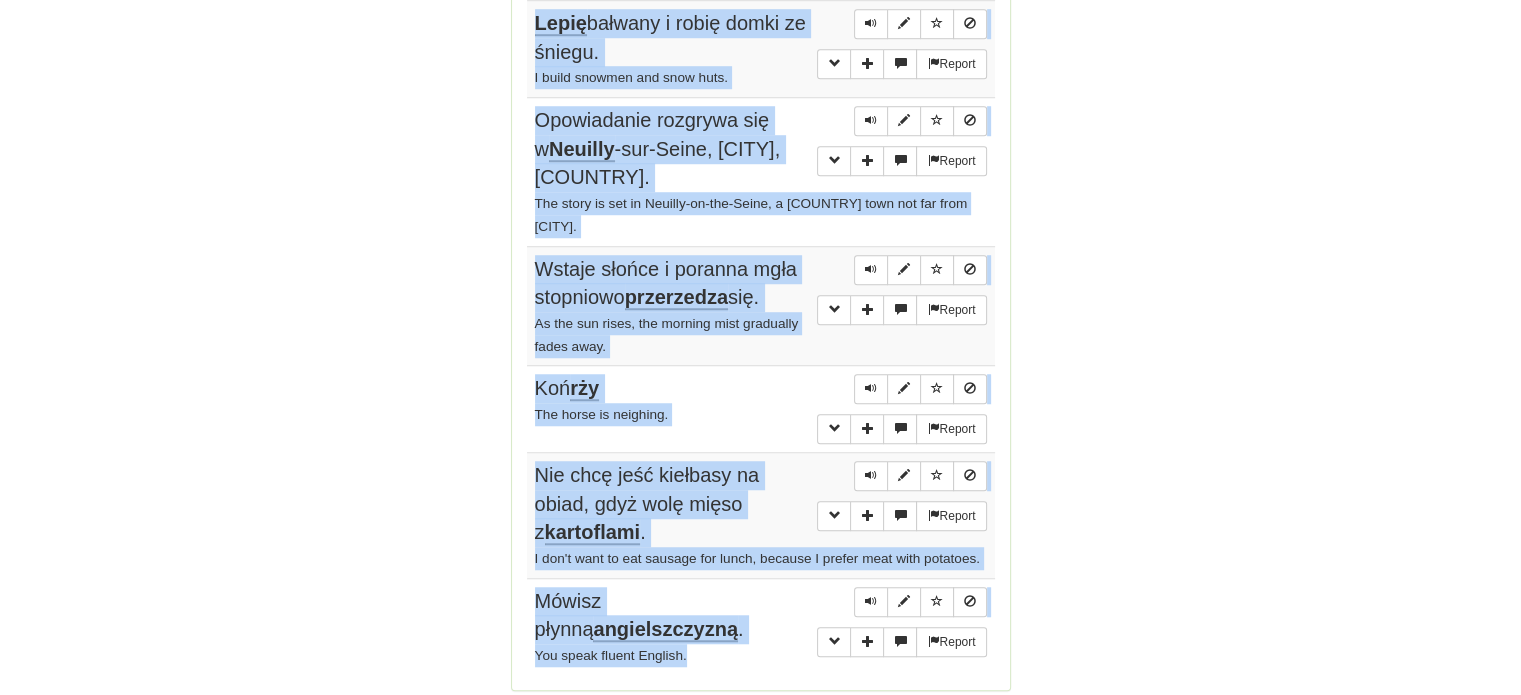 drag, startPoint x: 535, startPoint y: 255, endPoint x: 669, endPoint y: 611, distance: 380.384 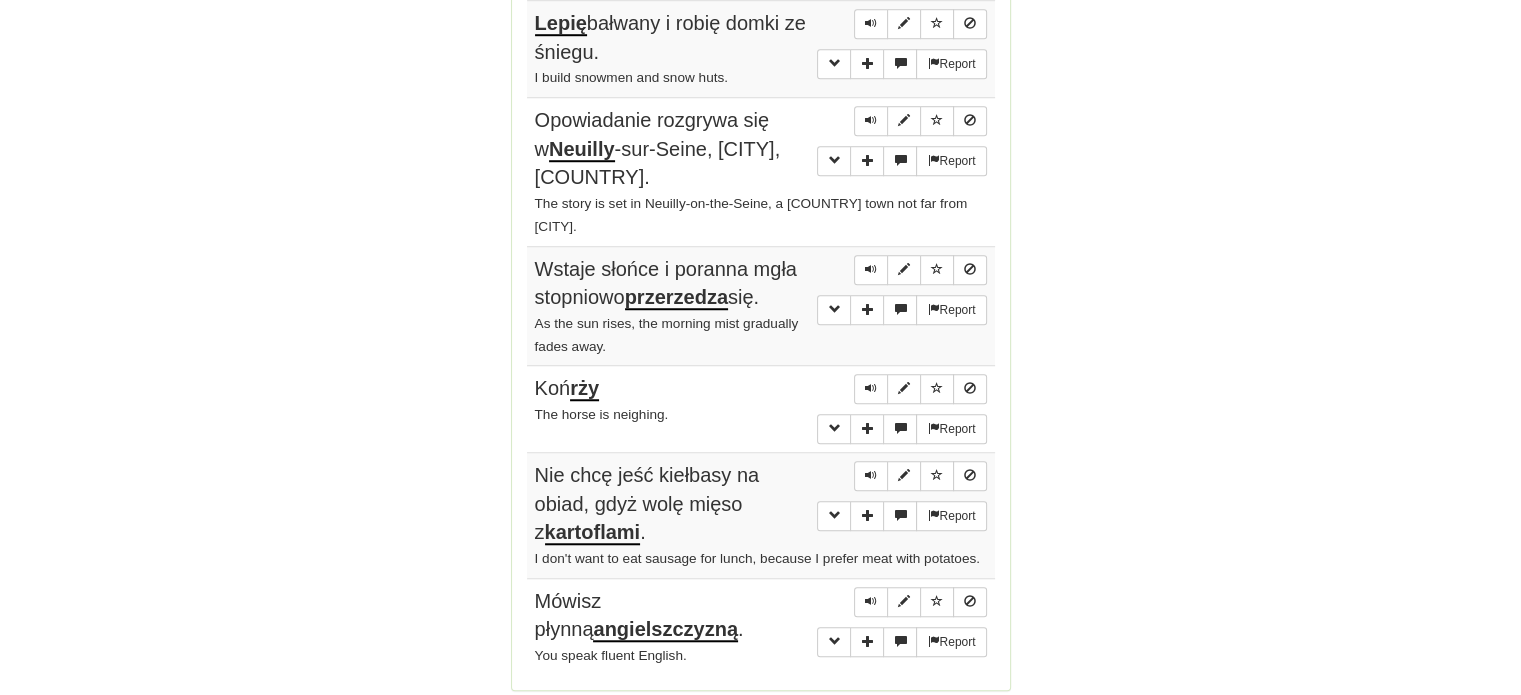 click on "Round Results Stats: Score:   + 40 Time:   0 : 58 New:   10 Review:   0 Correct:   10 Incorrect:   1 Progress: Fluency Fast Track Playing:  16.256  /  17.289 + 10 93.967% 94.025% Mastered:  16.256  /  17.289 + 10 93.967% 94.025% Ready for Review:  0  /  Level:  111 4.966  points to level  112  - keep going! Ranked:  28 th  this week ( 300  points to  27 th ) Sentences:  Report Pijany mężczyzna chwycił mój kołnierz i  klął  na mnie. The drunken man grasped my collar and swore at me.  Report Ścieżka ciągnęła się zygzakiem po  stromym  zboczu. The path zigzagged up the steep slope.  Report W zeszłym roku w mojej klasie była  Brazylijka . There was a Brazilian girl in my class last year.  Report Dwóch mężczyzn w maskach  obrabowało  bank. Two men wearing masks robbed the bank.  Report Lepię  bałwany i robię domki ze śniegu. I build snowmen and snow huts.  Report Opowiadanie rozgrywa się w  Neuilly -sur-Seine, francuskim mieście niedaleko Paryża.  Report przerzedza  się.  Report Koń  ." at bounding box center (761, -289) 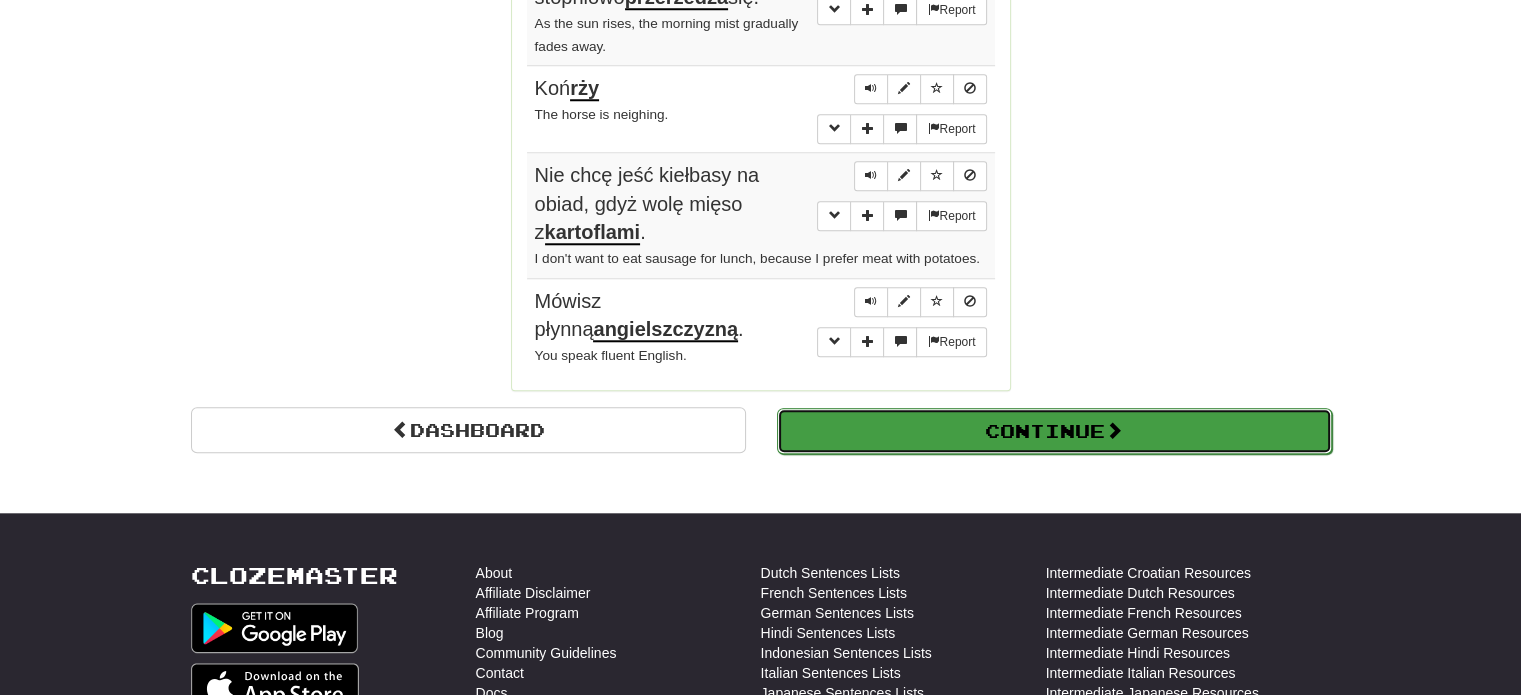click on "Continue" at bounding box center [1054, 431] 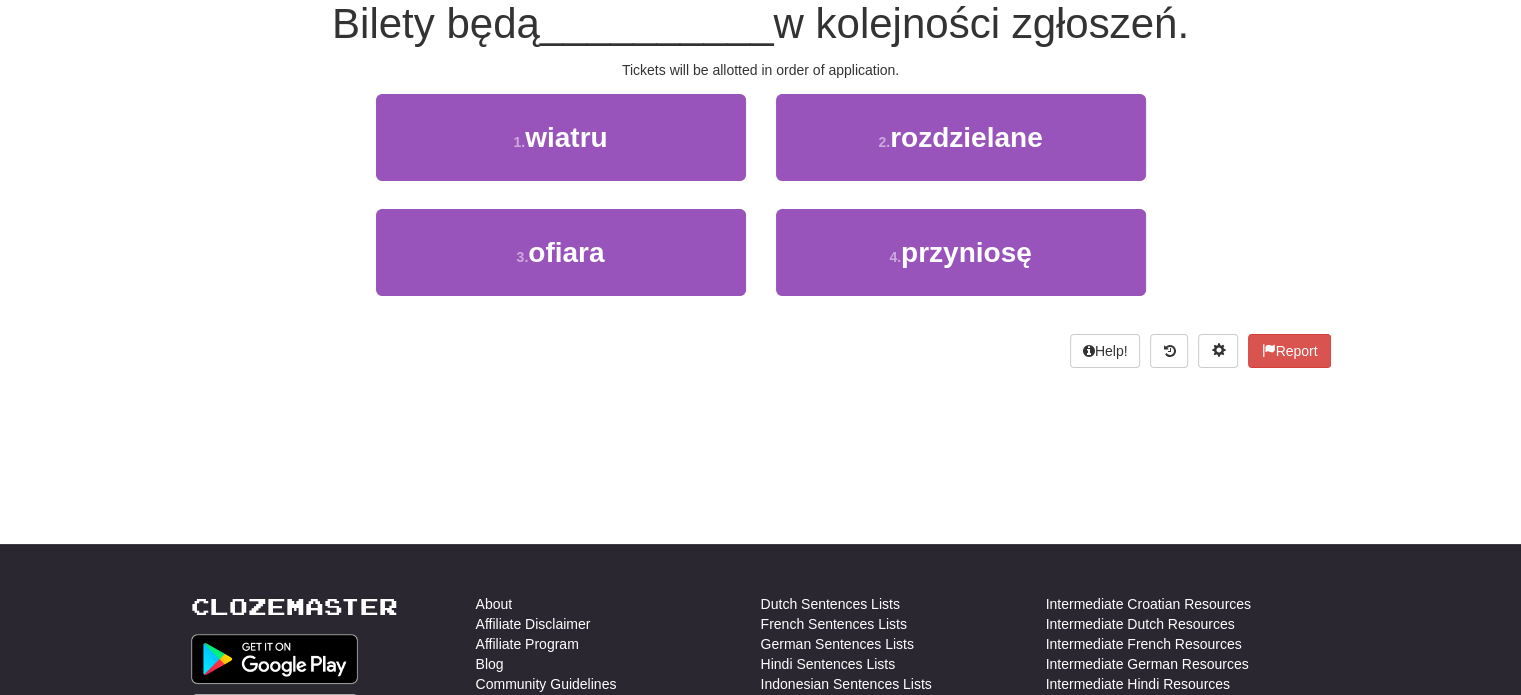 scroll, scrollTop: 0, scrollLeft: 0, axis: both 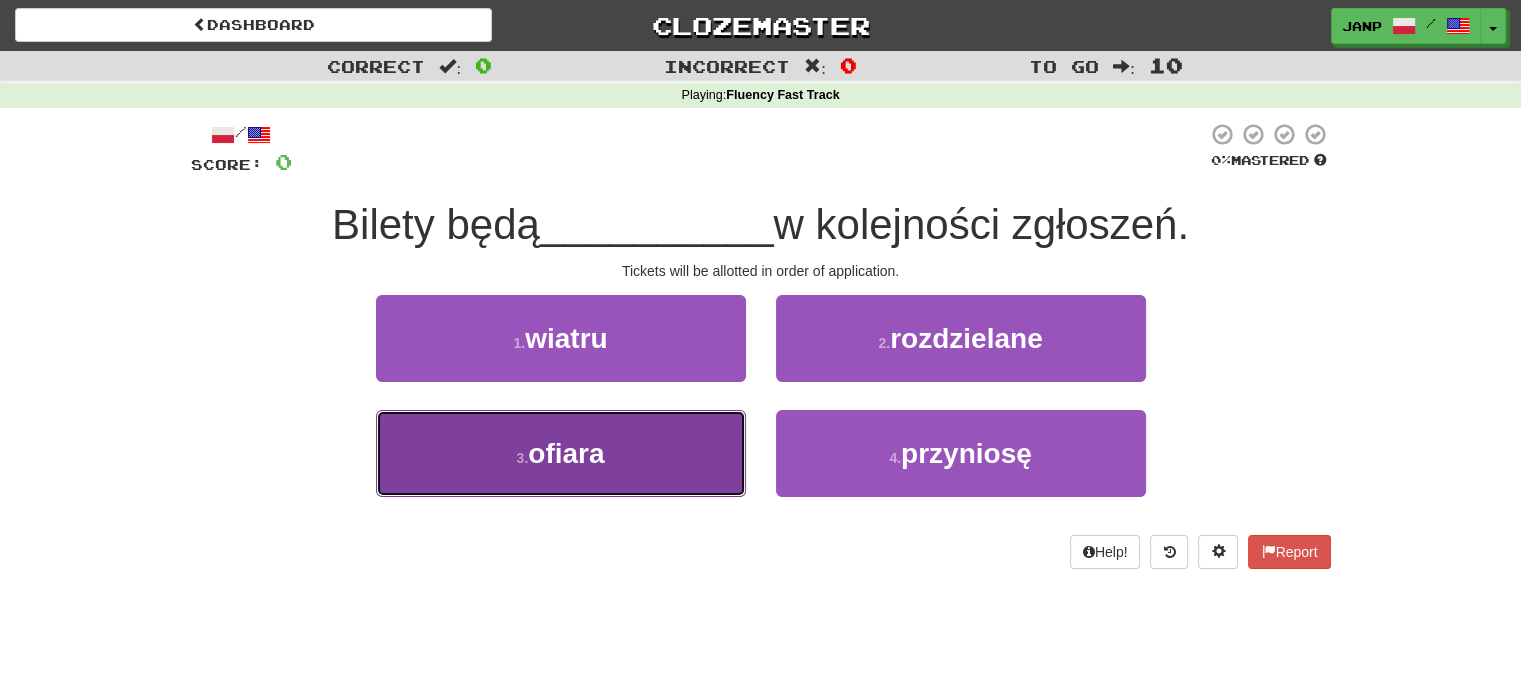 click on "3 .  ofiara" at bounding box center [561, 453] 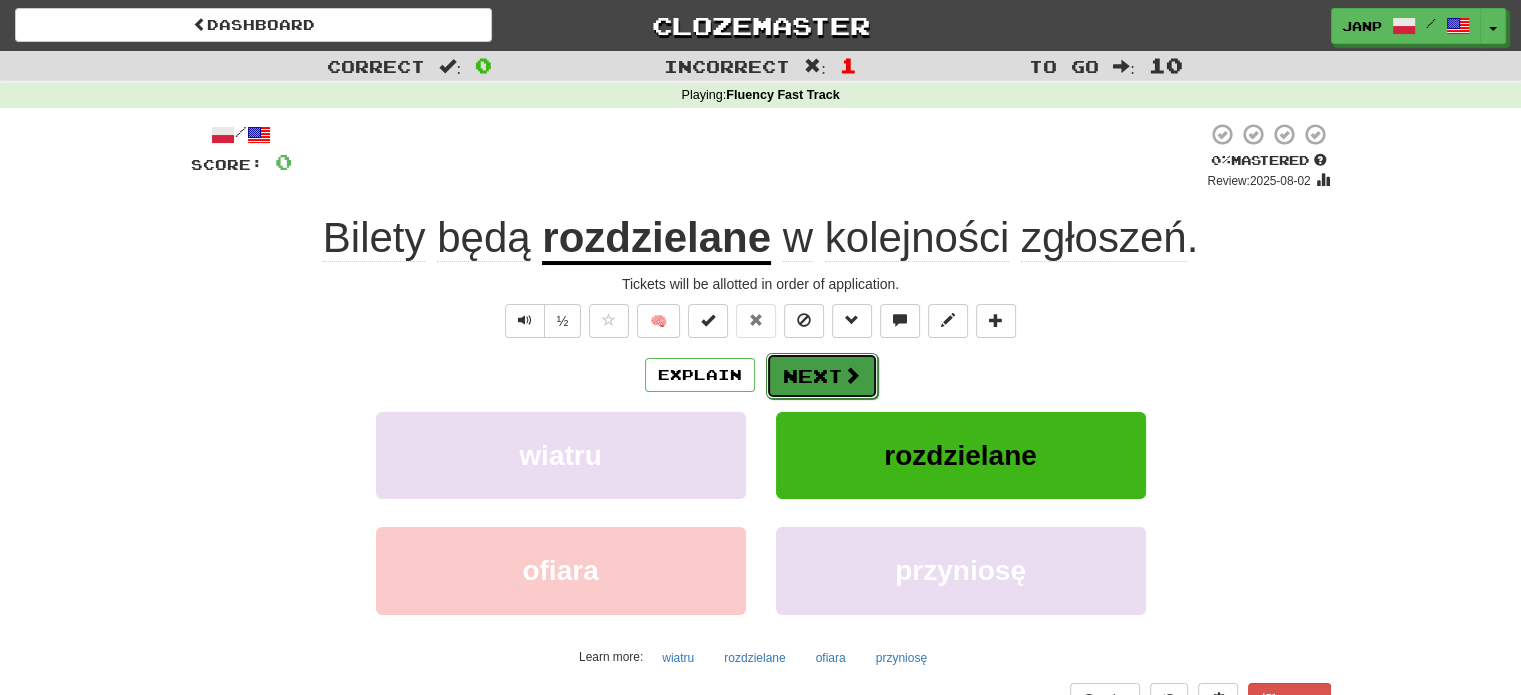 click on "Next" at bounding box center [822, 376] 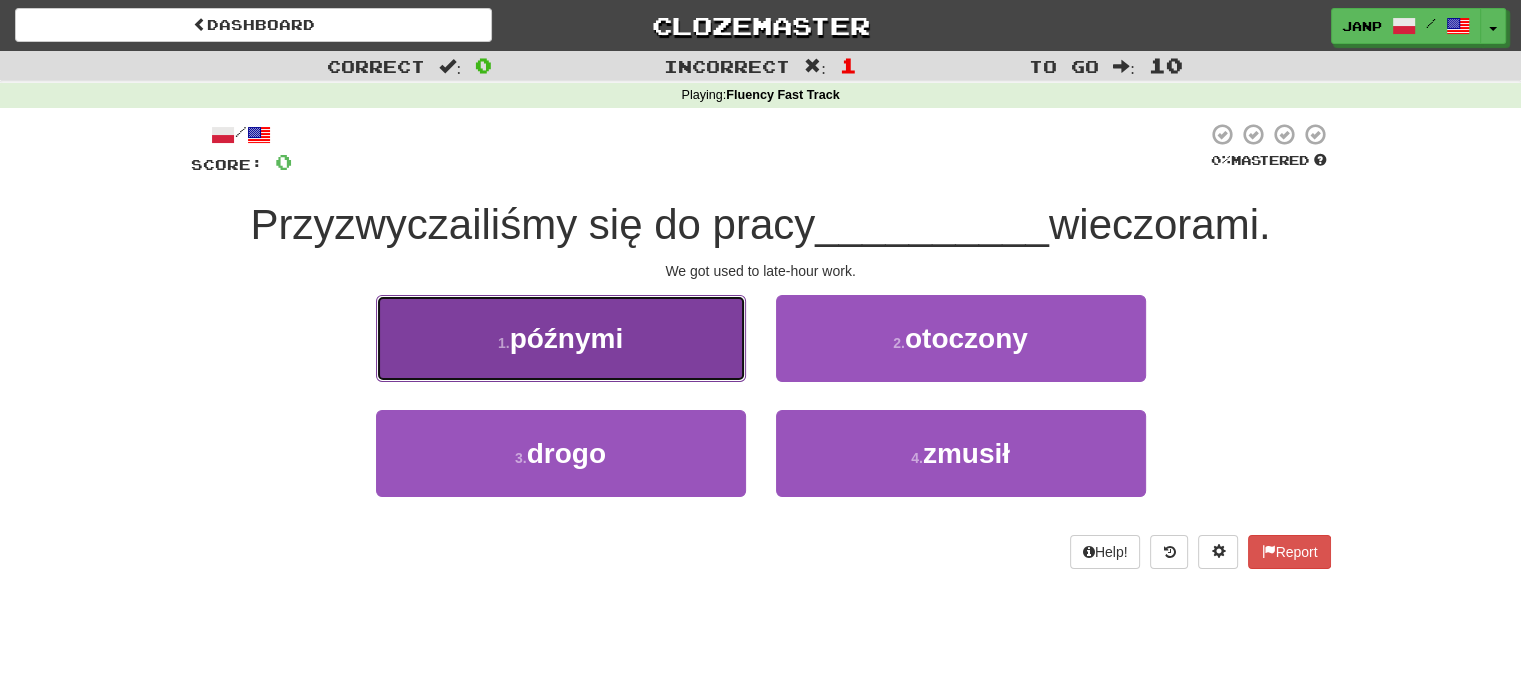 click on "1 .  późnymi" at bounding box center [561, 338] 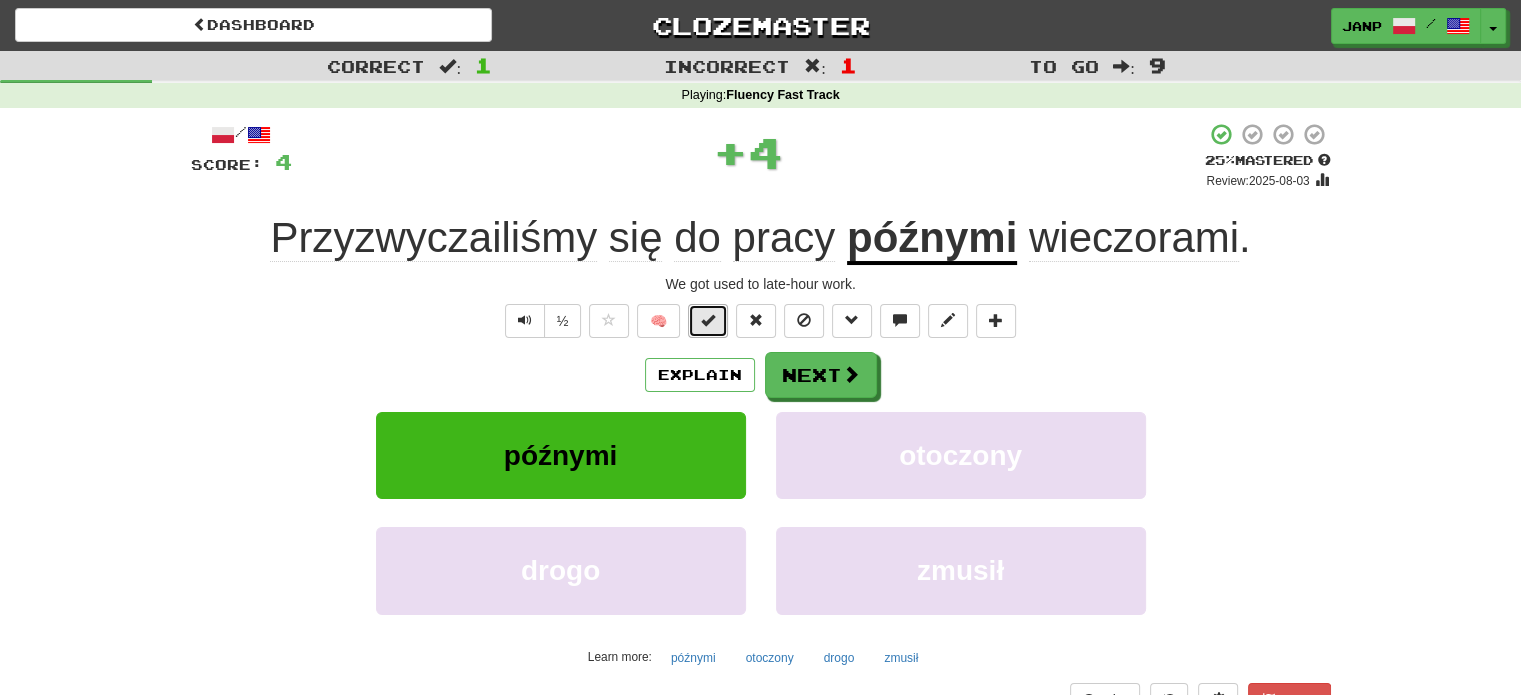 click at bounding box center [708, 320] 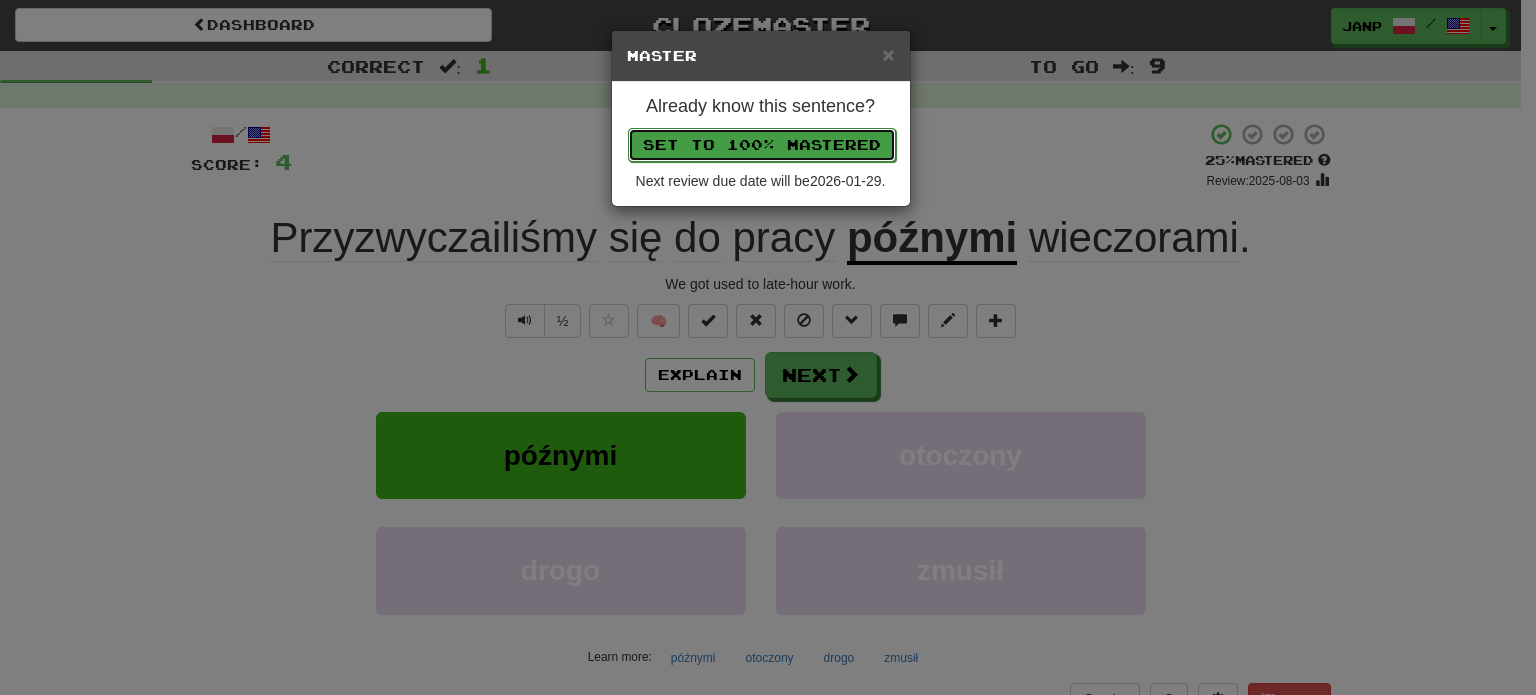 click on "Set to 100% Mastered" at bounding box center (762, 145) 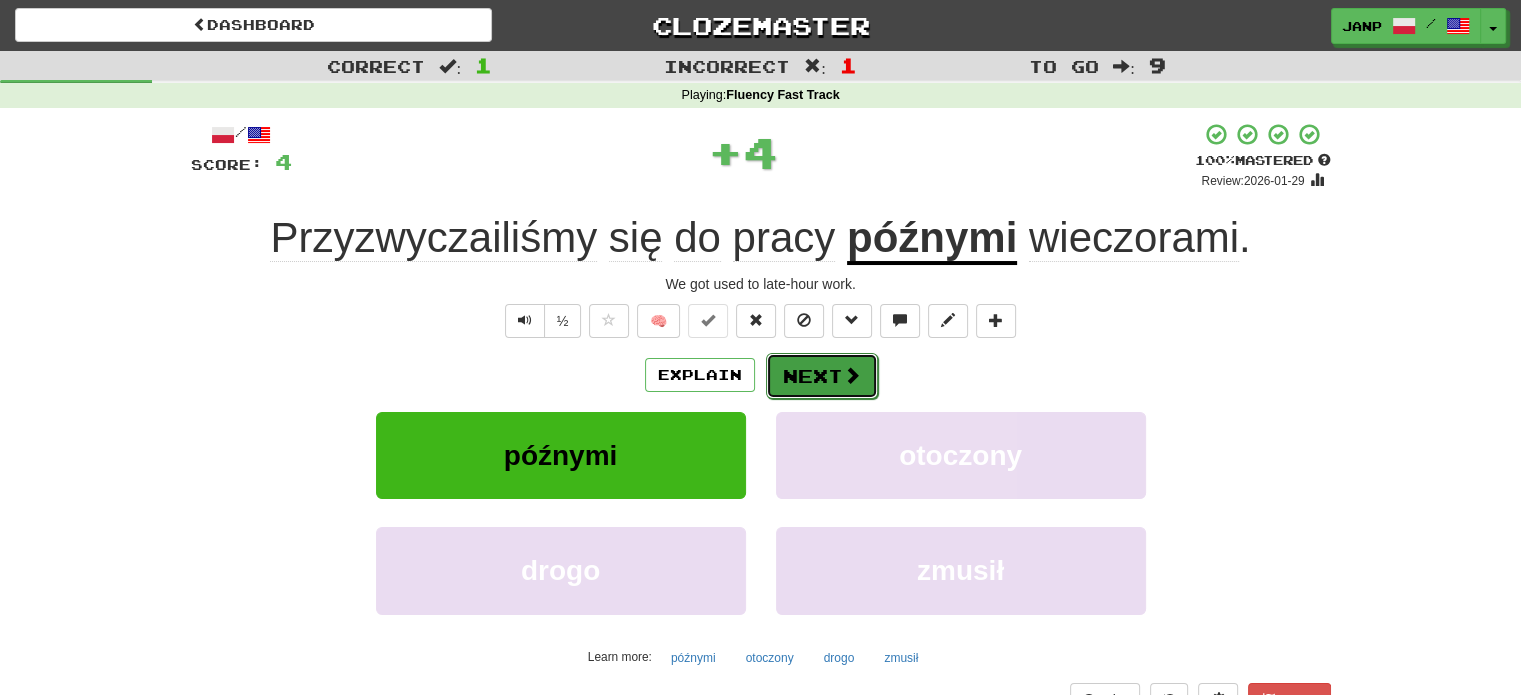 click on "Next" at bounding box center (822, 376) 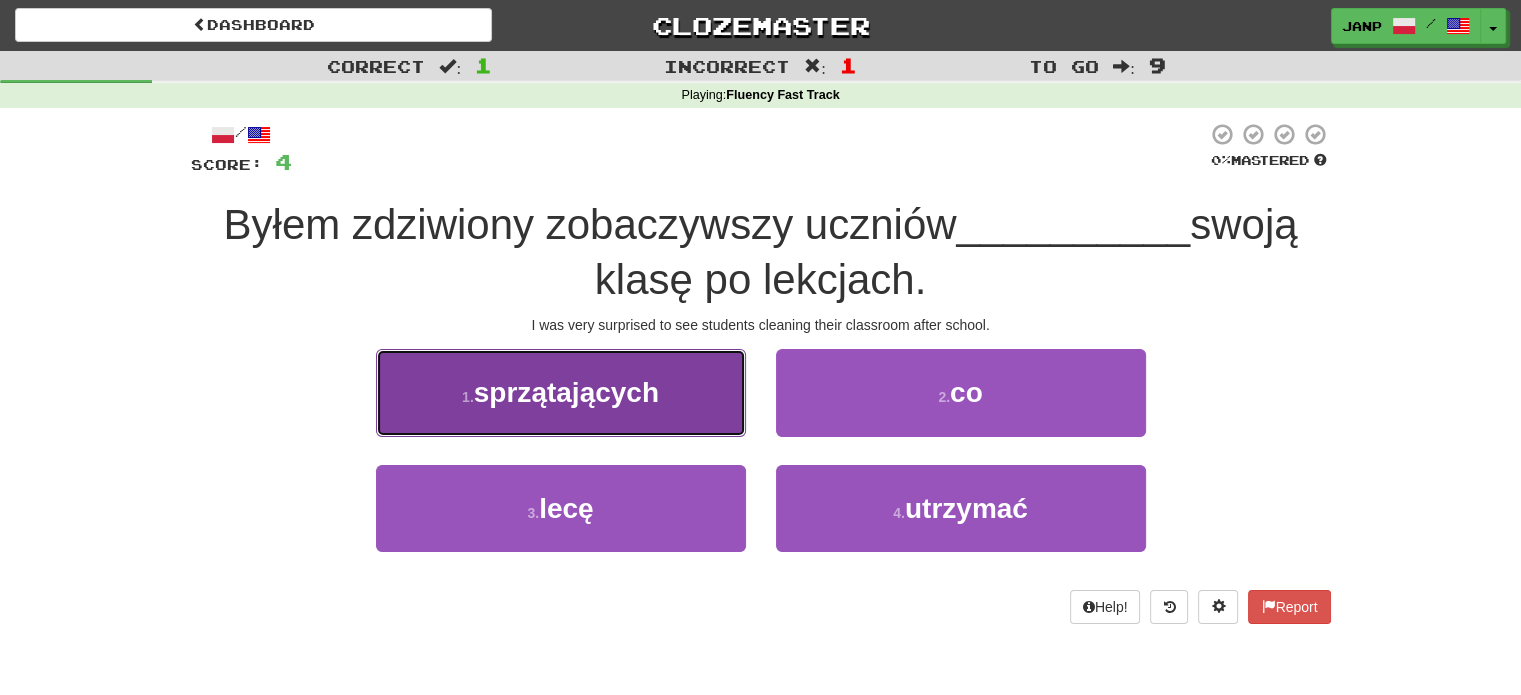 click on "1 .  sprzątających" at bounding box center (561, 392) 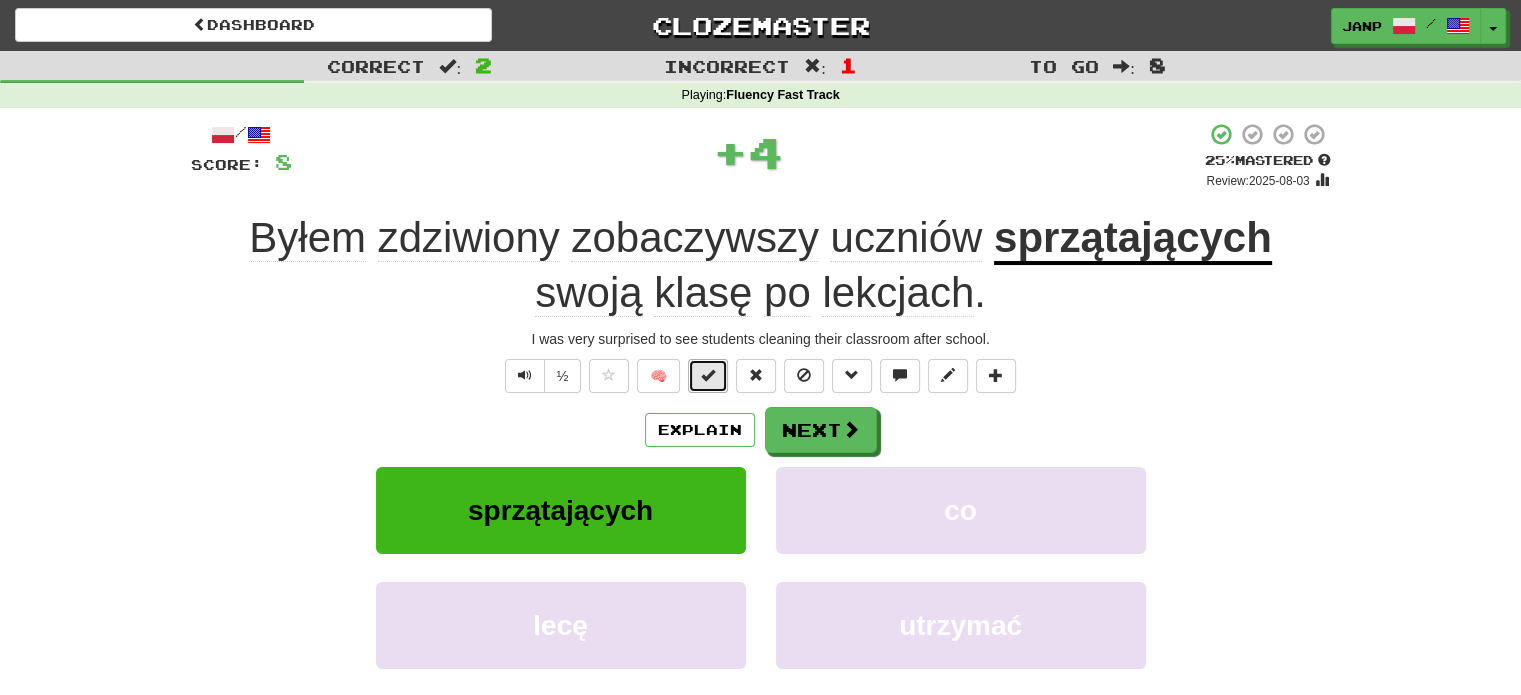 click at bounding box center (708, 376) 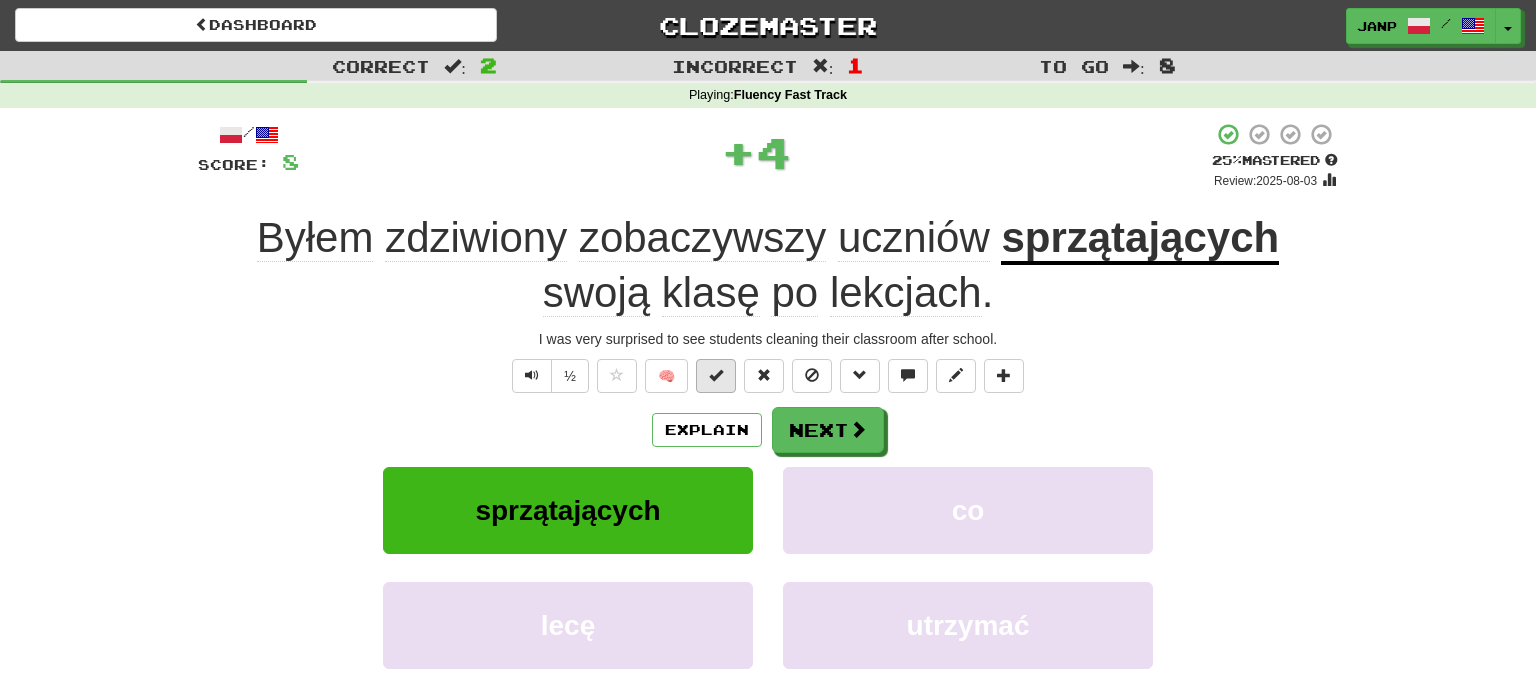 click on "Dashboard
Clozemaster
JanP
/
Toggle Dropdown
Dashboard
Leaderboard
Activity Feed
Notifications
Profile
Discussions
Polski
/
English
Streak:
674
Review:
0
Points Today: 708
Suomi
/
English
Streak:
661
Review:
0
Points Today: 880
Polski
/
Deutsch
Streak:
351
Review:
0
Points Today: 364
Eesti
/
English
Streak:
0
Review:
1,888
Points Today: 0
Íslenska
/
English
Streak:
0
Review:
3,532
Points Today: 0
Norsk bokmål
/
English
Streak:
0
Review:
4,668
Points Today: 0
Latviešu
/
English
Streak:
0
Review:
29
Points Today: 0
Lietuvių
/" at bounding box center [768, 771] 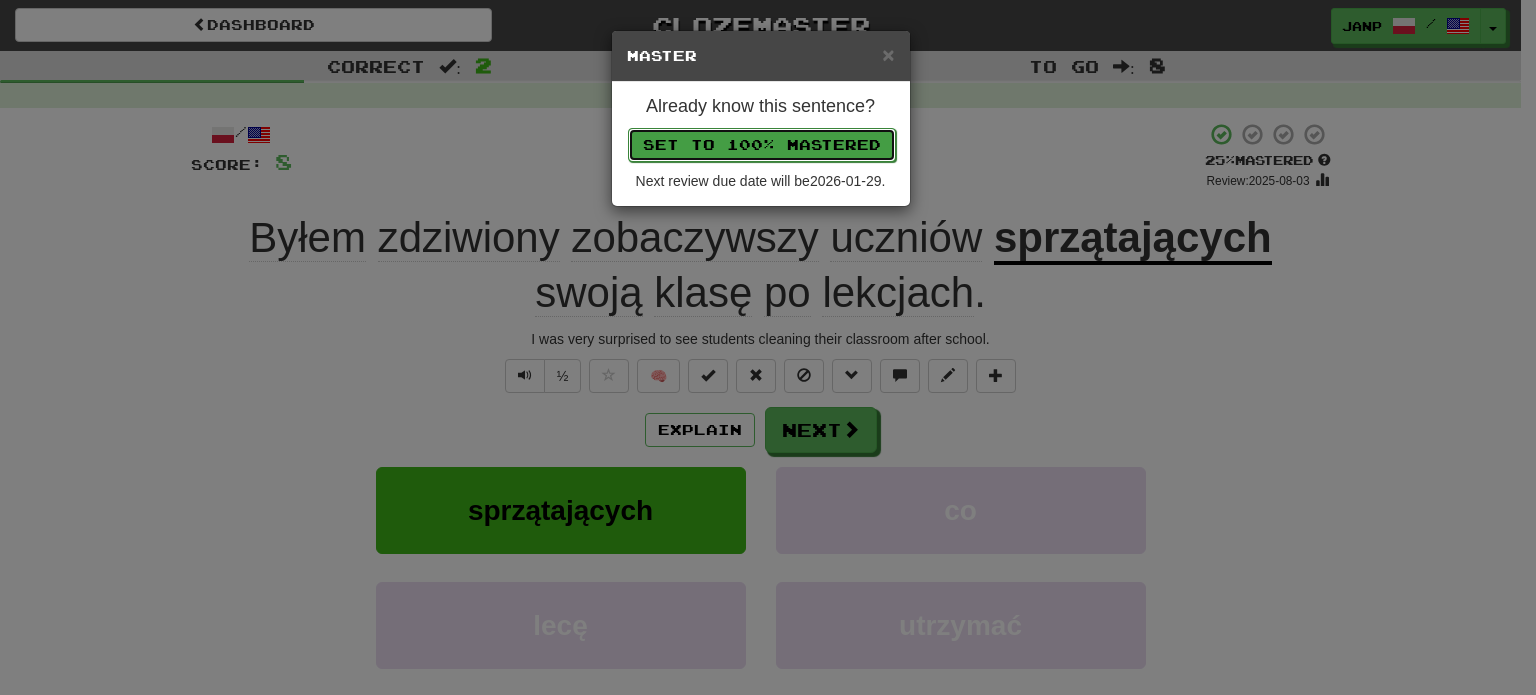 click on "Set to 100% Mastered" at bounding box center [762, 145] 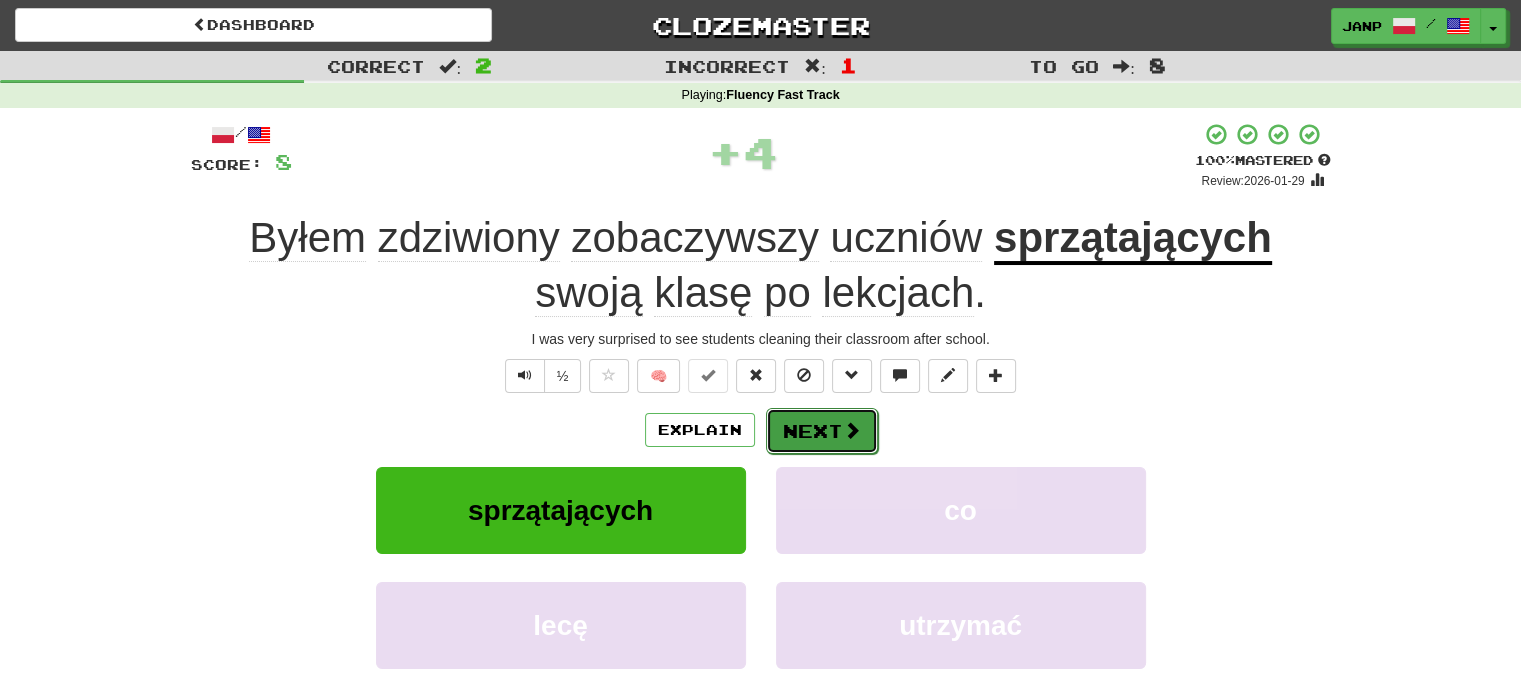 click on "Next" at bounding box center (822, 431) 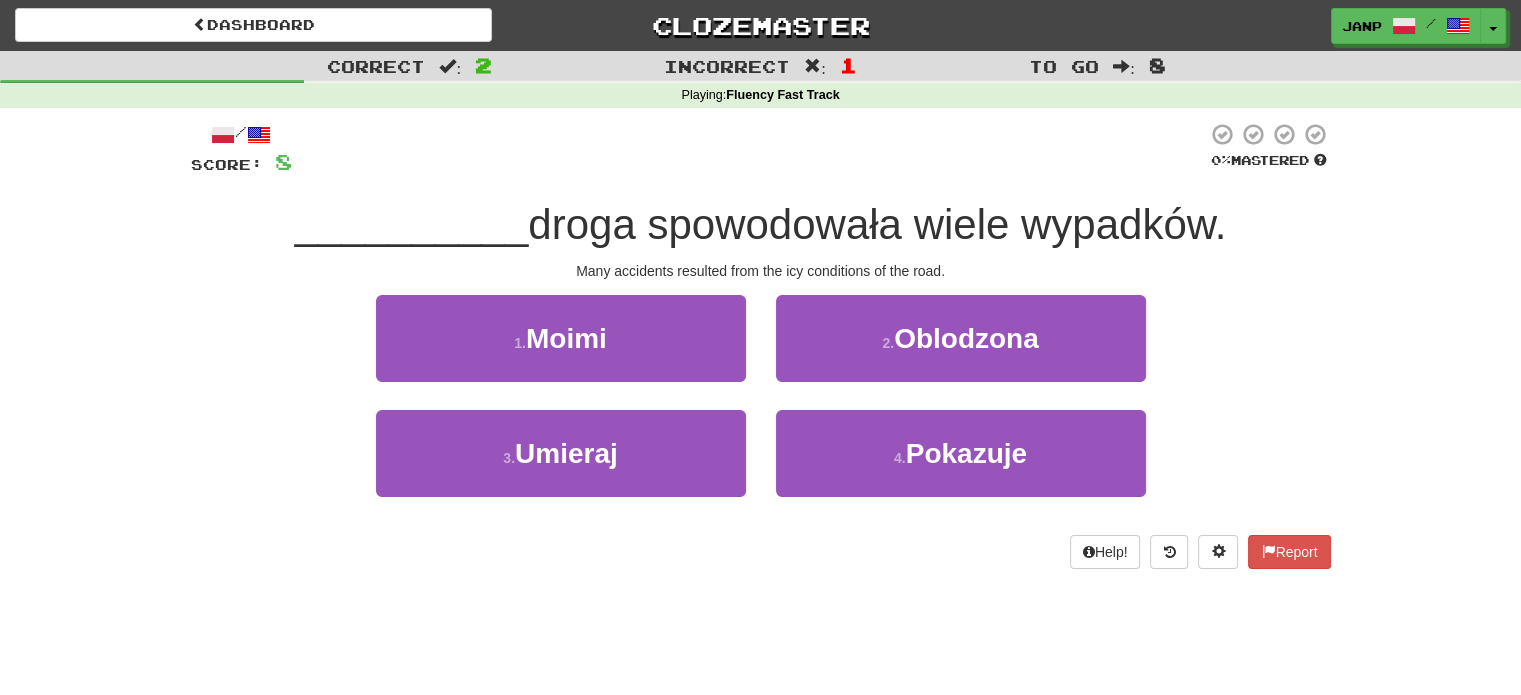 click on "2 .  Oblodzona" at bounding box center (961, 352) 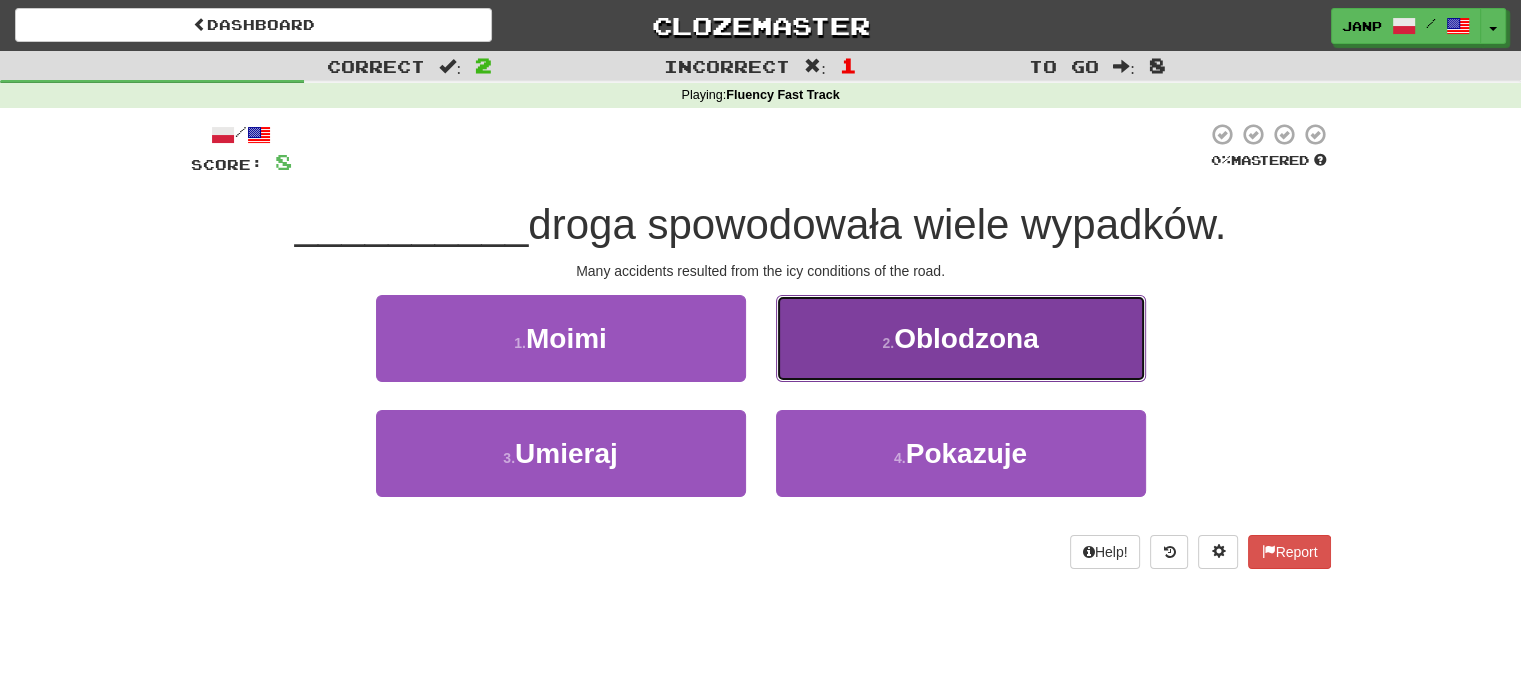 click on "2 .  Oblodzona" at bounding box center [961, 338] 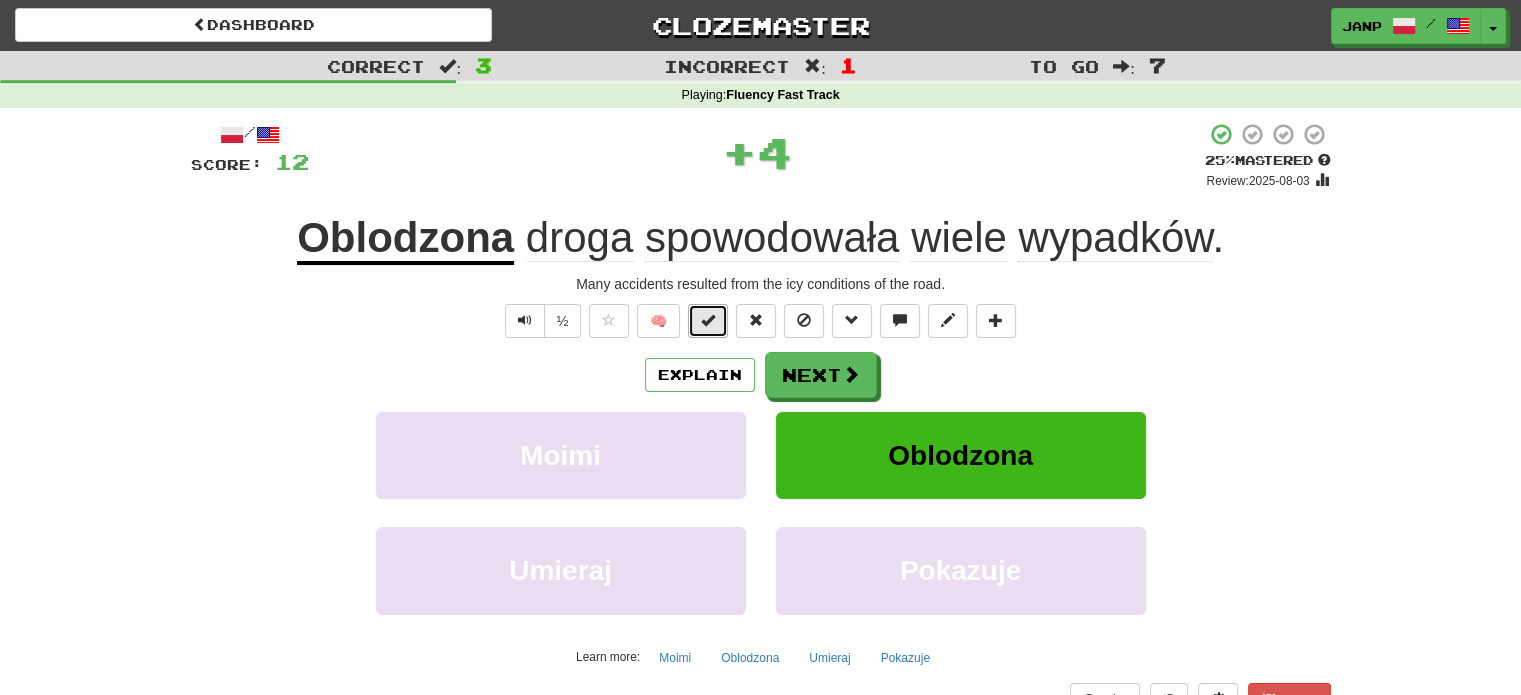 click at bounding box center [708, 320] 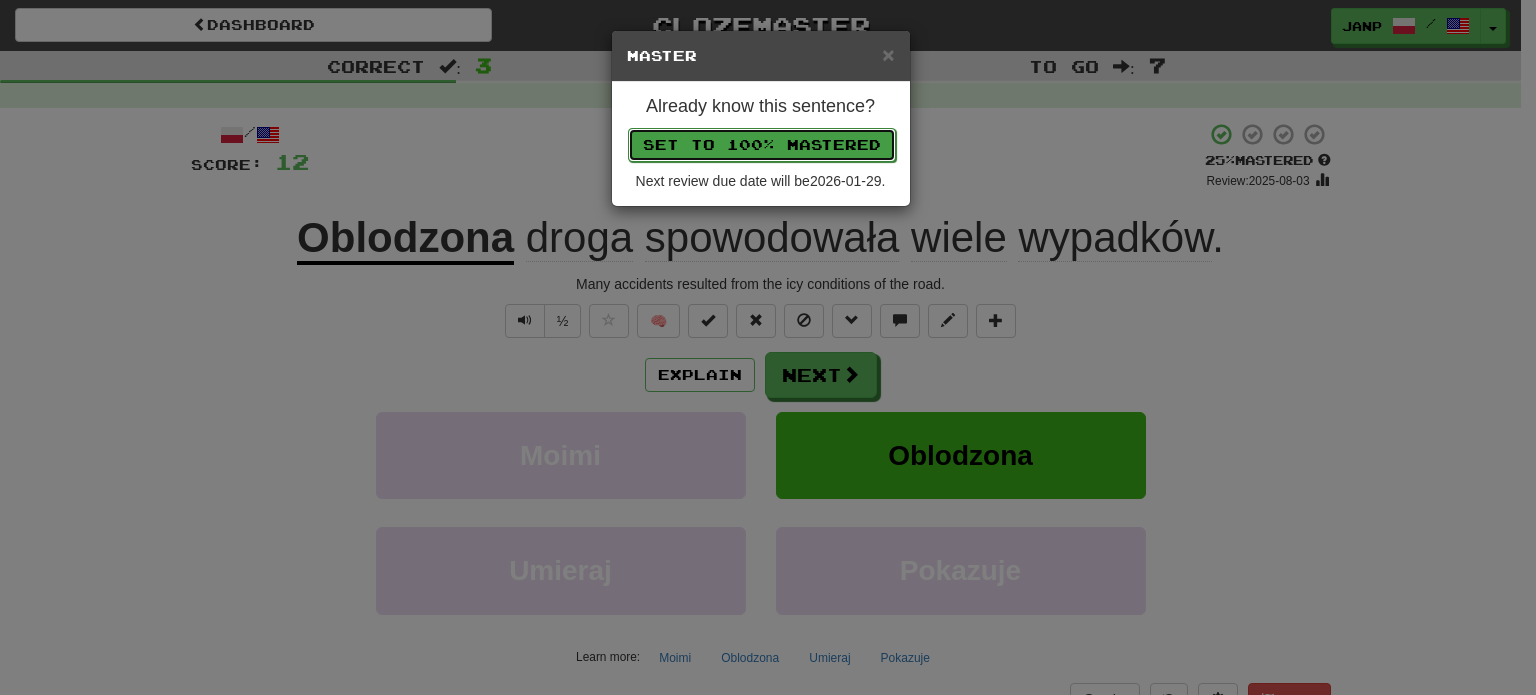 click on "Set to 100% Mastered" at bounding box center [762, 145] 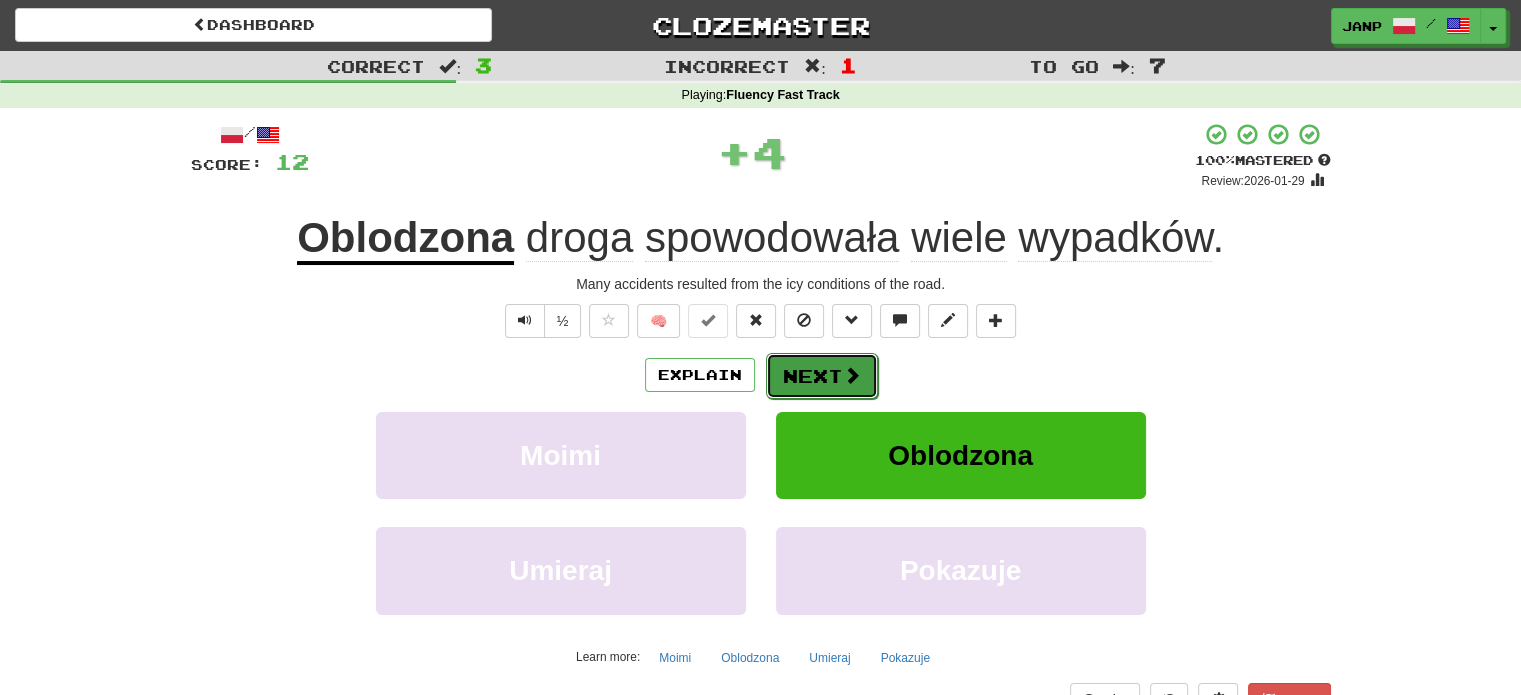 click on "Next" at bounding box center [822, 376] 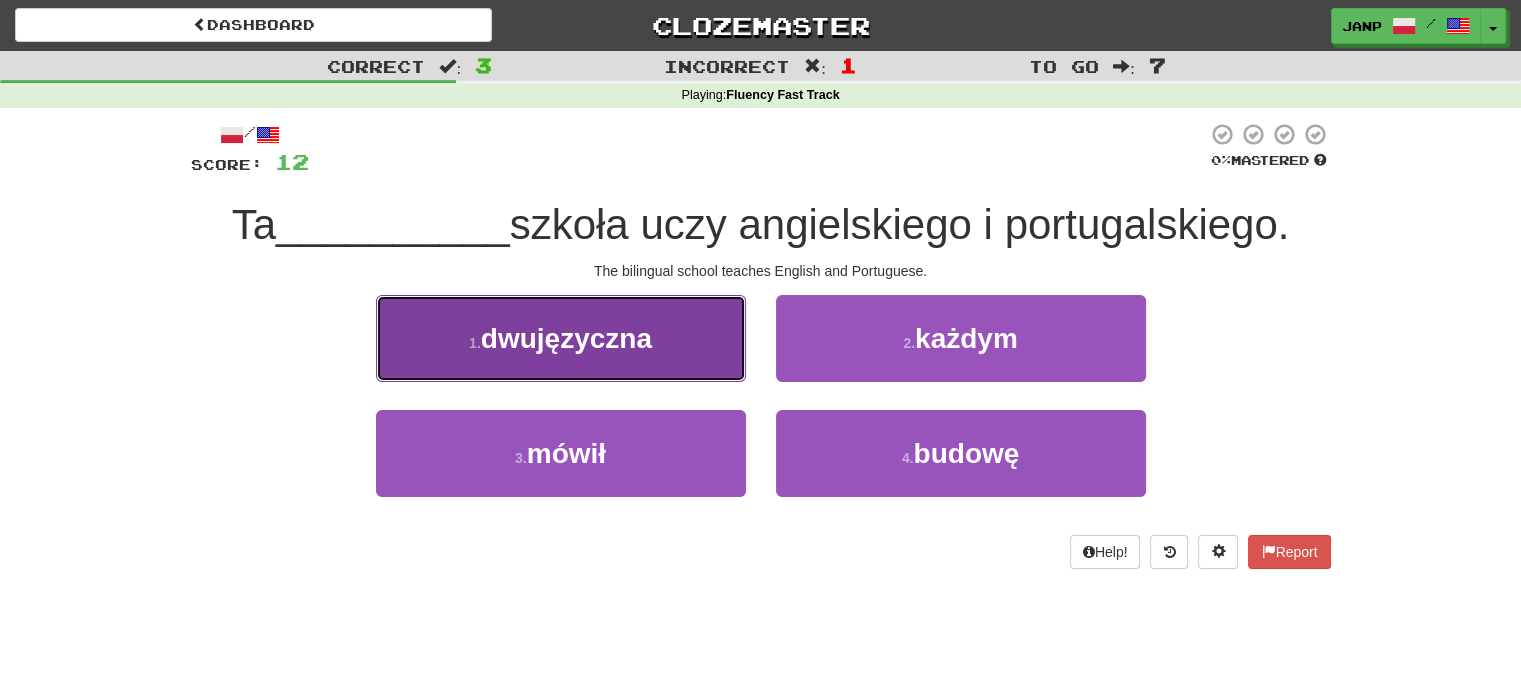 click on "1 .  dwujęzyczna" at bounding box center (561, 338) 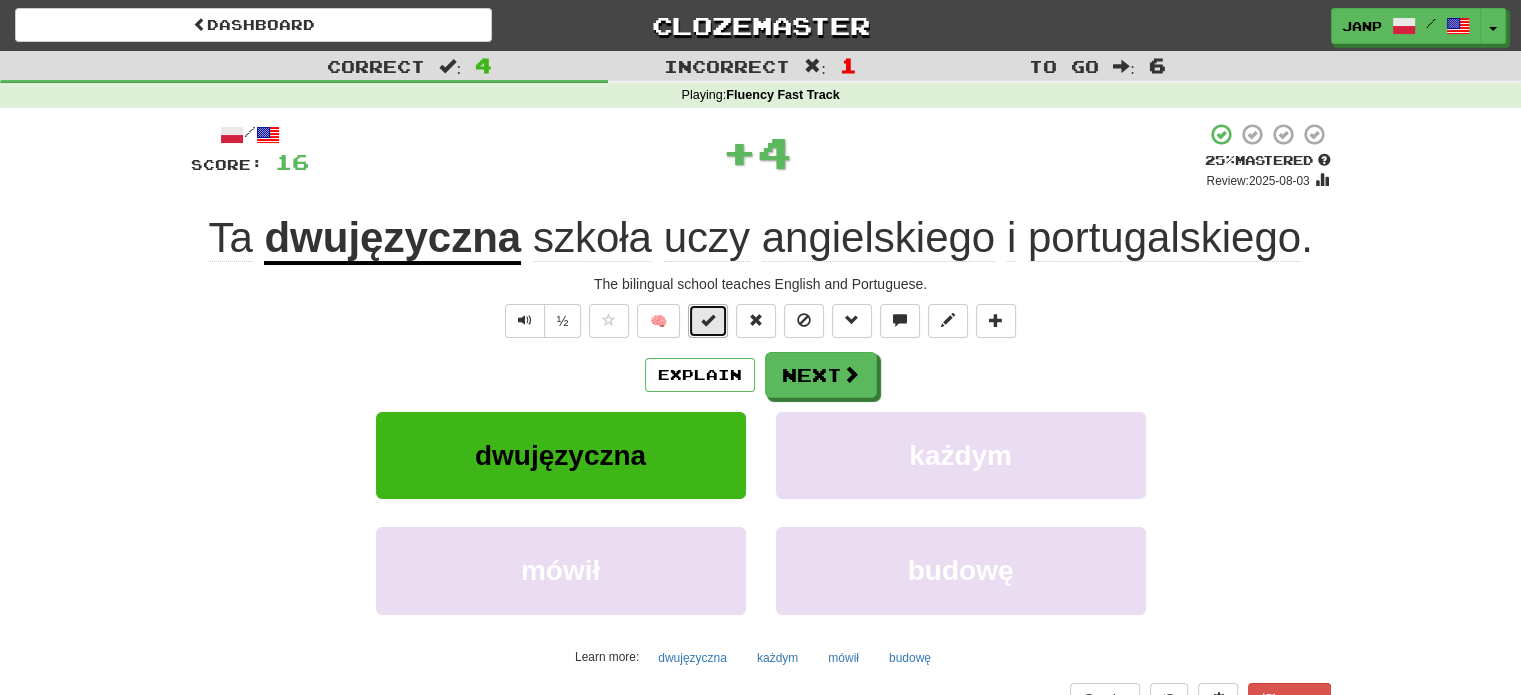 click at bounding box center (708, 320) 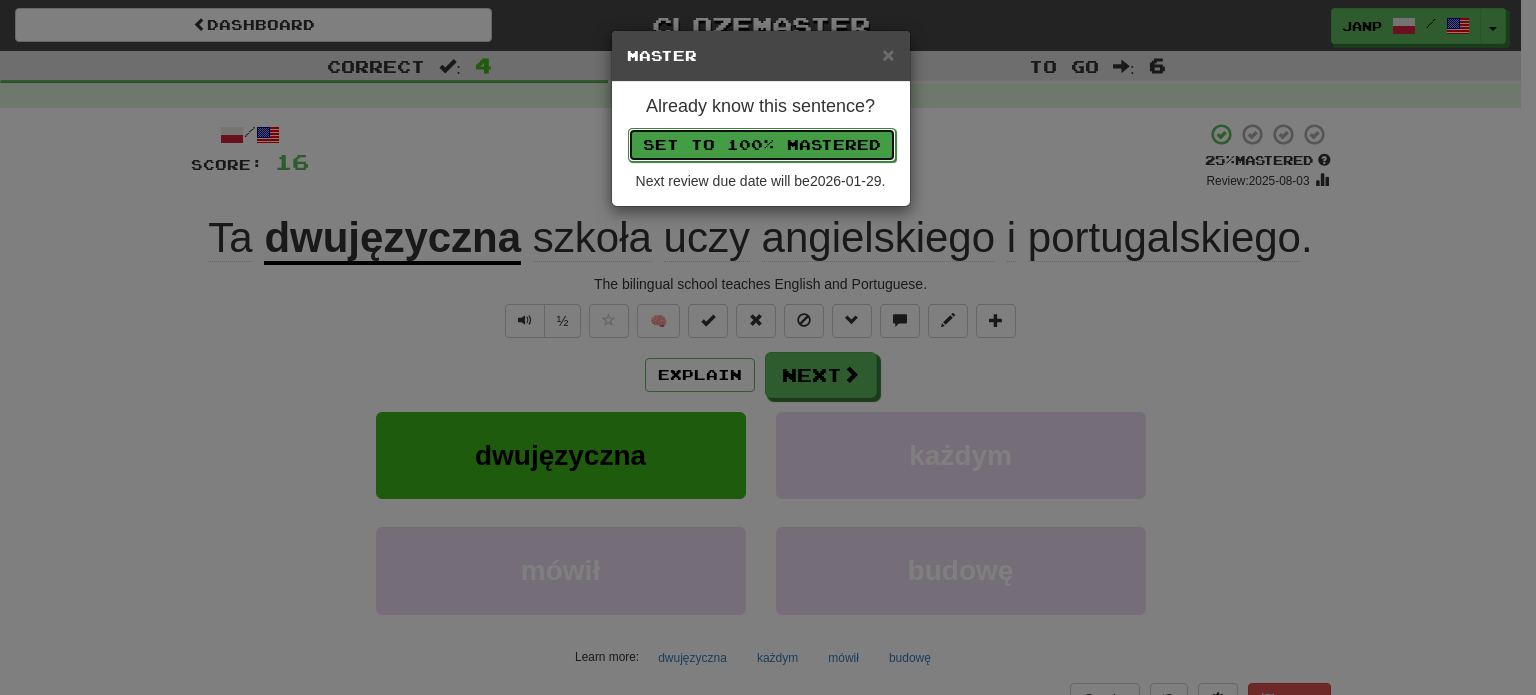 click on "Set to 100% Mastered" at bounding box center [762, 145] 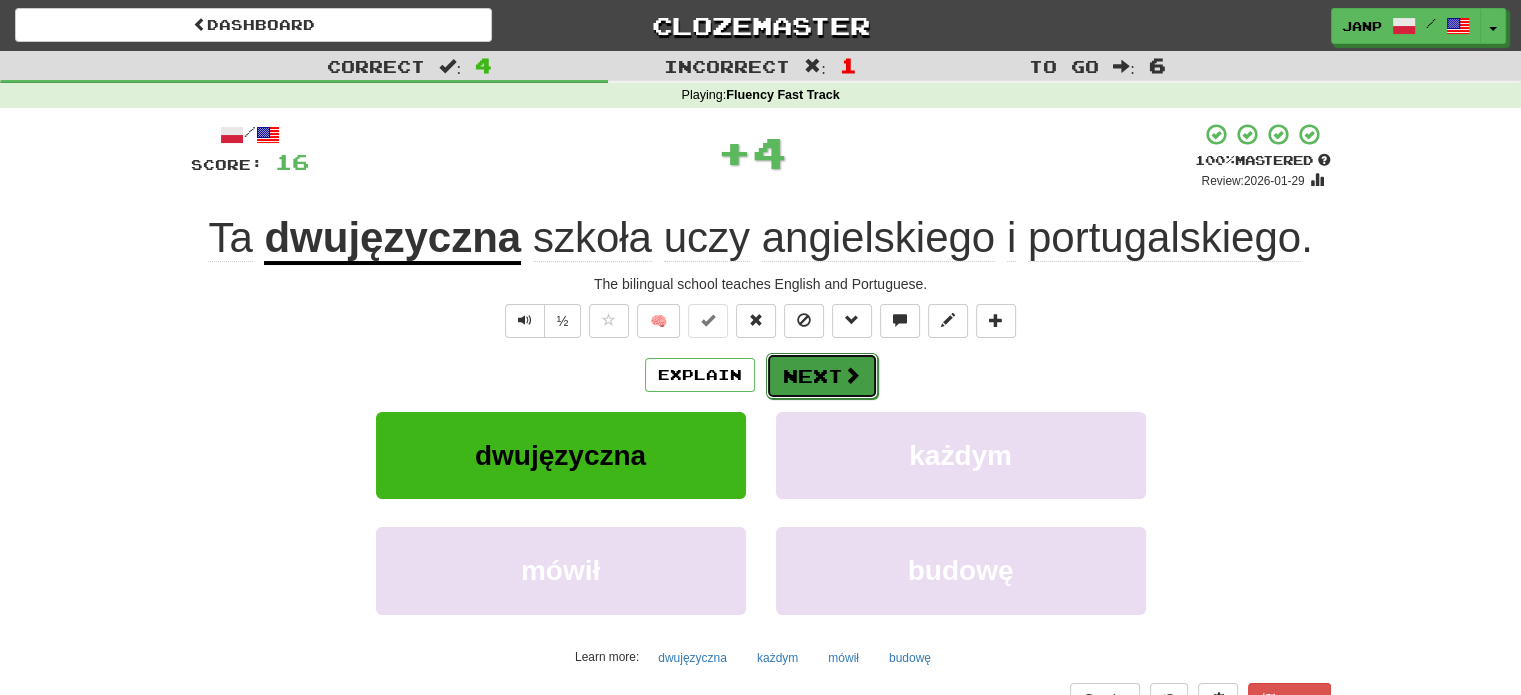 click on "Next" at bounding box center [822, 376] 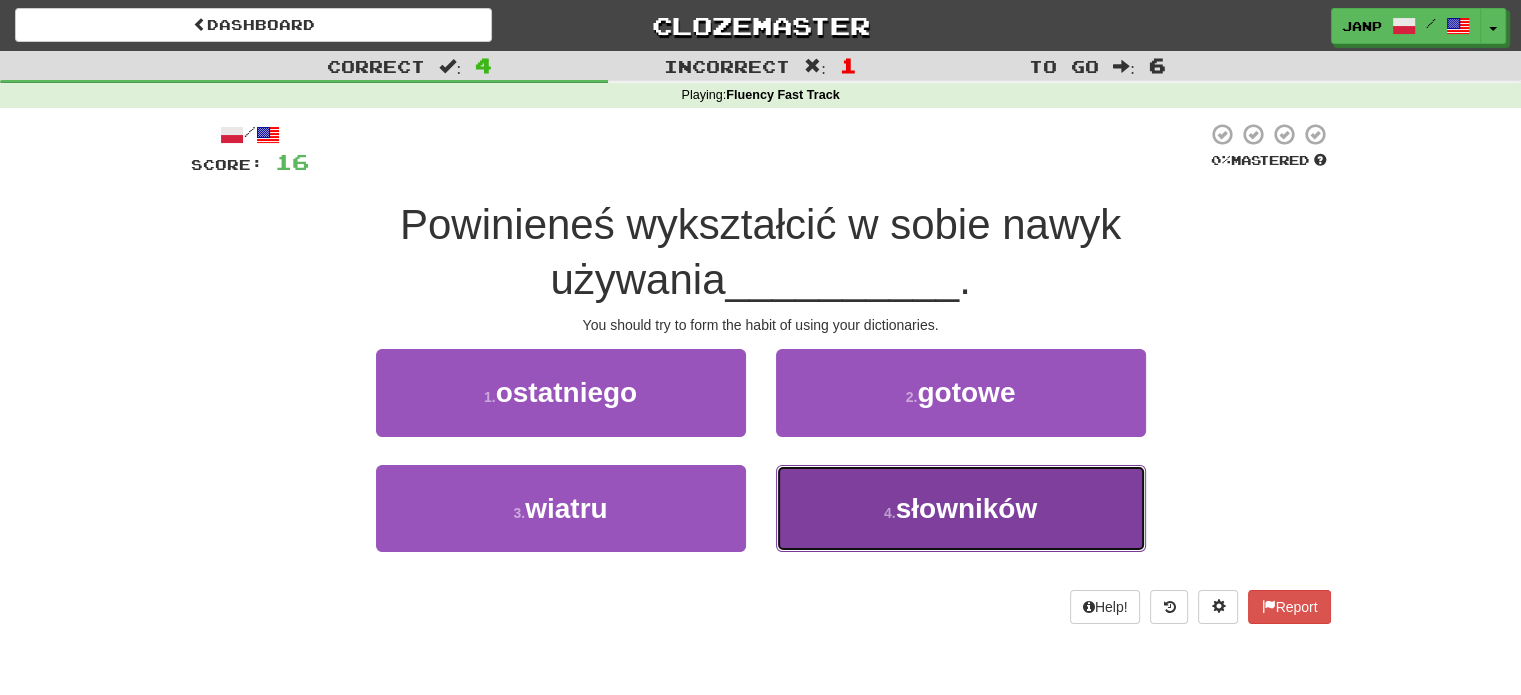 click on "4 .  słowników" at bounding box center (961, 508) 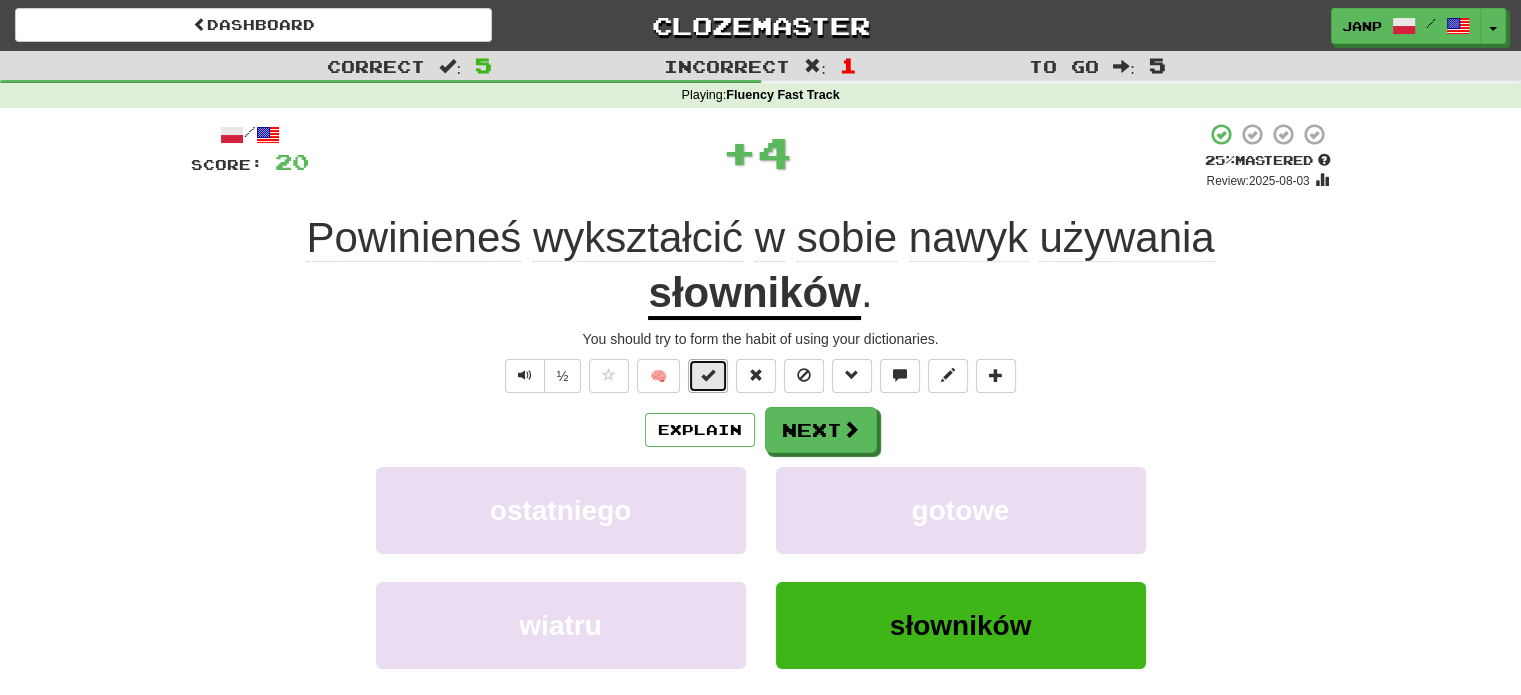 click at bounding box center [708, 375] 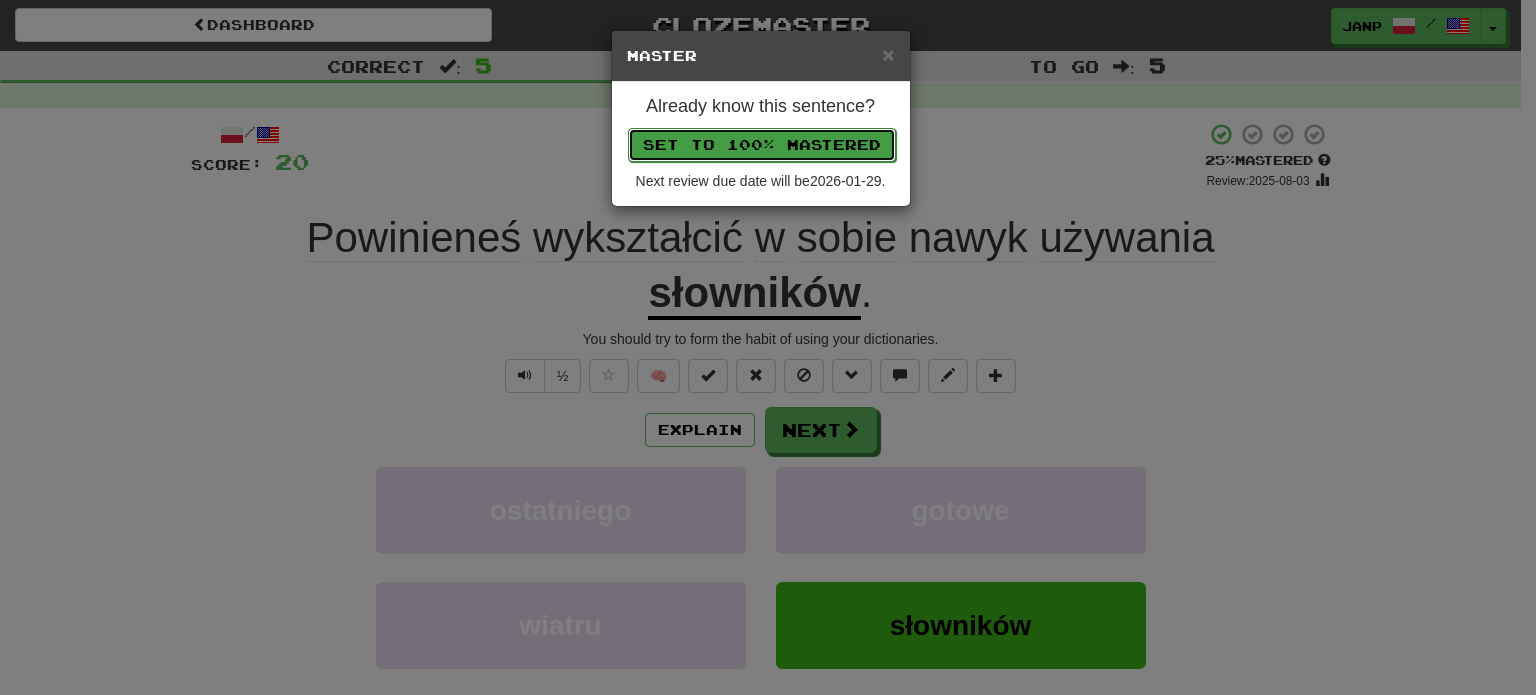 click on "Set to 100% Mastered" at bounding box center [762, 145] 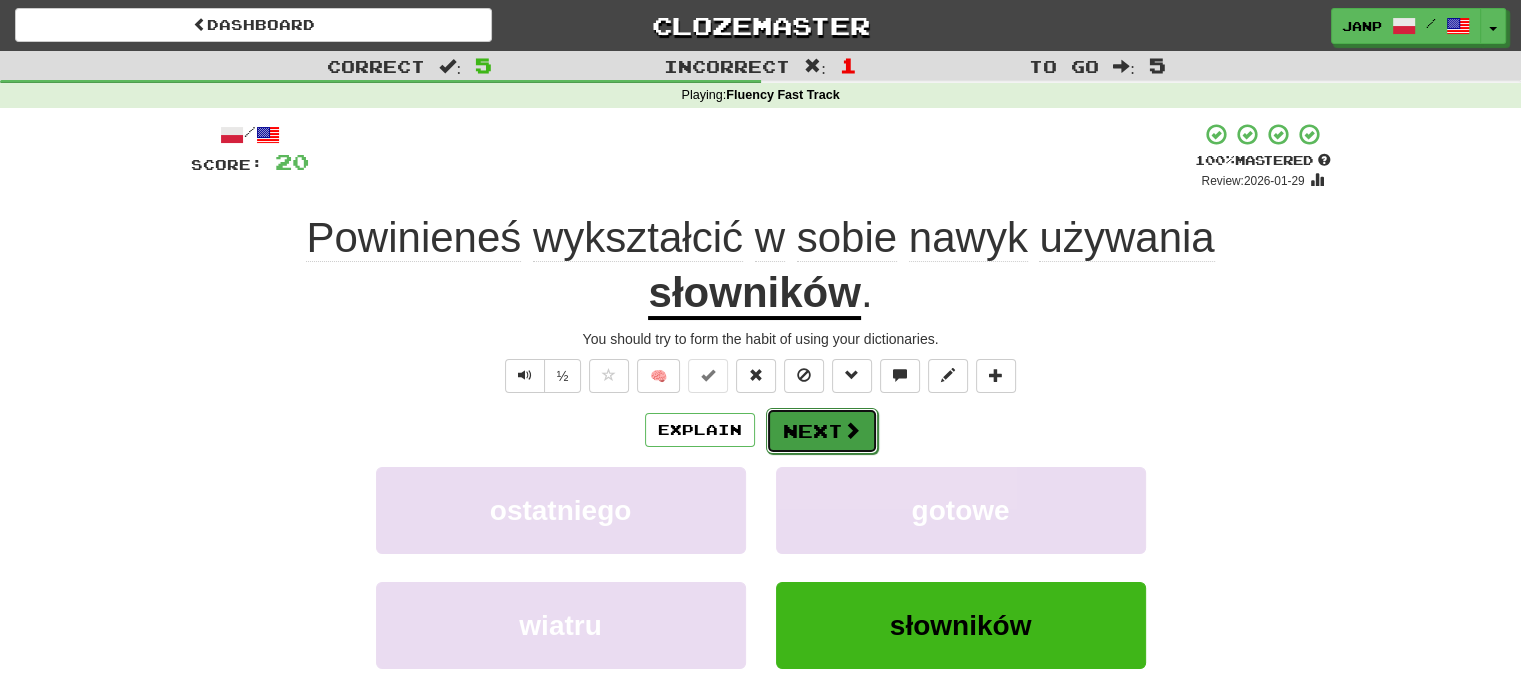 click on "Next" at bounding box center (822, 431) 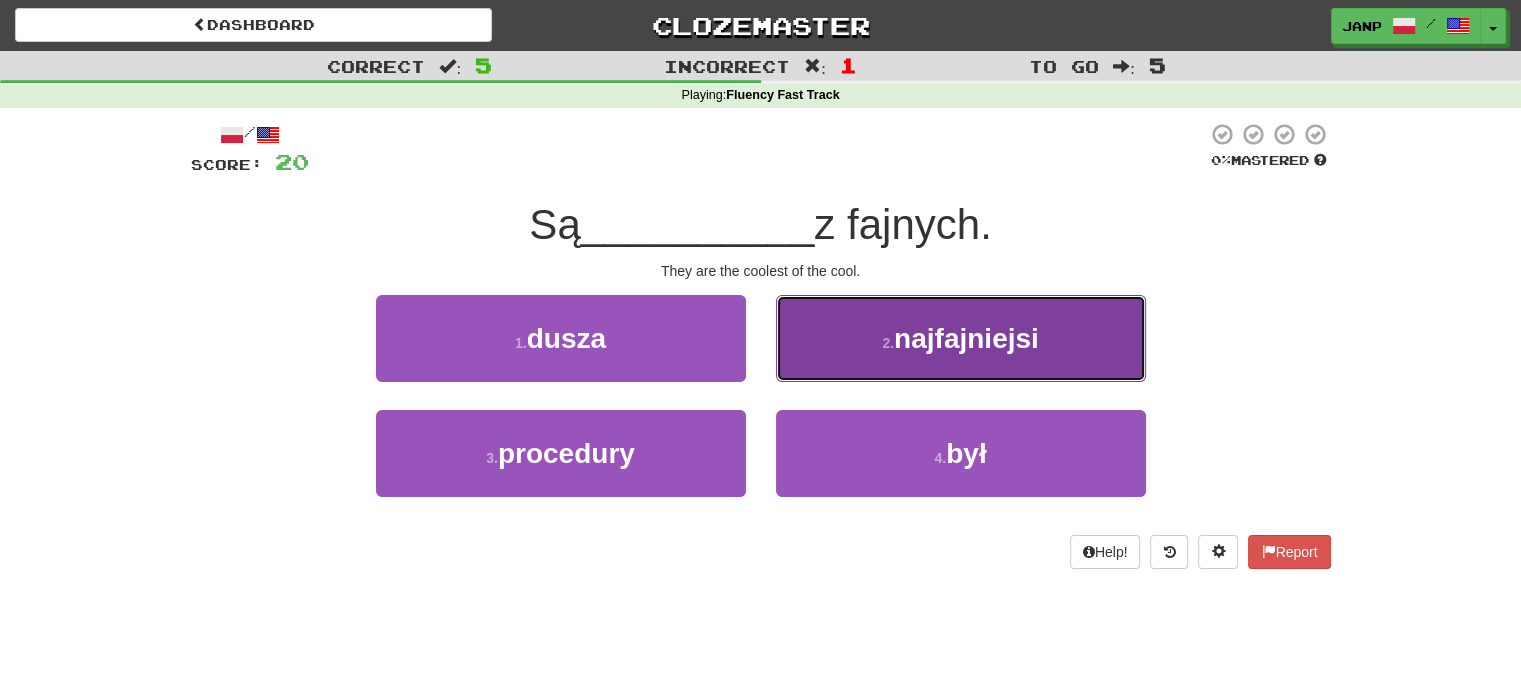 click on "2 .  najfajniejsi" at bounding box center (961, 338) 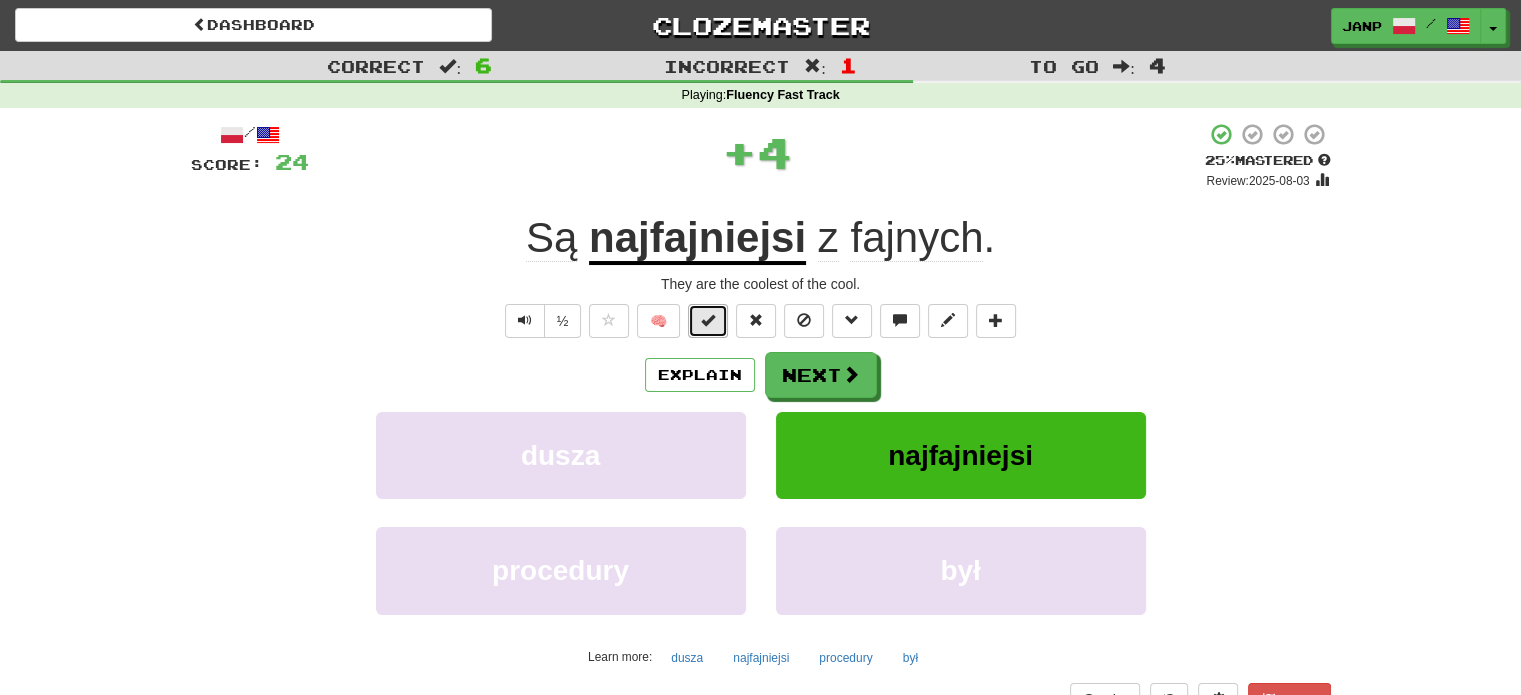click at bounding box center (708, 320) 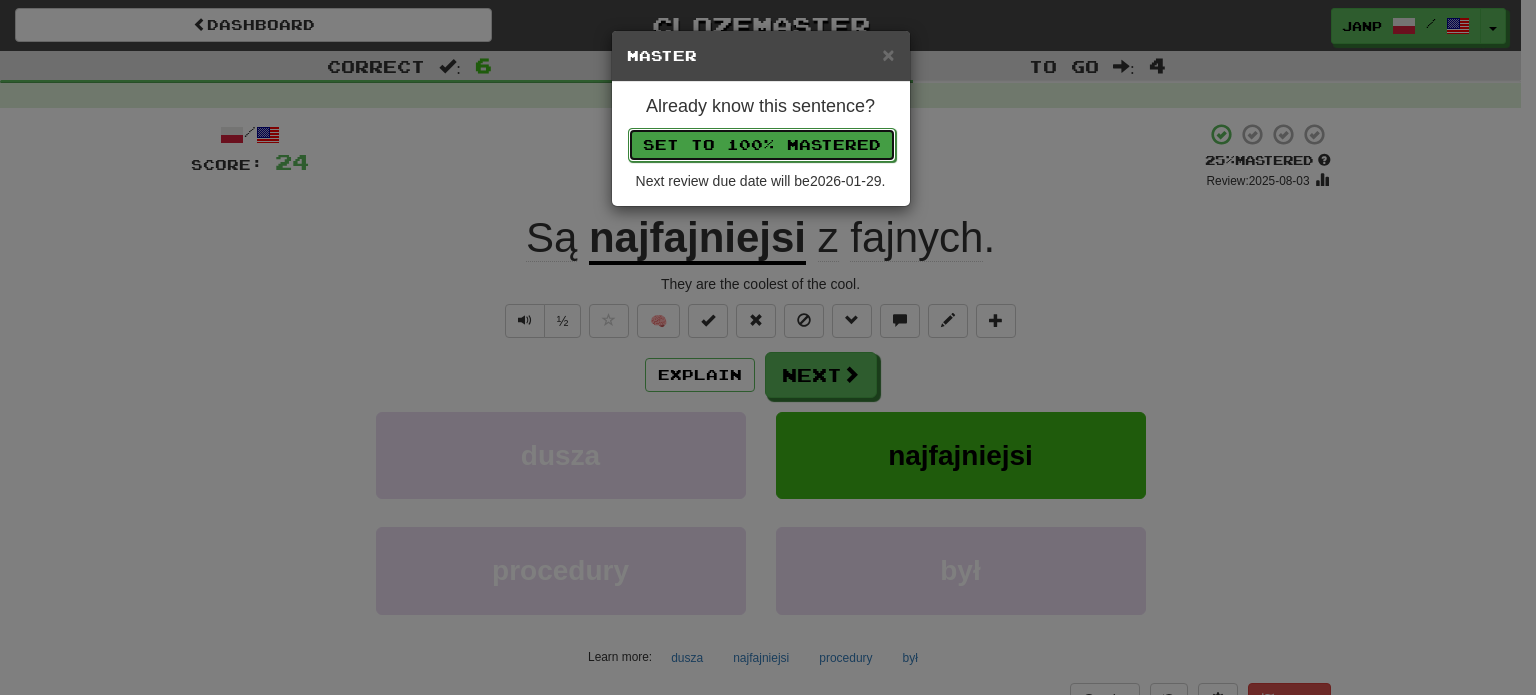 click on "Set to 100% Mastered" at bounding box center (762, 145) 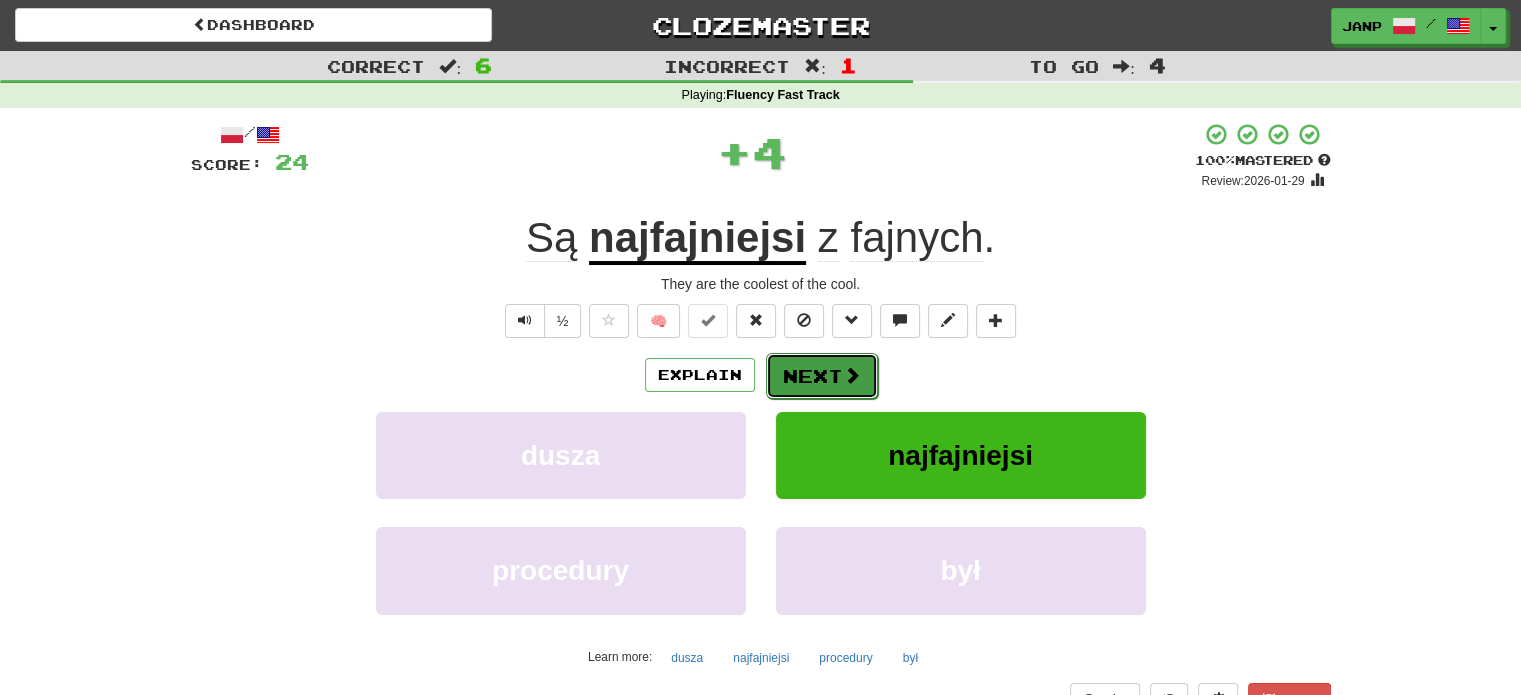 click on "Next" at bounding box center [822, 376] 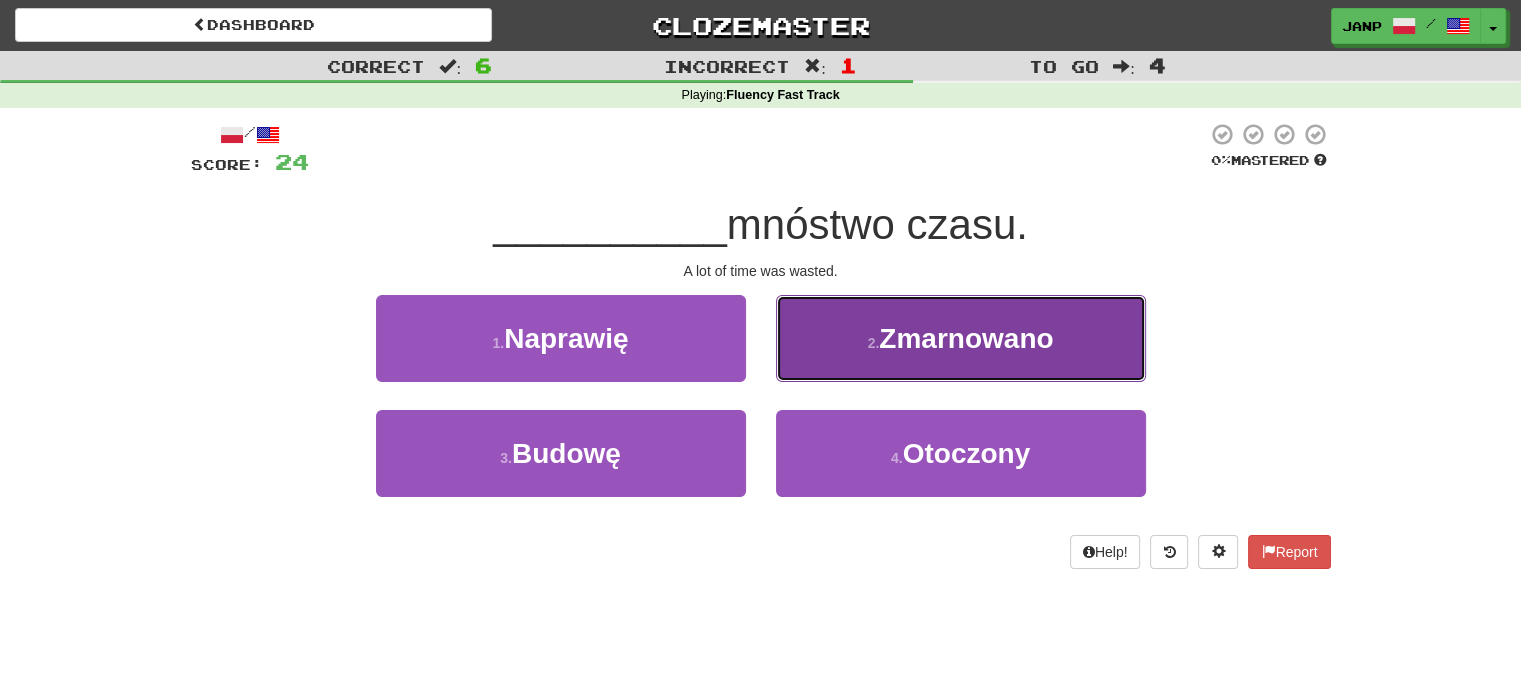 click on "2 .  Zmarnowano" at bounding box center [961, 338] 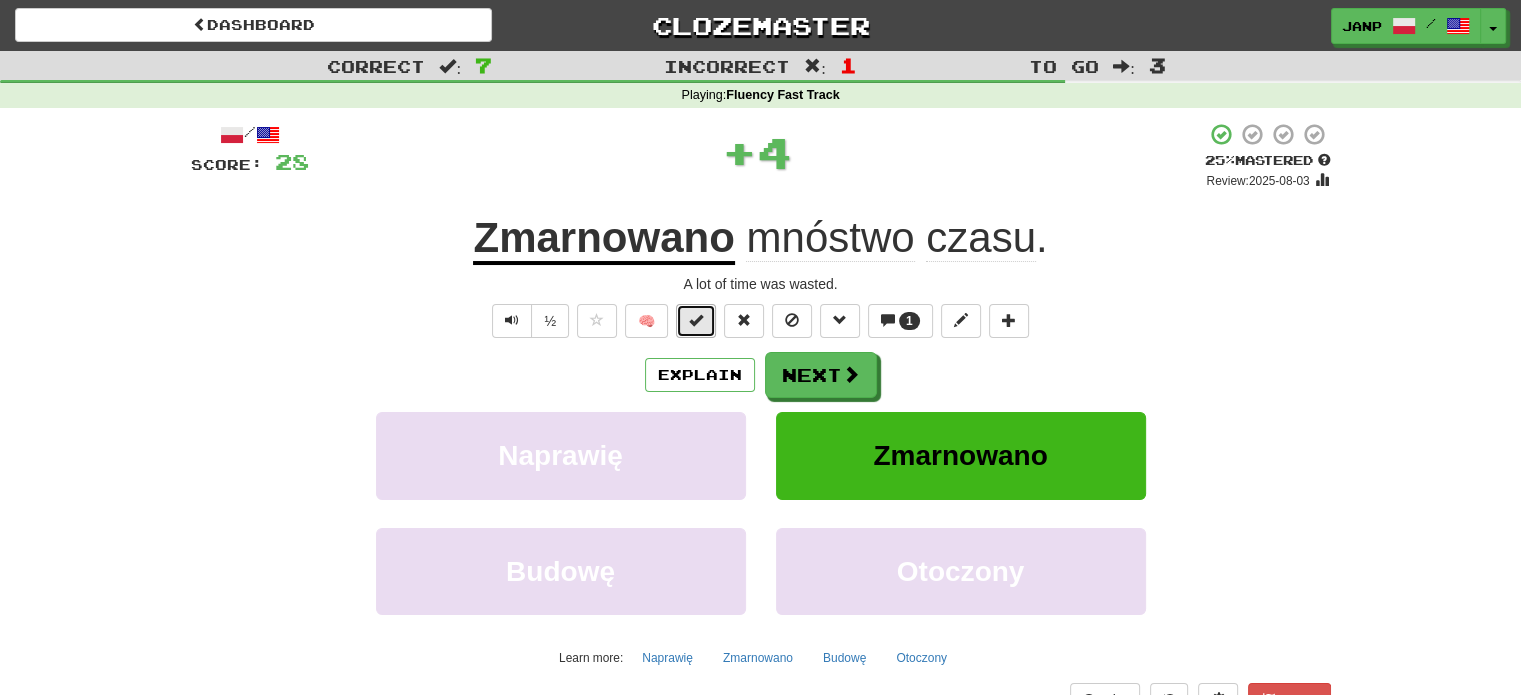 click at bounding box center (696, 320) 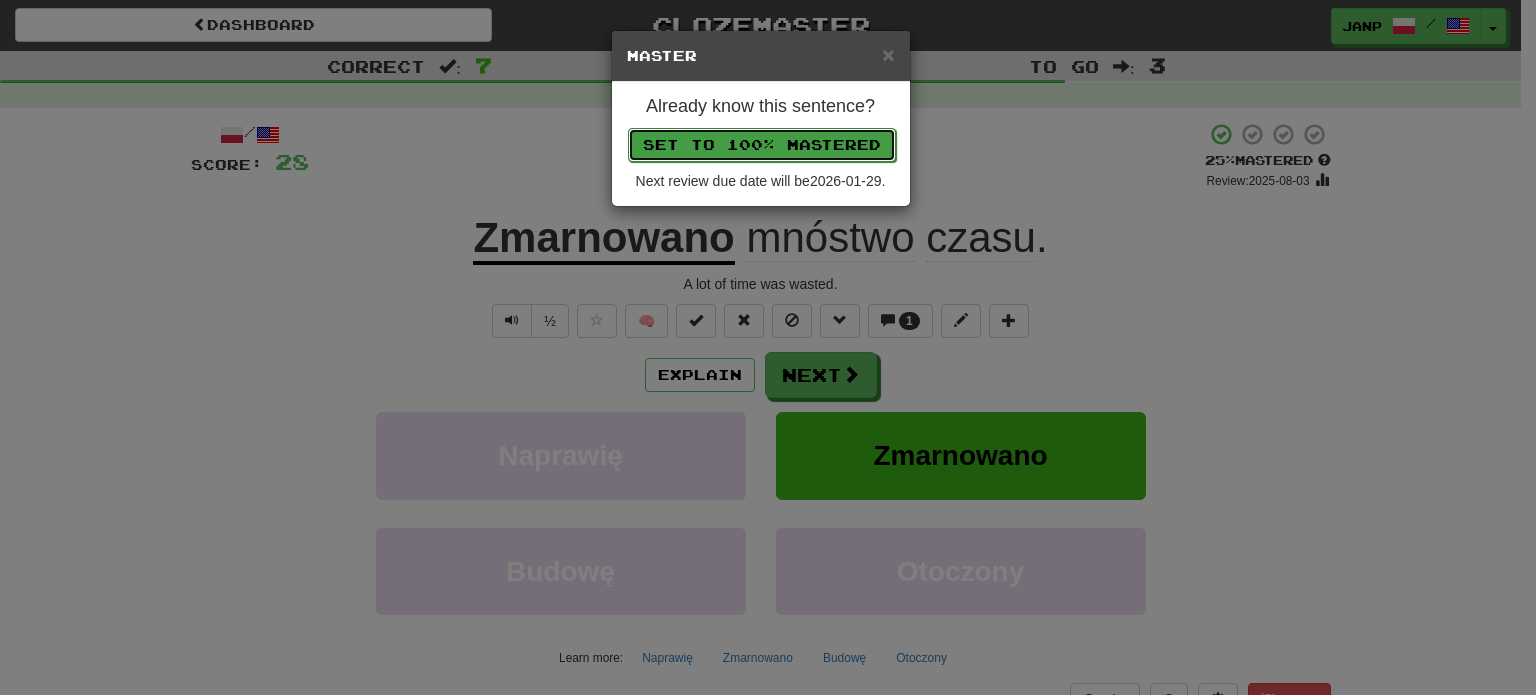 click on "Set to 100% Mastered" at bounding box center [762, 145] 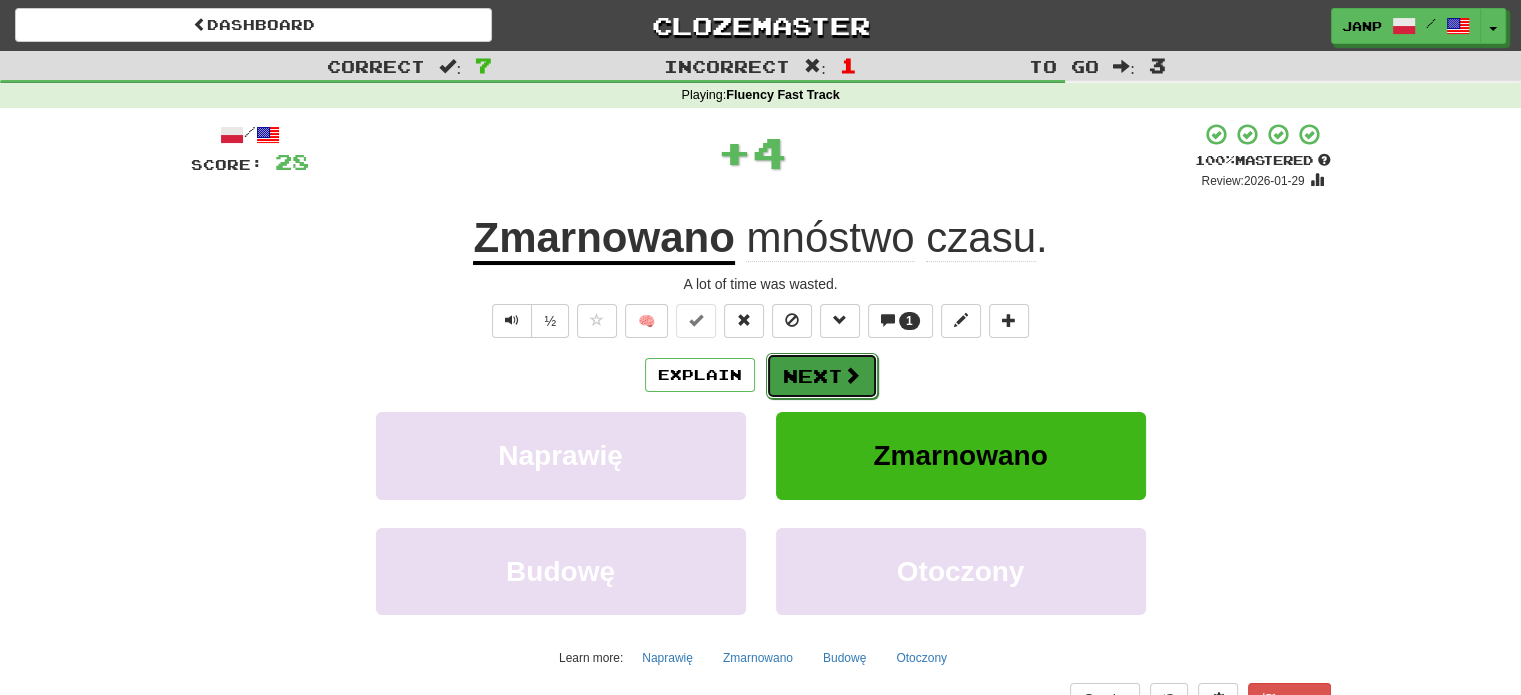 click on "Next" at bounding box center [822, 376] 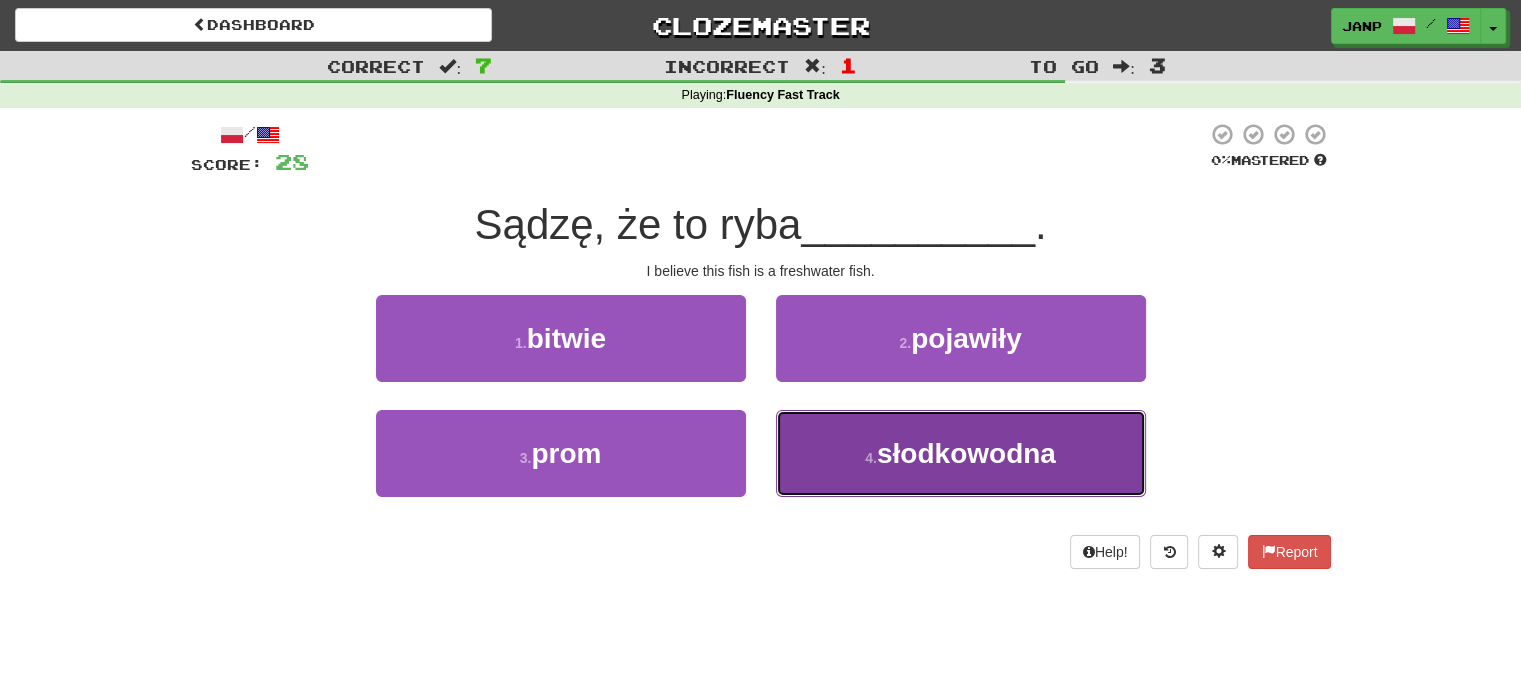 click on "4 .  słodkowodna" at bounding box center [961, 453] 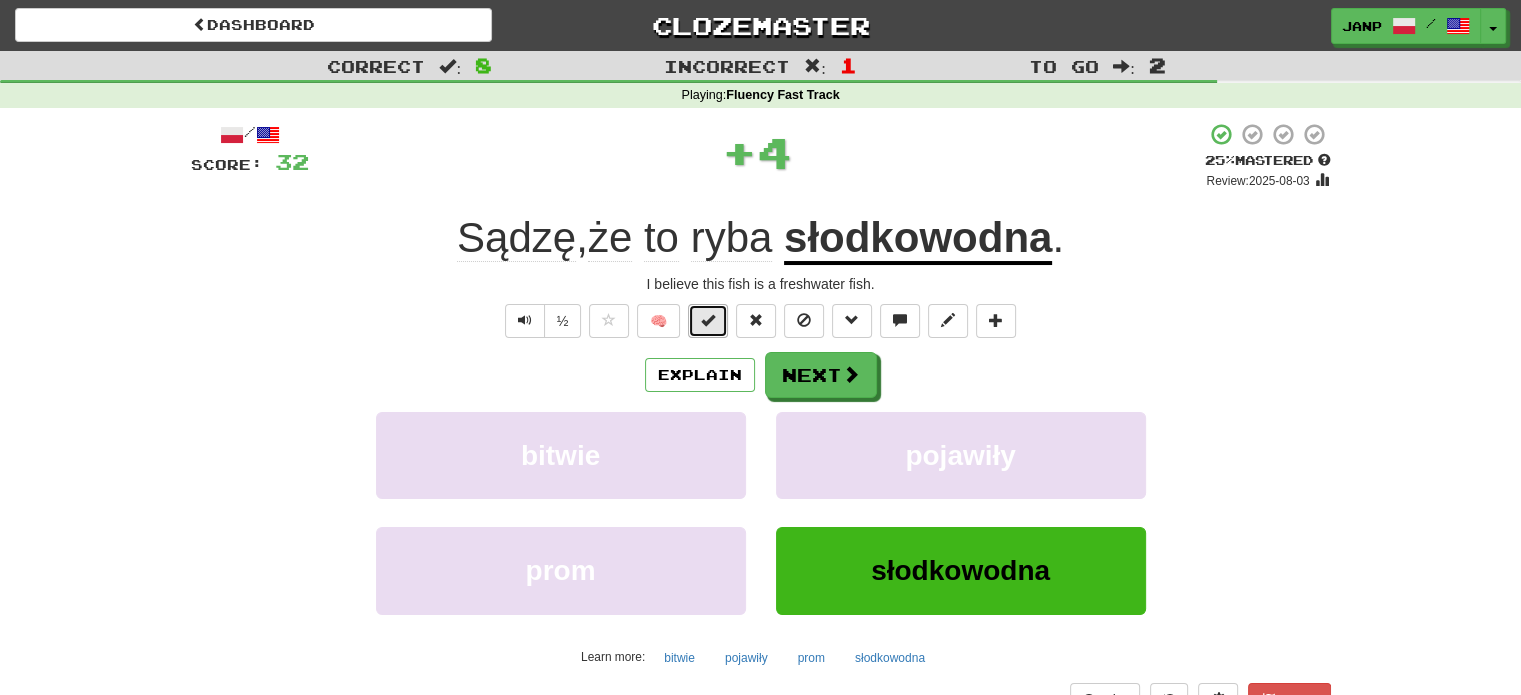 click at bounding box center (708, 320) 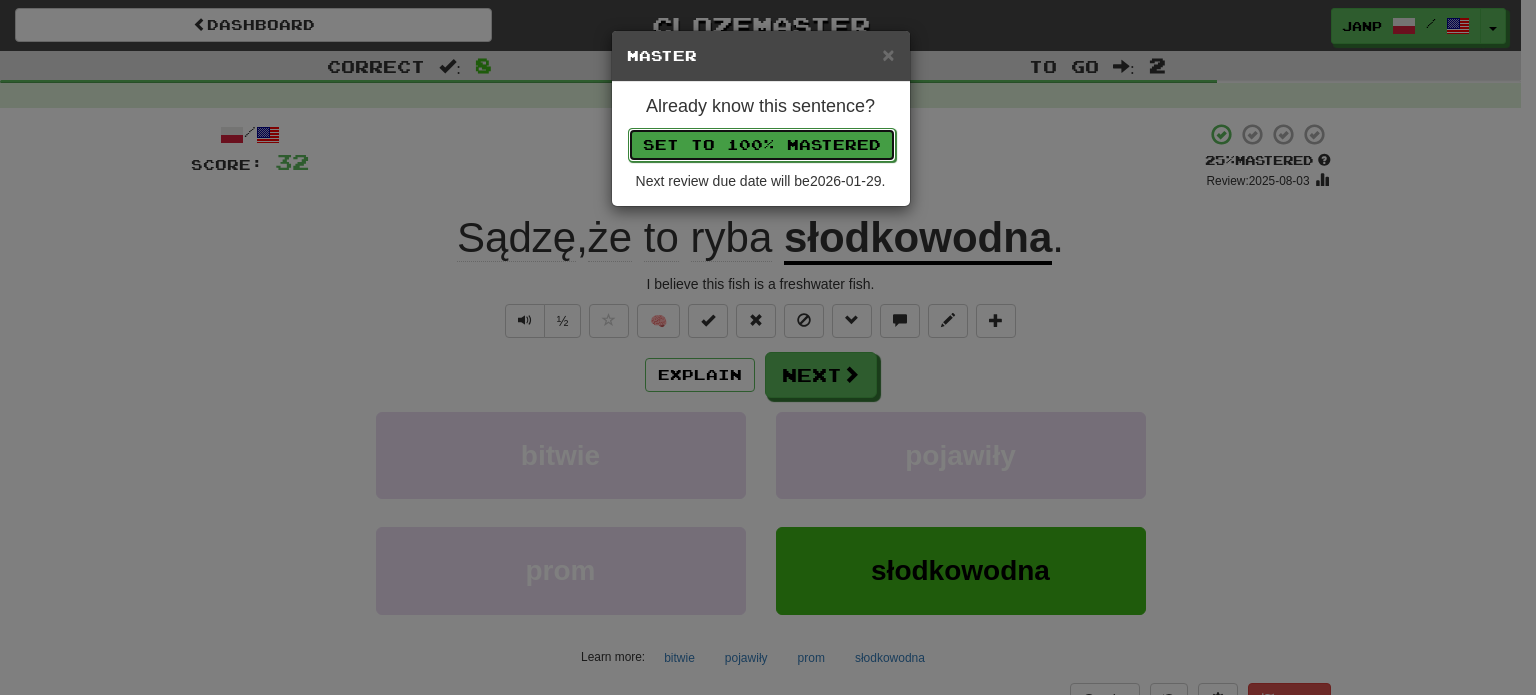 click on "Set to 100% Mastered" at bounding box center [762, 145] 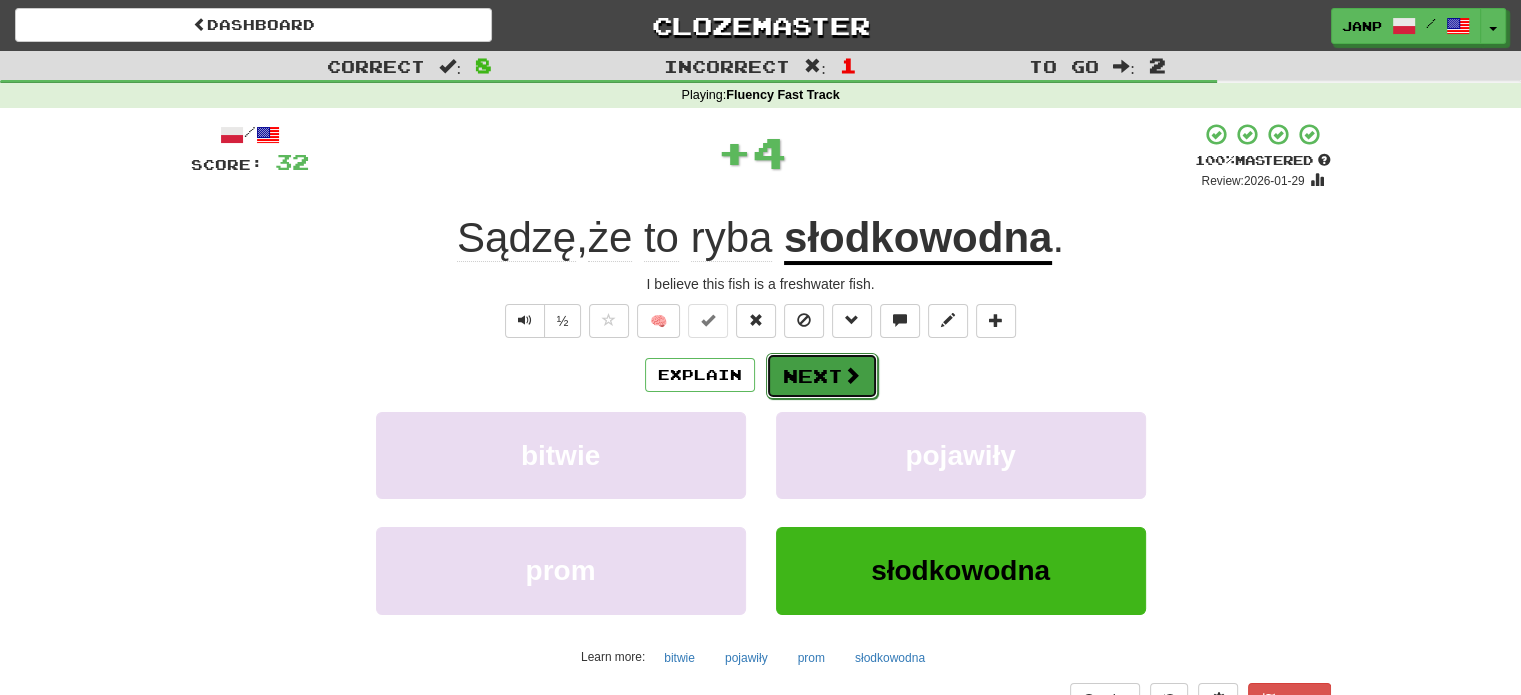 click on "Next" at bounding box center [822, 376] 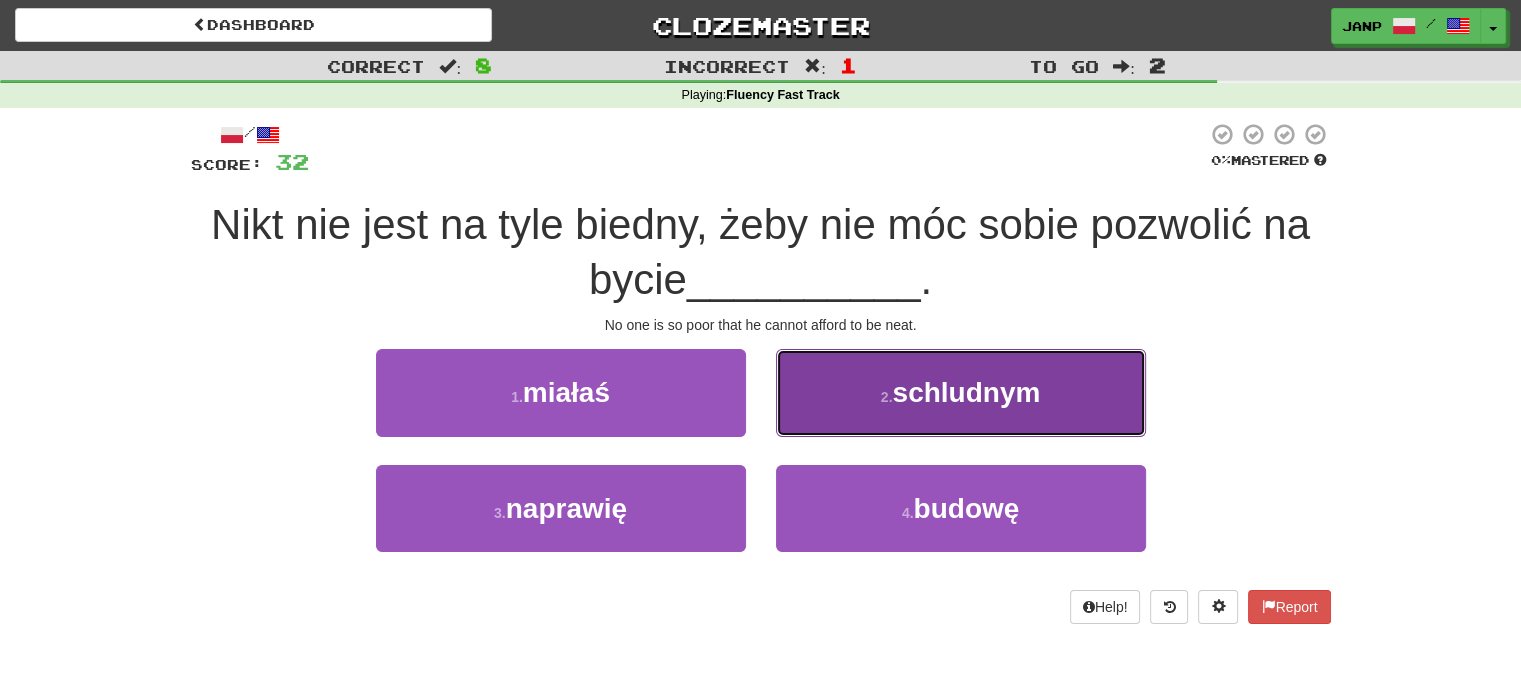 click on "2 .  schludnym" at bounding box center [961, 392] 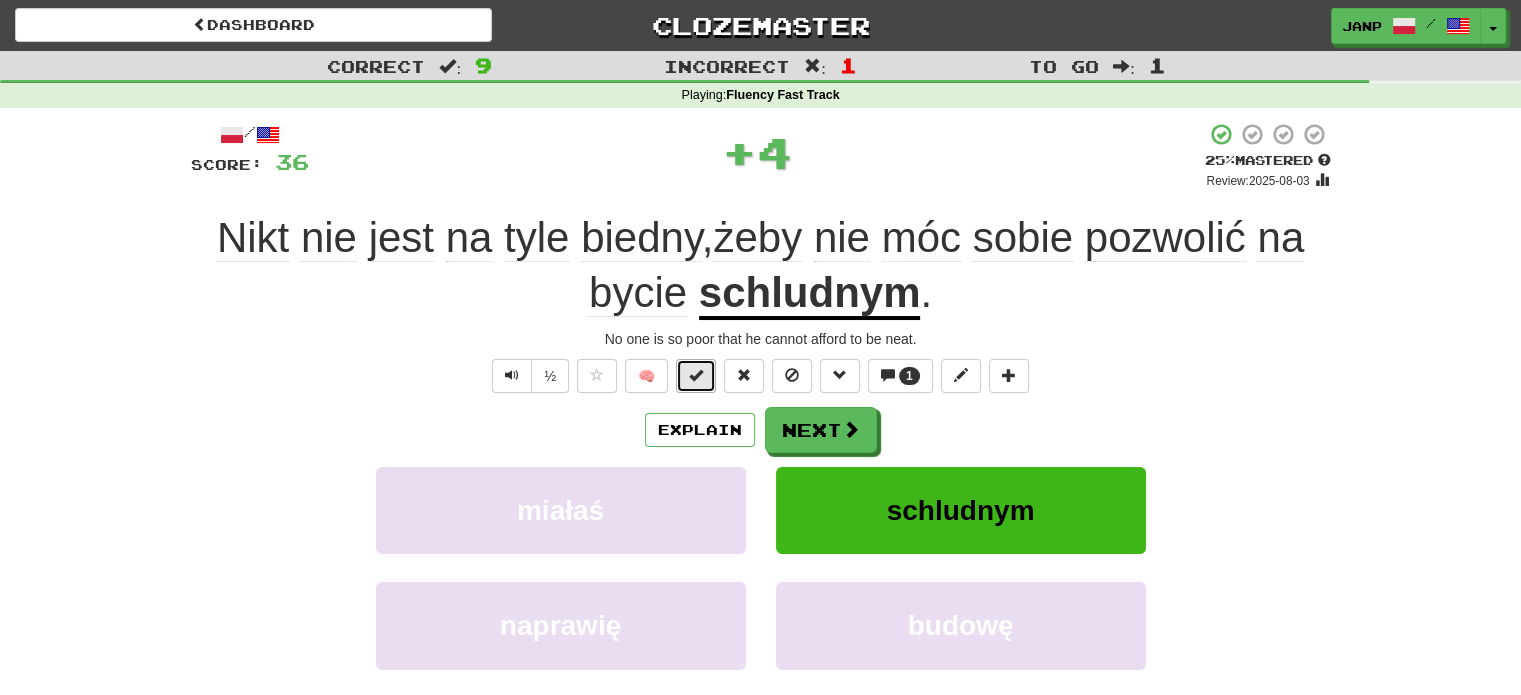 click at bounding box center (696, 375) 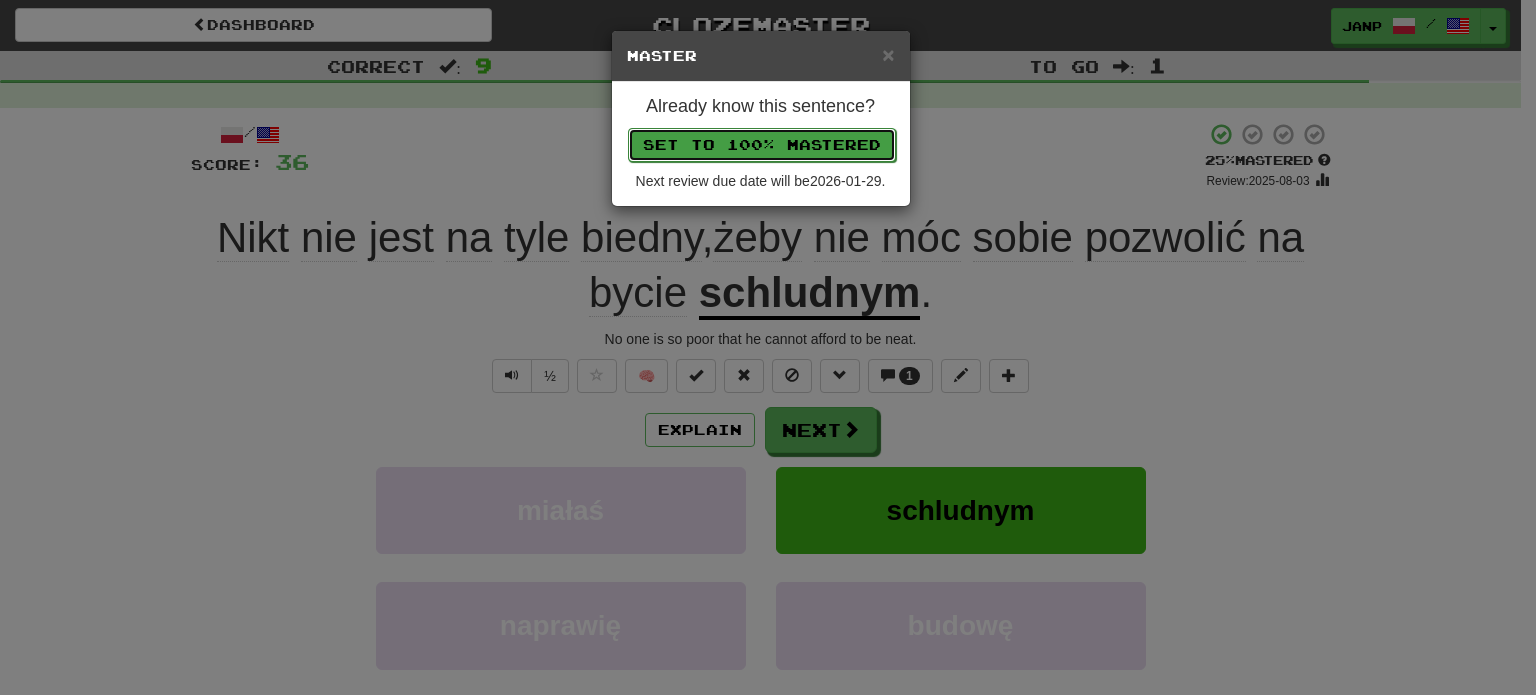 click on "Set to 100% Mastered" at bounding box center [762, 145] 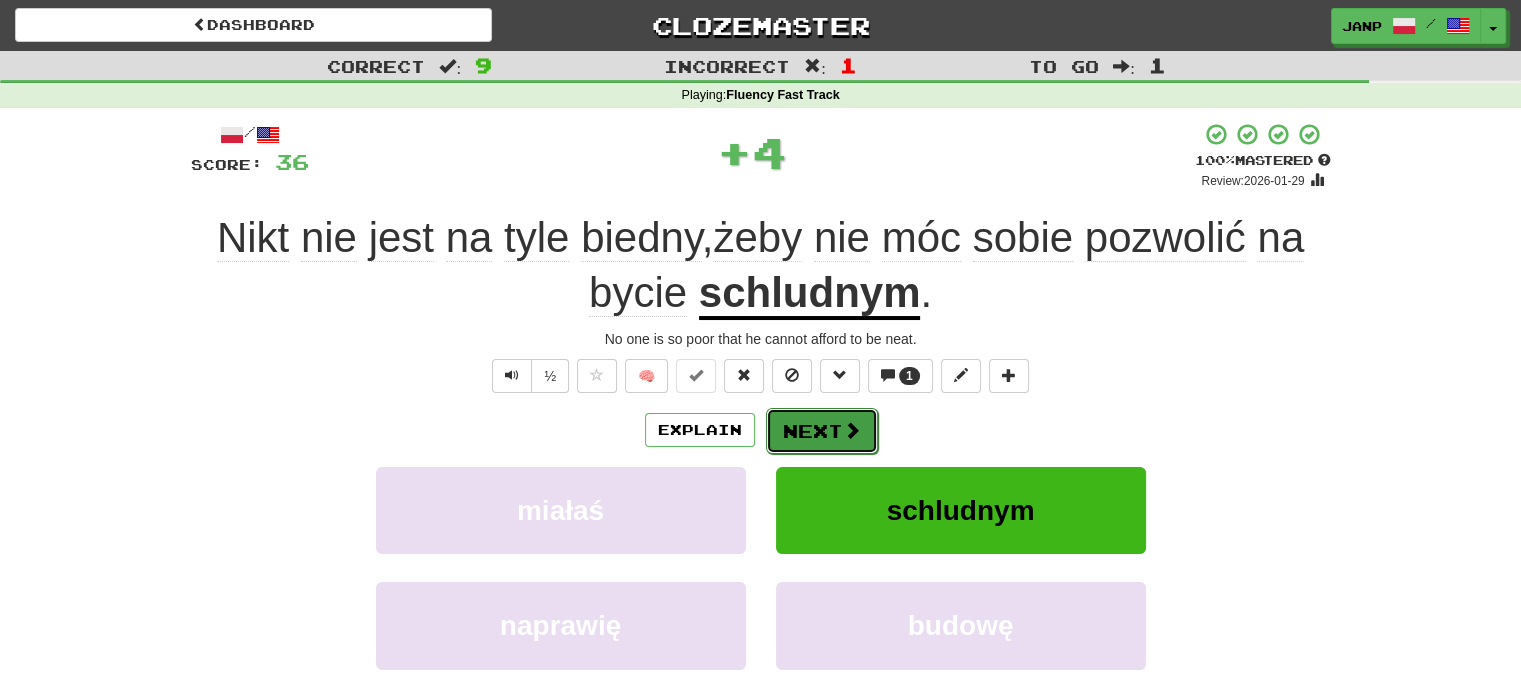 click on "Next" at bounding box center (822, 431) 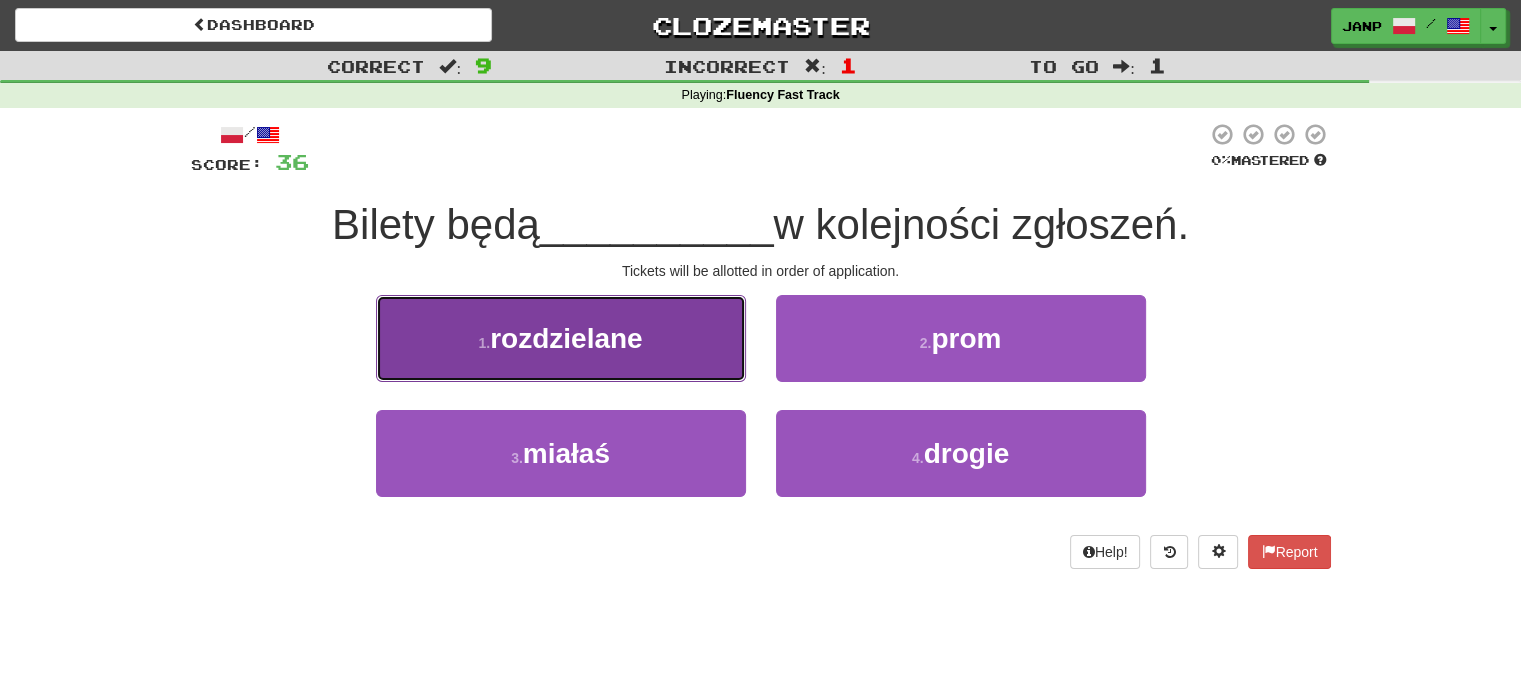 click on "1 .  rozdzielane" at bounding box center [561, 338] 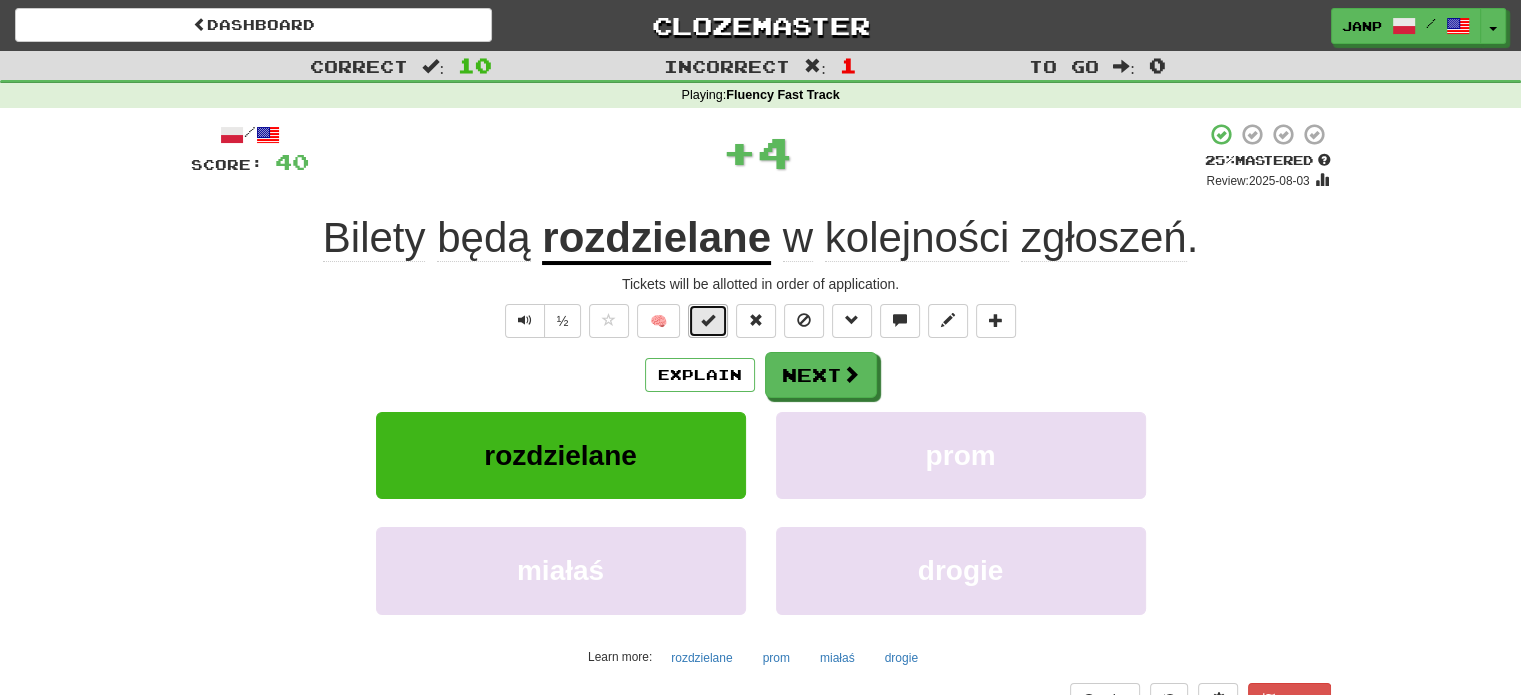 click at bounding box center [708, 320] 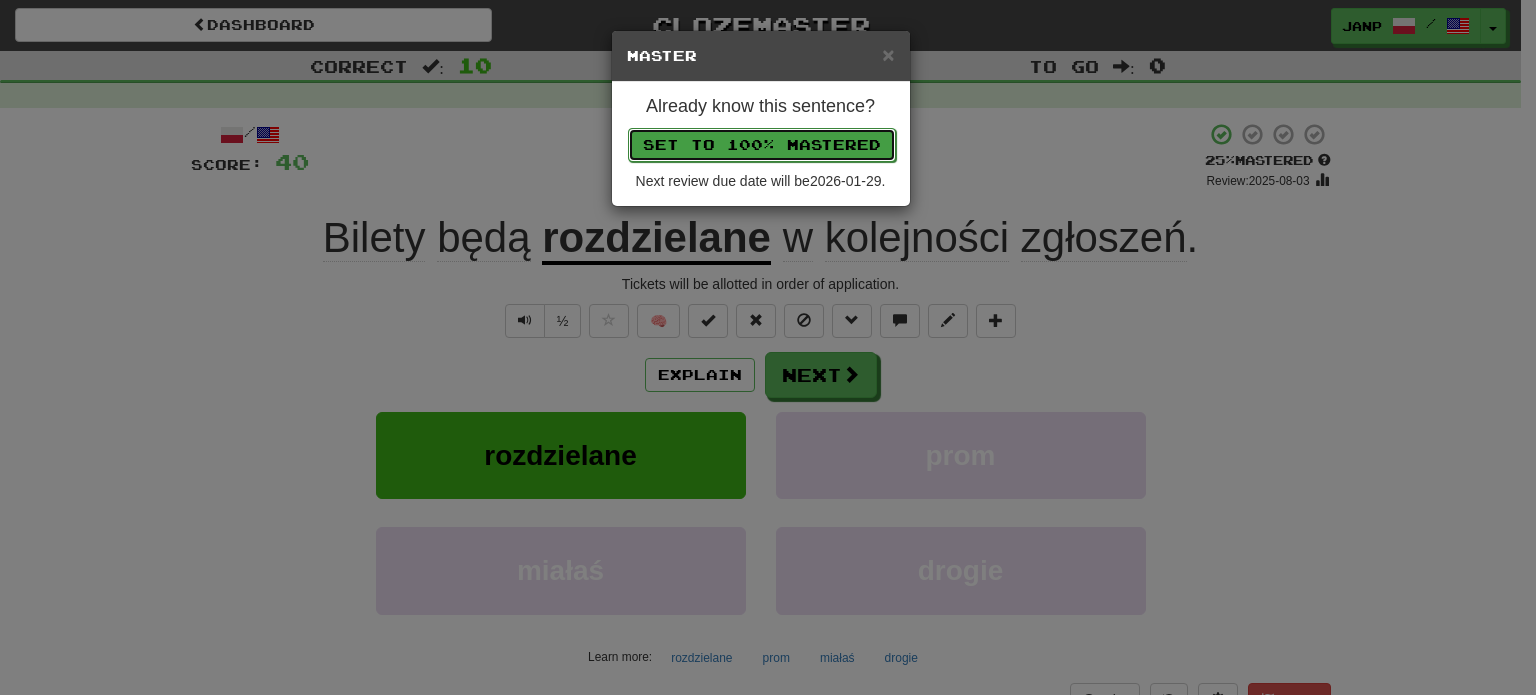 click on "Set to 100% Mastered" at bounding box center (762, 145) 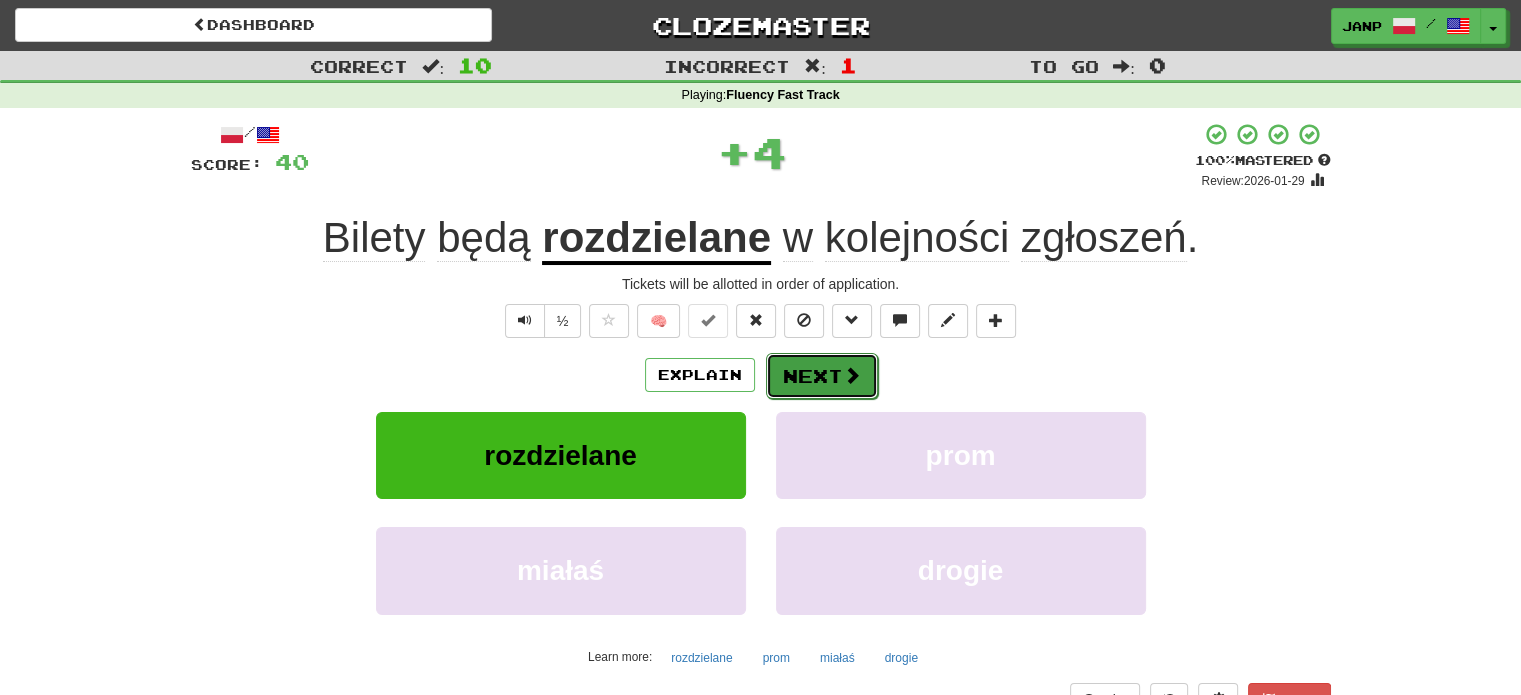 click on "Next" at bounding box center [822, 376] 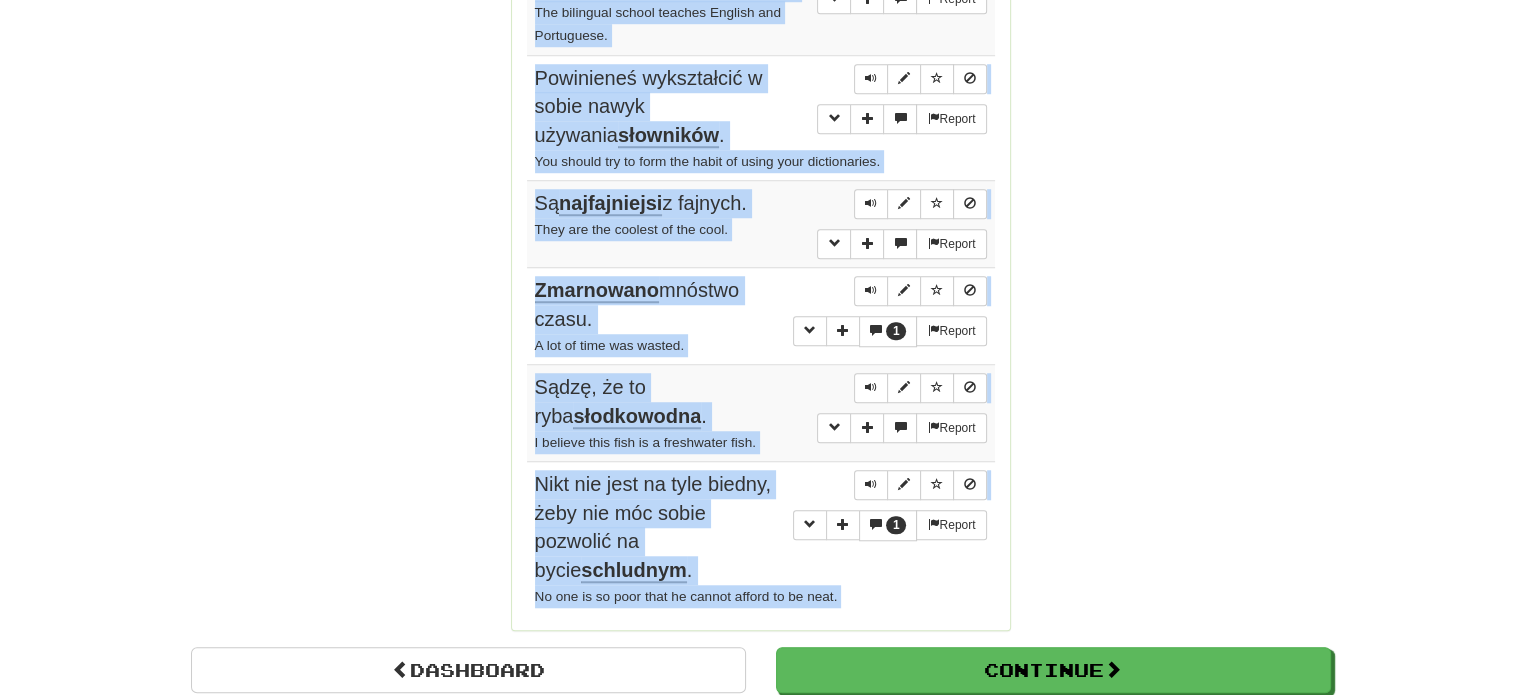 scroll, scrollTop: 1771, scrollLeft: 0, axis: vertical 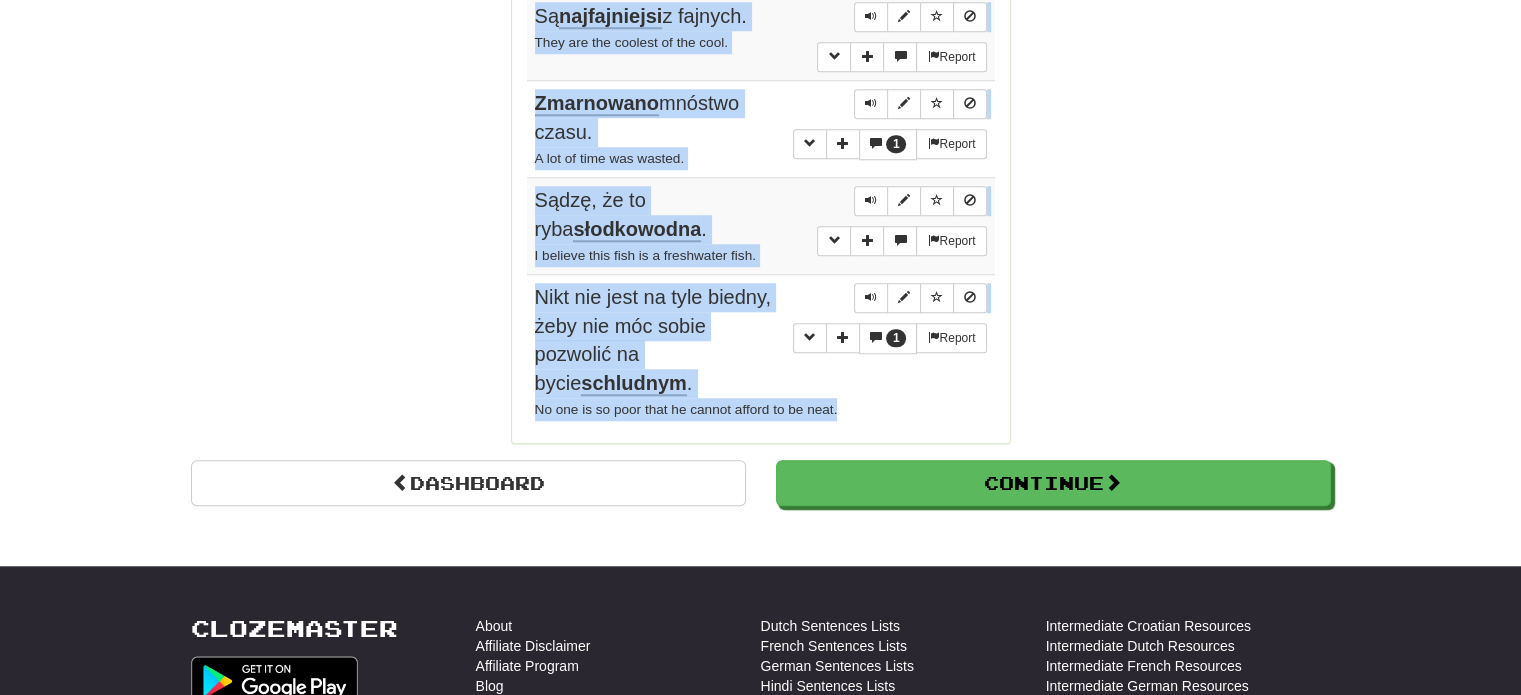 drag, startPoint x: 537, startPoint y: 383, endPoint x: 900, endPoint y: 403, distance: 363.55054 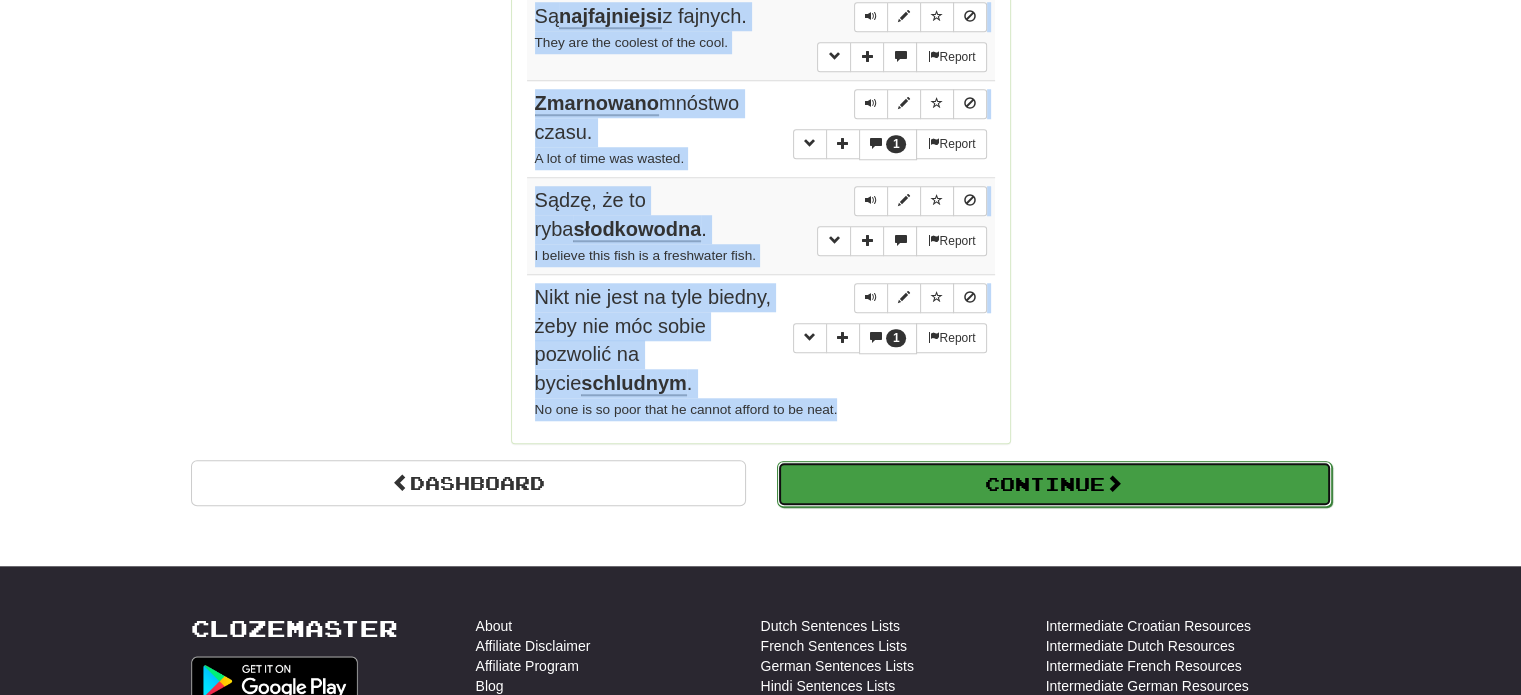 click on "Continue" at bounding box center (1054, 484) 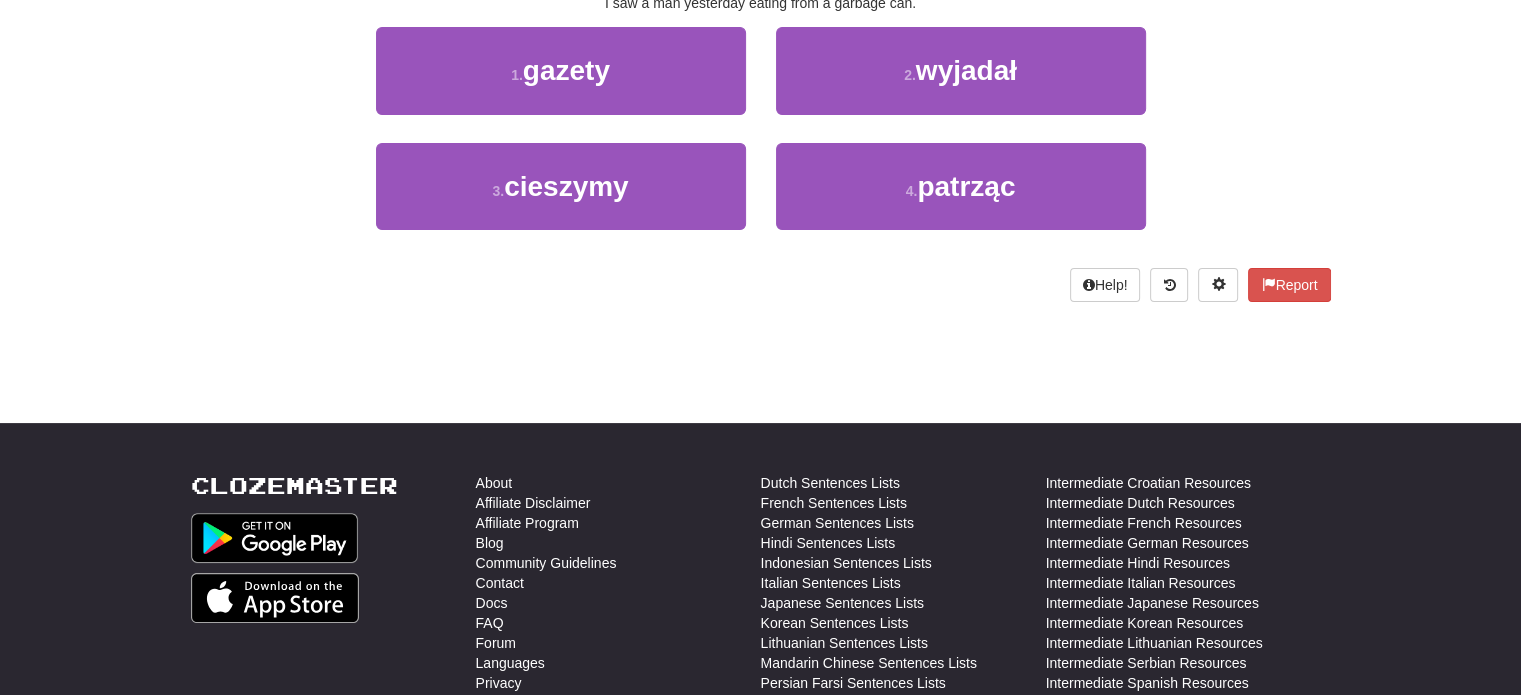 scroll, scrollTop: 22, scrollLeft: 0, axis: vertical 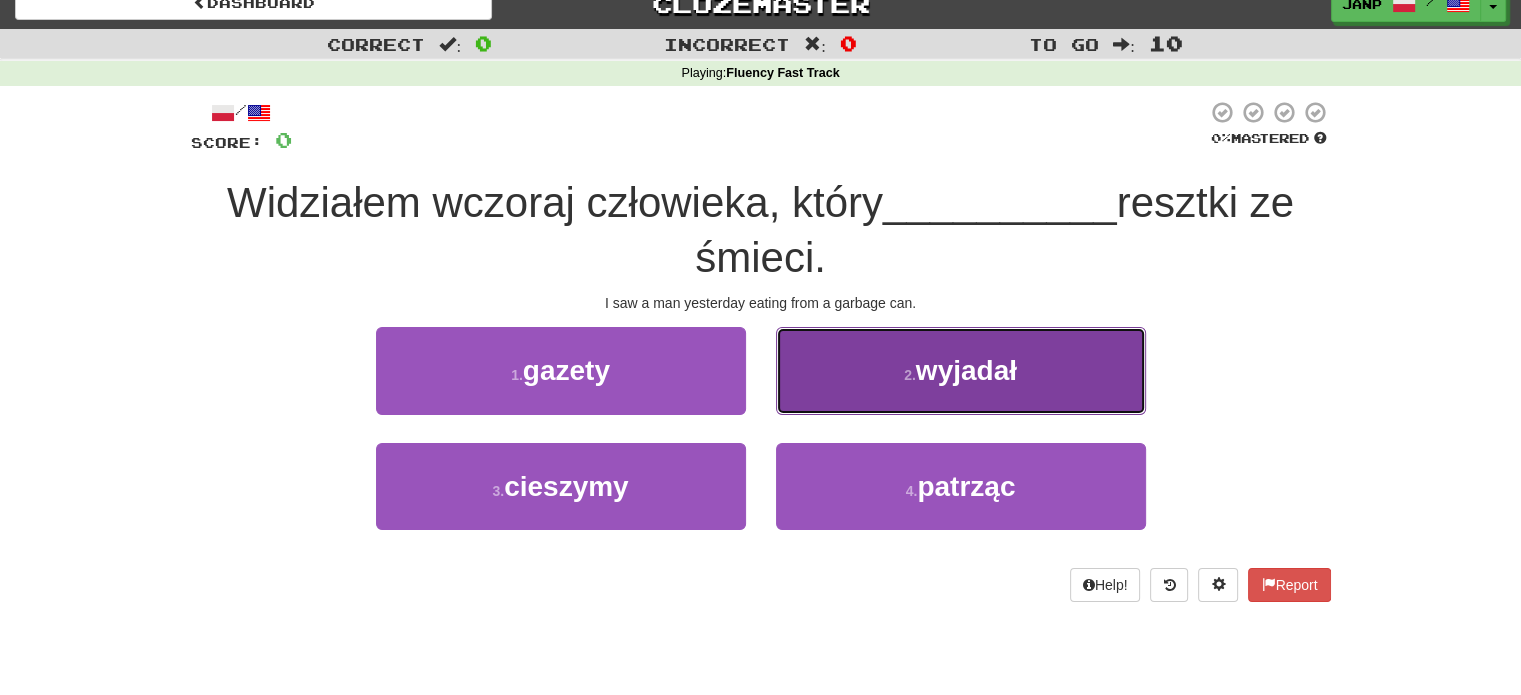 click on "2 .  wyjadał" at bounding box center (961, 370) 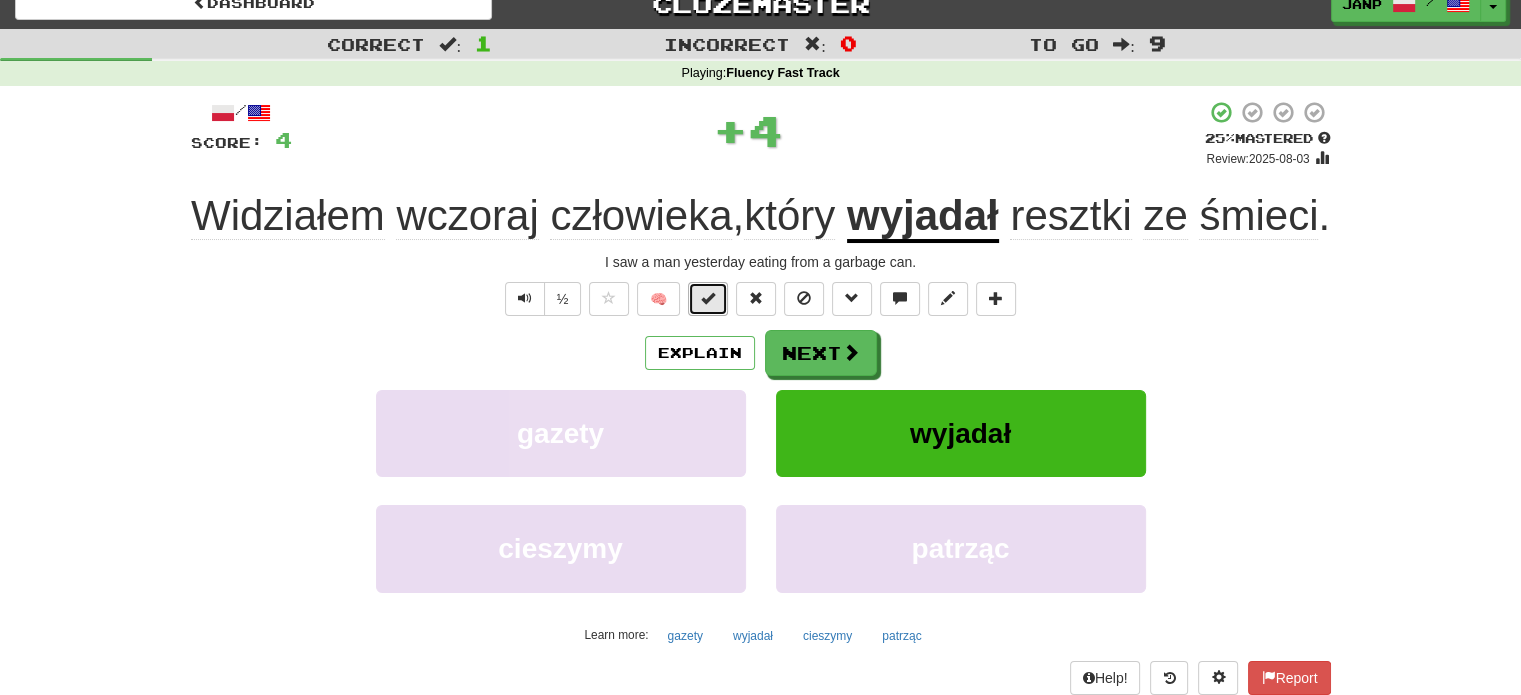 click at bounding box center [708, 299] 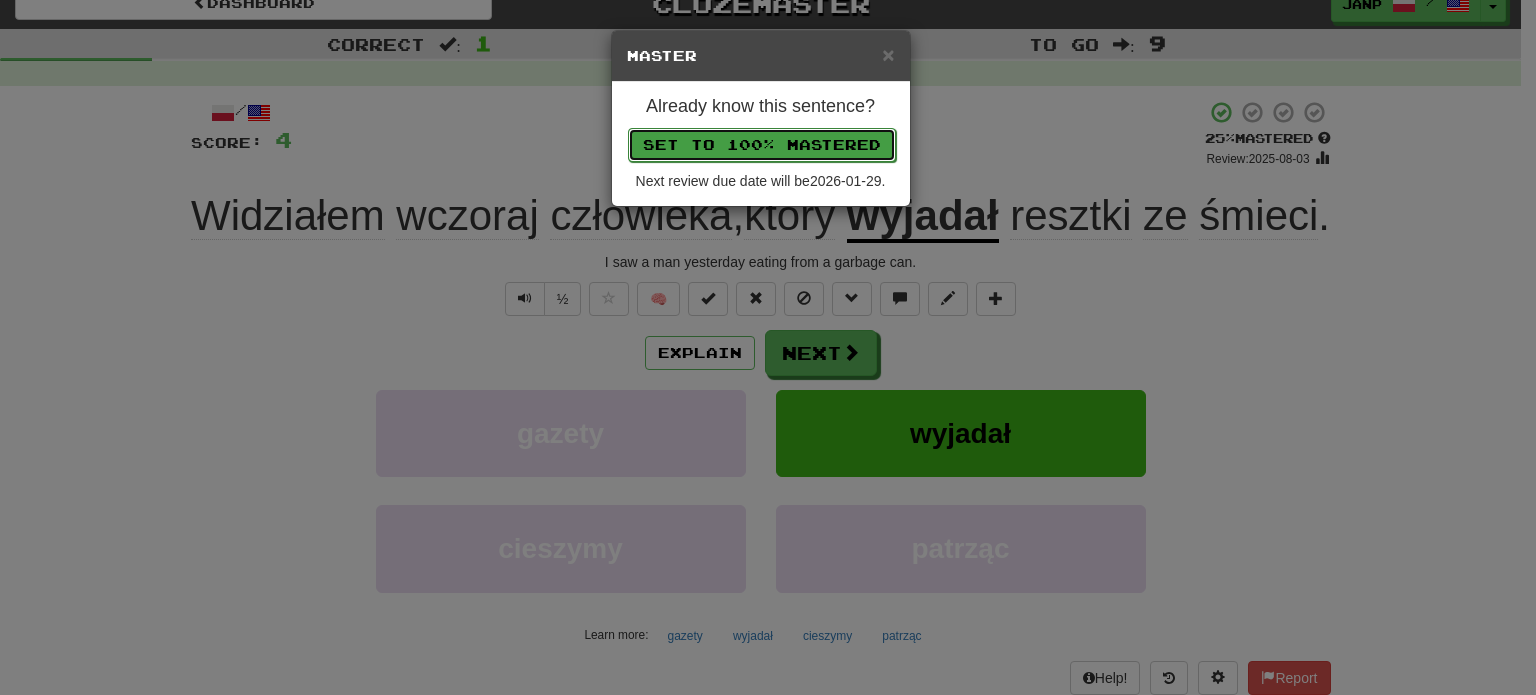 click on "Set to 100% Mastered" at bounding box center [762, 145] 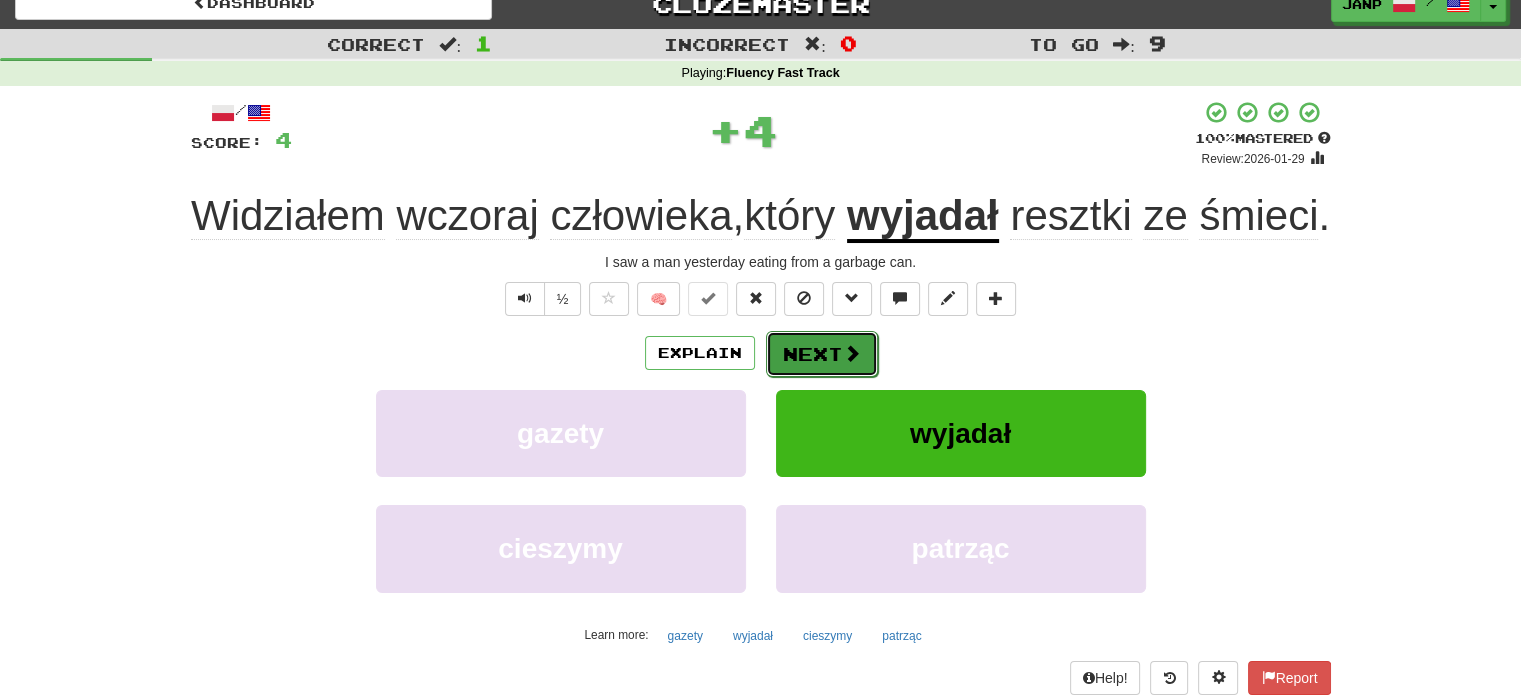 click on "Next" at bounding box center [822, 354] 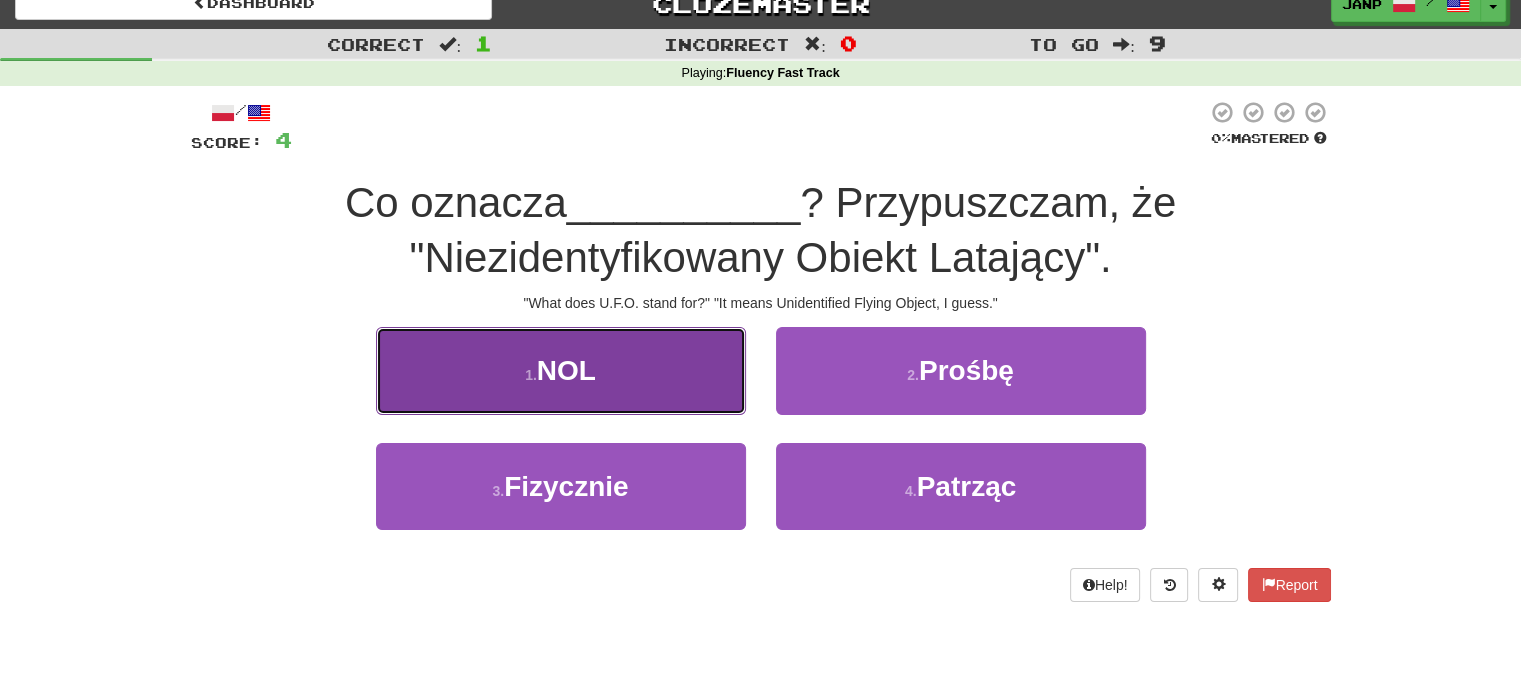 click on "1 .  NOL" at bounding box center [561, 370] 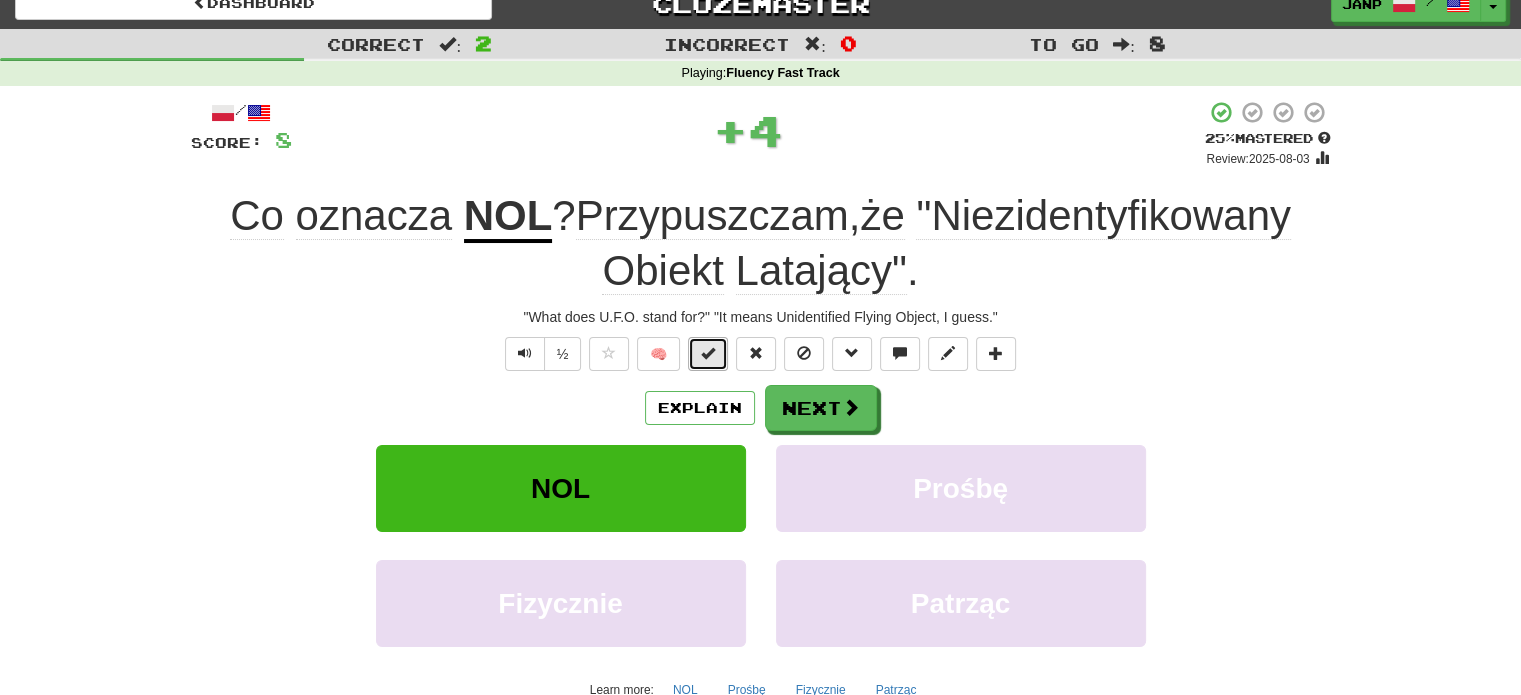 click at bounding box center [708, 354] 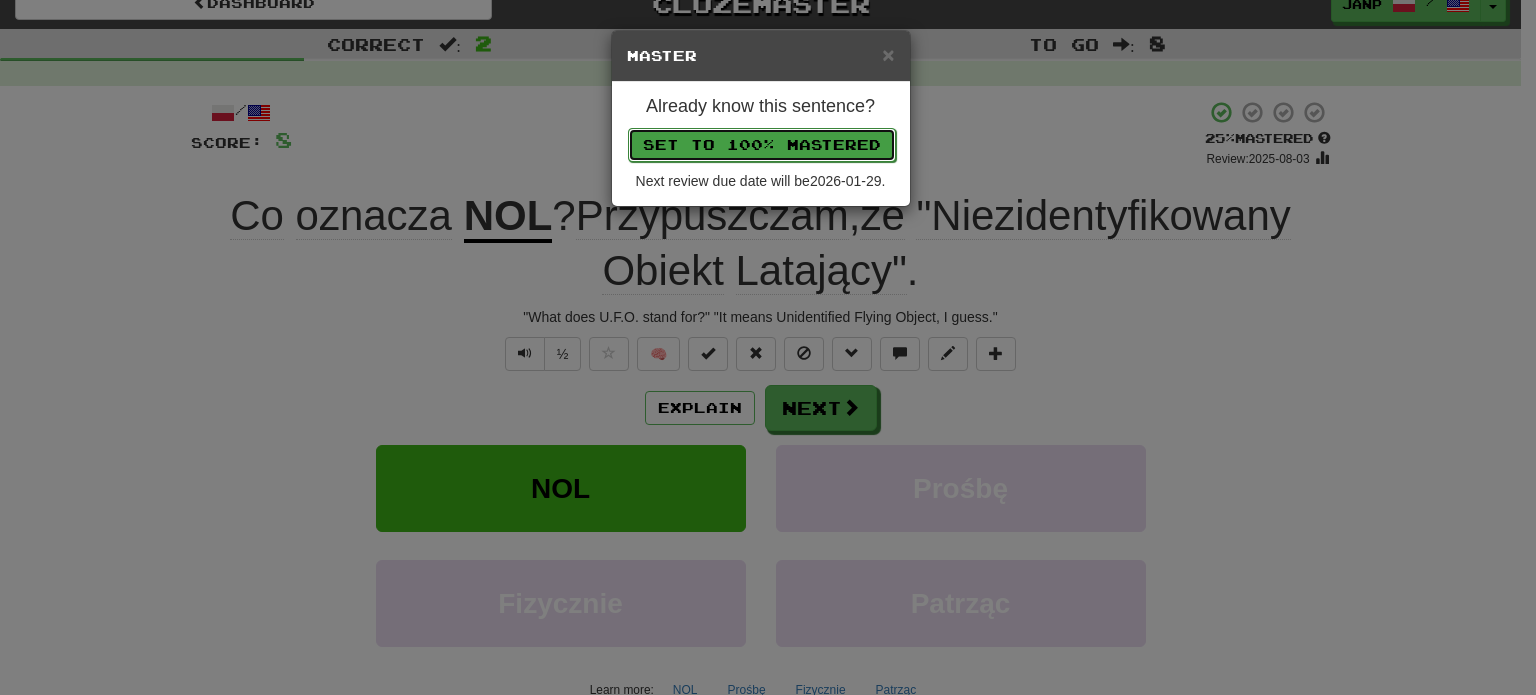 click on "Set to 100% Mastered" at bounding box center [762, 145] 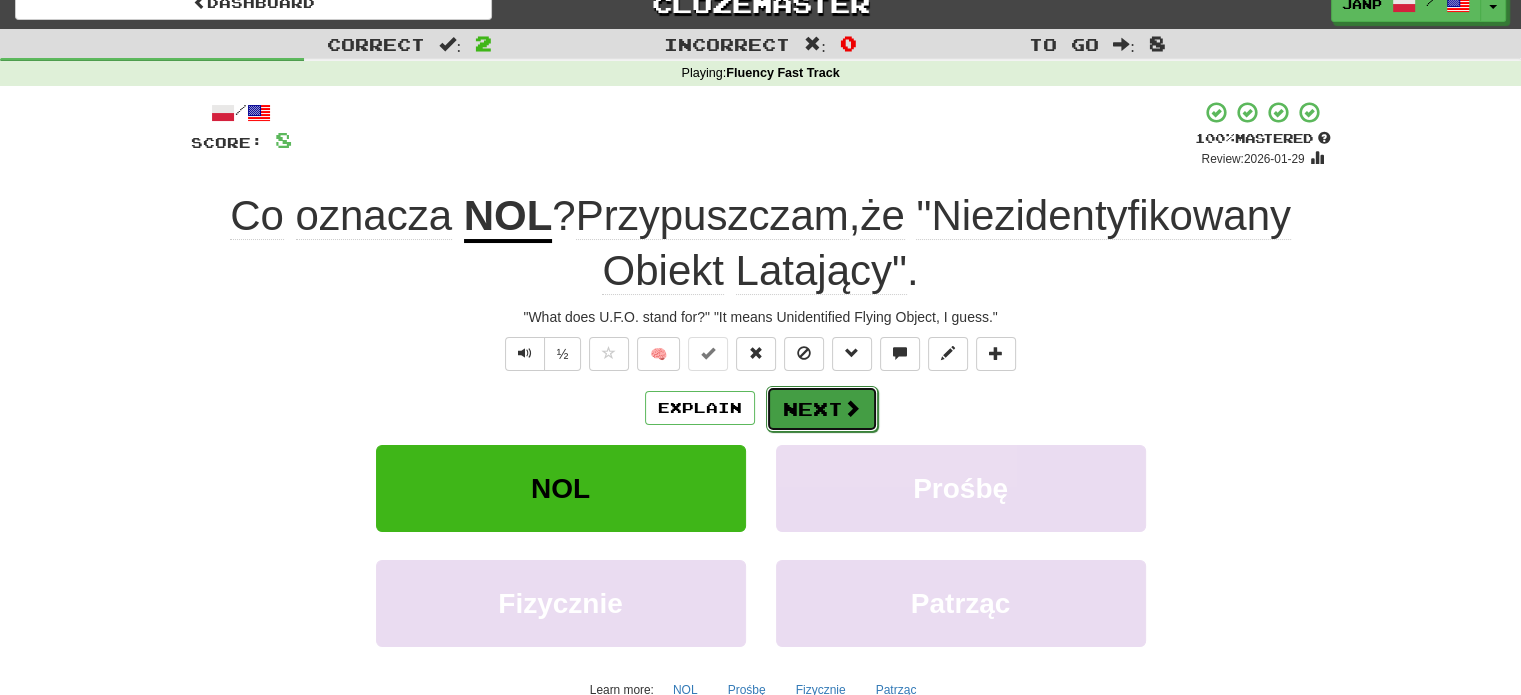 click on "Next" at bounding box center (822, 409) 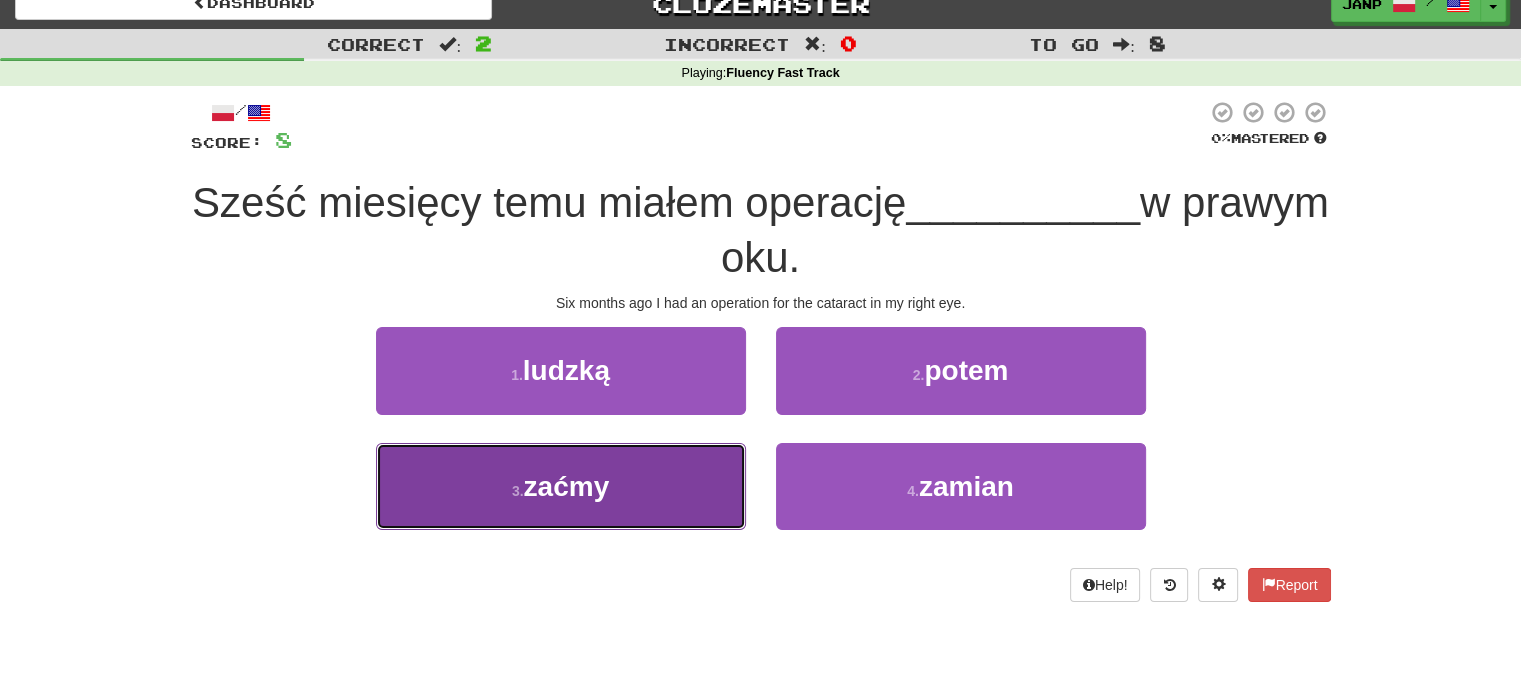 click on "3 .  zaćmy" at bounding box center [561, 486] 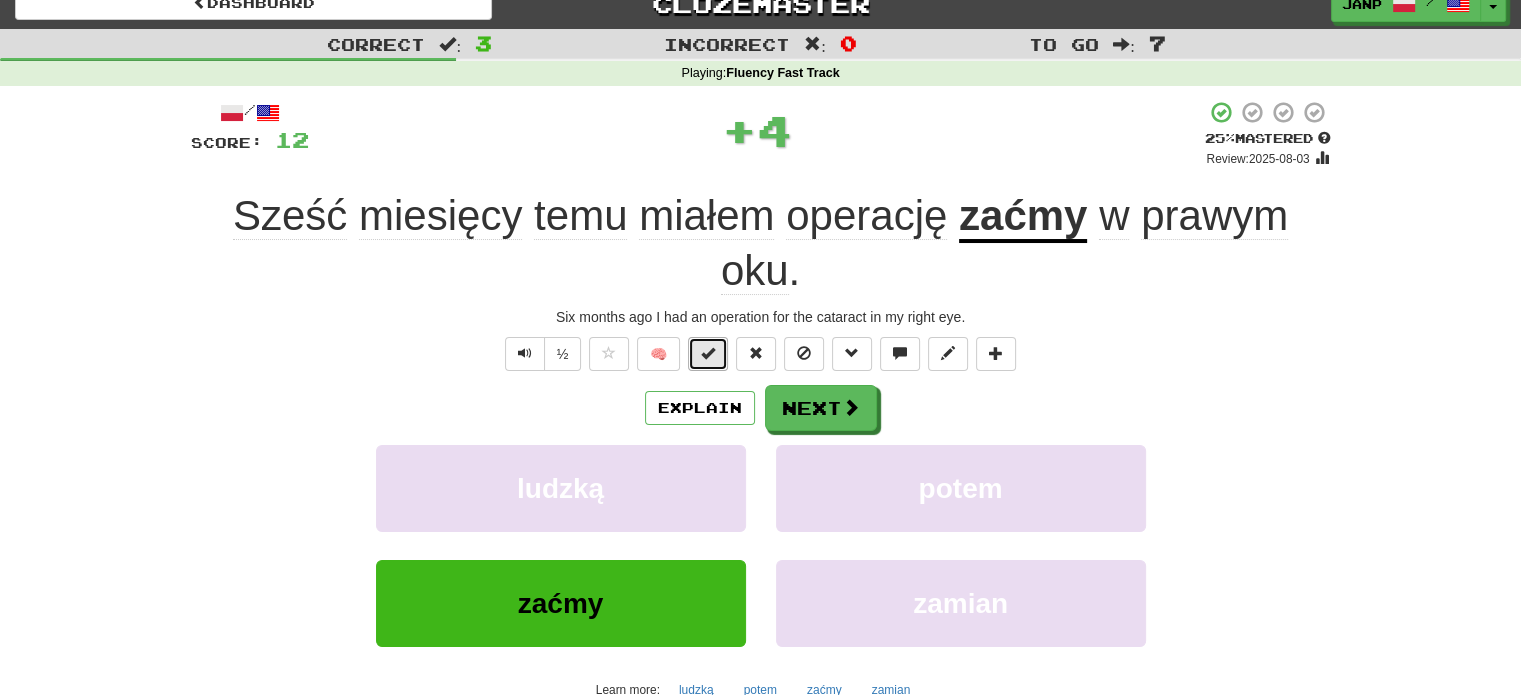 click at bounding box center [708, 353] 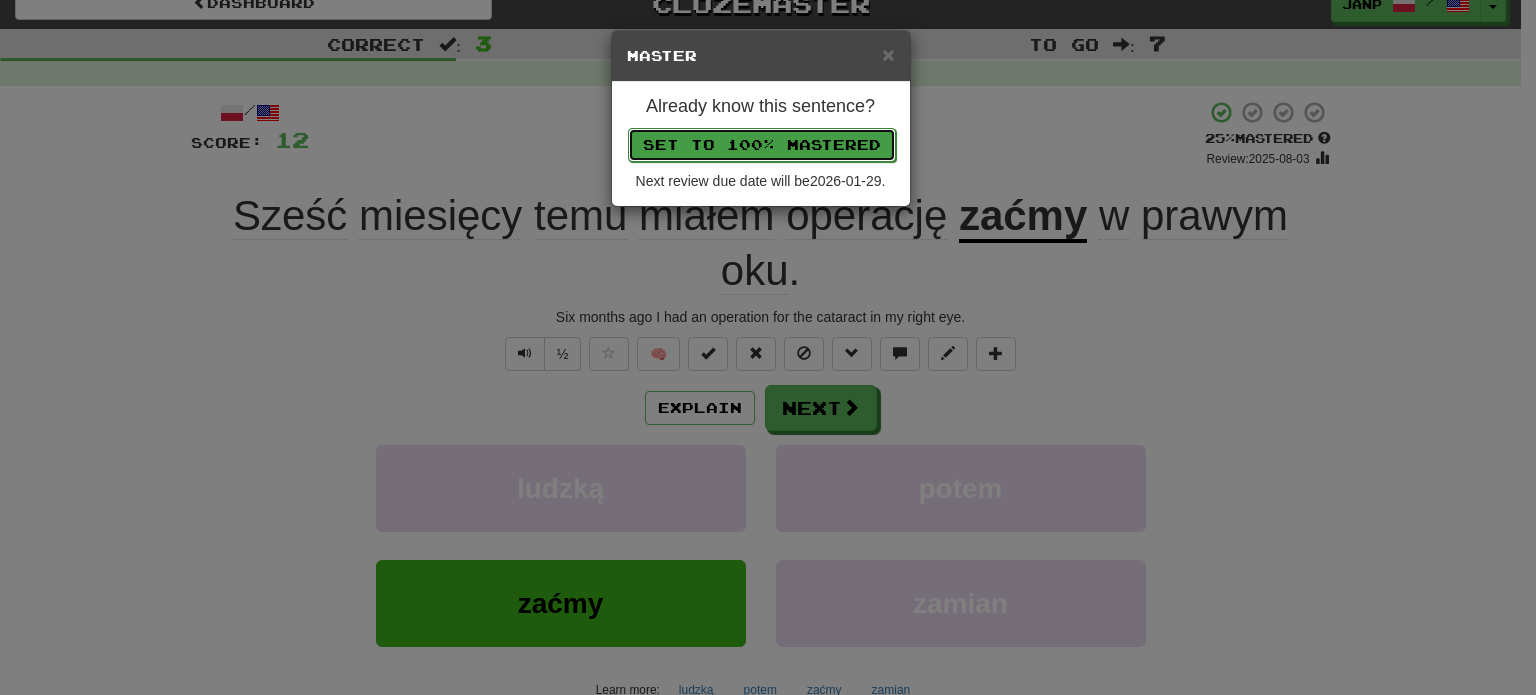 click on "Set to 100% Mastered" at bounding box center (762, 145) 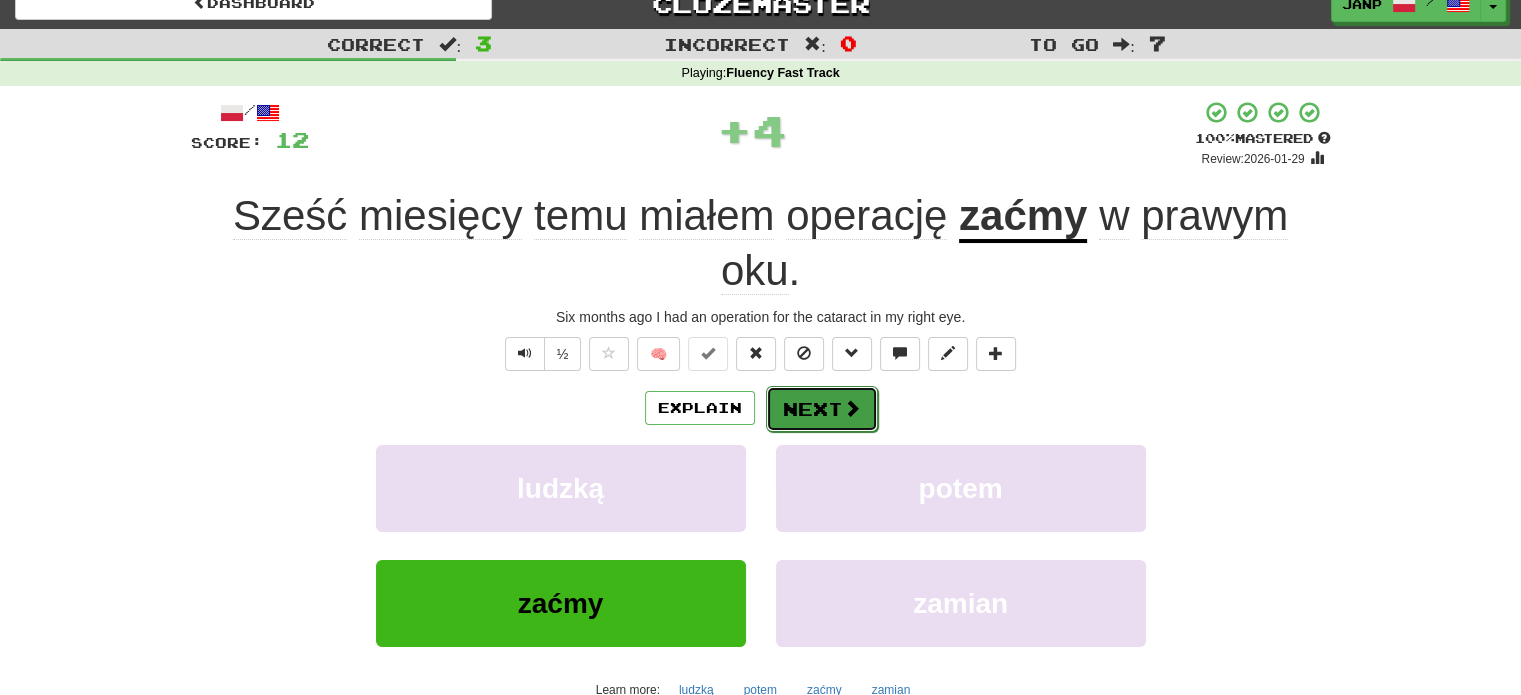 click on "Next" at bounding box center [822, 409] 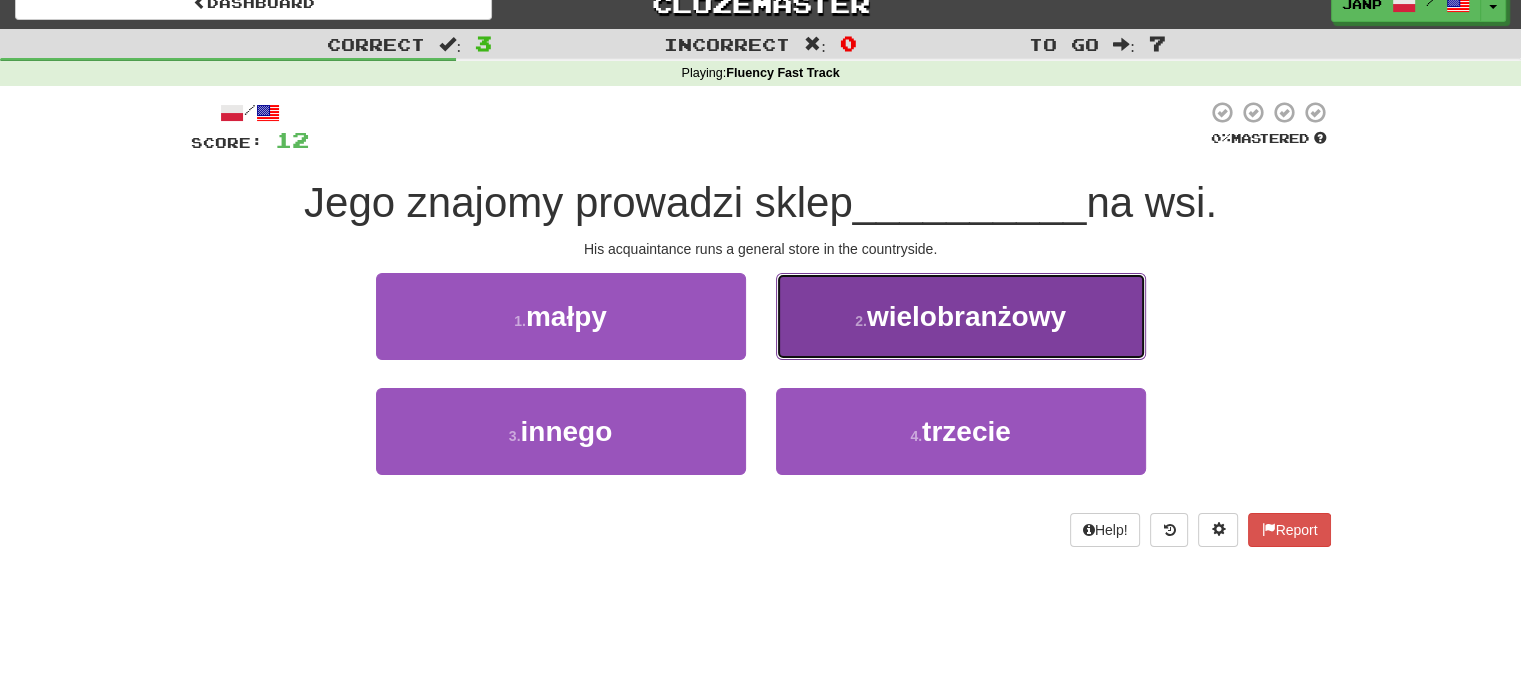 click on "2 .  wielobranżowy" at bounding box center (961, 316) 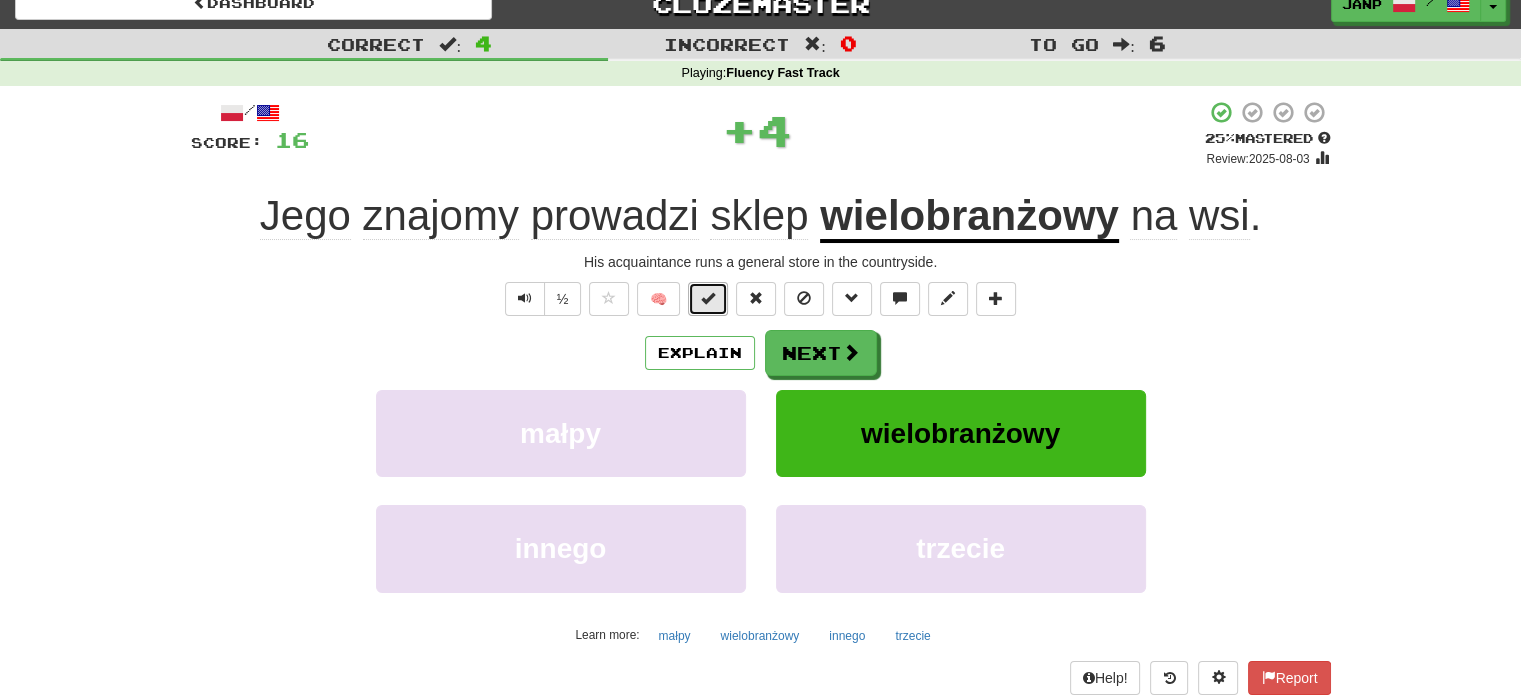 click at bounding box center [708, 299] 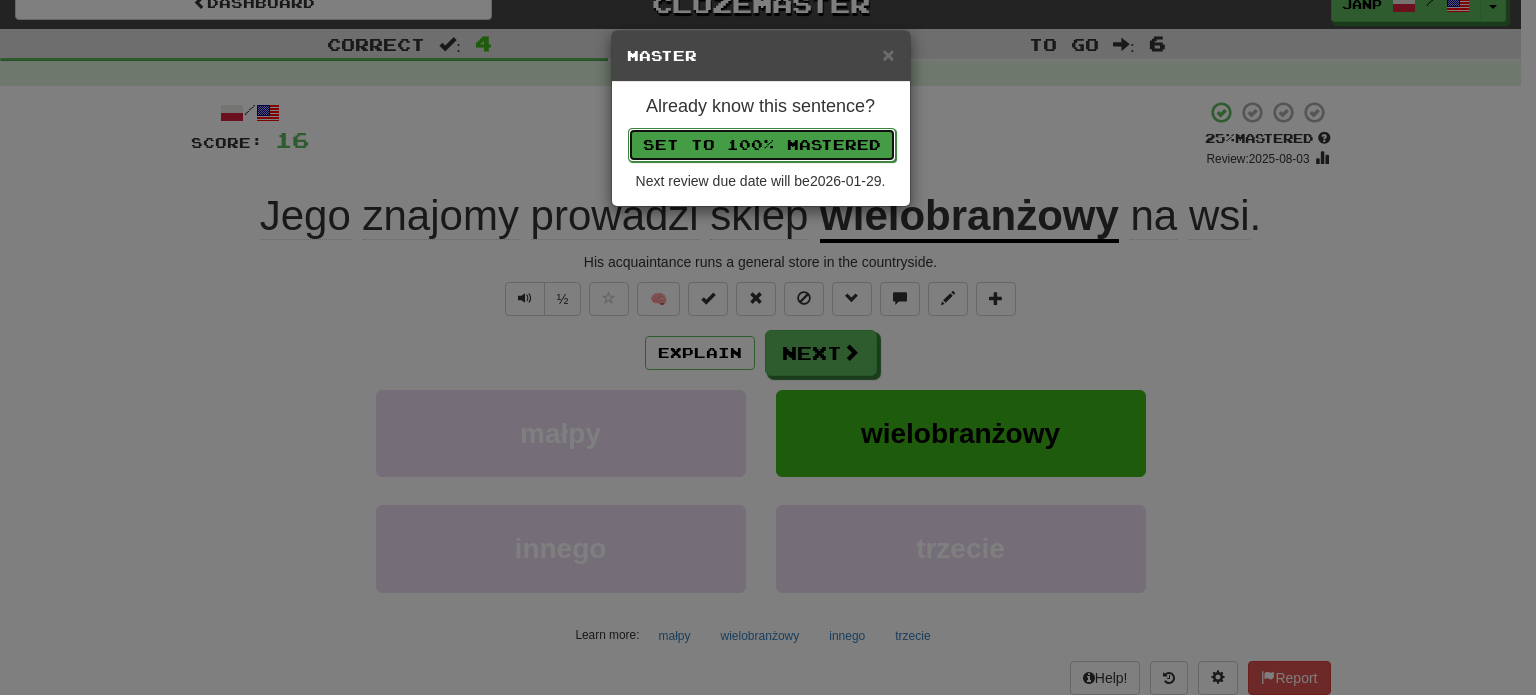click on "Set to 100% Mastered" at bounding box center [762, 145] 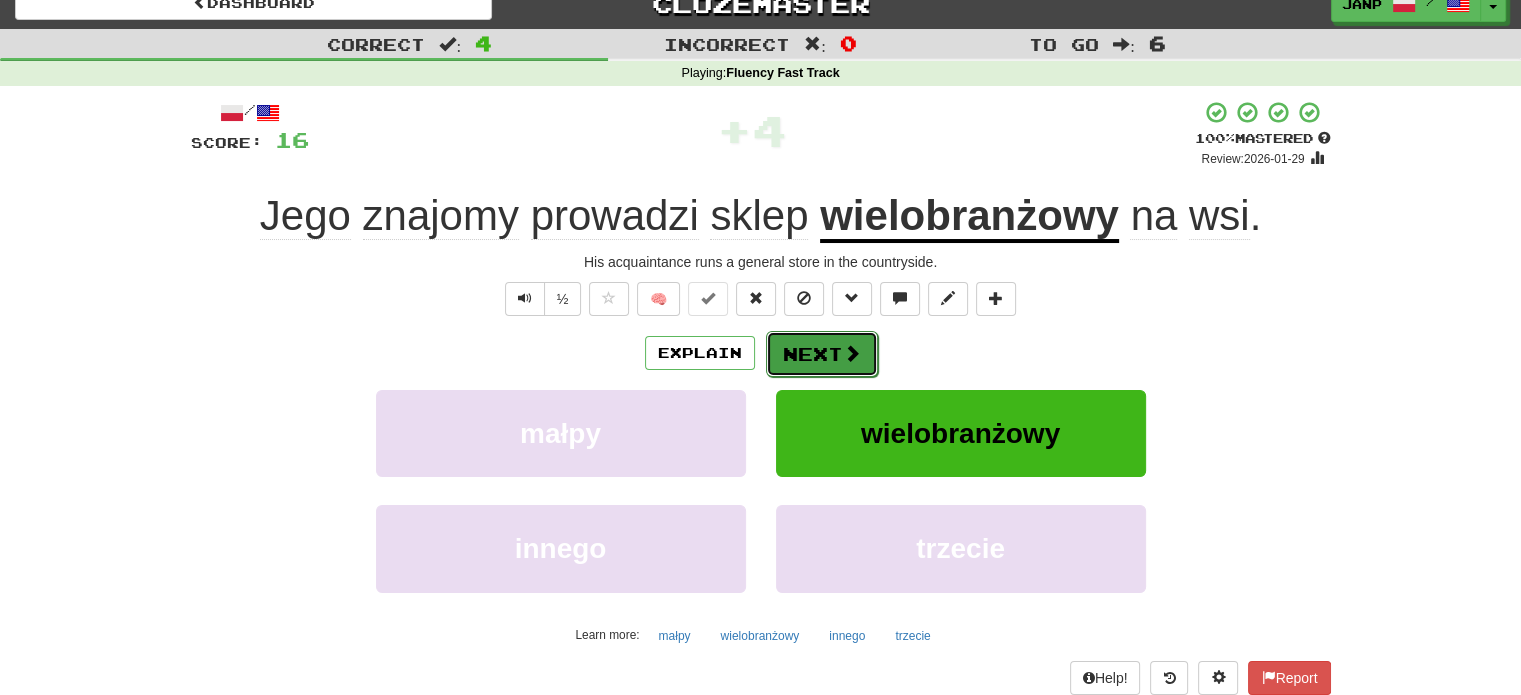 click on "Next" at bounding box center [822, 354] 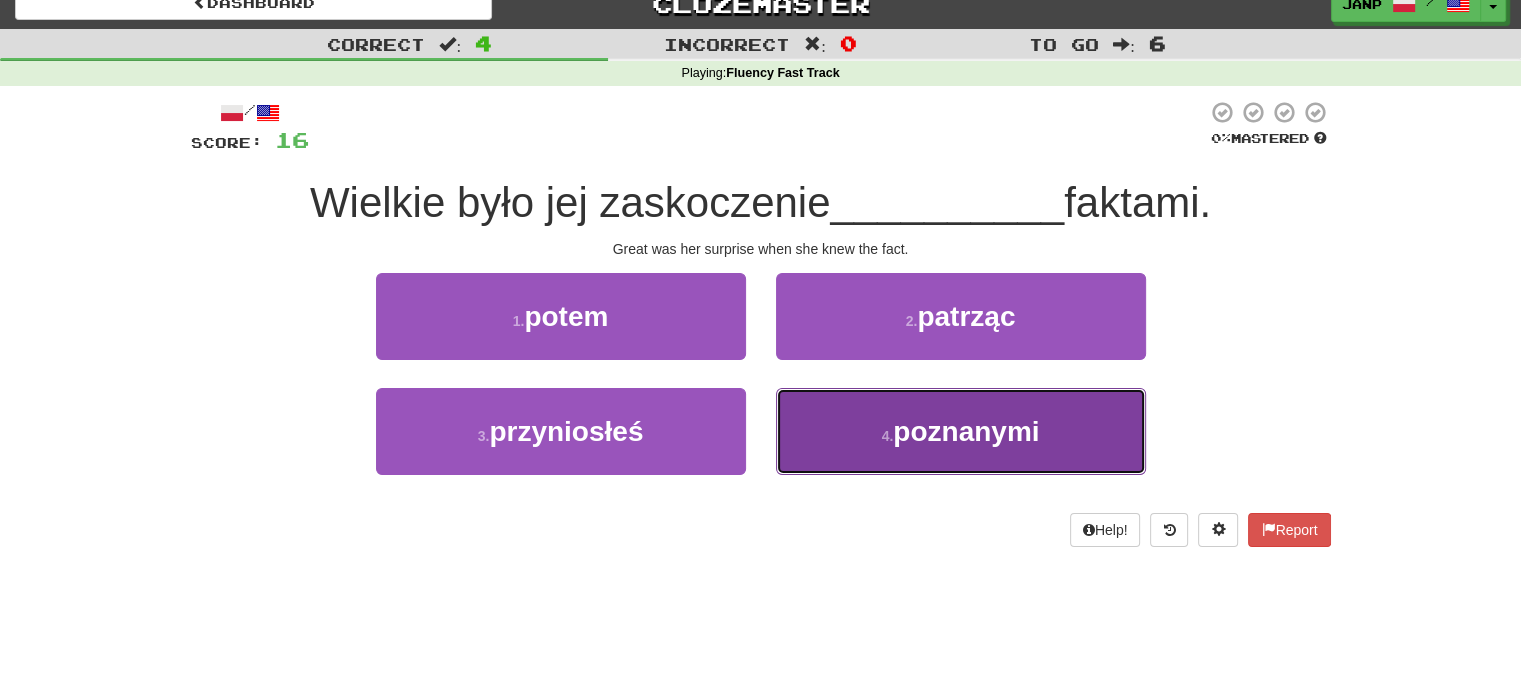 click on "4 .  poznanymi" at bounding box center (961, 431) 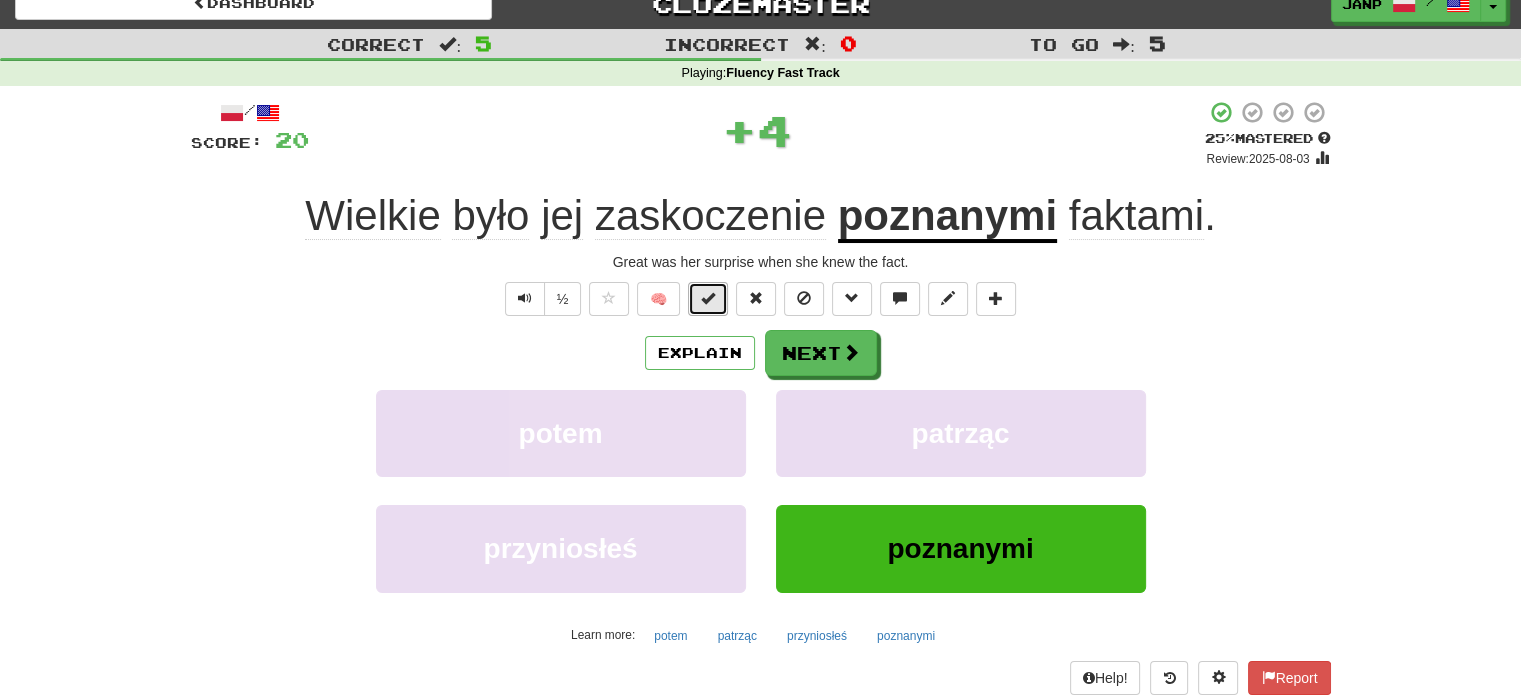 click at bounding box center (708, 298) 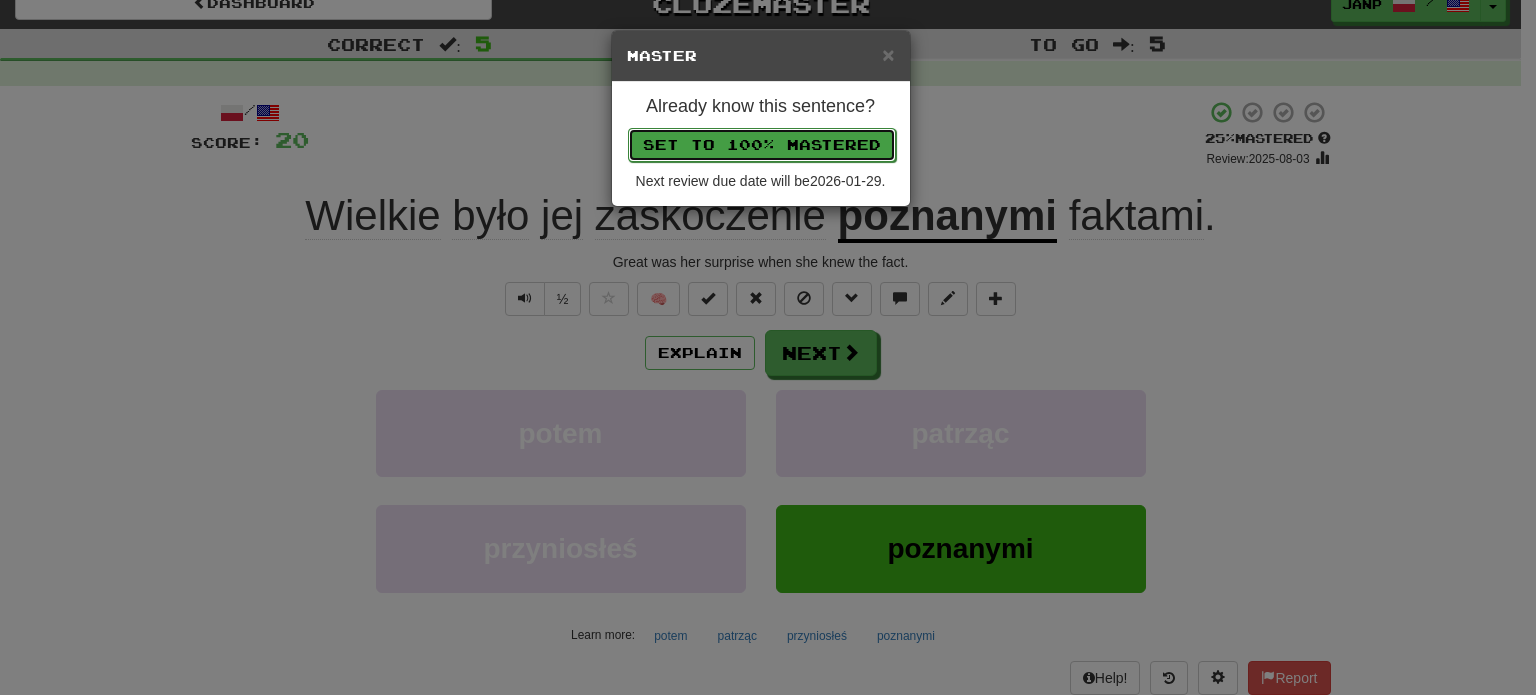 click on "Set to 100% Mastered" at bounding box center [762, 145] 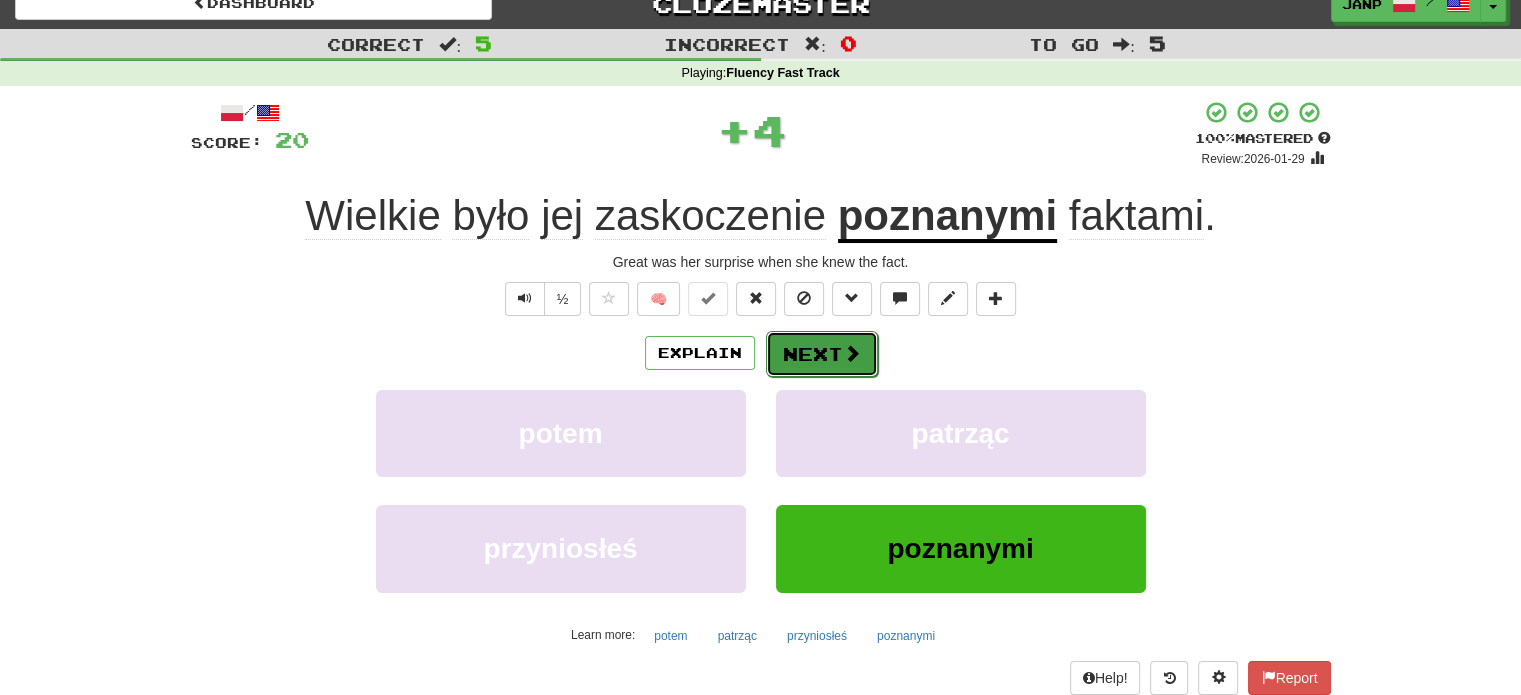 click on "Next" at bounding box center (822, 354) 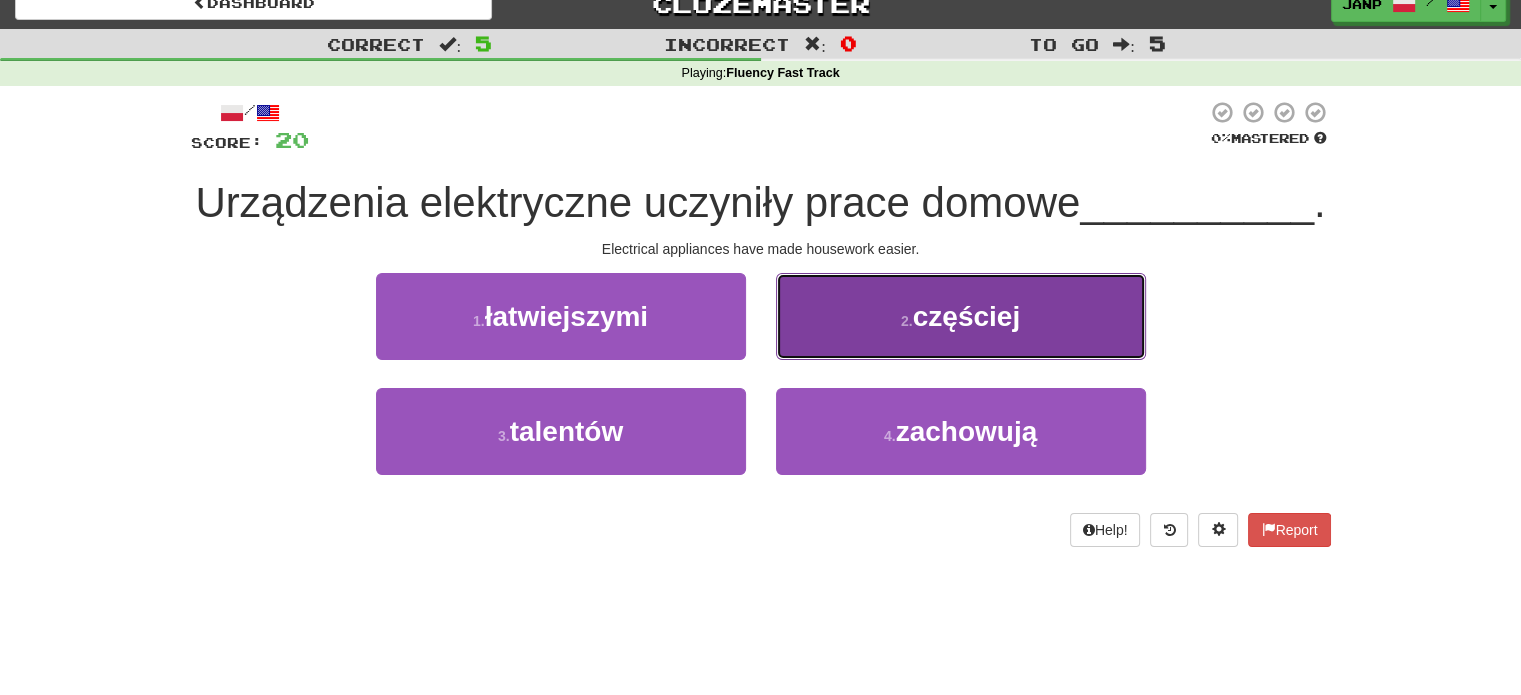 click on "2 .  częściej" at bounding box center [961, 316] 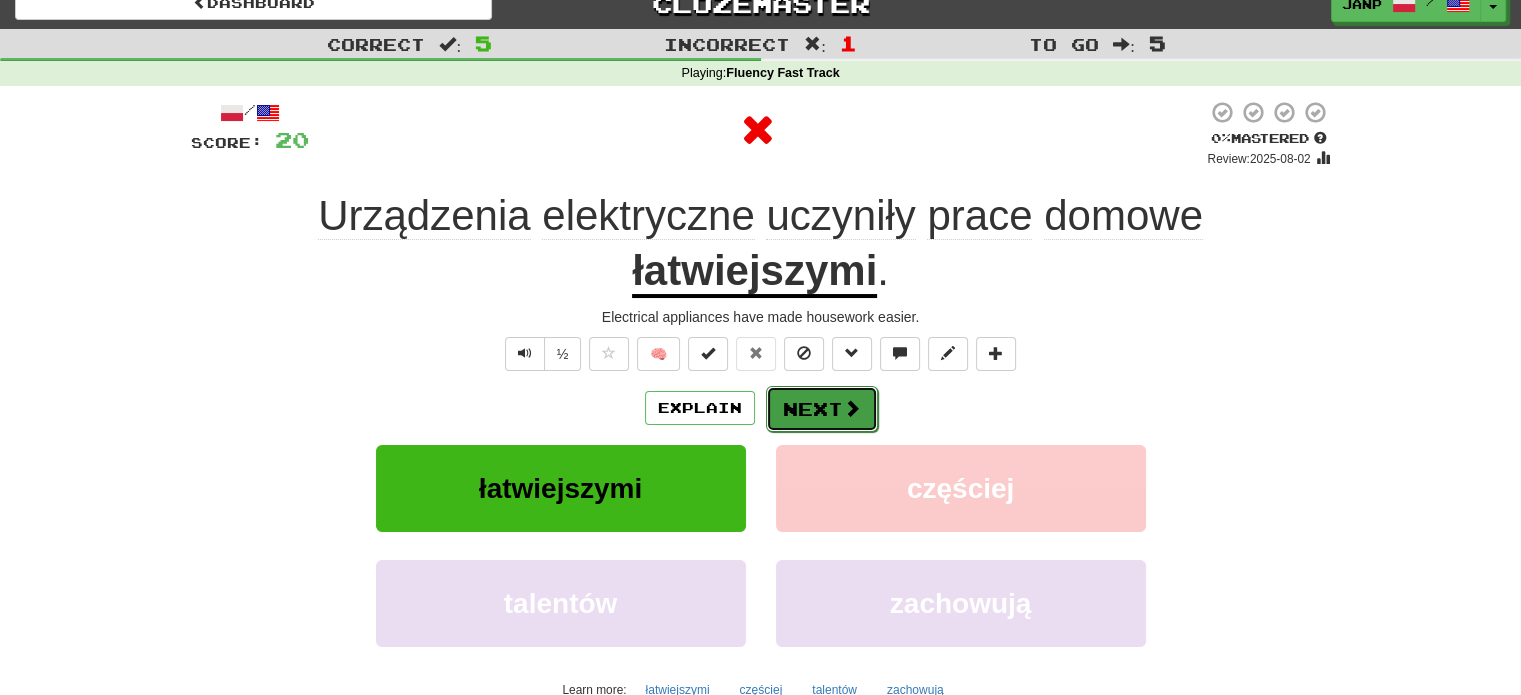 click on "Next" at bounding box center [822, 409] 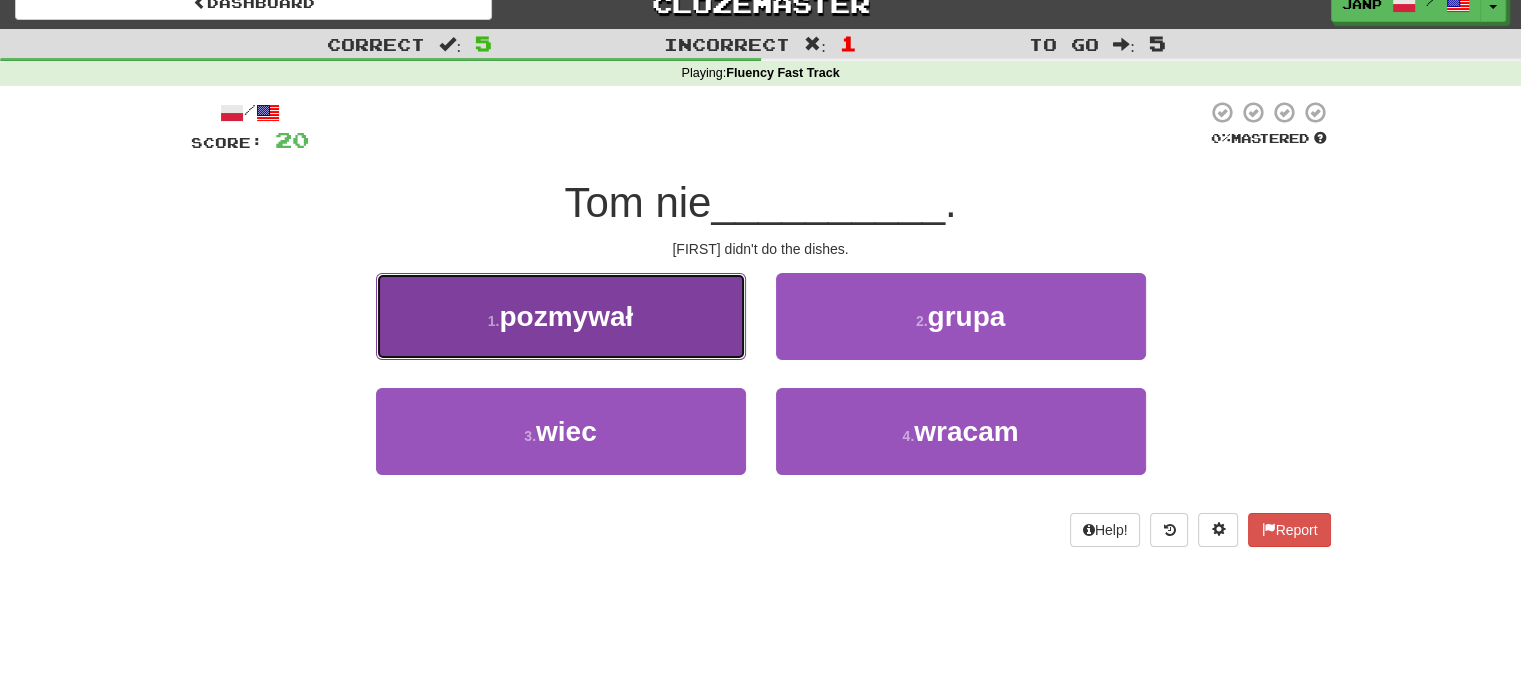 click on "1 .  pozmywał" at bounding box center [561, 316] 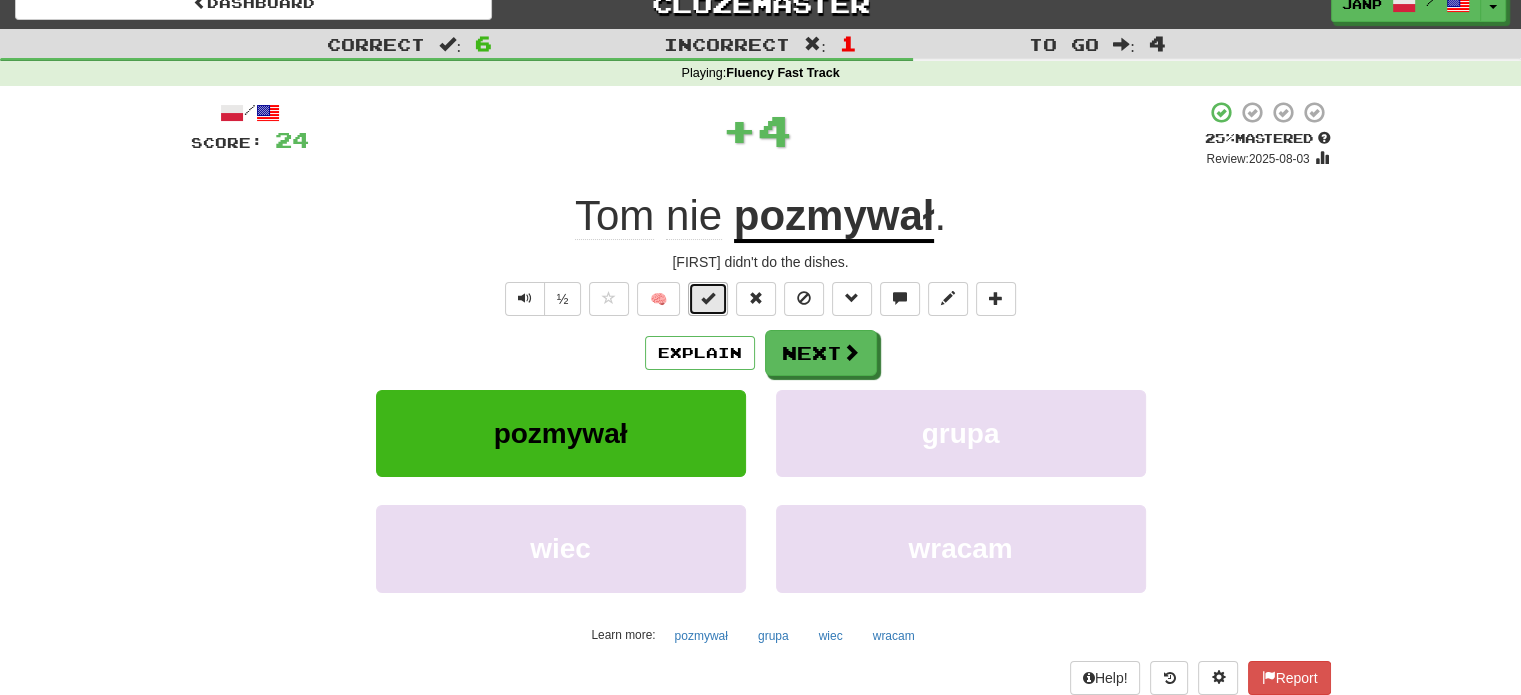 click at bounding box center [708, 299] 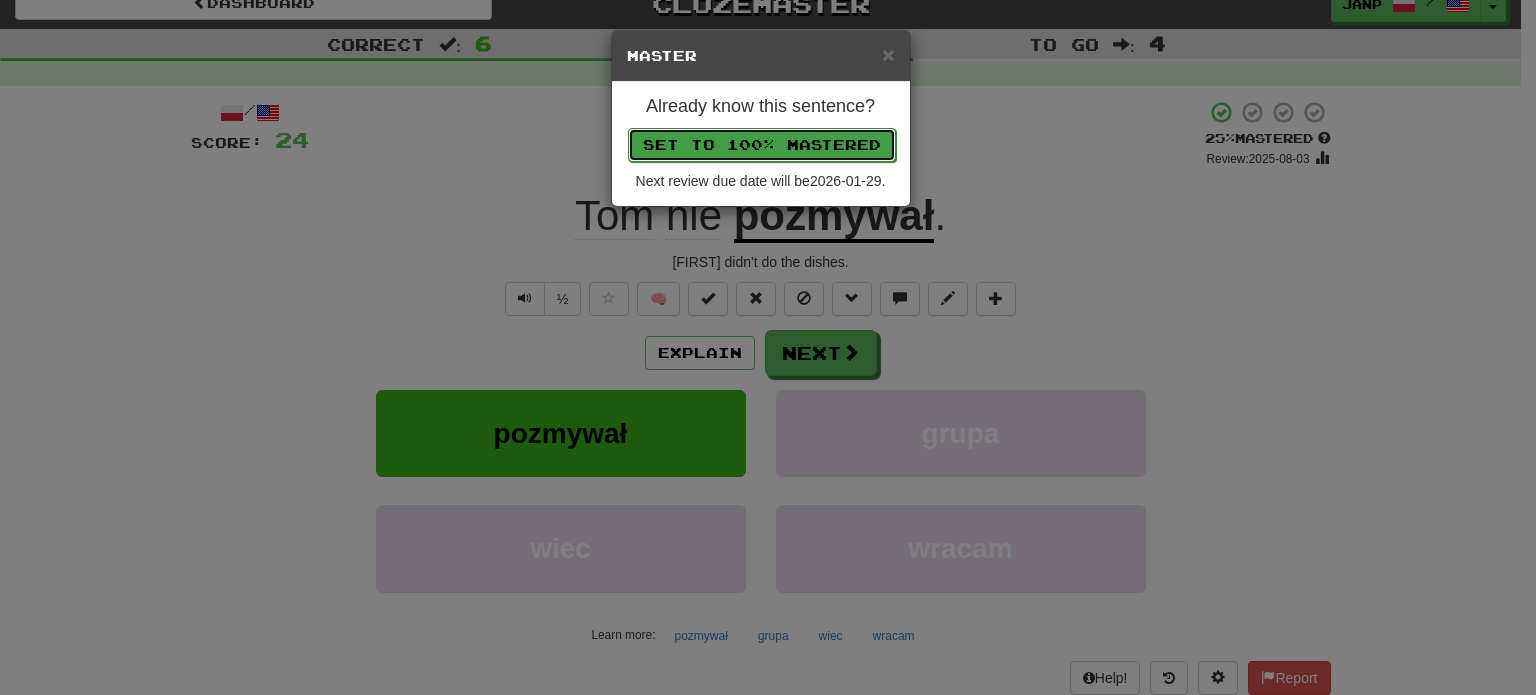 click on "Set to 100% Mastered" at bounding box center [762, 145] 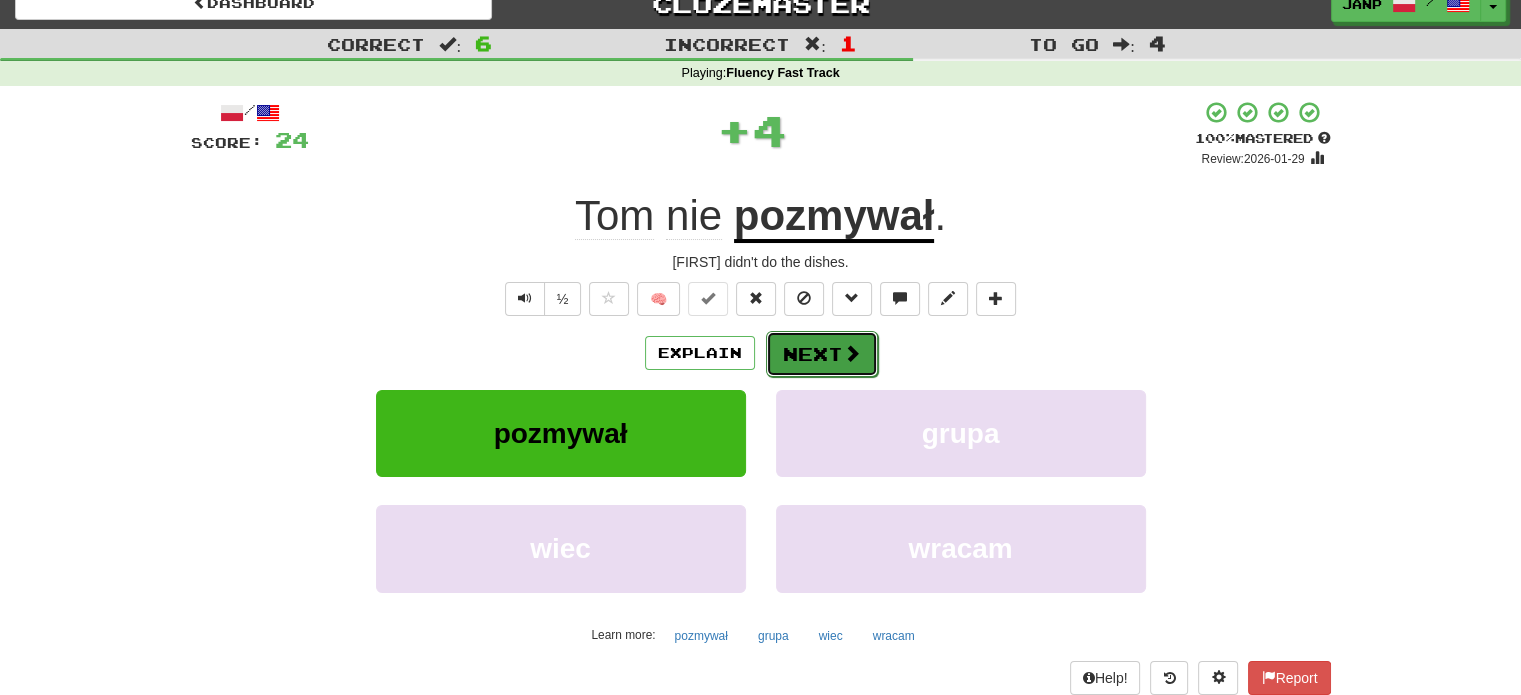 click on "Next" at bounding box center (822, 354) 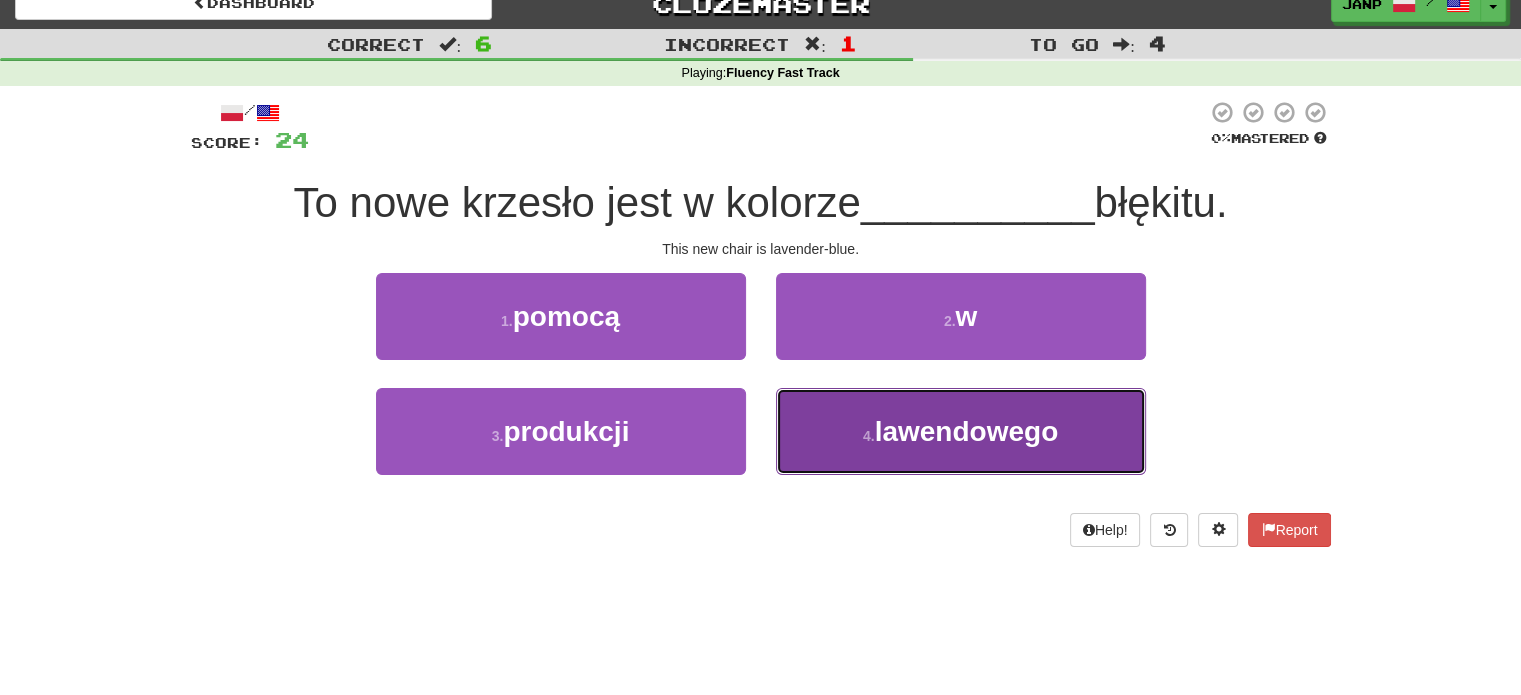 click on "4 .  lawendowego" at bounding box center [961, 431] 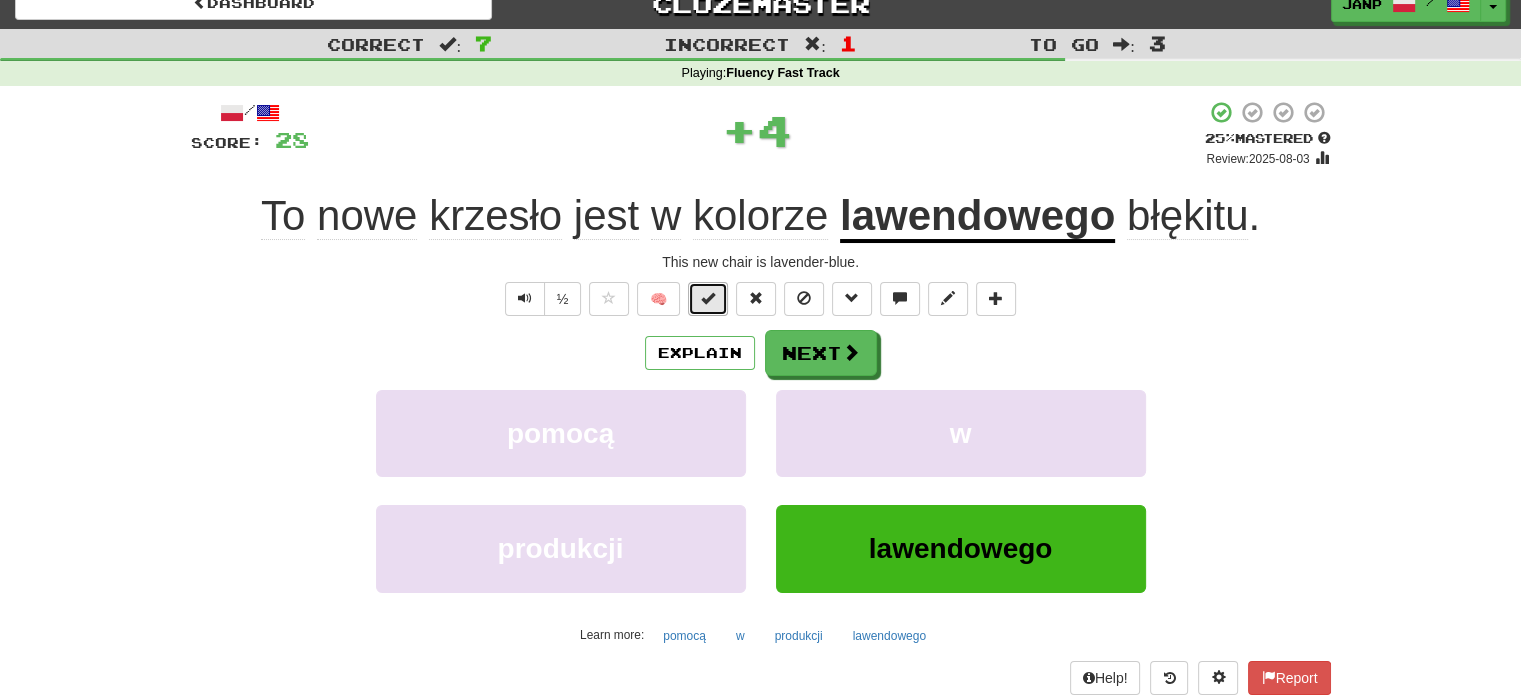 click at bounding box center (708, 299) 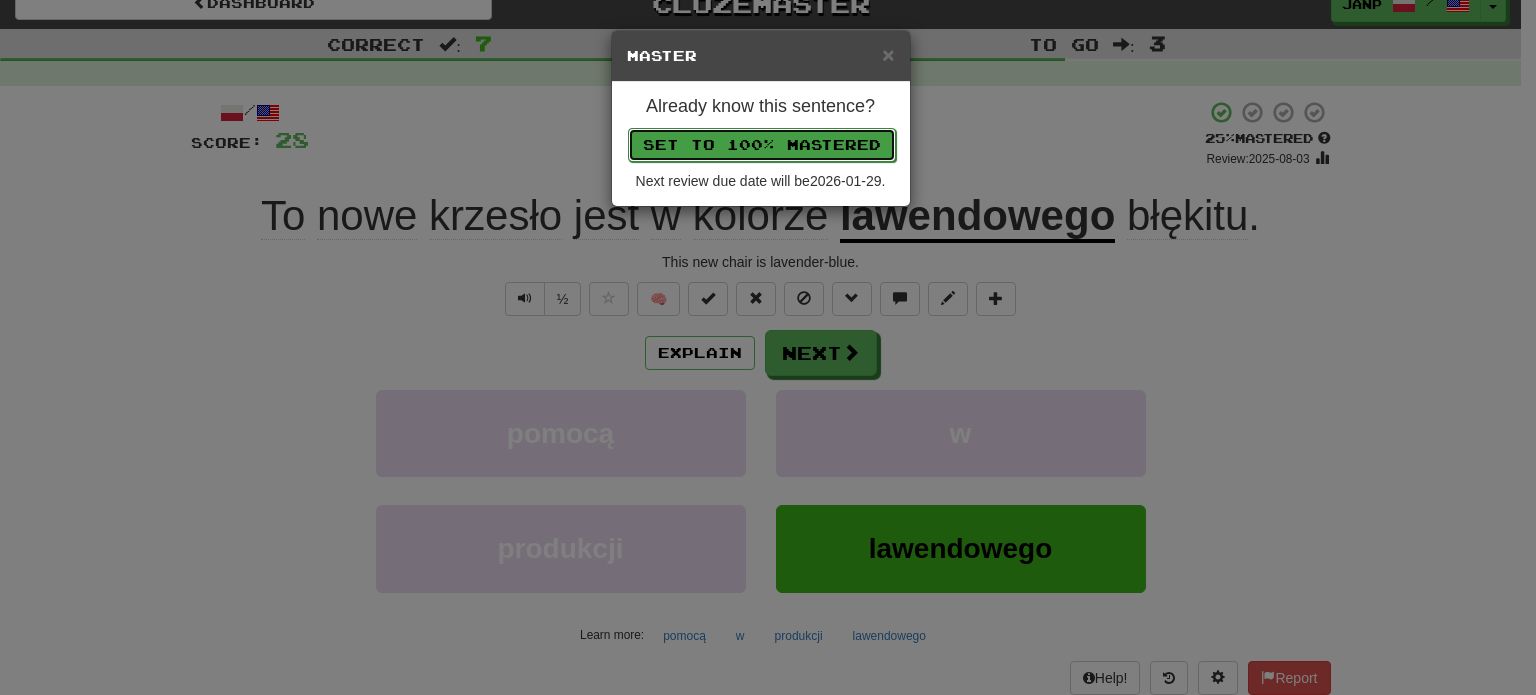 click on "Set to 100% Mastered" at bounding box center [762, 145] 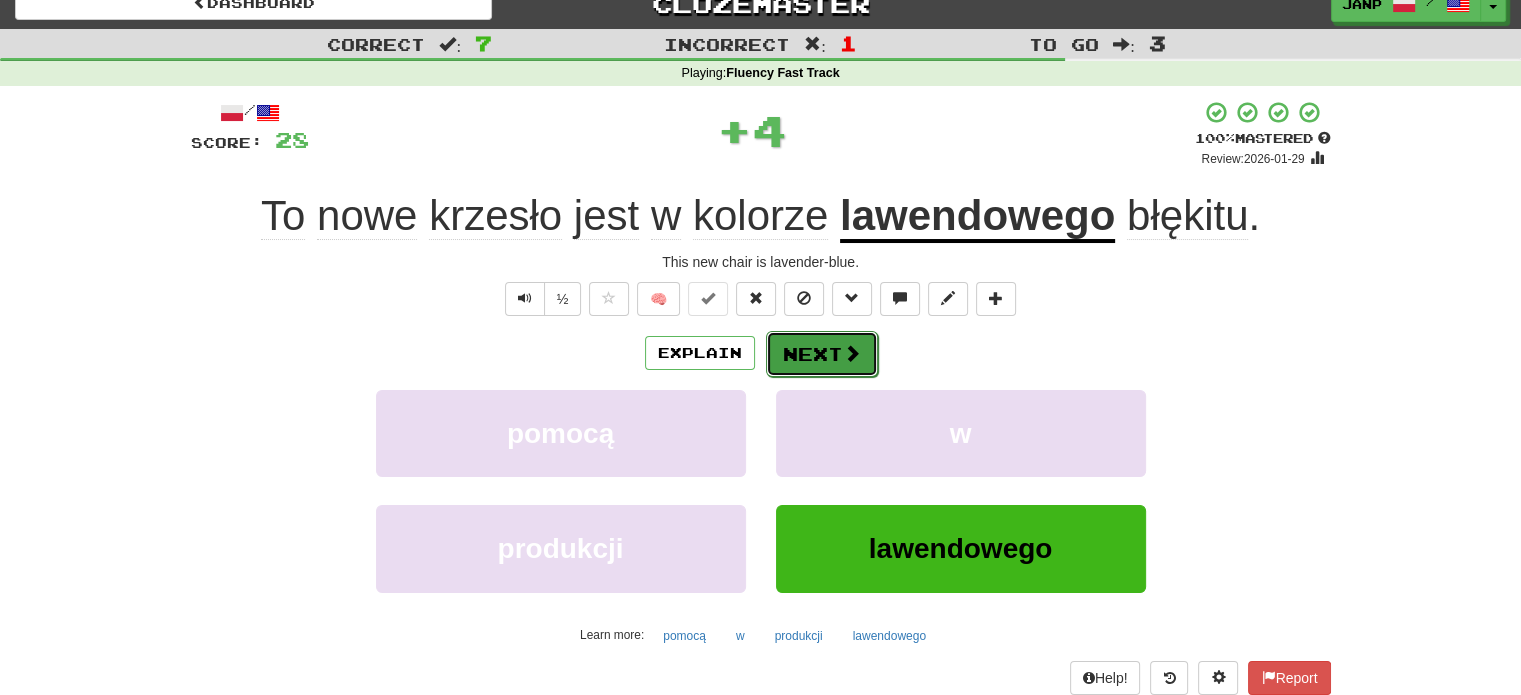 click on "Next" at bounding box center [822, 354] 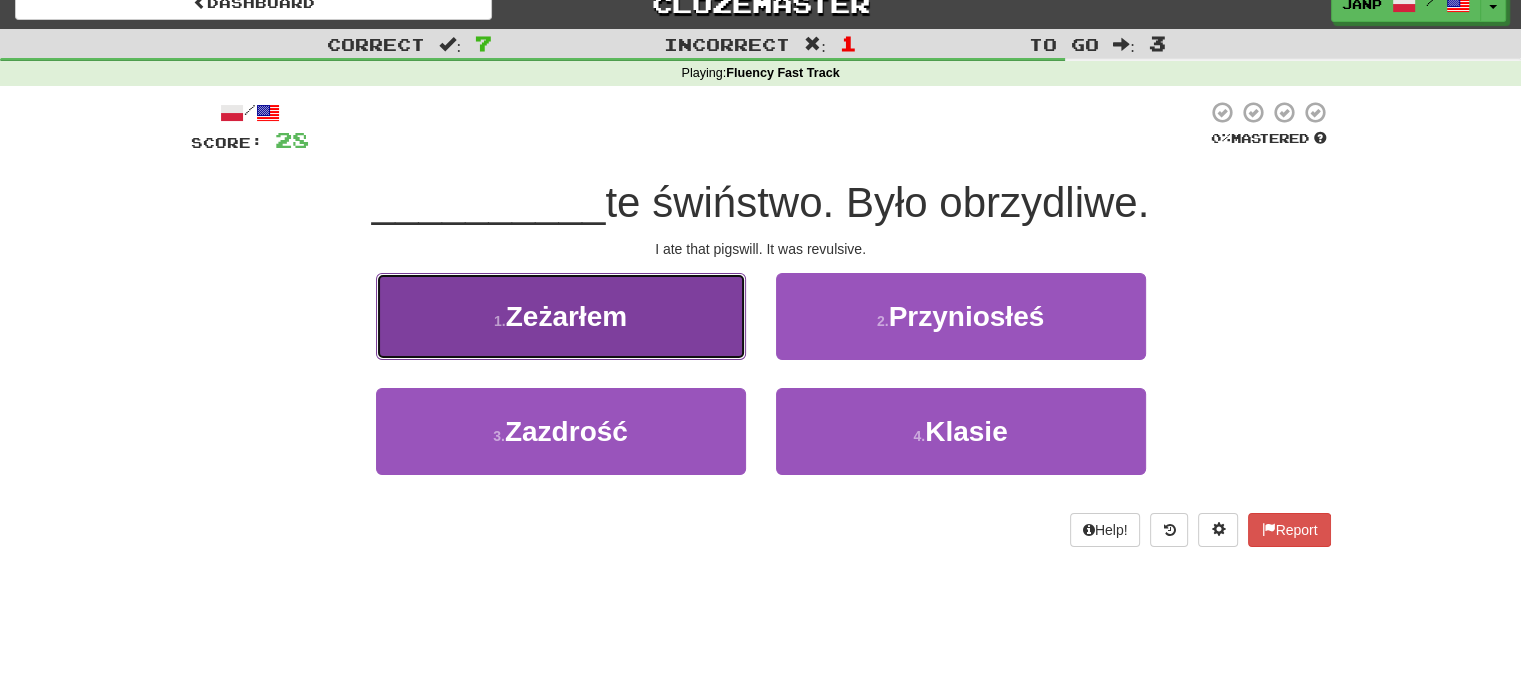 click on "1 .  Zeżarłem" at bounding box center (561, 316) 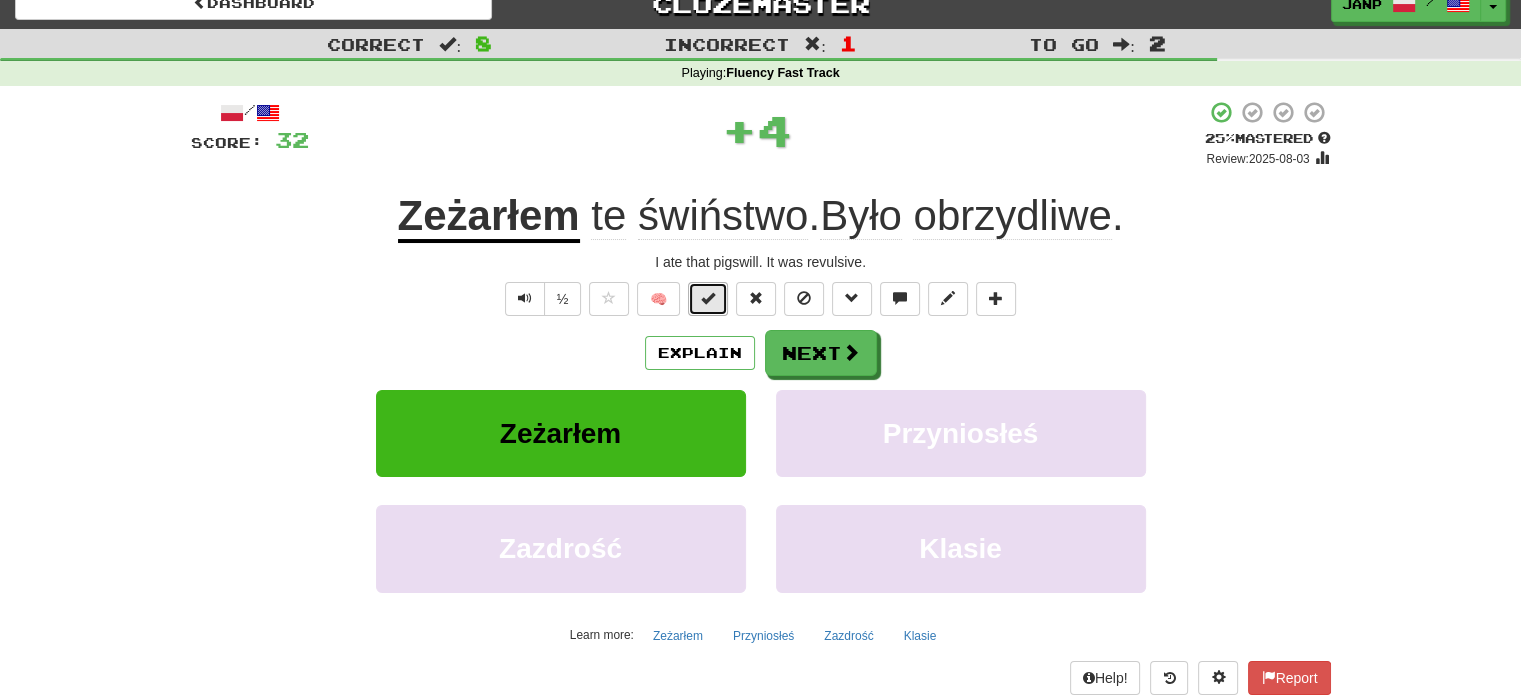 click at bounding box center [708, 299] 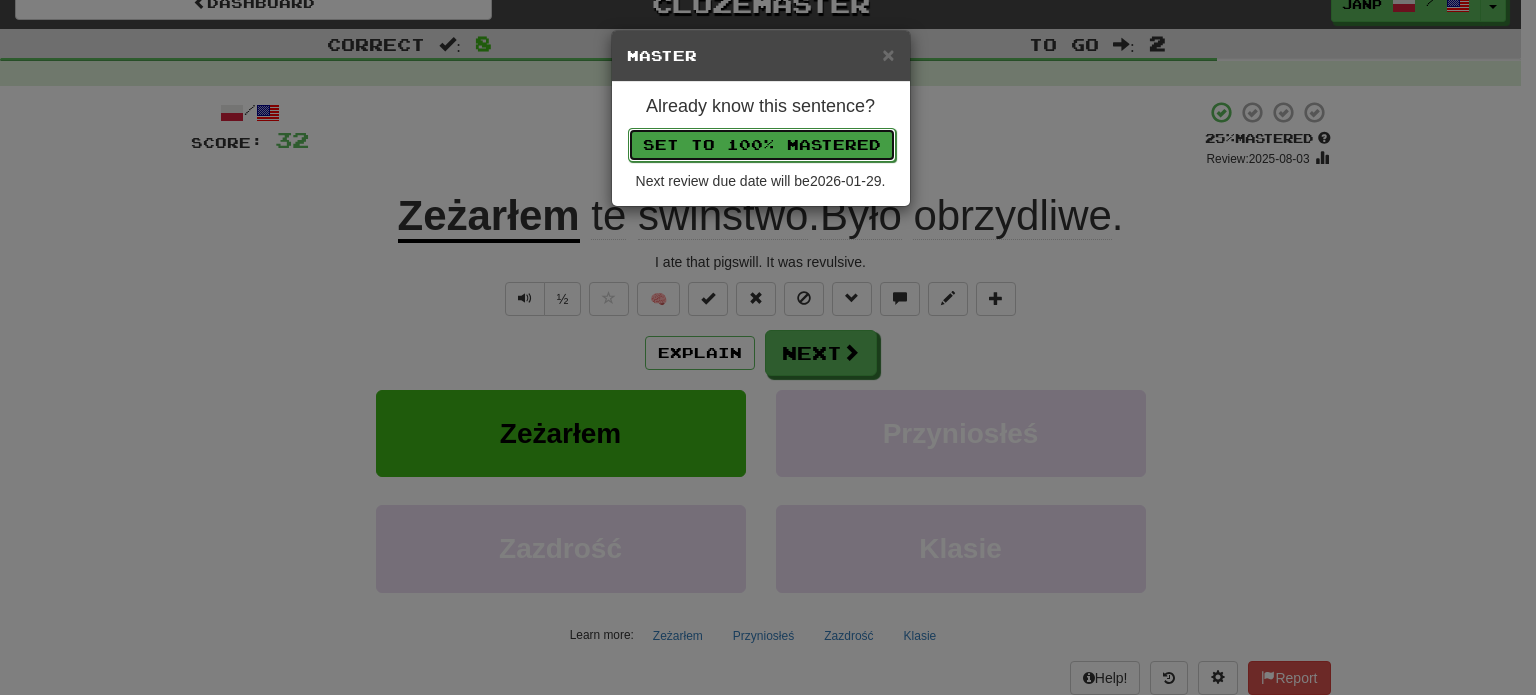 click on "Set to 100% Mastered" at bounding box center (762, 145) 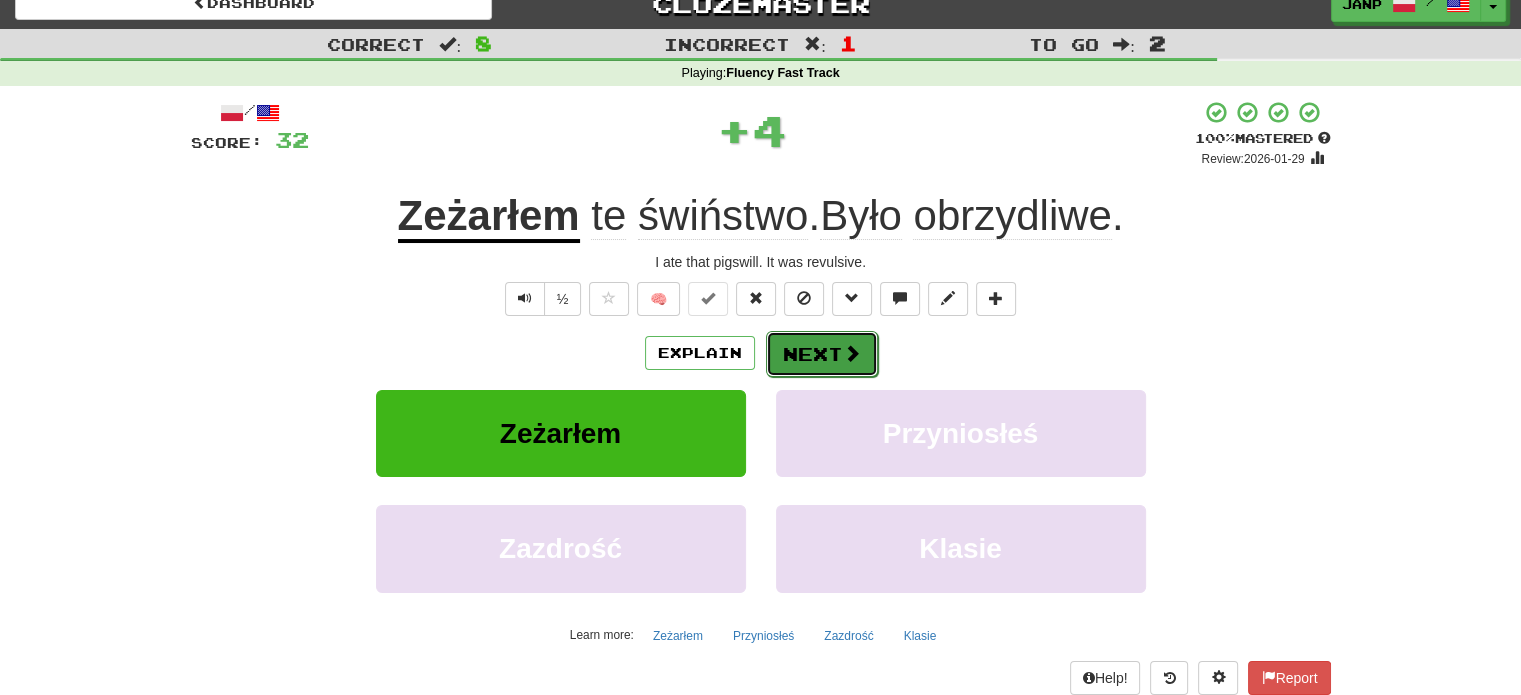 click on "Next" at bounding box center (822, 354) 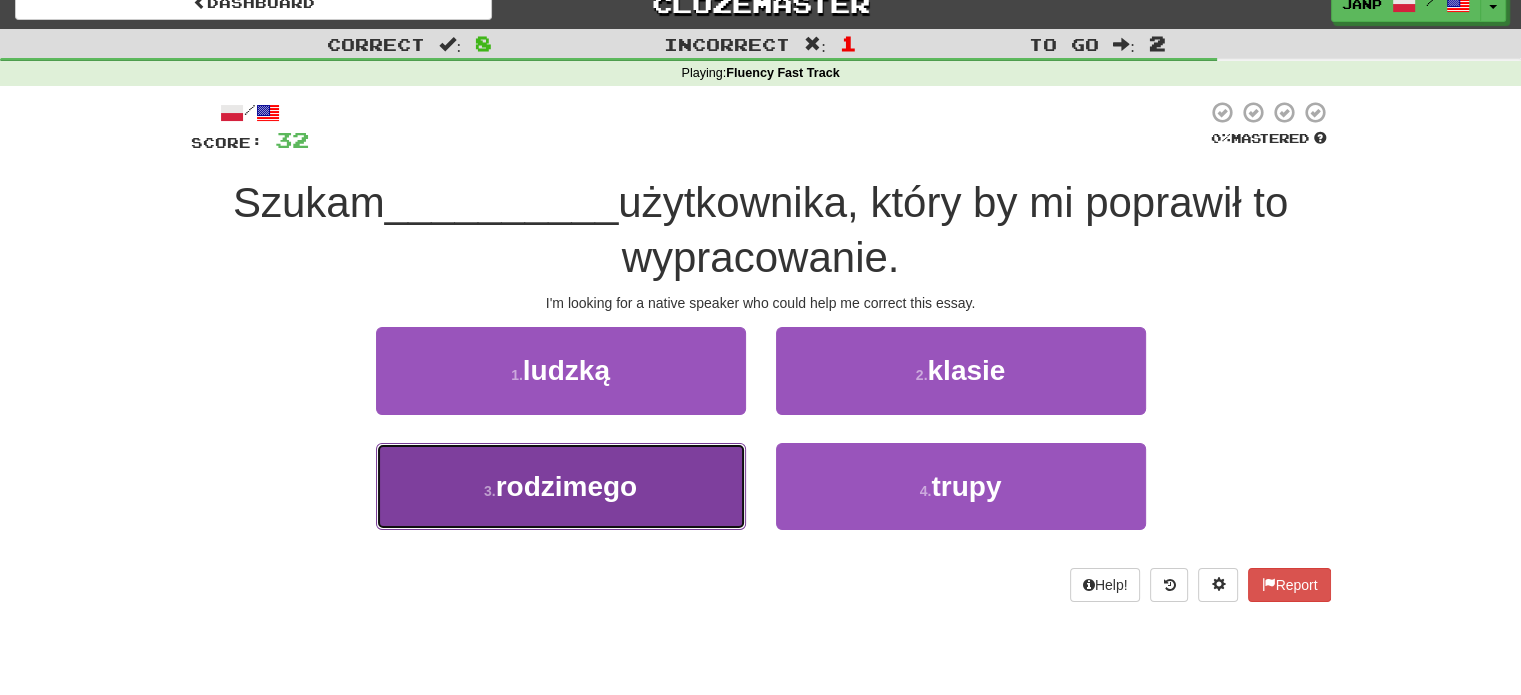 click on "3 .  rodzimego" at bounding box center (561, 486) 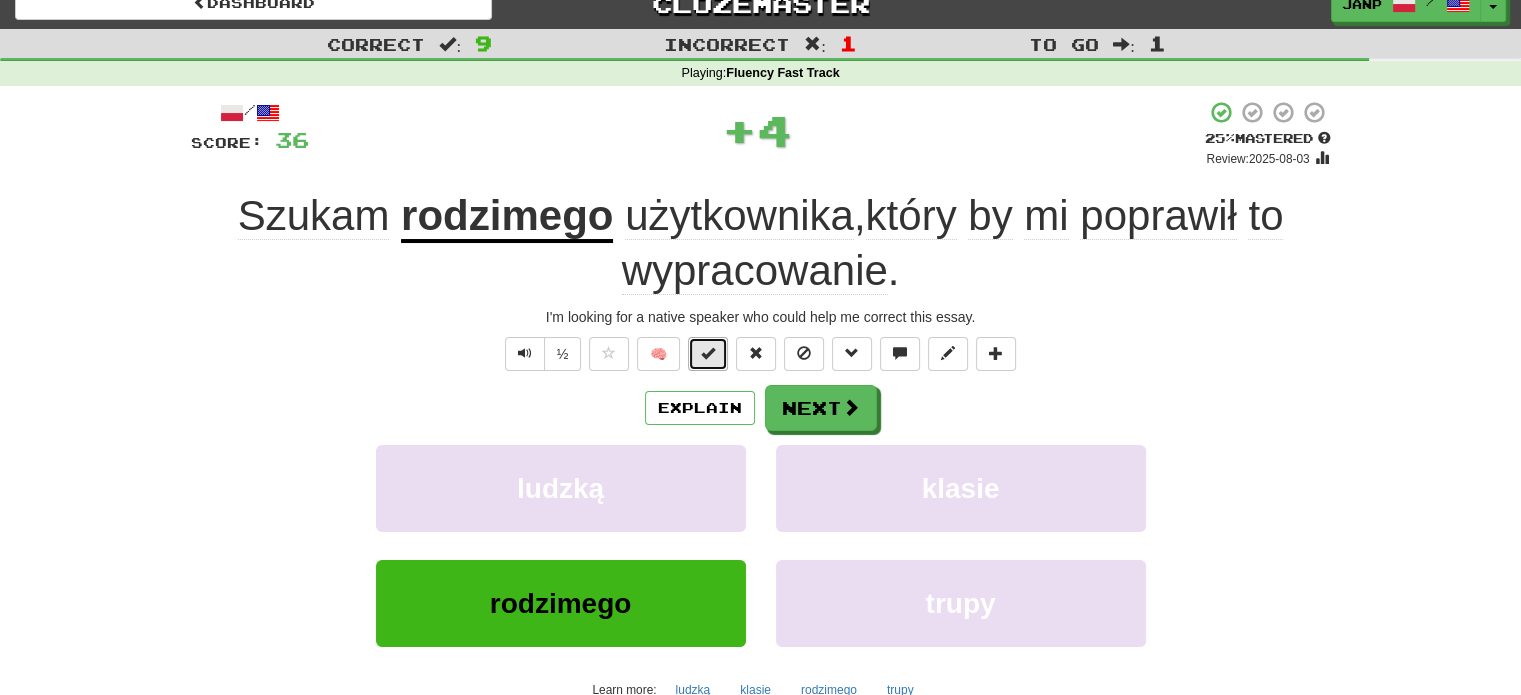 click at bounding box center (708, 353) 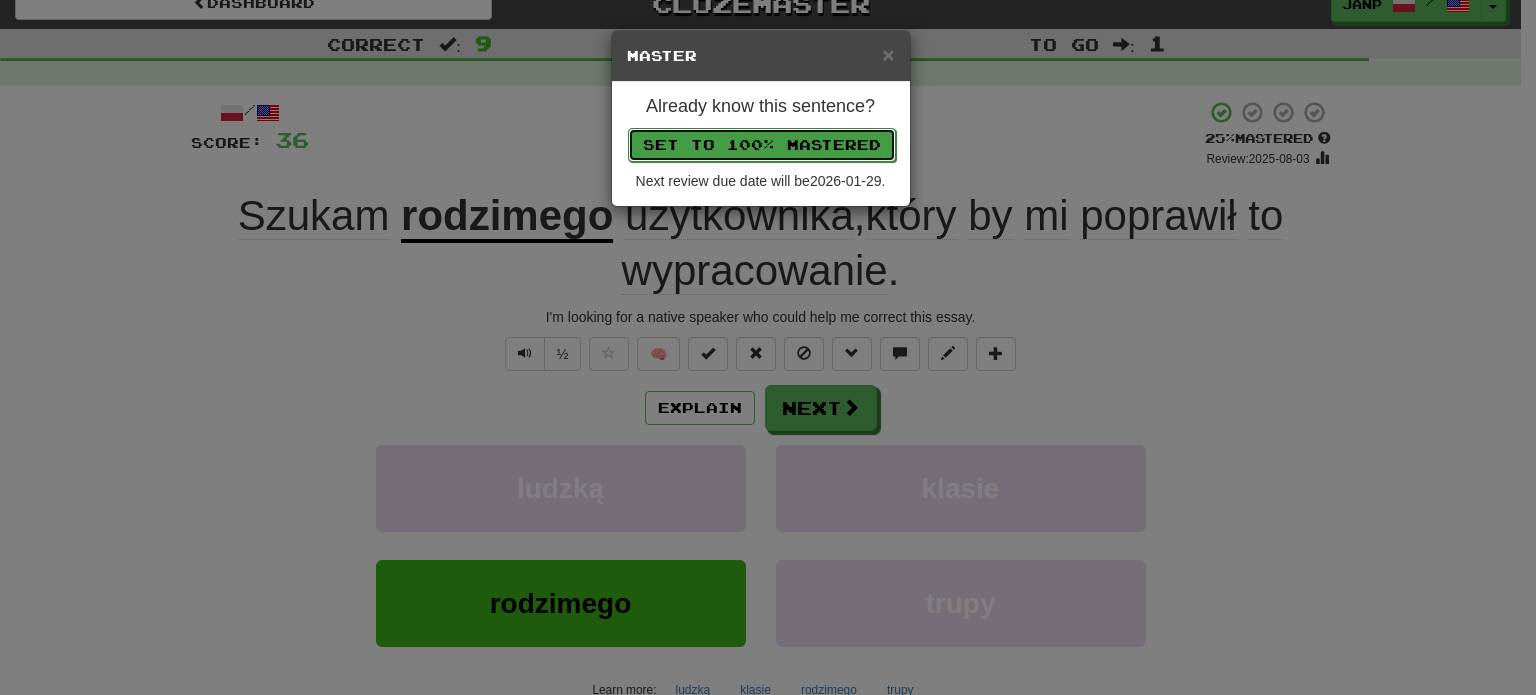 click on "Set to 100% Mastered" at bounding box center (762, 145) 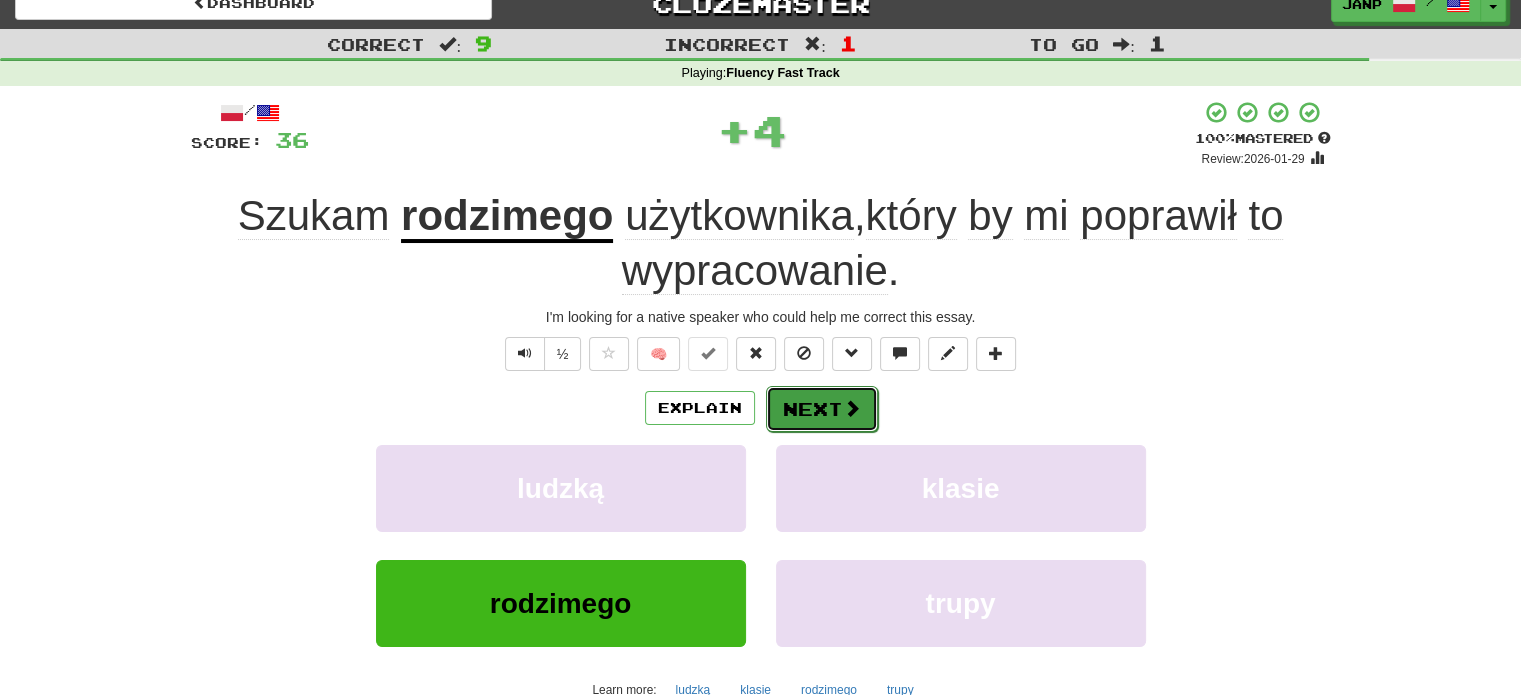 click on "Next" at bounding box center (822, 409) 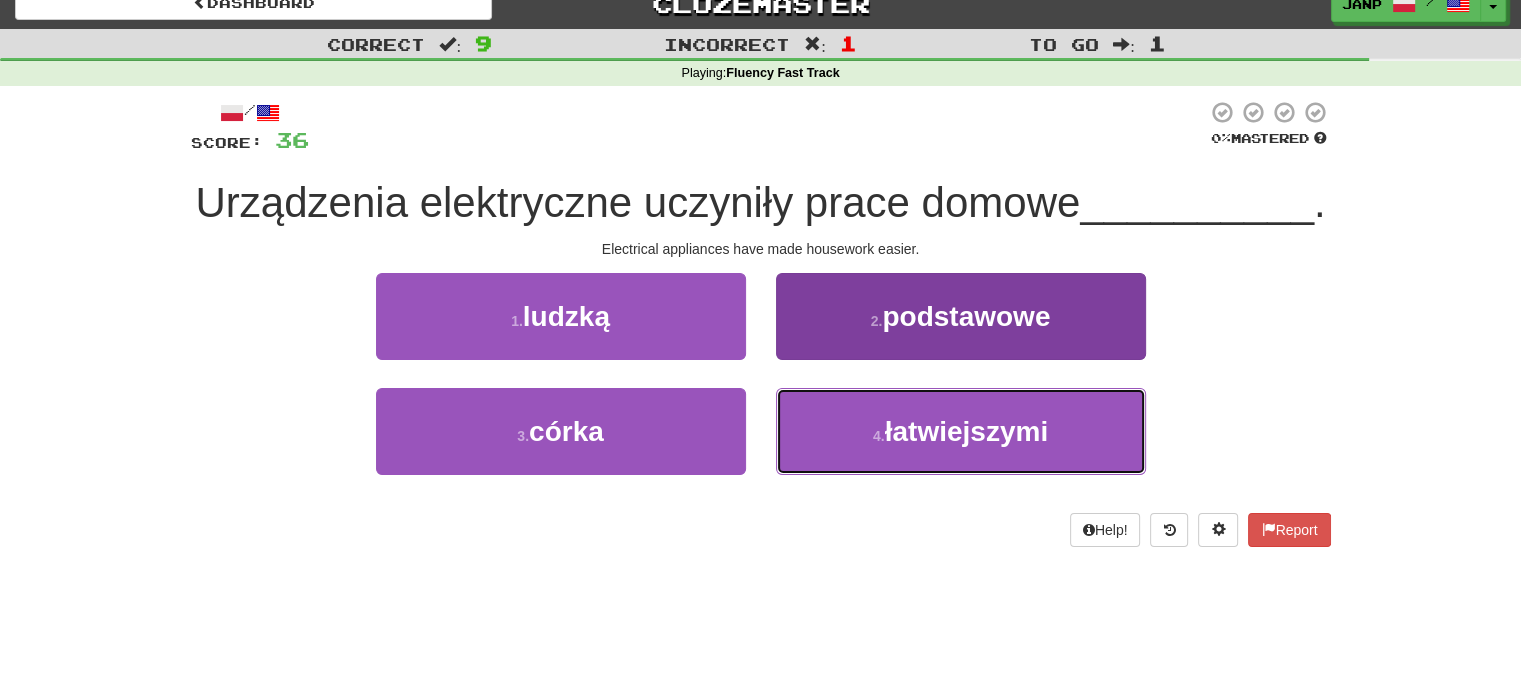 click on "4 .  łatwiejszymi" at bounding box center [961, 431] 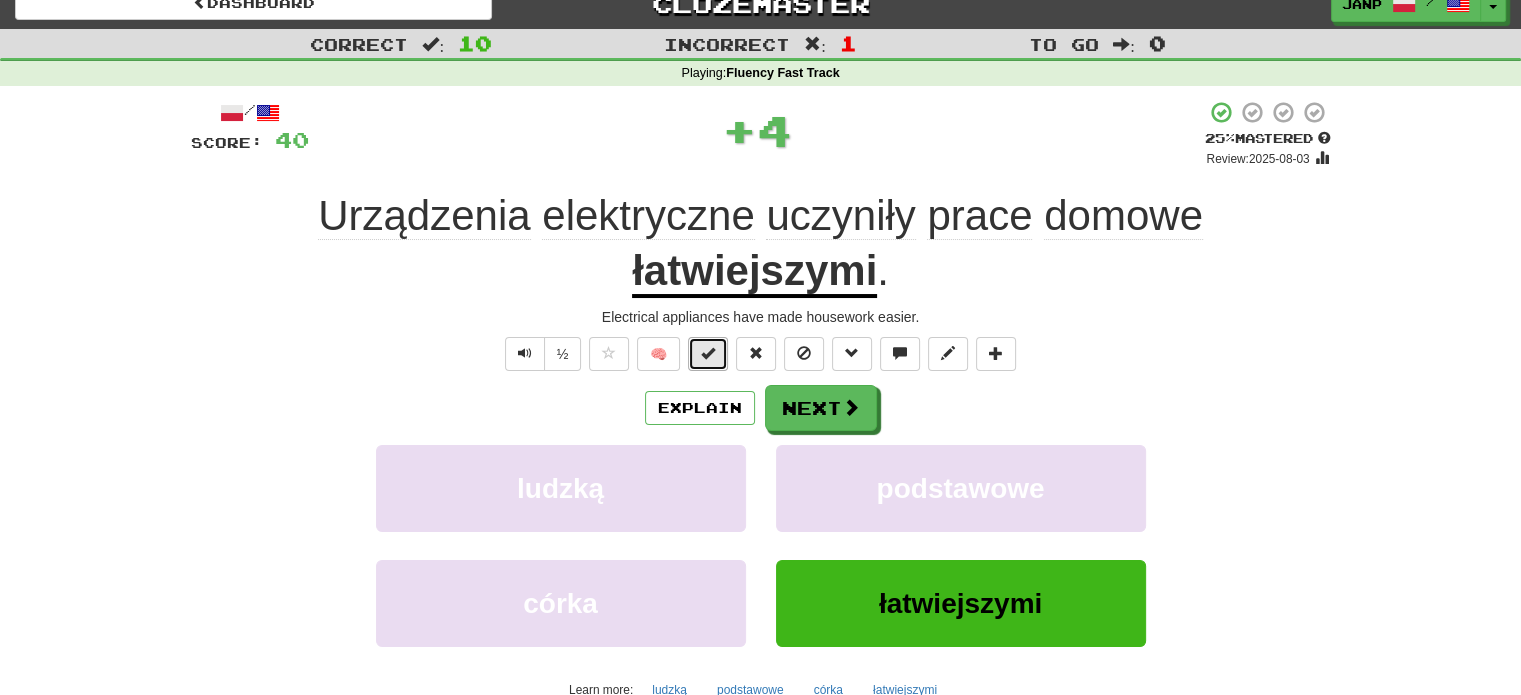 click at bounding box center [708, 354] 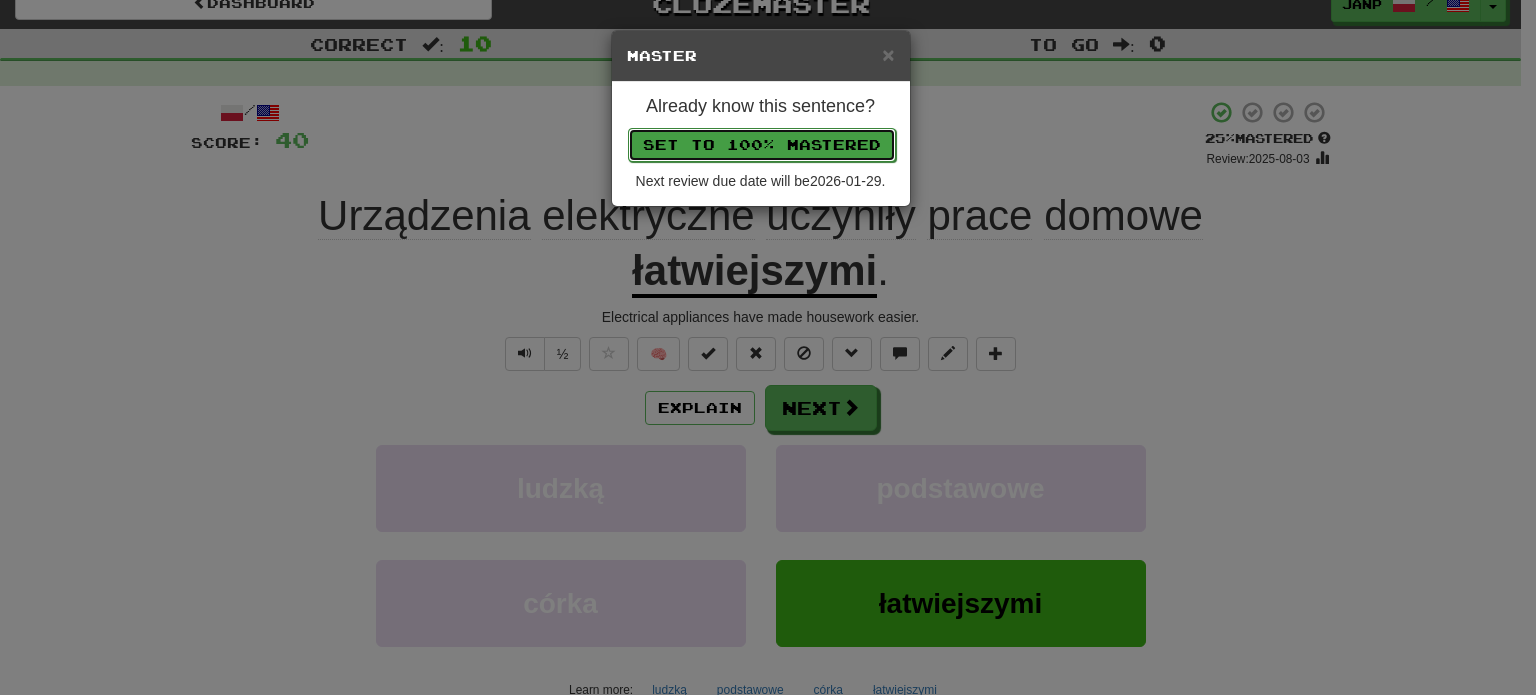 click on "Set to 100% Mastered" at bounding box center [762, 145] 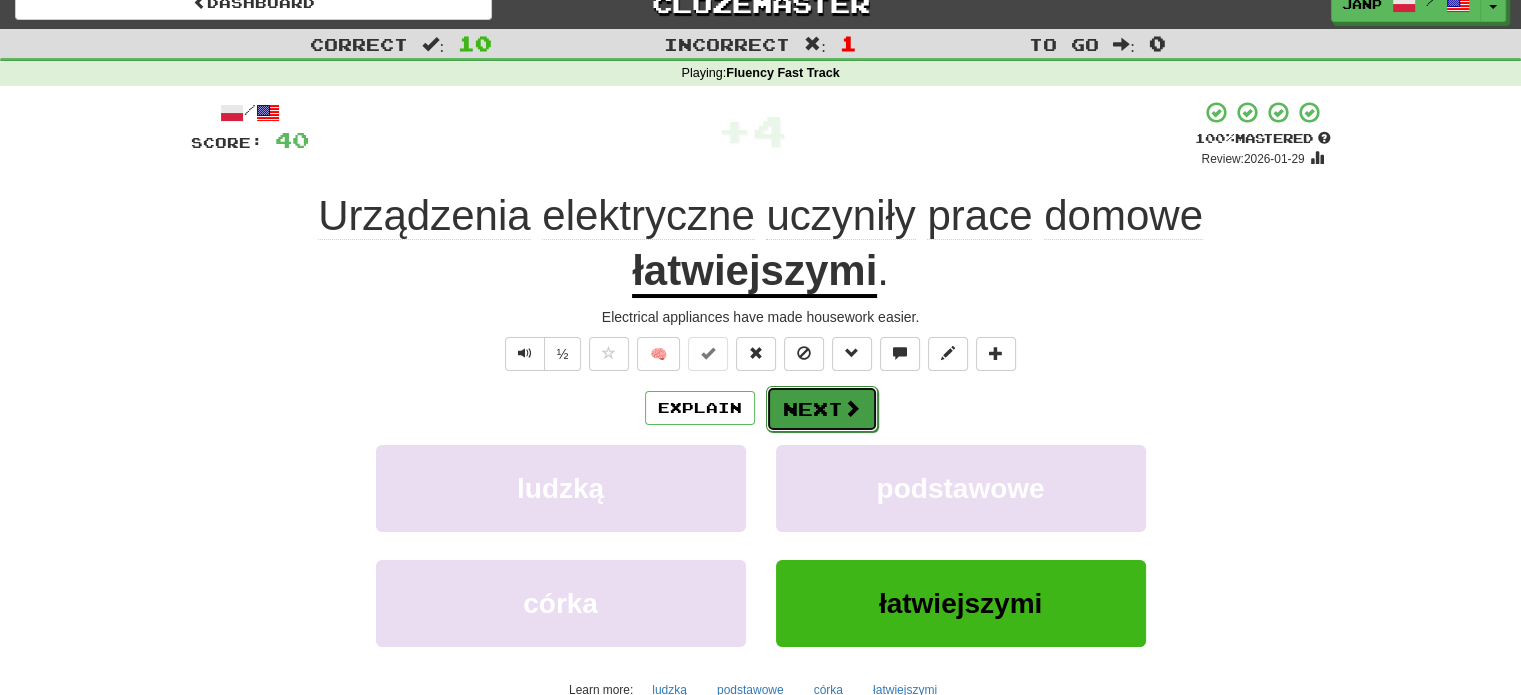 click on "Next" at bounding box center [822, 409] 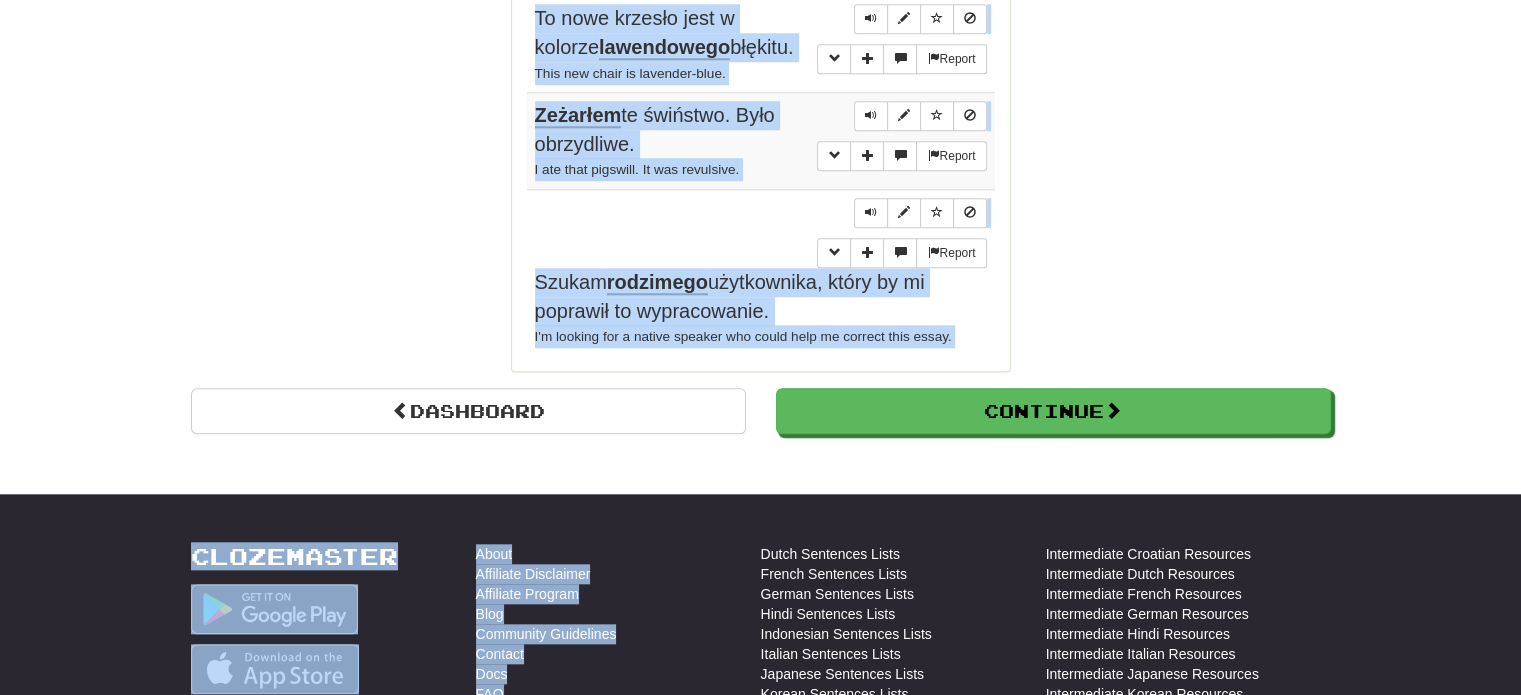 scroll, scrollTop: 1981, scrollLeft: 0, axis: vertical 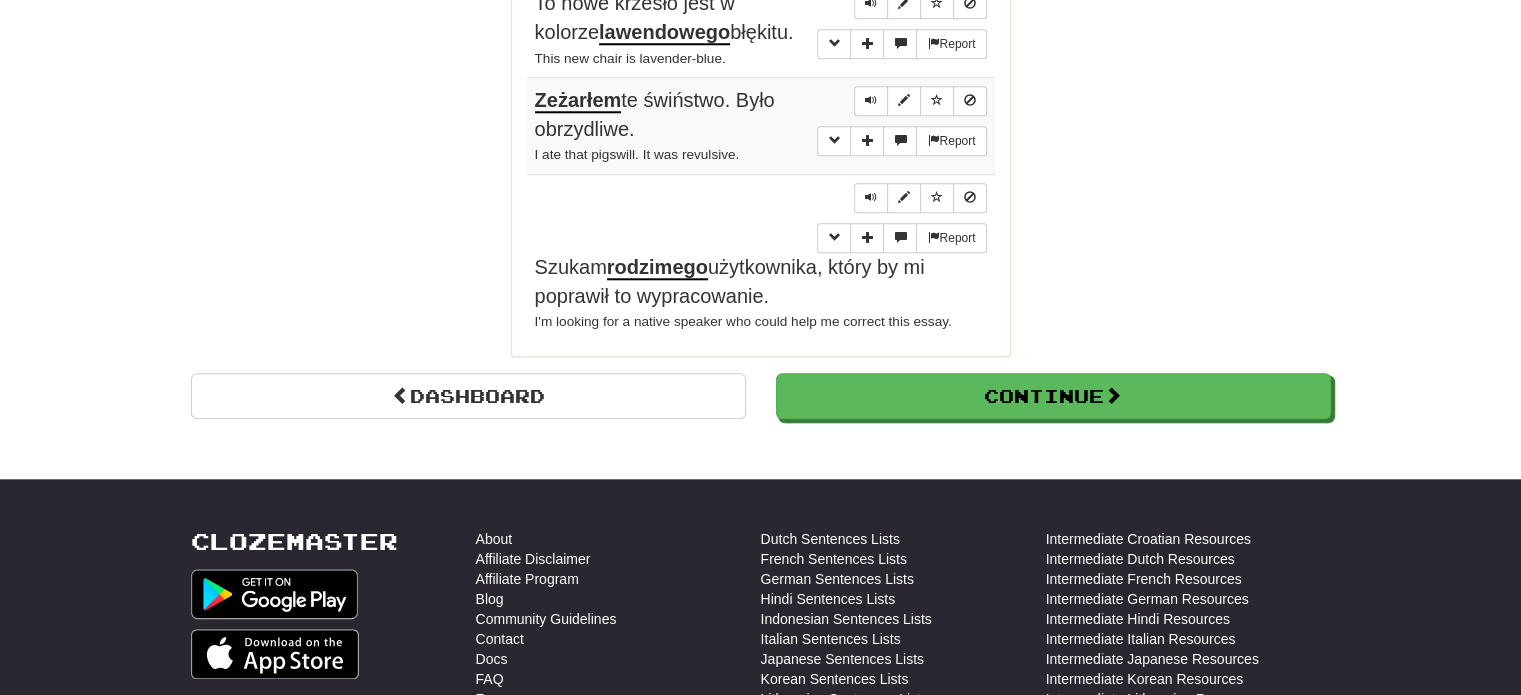 drag, startPoint x: 534, startPoint y: 260, endPoint x: 998, endPoint y: 258, distance: 464.0043 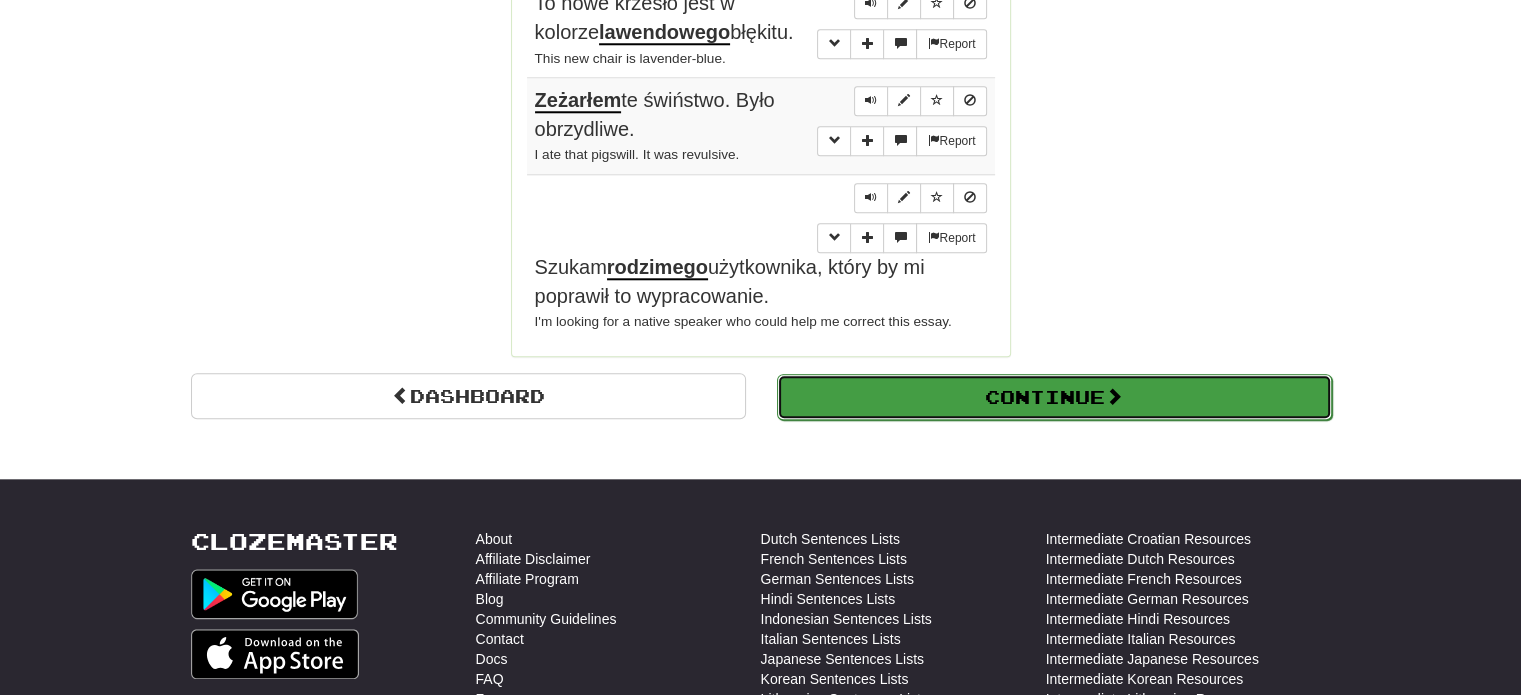 click on "Continue" at bounding box center [1054, 397] 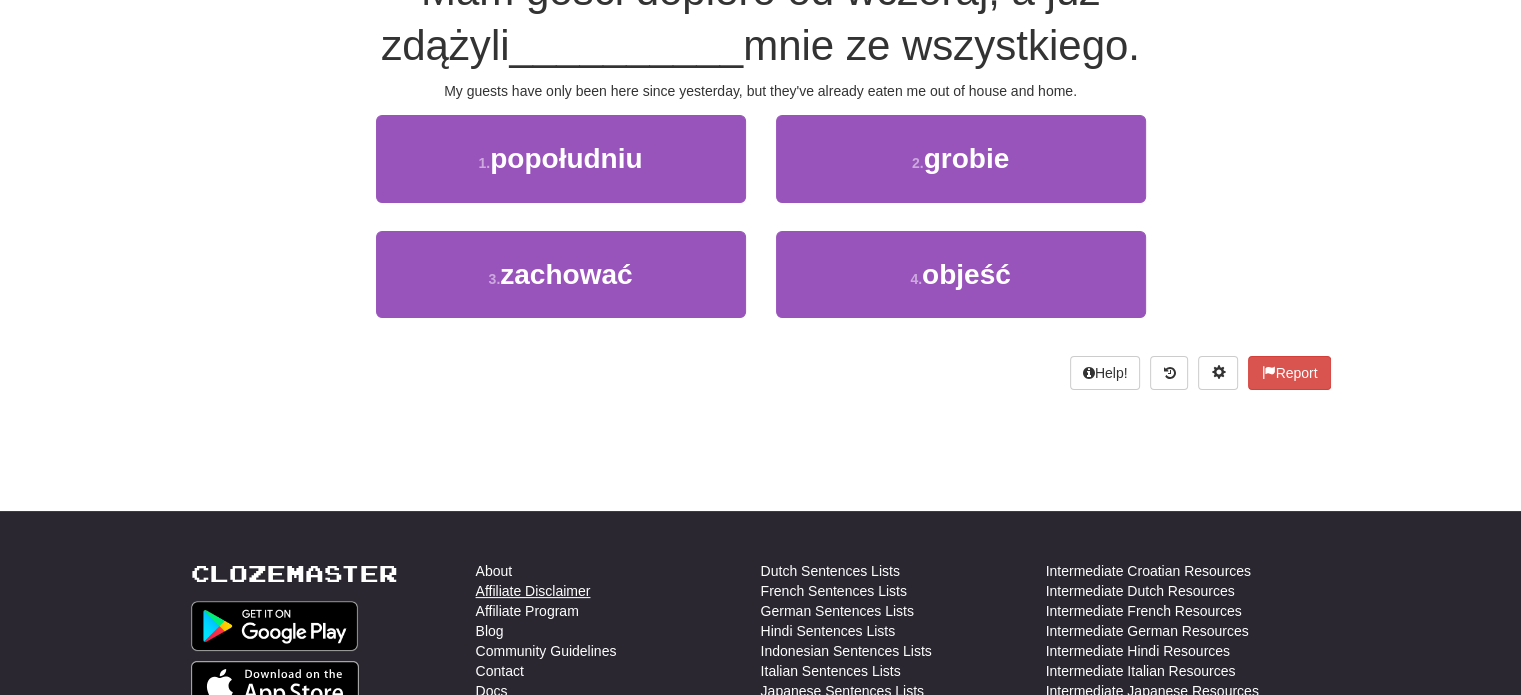 scroll, scrollTop: 0, scrollLeft: 0, axis: both 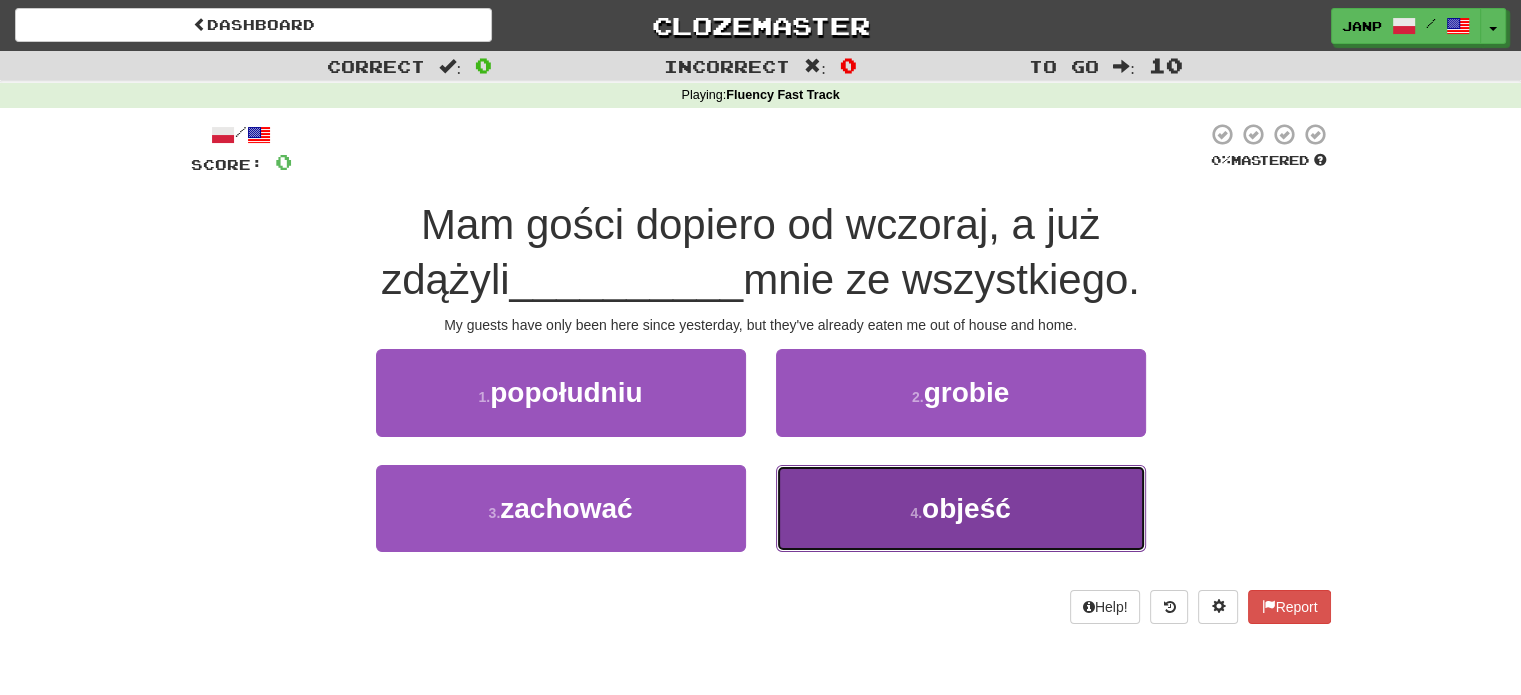 click on "4 .  objeść" at bounding box center (961, 508) 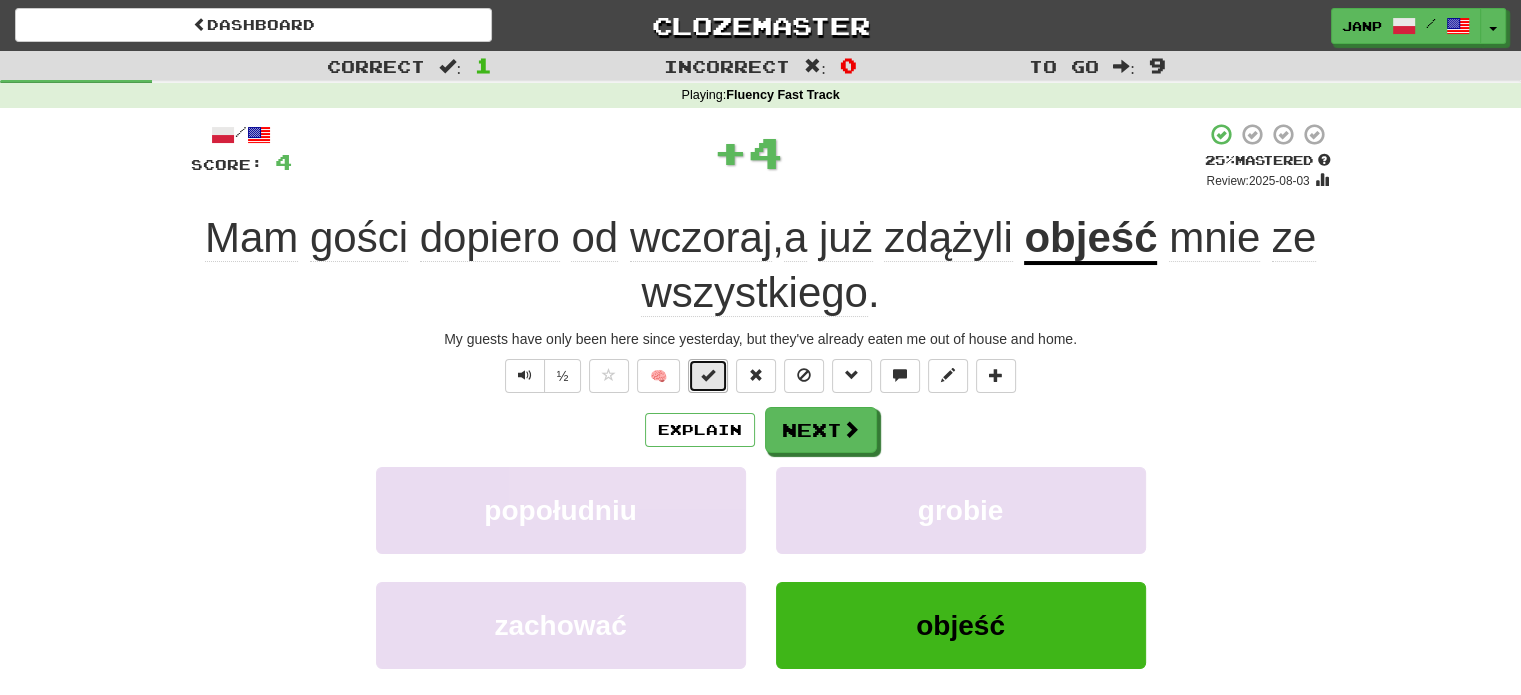 click at bounding box center (708, 375) 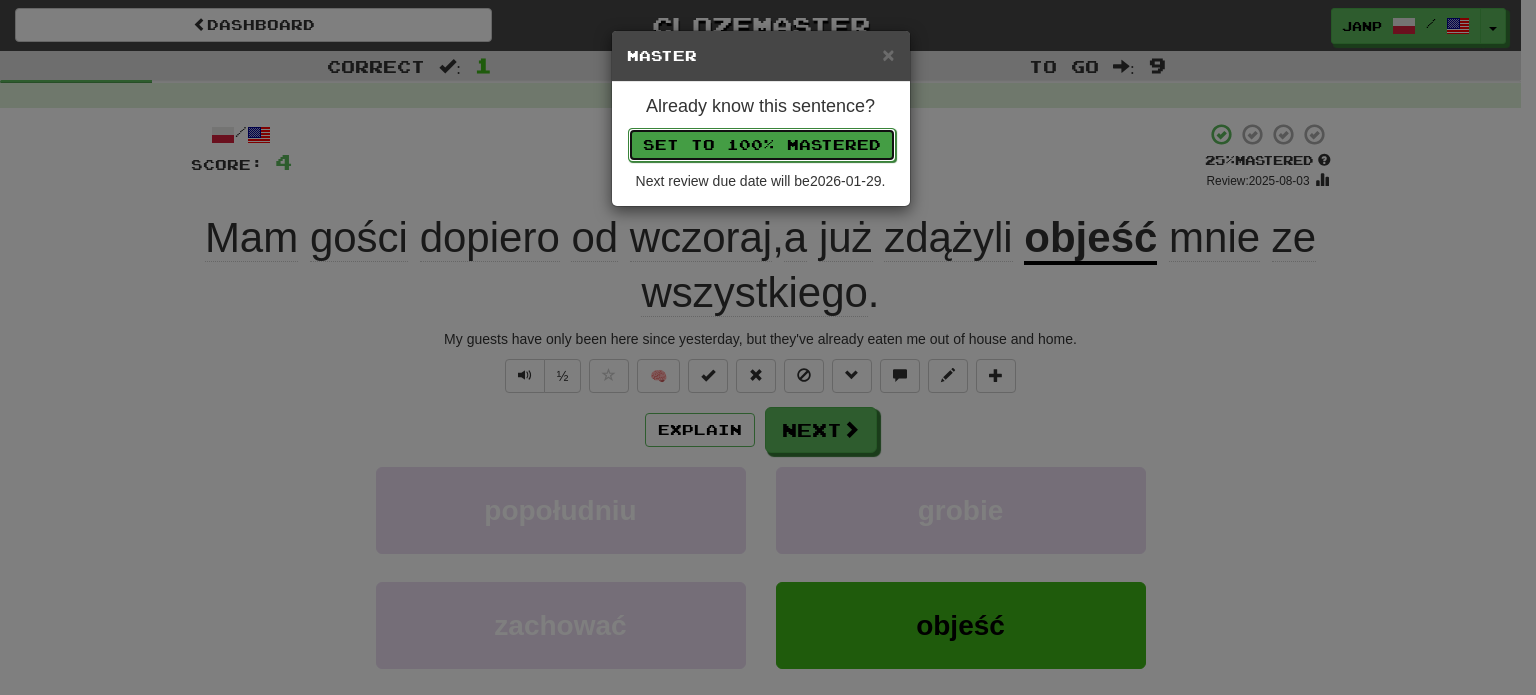 click on "Set to 100% Mastered" at bounding box center [762, 145] 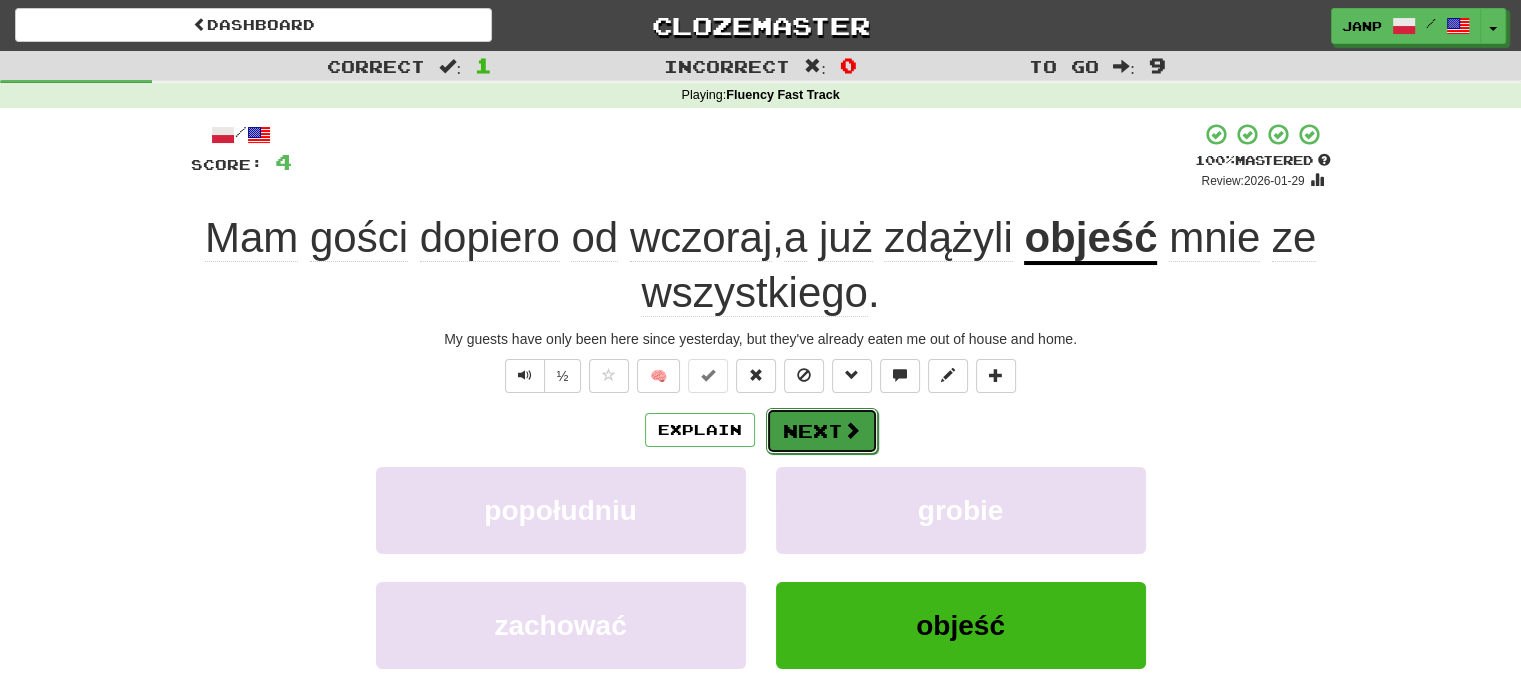 click on "Next" at bounding box center [822, 431] 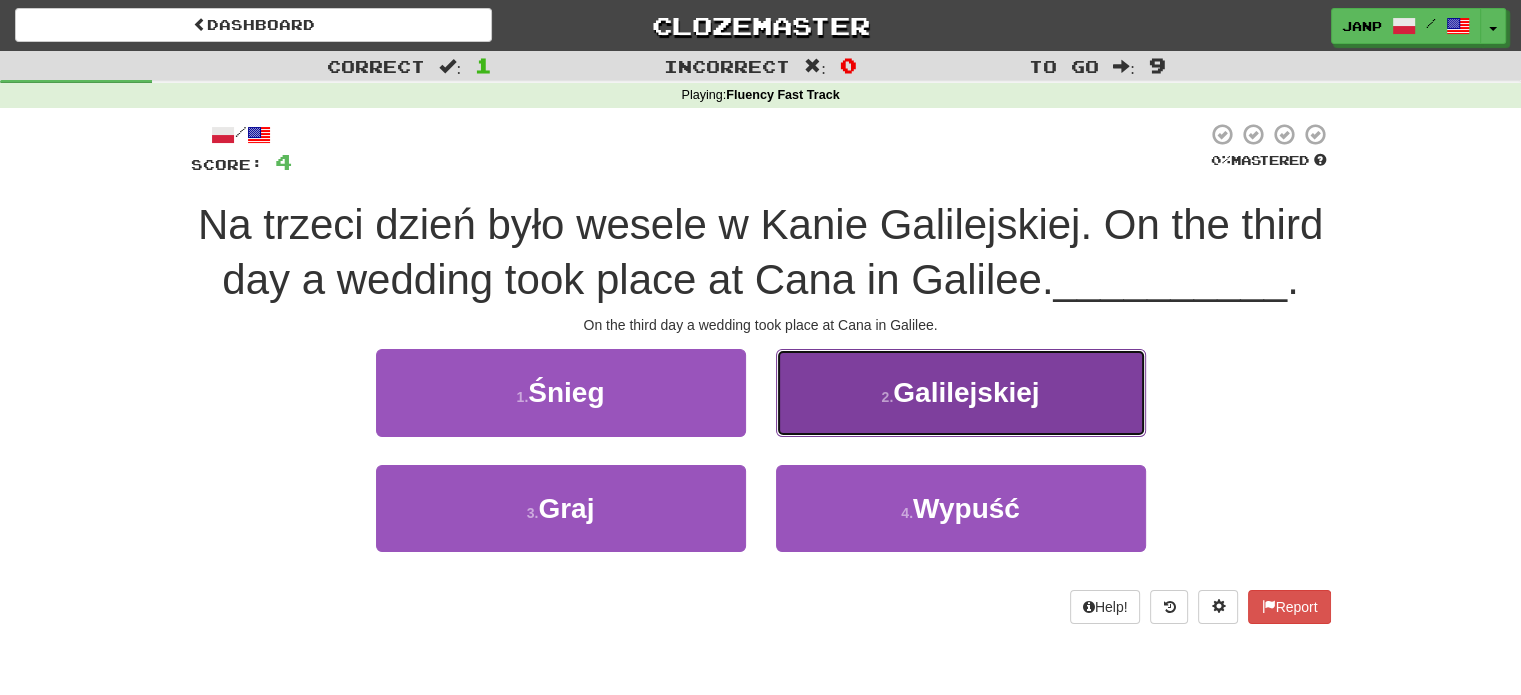 click on "2 .  Galilejskiej" at bounding box center [961, 392] 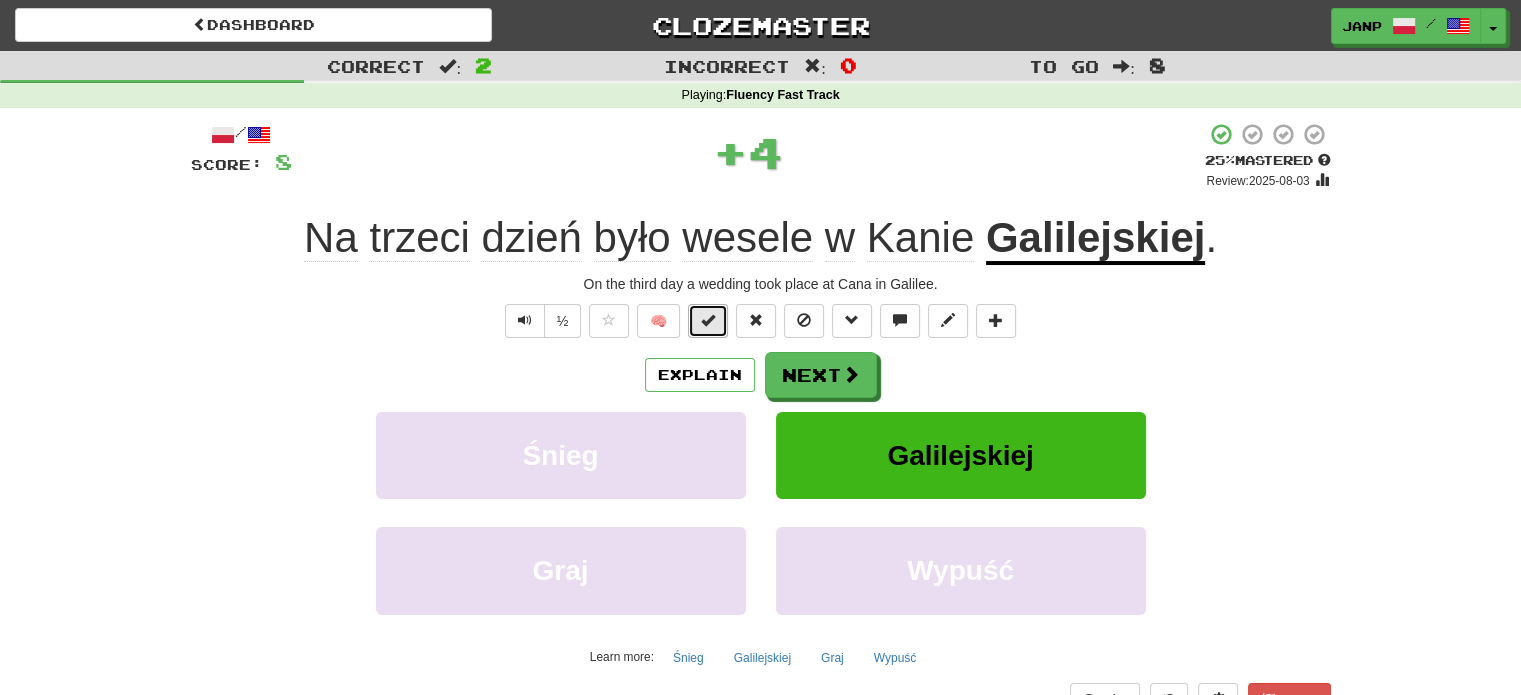 click at bounding box center [708, 321] 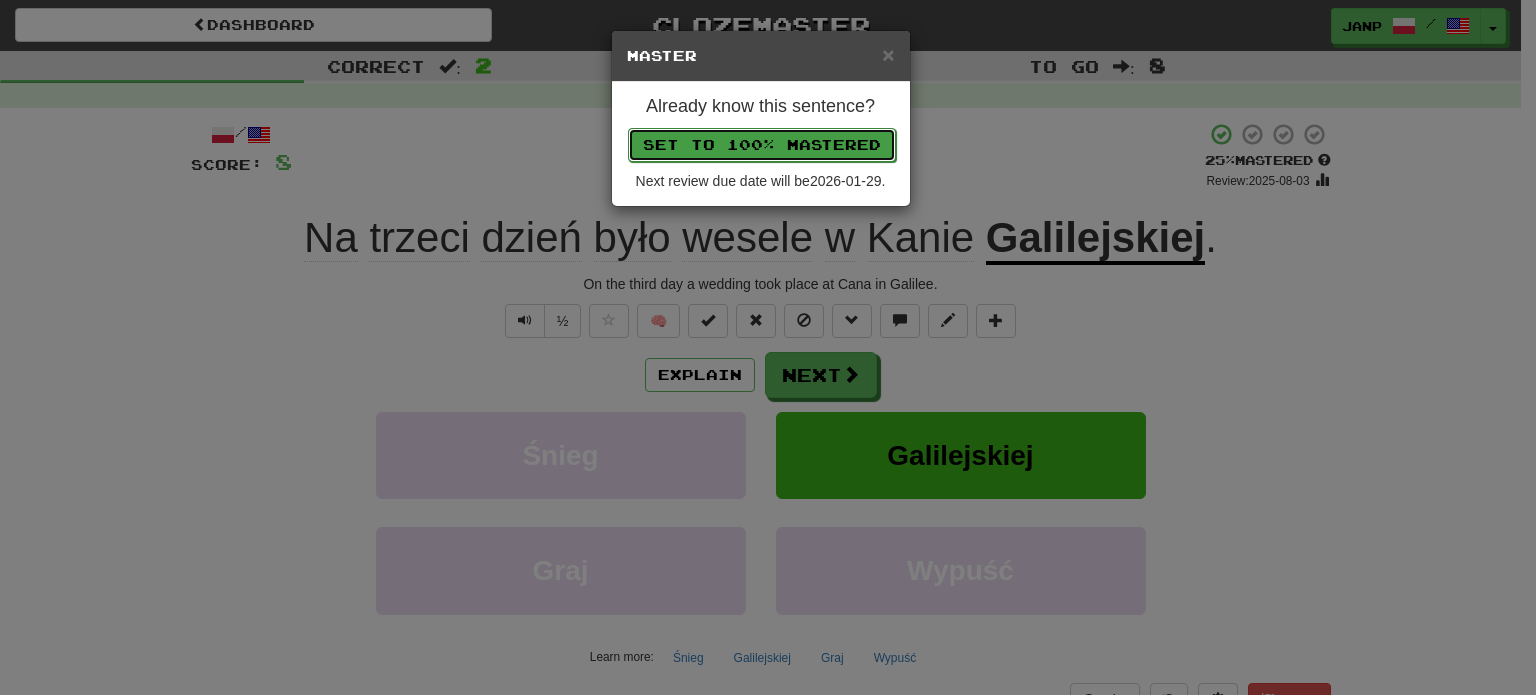 click on "Set to 100% Mastered" at bounding box center [762, 145] 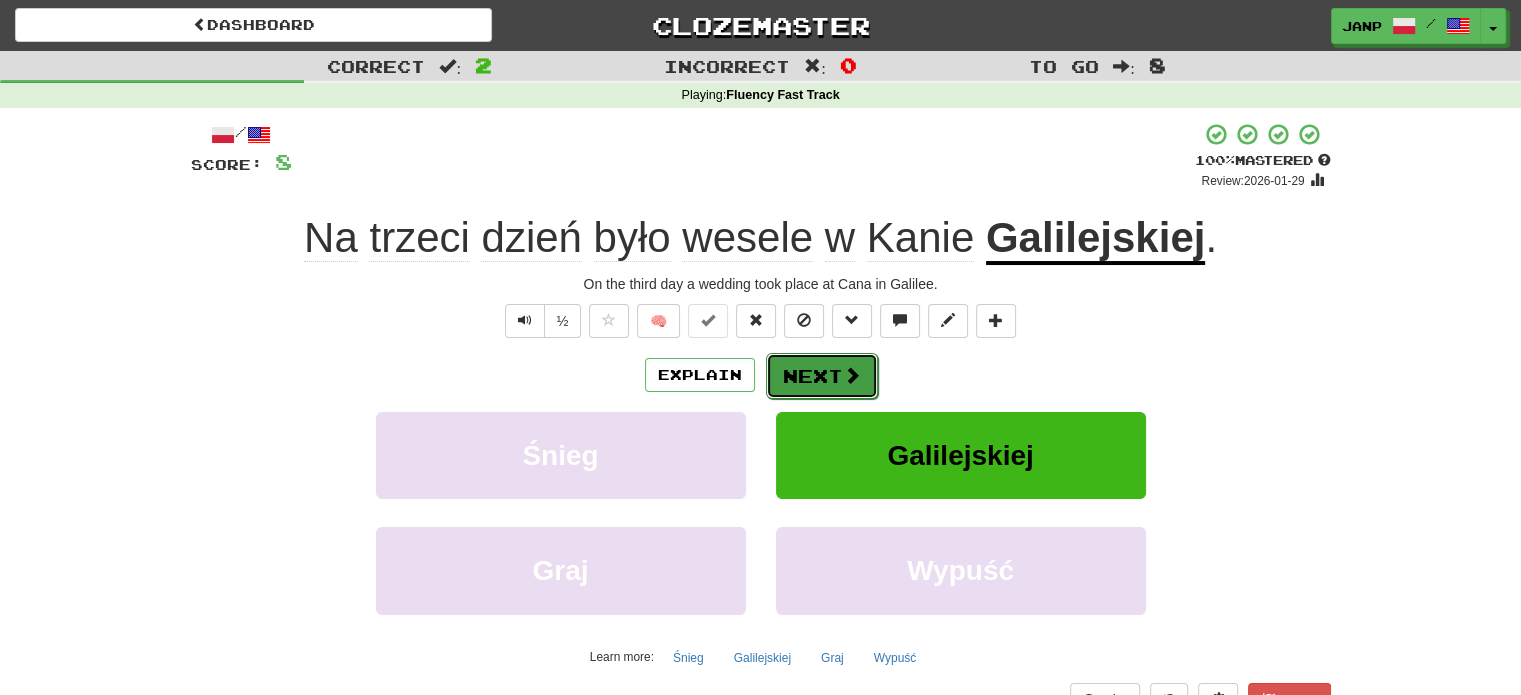 click on "Next" at bounding box center (822, 376) 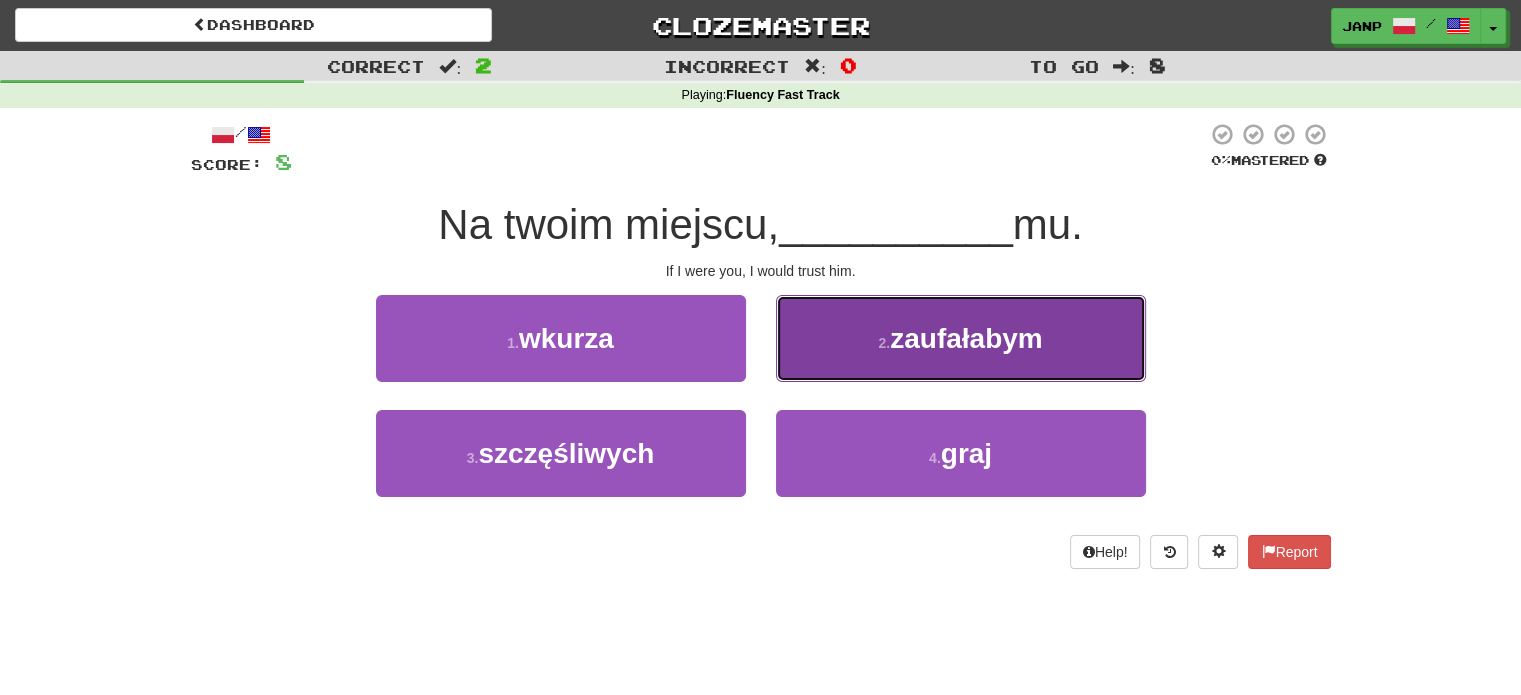 click on "2 .  zaufałabym" at bounding box center (961, 338) 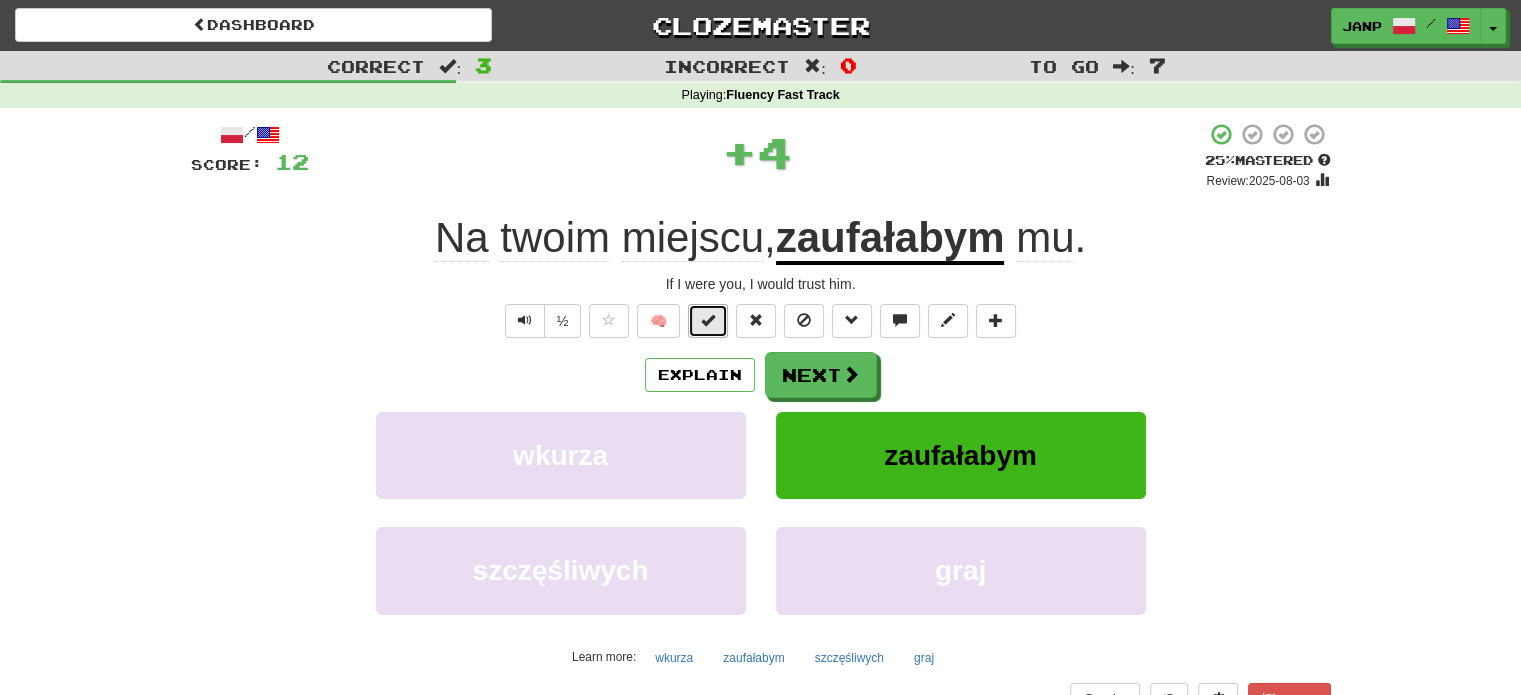 click at bounding box center [708, 320] 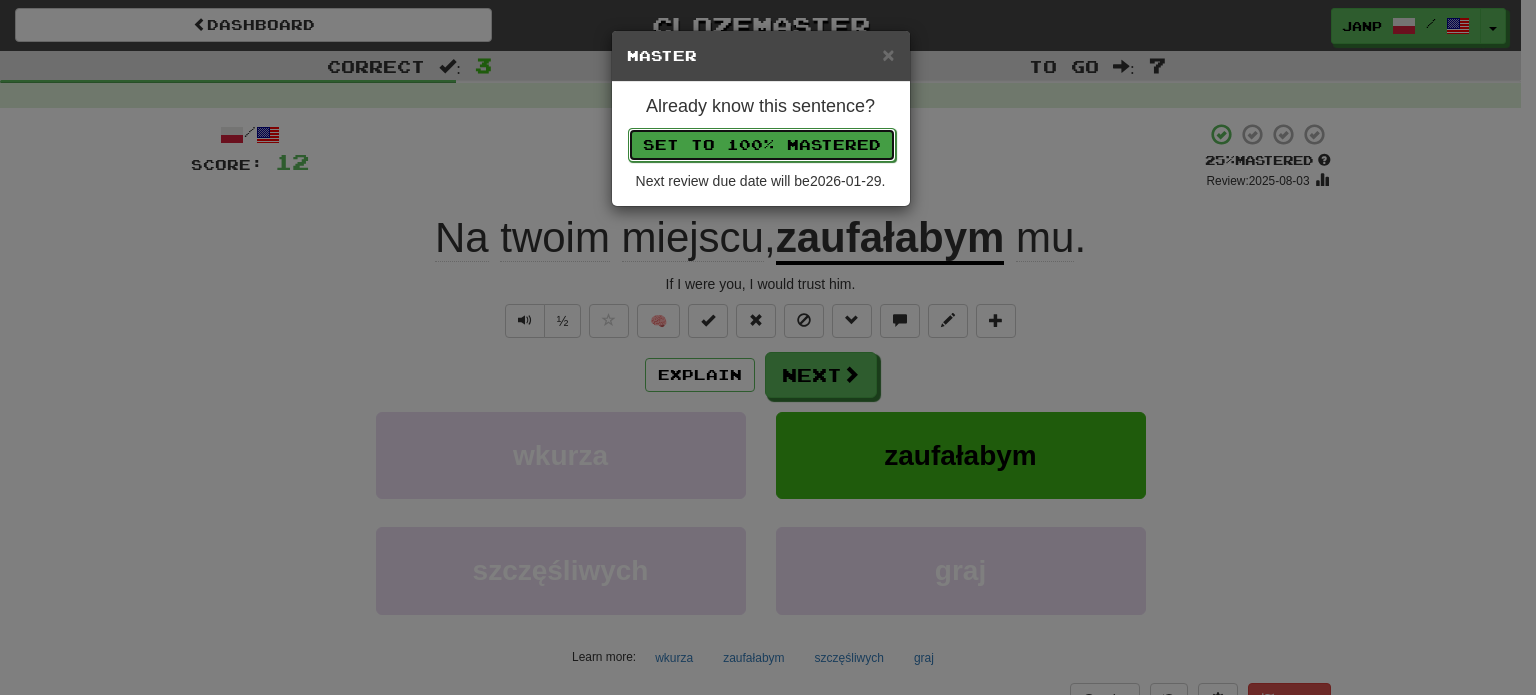 click on "Set to 100% Mastered" at bounding box center [762, 145] 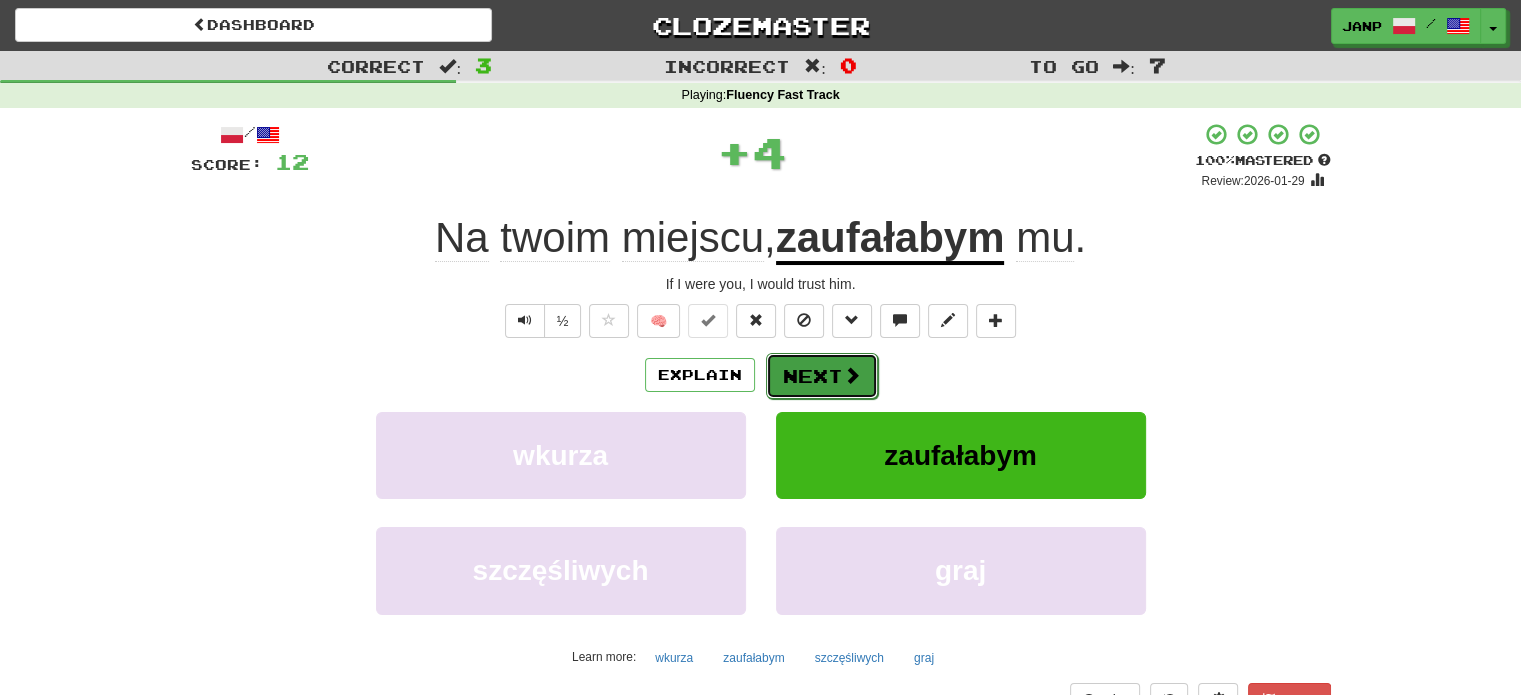 click on "Next" at bounding box center [822, 376] 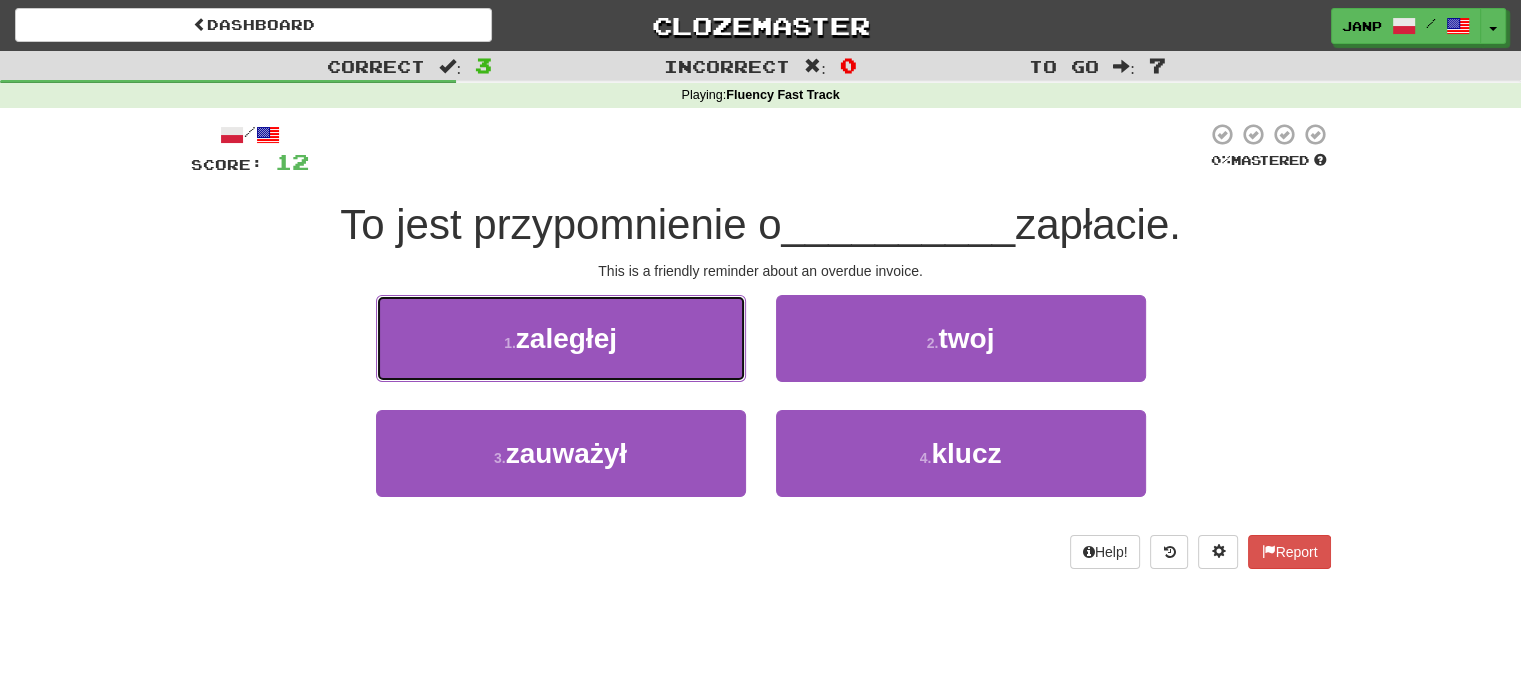 click on "1 .  zaległej" at bounding box center (561, 338) 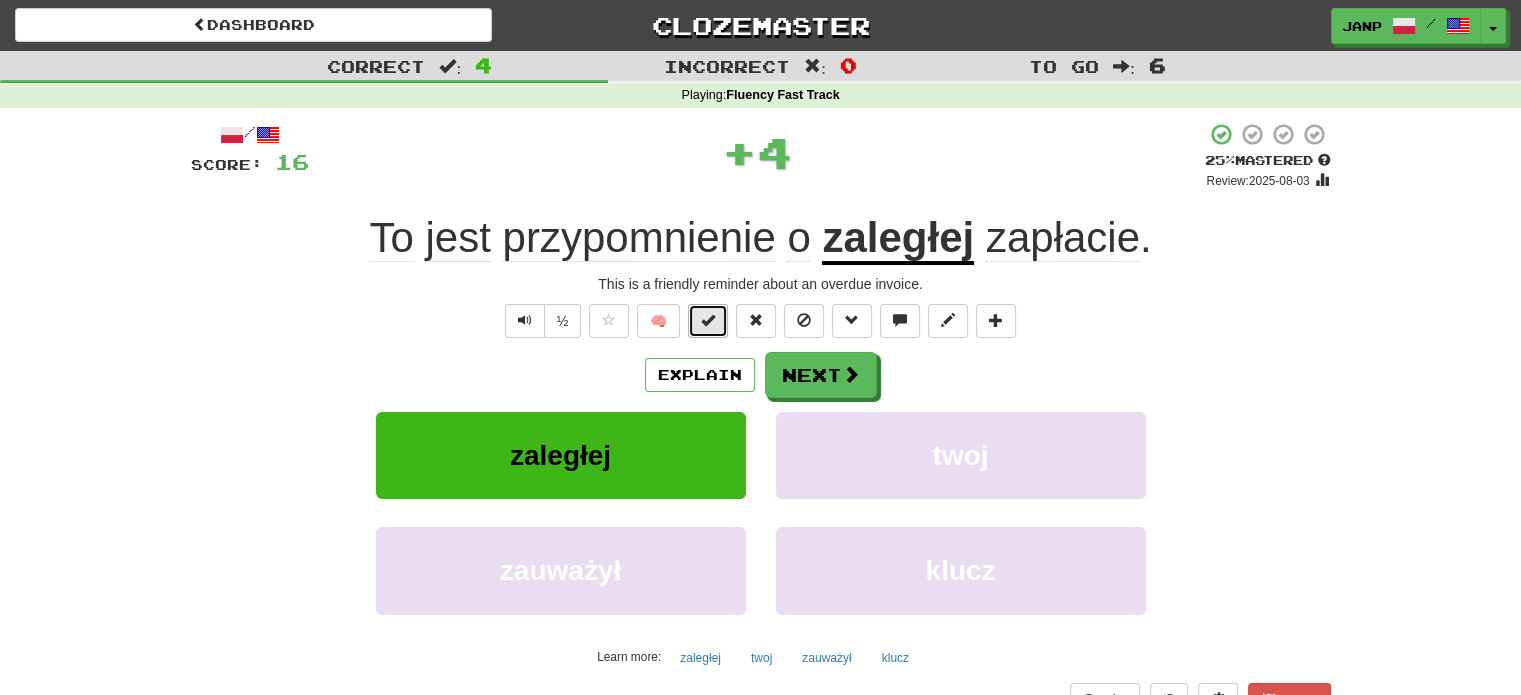 click at bounding box center (708, 321) 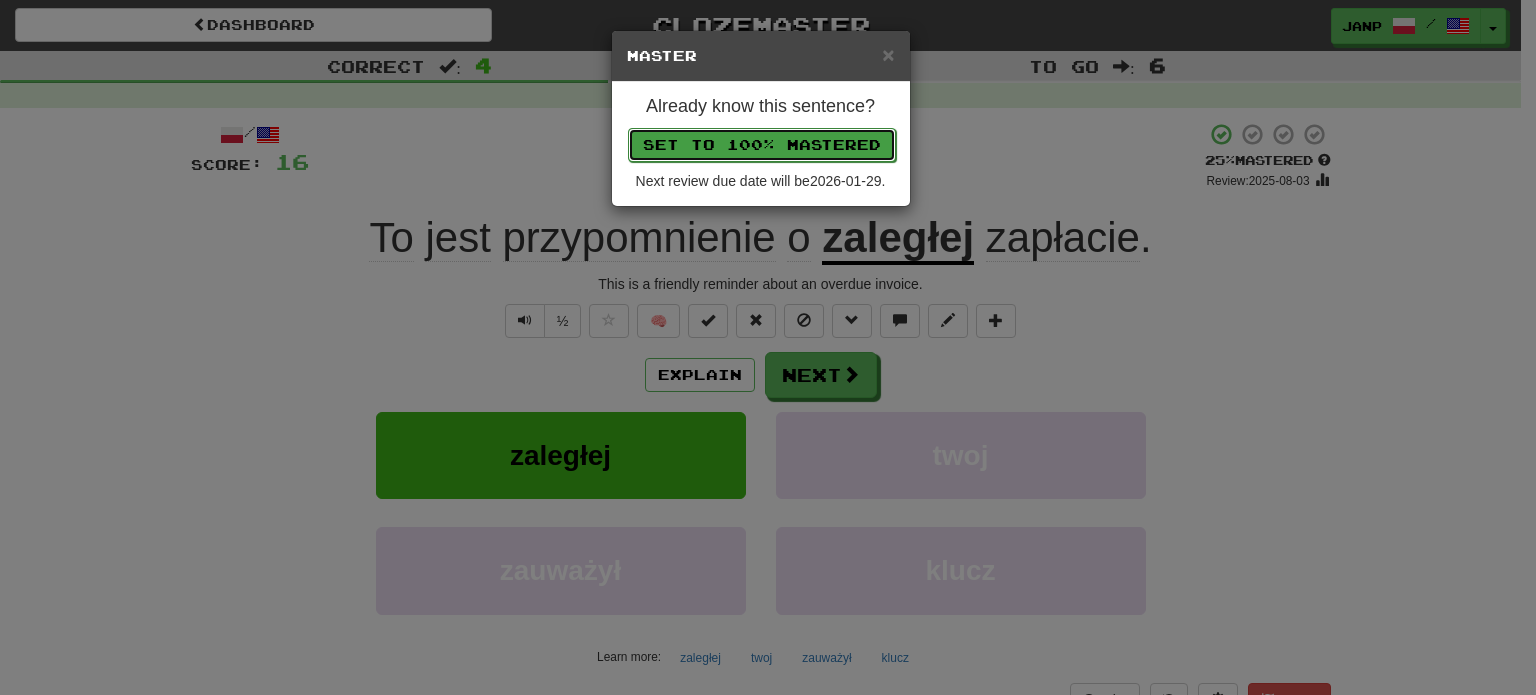 click on "Set to 100% Mastered" at bounding box center (762, 145) 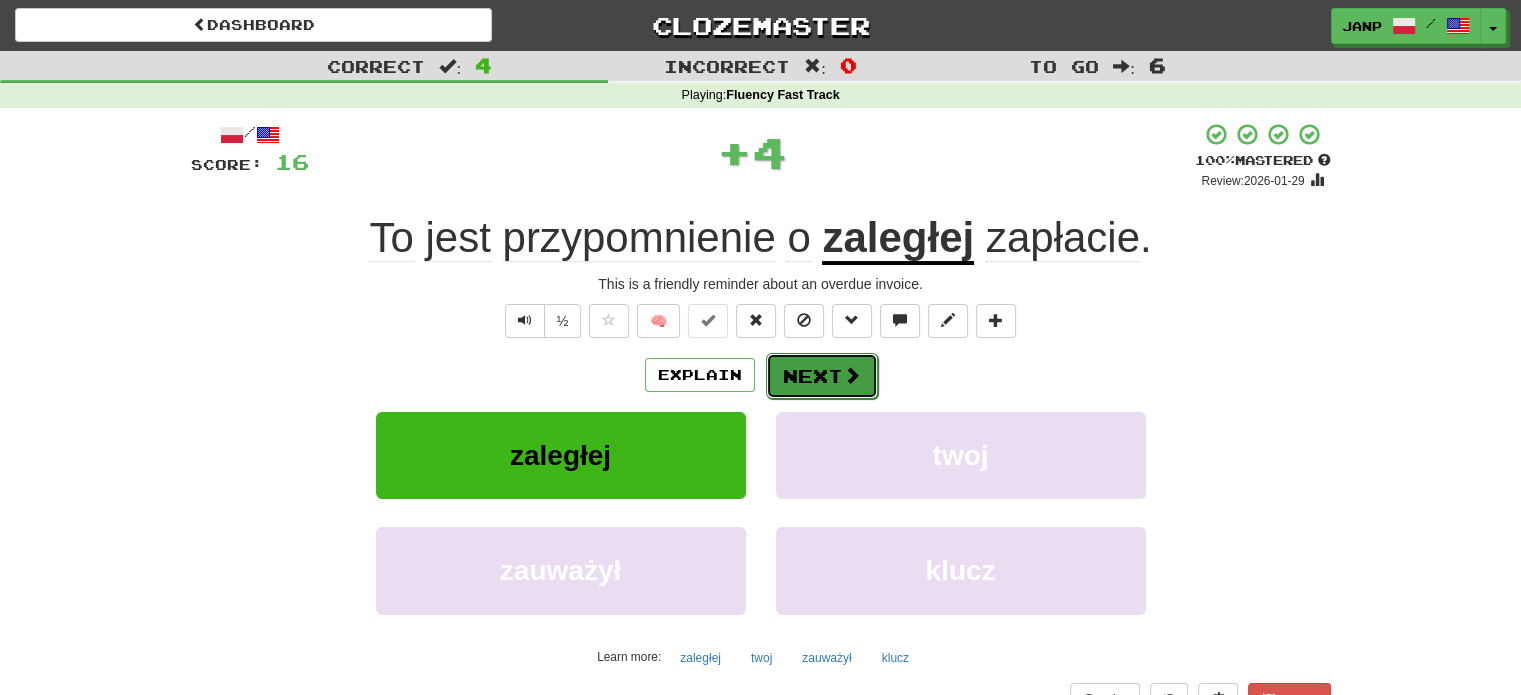 click on "Next" at bounding box center [822, 376] 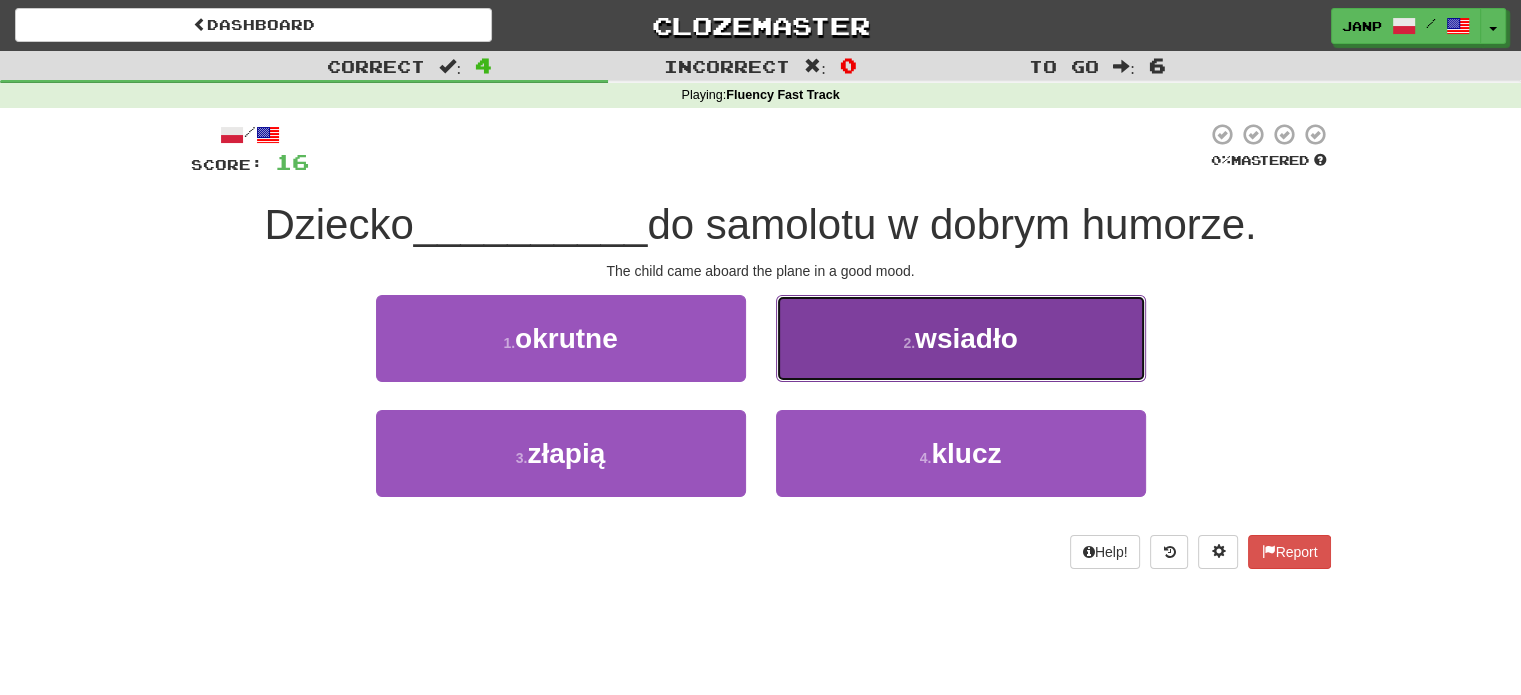 click on "2 .  wsiadło" at bounding box center [961, 338] 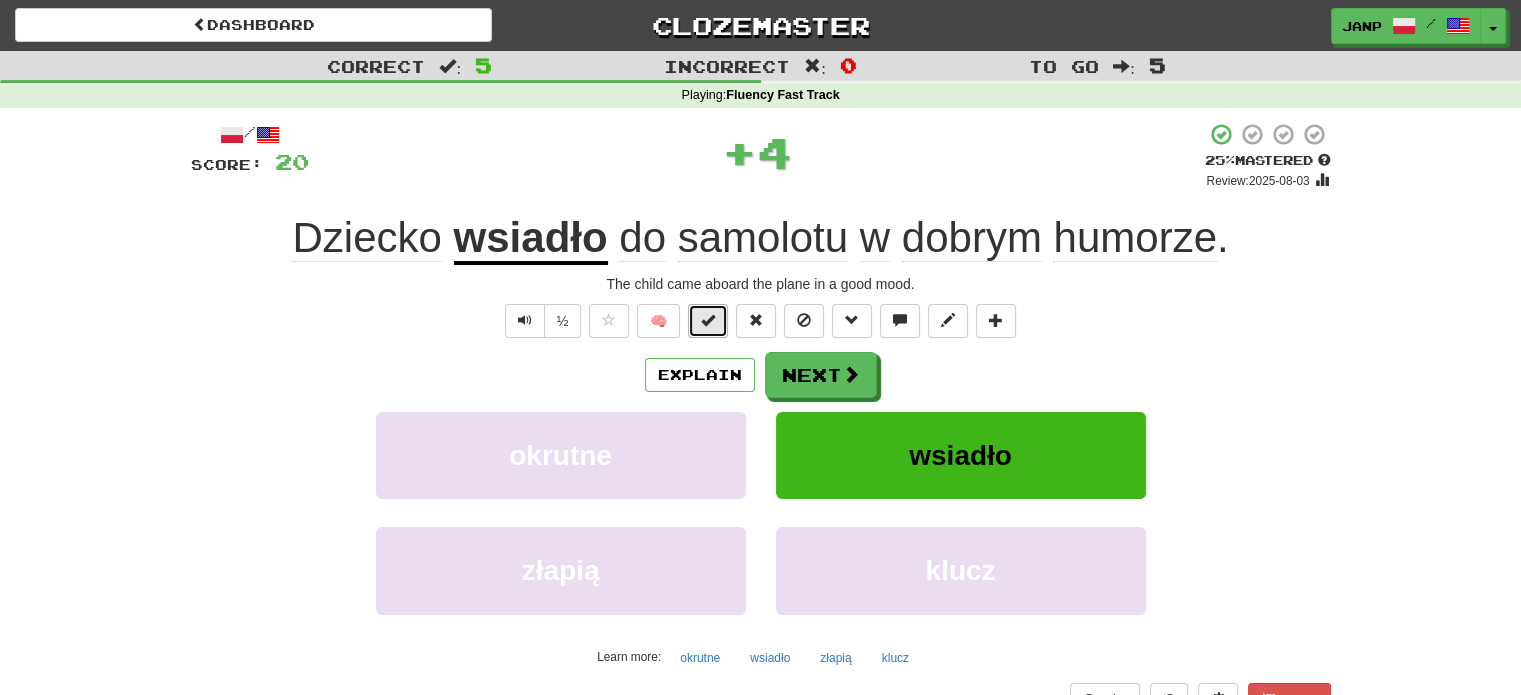 click at bounding box center [708, 321] 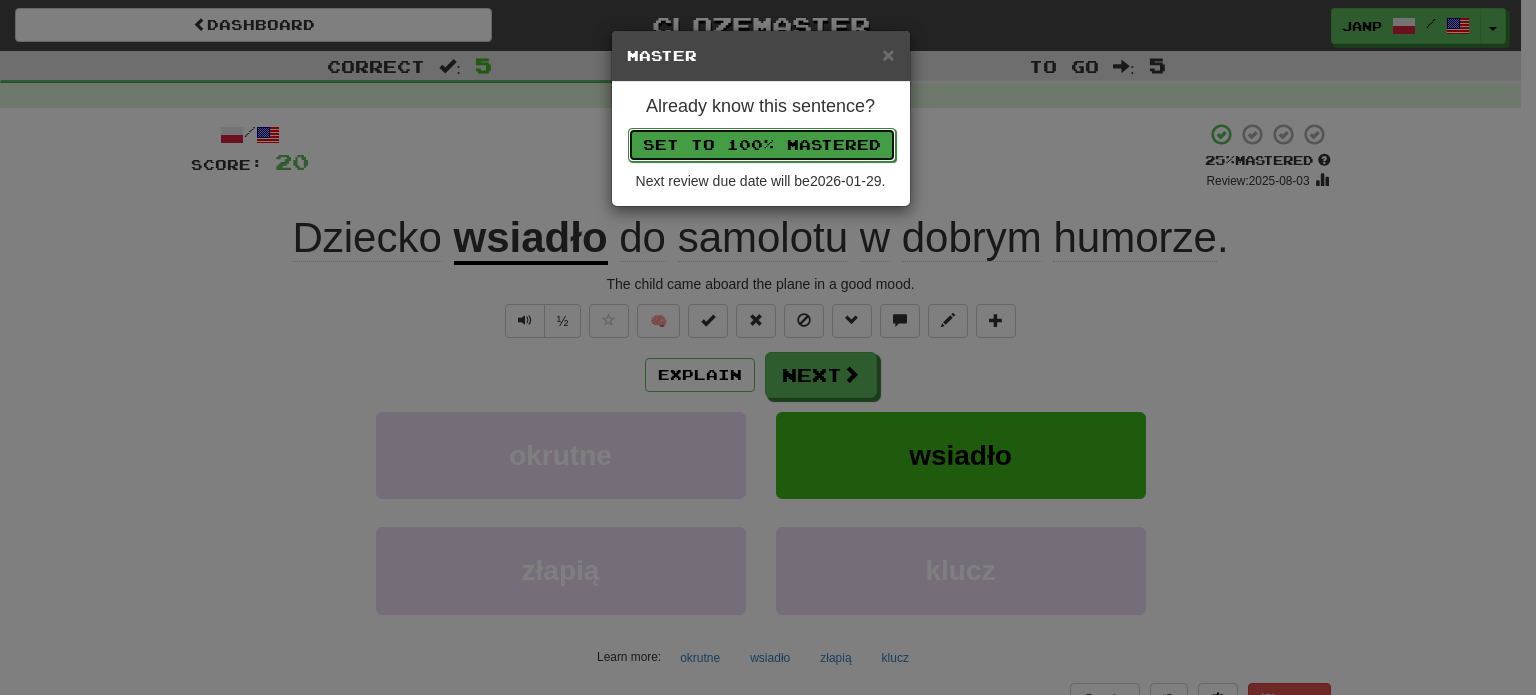 click on "Set to 100% Mastered" at bounding box center [762, 145] 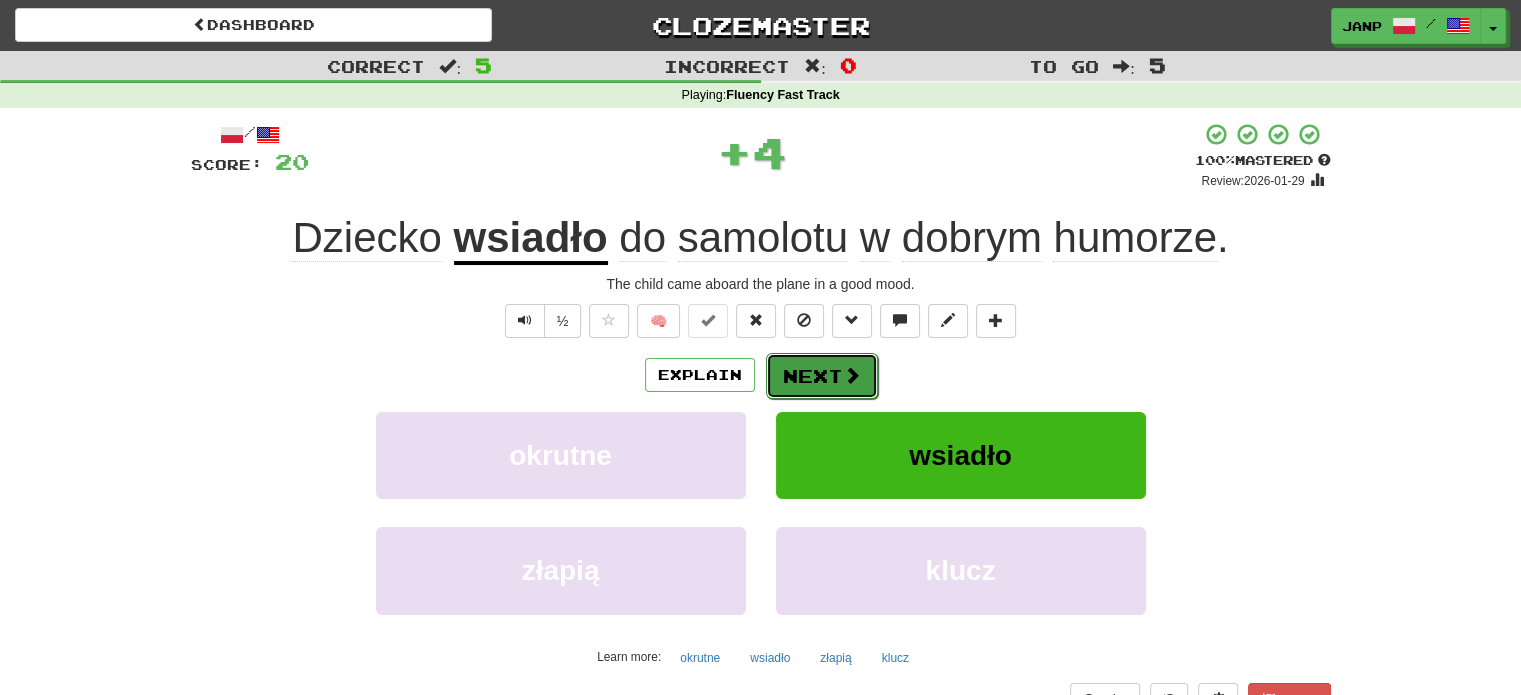 click on "Next" at bounding box center [822, 376] 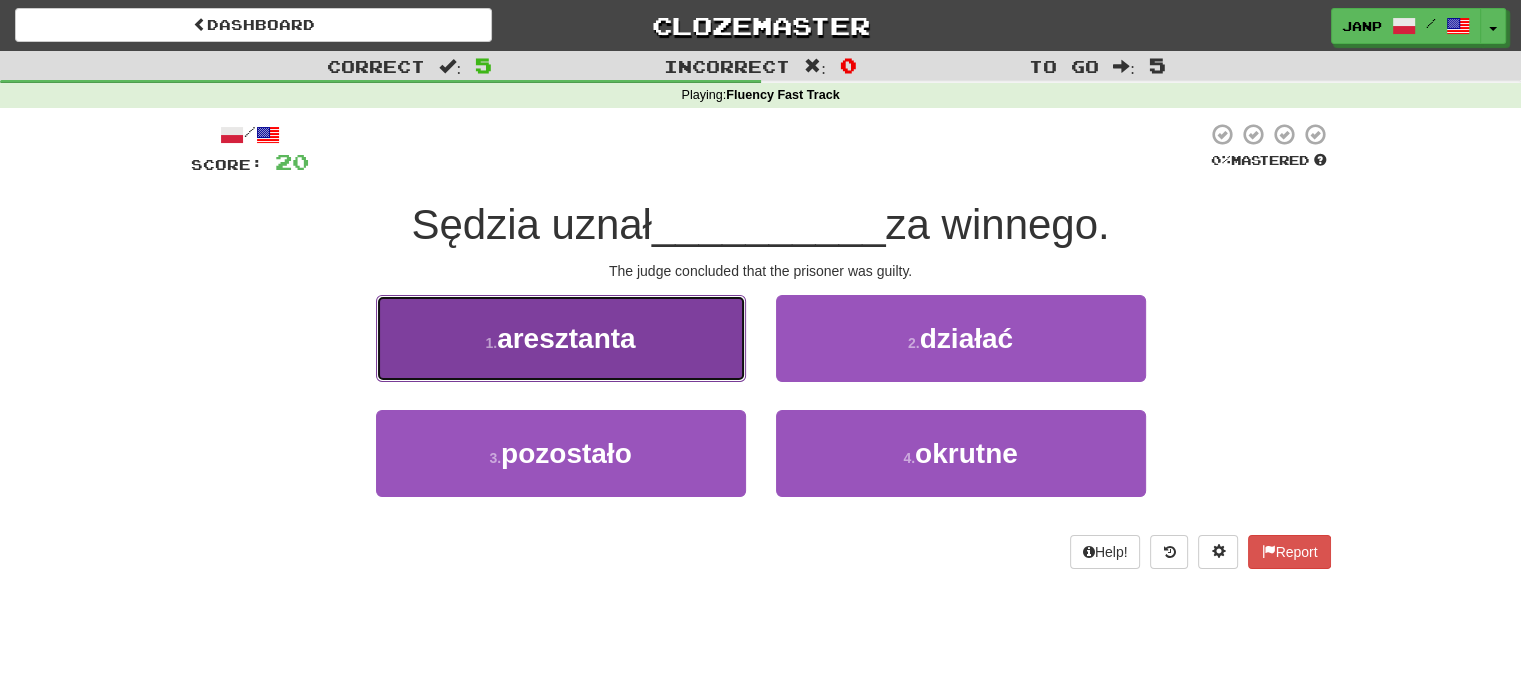 click on "aresztanta" at bounding box center [566, 338] 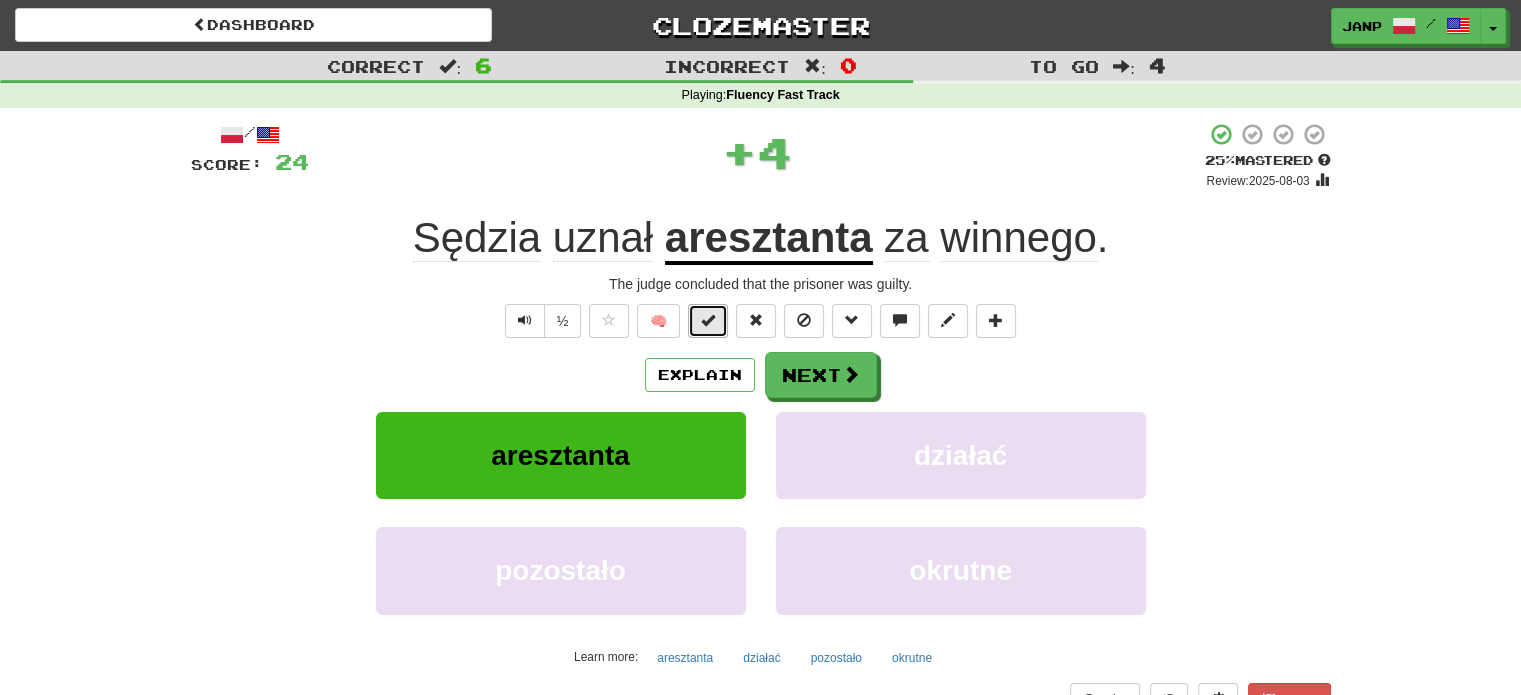 click at bounding box center (708, 320) 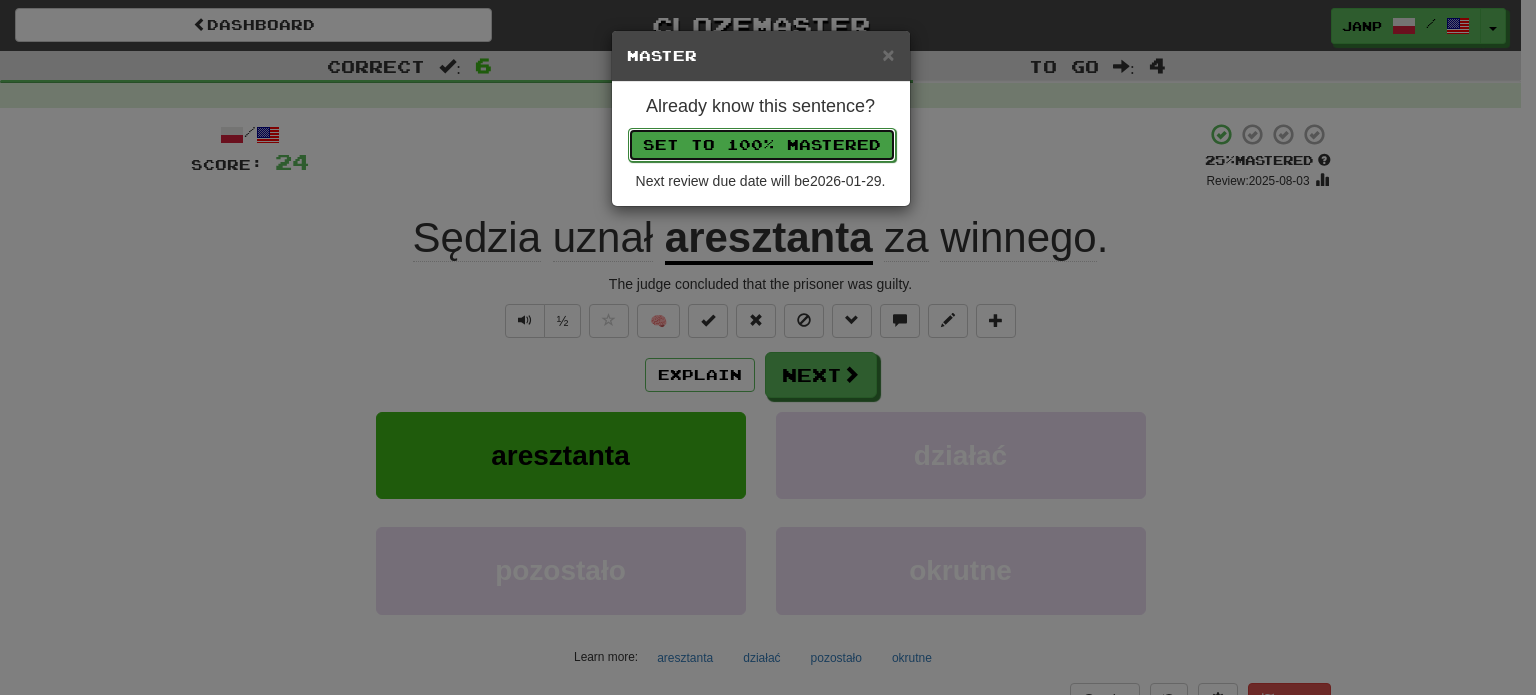 click on "Set to 100% Mastered" at bounding box center (762, 145) 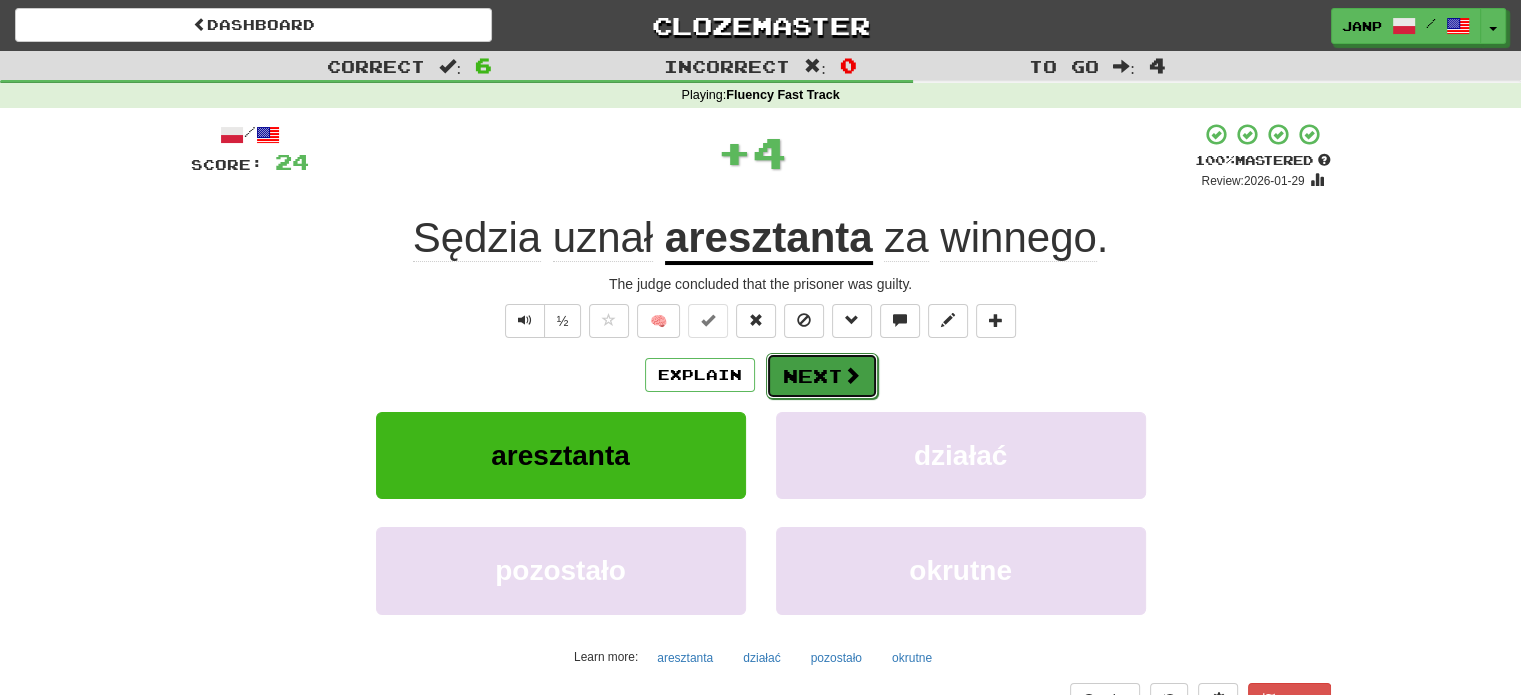 click on "Next" at bounding box center (822, 376) 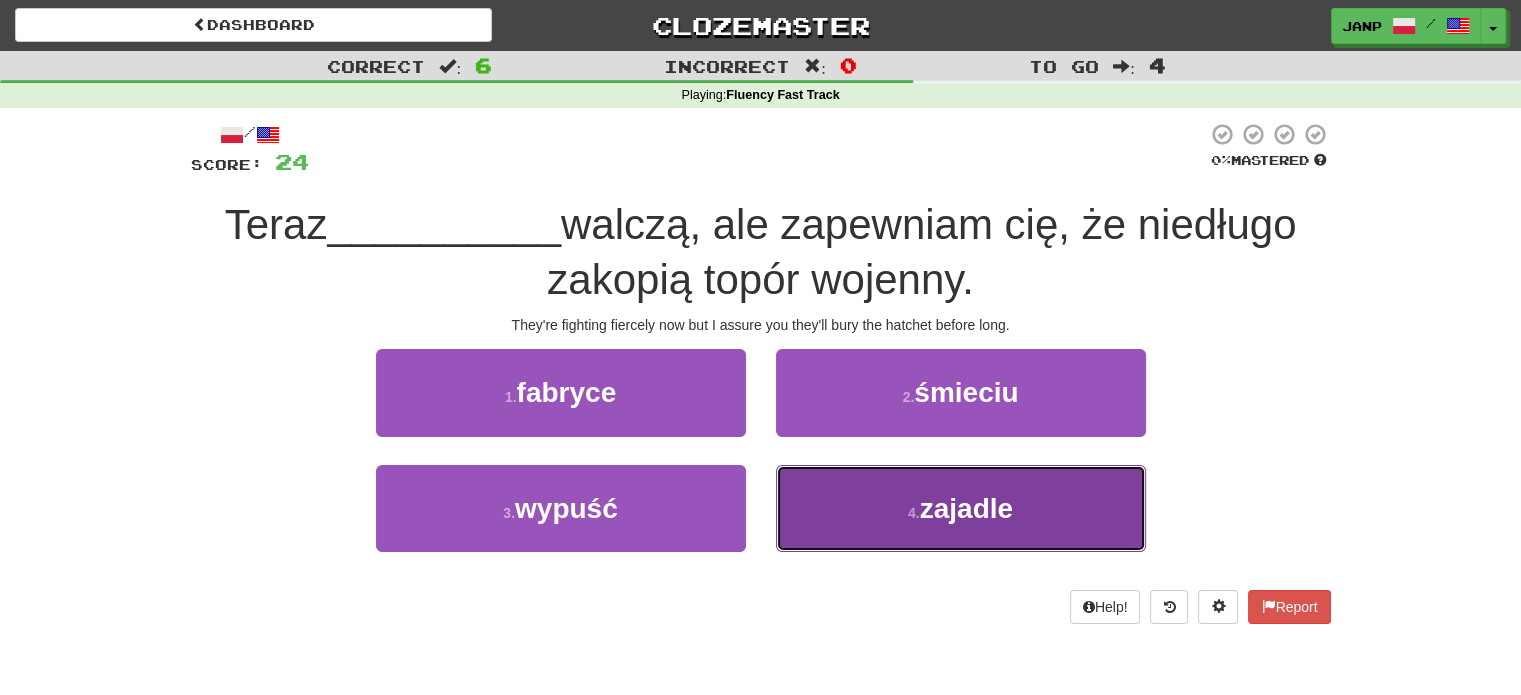 click on "4 .  zajadle" at bounding box center [961, 508] 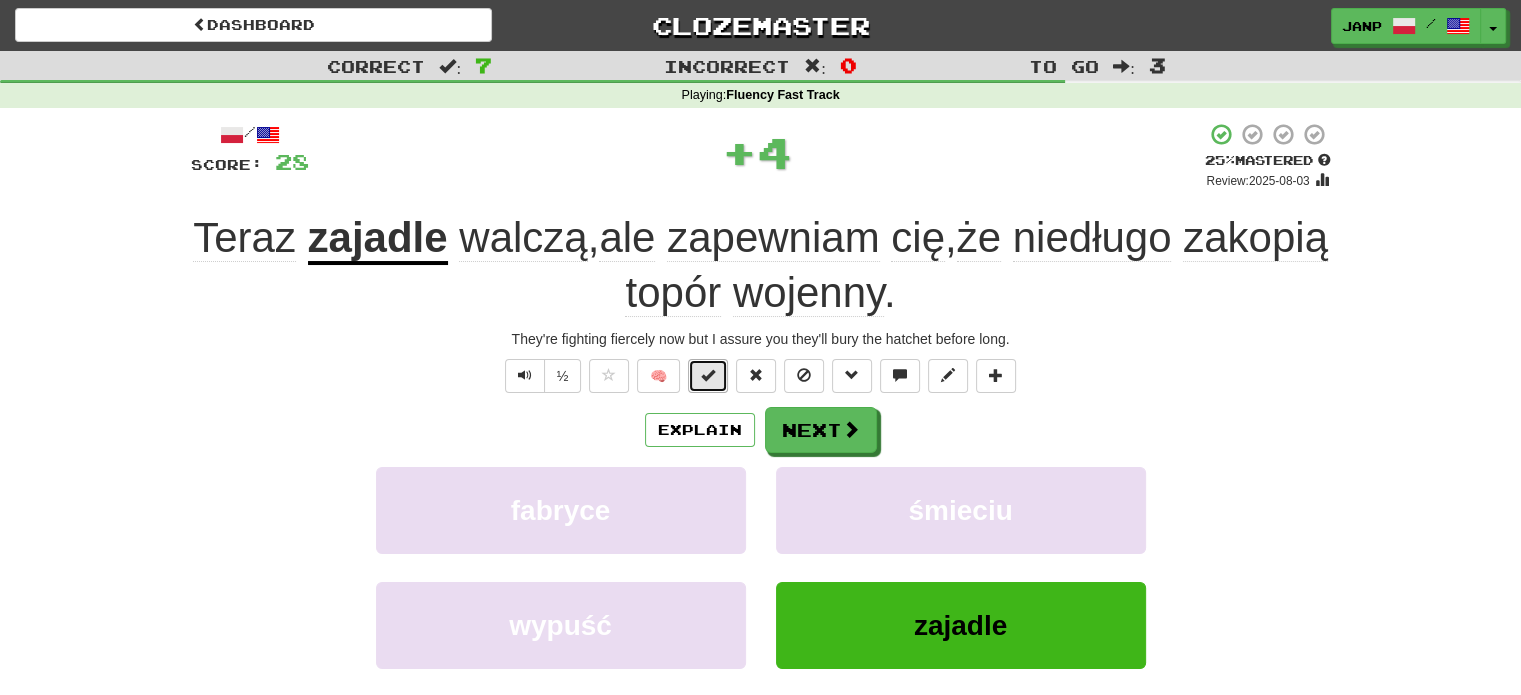 click at bounding box center (708, 375) 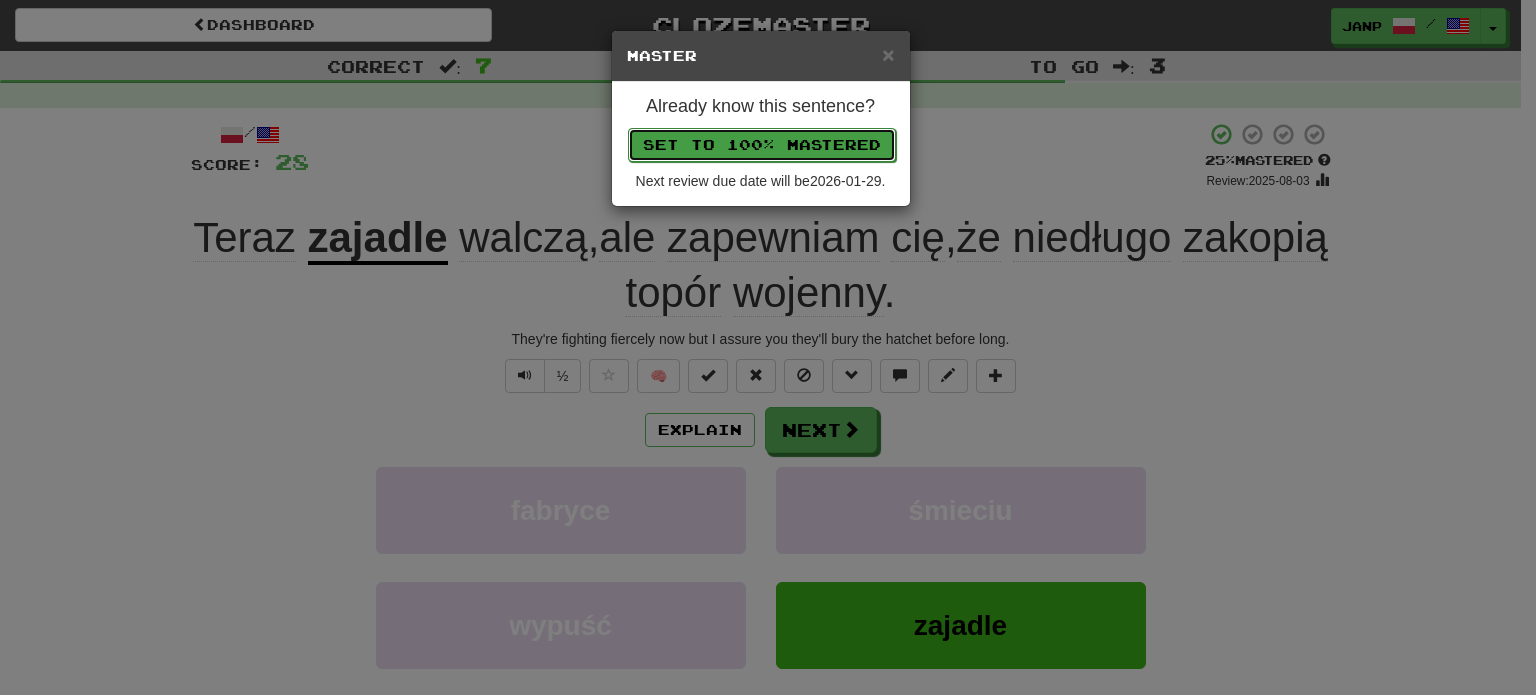 click on "Set to 100% Mastered" at bounding box center (762, 145) 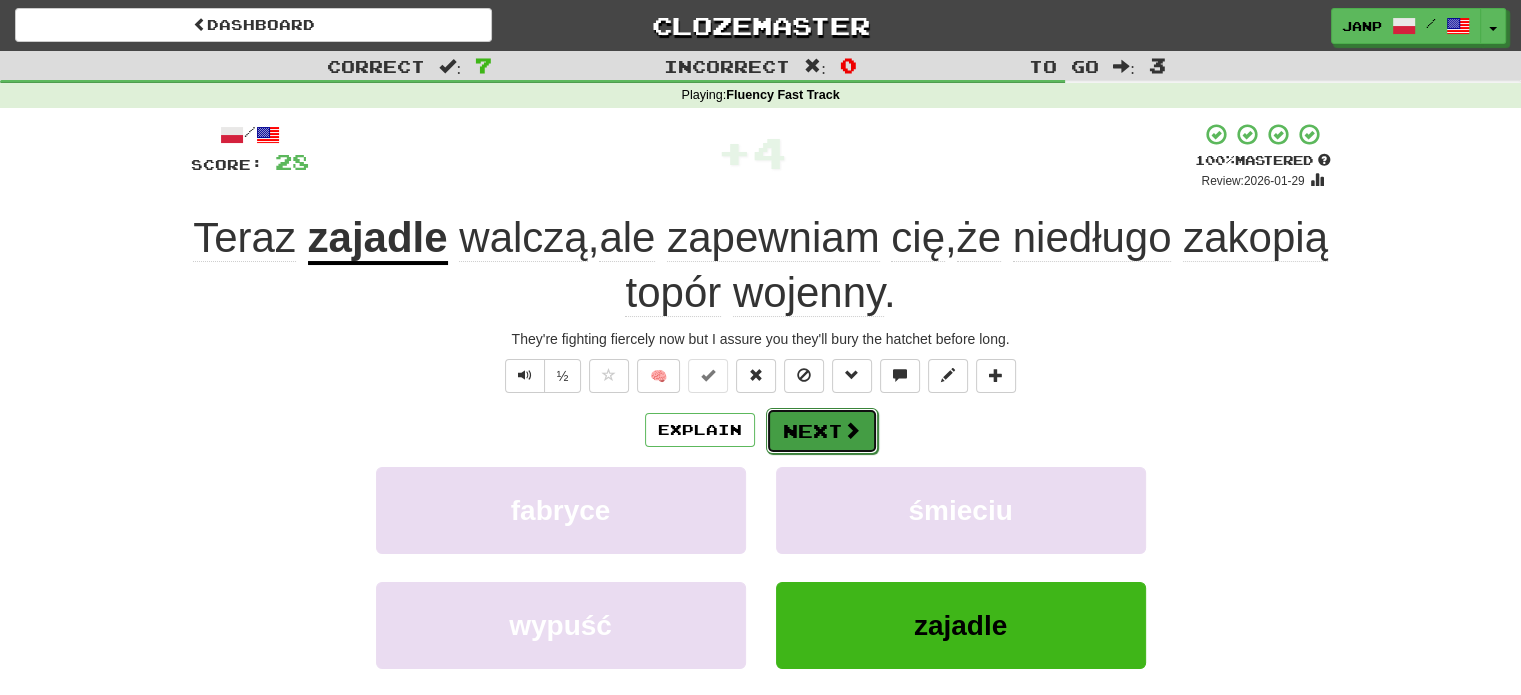 click on "Next" at bounding box center (822, 431) 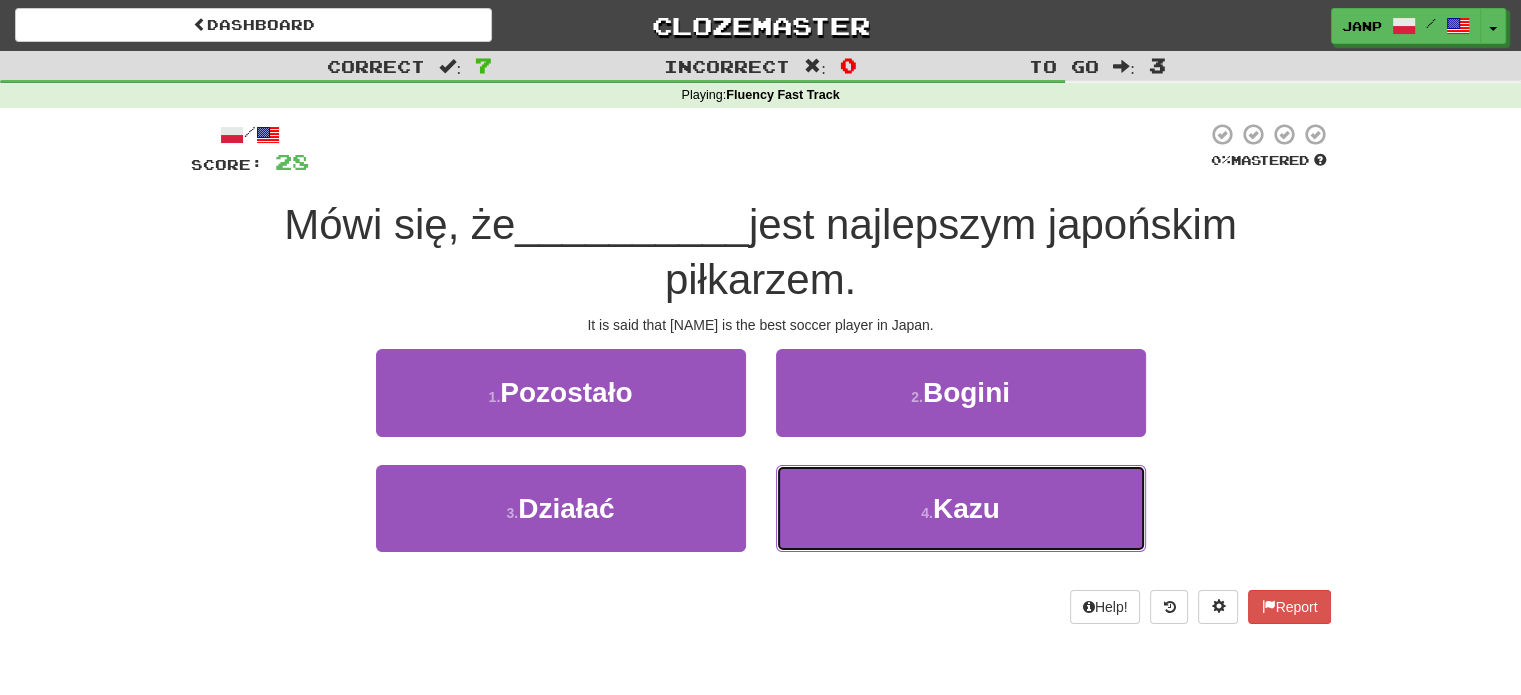 click on "4 .  Kazu" at bounding box center [961, 508] 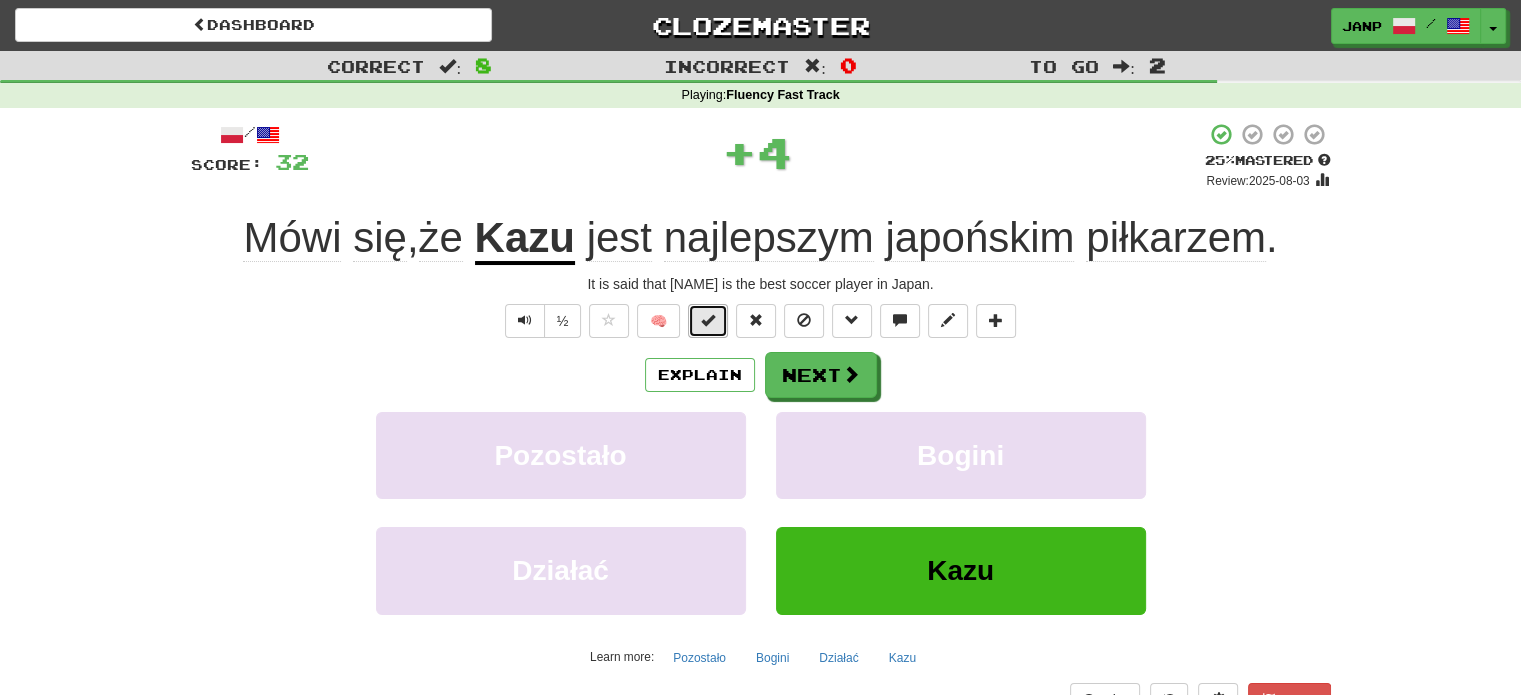click at bounding box center (708, 320) 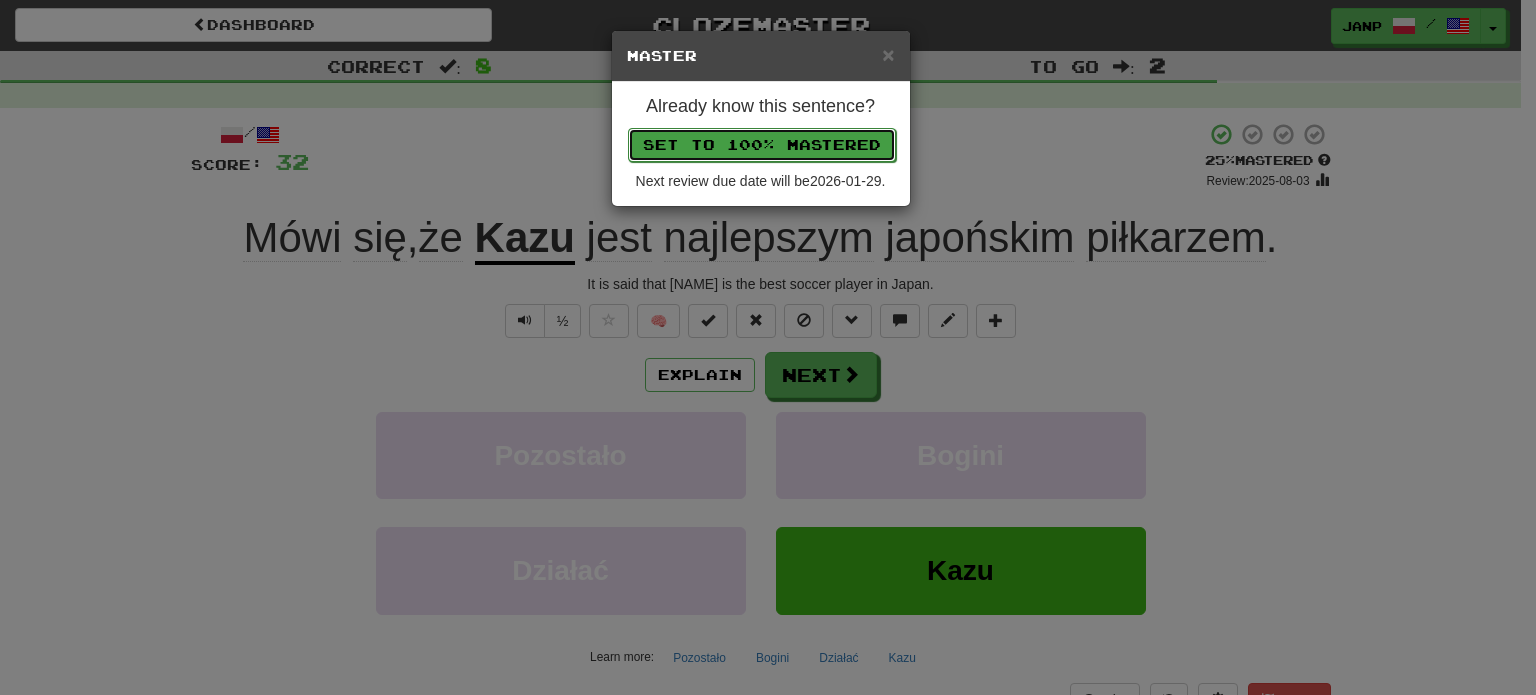 click on "Set to 100% Mastered" at bounding box center [762, 145] 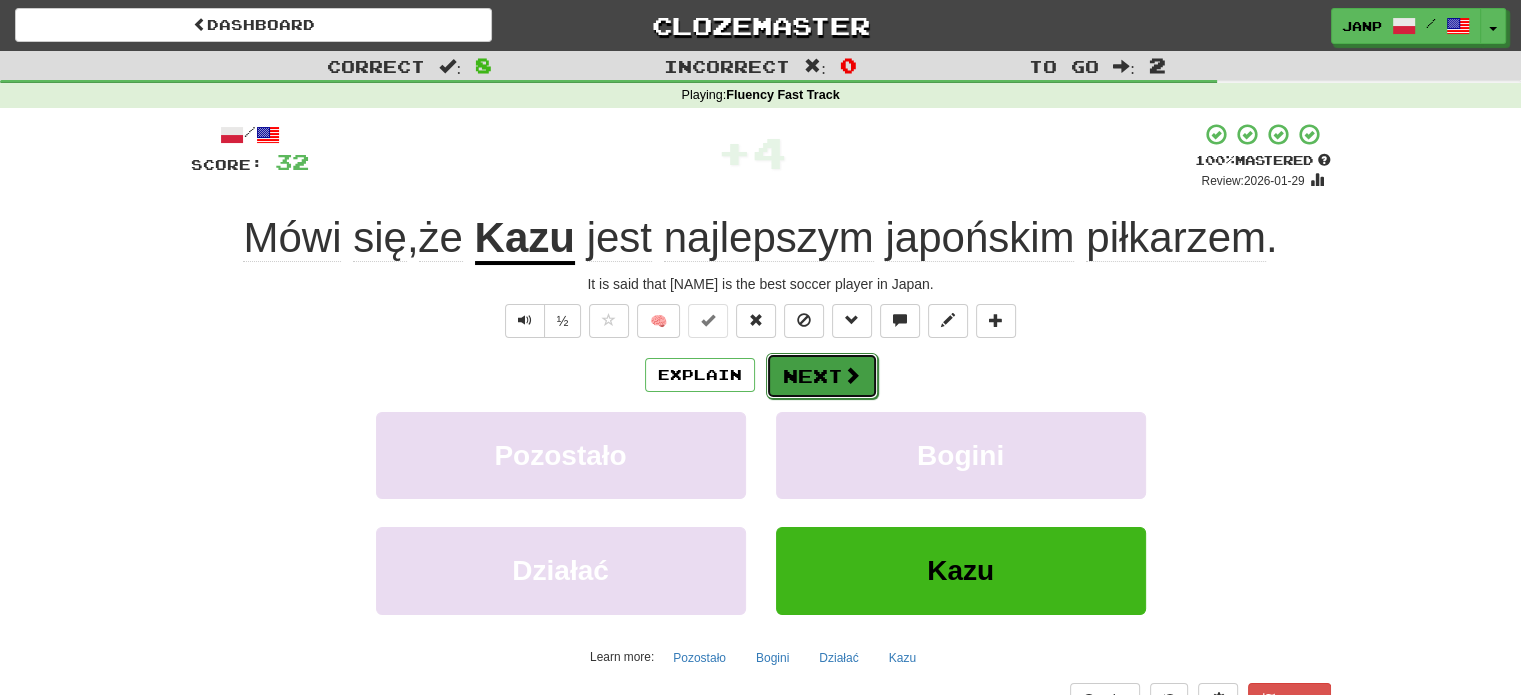 click on "Next" at bounding box center [822, 376] 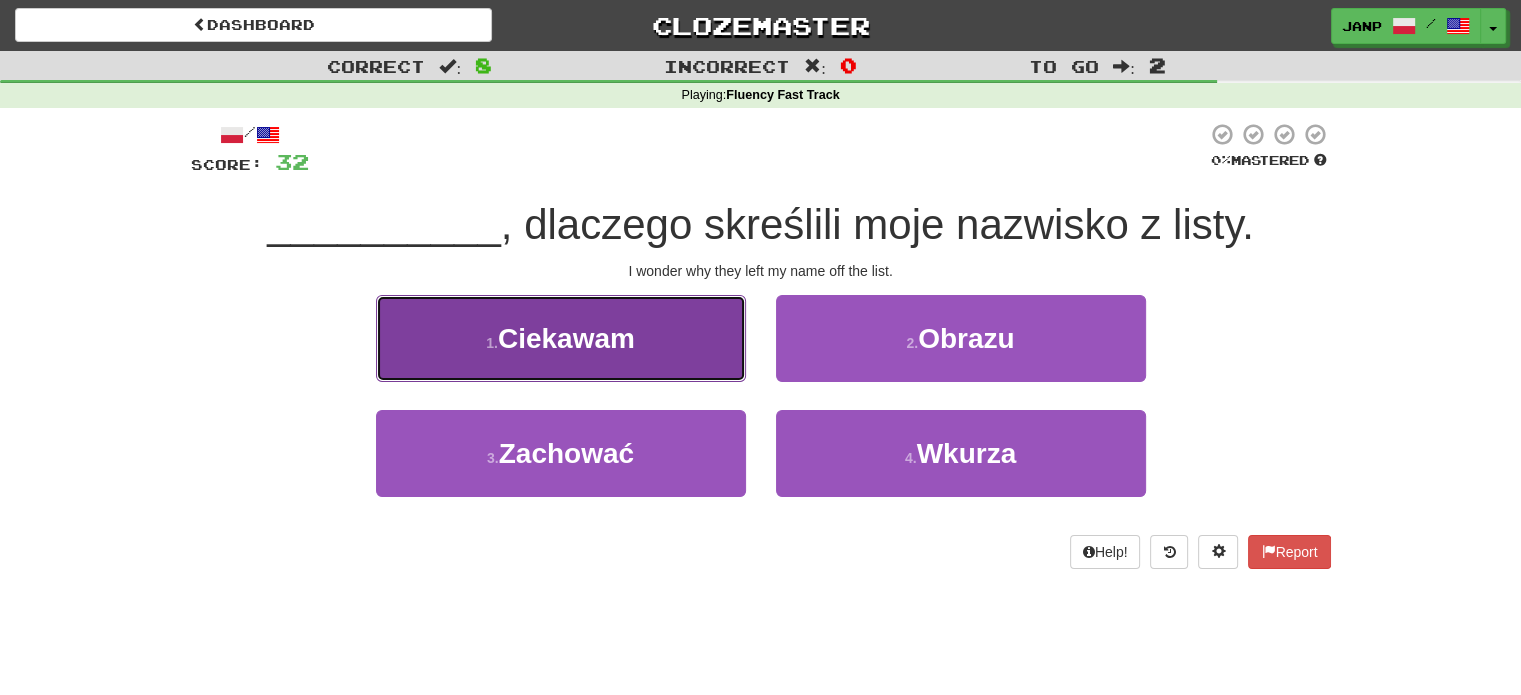 click on "1 .  Ciekawam" at bounding box center [561, 338] 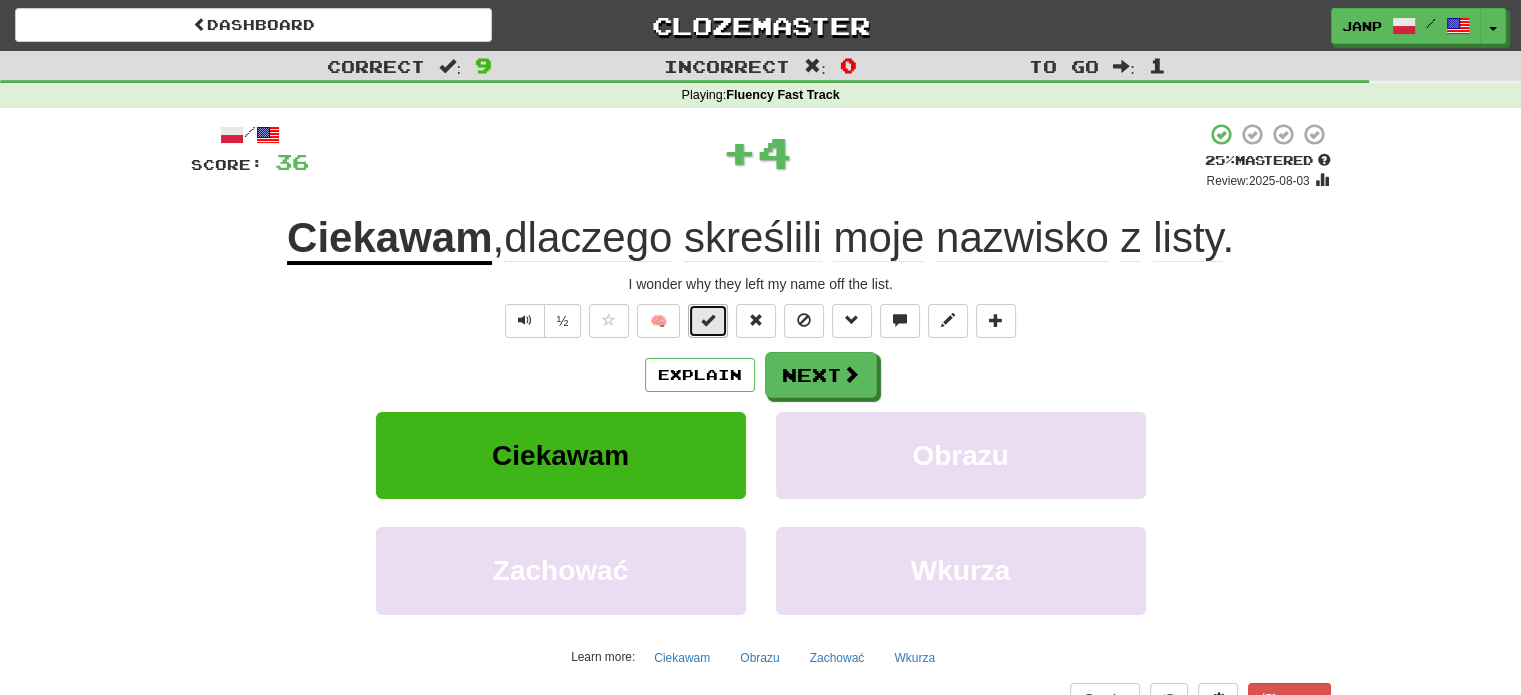 click at bounding box center [708, 320] 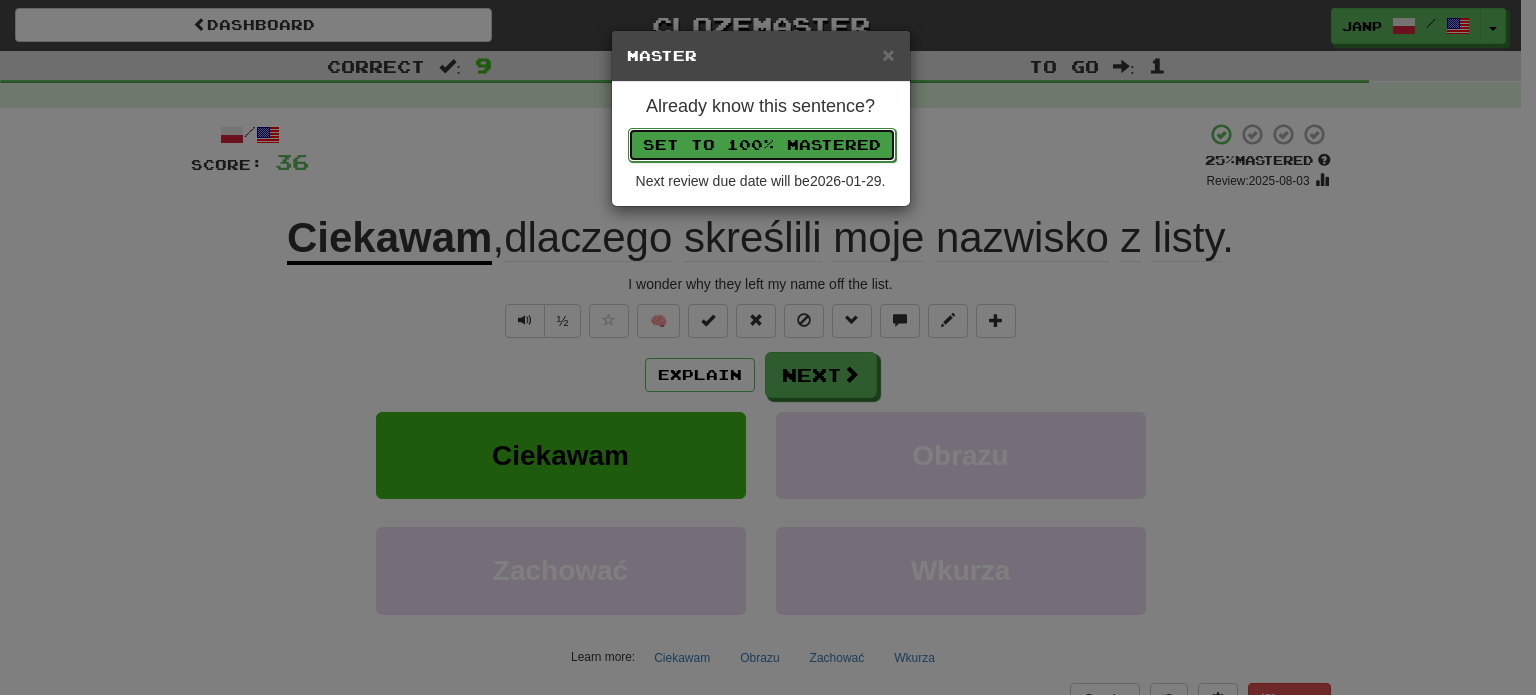 click on "Set to 100% Mastered" at bounding box center [762, 145] 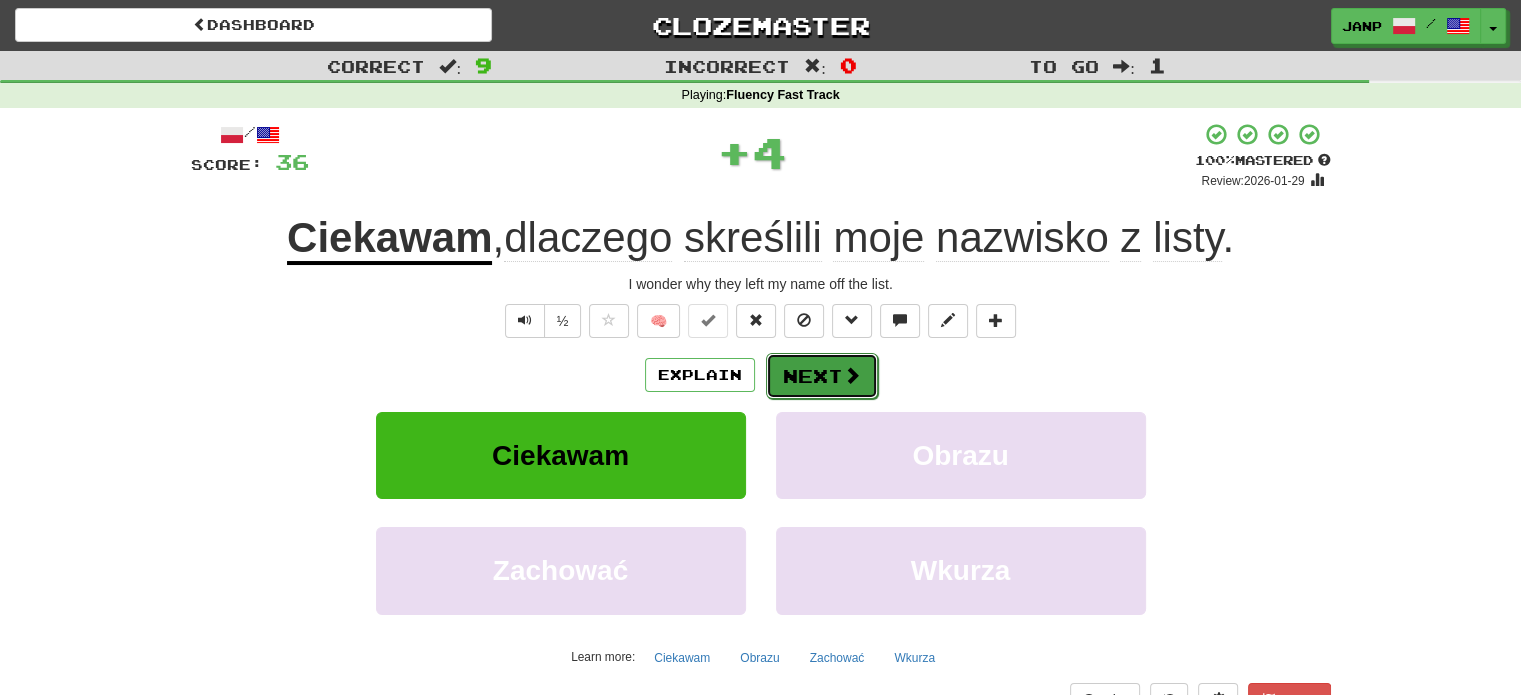 click on "Next" at bounding box center [822, 376] 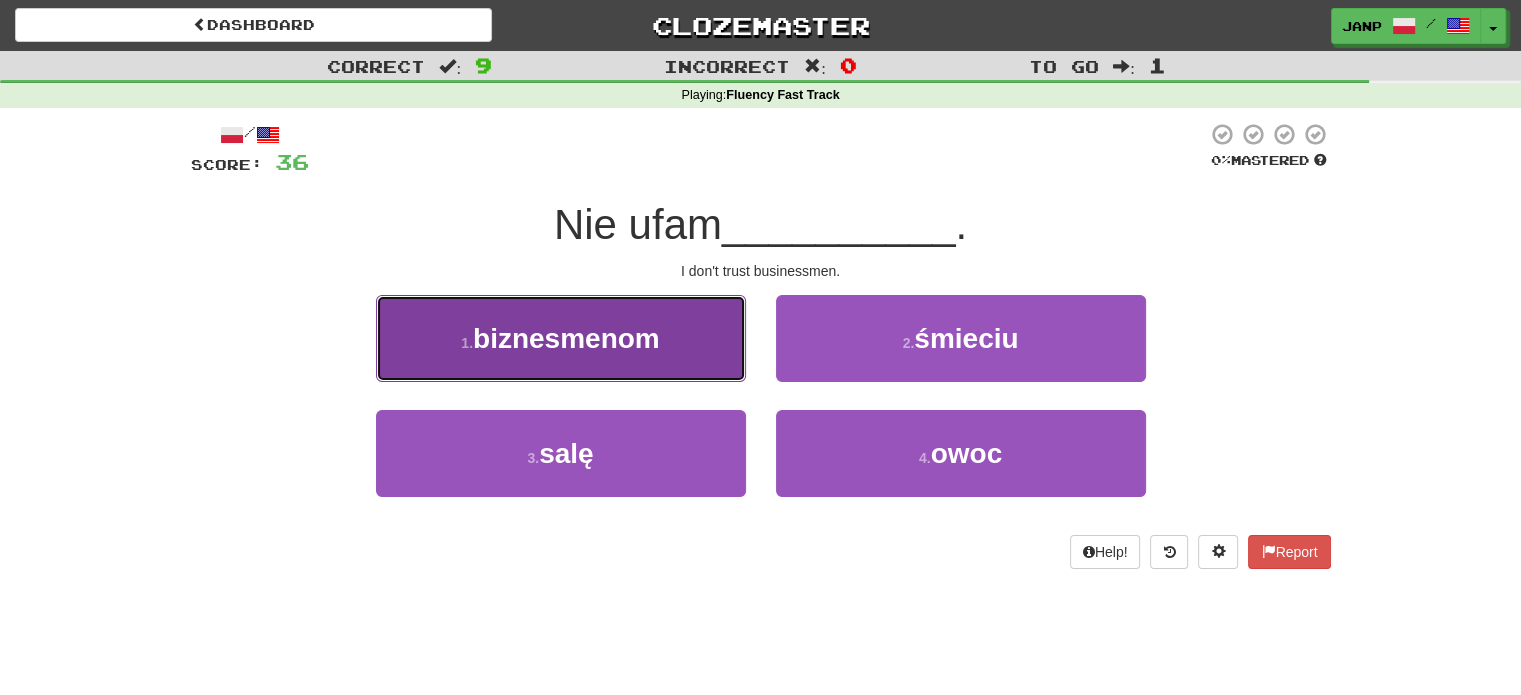 click on "1 .  biznesmenom" at bounding box center [561, 338] 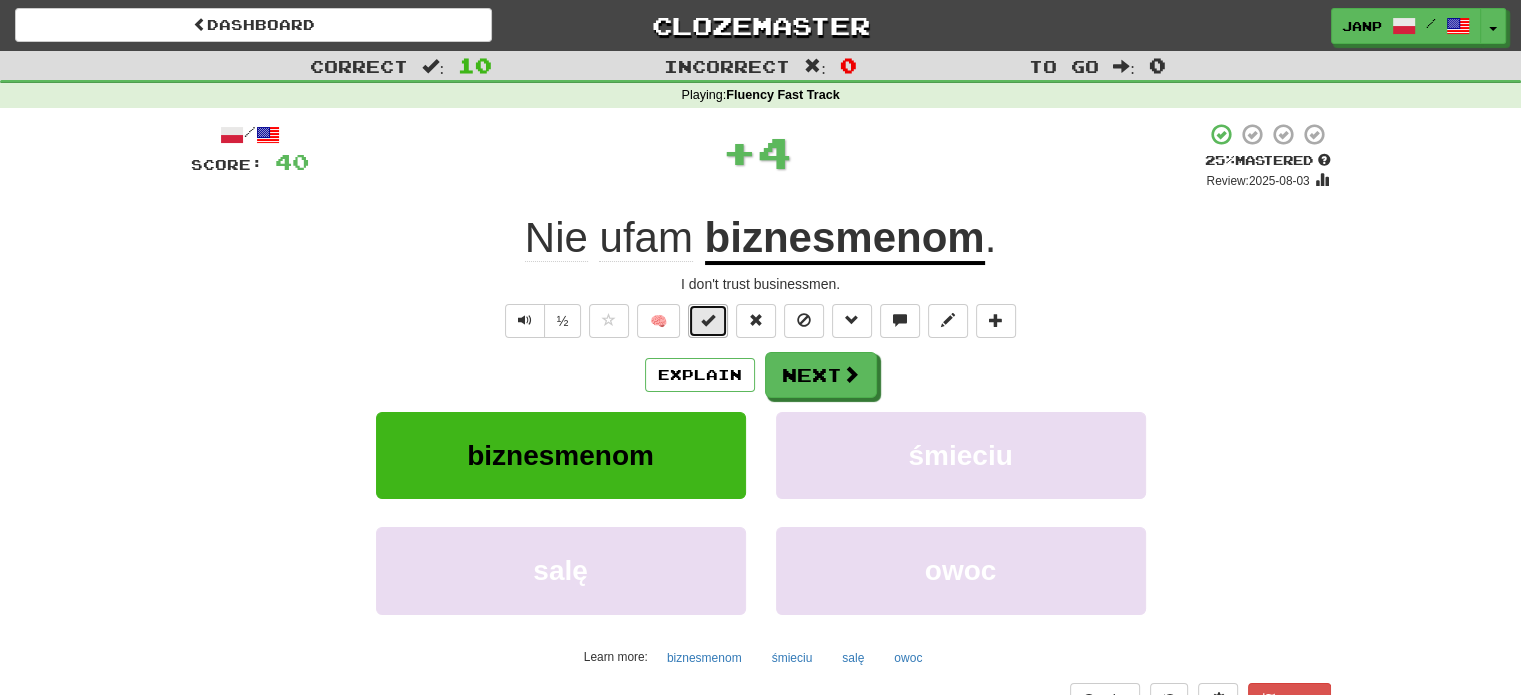click at bounding box center (708, 320) 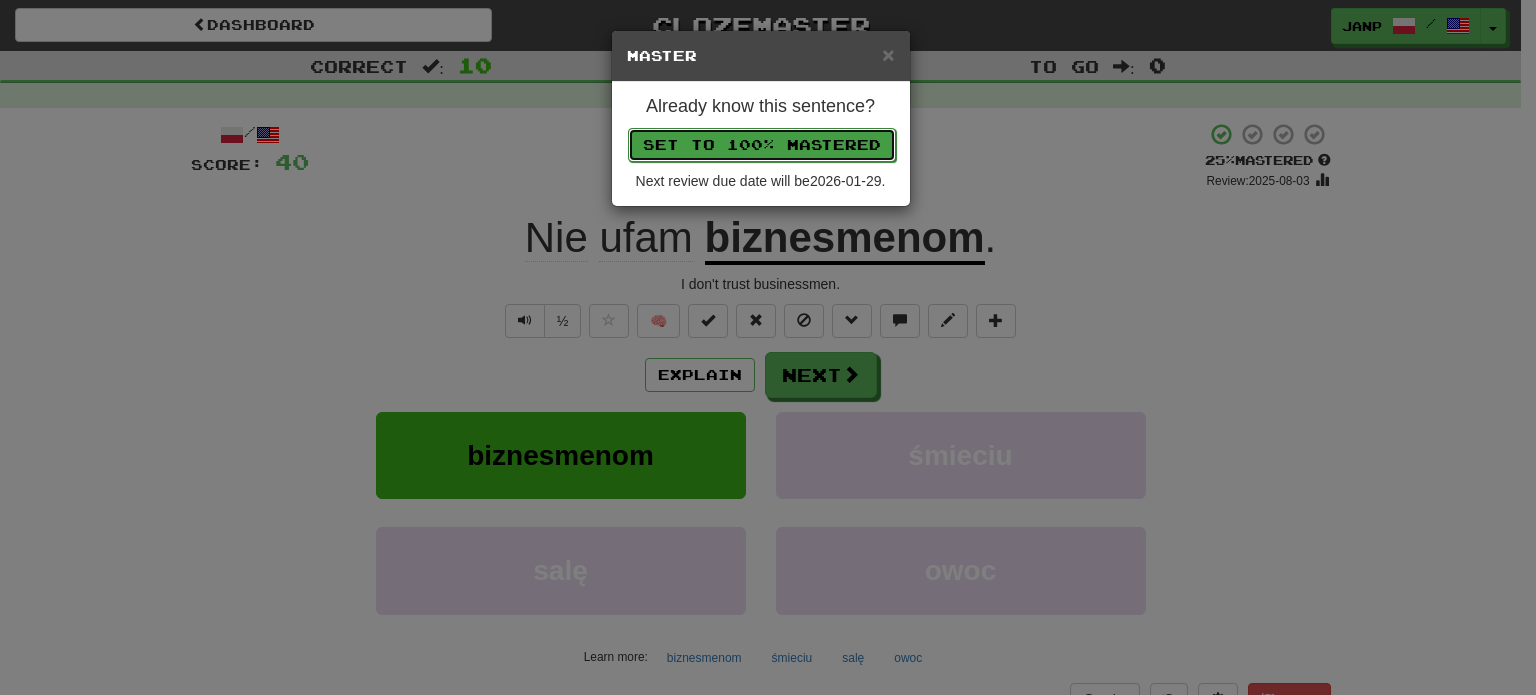 click on "Set to 100% Mastered" at bounding box center (762, 145) 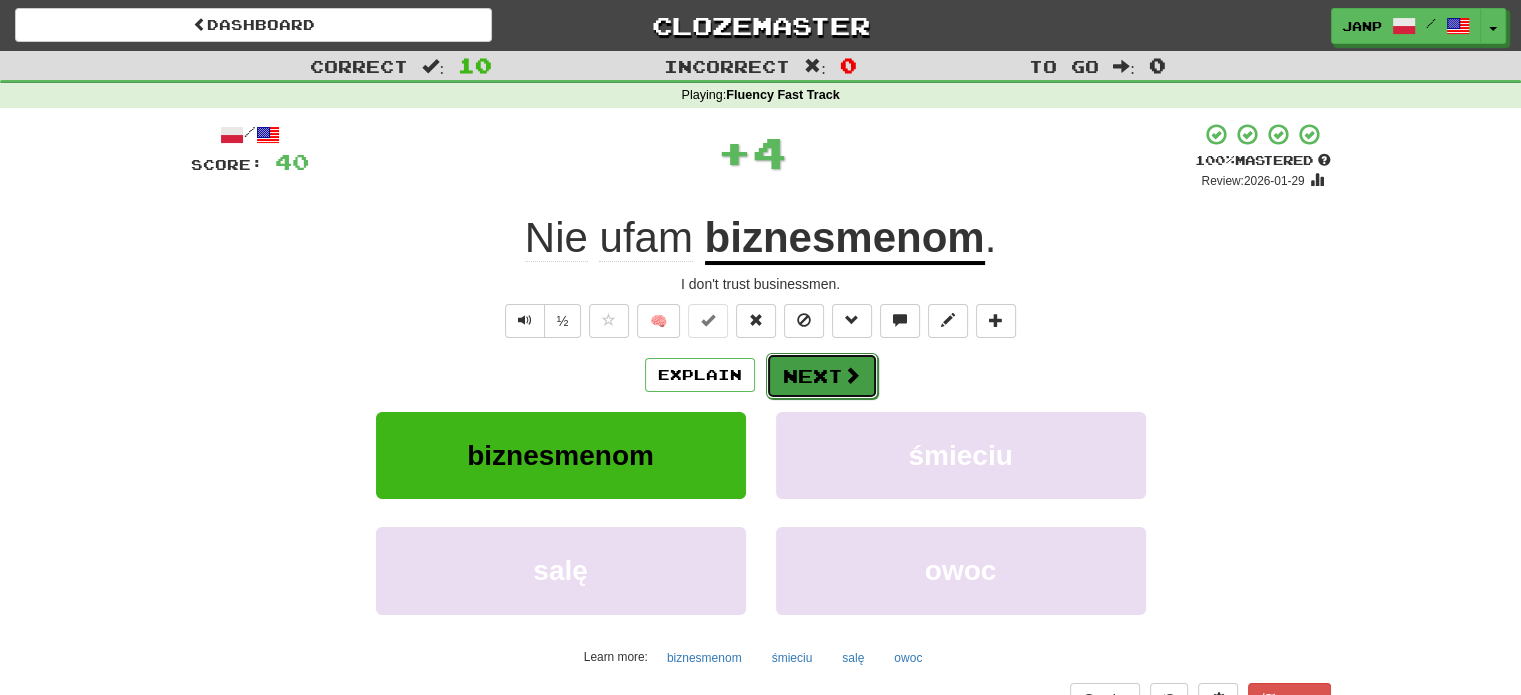 click on "Next" at bounding box center (822, 376) 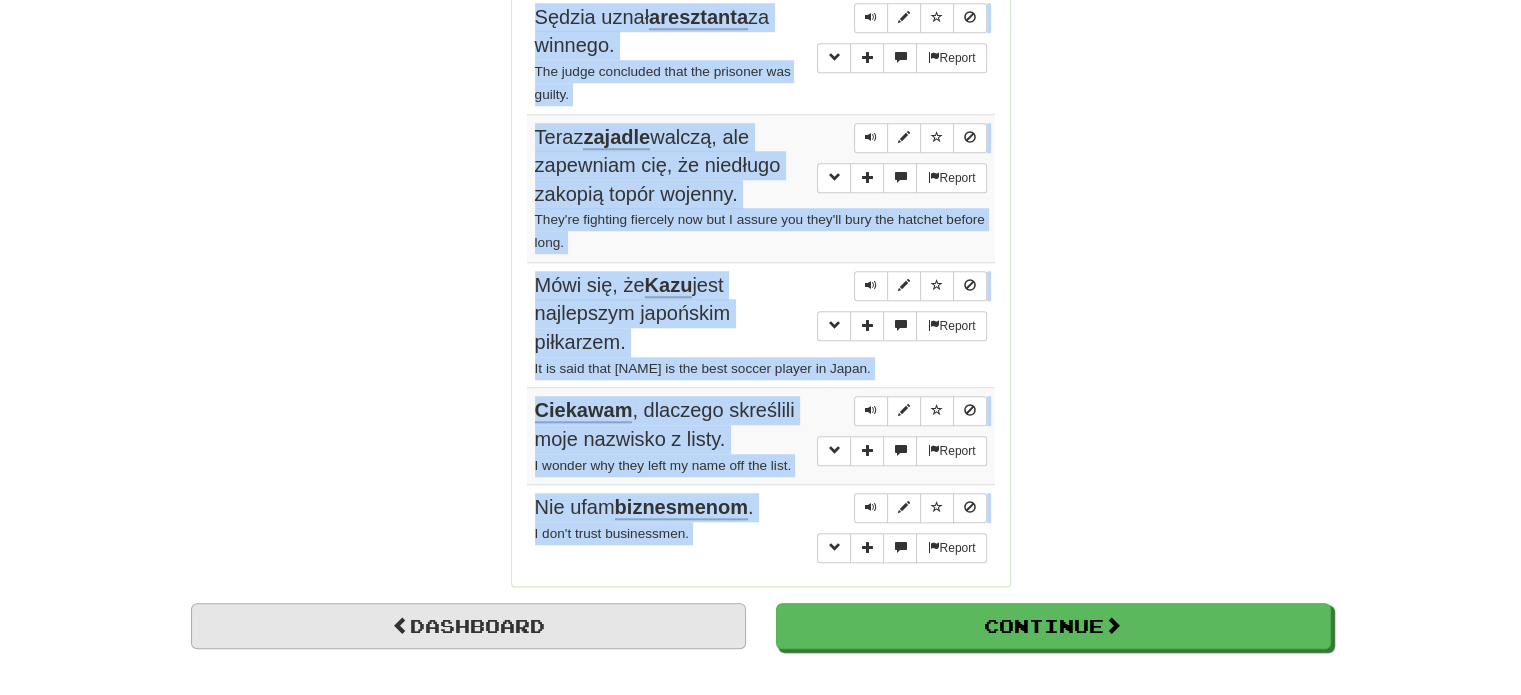 scroll, scrollTop: 1749, scrollLeft: 0, axis: vertical 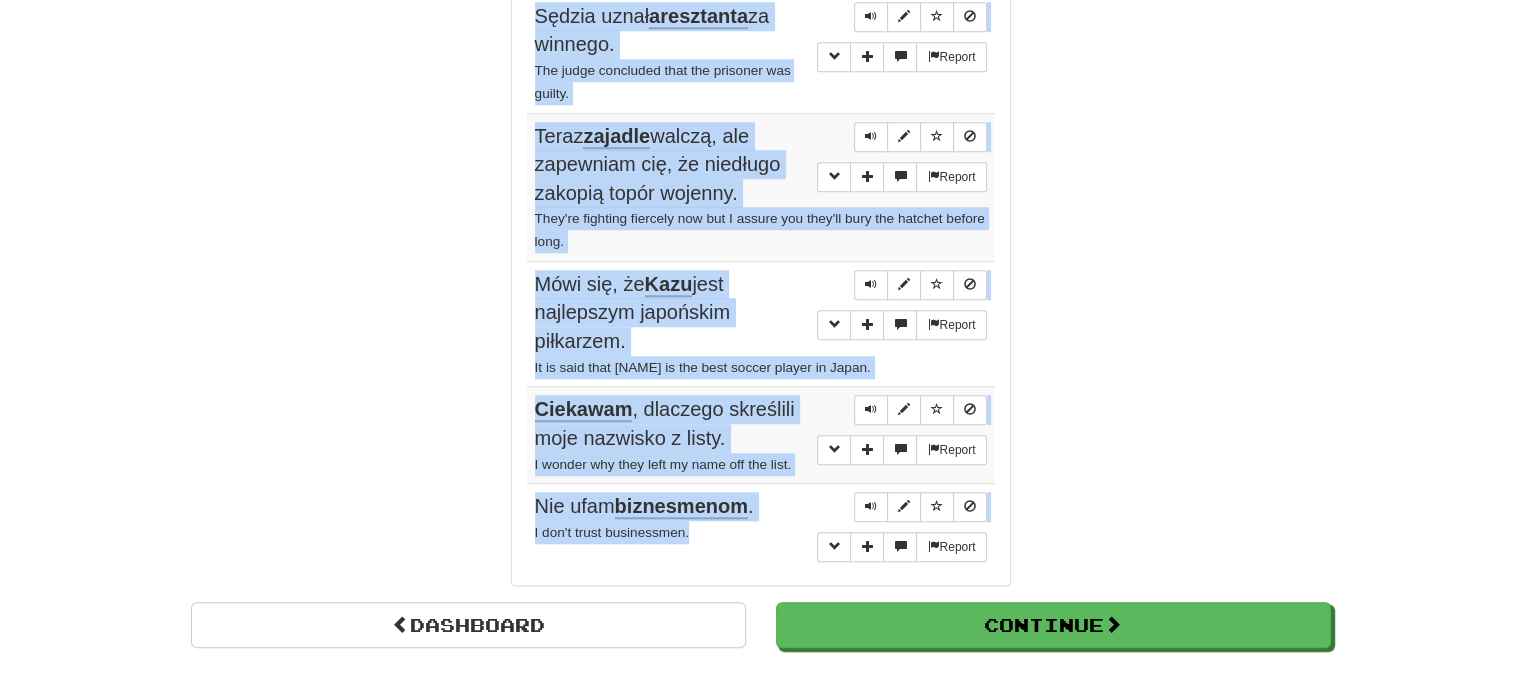 drag, startPoint x: 541, startPoint y: 287, endPoint x: 721, endPoint y: 462, distance: 251.0478 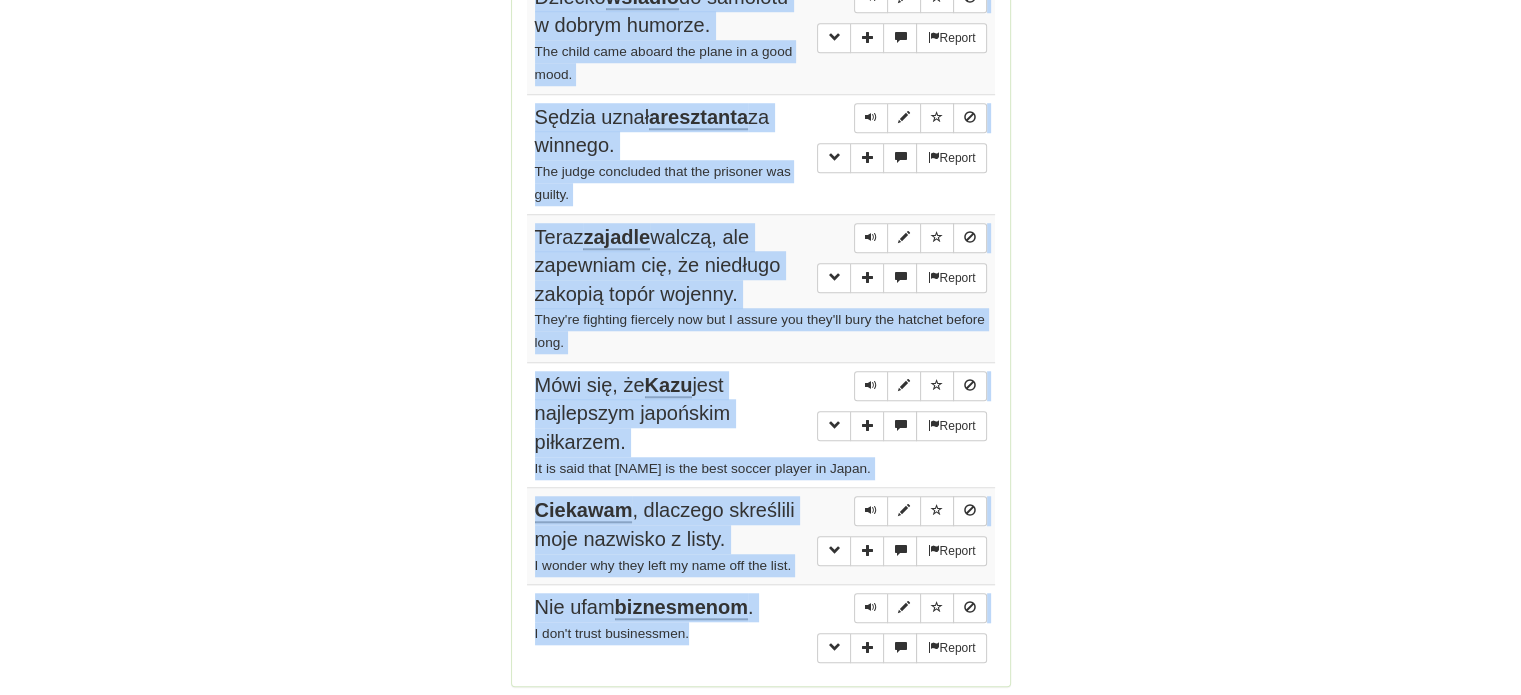 scroll, scrollTop: 1649, scrollLeft: 0, axis: vertical 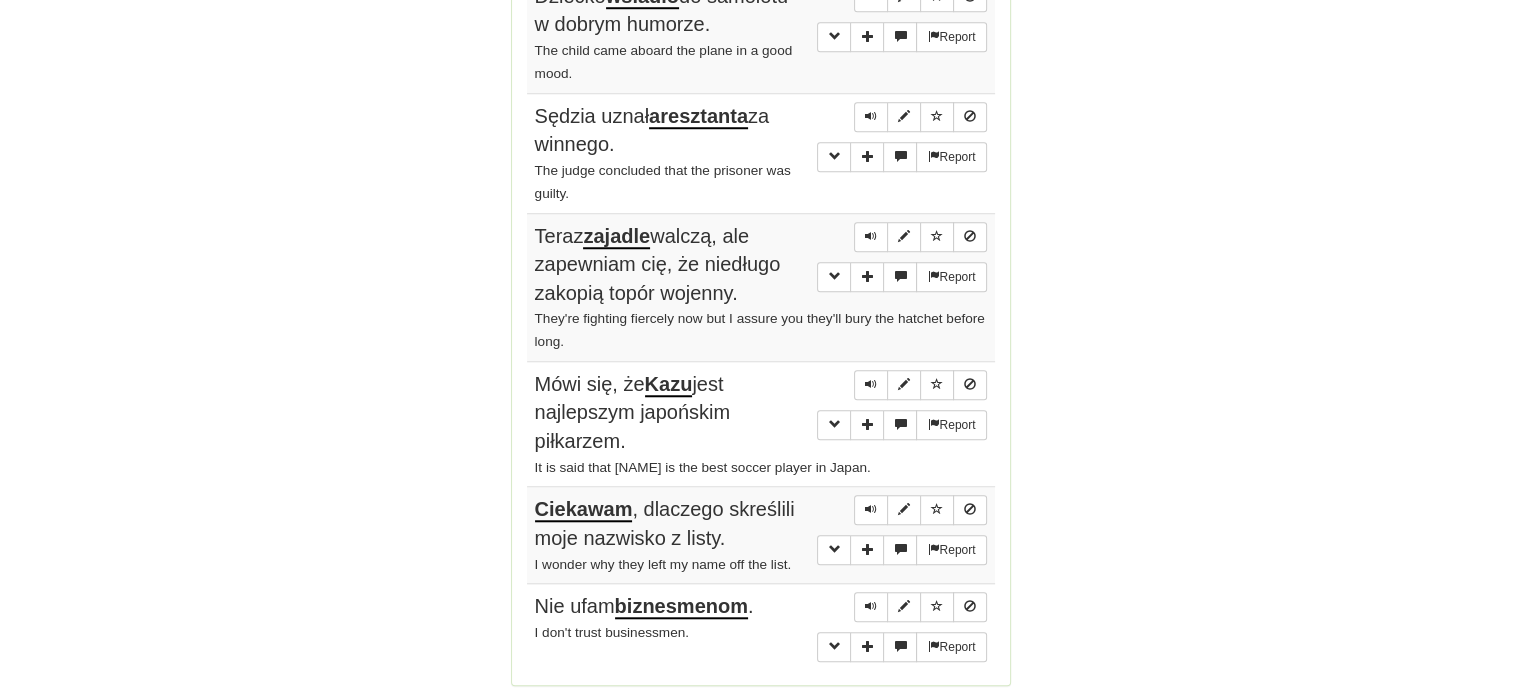 click on "Correct   :   10 Incorrect   :   0 To go   :   0 Playing :  Fluency Fast Track Round Complete!  Dashboard Continue  Round Results Stats: Score:   + 40 Time:   1 : 13 New:   10 Review:   0 Correct:   10 Incorrect:   0 Progress: Fluency Fast Track Playing:  16.286  /  17.289 + 10 94.141% 94.199% Mastered:  16.286  /  17.289 + 10 94.141% 94.199% Ready for Review:  0  /  Level:  111 4.846  points to level  112  - keep going! Ranked:  28 th  this week ( 180  points to  27 th ) Sentences:  Report Mam gości dopiero od wczoraj, a już zdążyli  objeść  mnie ze wszystkiego. My guests have only been here since yesterday, but they've already eaten me out of house and home.  Report Na trzeci dzień było wesele w Kanie  Galilejskiej . On the third day a wedding took place at Cana in Galilee.  Report Na twoim miejscu,  zaufałabym  mu. If I were you, I would trust him.  Report To jest przypomnienie o  zaległej  zapłacie. This is a friendly reminder about an overdue invoice.  Report Dziecko  wsiadło  Report  Report" at bounding box center [760, -420] 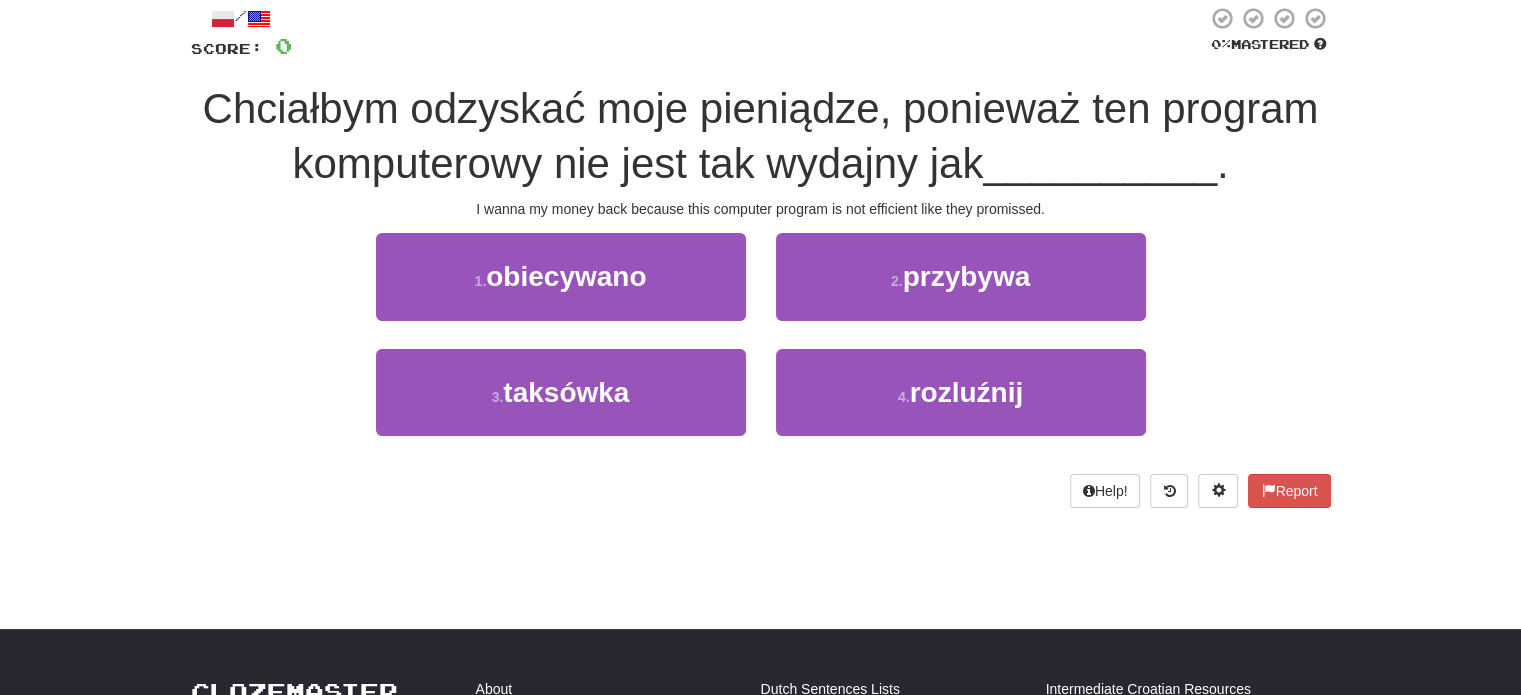 scroll, scrollTop: 0, scrollLeft: 0, axis: both 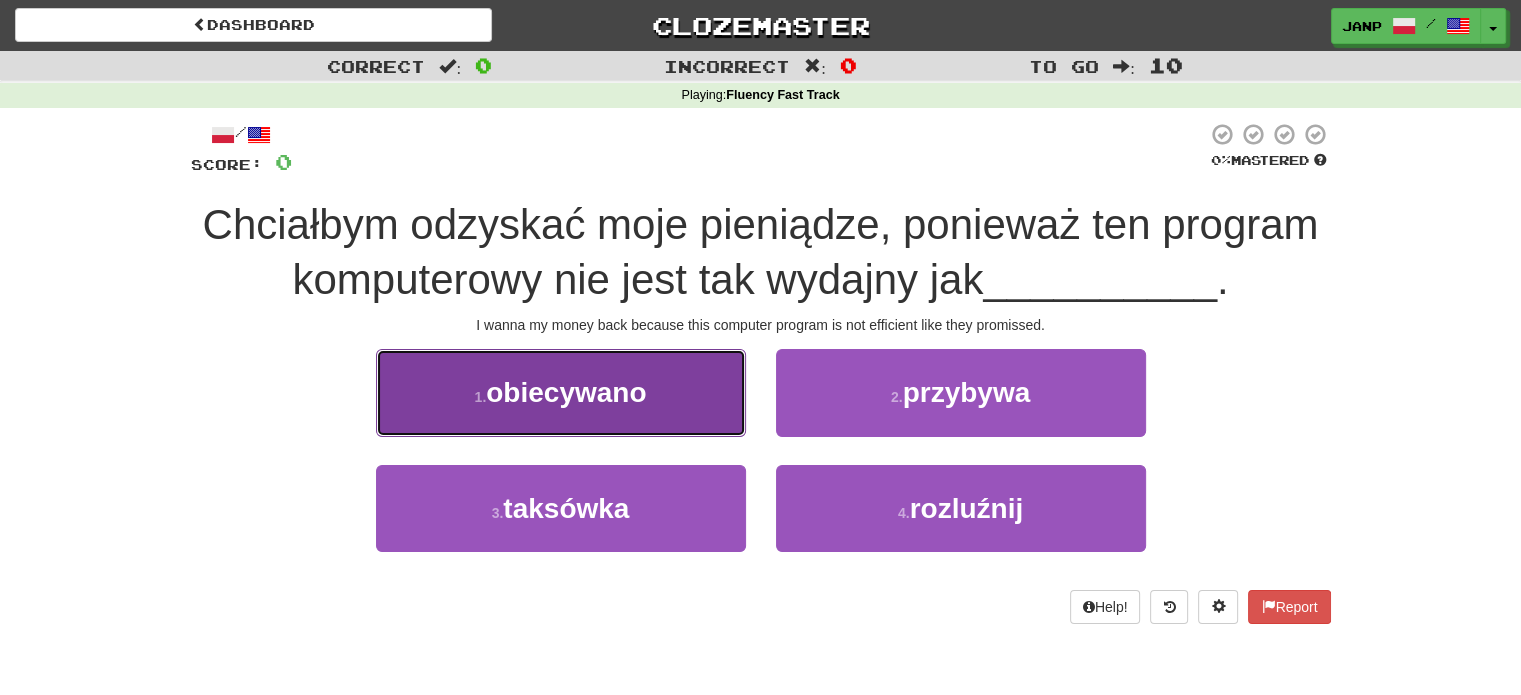 click on "obiecywano" at bounding box center (566, 392) 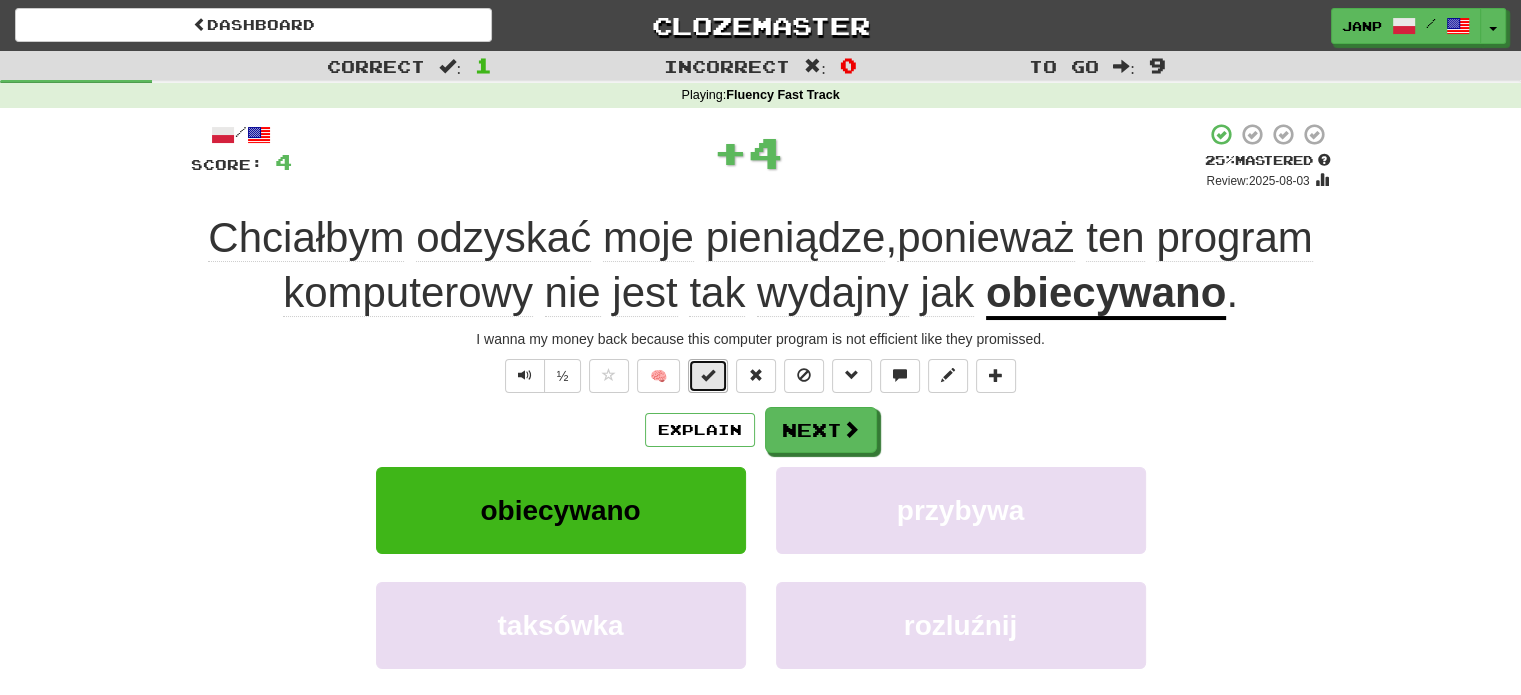 click at bounding box center [708, 375] 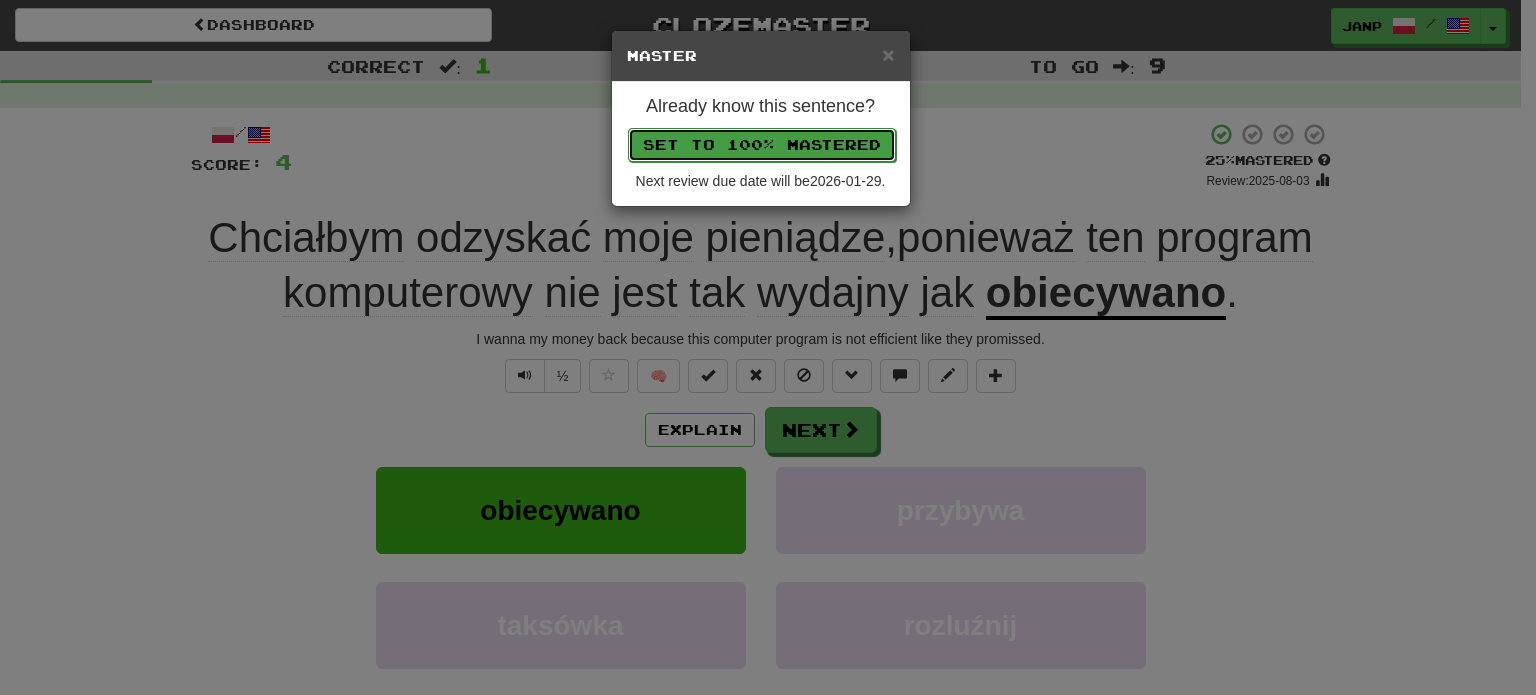 click on "Set to 100% Mastered" at bounding box center (762, 145) 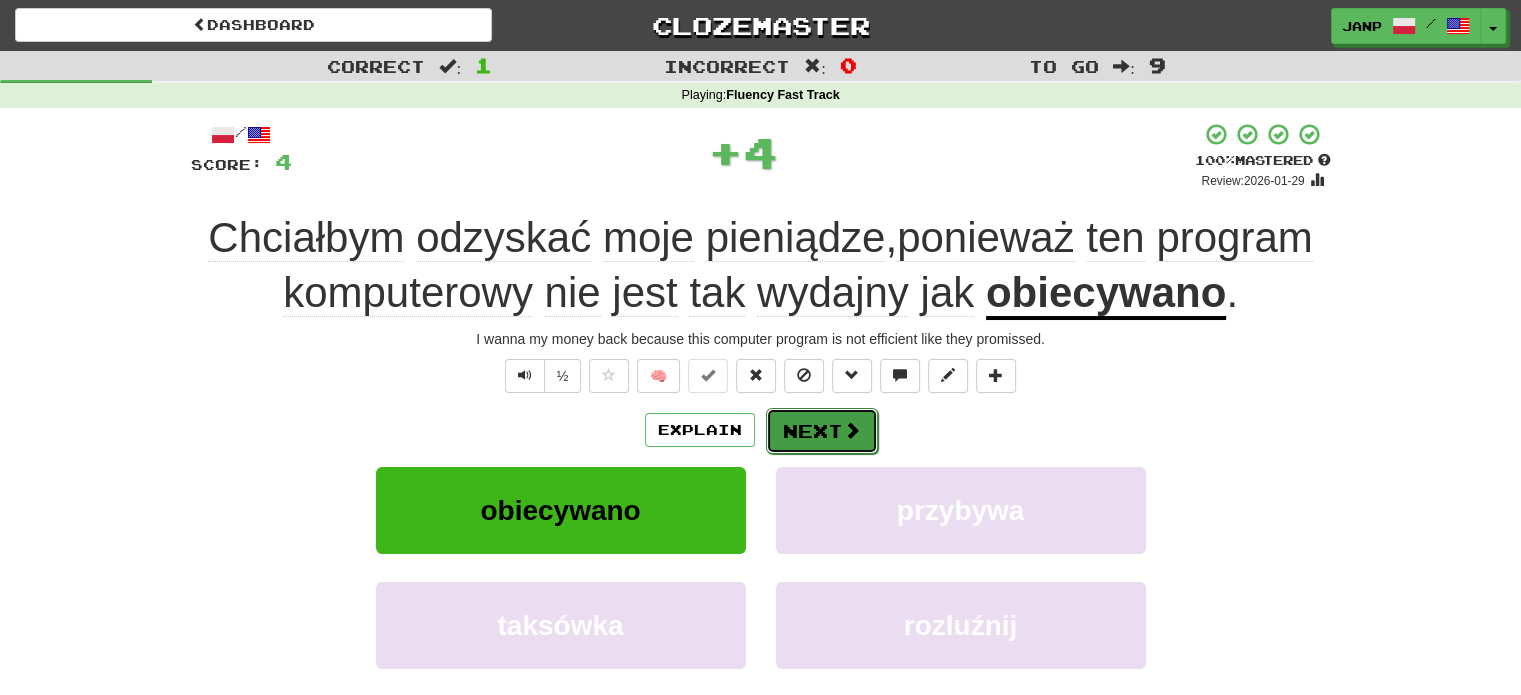 click on "Next" at bounding box center [822, 431] 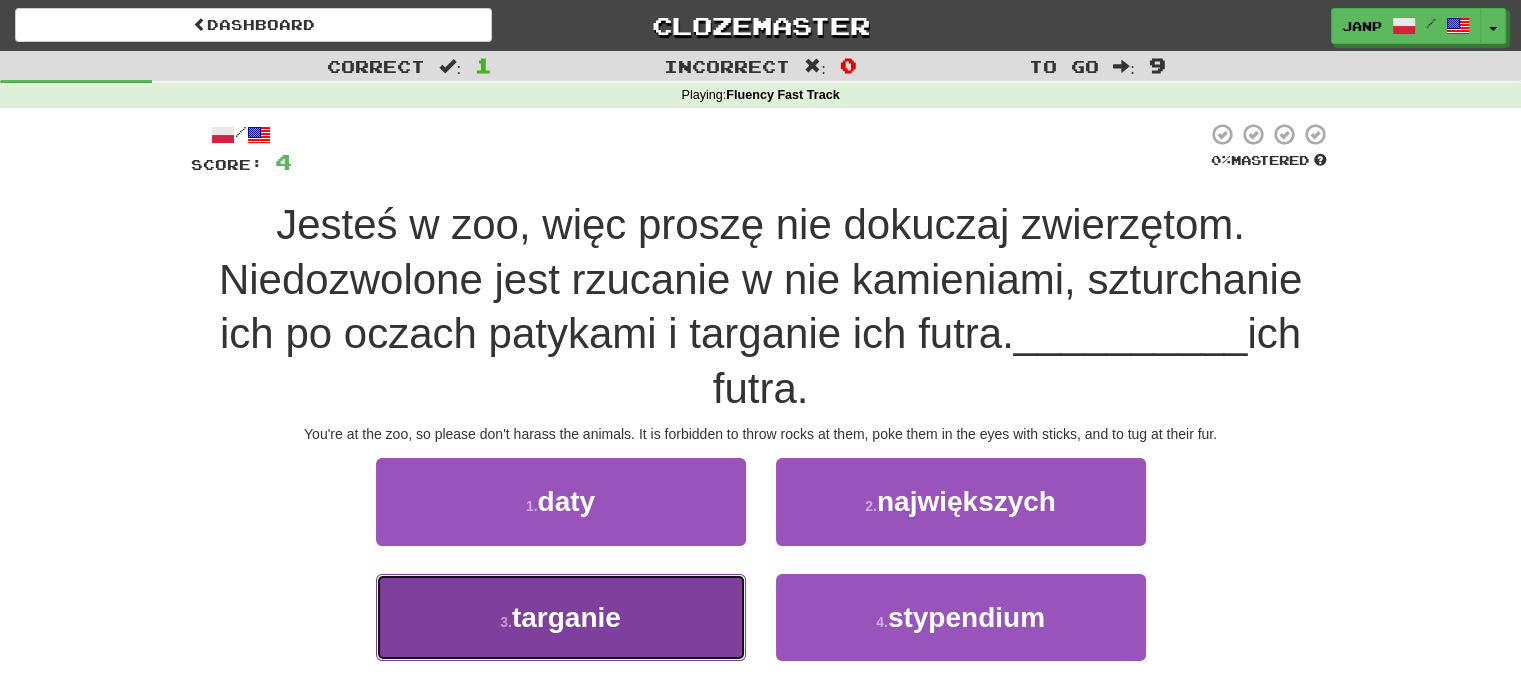 click on "3 .  targanie" at bounding box center (561, 617) 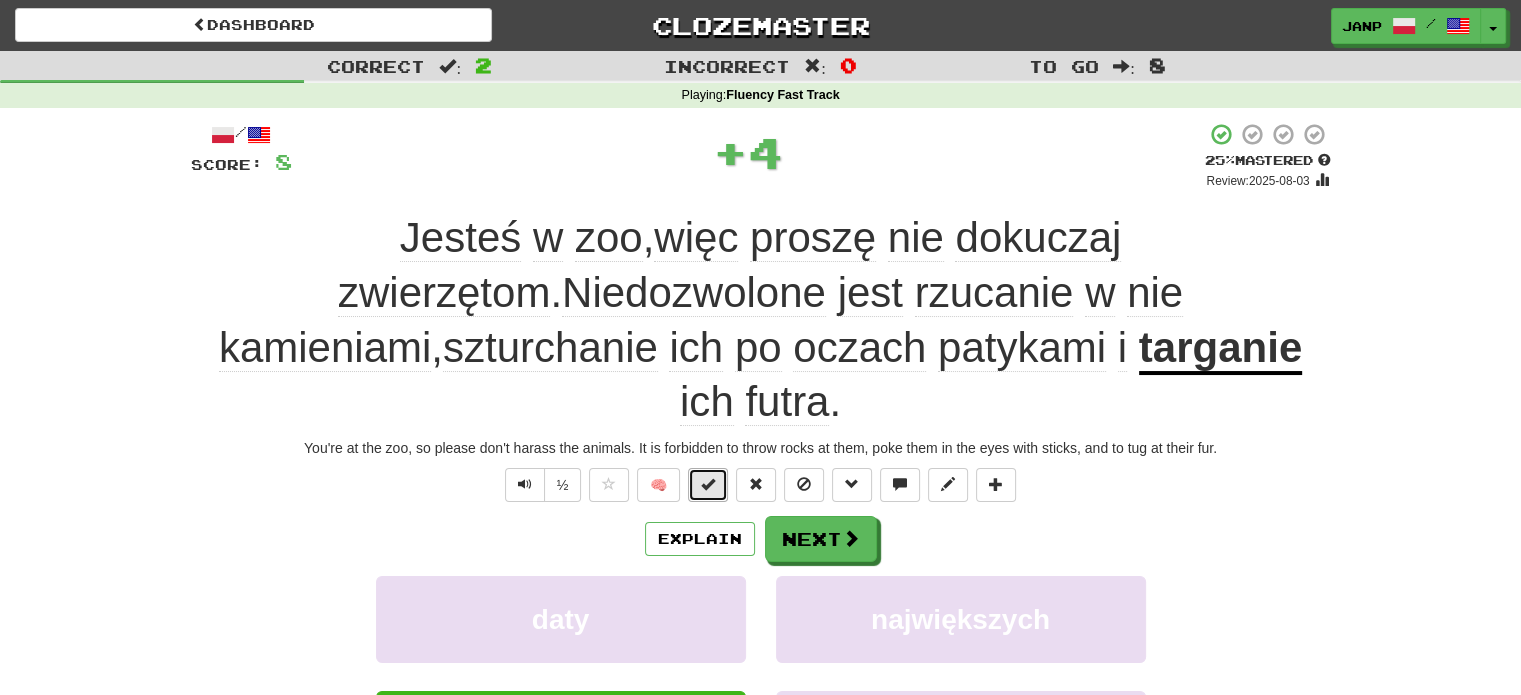 click at bounding box center [708, 485] 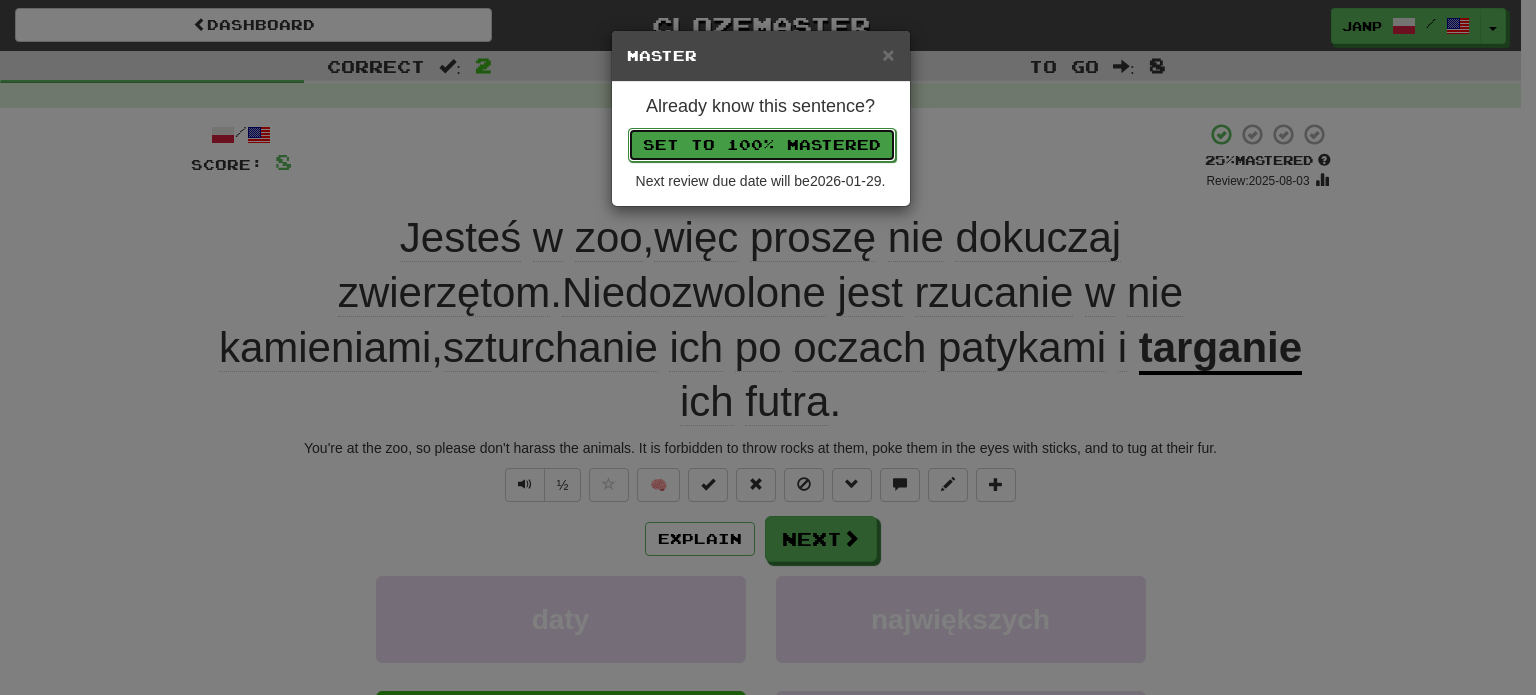 click on "Set to 100% Mastered" at bounding box center [762, 145] 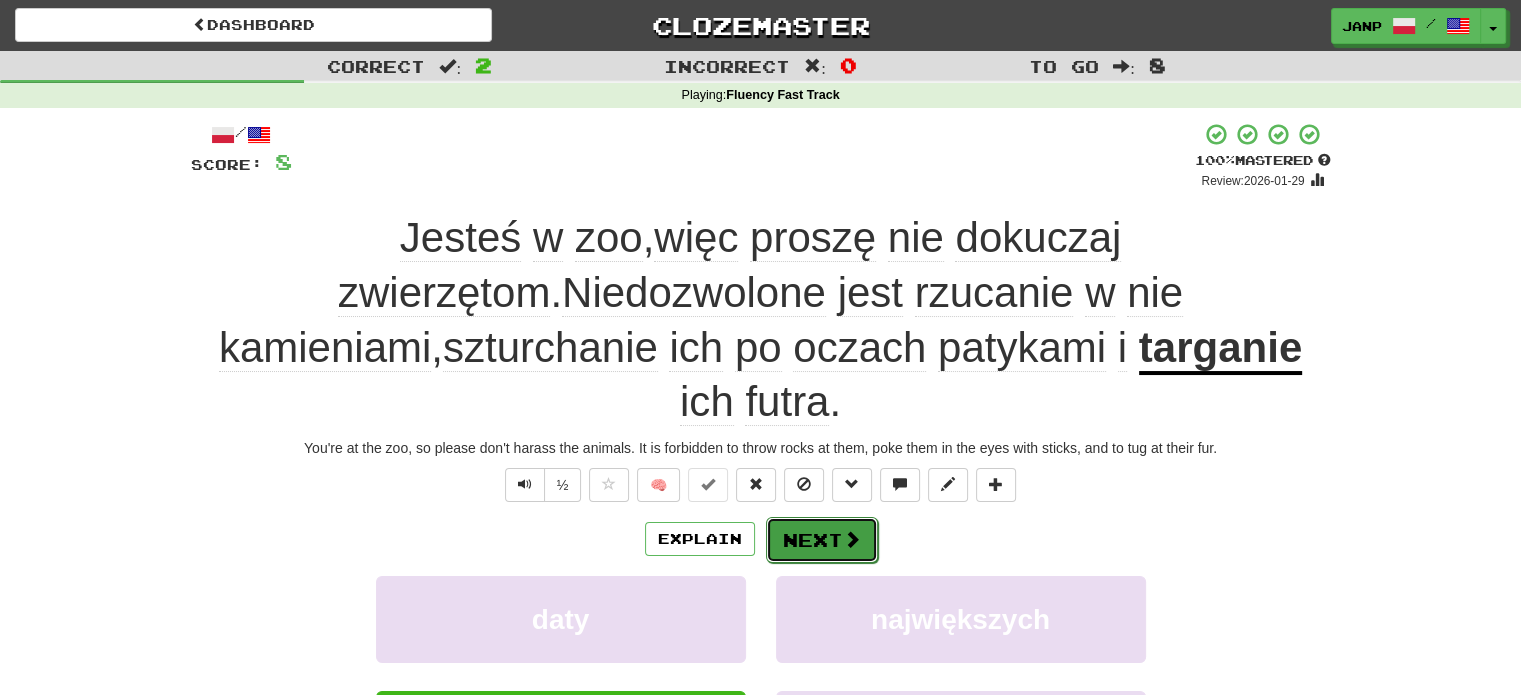 click on "Next" at bounding box center [822, 540] 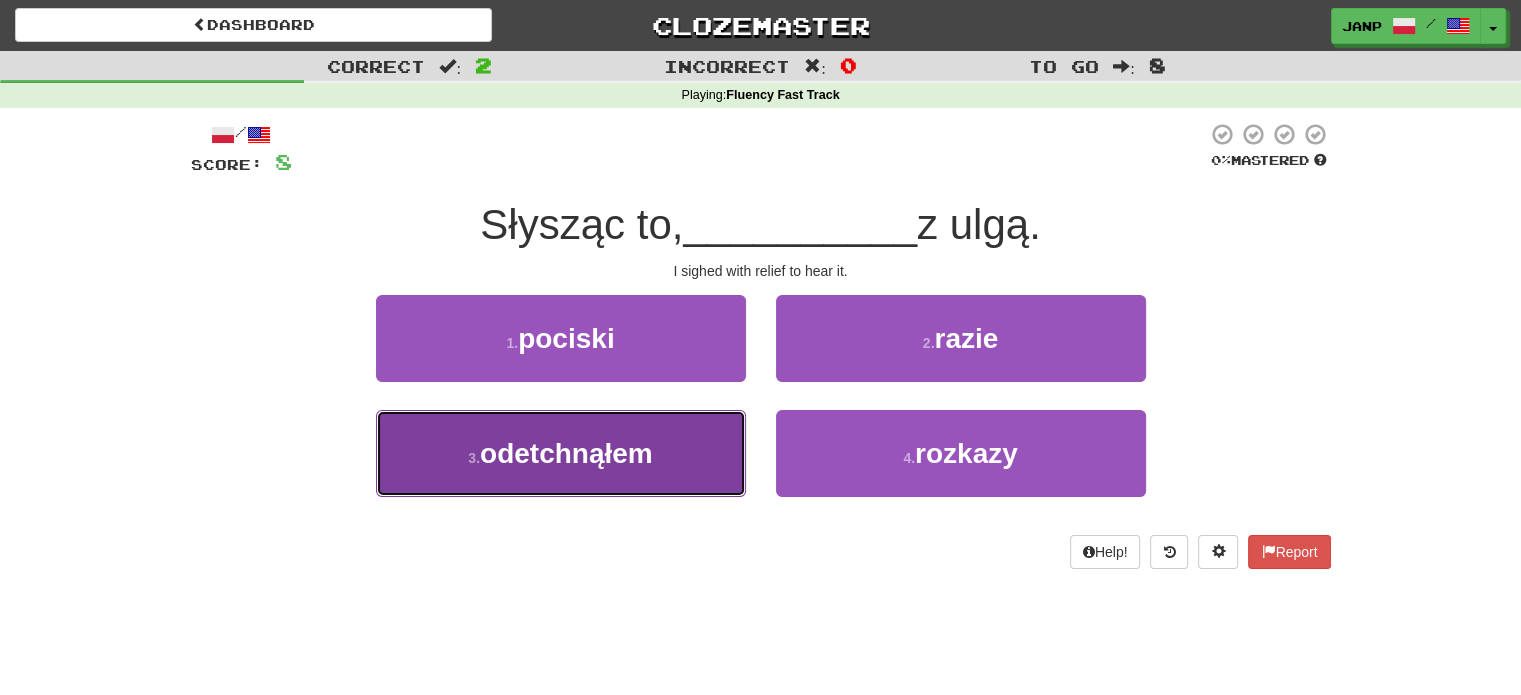 click on "3 .  odetchnąłem" at bounding box center [561, 453] 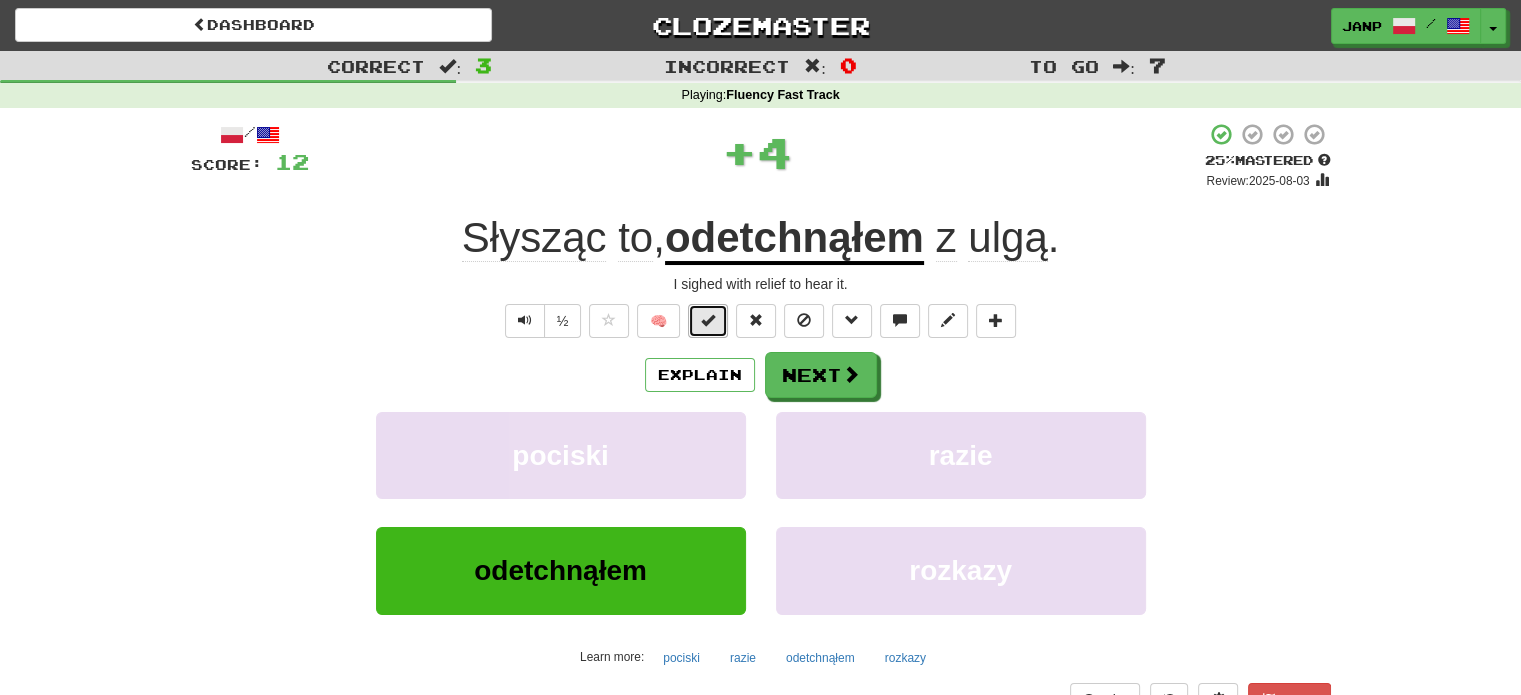 click at bounding box center [708, 320] 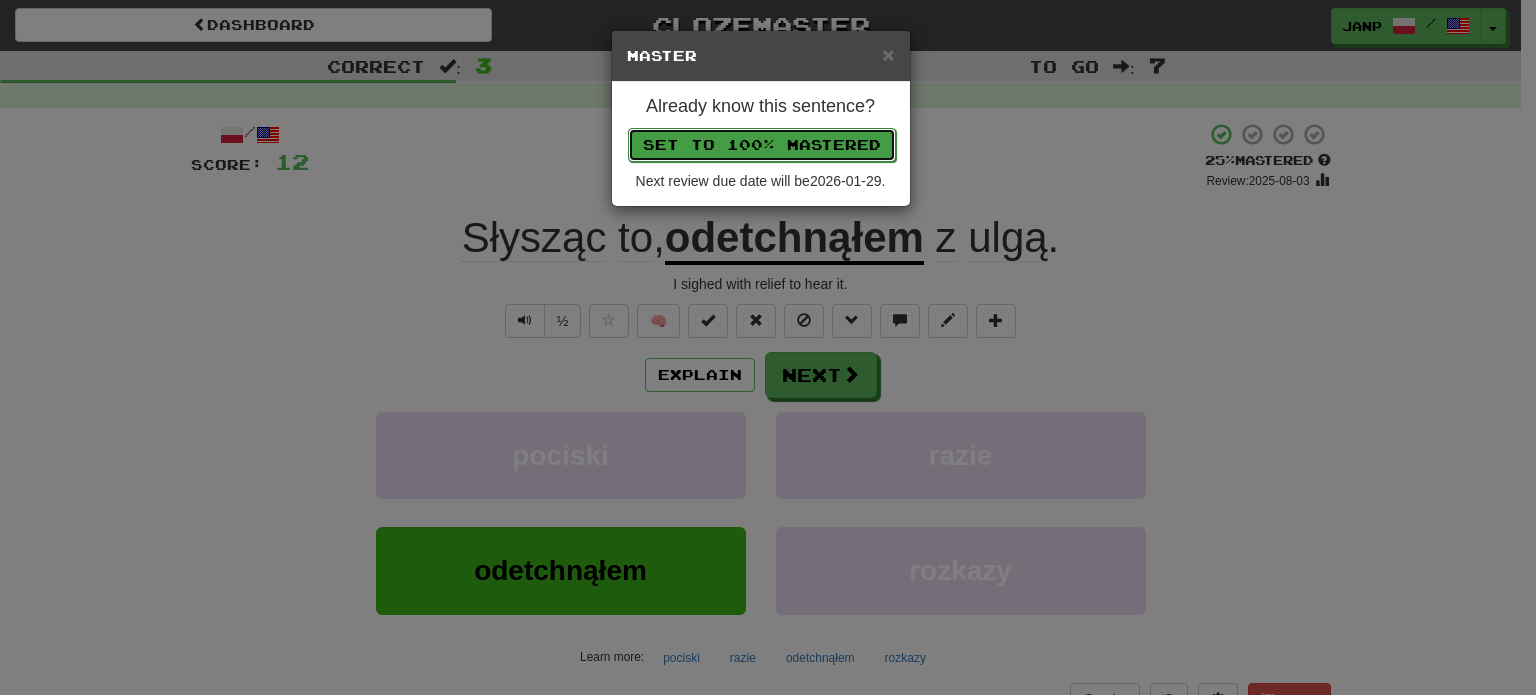 click on "Set to 100% Mastered" at bounding box center (762, 145) 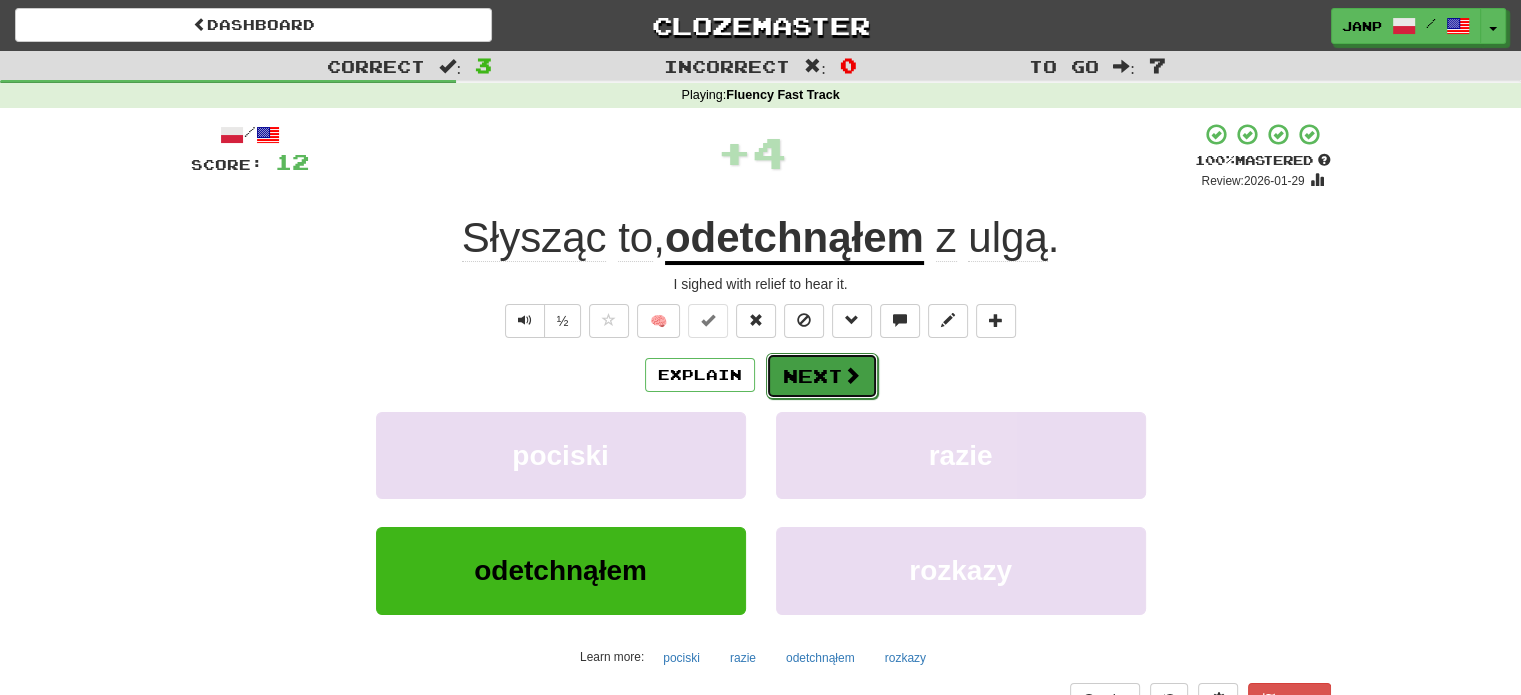click on "Next" at bounding box center [822, 376] 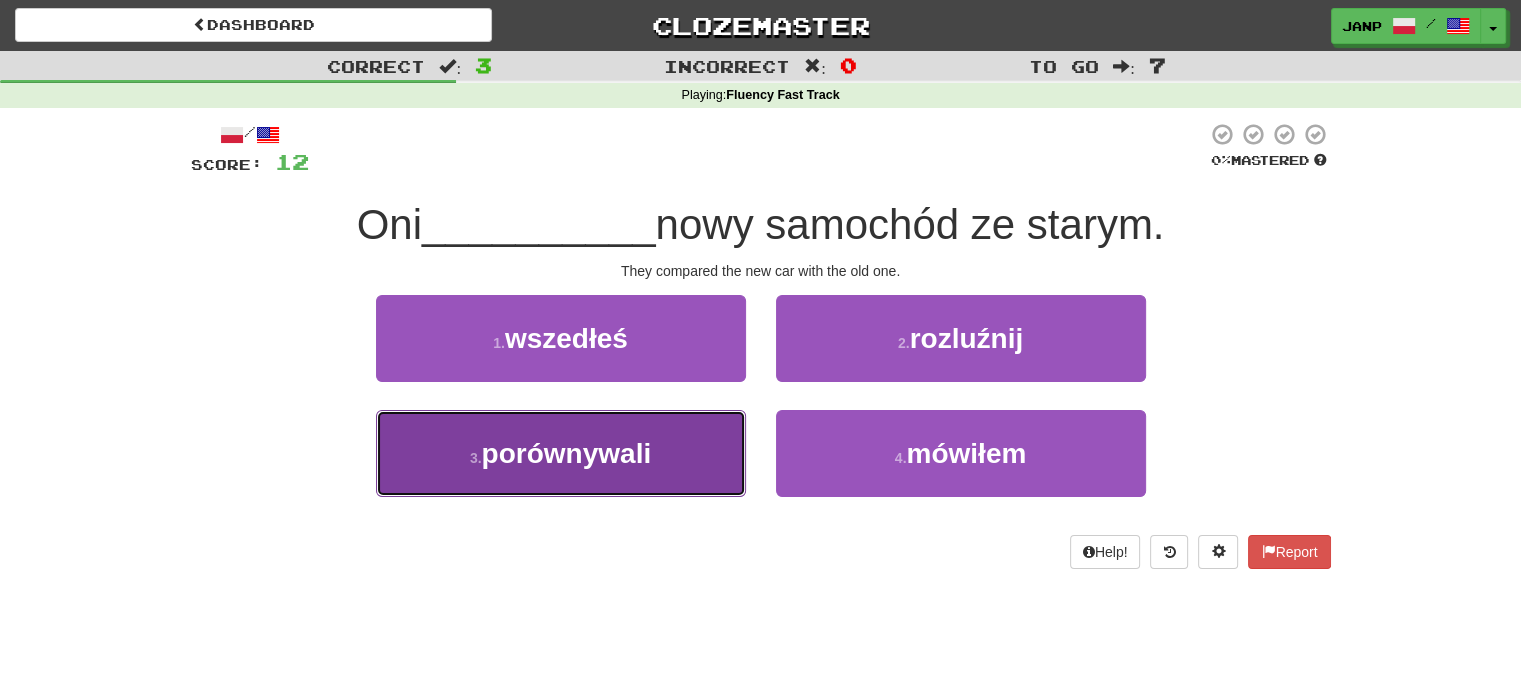 click on "3 .  porównywali" at bounding box center [561, 453] 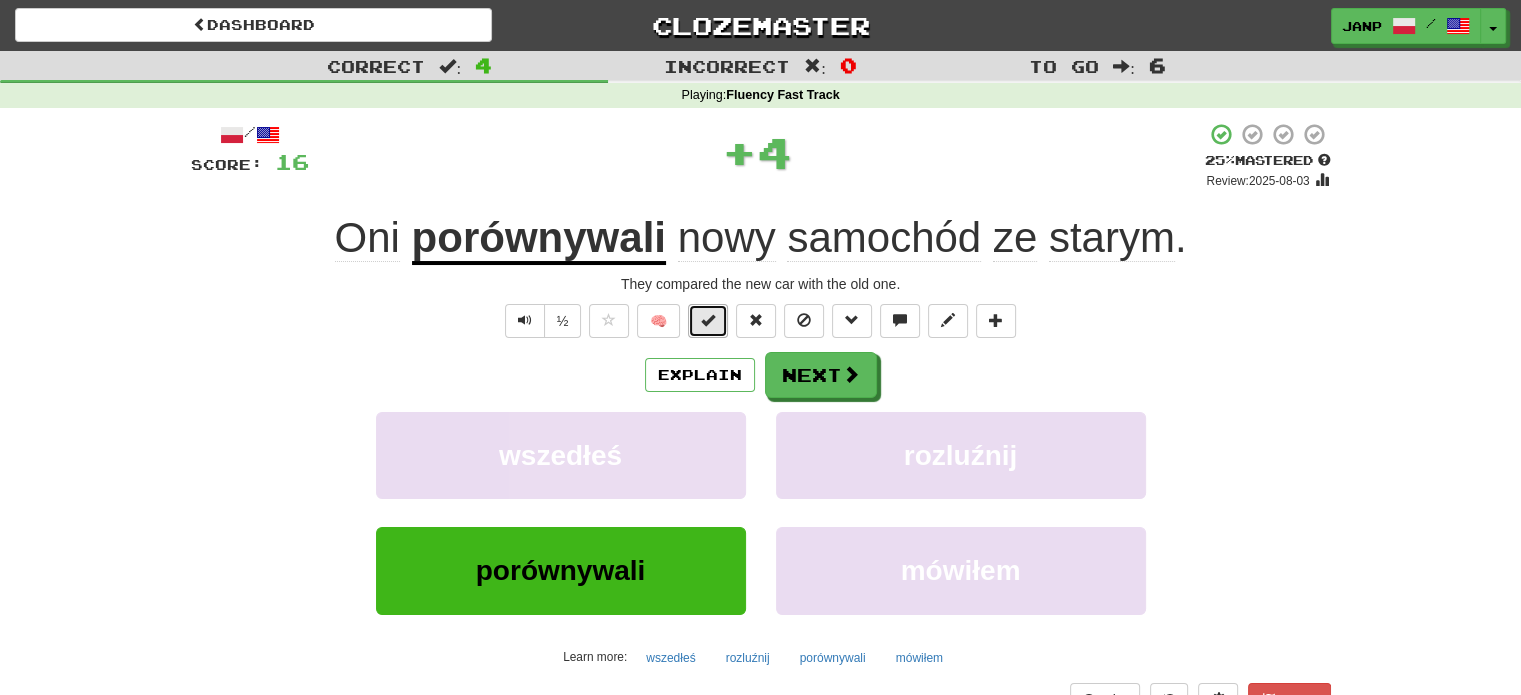 click at bounding box center [708, 320] 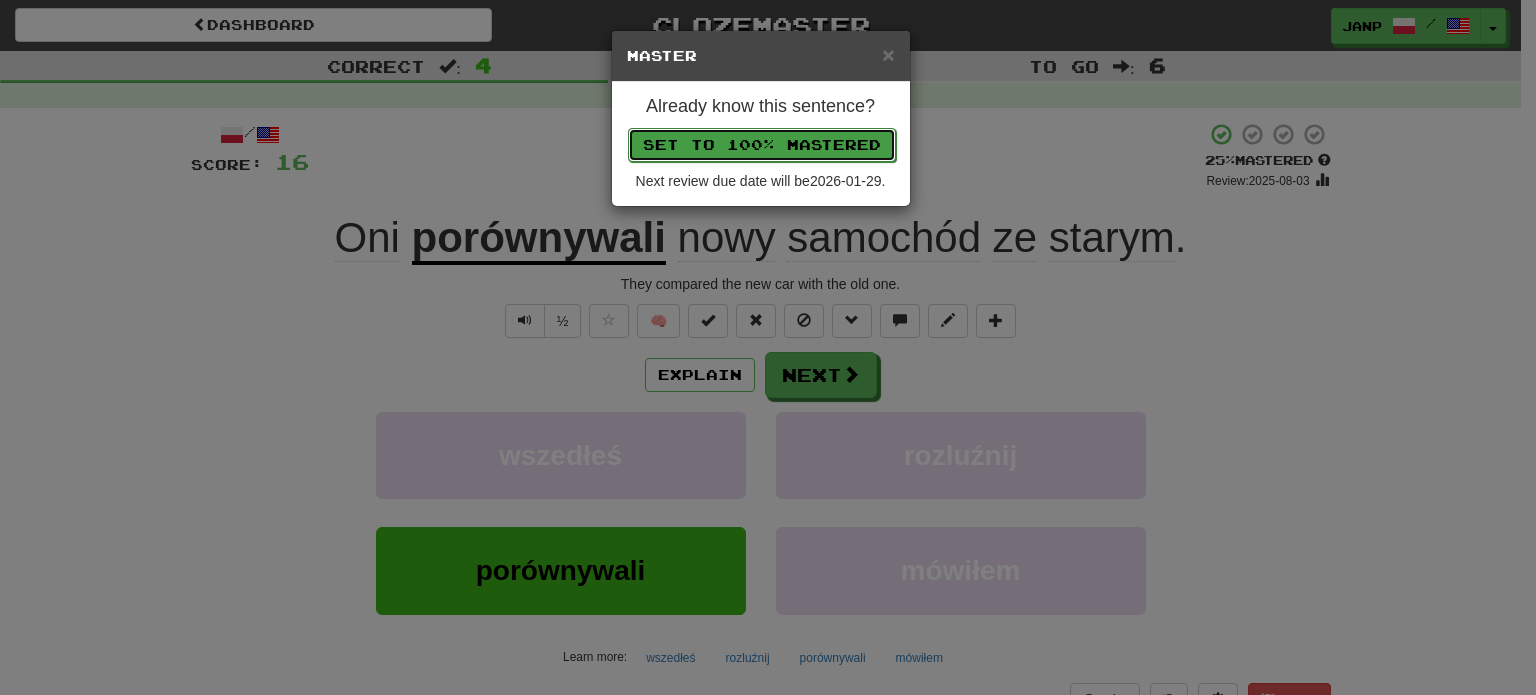 click on "Set to 100% Mastered" at bounding box center [762, 145] 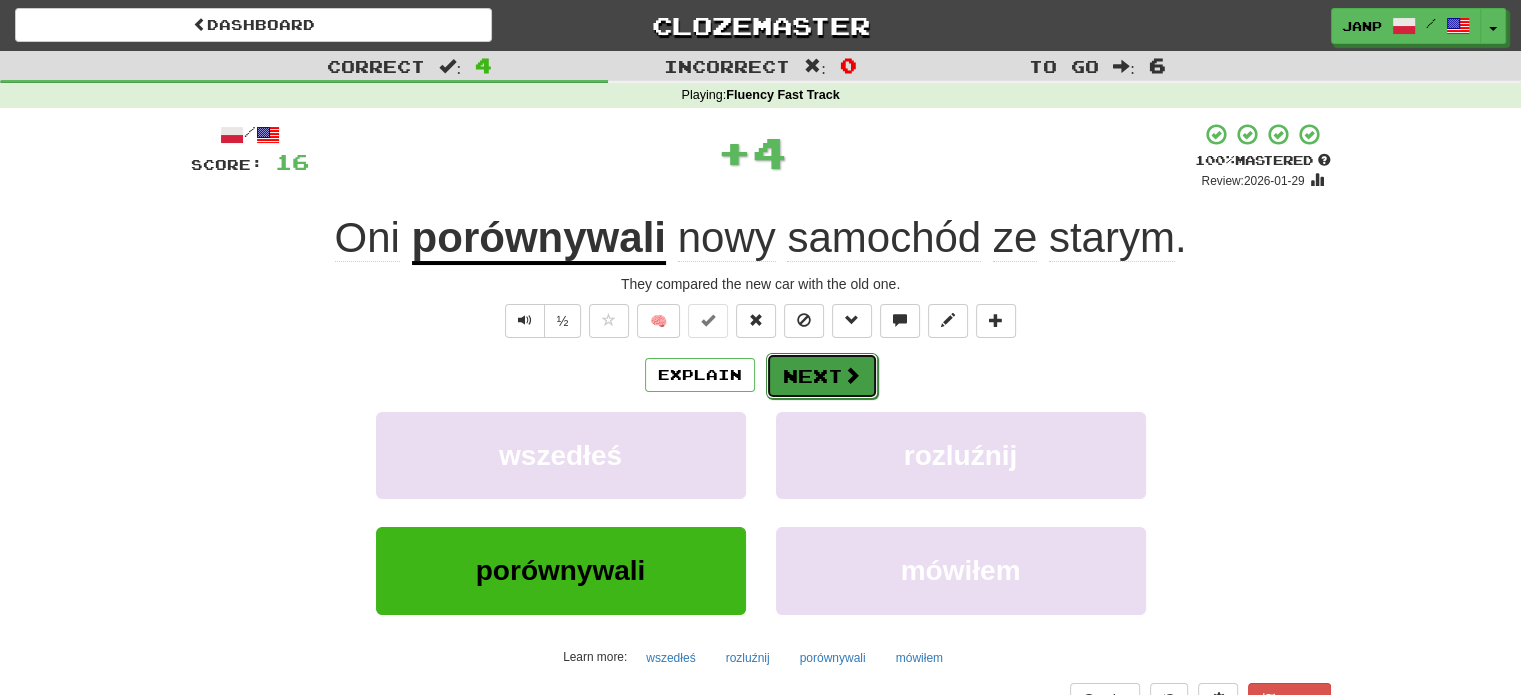 click on "Next" at bounding box center (822, 376) 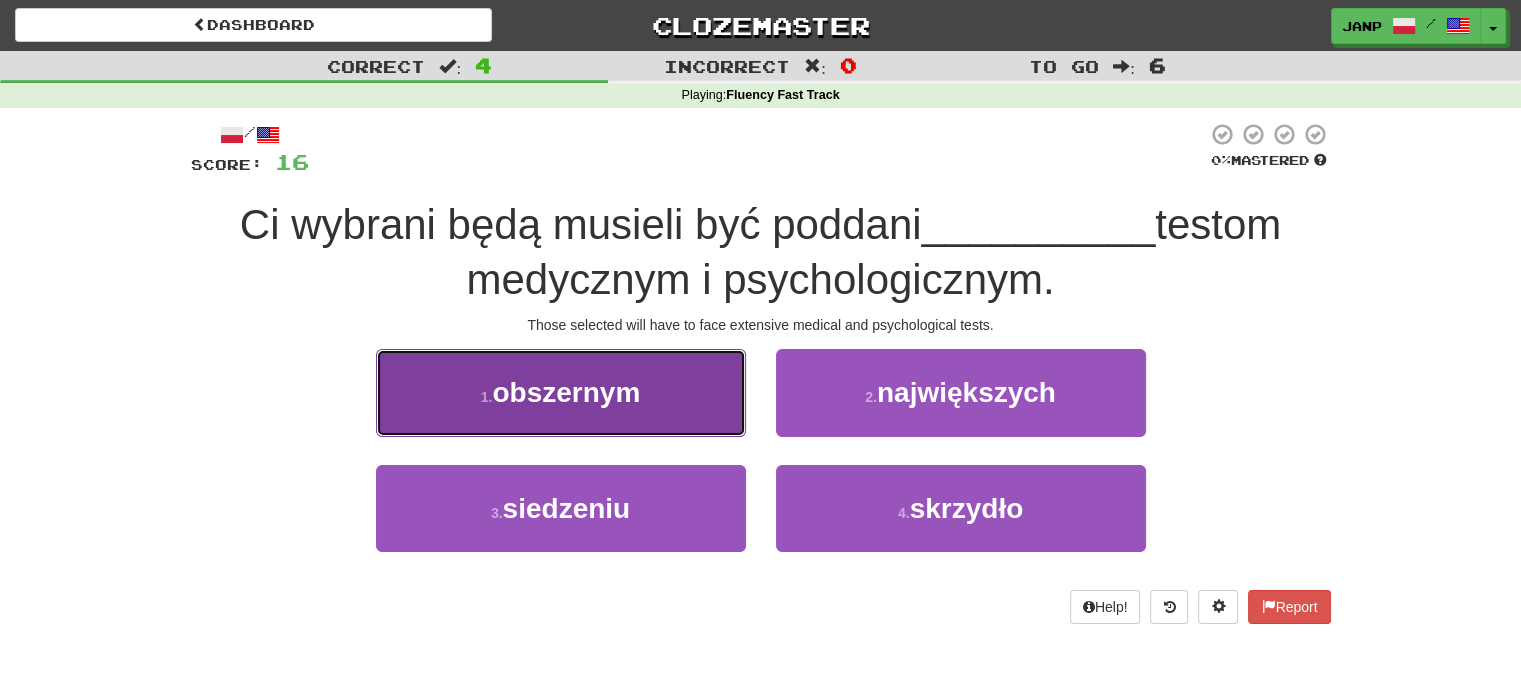 click on "1 .  obszernym" at bounding box center (561, 392) 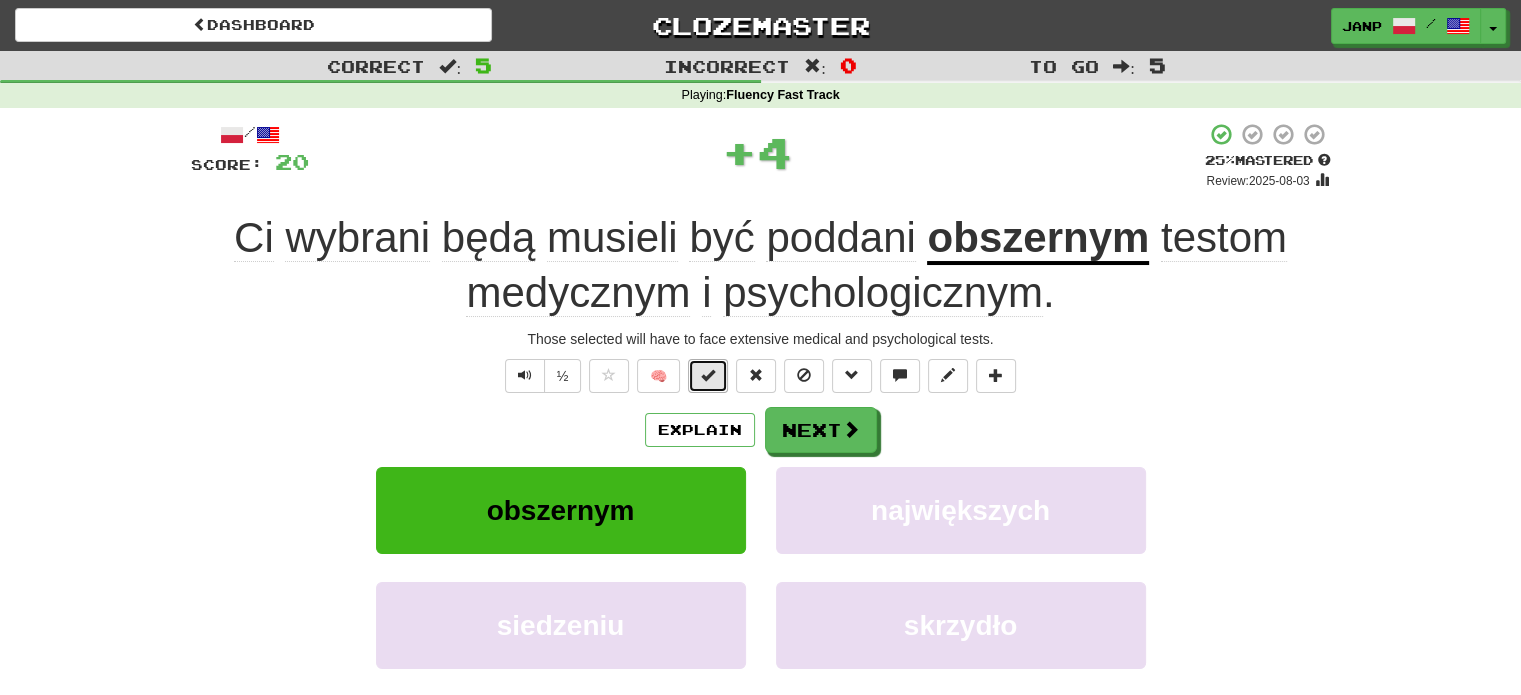 click at bounding box center (708, 375) 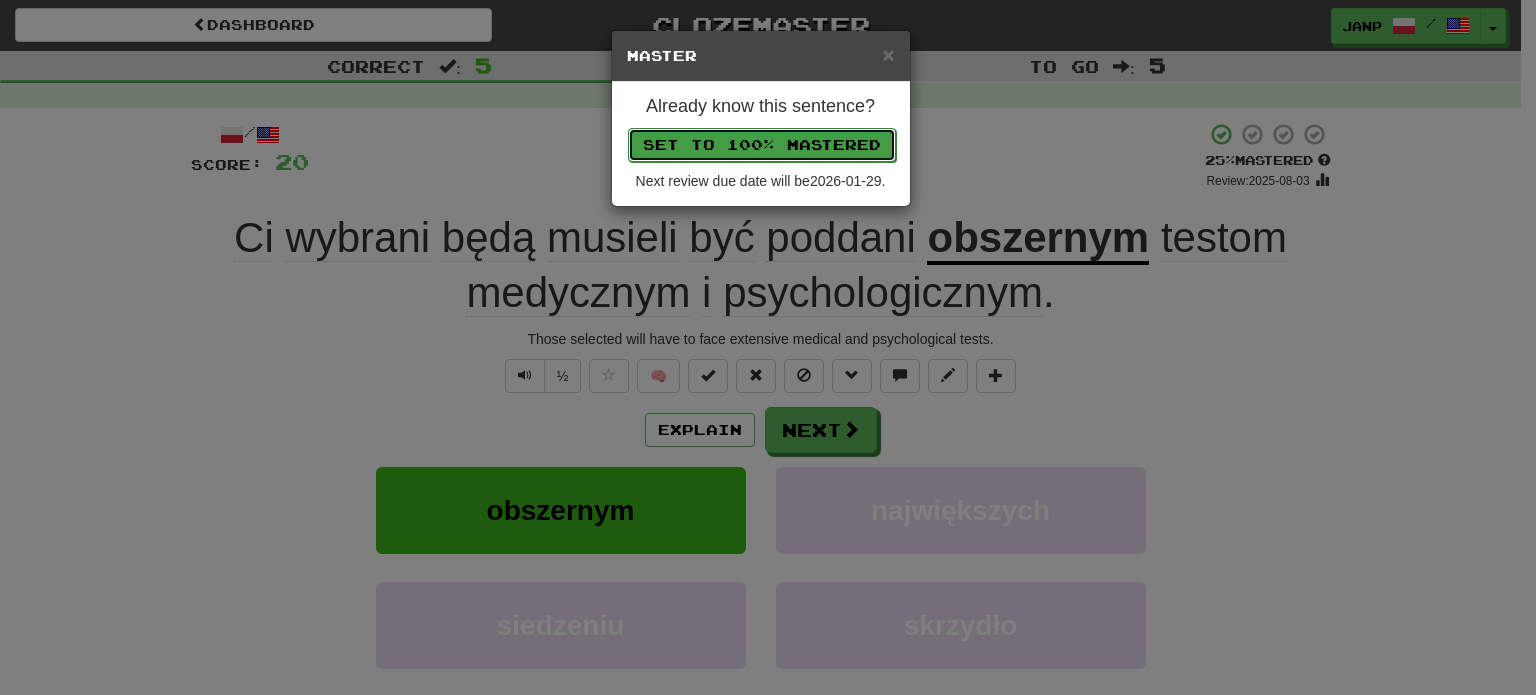 click on "Set to 100% Mastered" at bounding box center [762, 145] 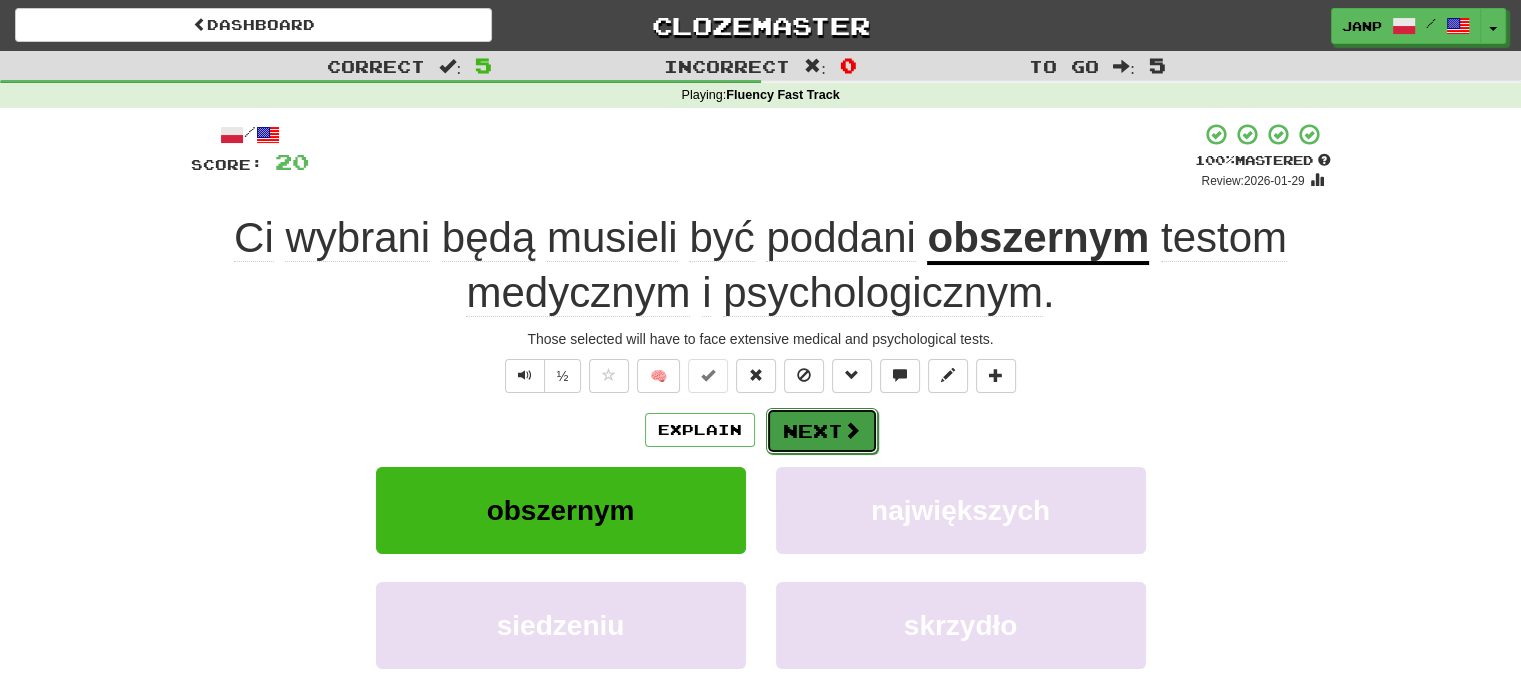 click at bounding box center [852, 430] 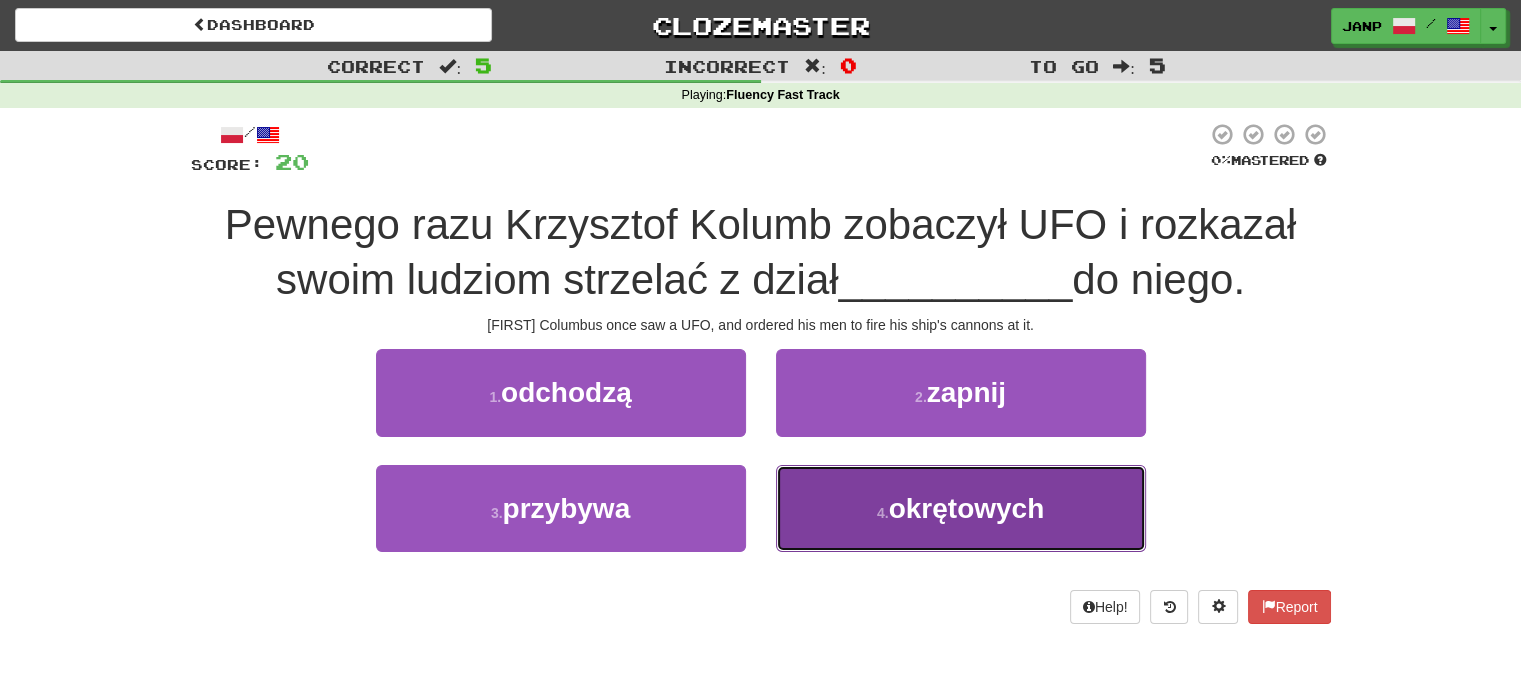 click on "4 .  okrętowych" at bounding box center [961, 508] 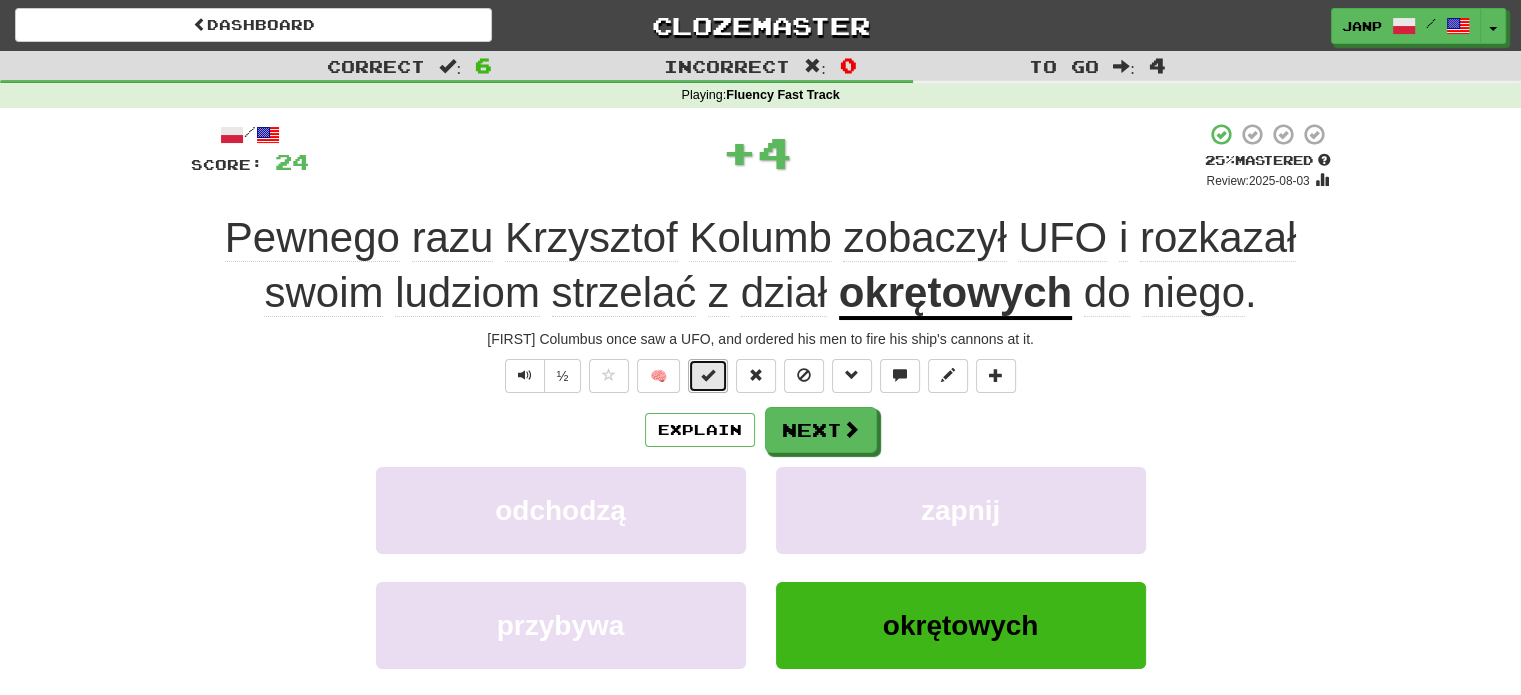 click at bounding box center (708, 375) 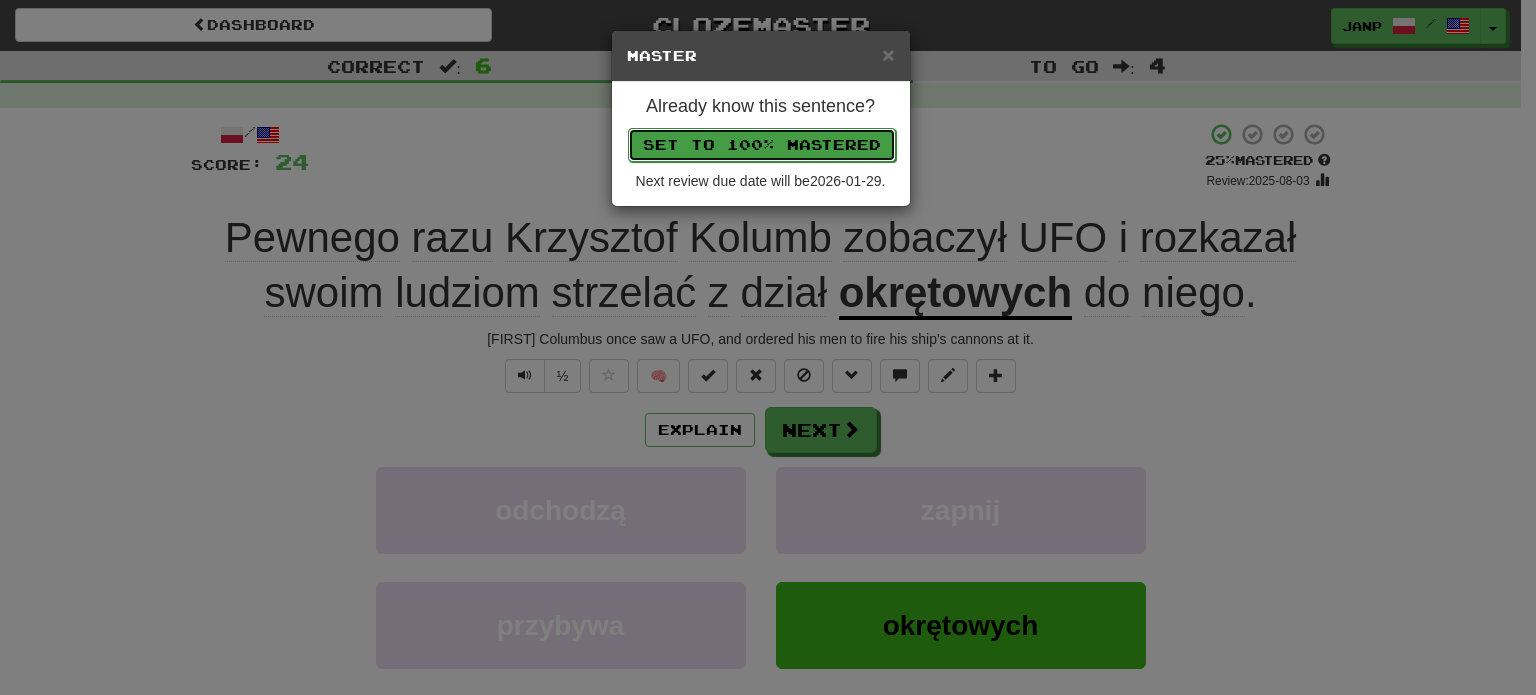 click on "Set to 100% Mastered" at bounding box center [762, 145] 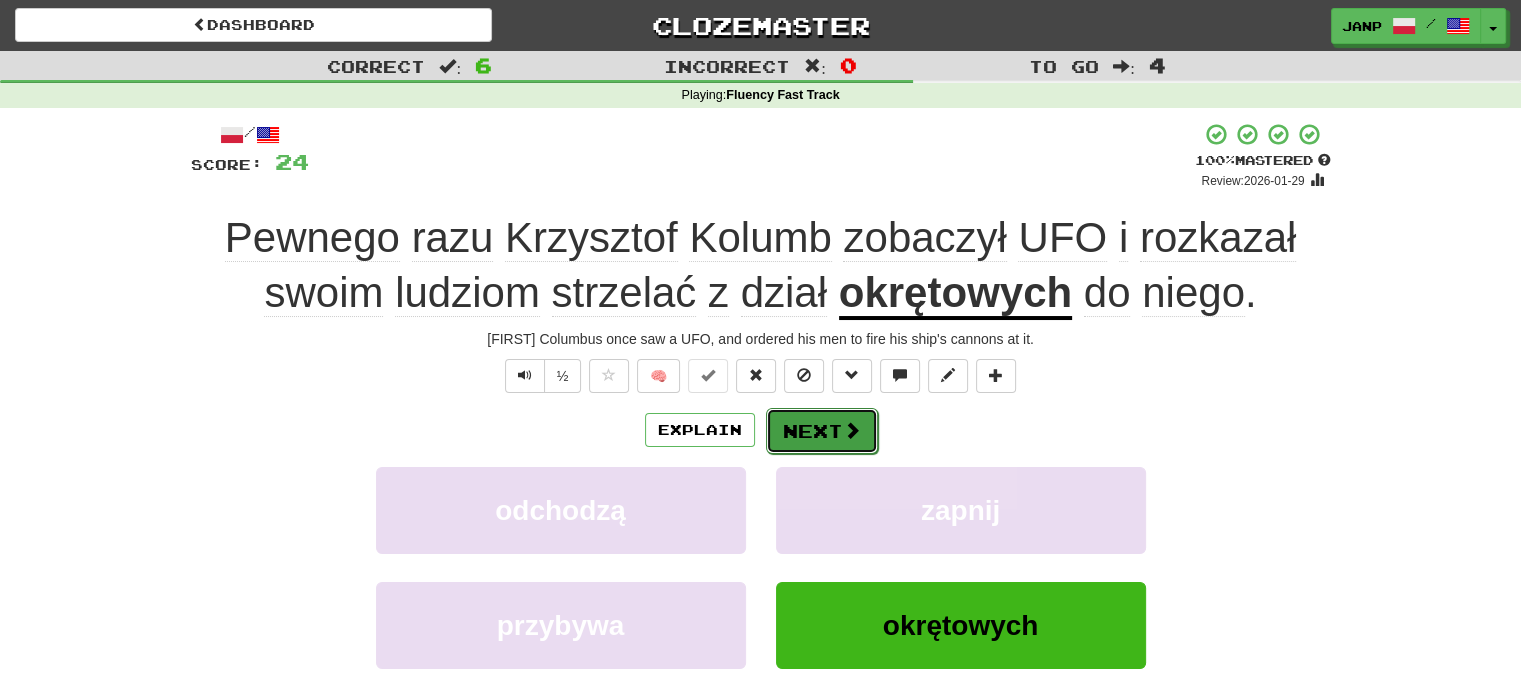 click on "Next" at bounding box center (822, 431) 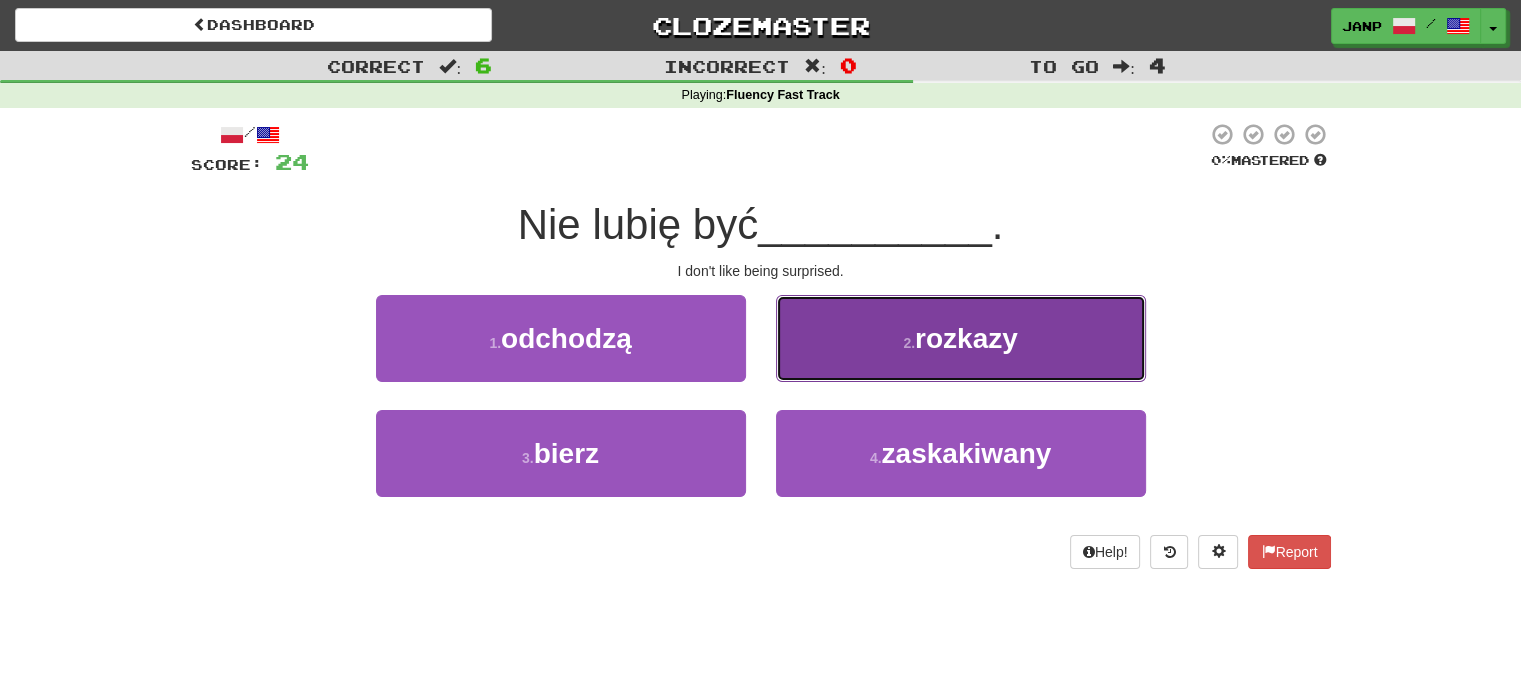 click on "2 .  rozkazy" at bounding box center (961, 338) 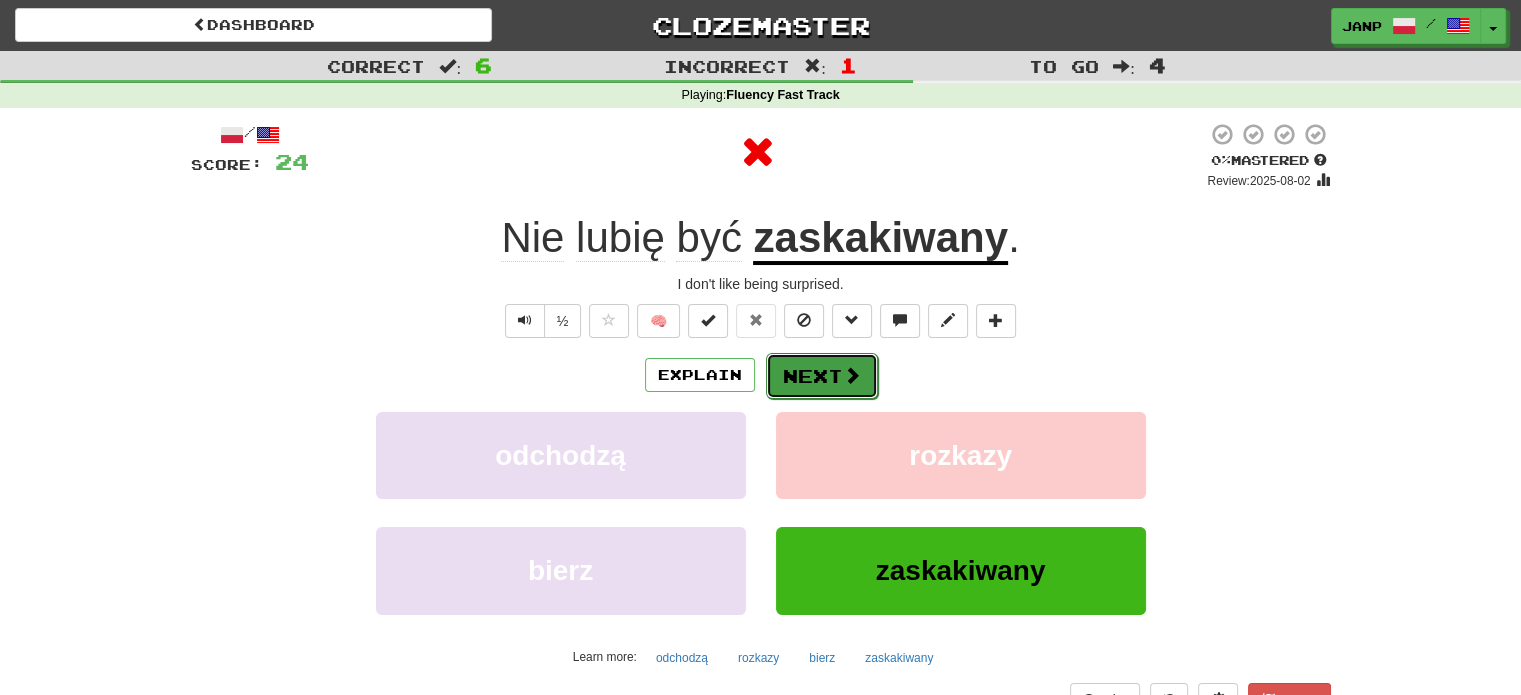 click at bounding box center (852, 375) 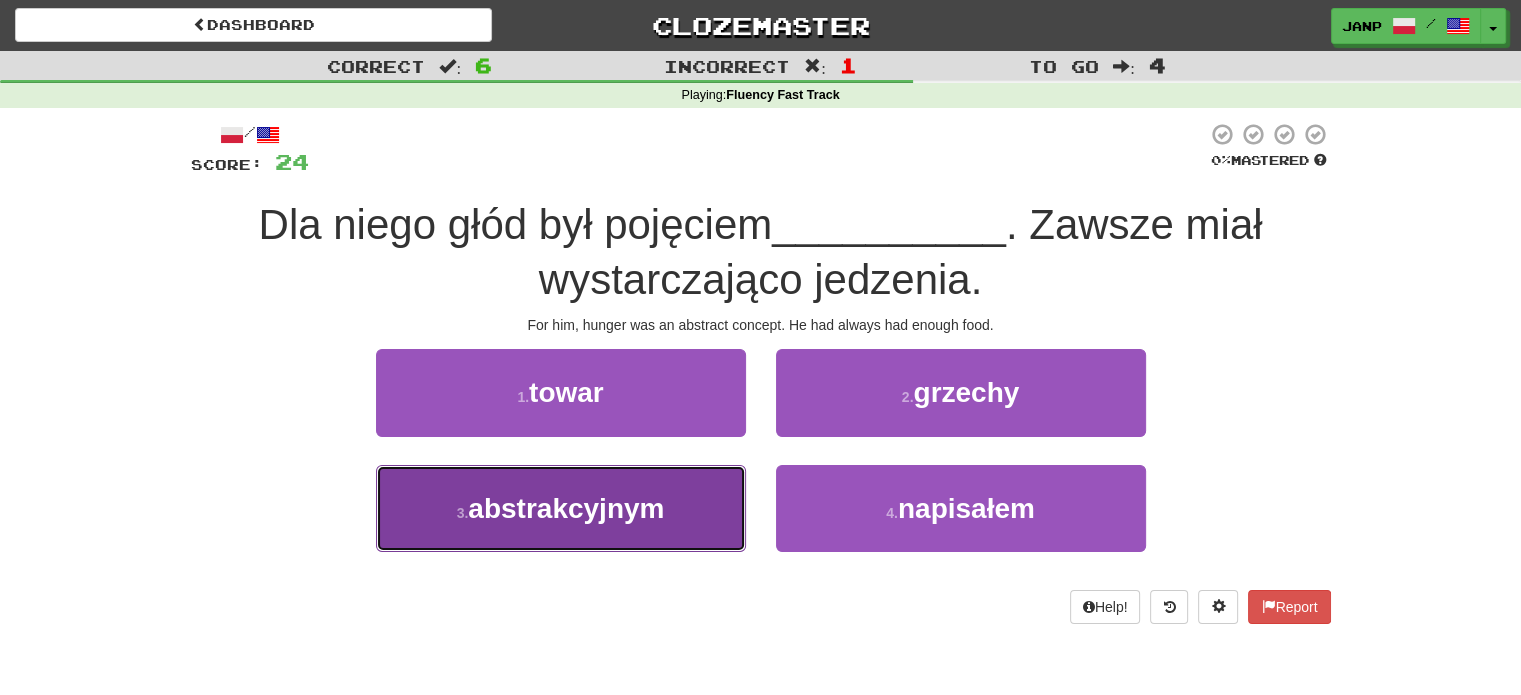 click on "3 .  abstrakcyjnym" at bounding box center [561, 508] 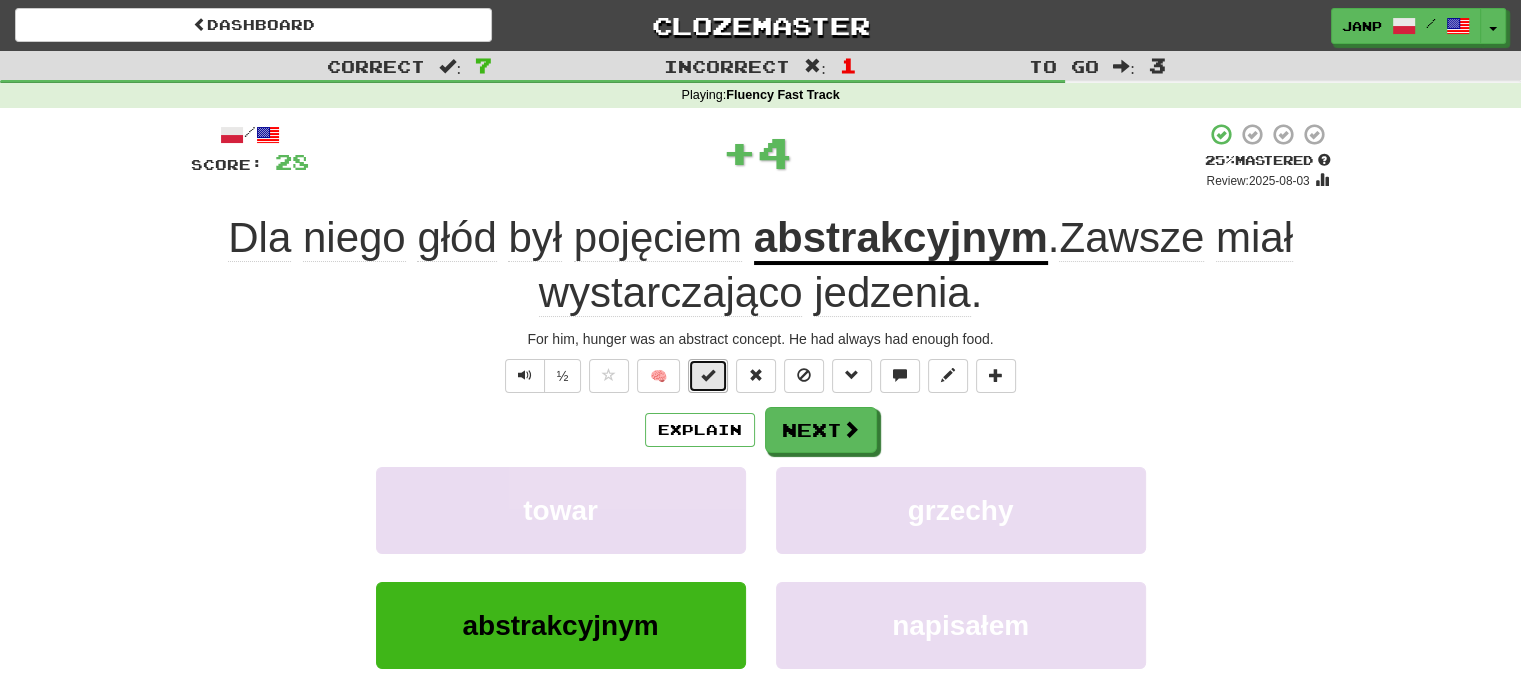 click at bounding box center (708, 376) 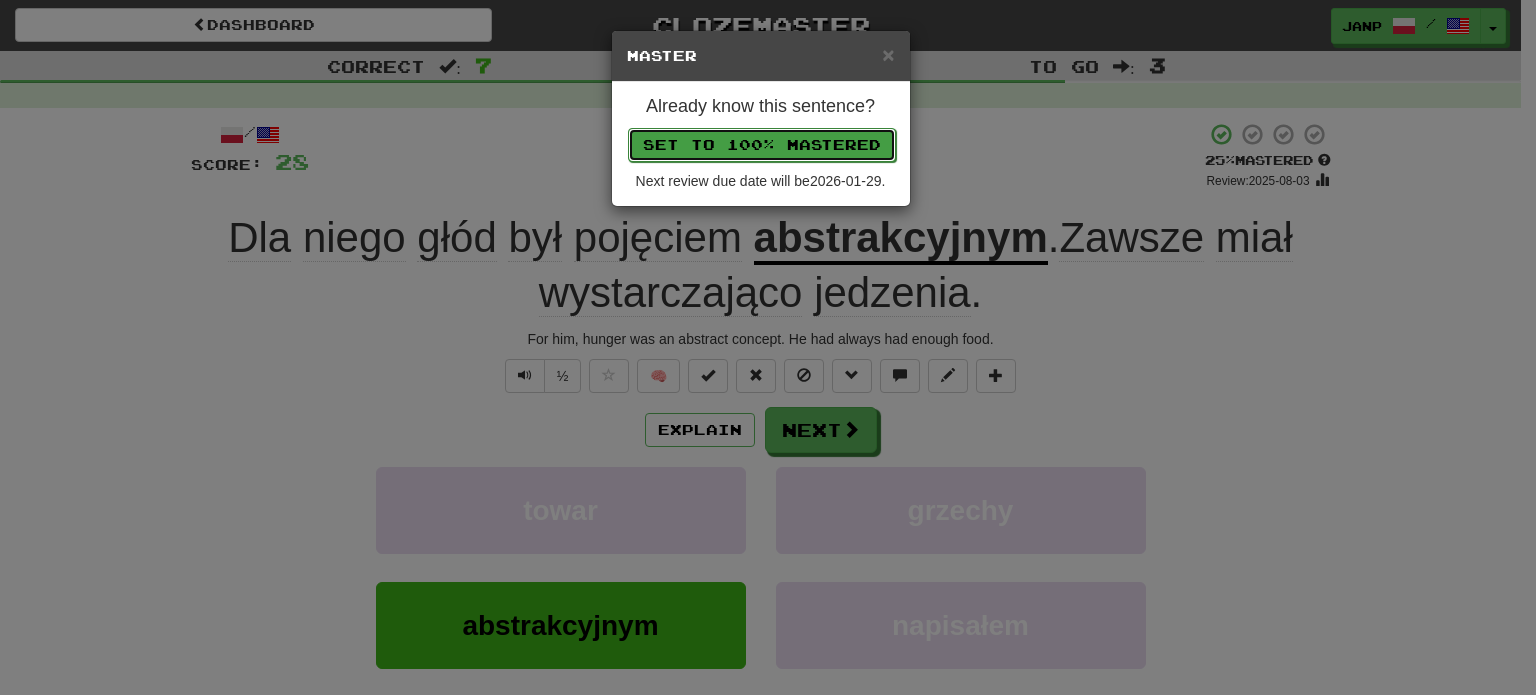 click on "Set to 100% Mastered" at bounding box center (762, 145) 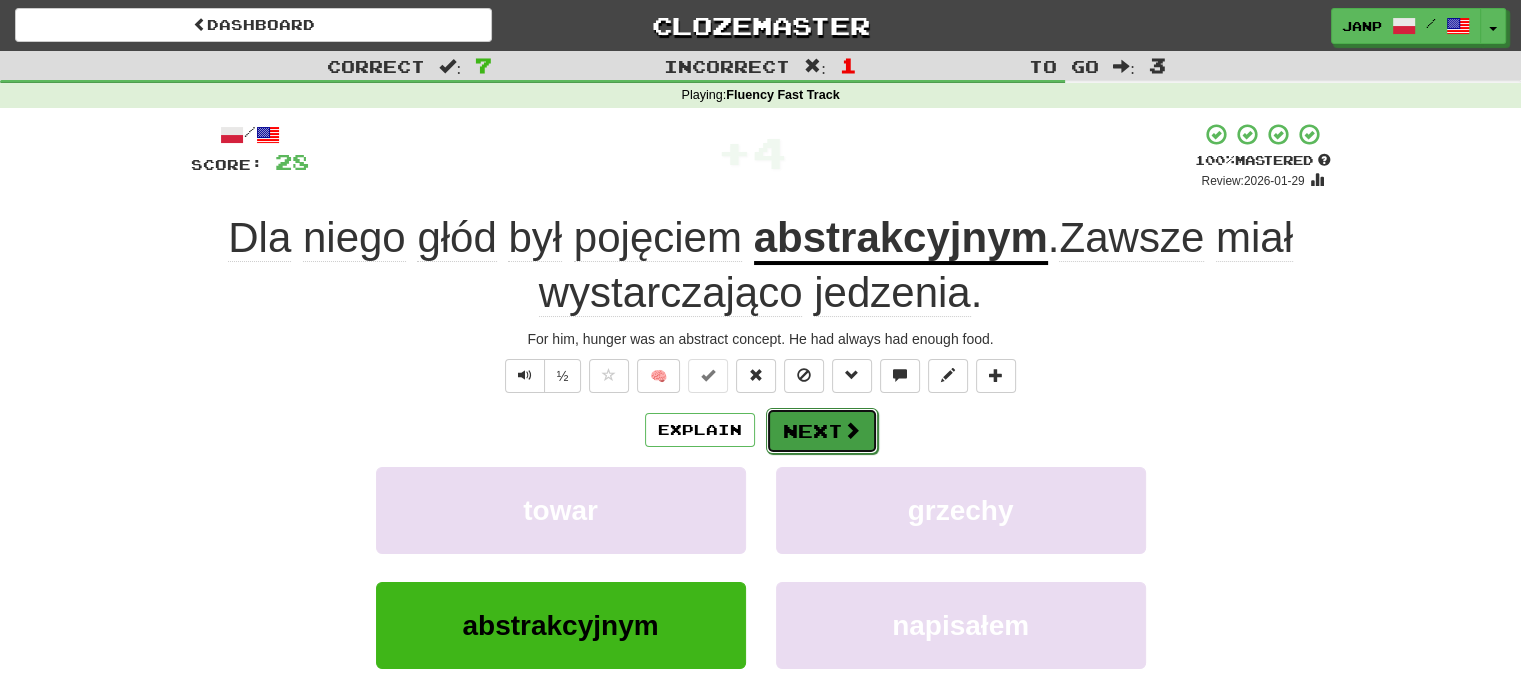 click on "Next" at bounding box center (822, 431) 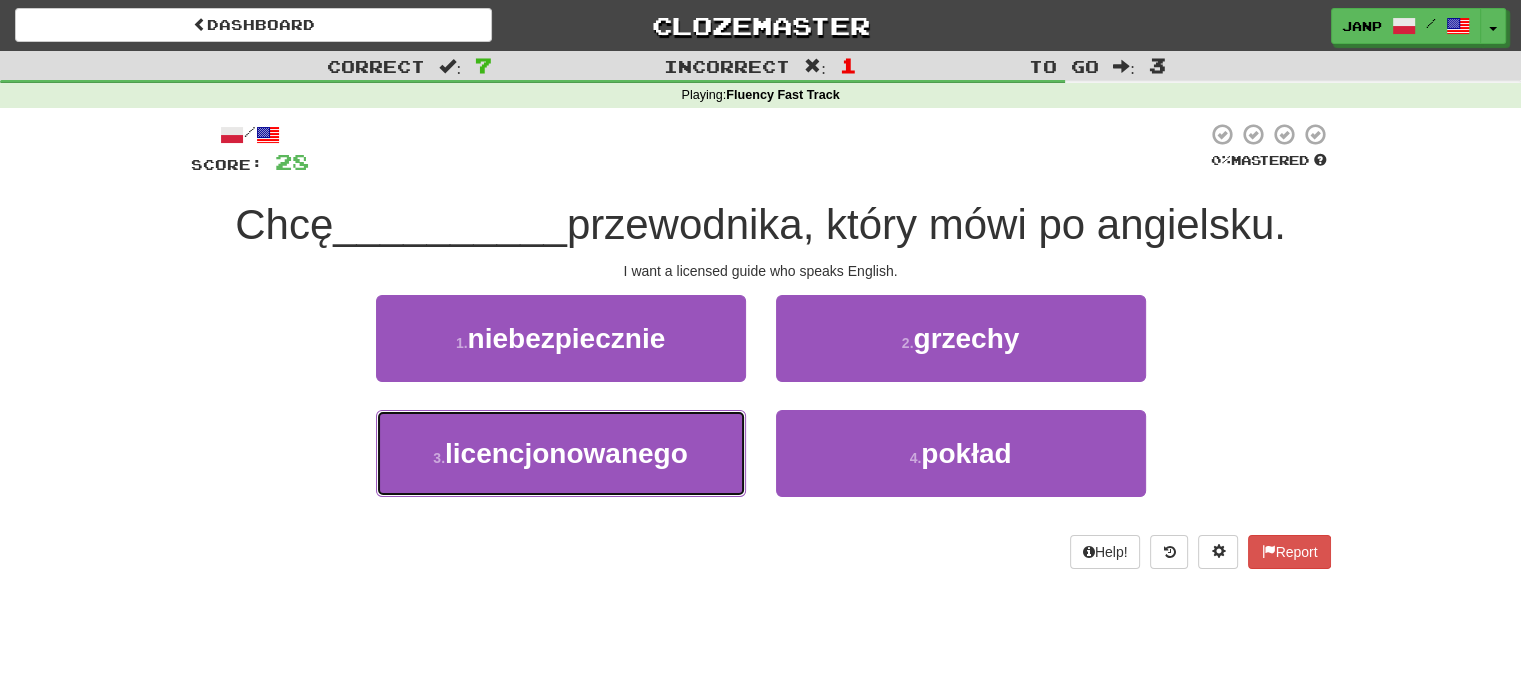 click on "3 .  licencjonowanego" at bounding box center [561, 453] 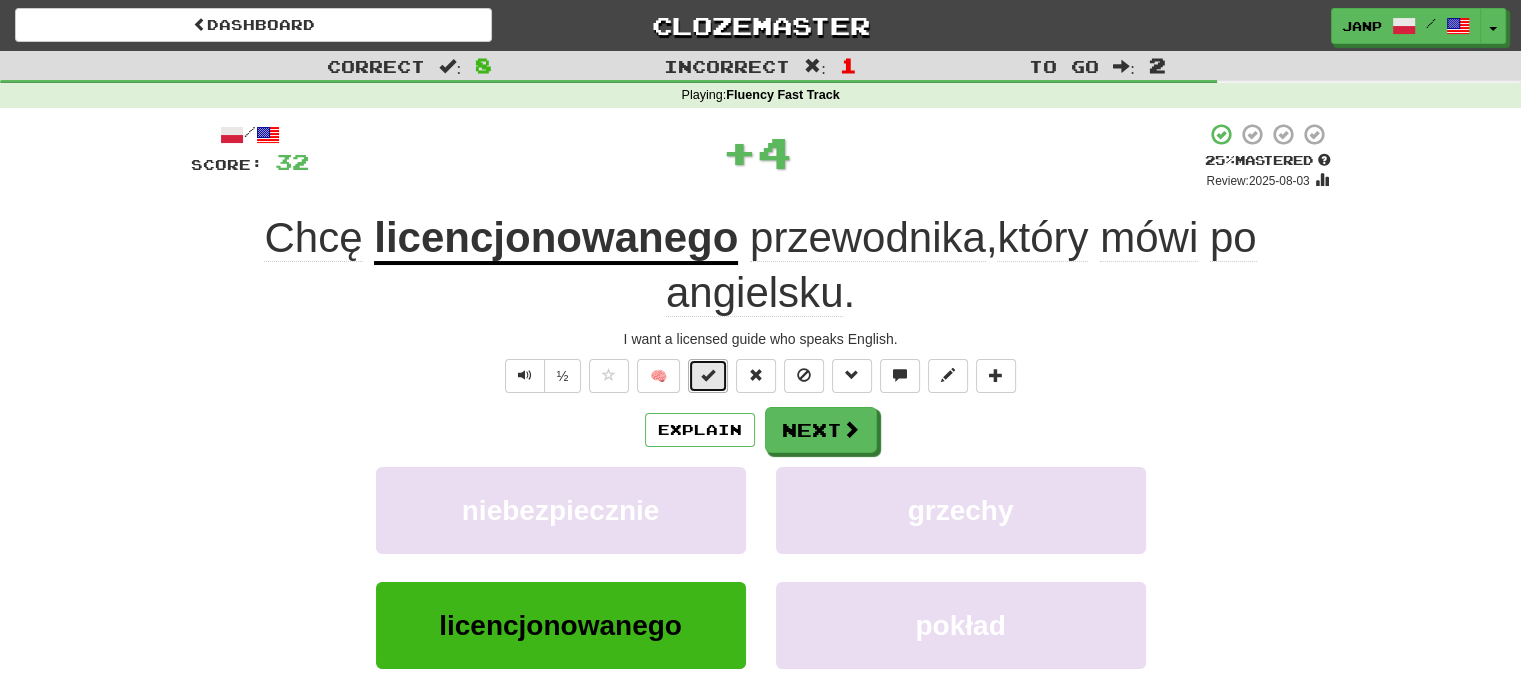 click at bounding box center [708, 375] 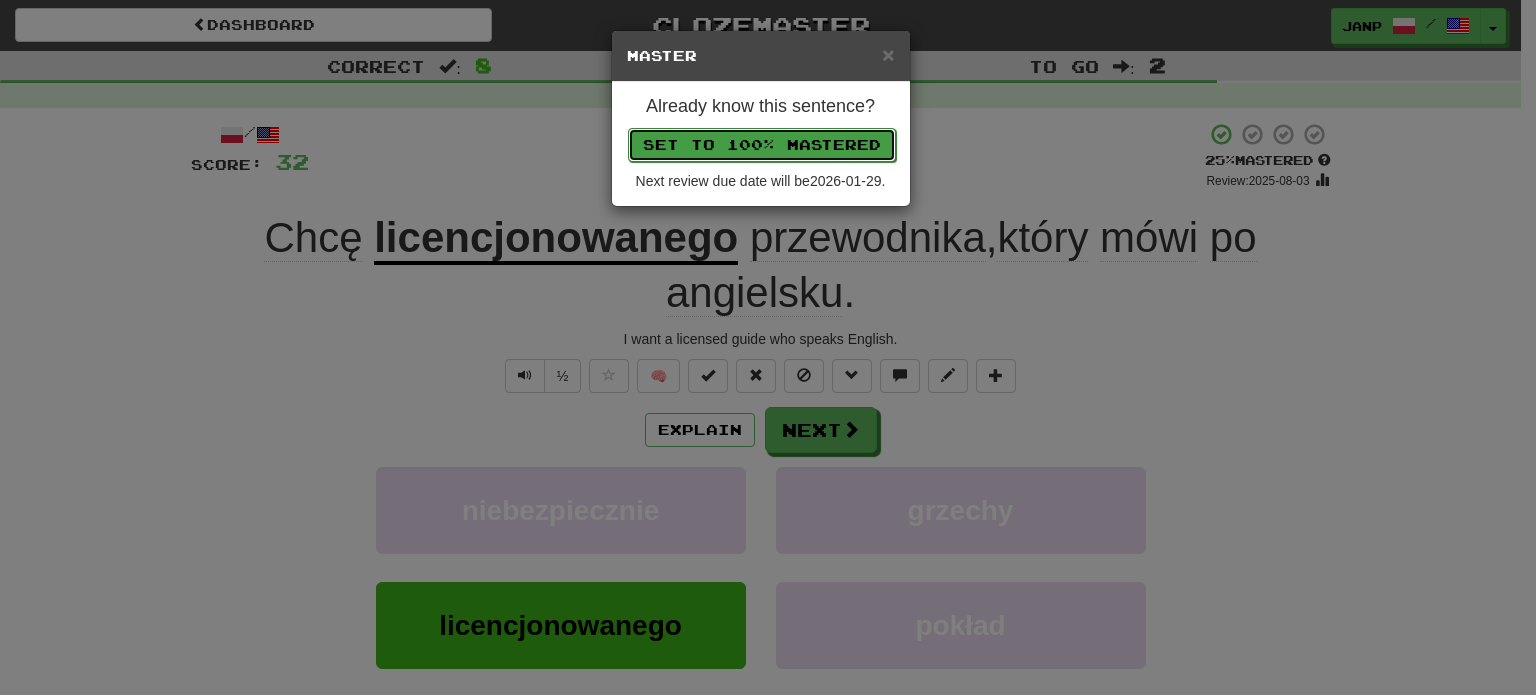 click on "Set to 100% Mastered" at bounding box center (762, 145) 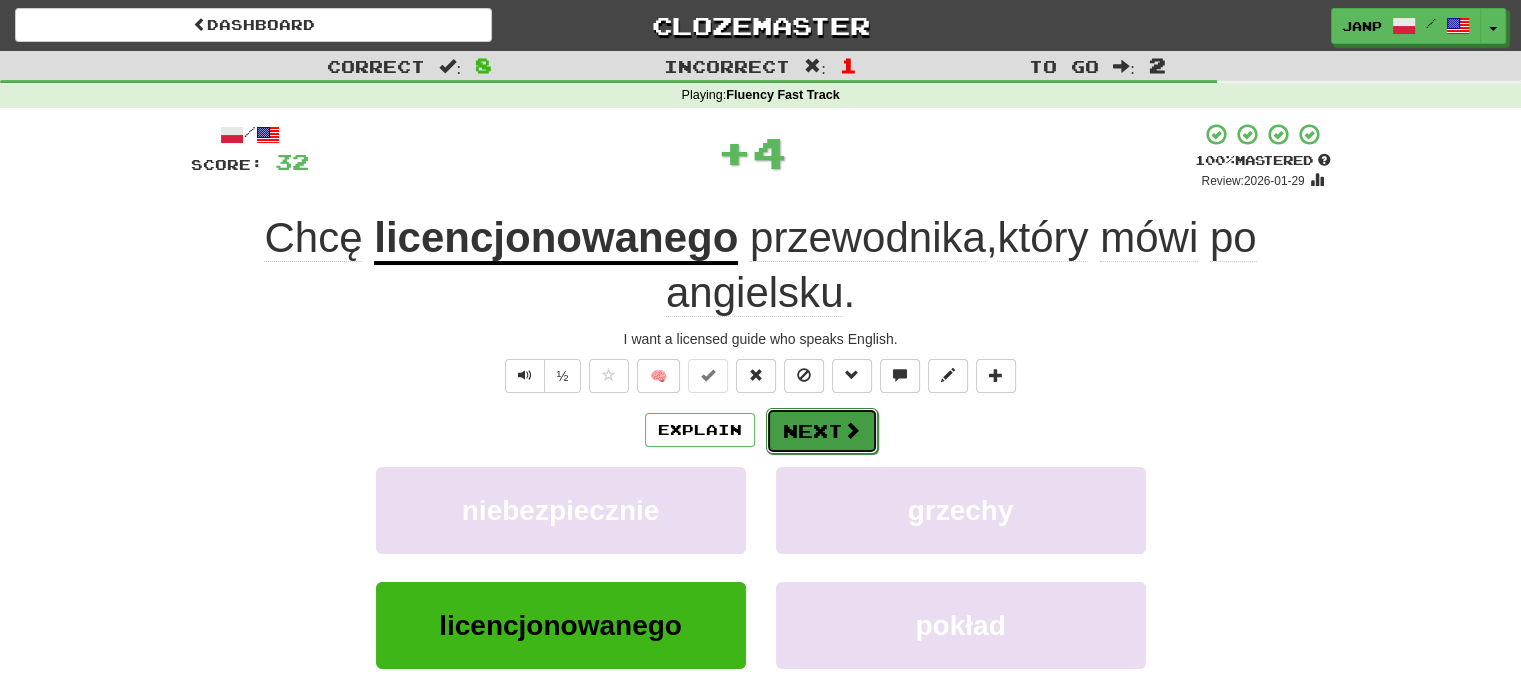 click on "Next" at bounding box center (822, 431) 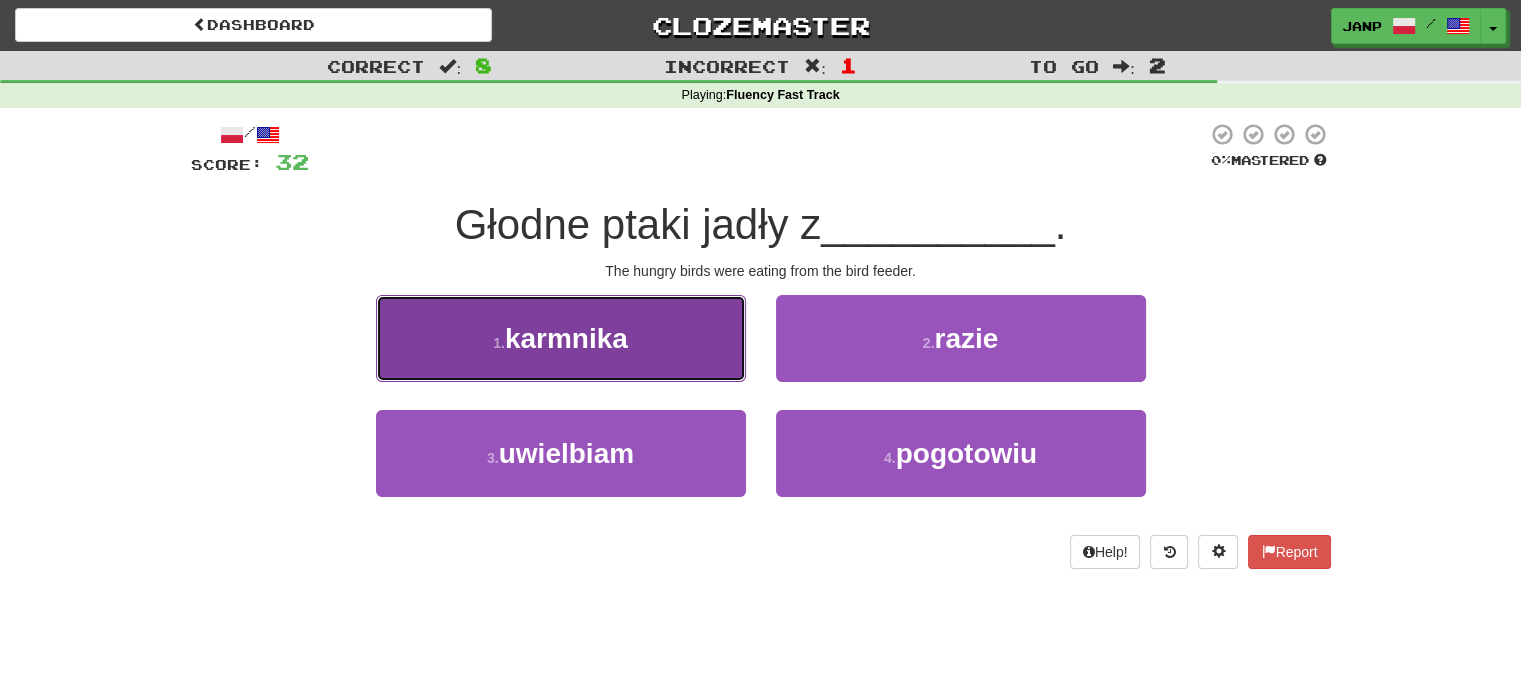 click on "1 .  karmnika" at bounding box center (561, 338) 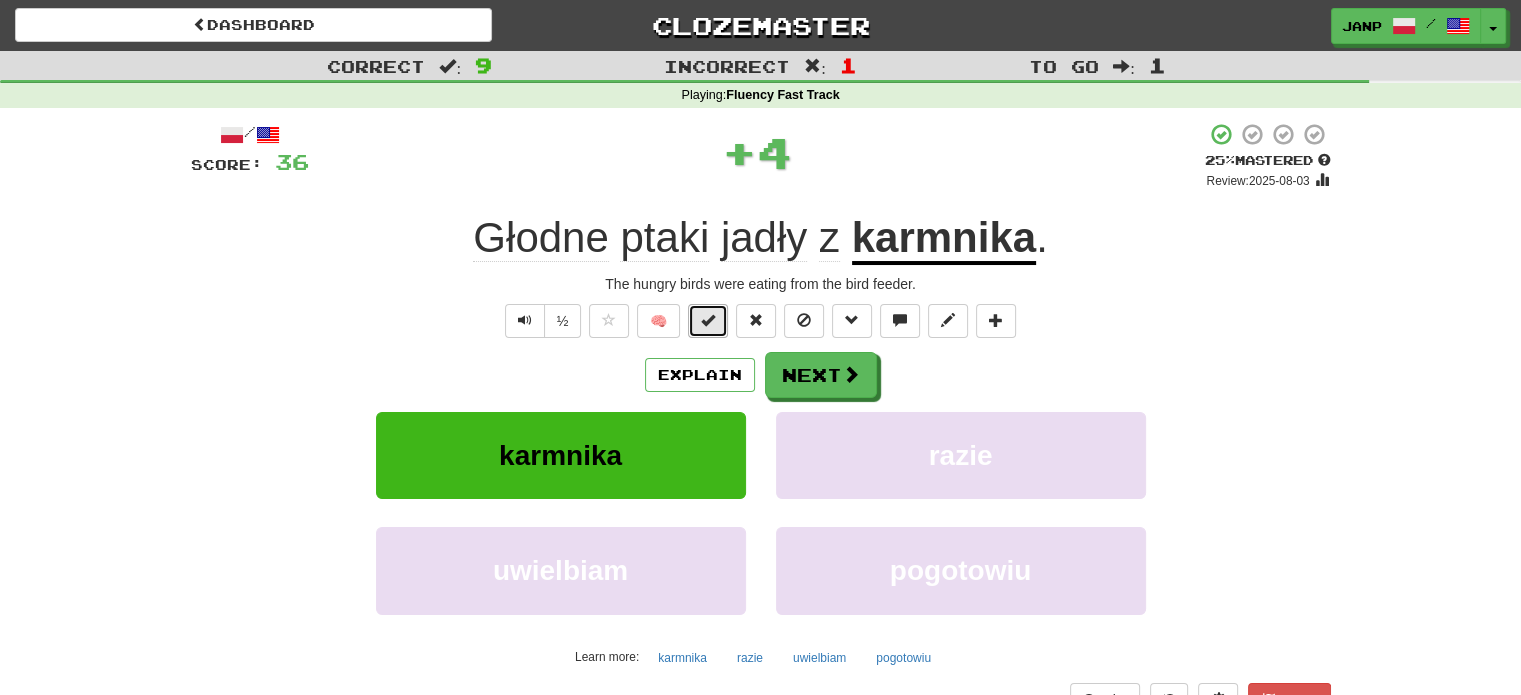 click at bounding box center [708, 321] 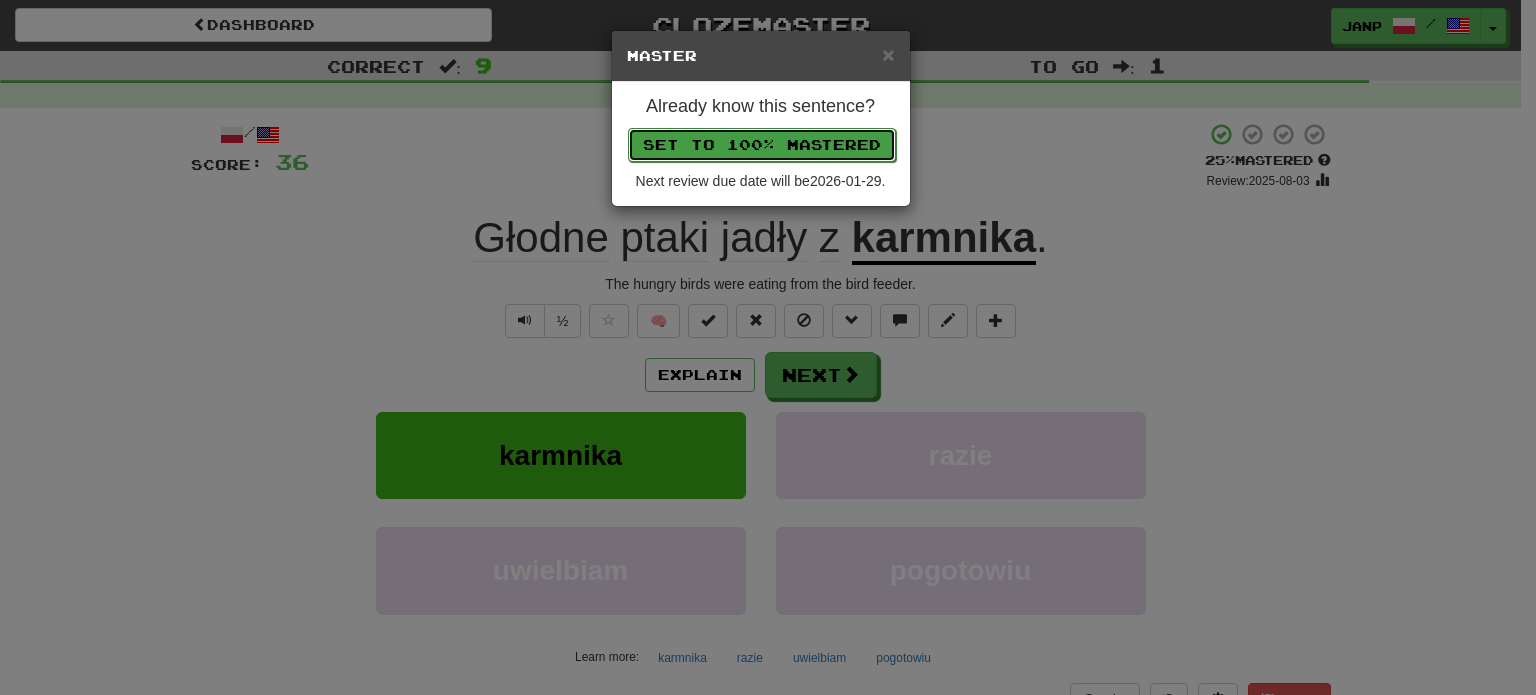click on "Set to 100% Mastered" at bounding box center [762, 145] 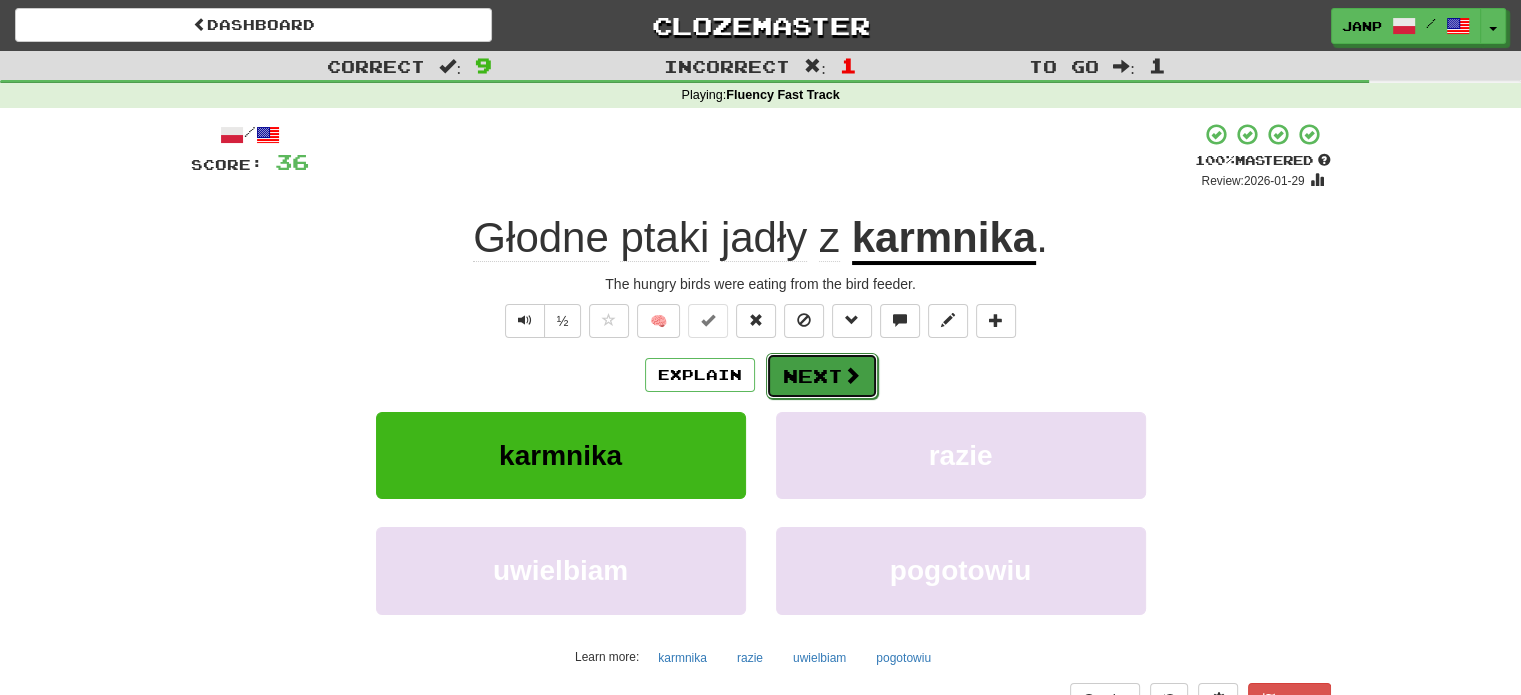 click on "Next" at bounding box center (822, 376) 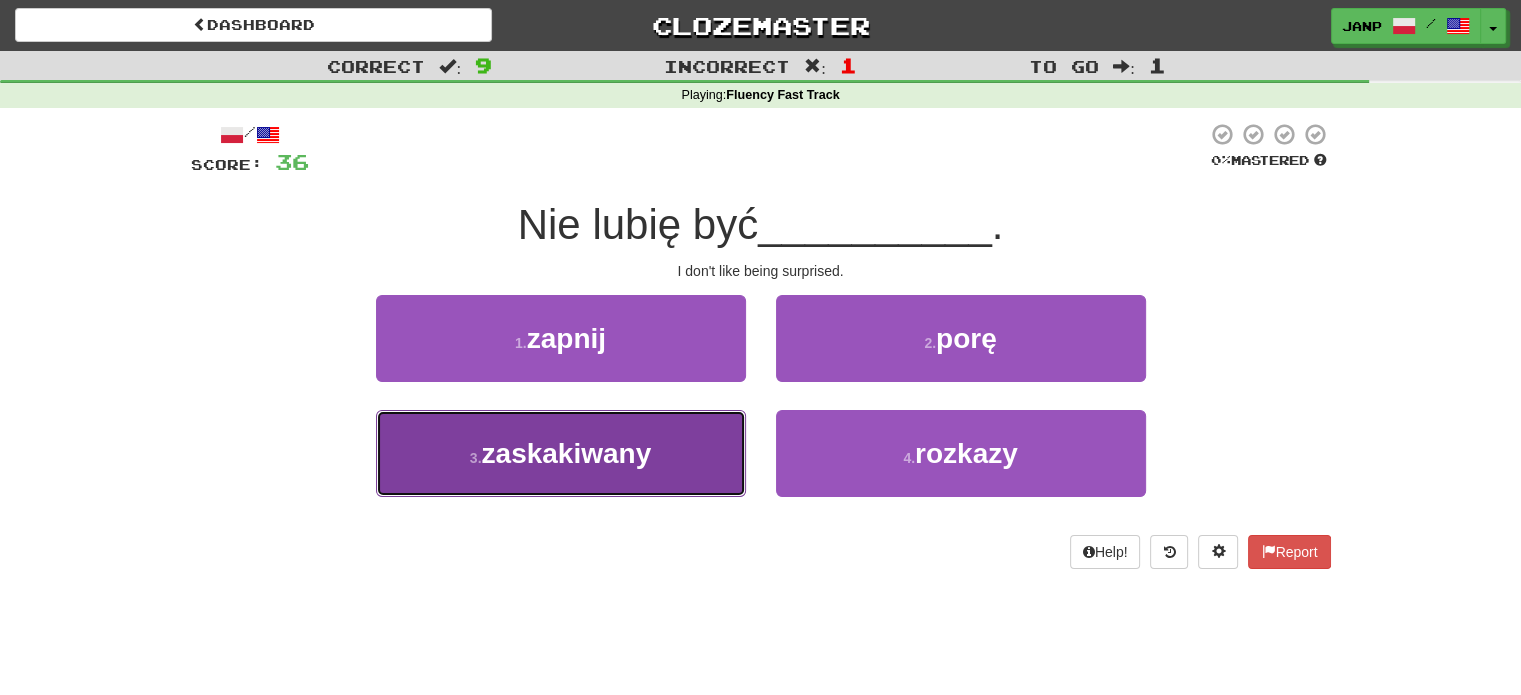 click on "3 .  zaskakiwany" at bounding box center (561, 453) 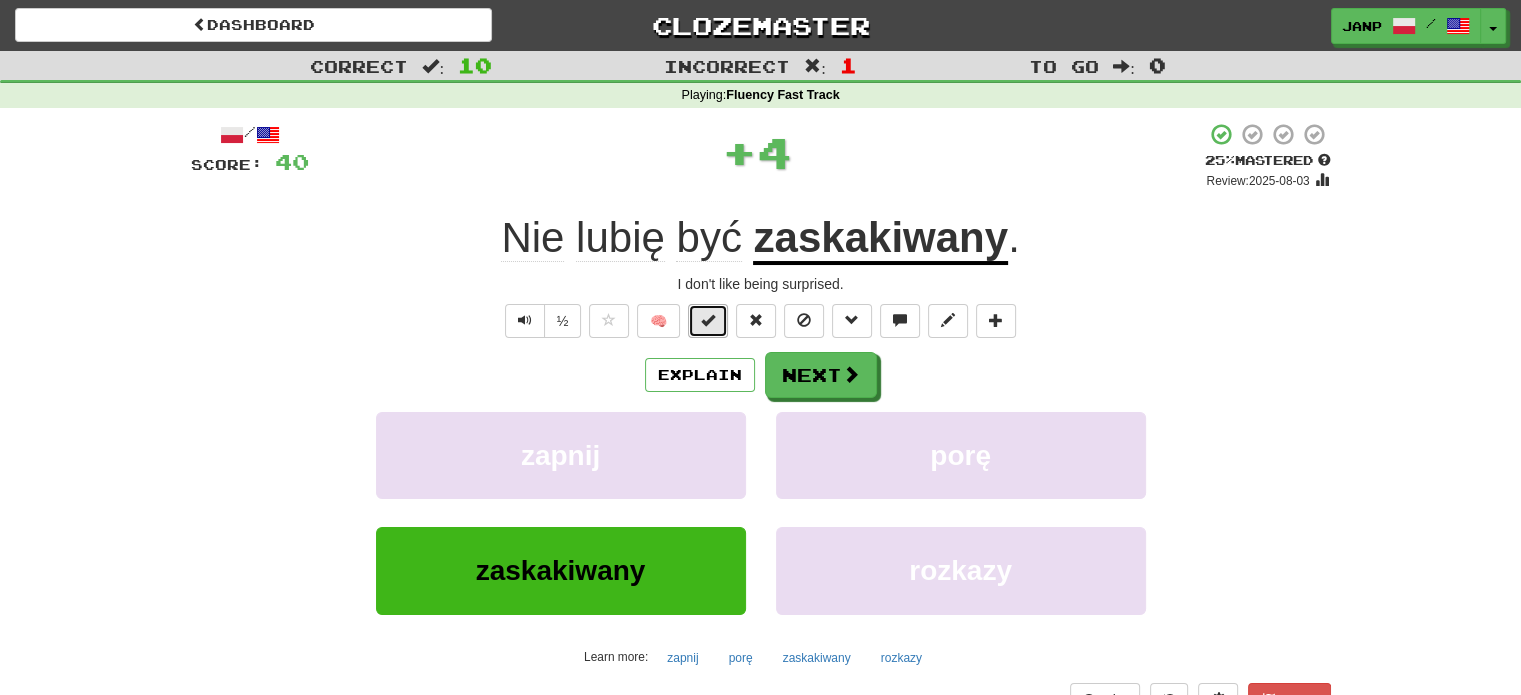click at bounding box center [708, 321] 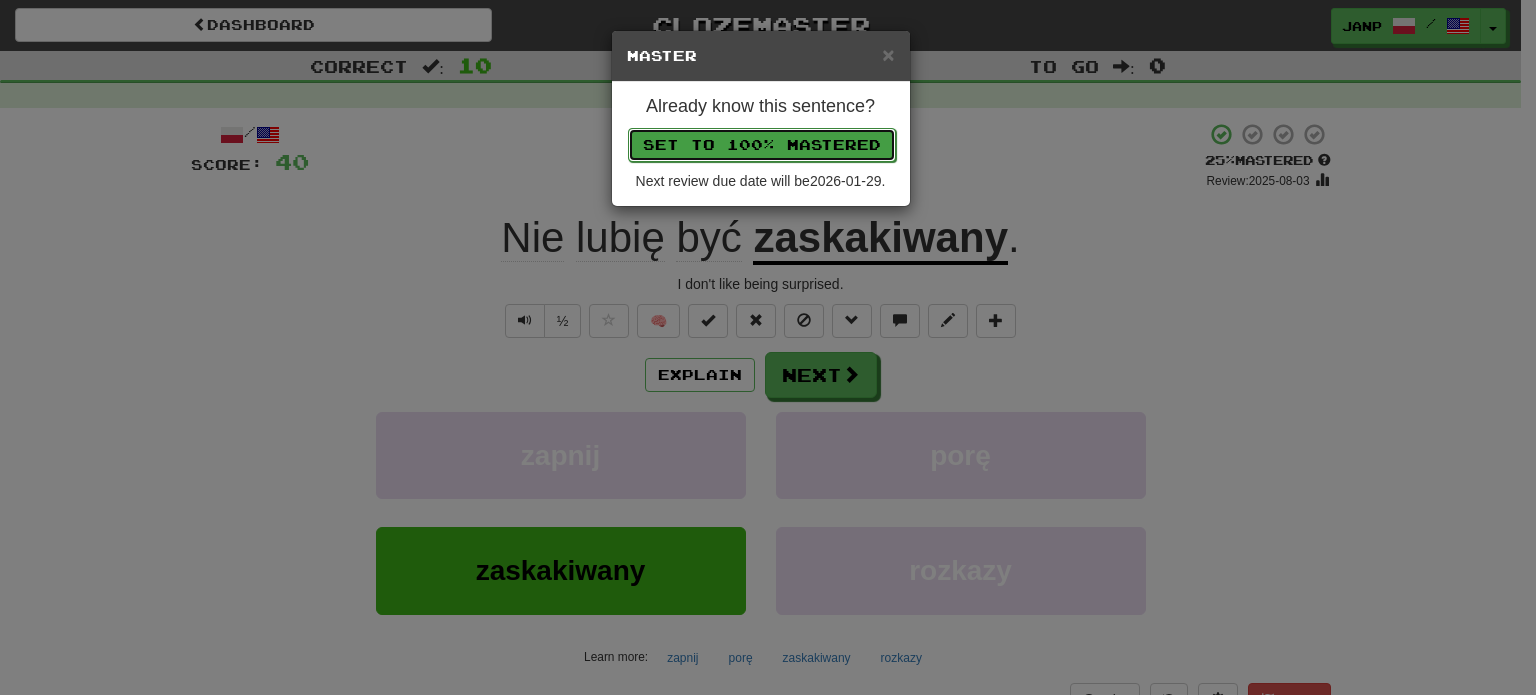 click on "Set to 100% Mastered" at bounding box center (762, 145) 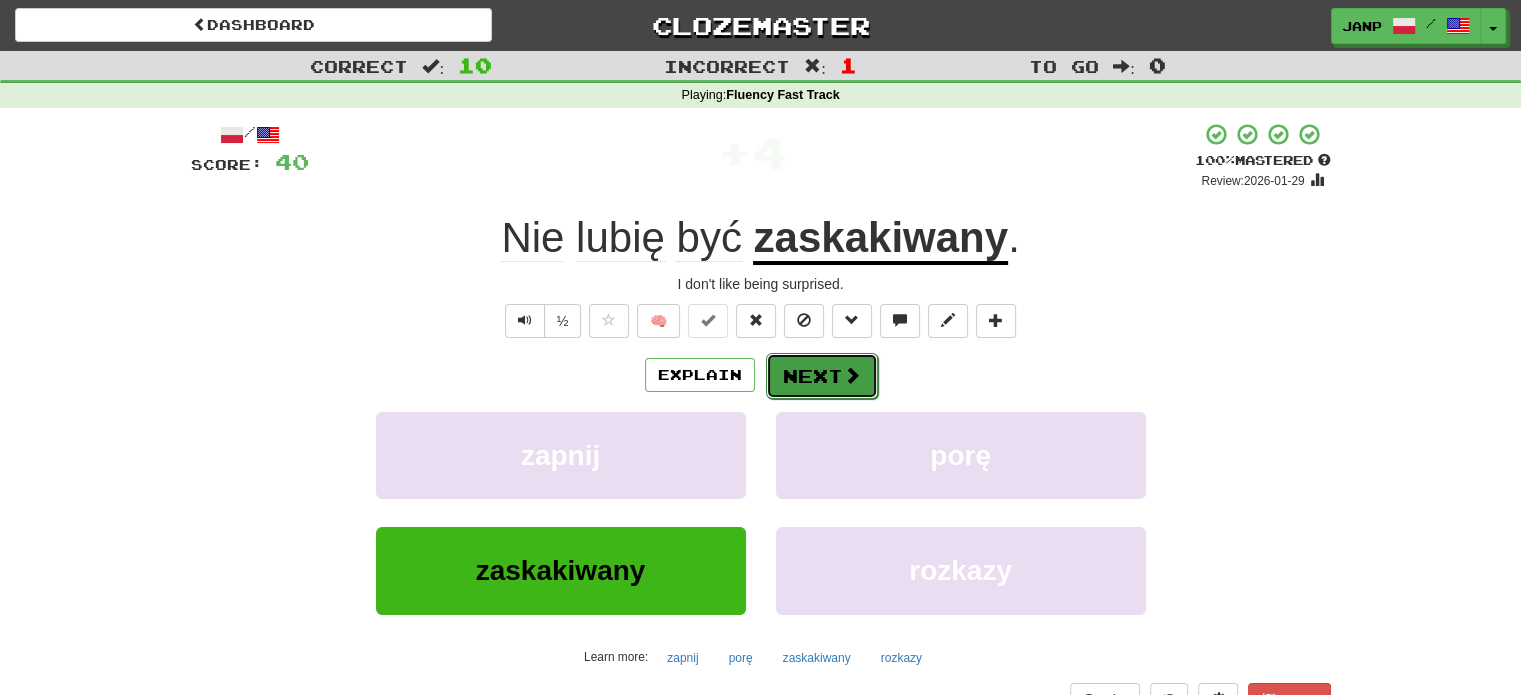 click on "Next" at bounding box center [822, 376] 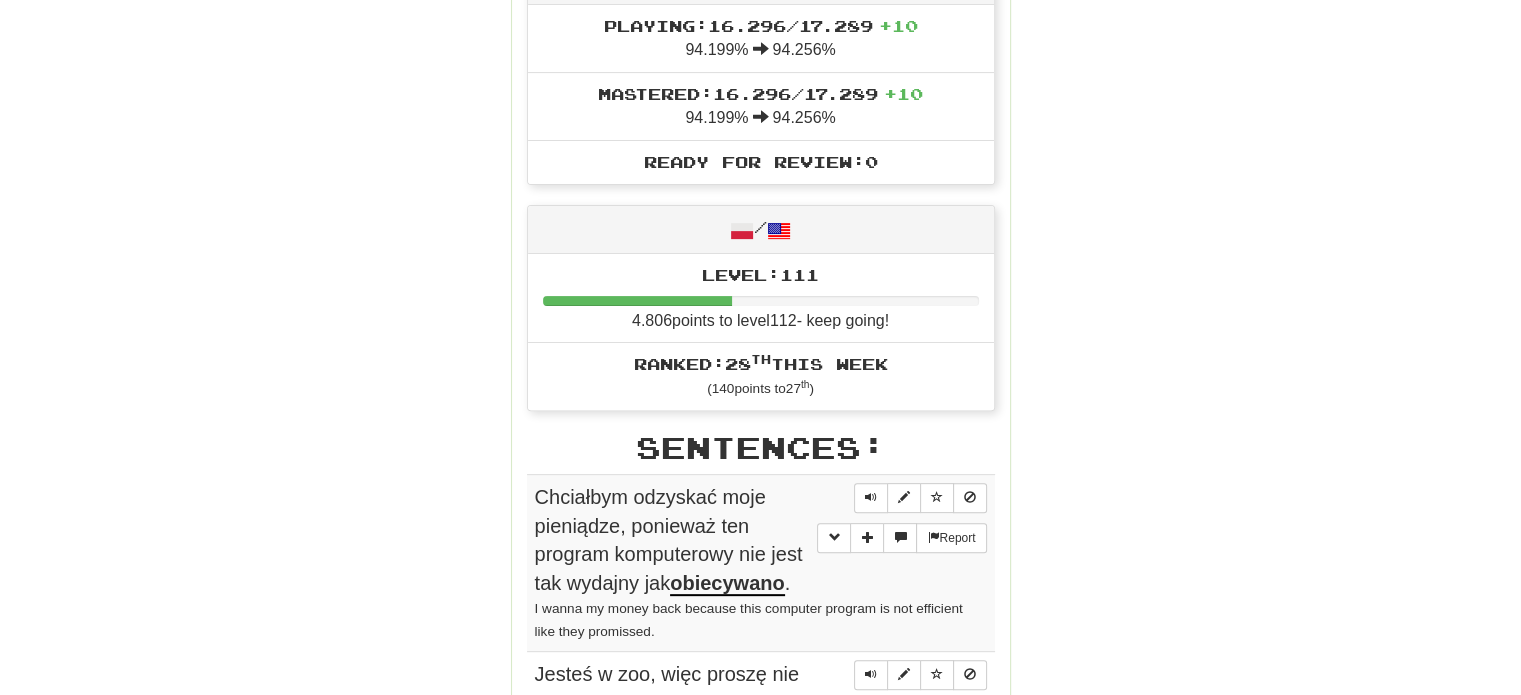 scroll, scrollTop: 900, scrollLeft: 0, axis: vertical 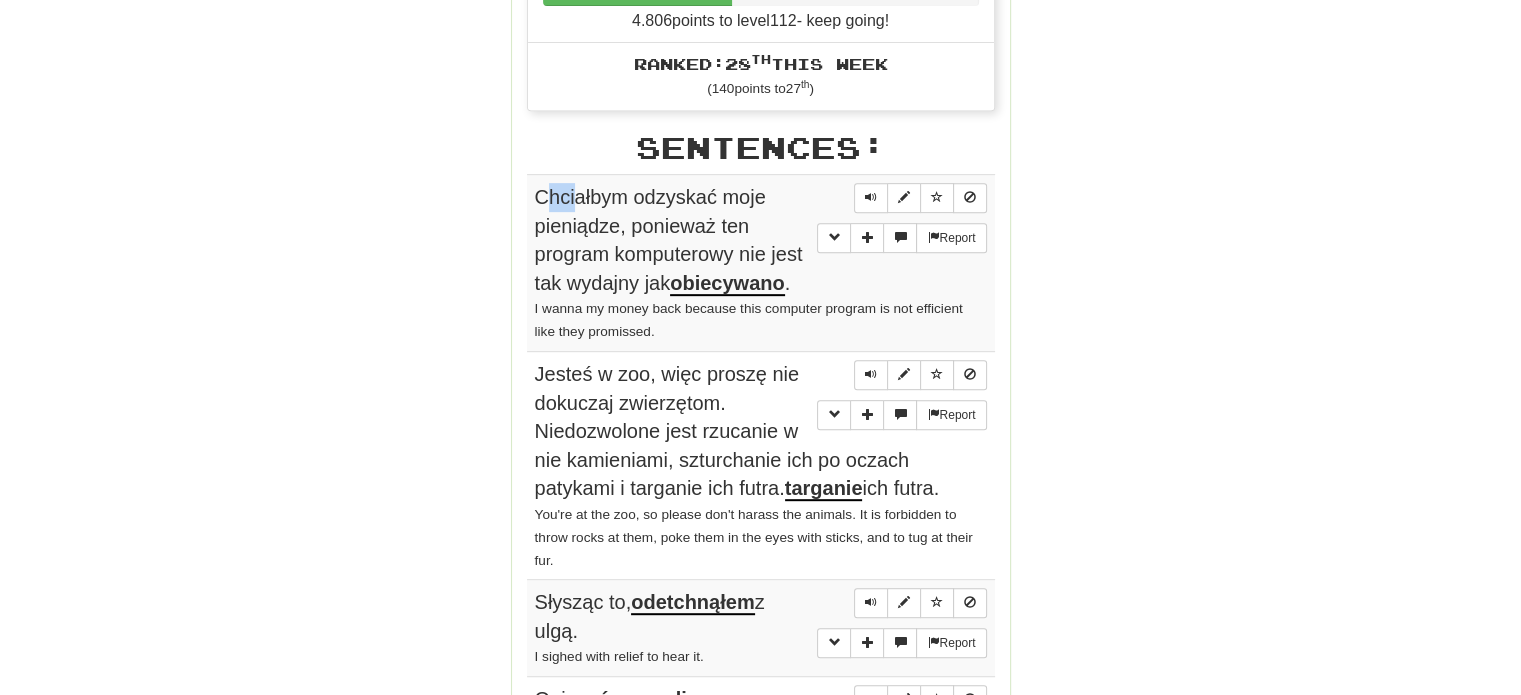 drag, startPoint x: 541, startPoint y: 187, endPoint x: 576, endPoint y: 187, distance: 35 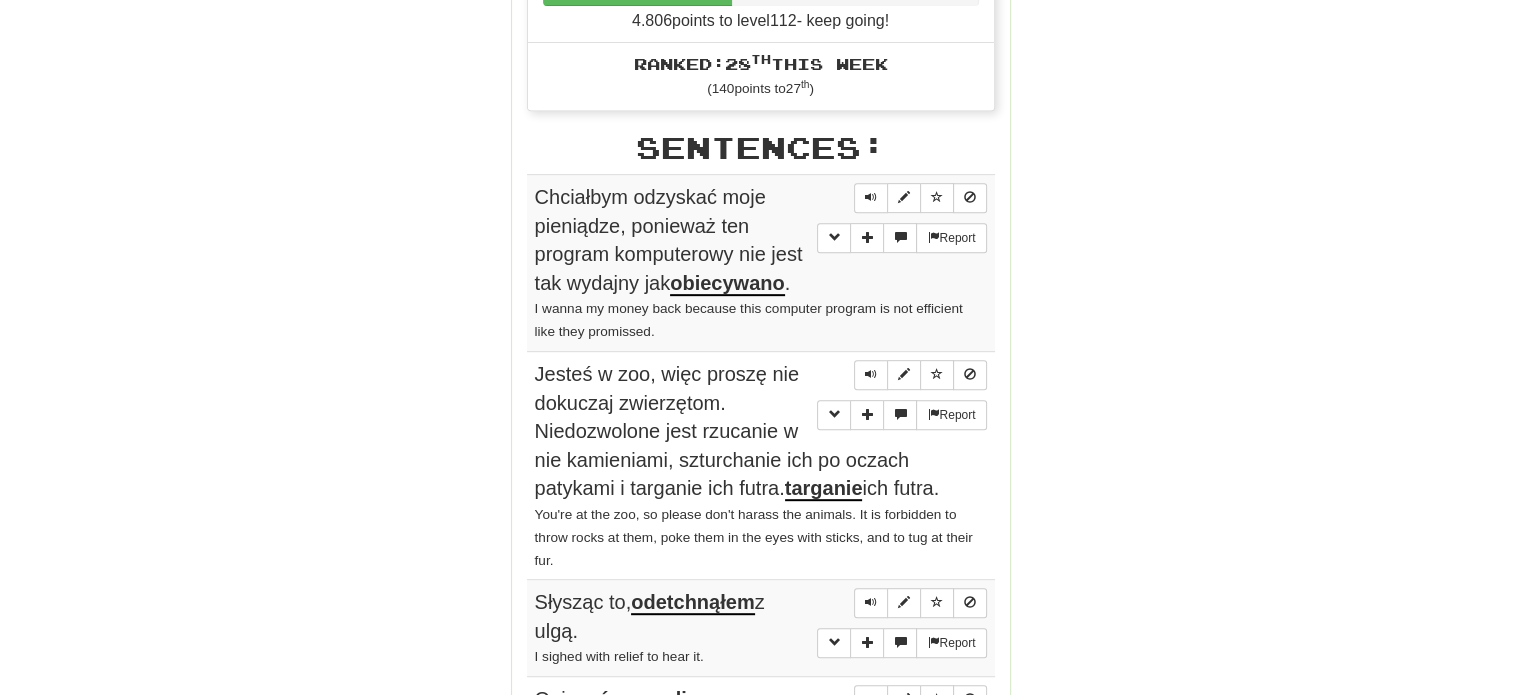 click on "Round Results Stats: Score:   + 40 Time:   0 : 56 New:   10 Review:   0 Correct:   10 Incorrect:   1 Progress: Fluency Fast Track Playing:  16.296  /  17.289 + 10 94.199% 94.256% Mastered:  16.296  /  17.289 + 10 94.199% 94.256% Ready for Review:  0  /  Level:  111 4.806  points to level  112  - keep going! Ranked:  28 th  this week ( 140  points to  27 th ) Sentences:  Report Chciałbym odzyskać moje pieniądze, ponieważ ten program komputerowy nie jest tak wydajny jak  obiecywano . I wanna my money back because this computer program is not efficient like they promissed.  Report Jesteś w zoo, więc proszę nie dokuczaj zwierzętom. Niedozwolone jest rzucanie w nie kamieniami, szturchanie ich po oczach patykami i  targanie  ich futra. You're at the zoo, so please don't harass the animals. It is forbidden to throw rocks at them, poke them in the eyes with sticks, and to tug at their fur.  Report Słysząc to,  odetchnąłem  z ulgą. I sighed with relief to hear it.  Report Oni  porównywali  Report  Report" at bounding box center [761, 516] 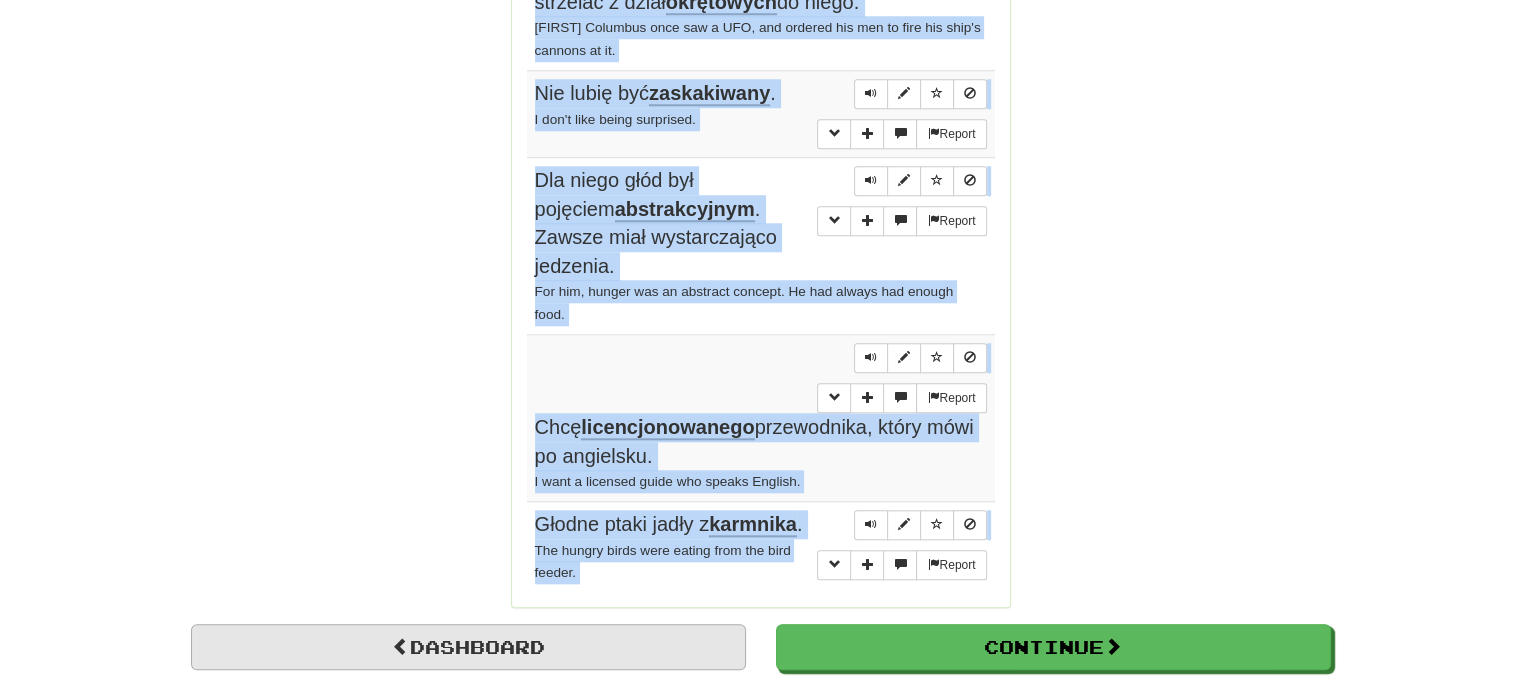 scroll, scrollTop: 1999, scrollLeft: 0, axis: vertical 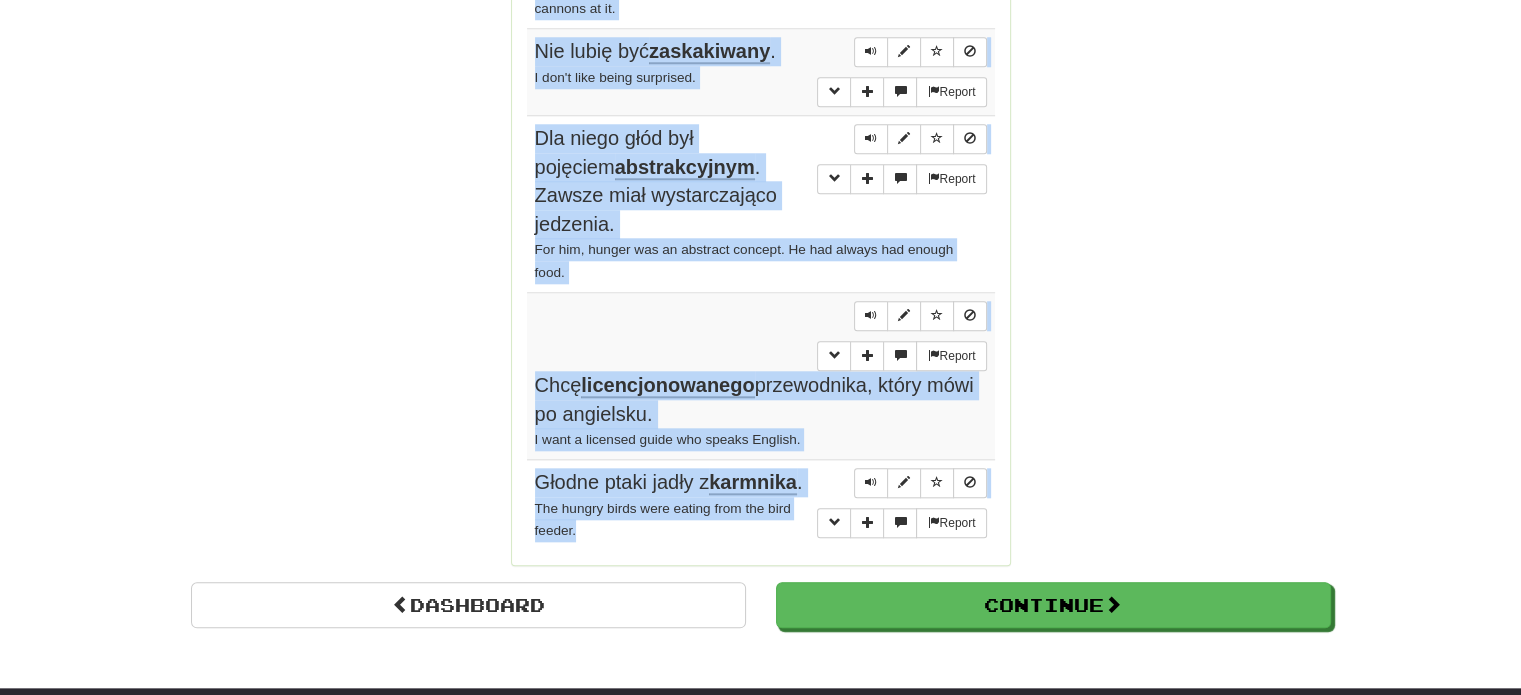 drag, startPoint x: 532, startPoint y: 188, endPoint x: 747, endPoint y: 495, distance: 374.7986 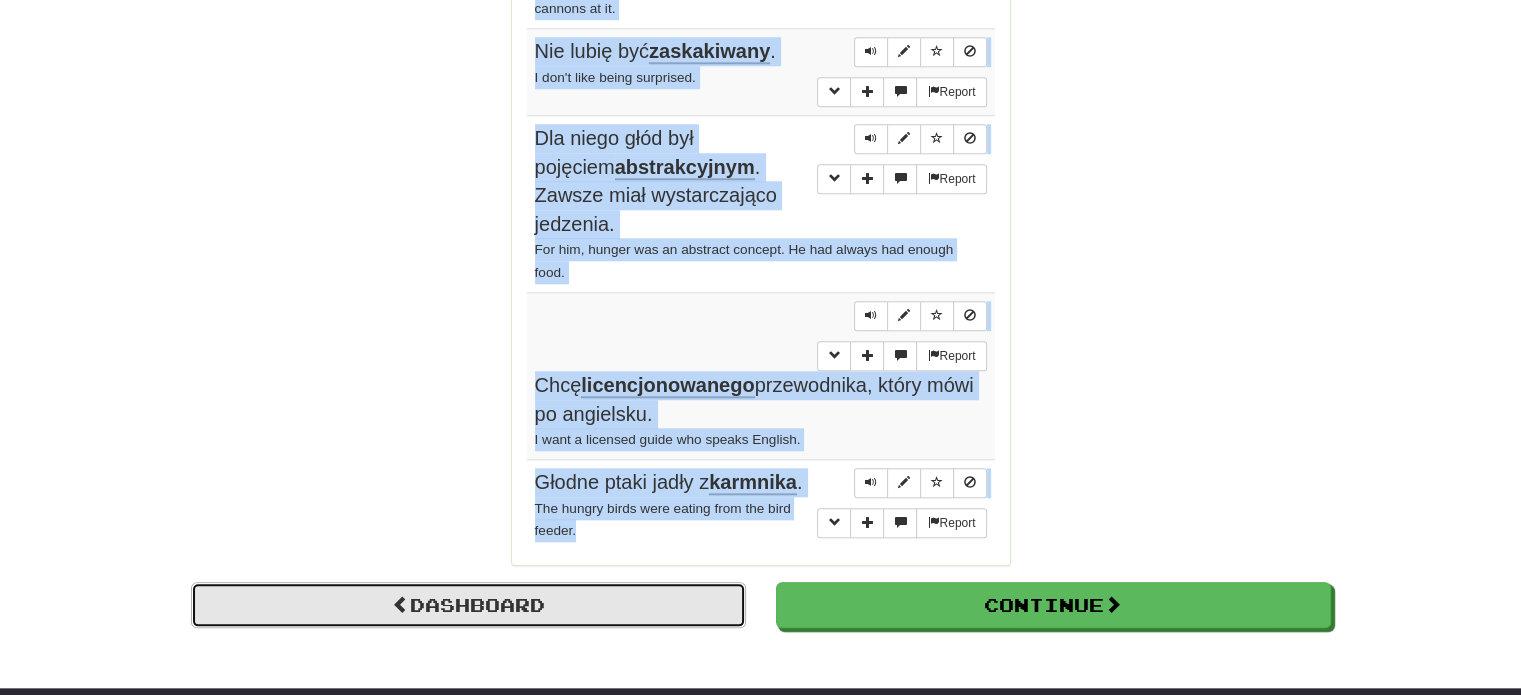 click on "Dashboard" at bounding box center [468, 605] 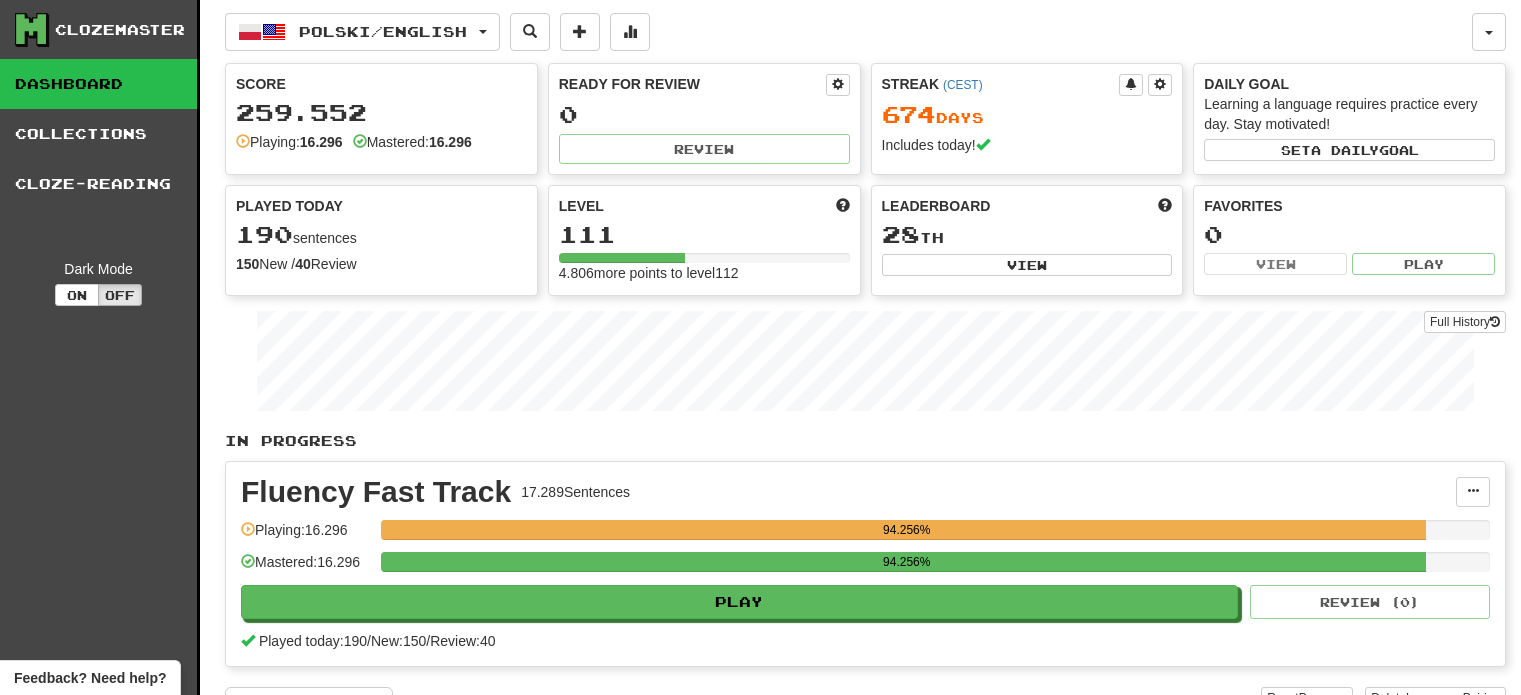 scroll, scrollTop: 0, scrollLeft: 0, axis: both 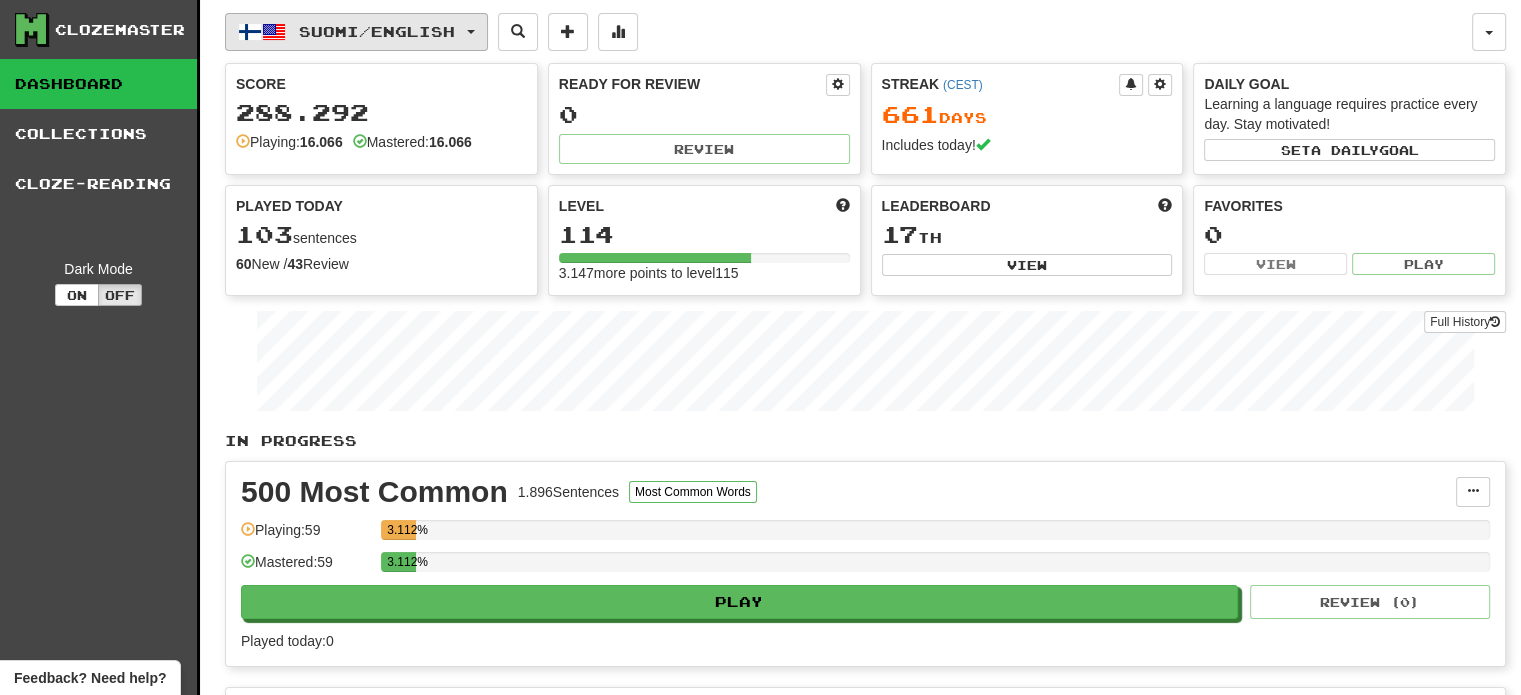 click on "Suomi  /  English" at bounding box center (377, 31) 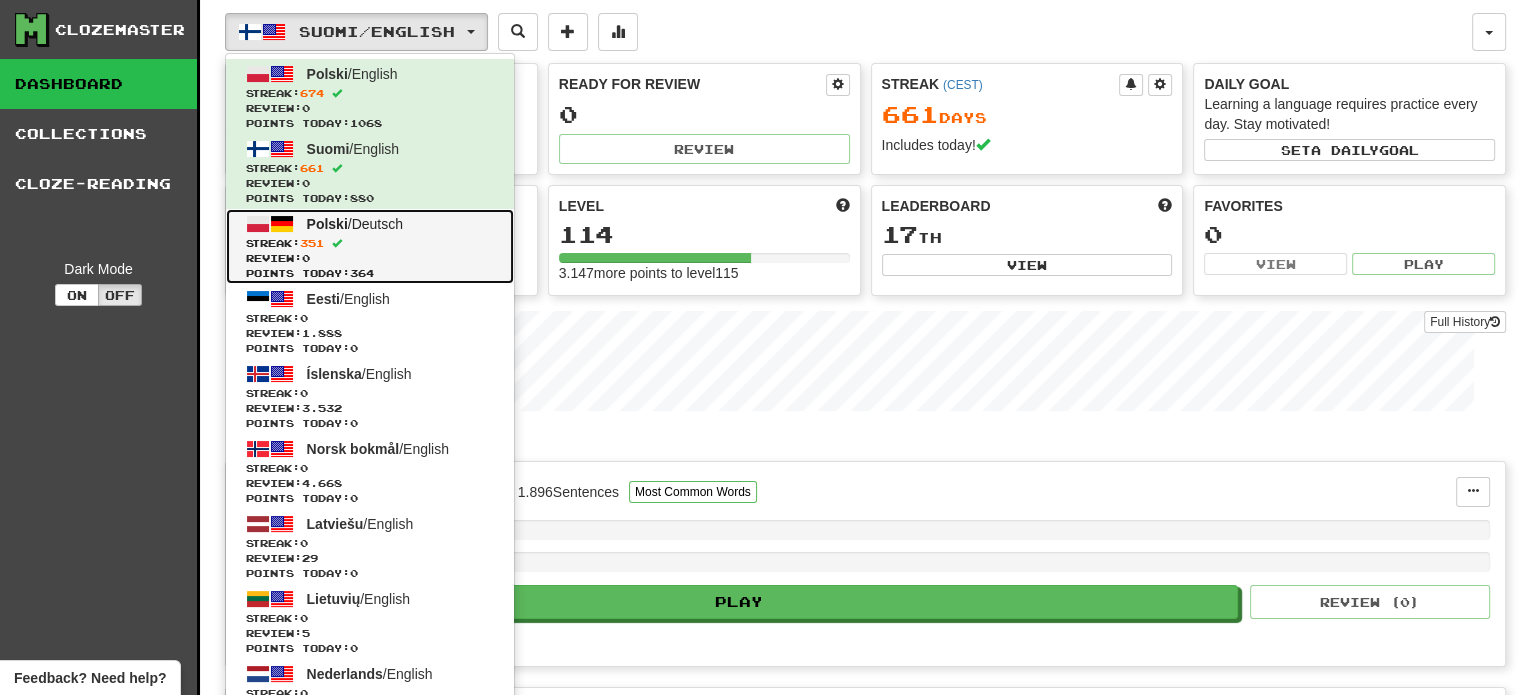 click on "Streak:  351" at bounding box center (370, 243) 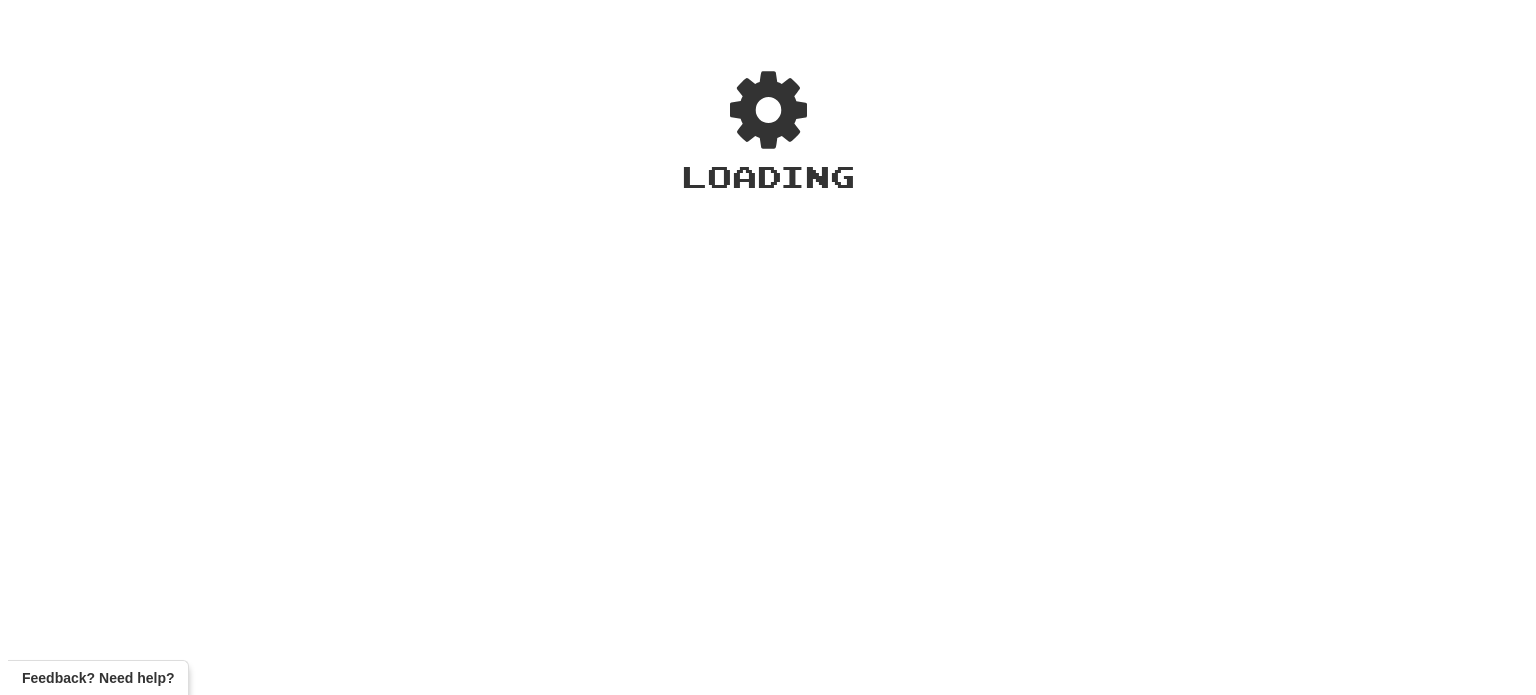 scroll, scrollTop: 0, scrollLeft: 0, axis: both 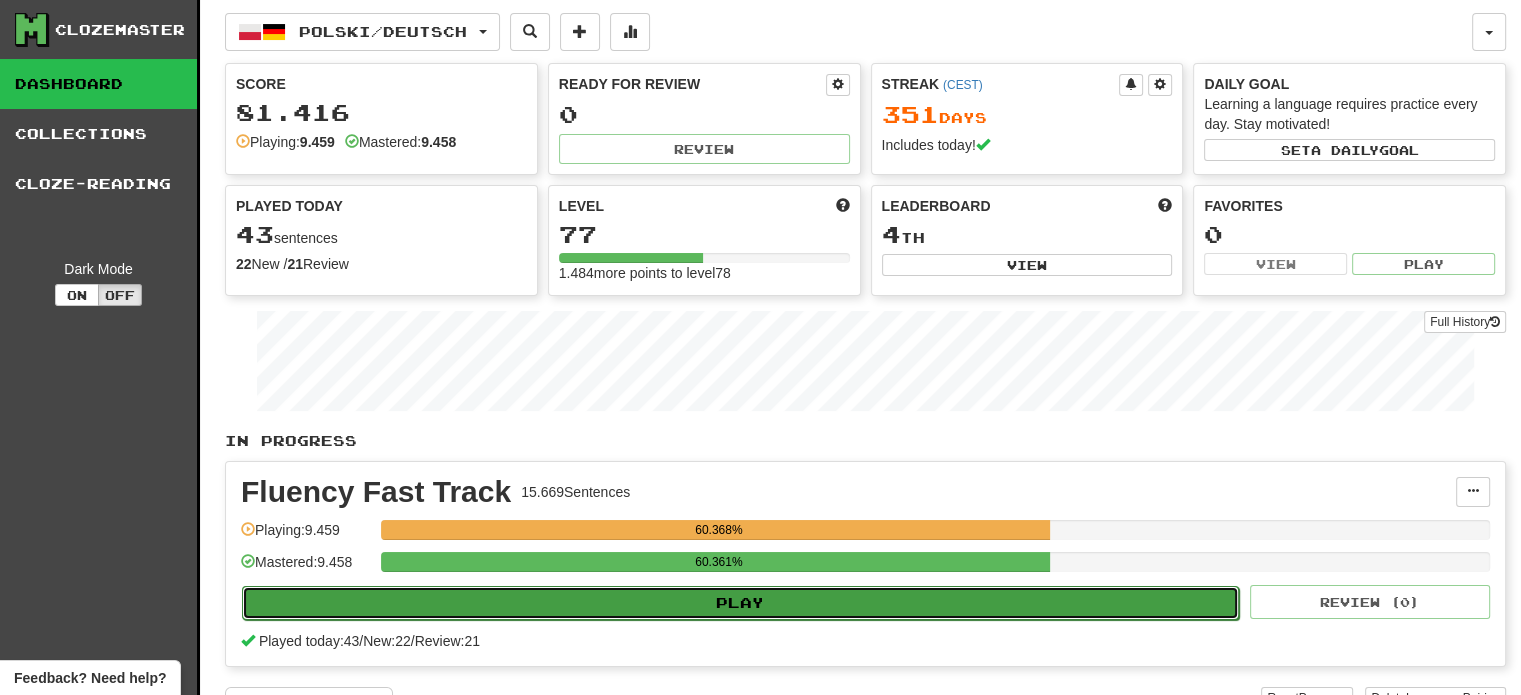 click on "Play" at bounding box center (740, 603) 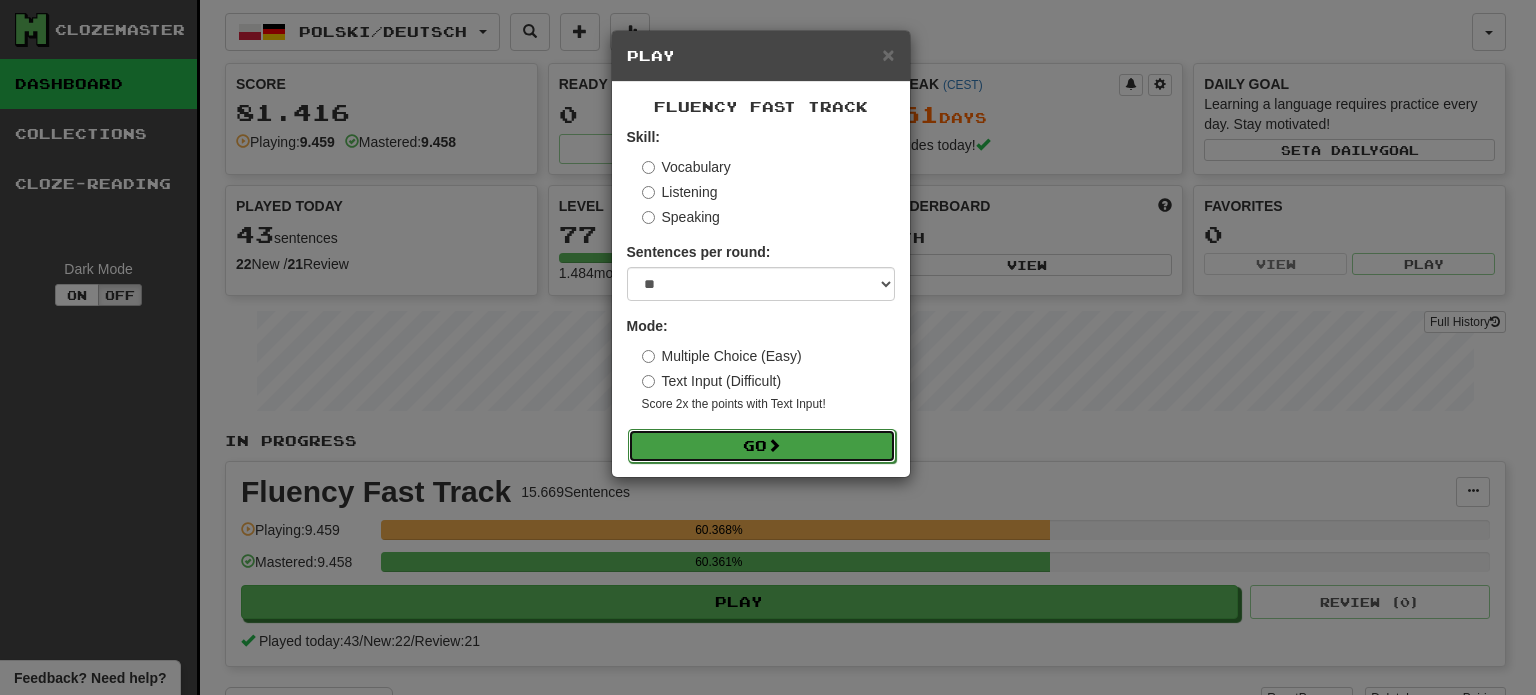 click on "Go" at bounding box center [762, 446] 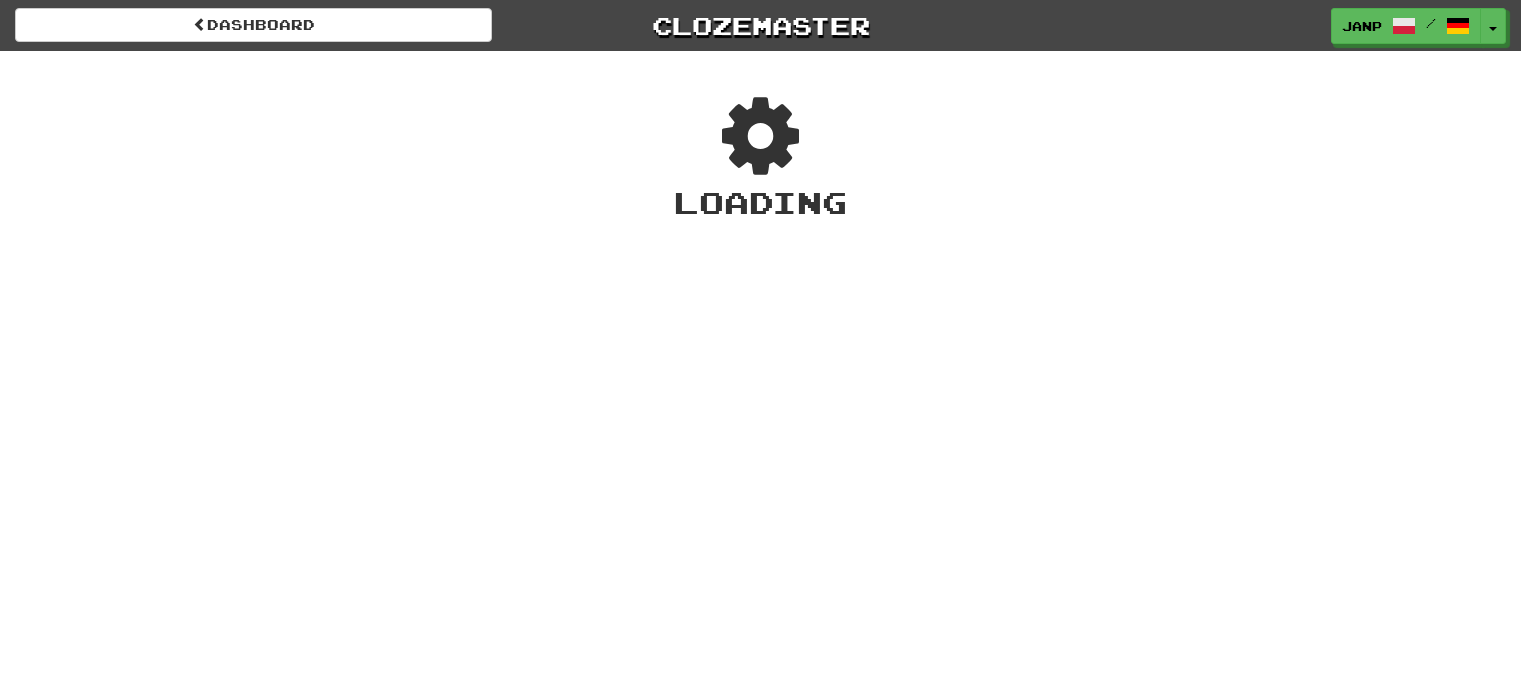 scroll, scrollTop: 0, scrollLeft: 0, axis: both 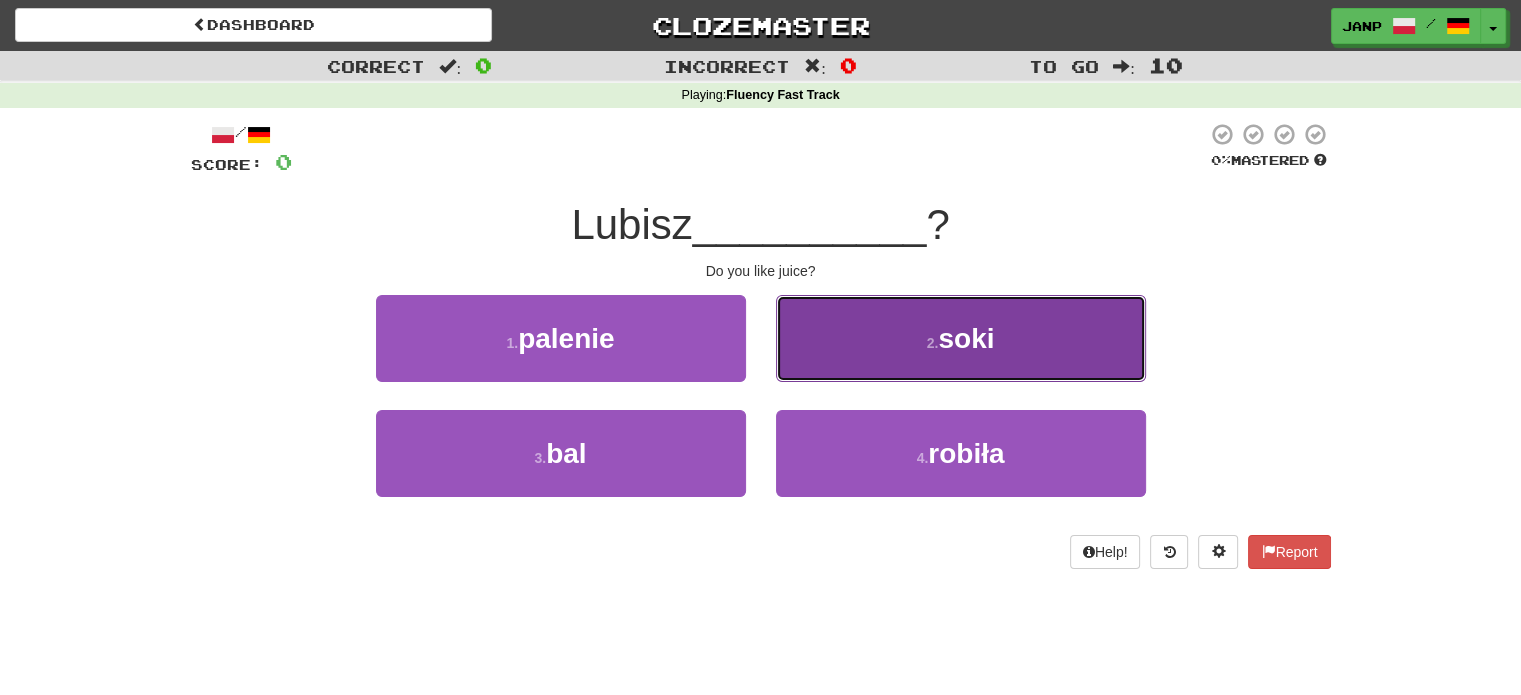 click on "2 . [DRINK]" at bounding box center [961, 338] 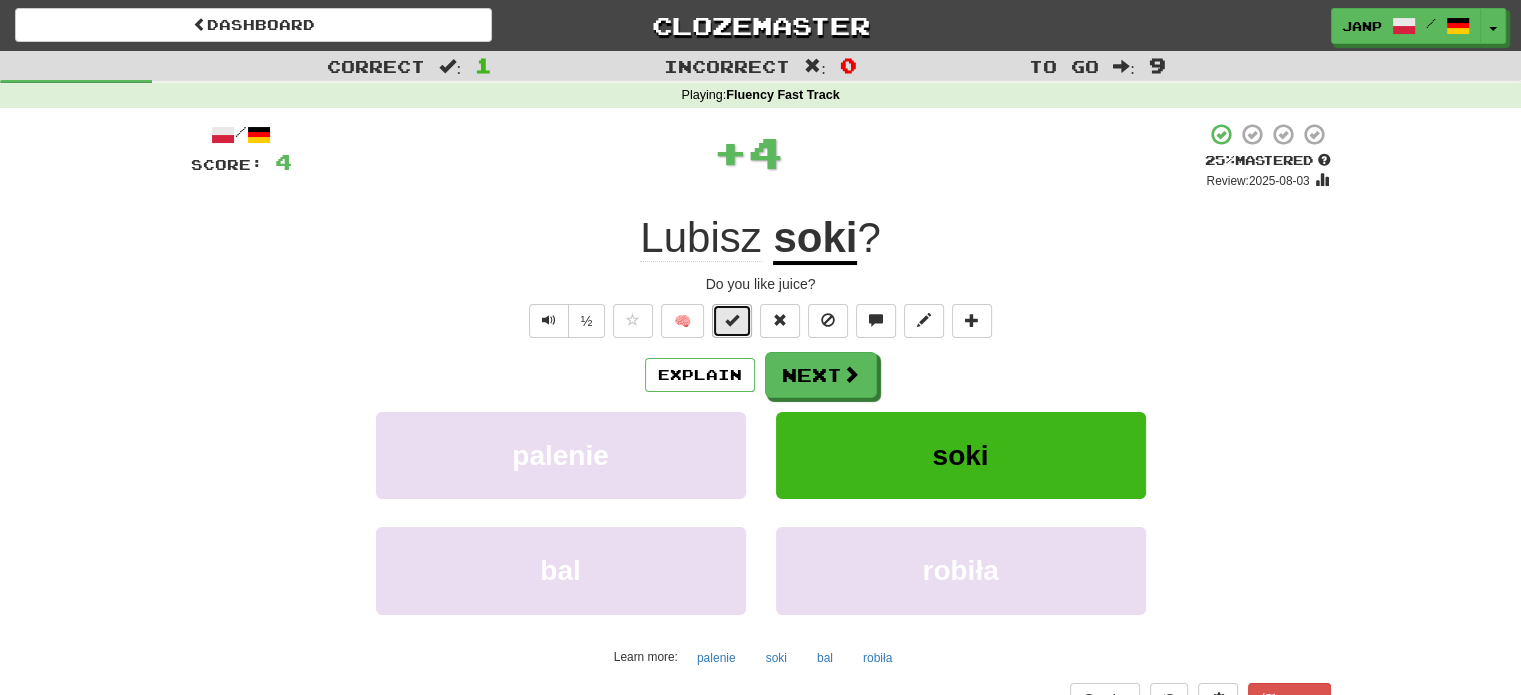 click at bounding box center (732, 320) 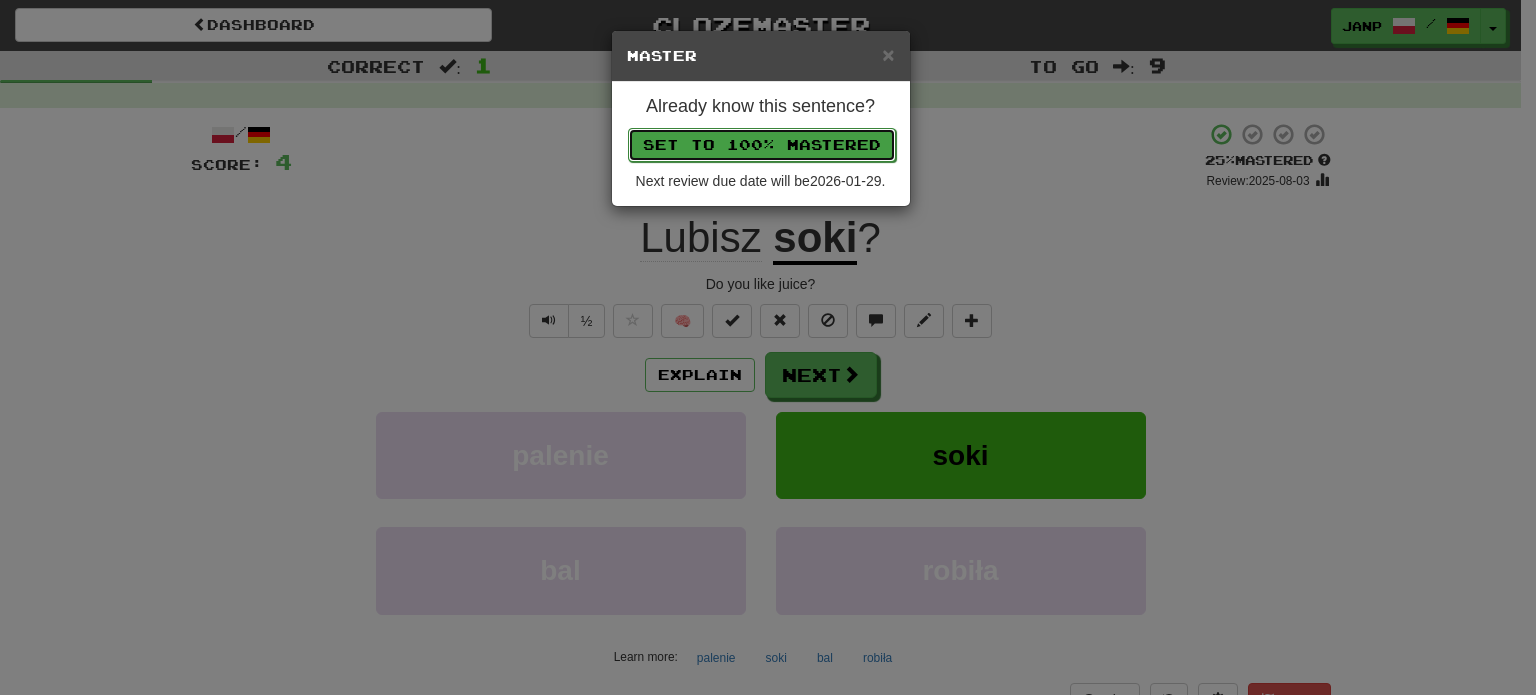 click on "Set to 100% Mastered" at bounding box center [762, 145] 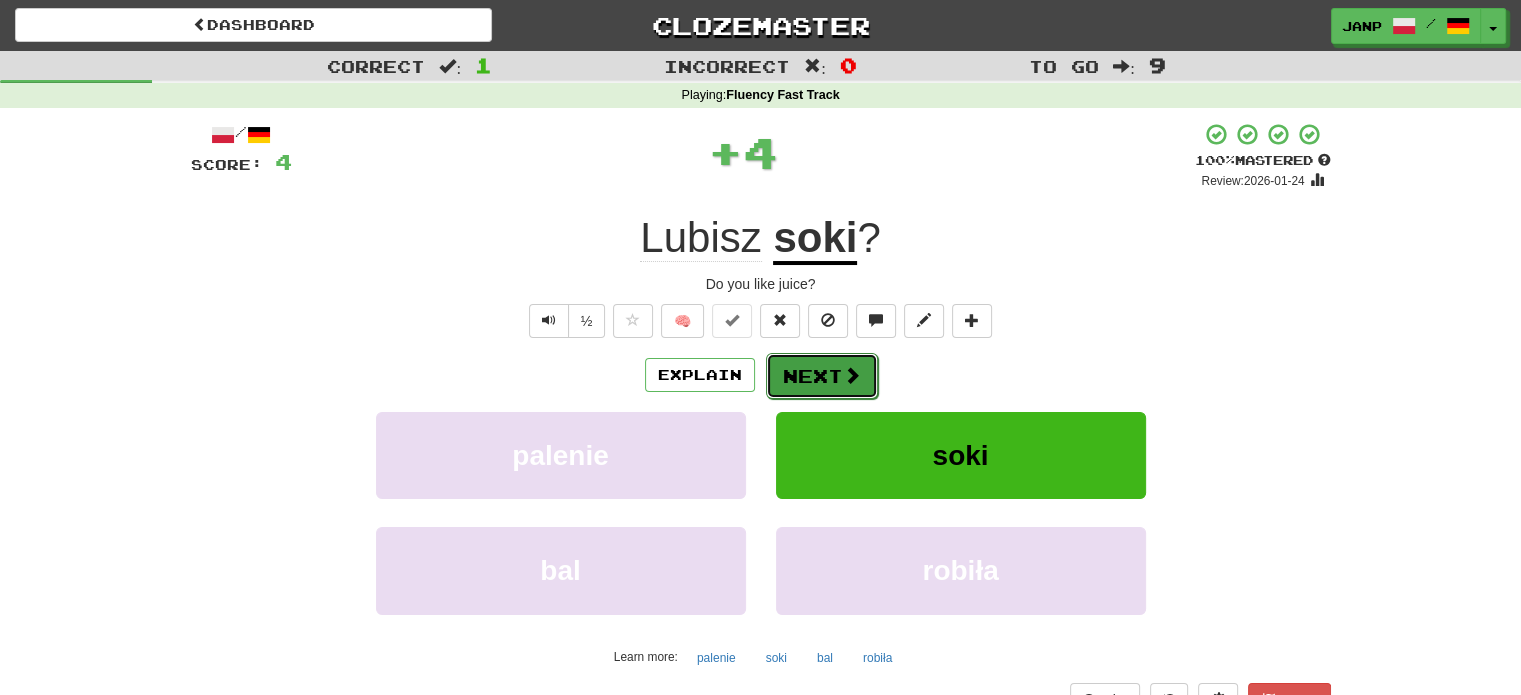 click on "Next" at bounding box center [822, 376] 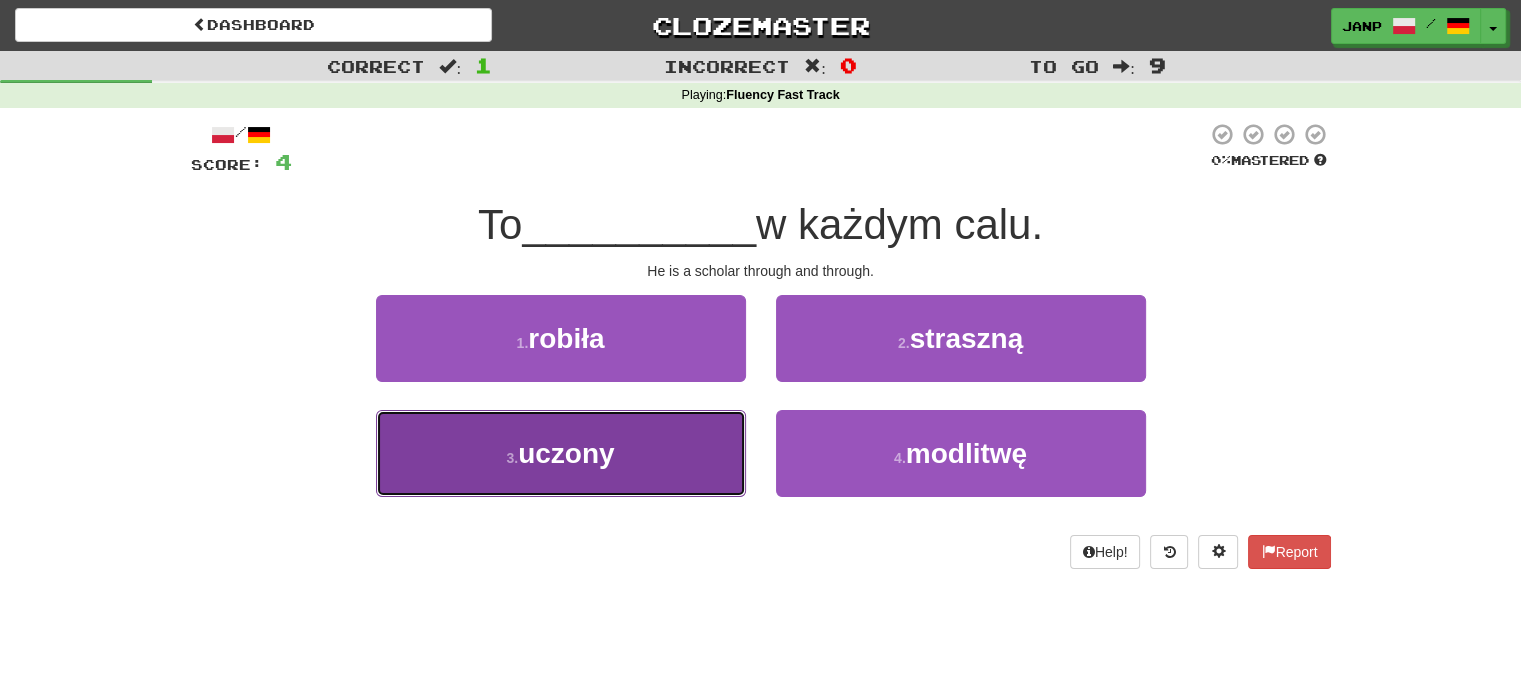 click on "3 . [FIRST]" at bounding box center [561, 453] 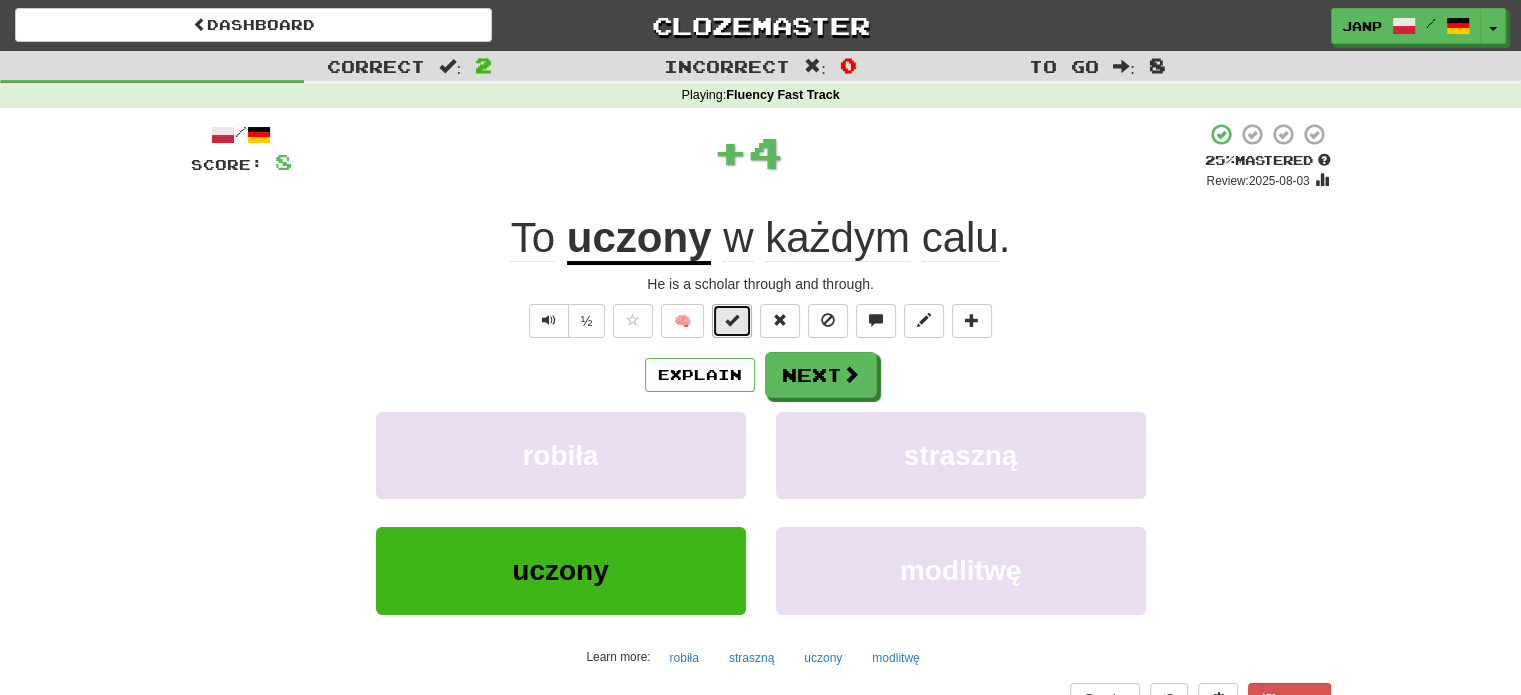 click at bounding box center [732, 320] 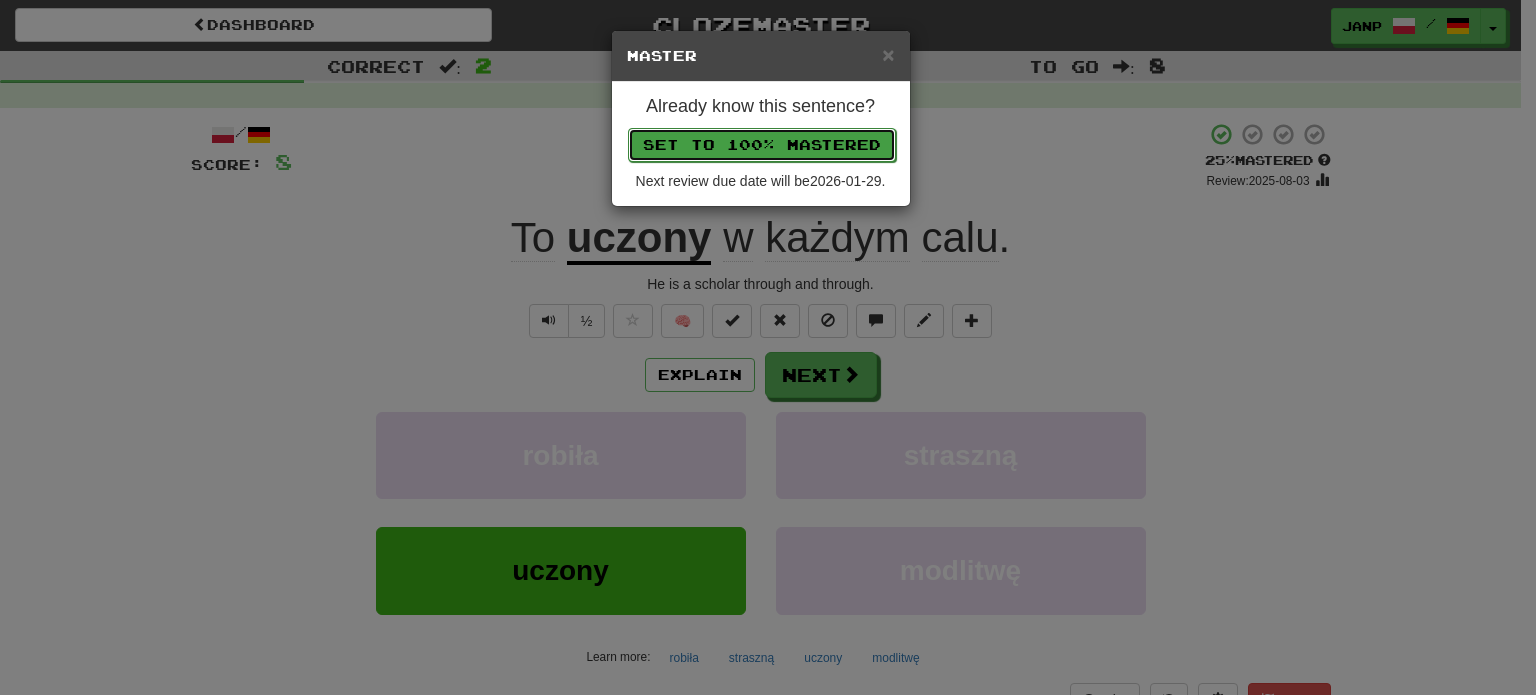 click on "Set to 100% Mastered" at bounding box center (762, 145) 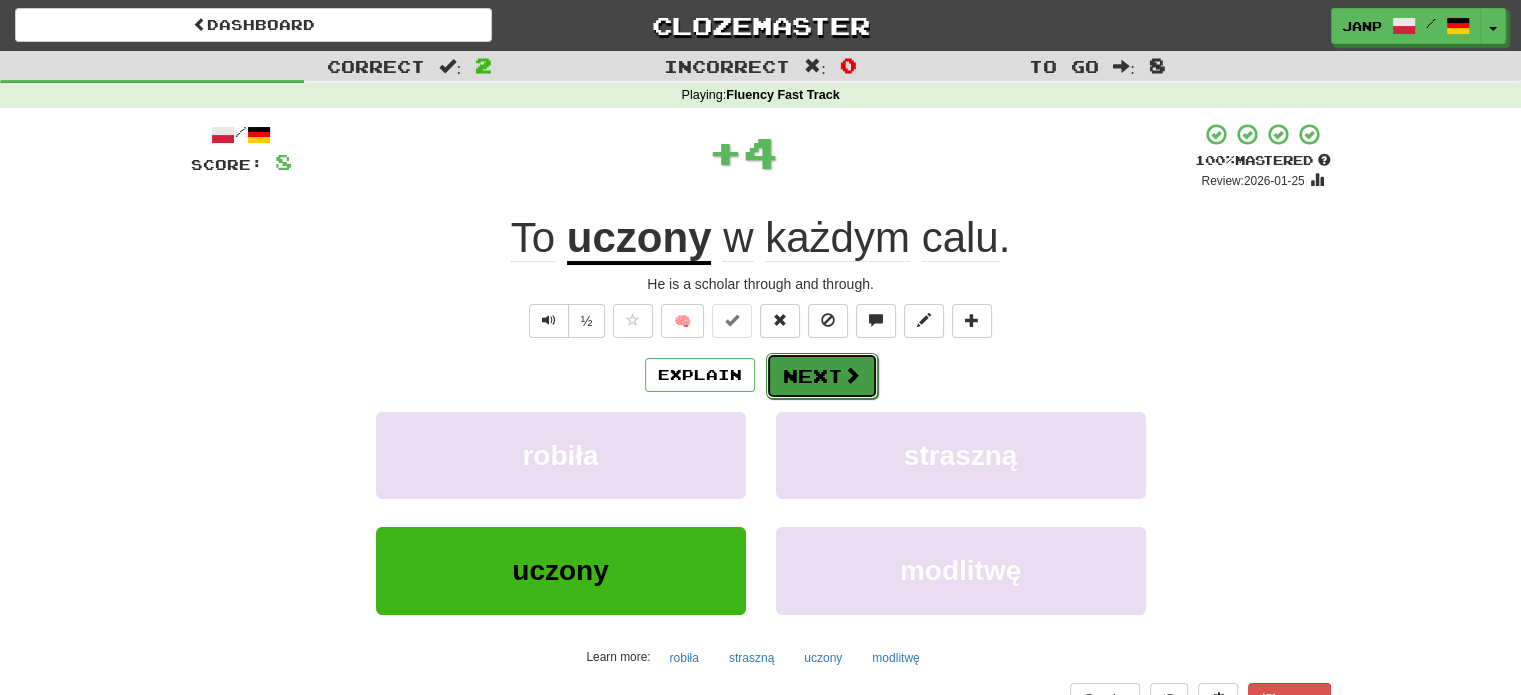 click on "Next" at bounding box center [822, 376] 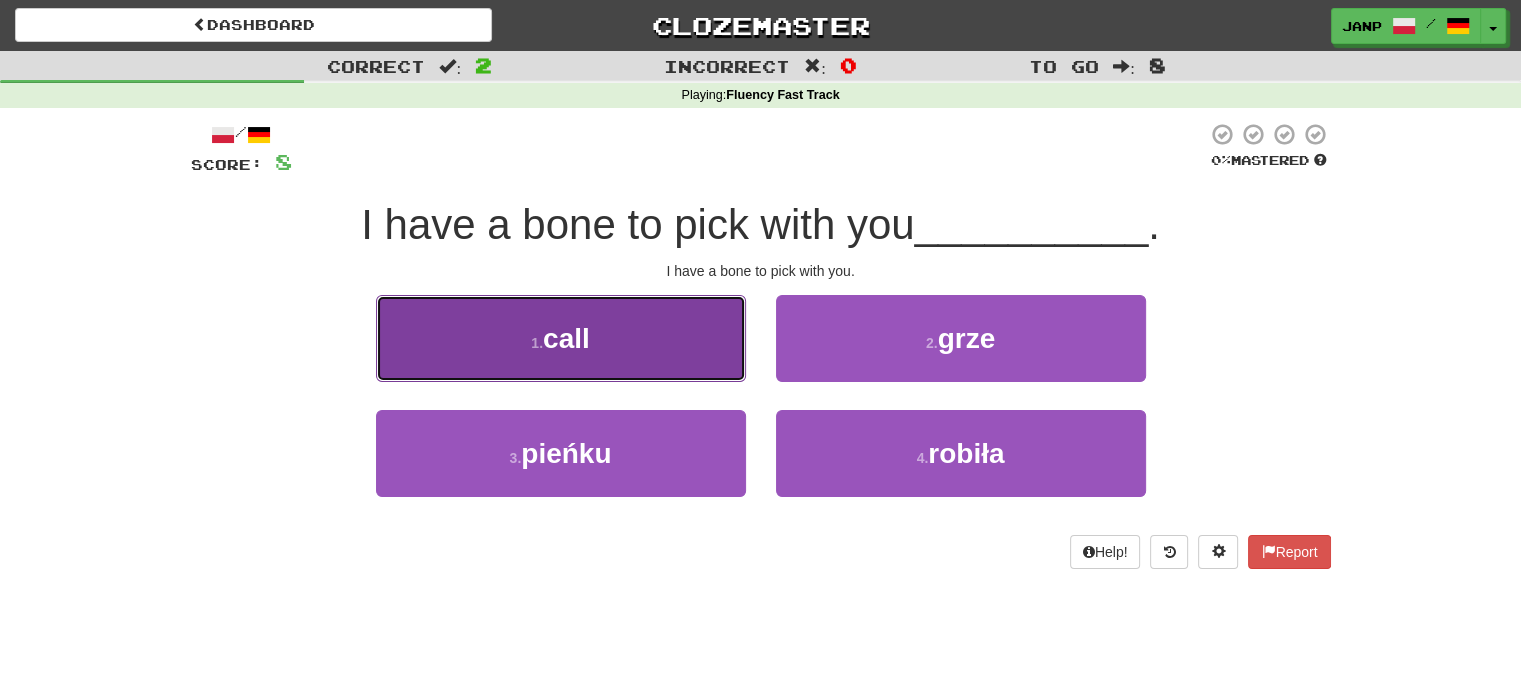 click on "[CALL]" at bounding box center (561, 338) 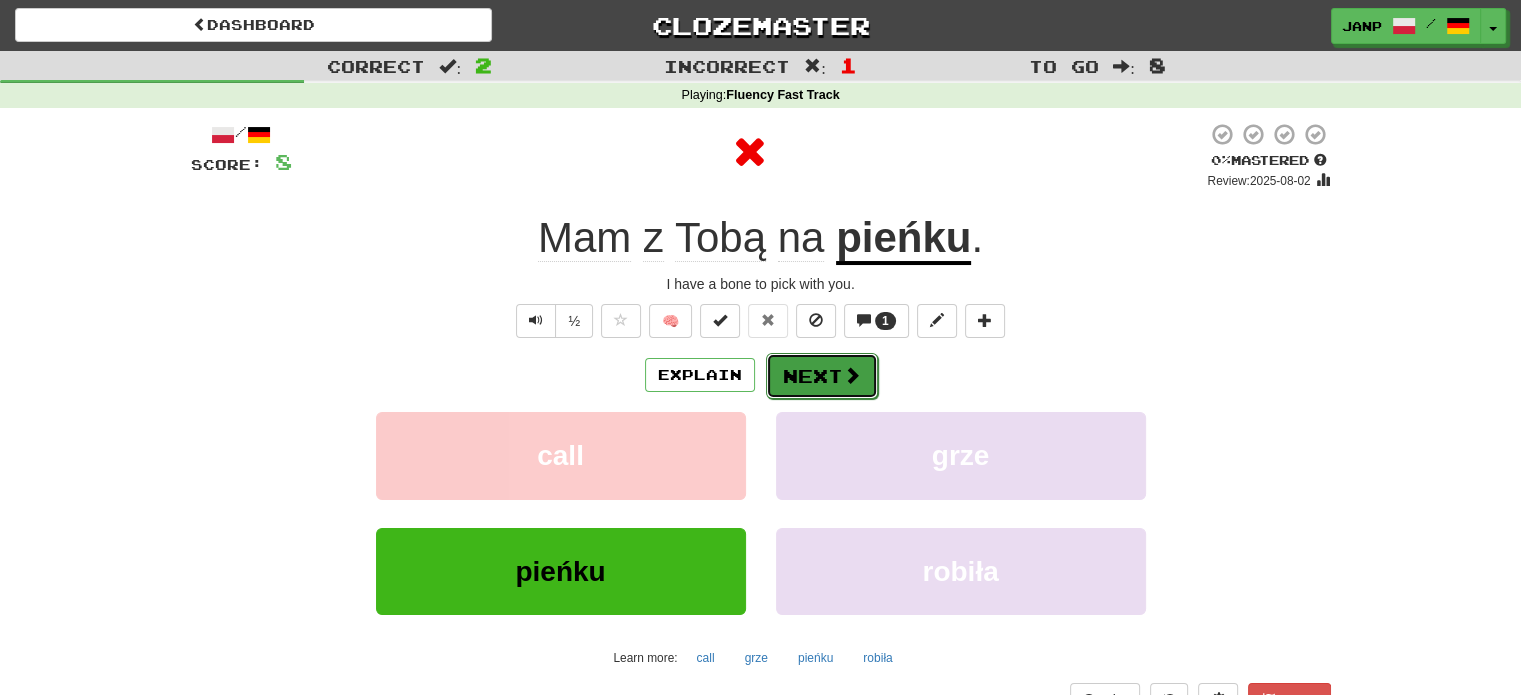 click on "Next" at bounding box center (822, 376) 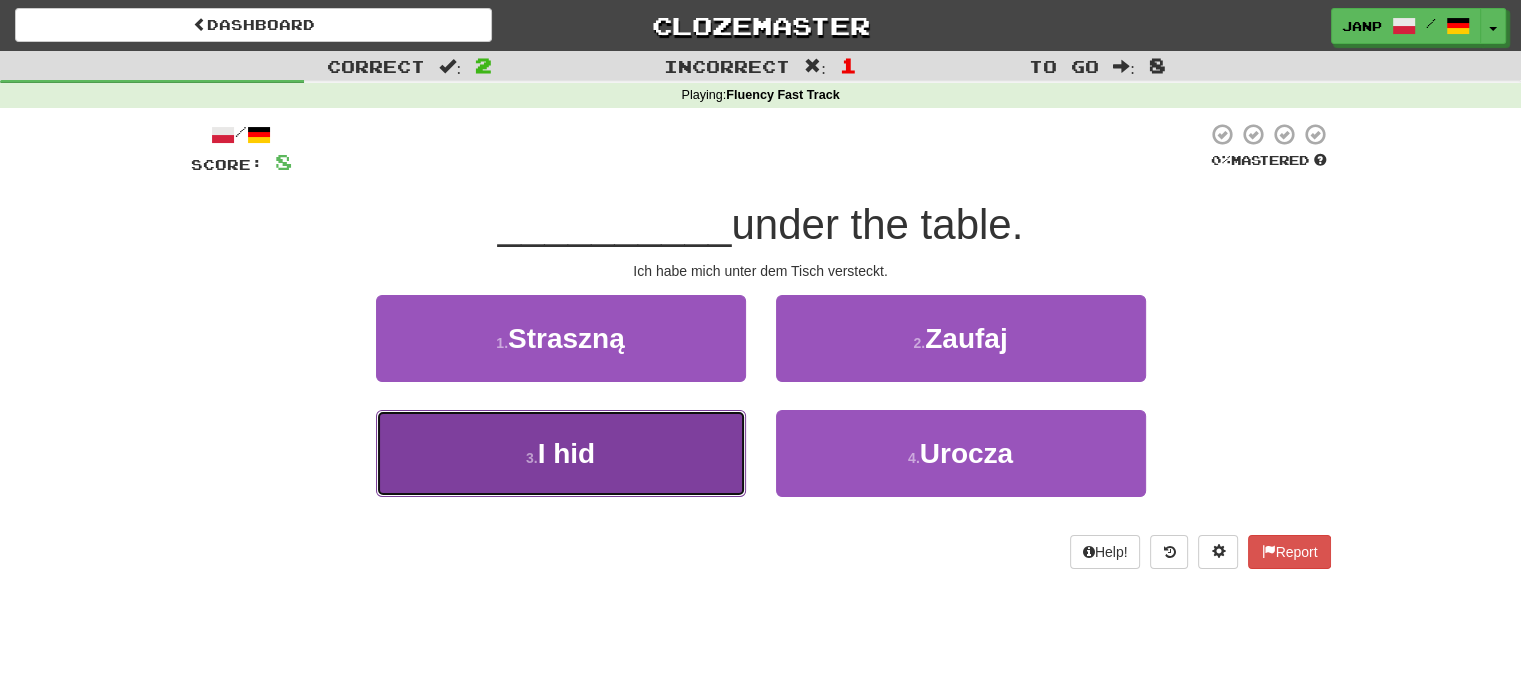 click on "[I_HID]" at bounding box center (561, 453) 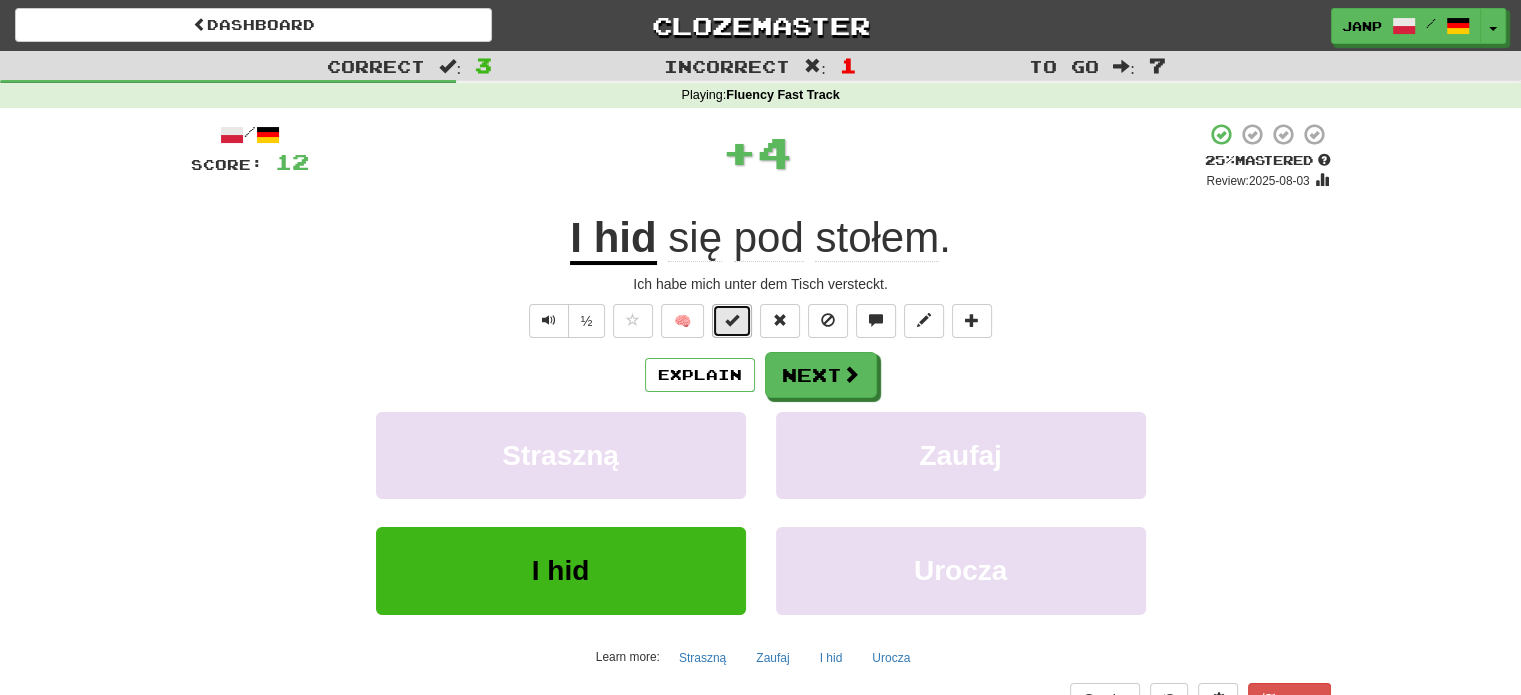 click at bounding box center (732, 320) 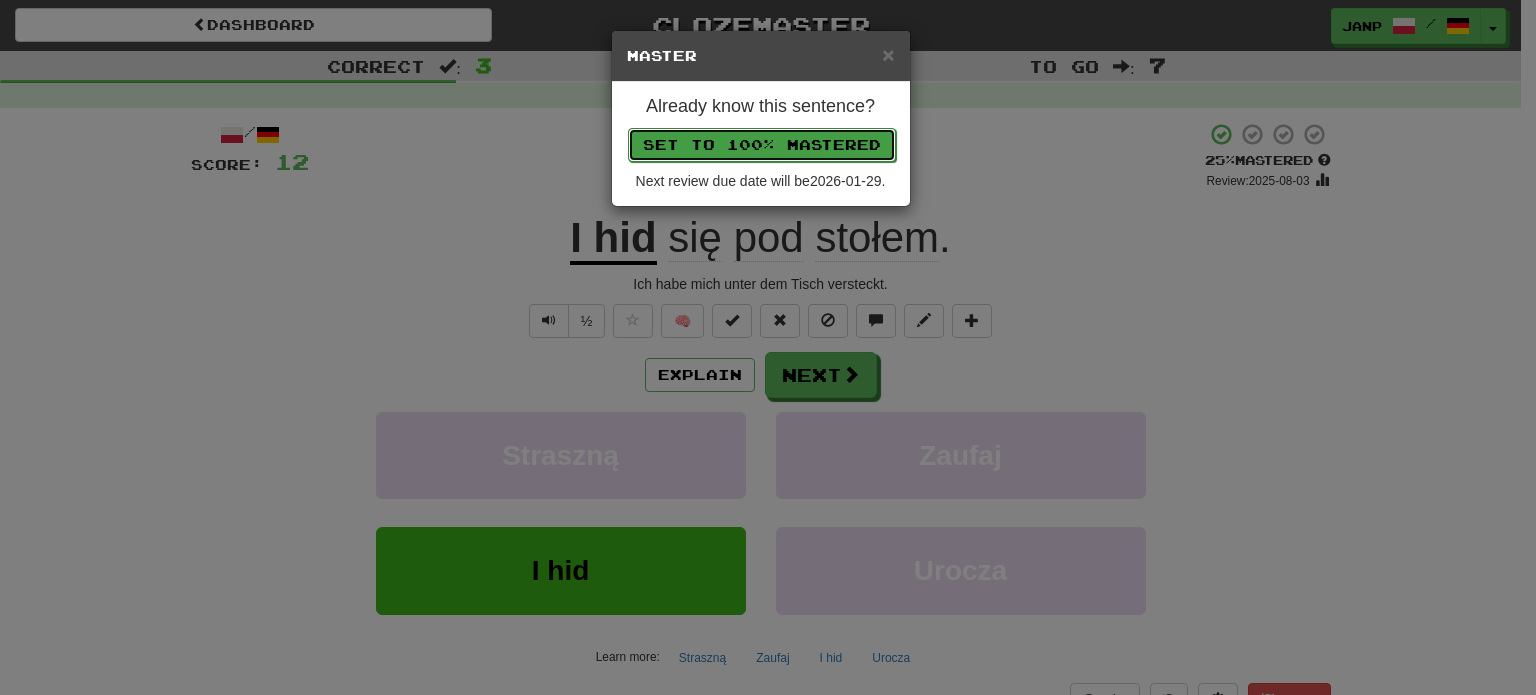 click on "Set to 100% Mastered" at bounding box center (762, 145) 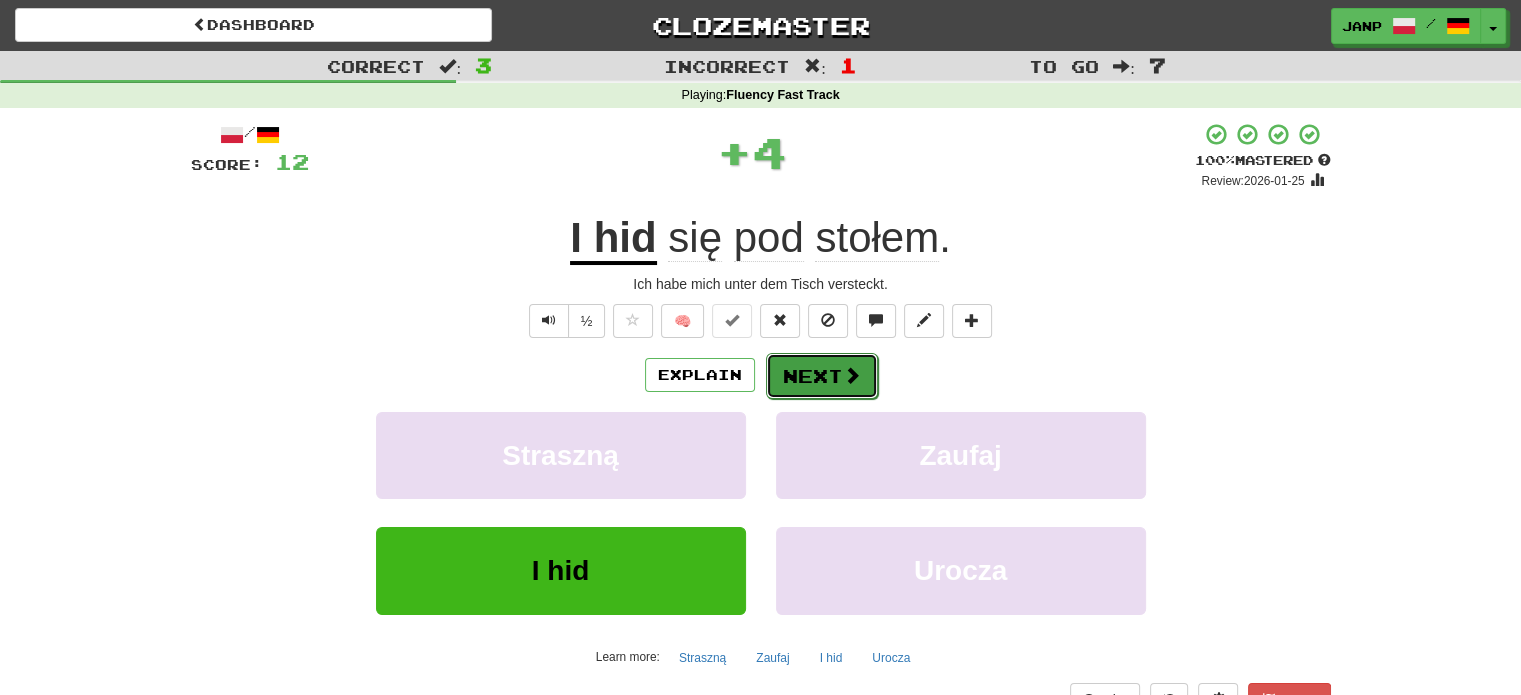 click on "Next" at bounding box center (822, 376) 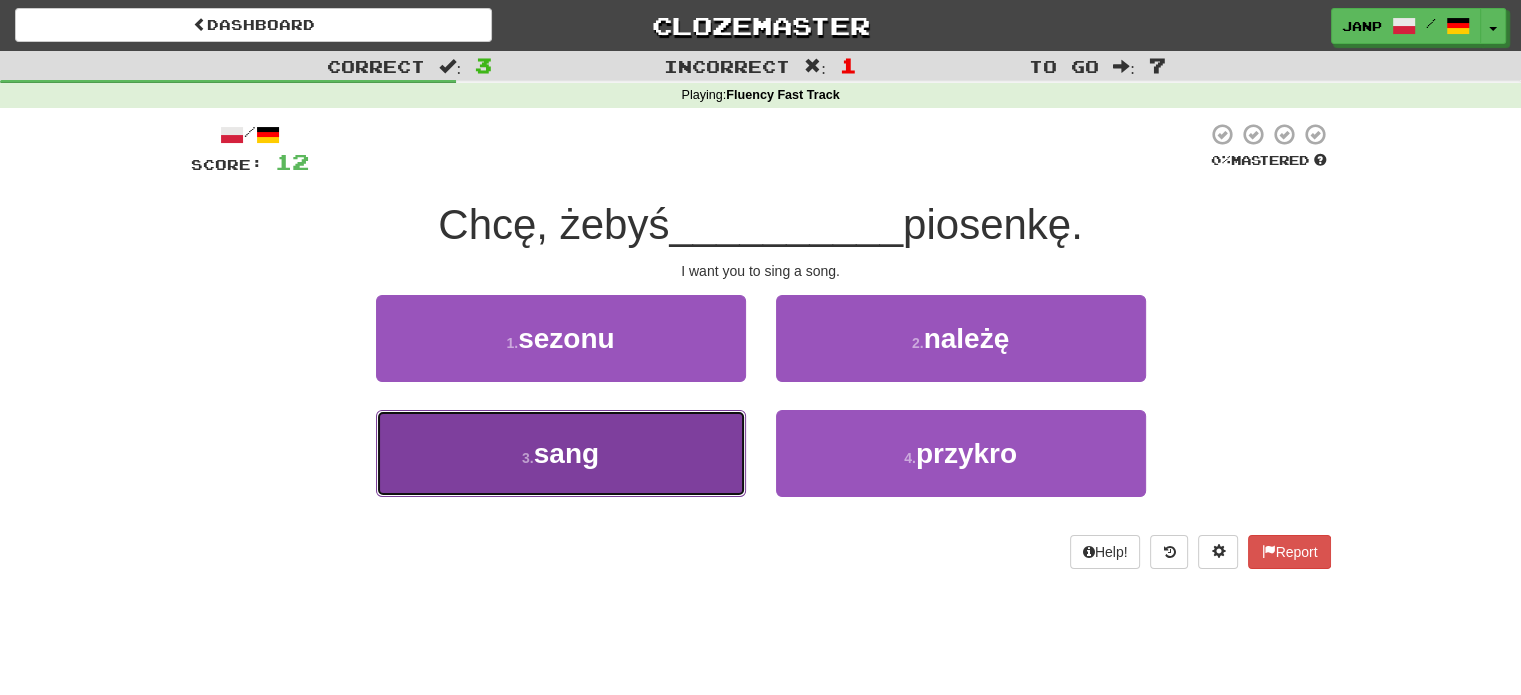 click on "3 .  zaśpiewał" at bounding box center [561, 453] 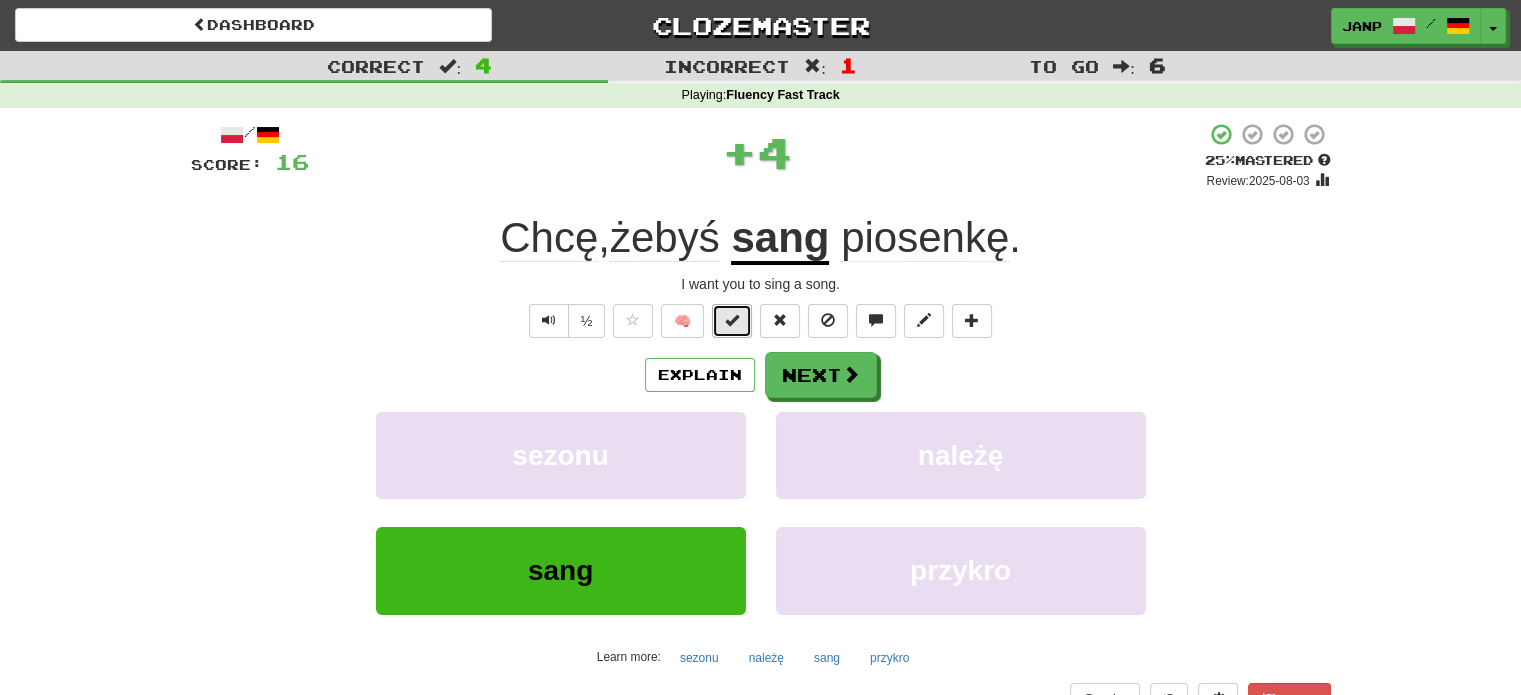click at bounding box center (732, 320) 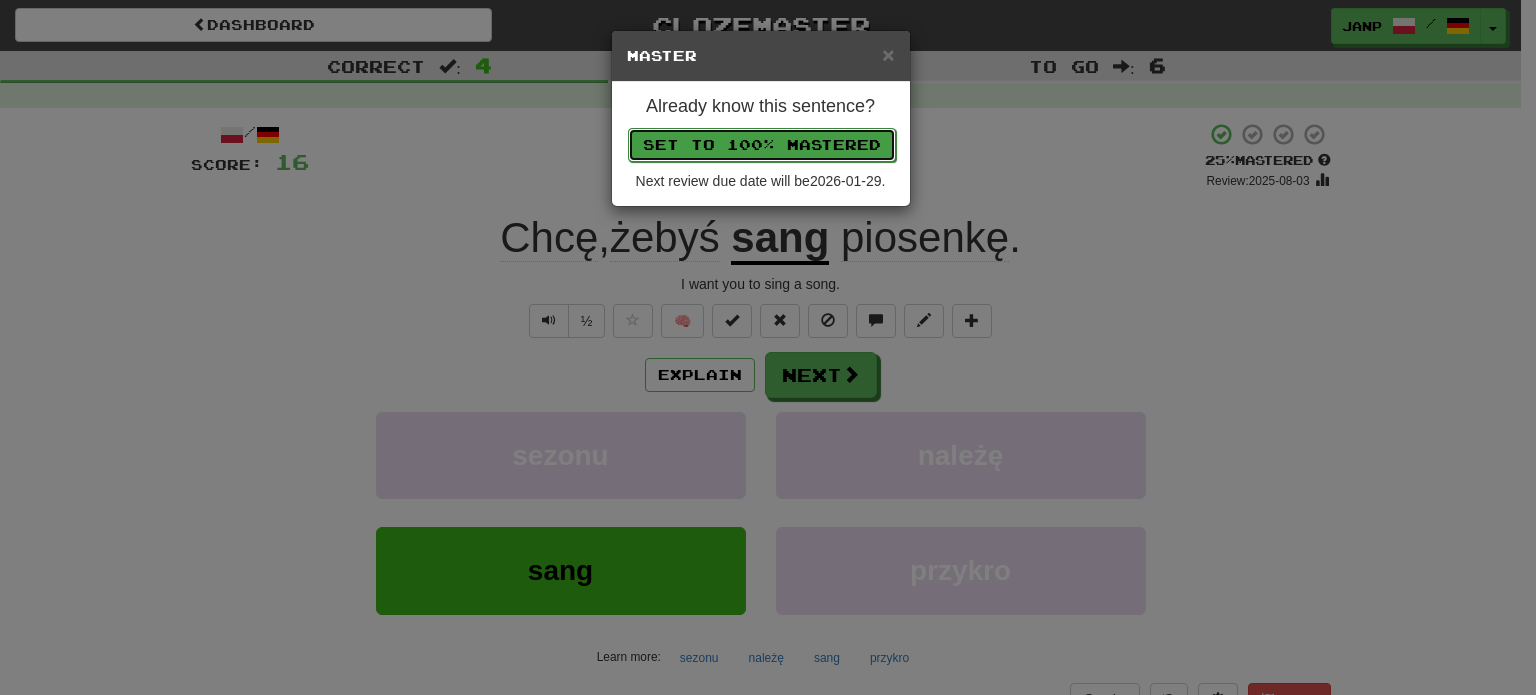 click on "Set to 100% Mastered" at bounding box center (762, 145) 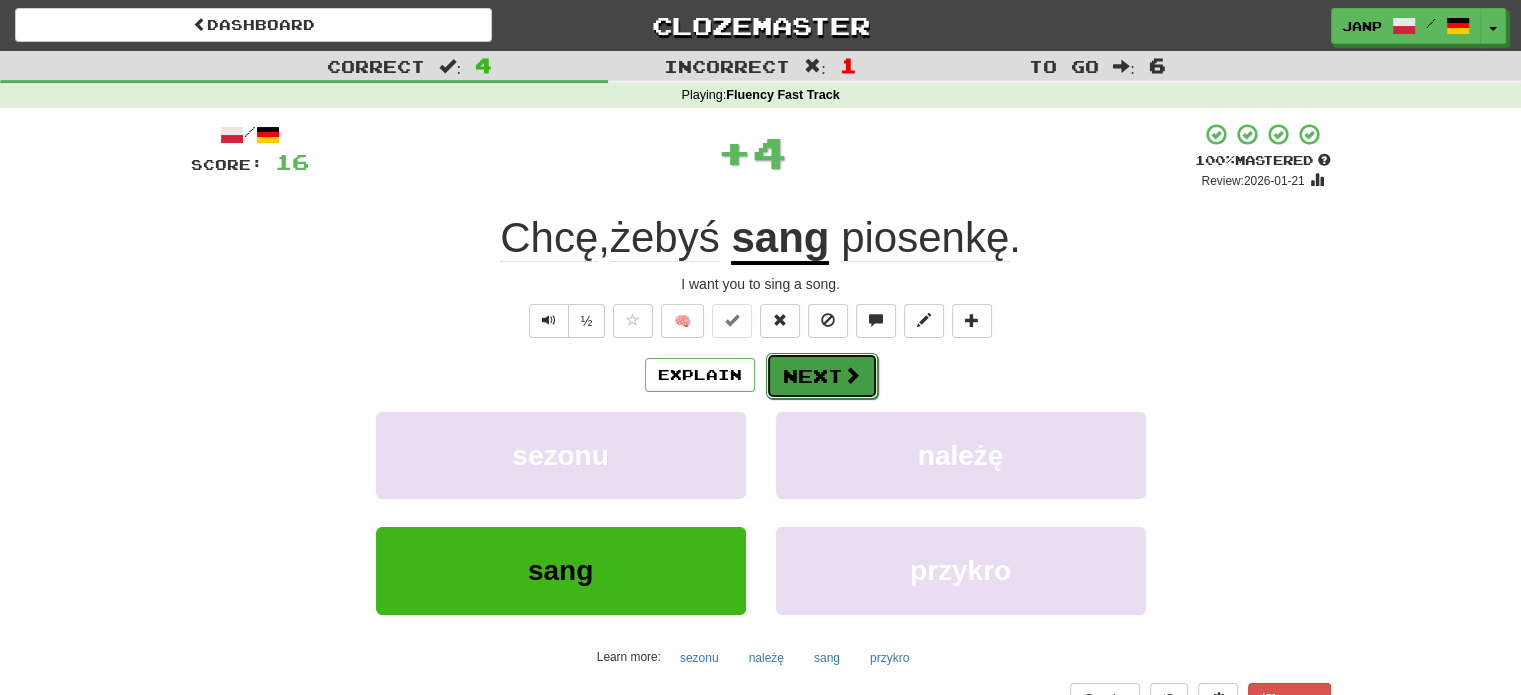 click at bounding box center [852, 375] 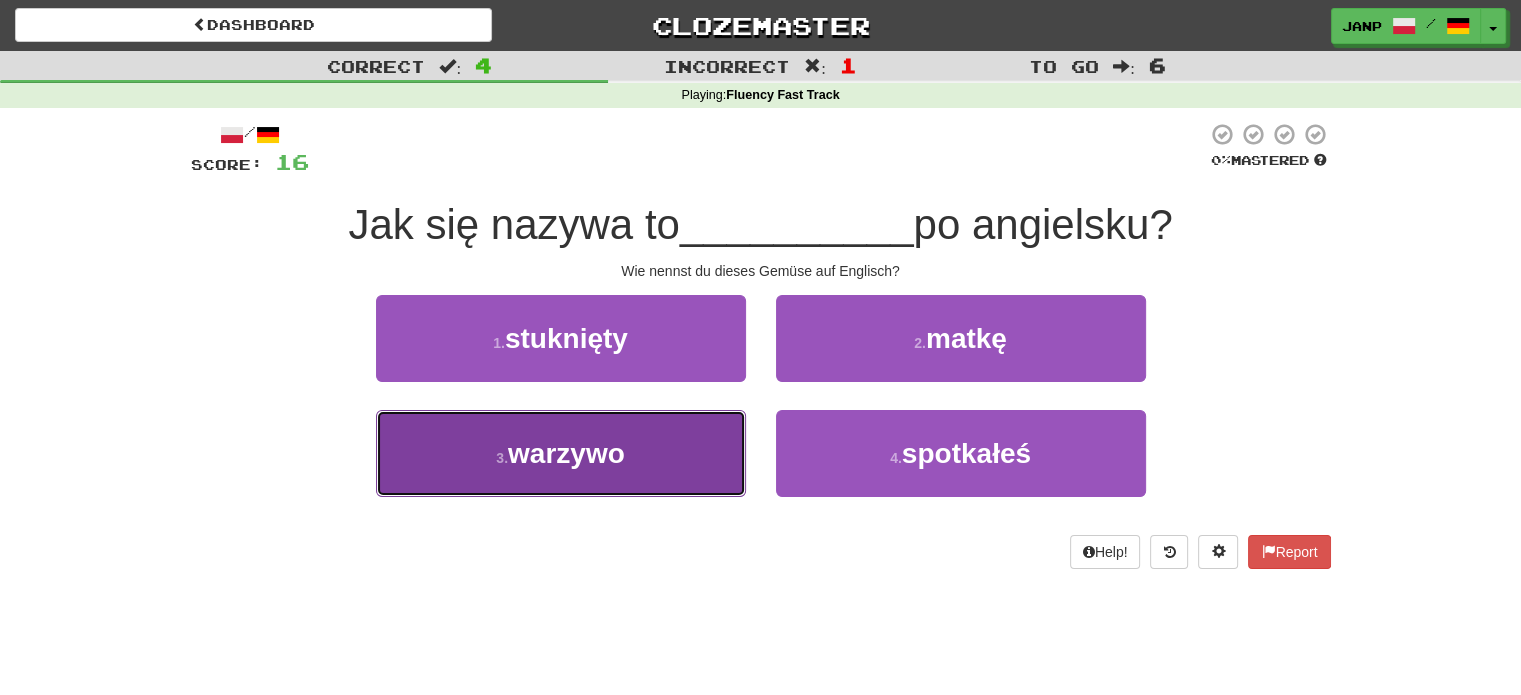 click on "3 . [VEGETABLE]" at bounding box center (561, 453) 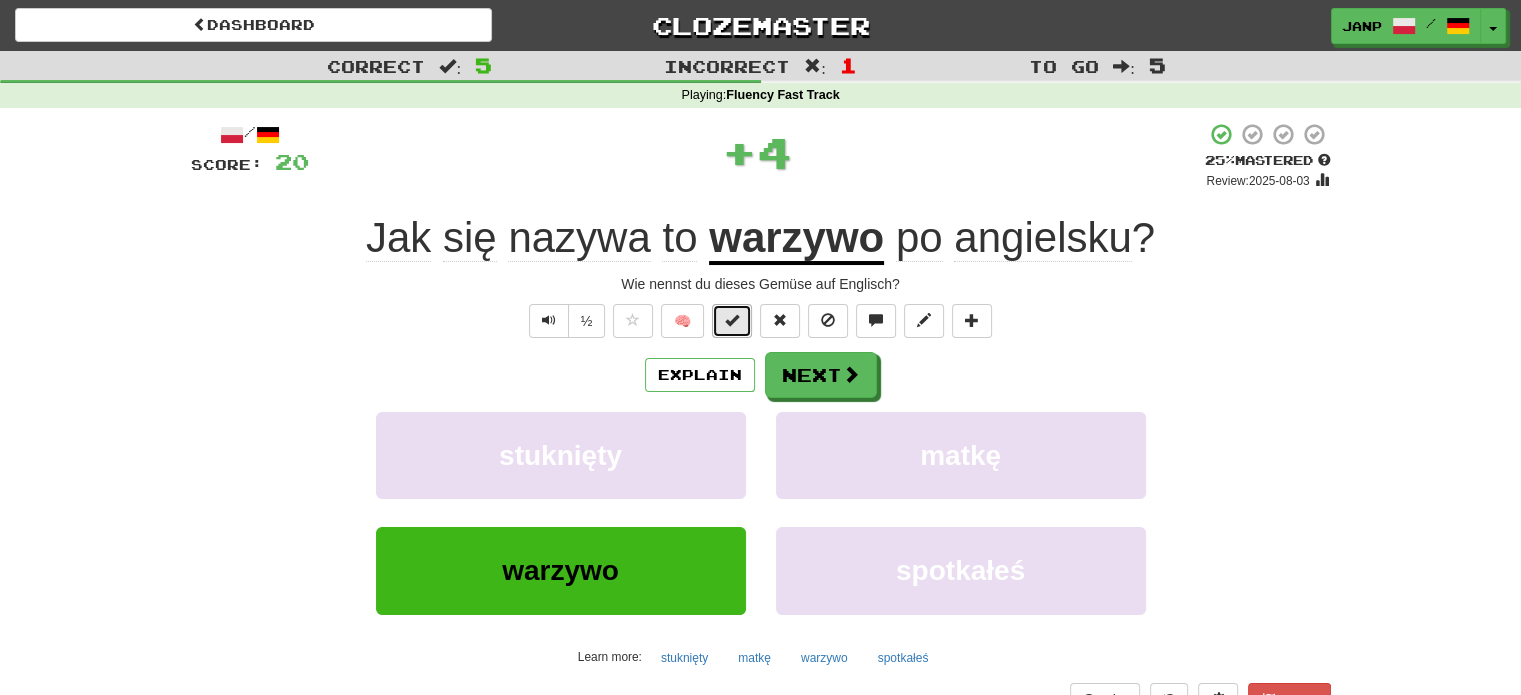 click at bounding box center [732, 320] 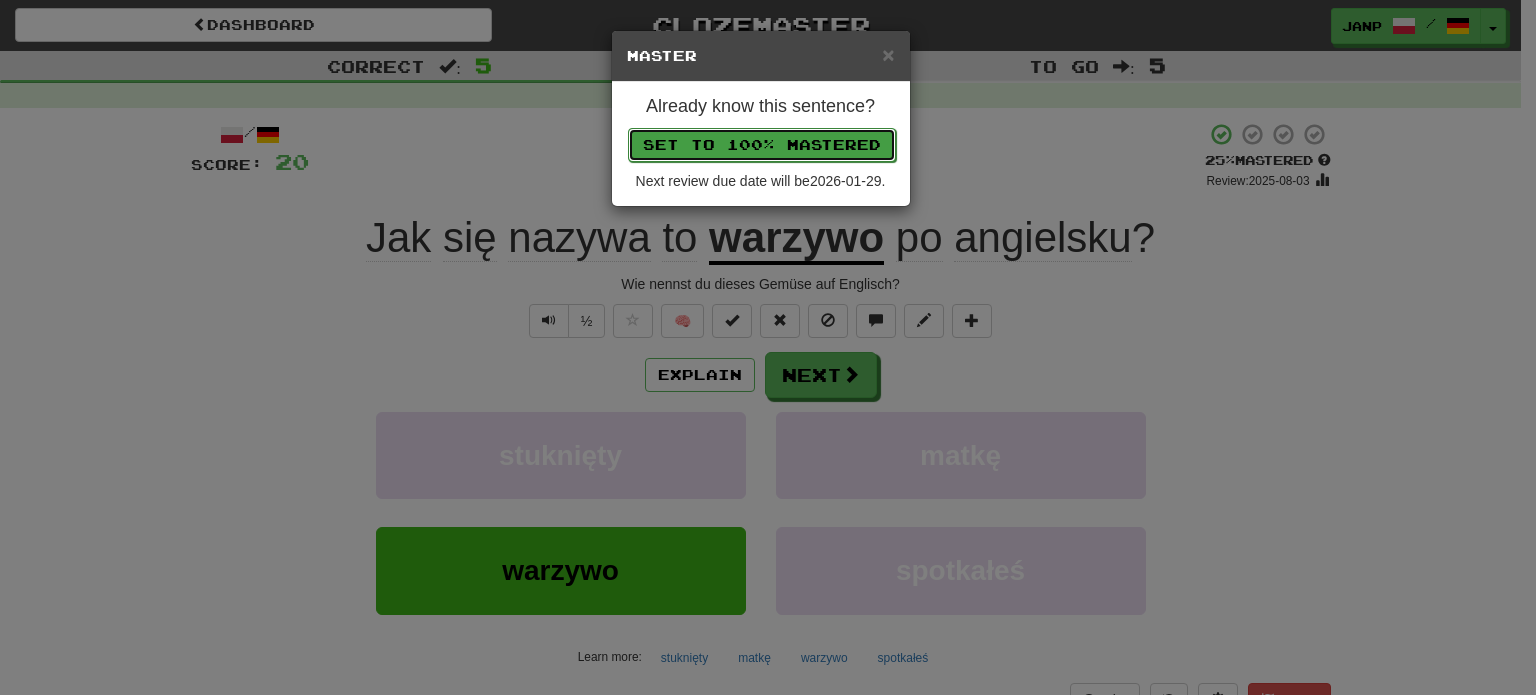 click on "Set to 100% Mastered" at bounding box center (762, 145) 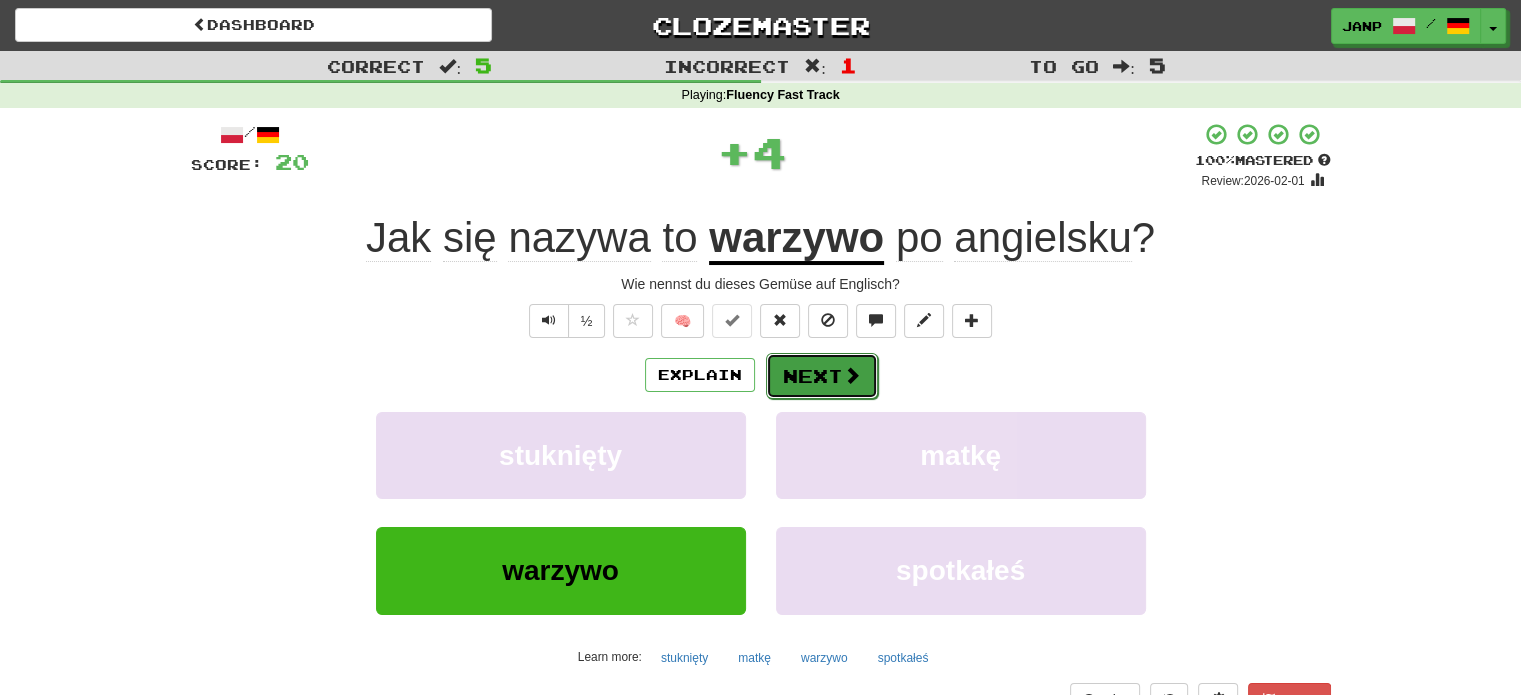 click at bounding box center [852, 375] 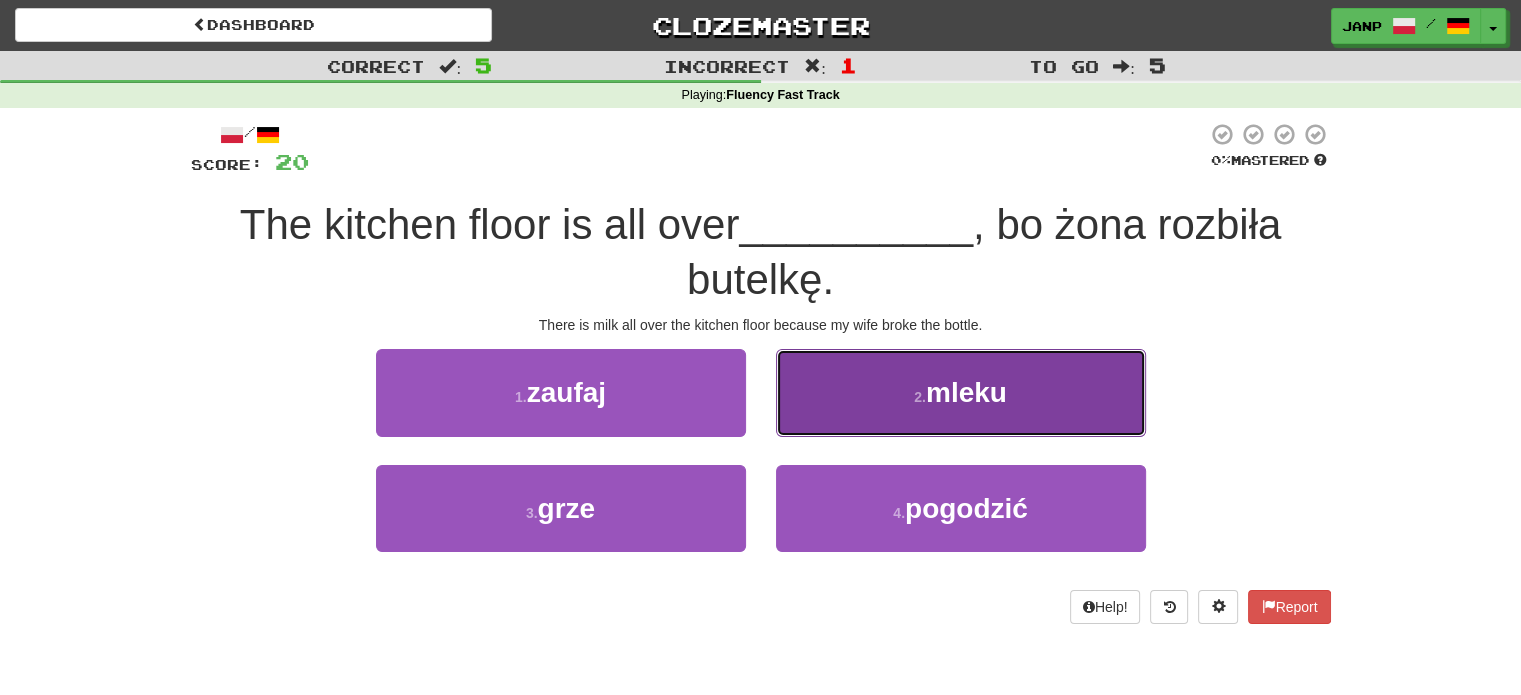click on "[MILK]" at bounding box center [961, 392] 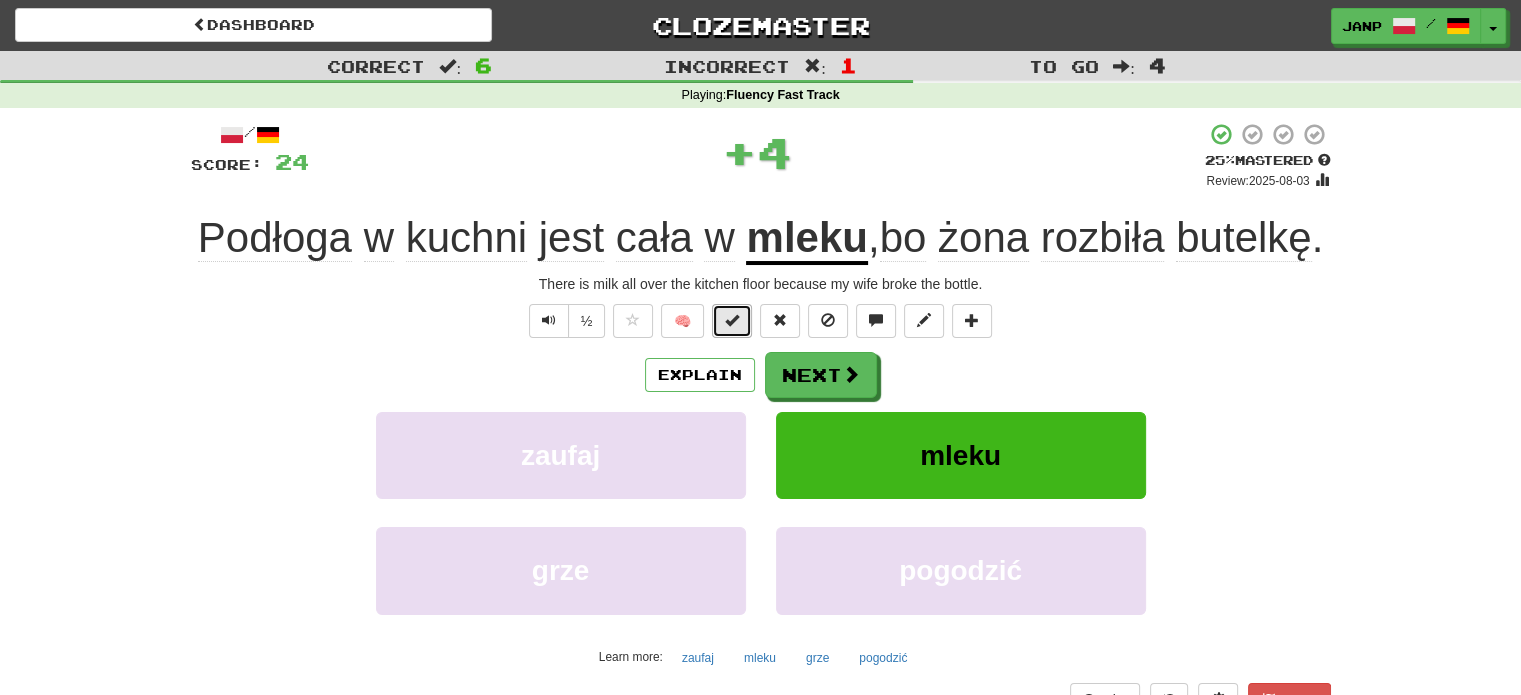 click at bounding box center [732, 320] 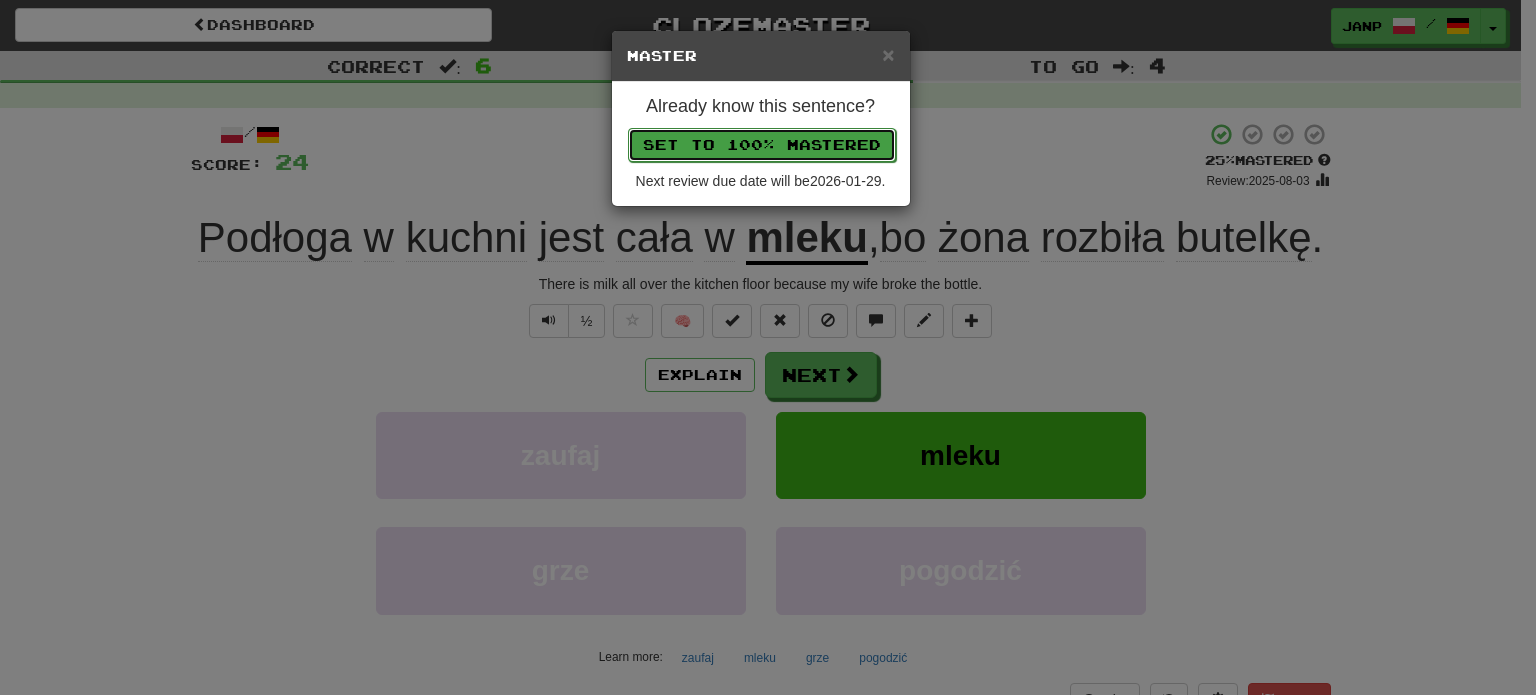 click on "Set to 100% Mastered" at bounding box center (762, 145) 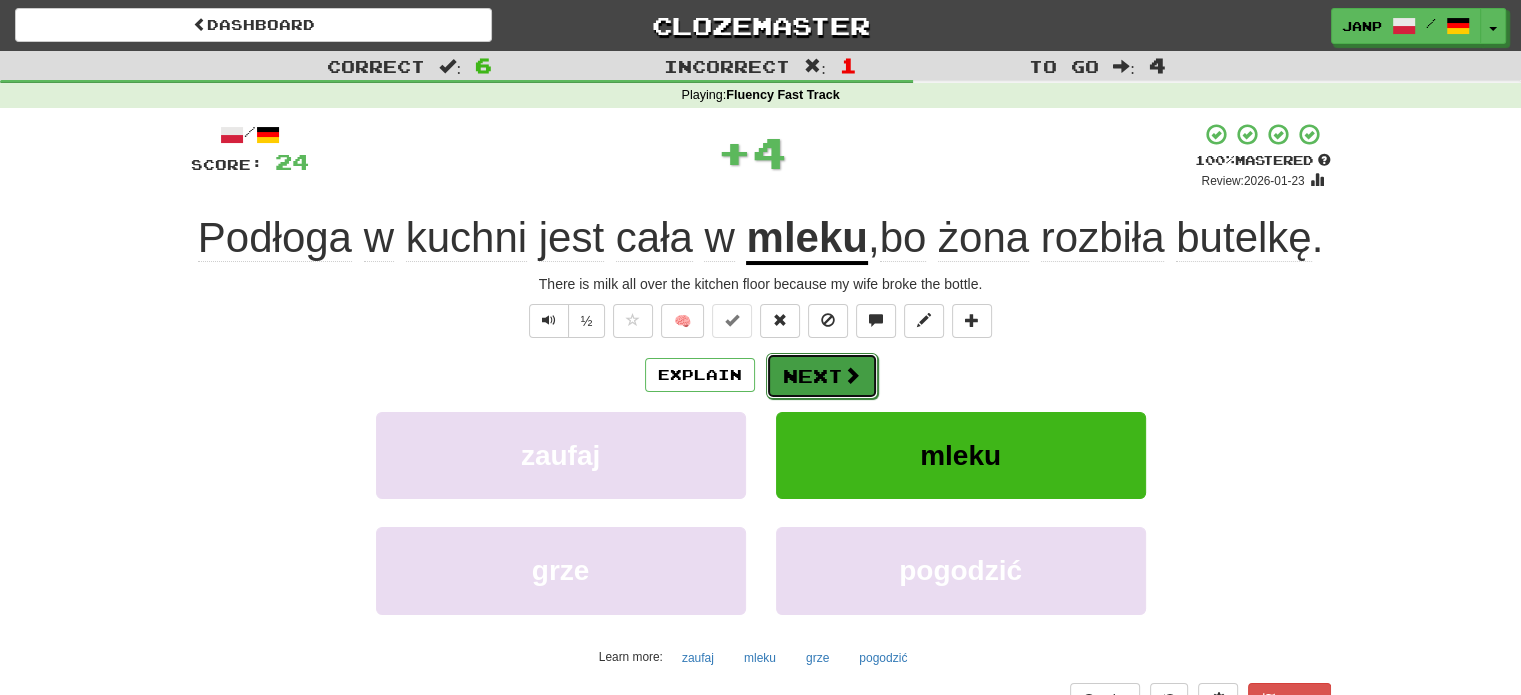 click at bounding box center [852, 375] 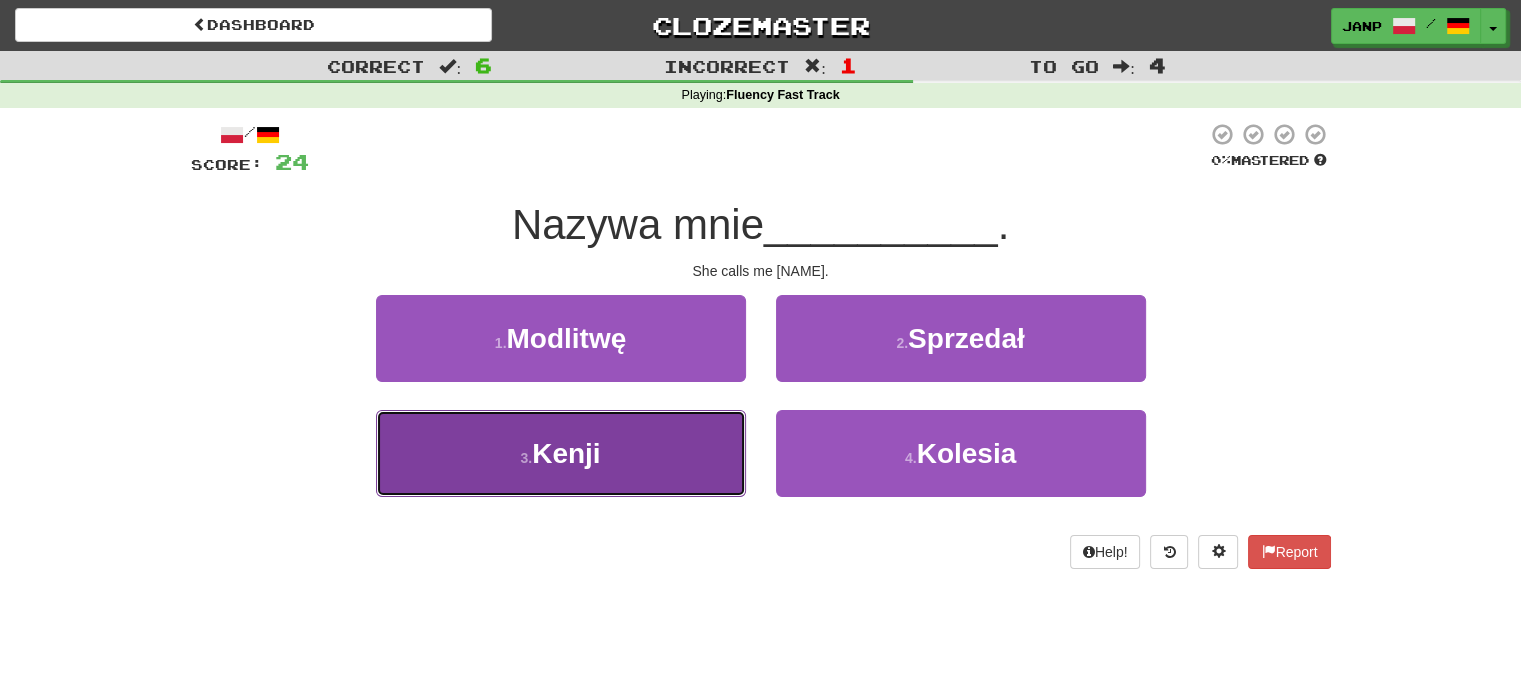 click on "3 . Kenji" at bounding box center (561, 453) 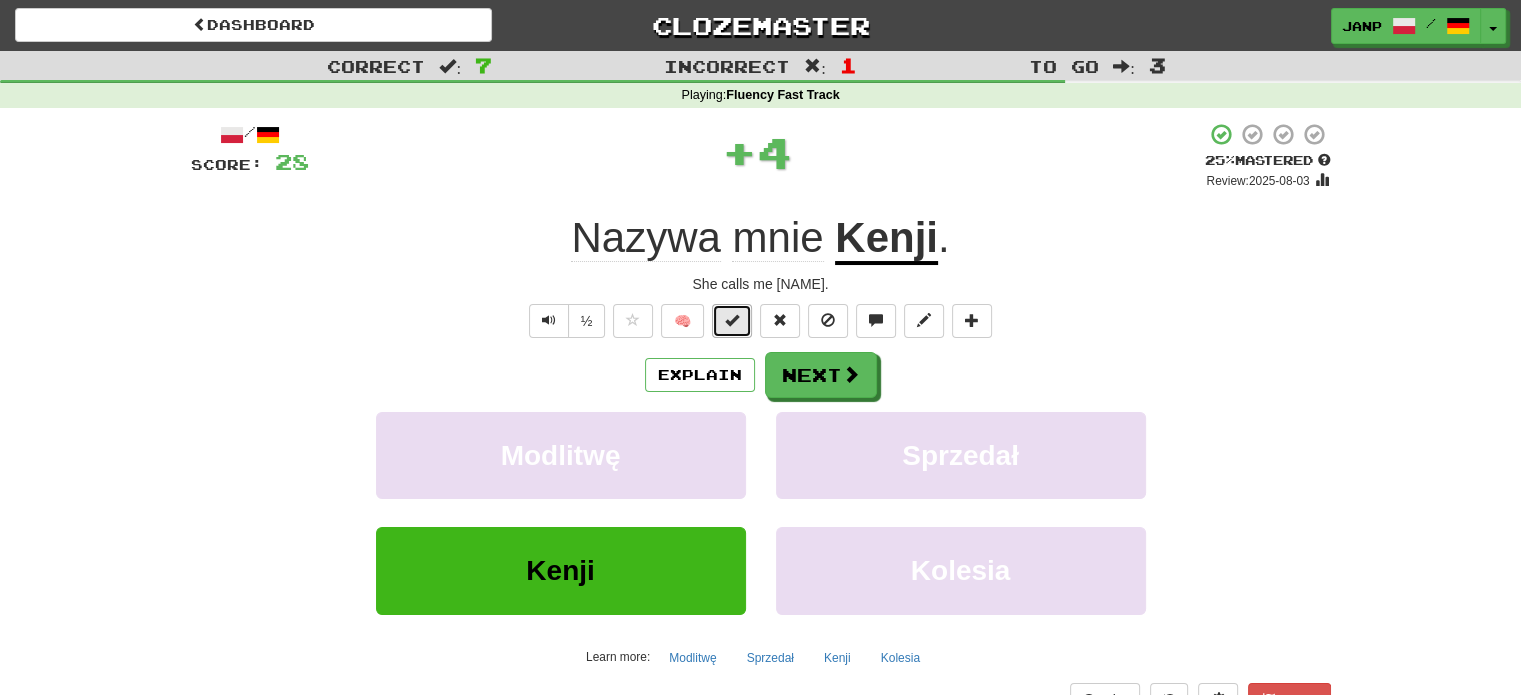 click at bounding box center [732, 321] 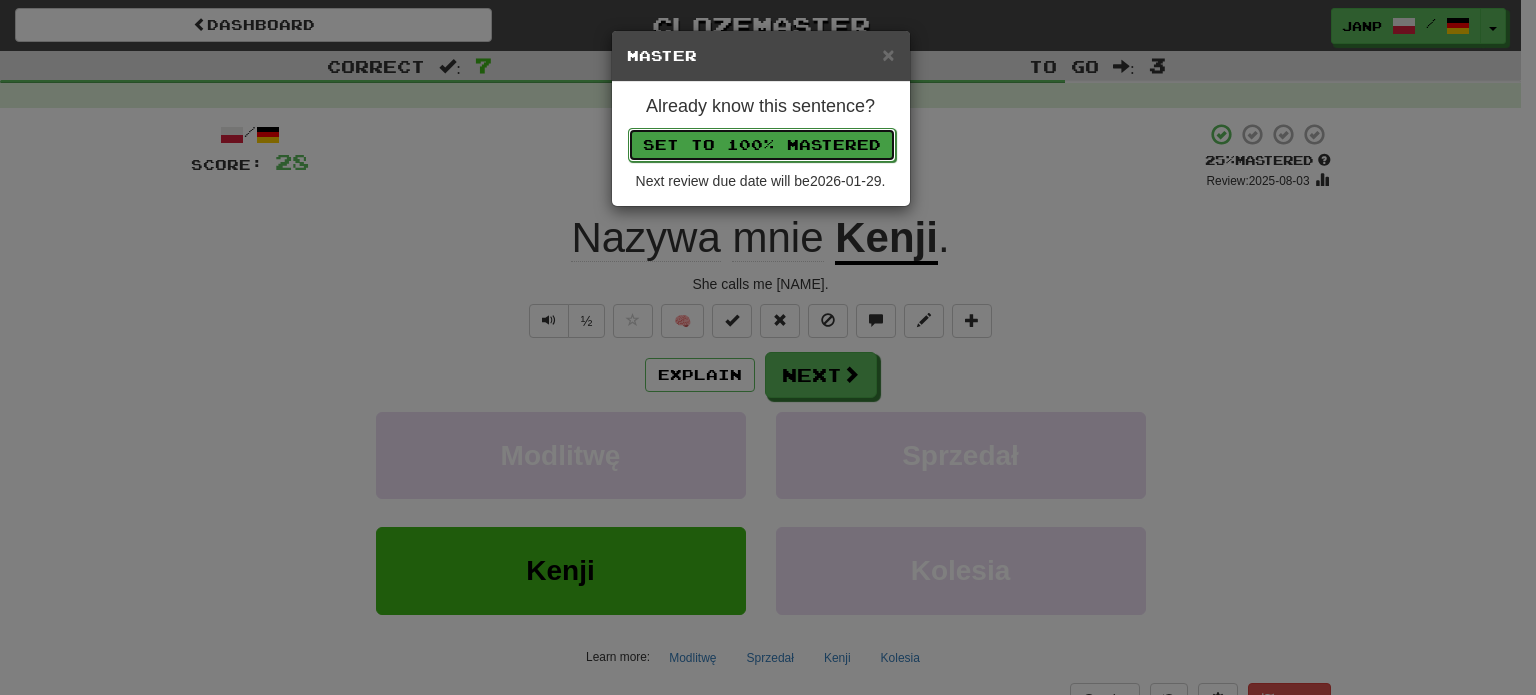 click on "Set to 100% Mastered" at bounding box center [762, 145] 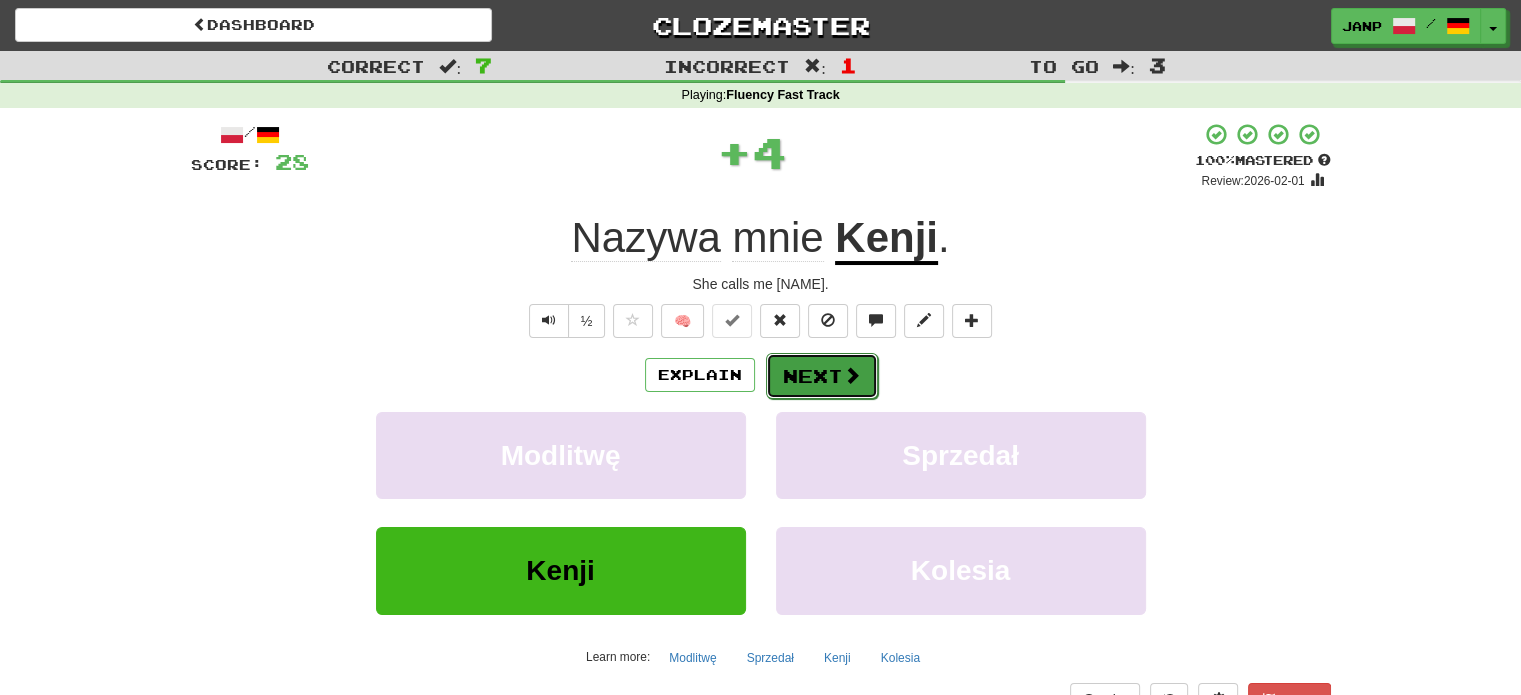 click on "Next" at bounding box center (822, 376) 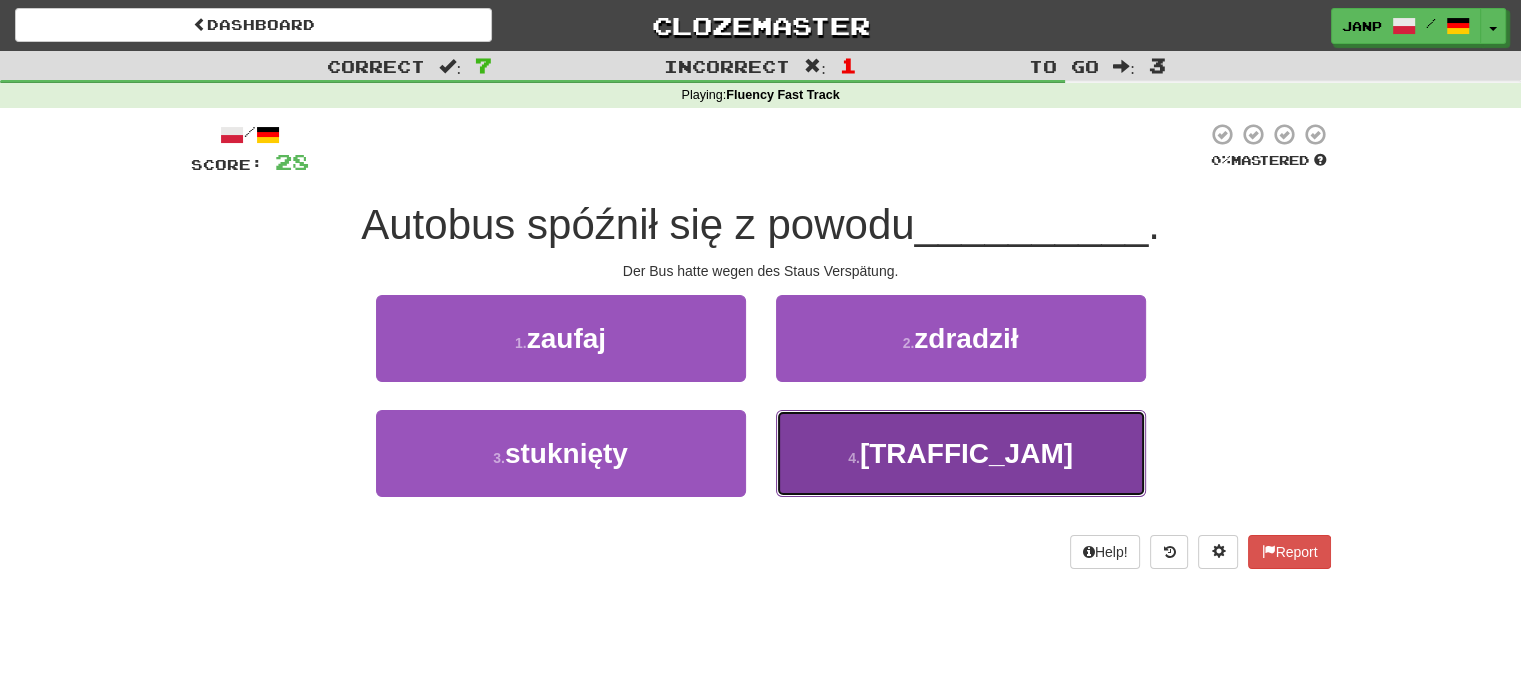 click on "[TRAFFIC_JAM]" at bounding box center (961, 453) 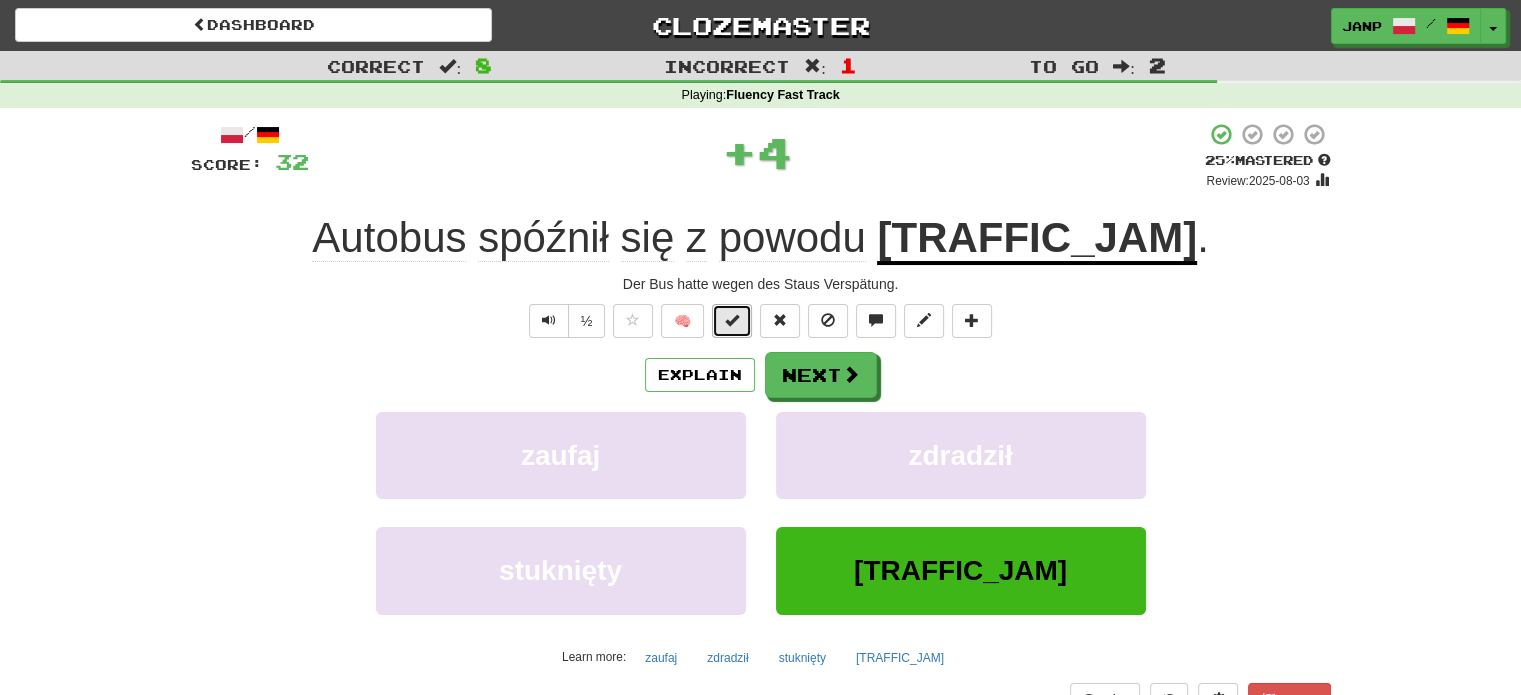 click at bounding box center [732, 320] 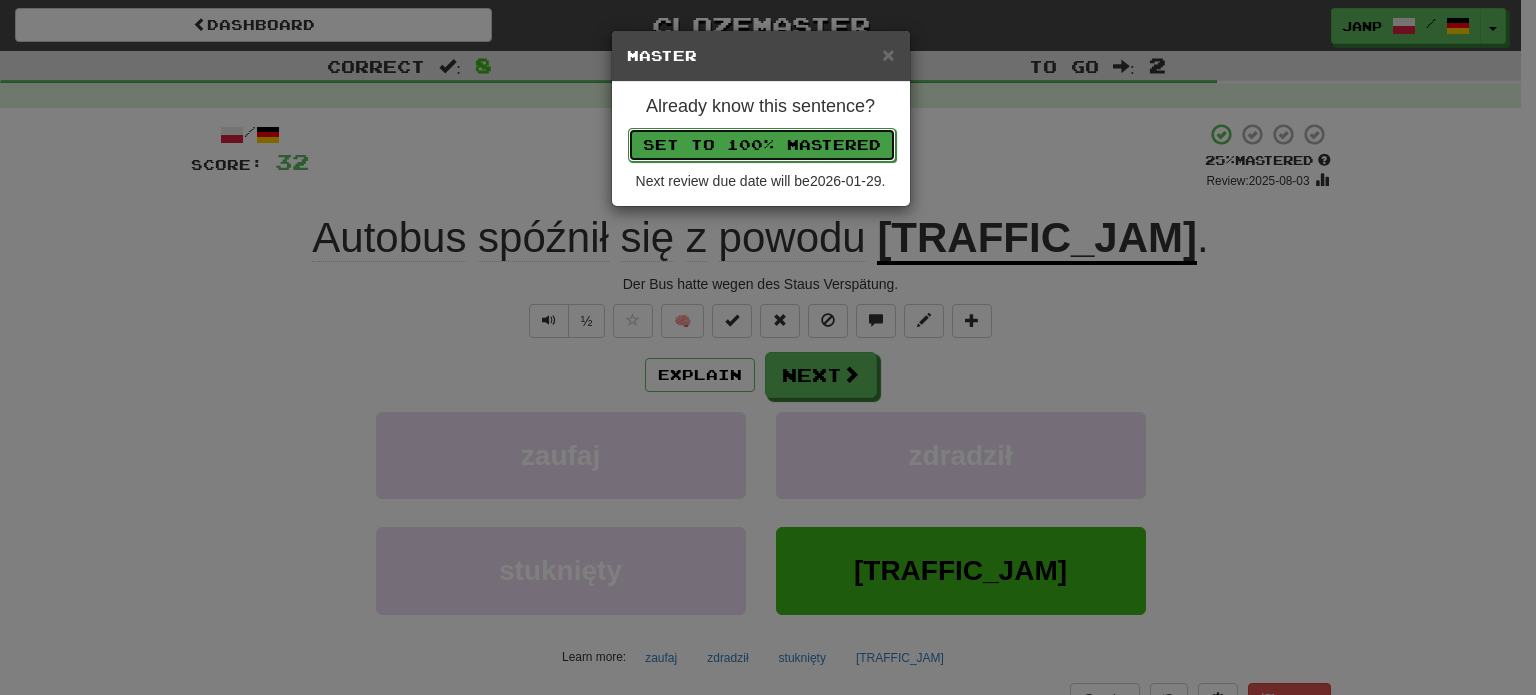 click on "Set to 100% Mastered" at bounding box center [762, 145] 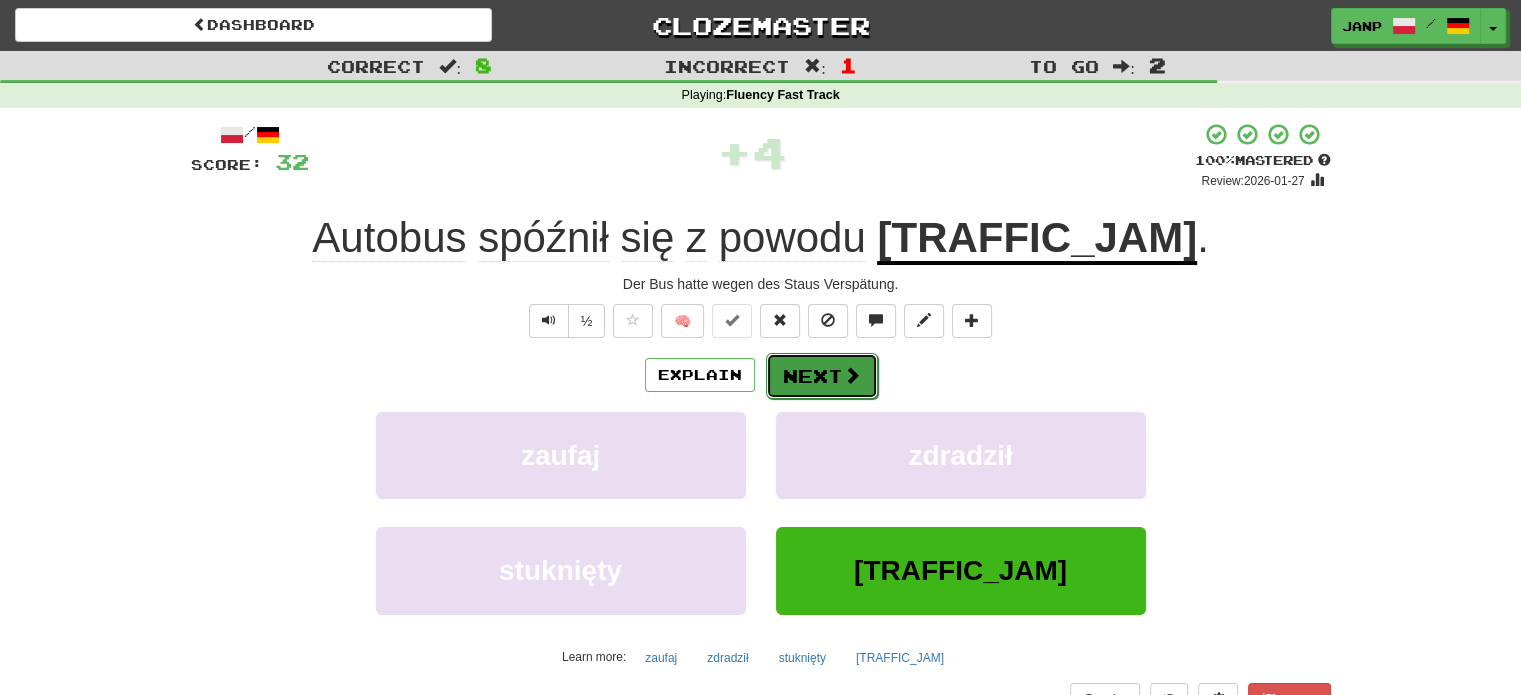 click on "Next" at bounding box center (822, 376) 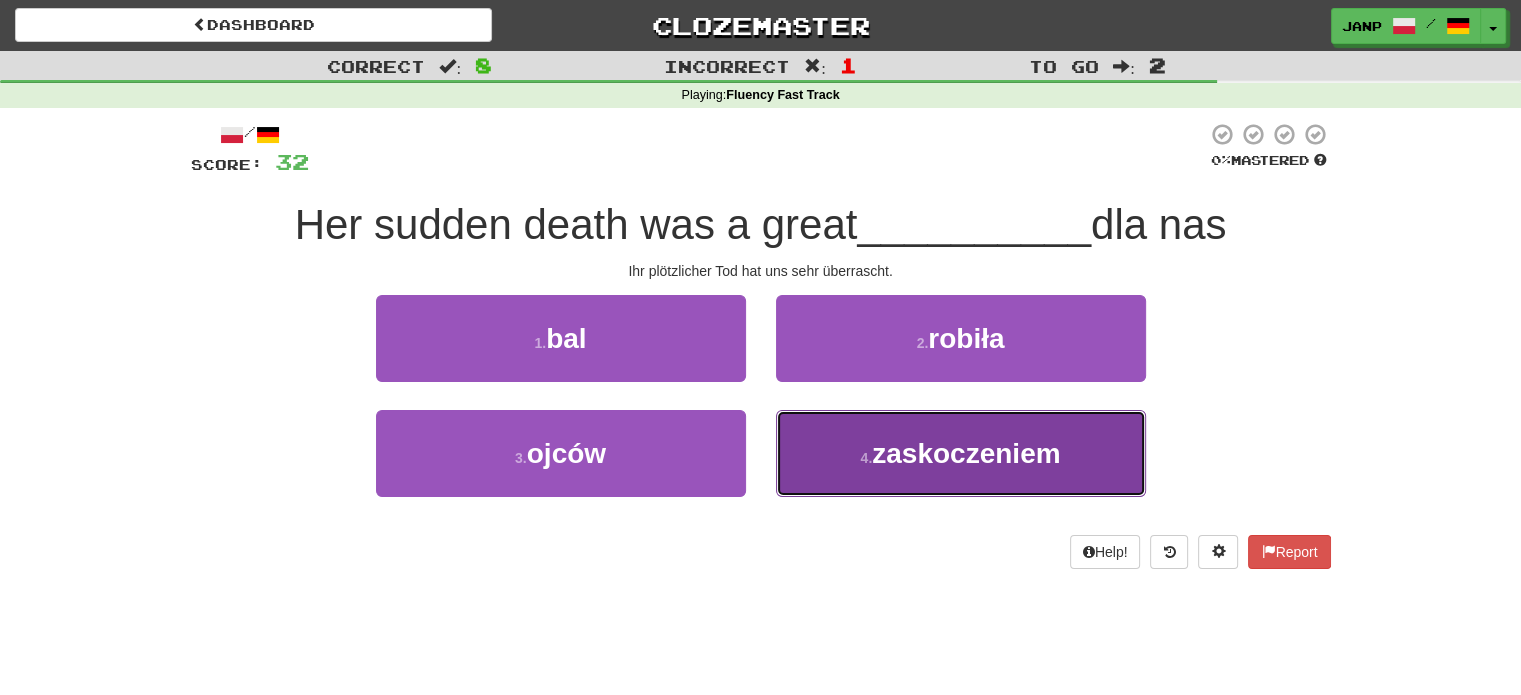 click on "4 . [SURPRISE]" at bounding box center (961, 453) 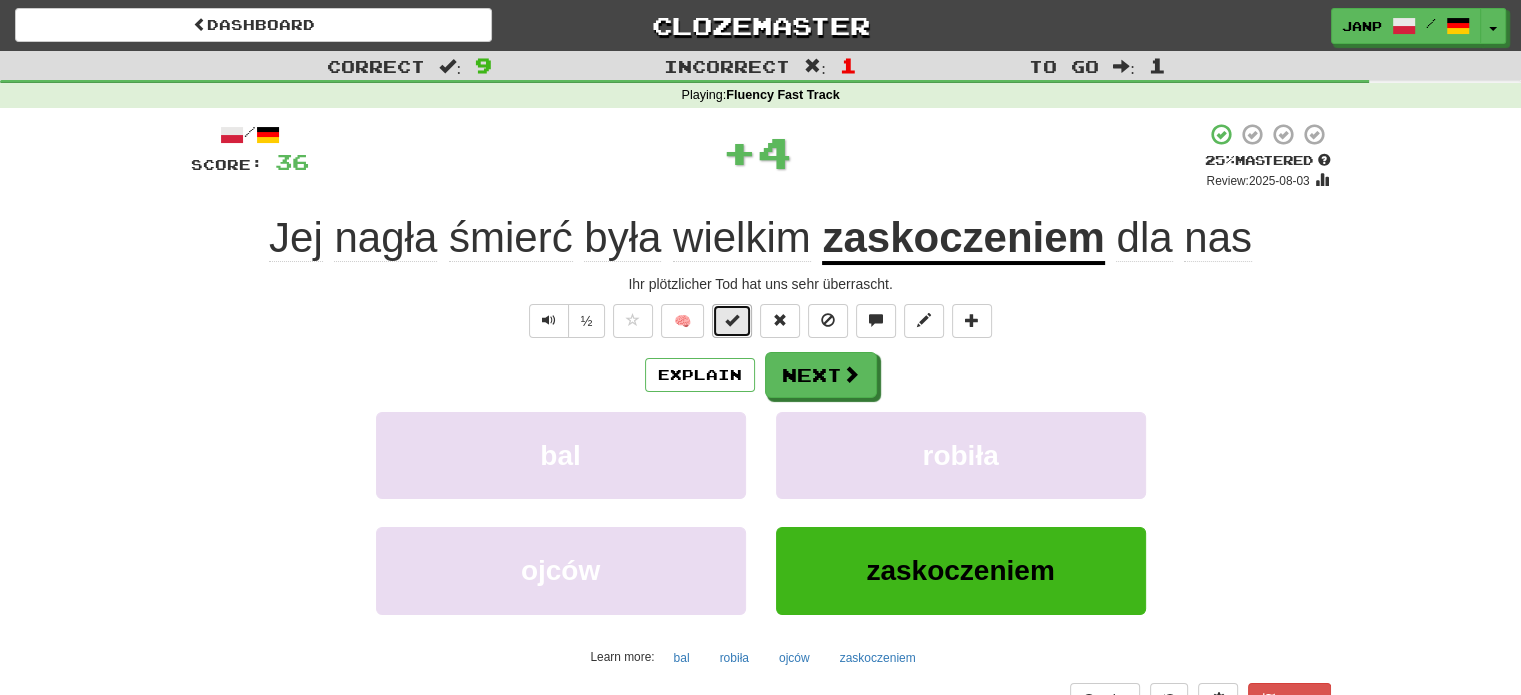 click at bounding box center (732, 321) 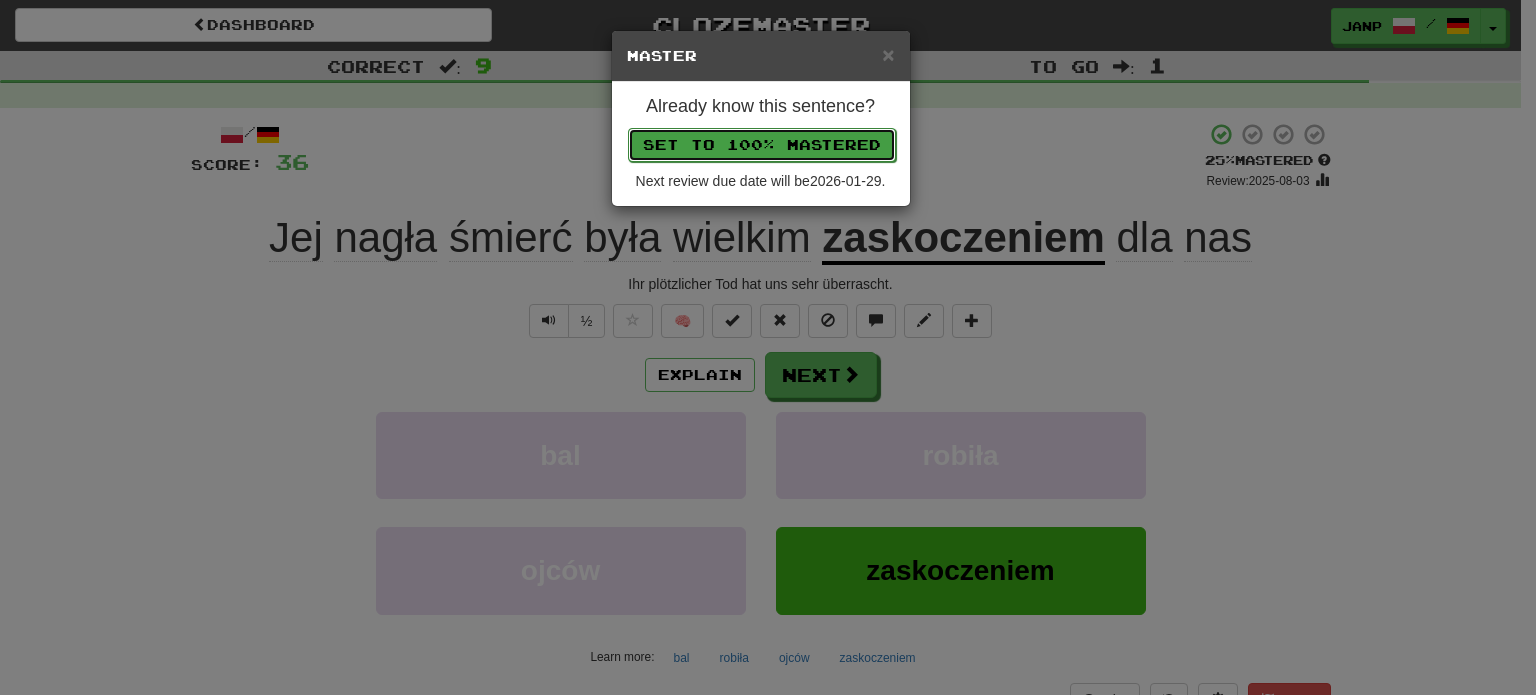 click on "Set to 100% Mastered" at bounding box center (762, 145) 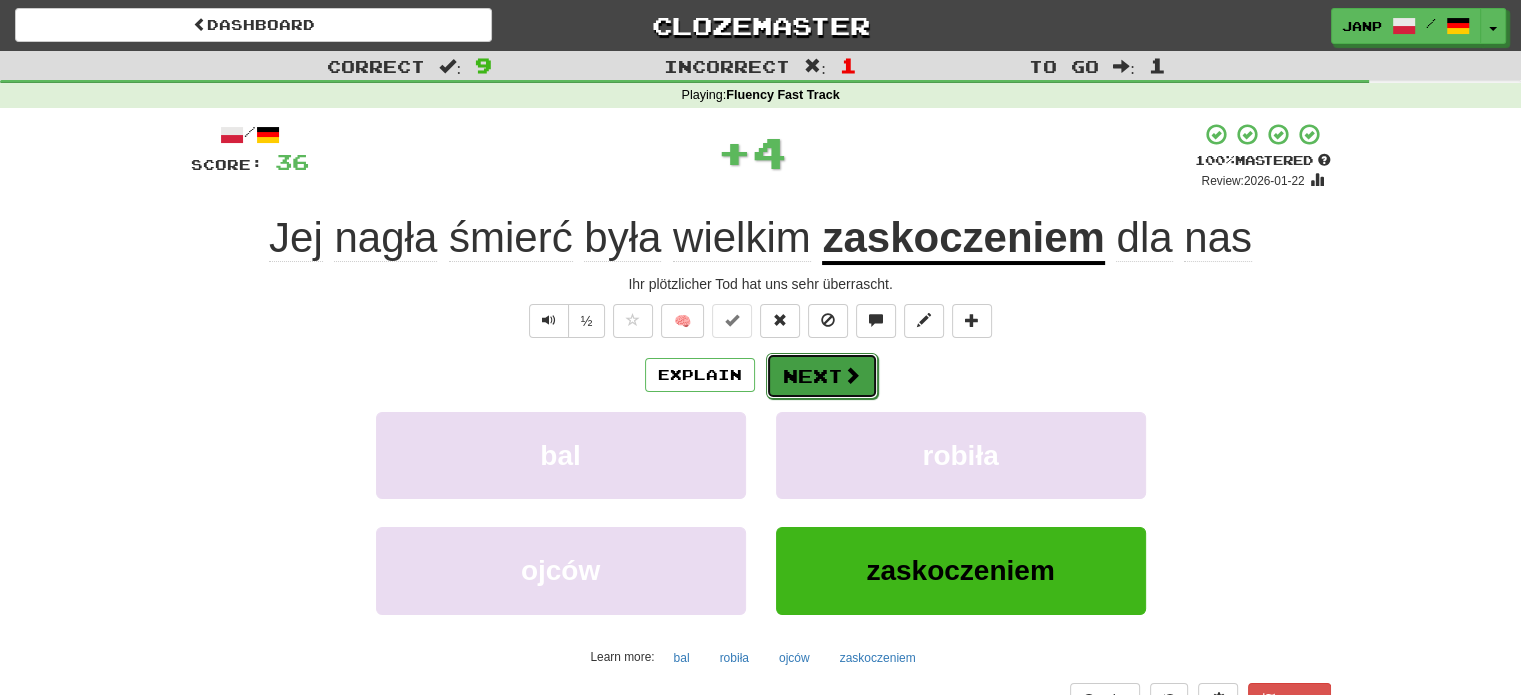 click on "Next" at bounding box center (822, 376) 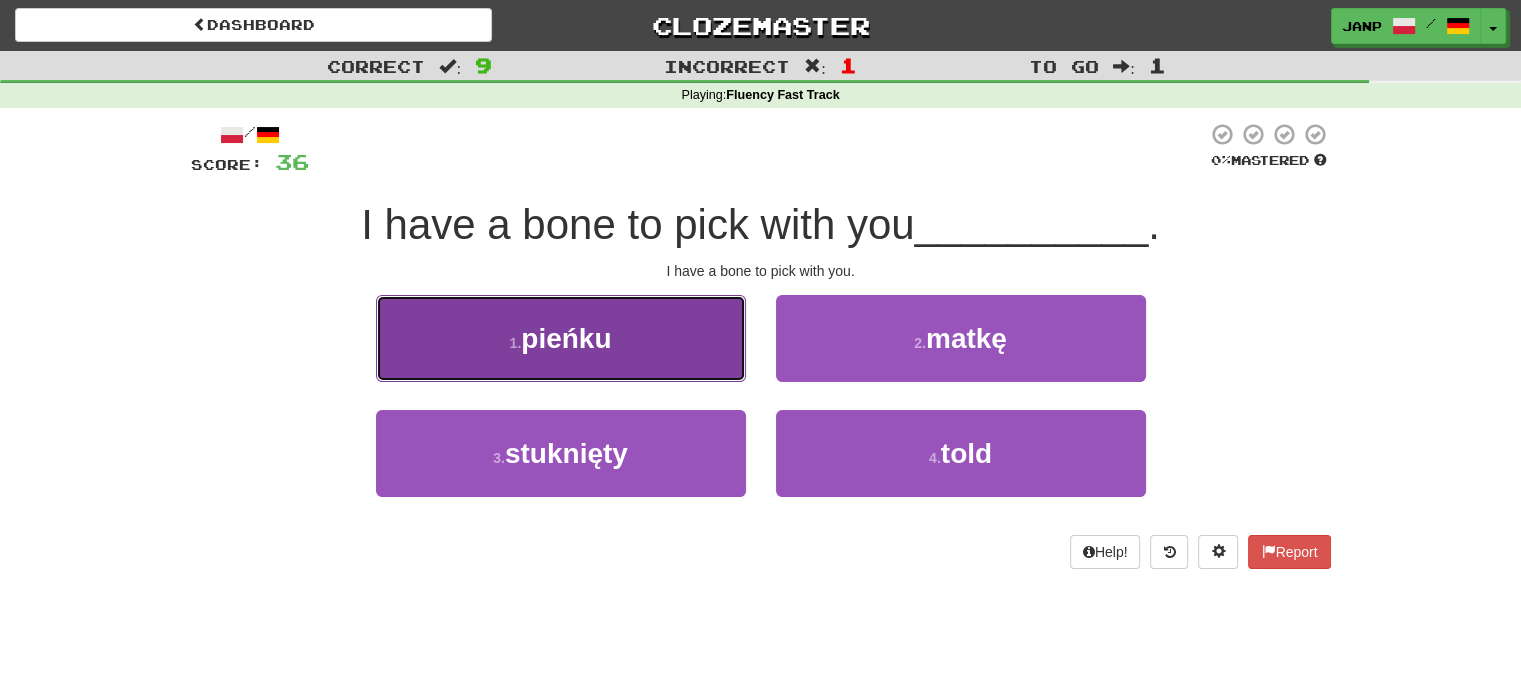 click on "1 . [FIRST]" at bounding box center [561, 338] 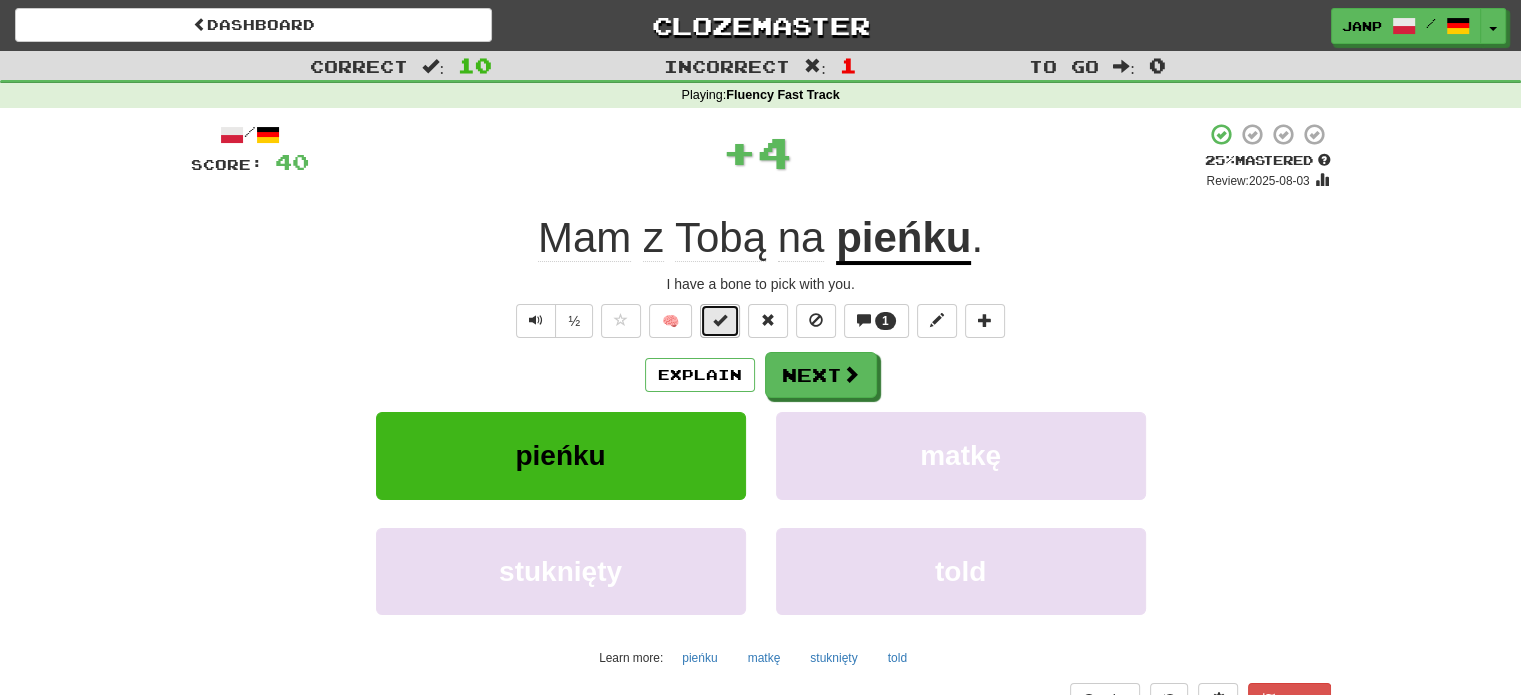click at bounding box center (720, 320) 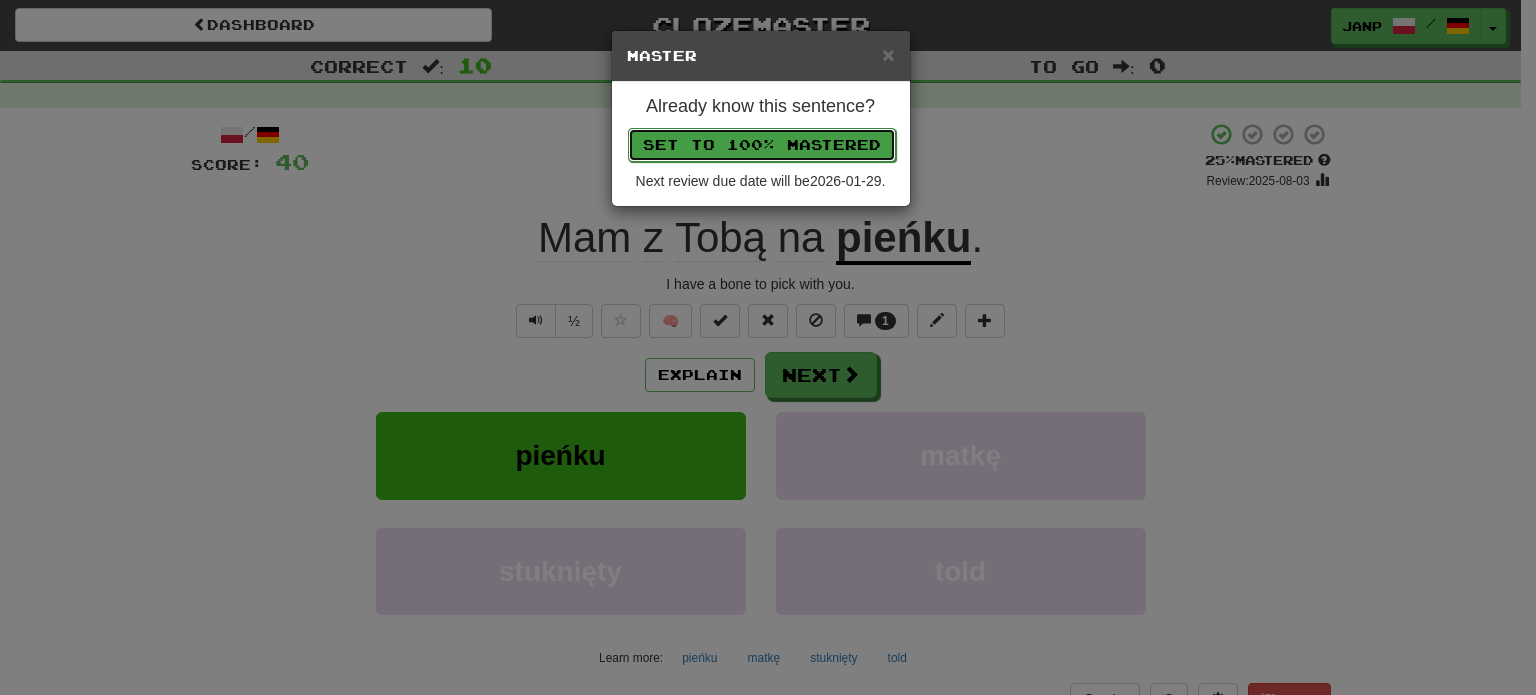 click on "Set to 100% Mastered" at bounding box center [762, 145] 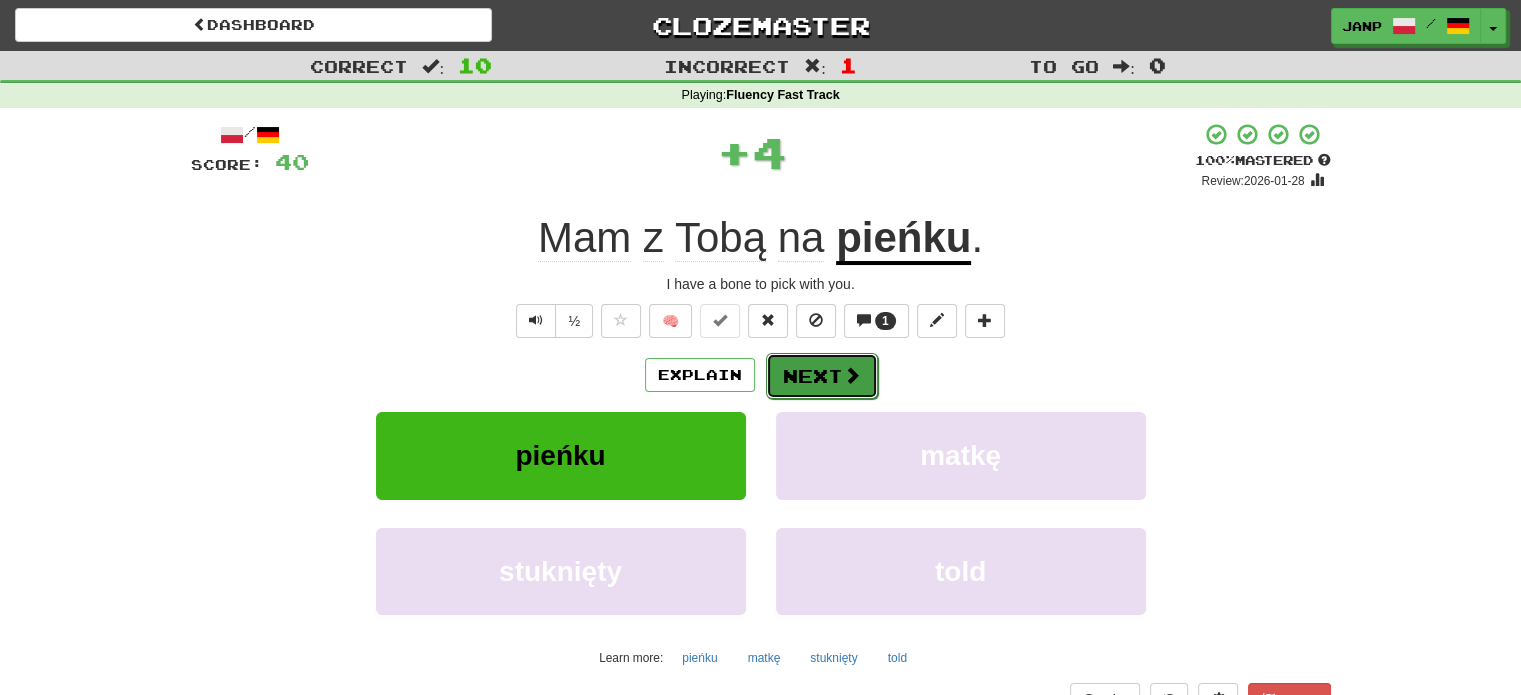 click at bounding box center [852, 375] 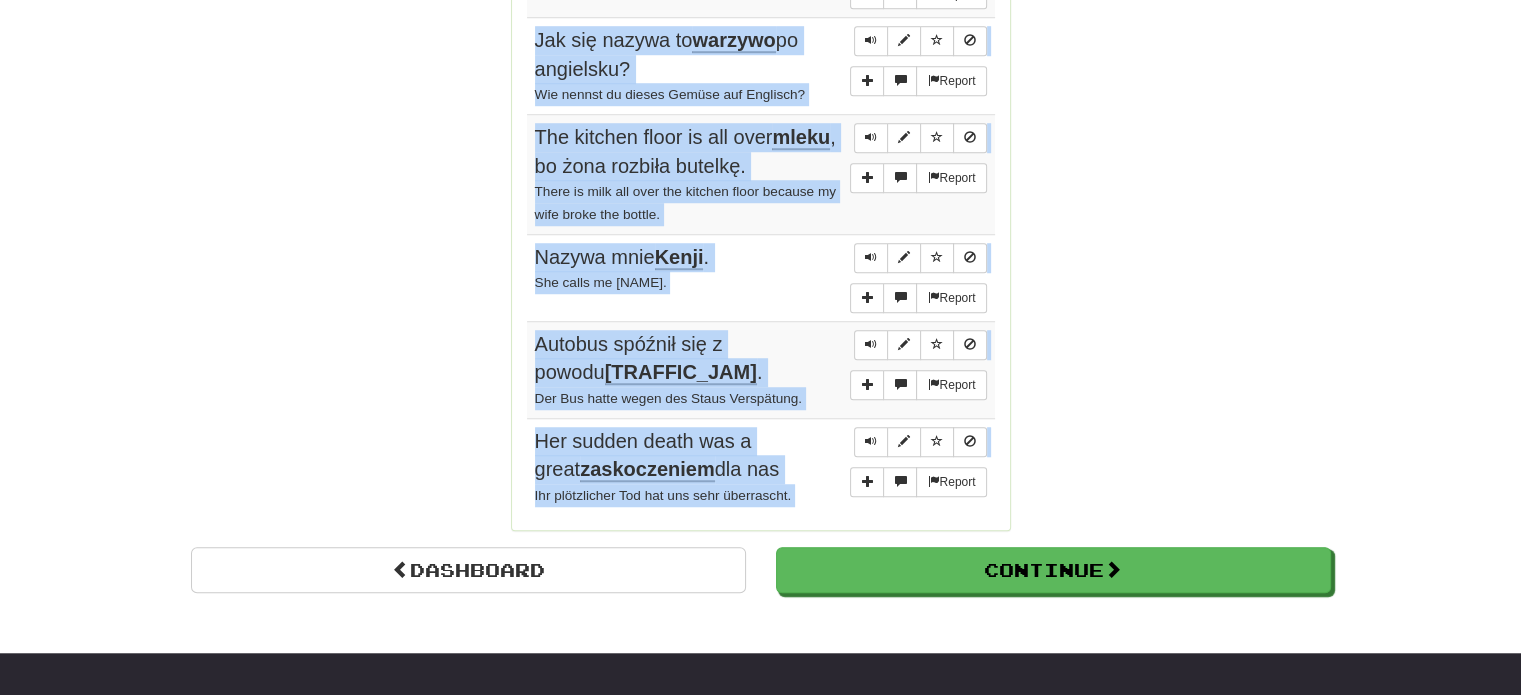 scroll, scrollTop: 1591, scrollLeft: 0, axis: vertical 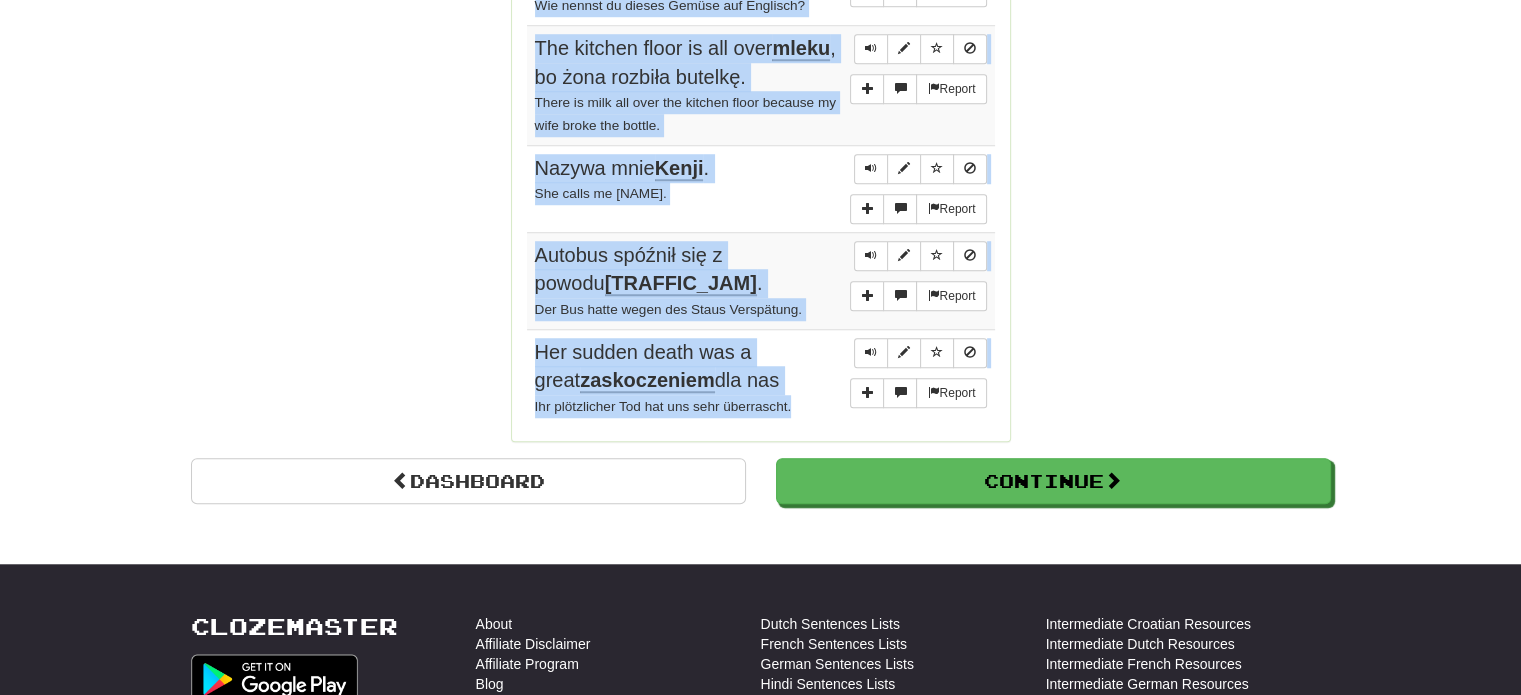 drag, startPoint x: 528, startPoint y: 290, endPoint x: 806, endPoint y: 379, distance: 291.89896 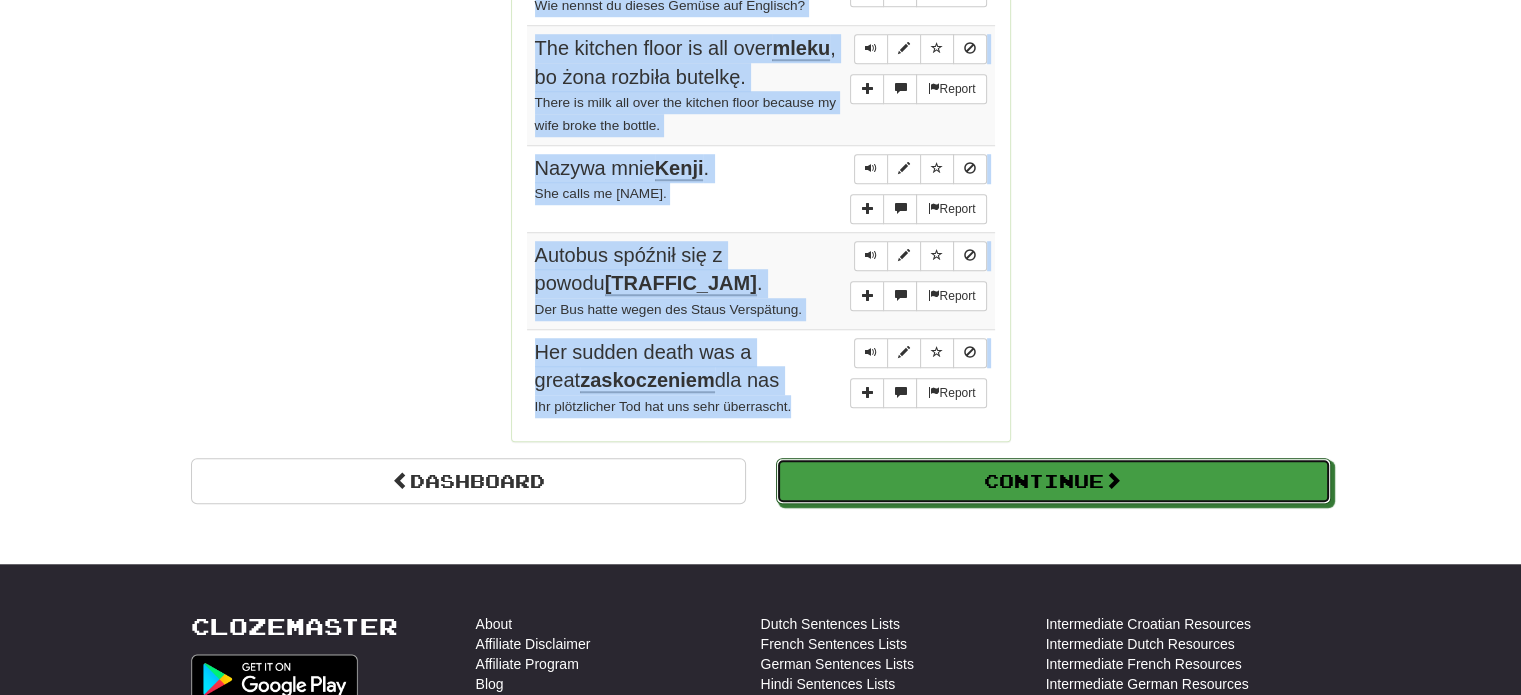click on "Continue" at bounding box center (1053, 481) 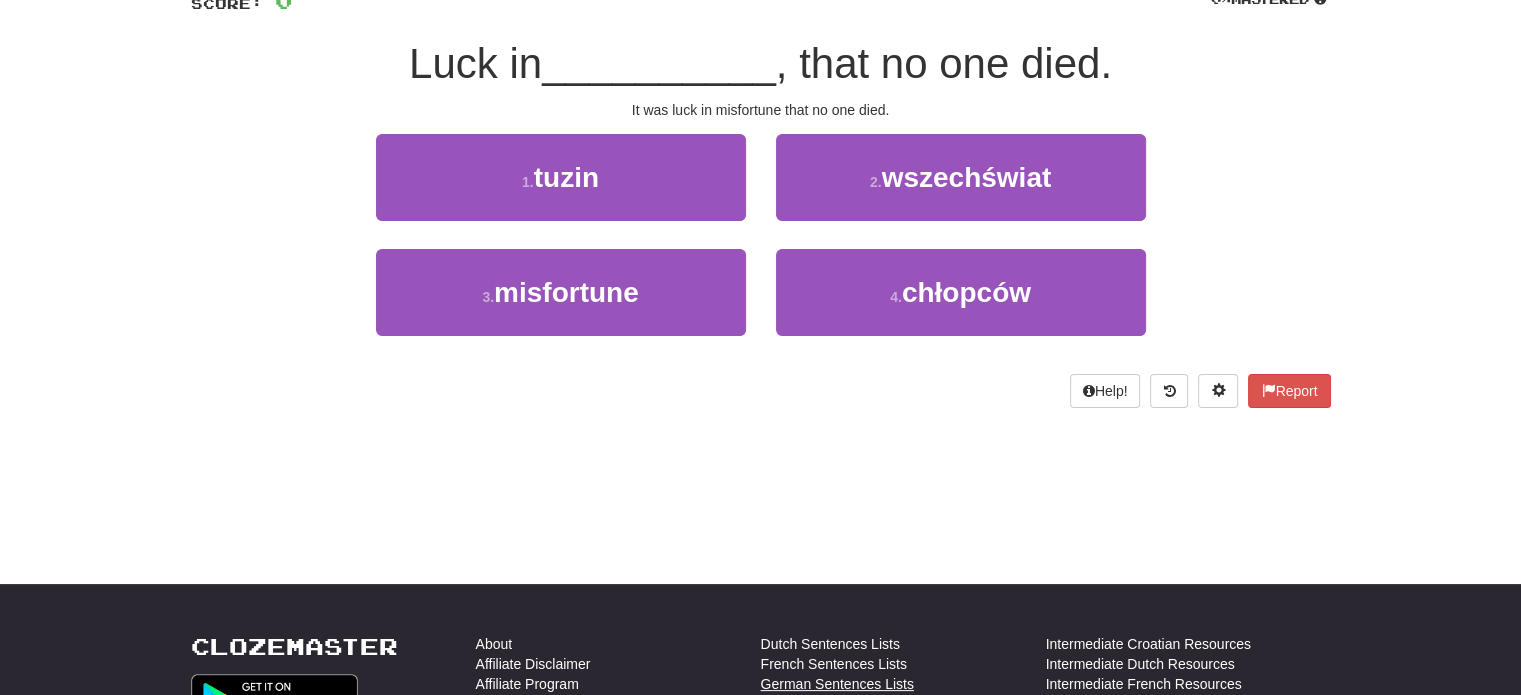 scroll, scrollTop: 23, scrollLeft: 0, axis: vertical 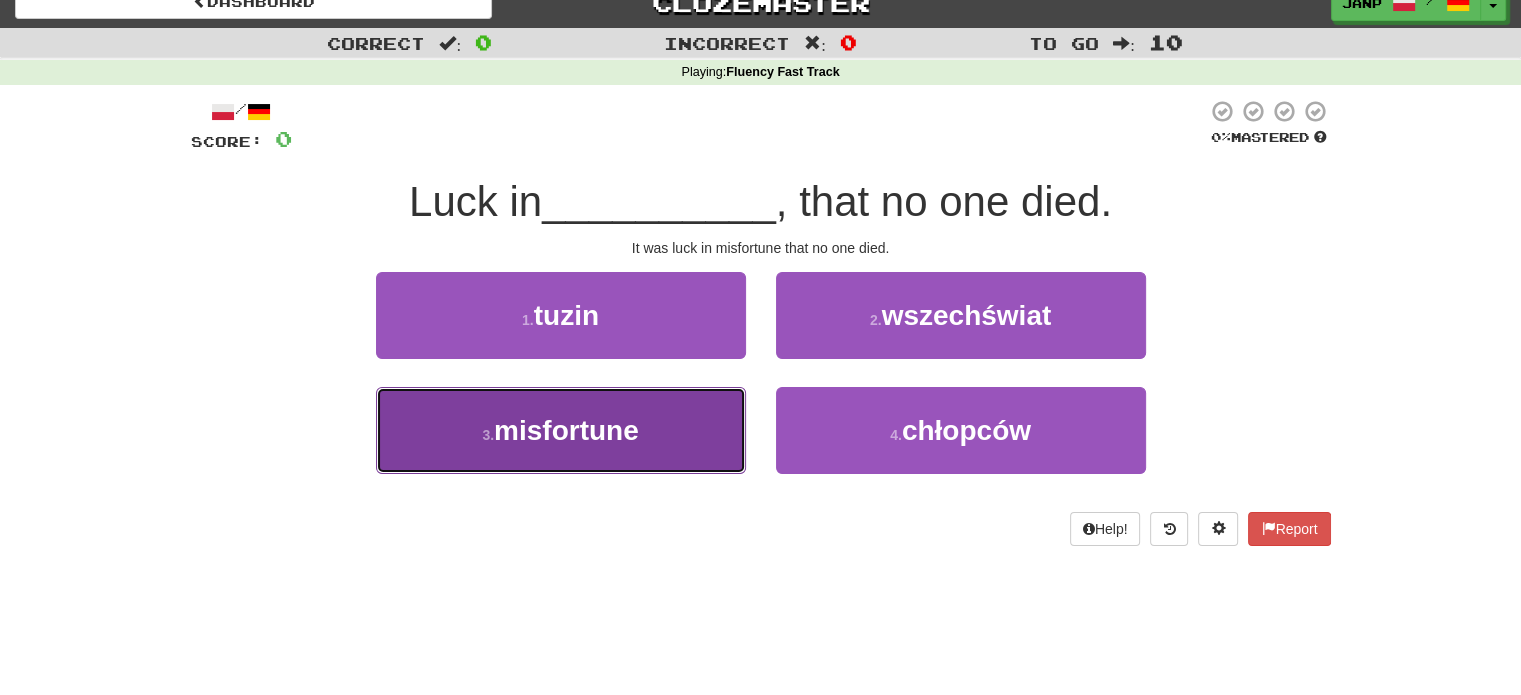 click on "3 .  nieszczęściu" at bounding box center (561, 430) 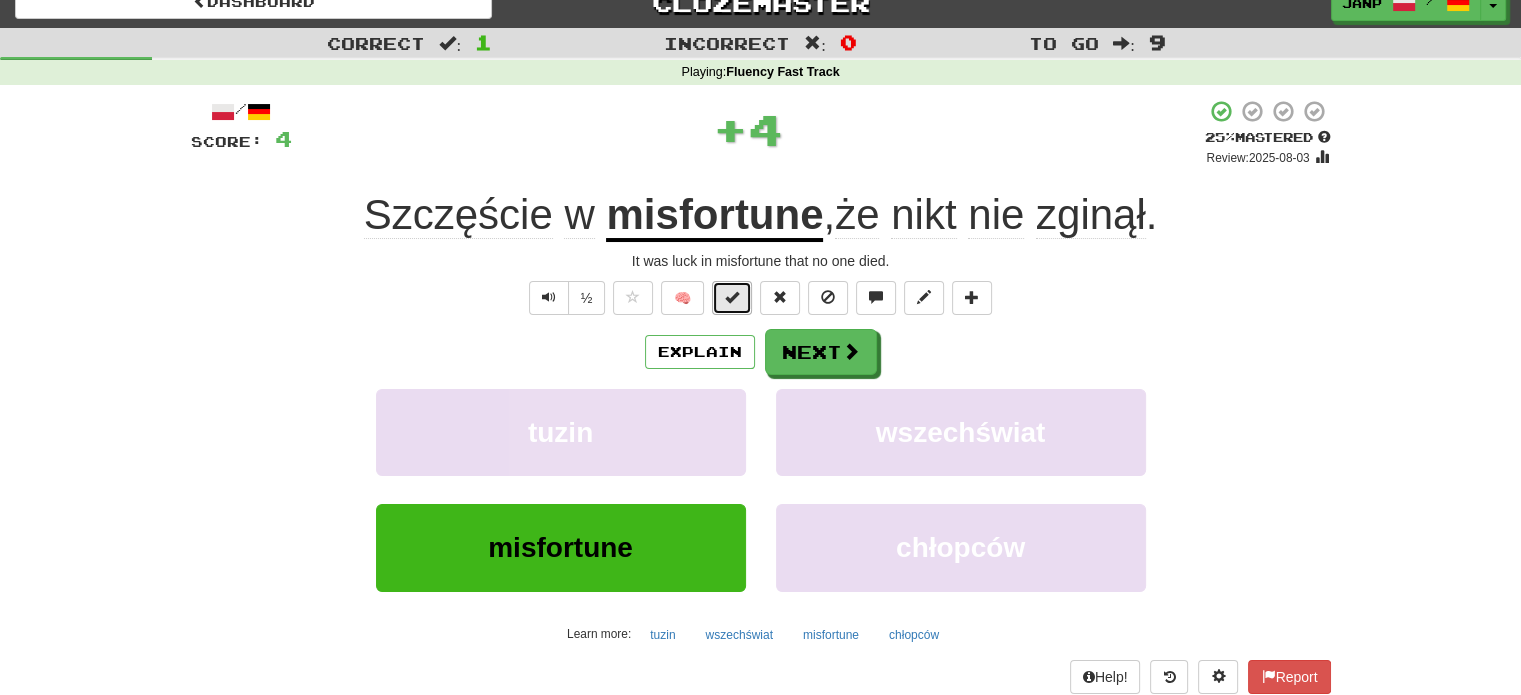 click at bounding box center [732, 297] 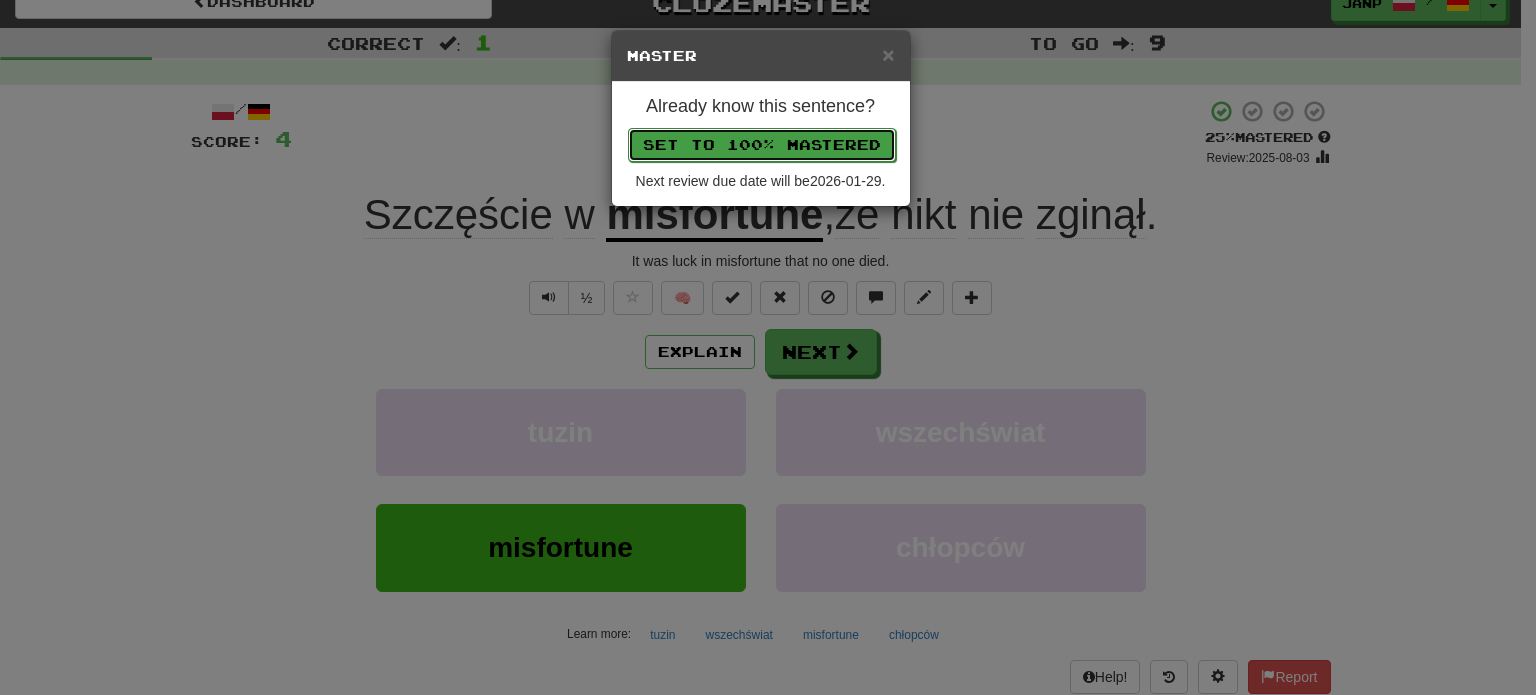 click on "Set to 100% Mastered" at bounding box center [762, 145] 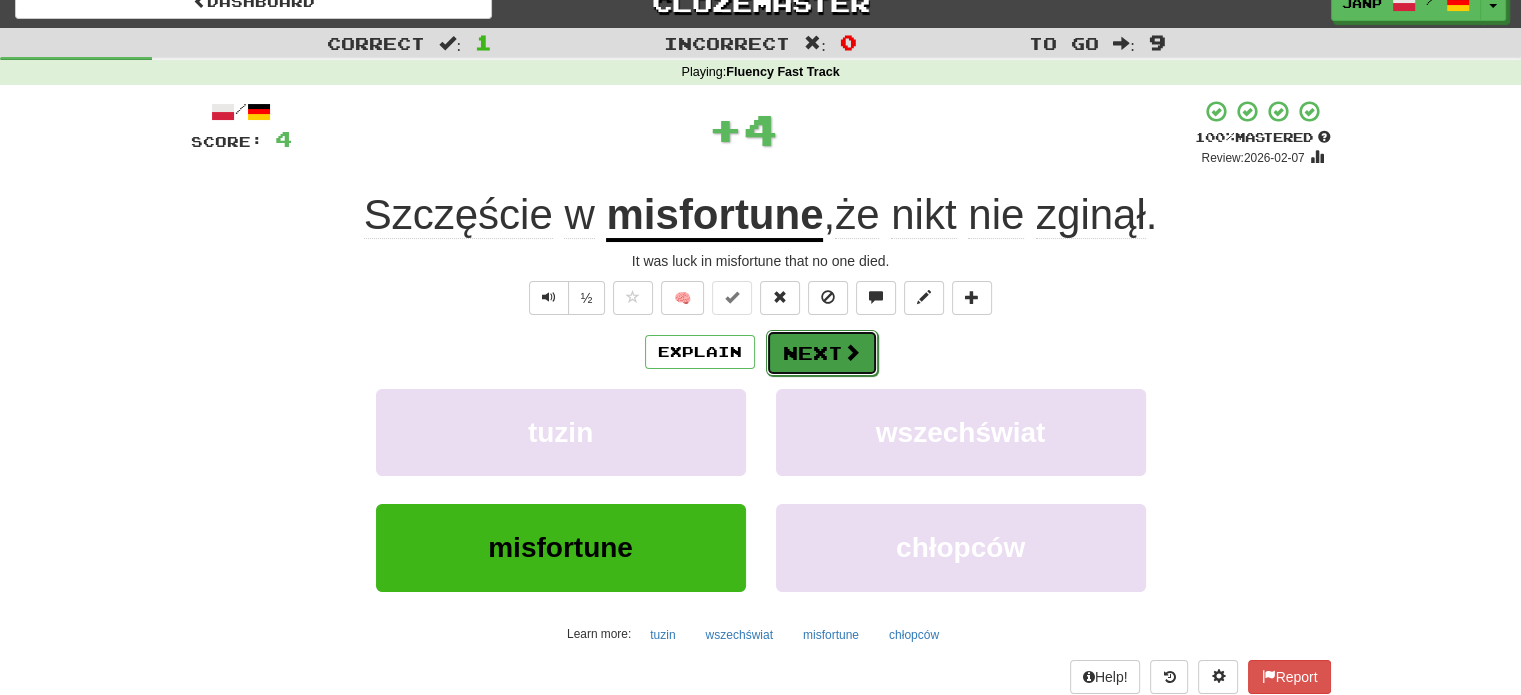 click on "Next" at bounding box center [822, 353] 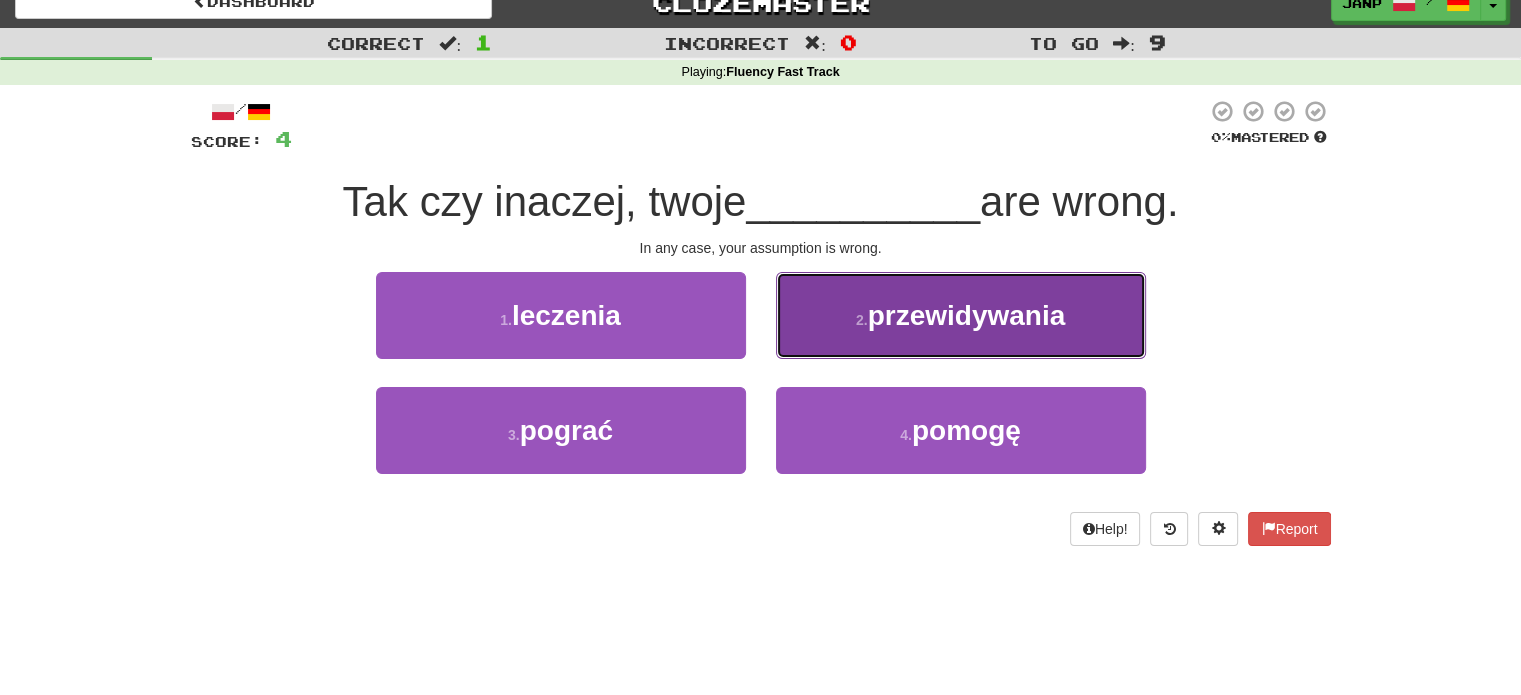 click on "[PREDICTIONS]" at bounding box center [961, 315] 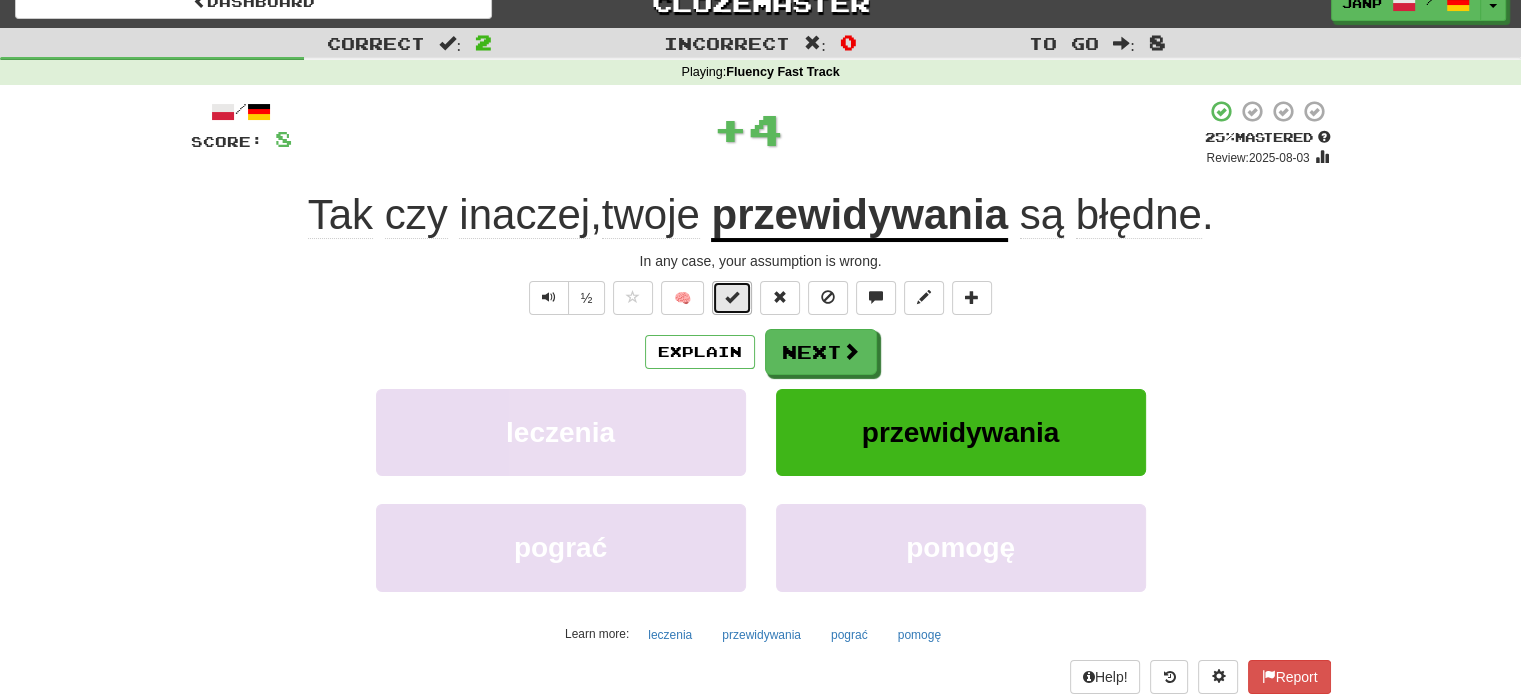 click at bounding box center (732, 298) 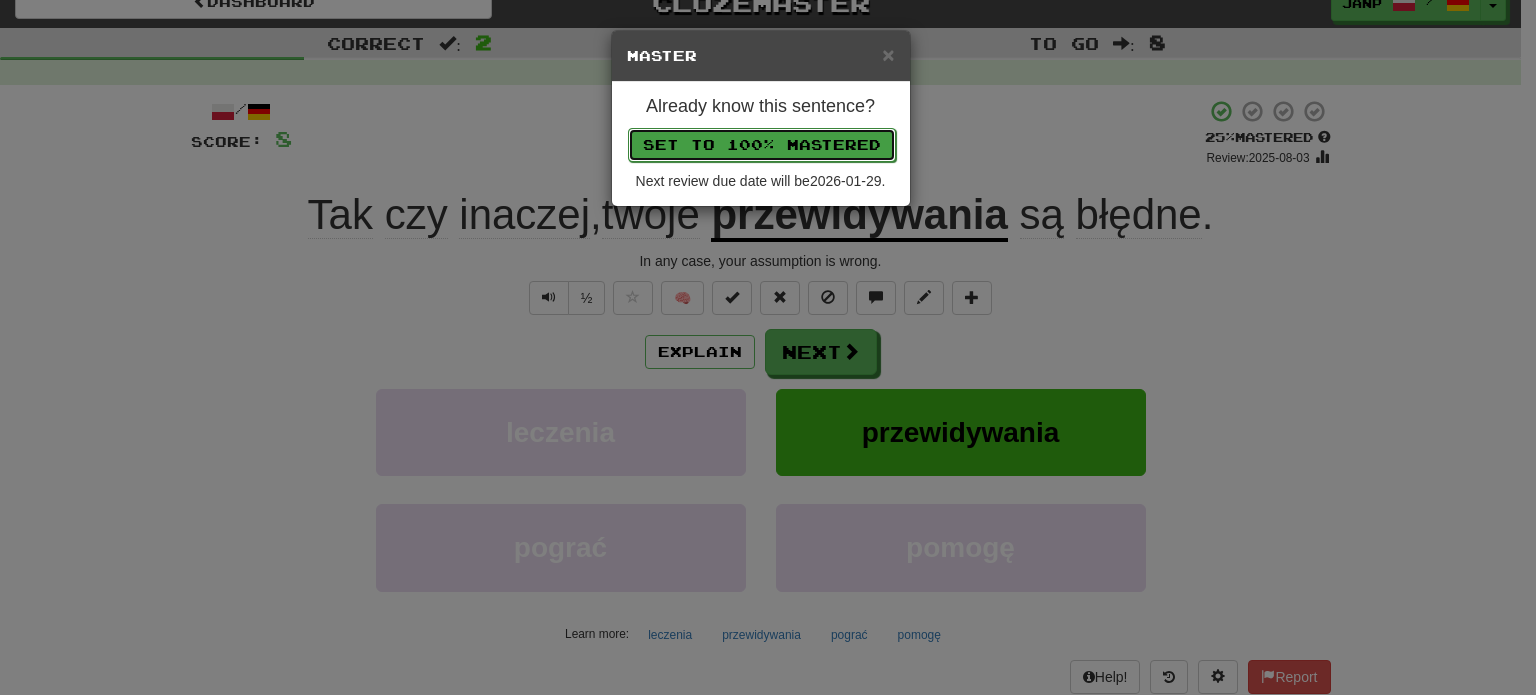 click on "Set to 100% Mastered" at bounding box center (762, 145) 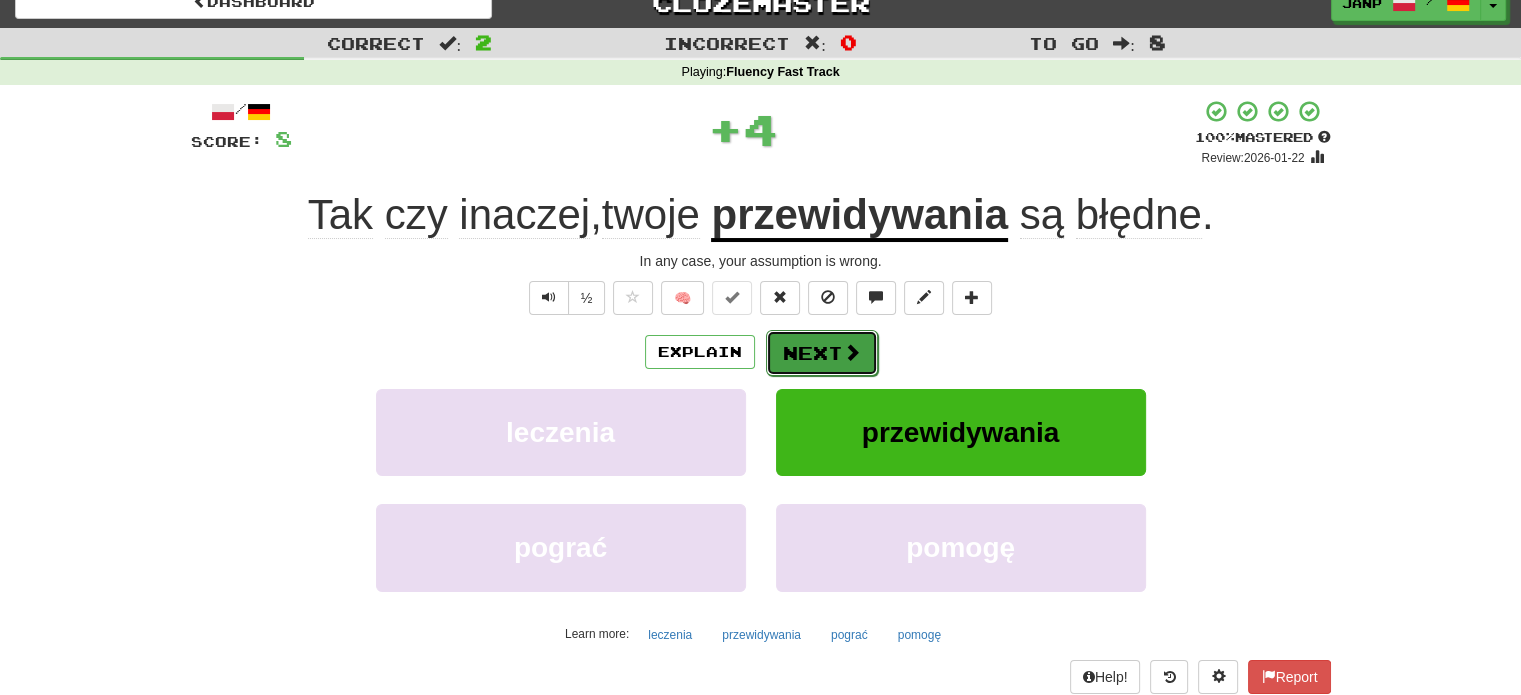 click on "Next" at bounding box center (822, 353) 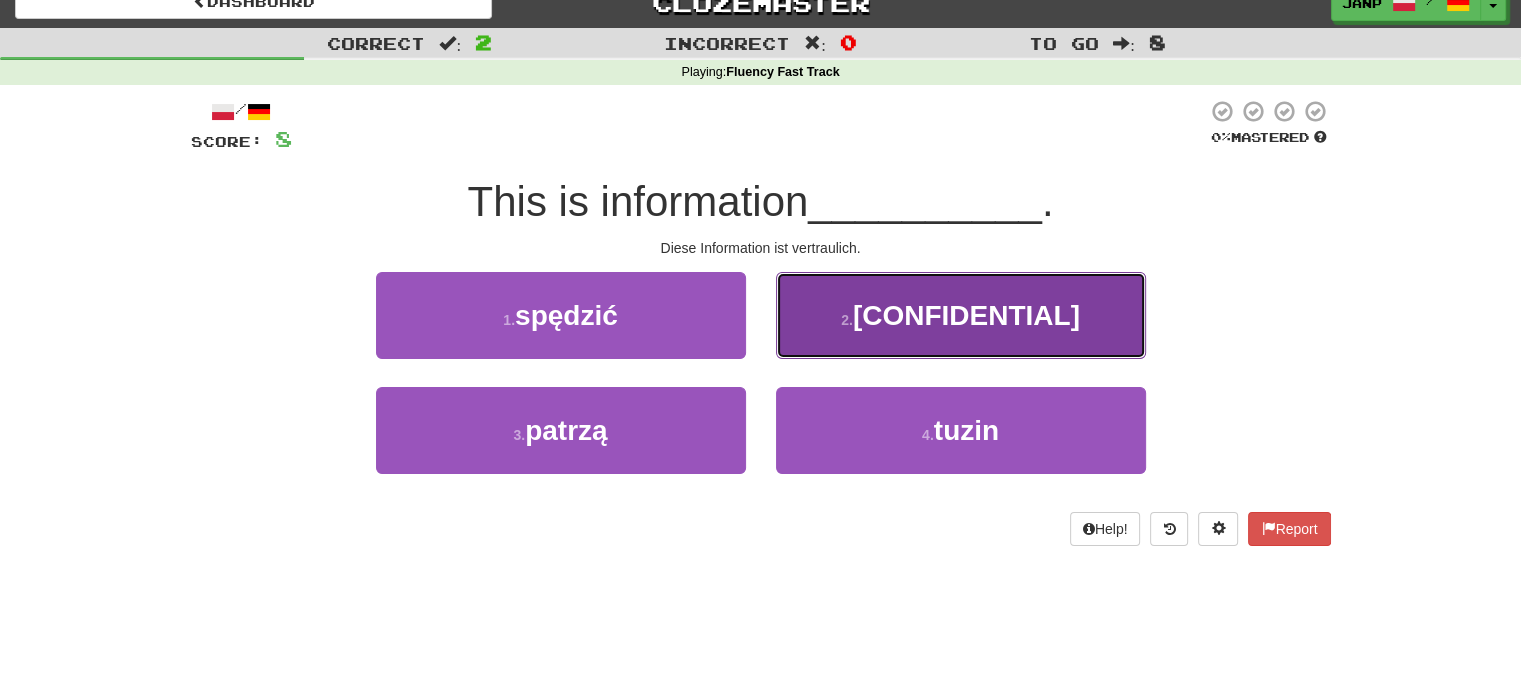 click on "[CONFIDENTIAL]" at bounding box center (961, 315) 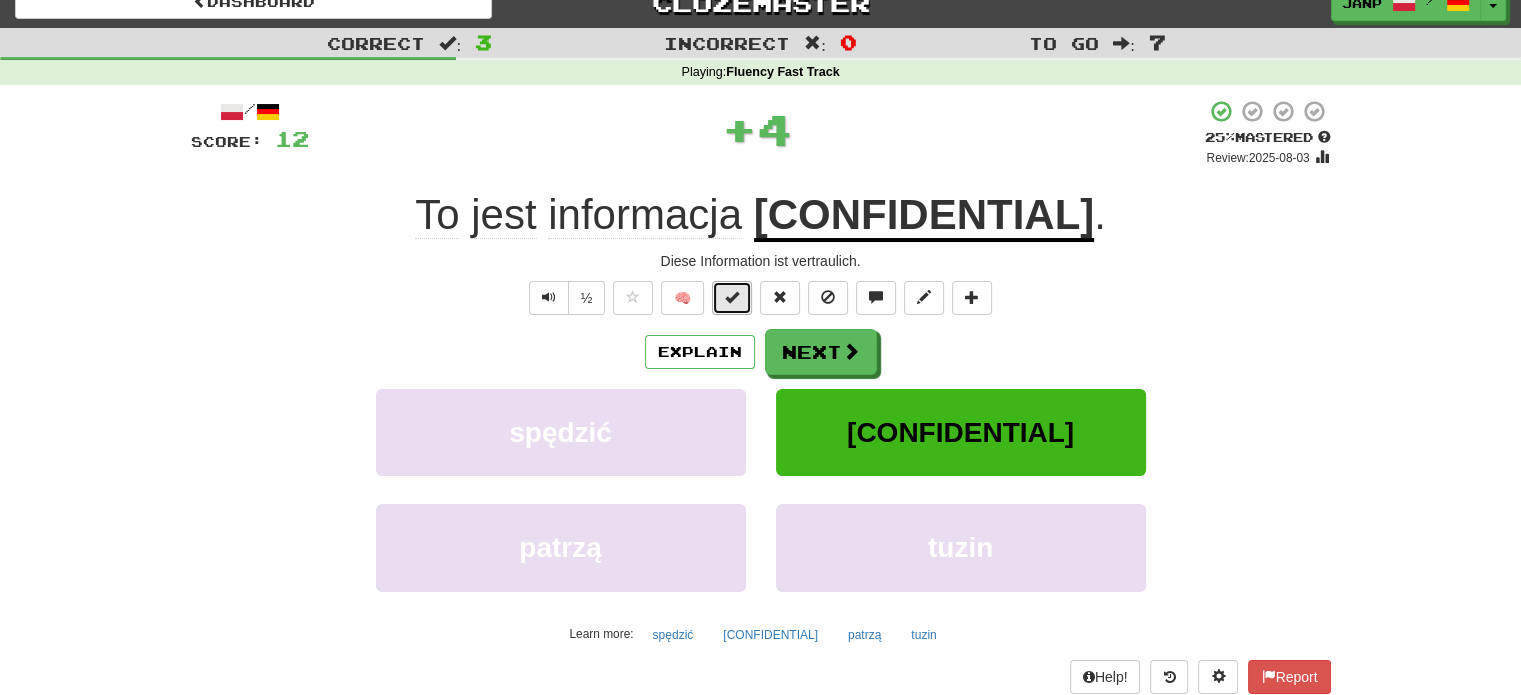 click at bounding box center (732, 298) 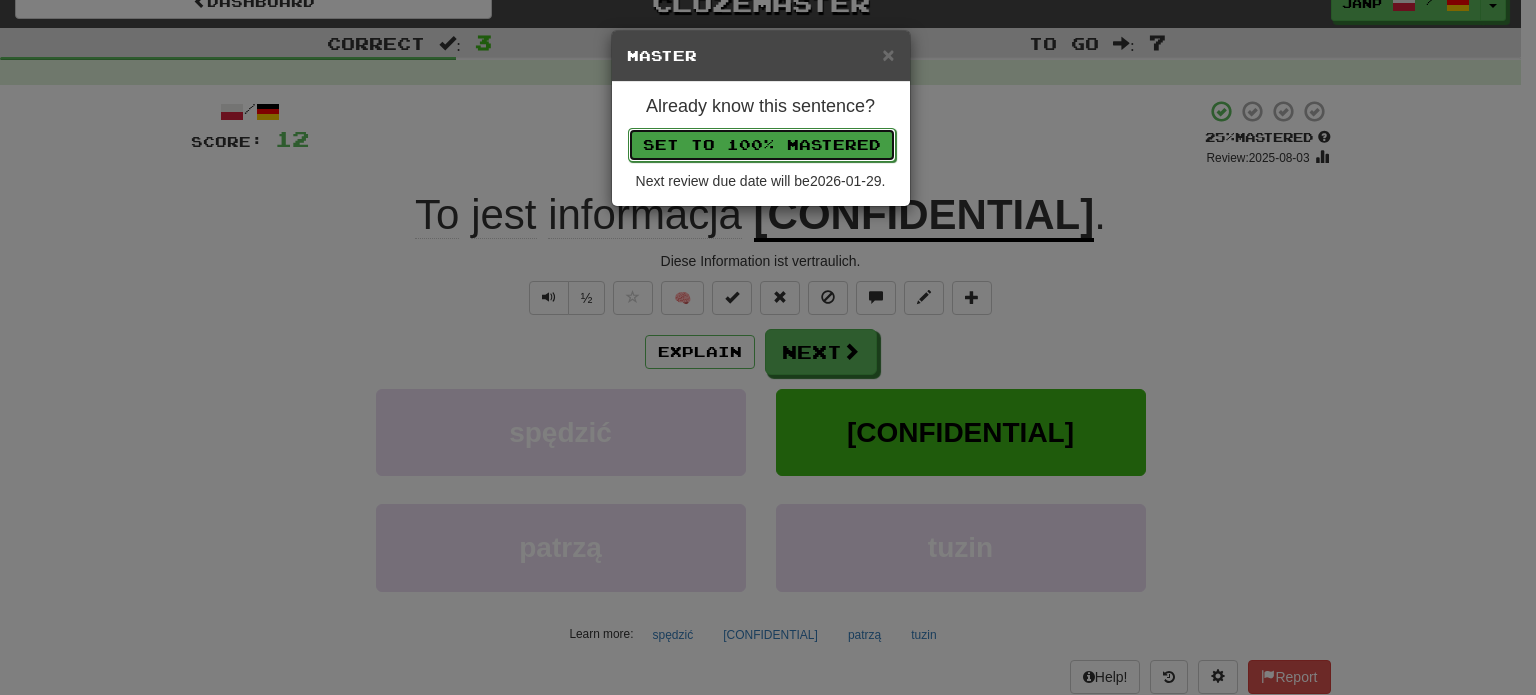 click on "Set to 100% Mastered" at bounding box center [762, 145] 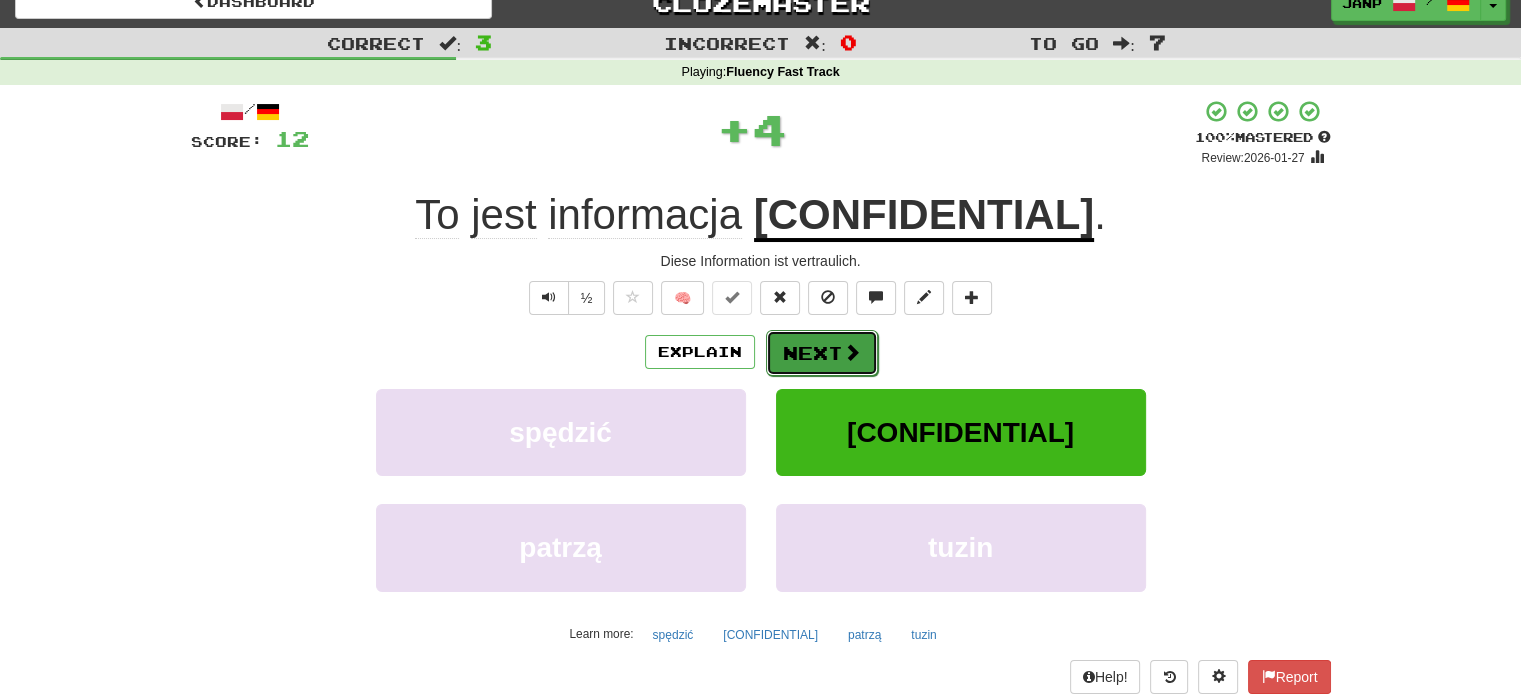click on "Next" at bounding box center (822, 353) 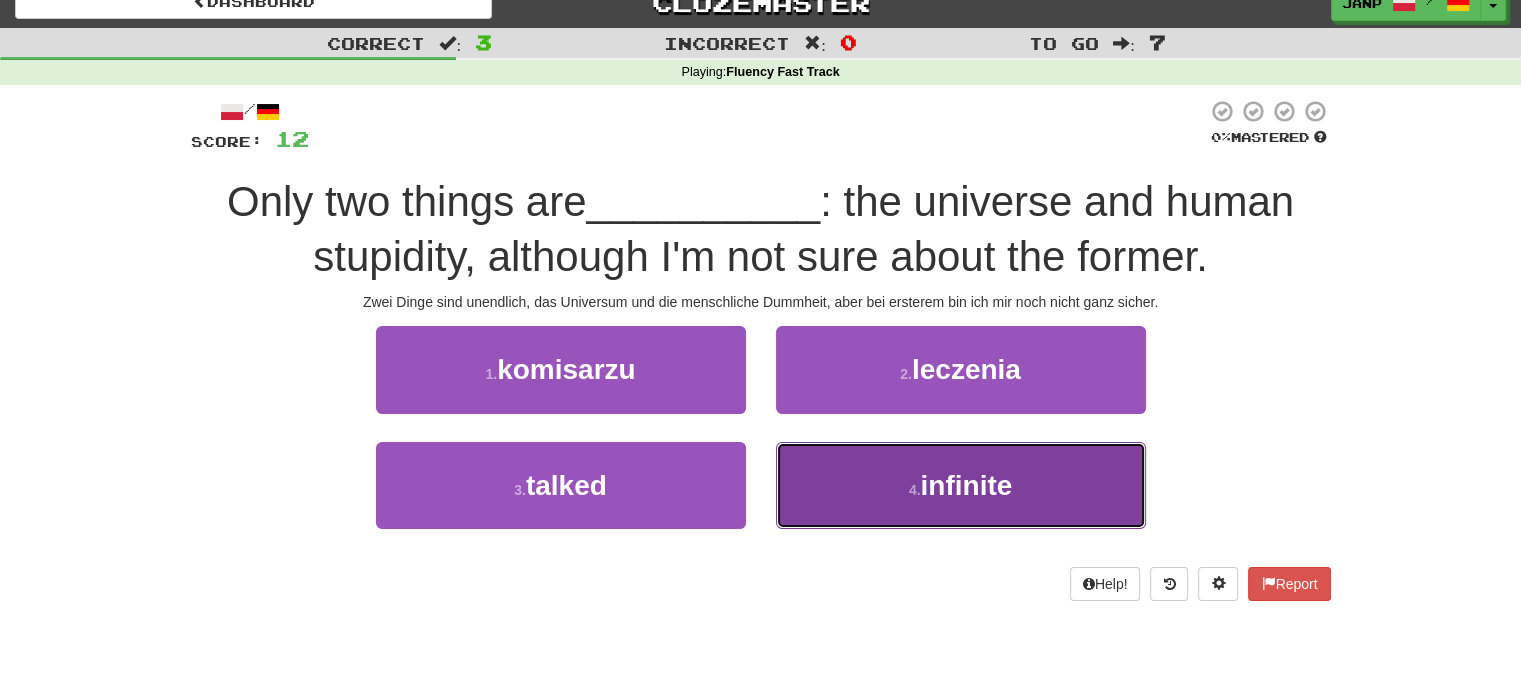 click on "4 .  nieskończone" at bounding box center [961, 485] 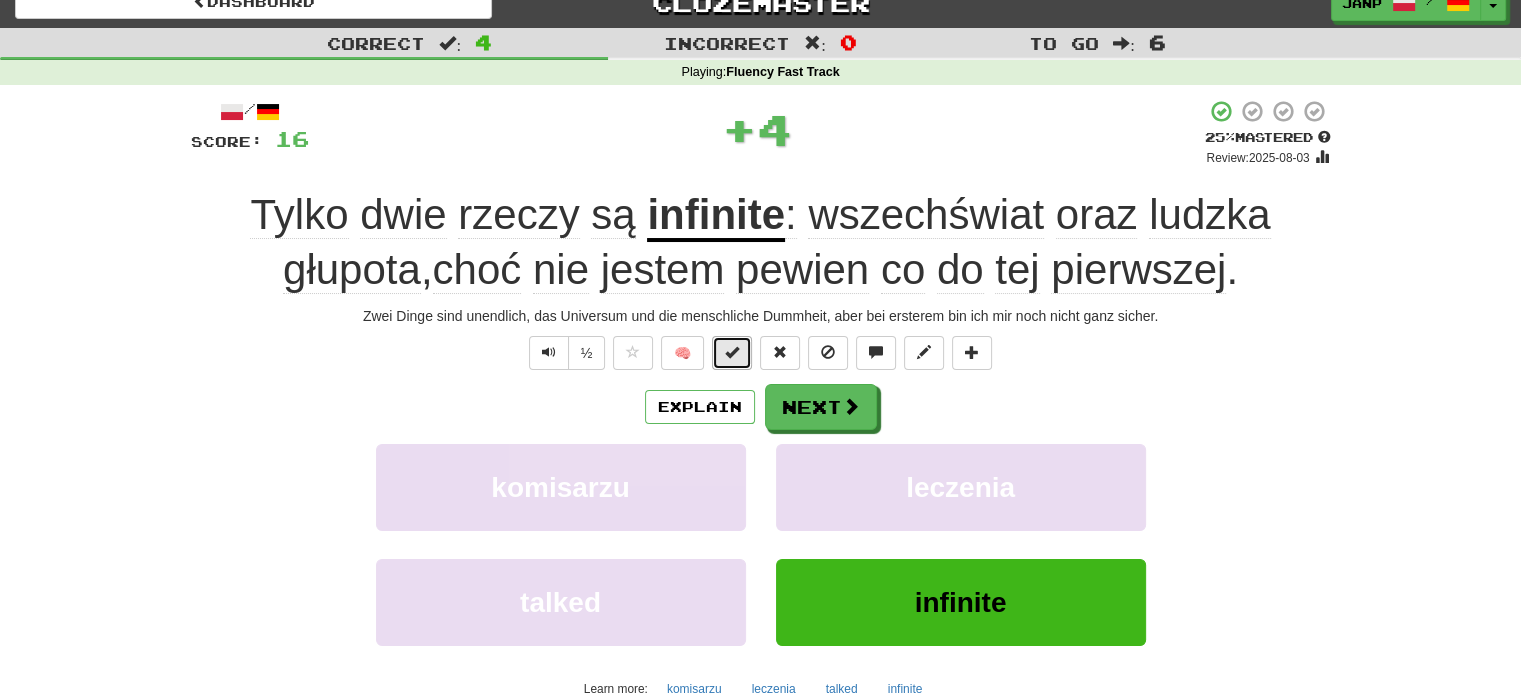 click at bounding box center (732, 353) 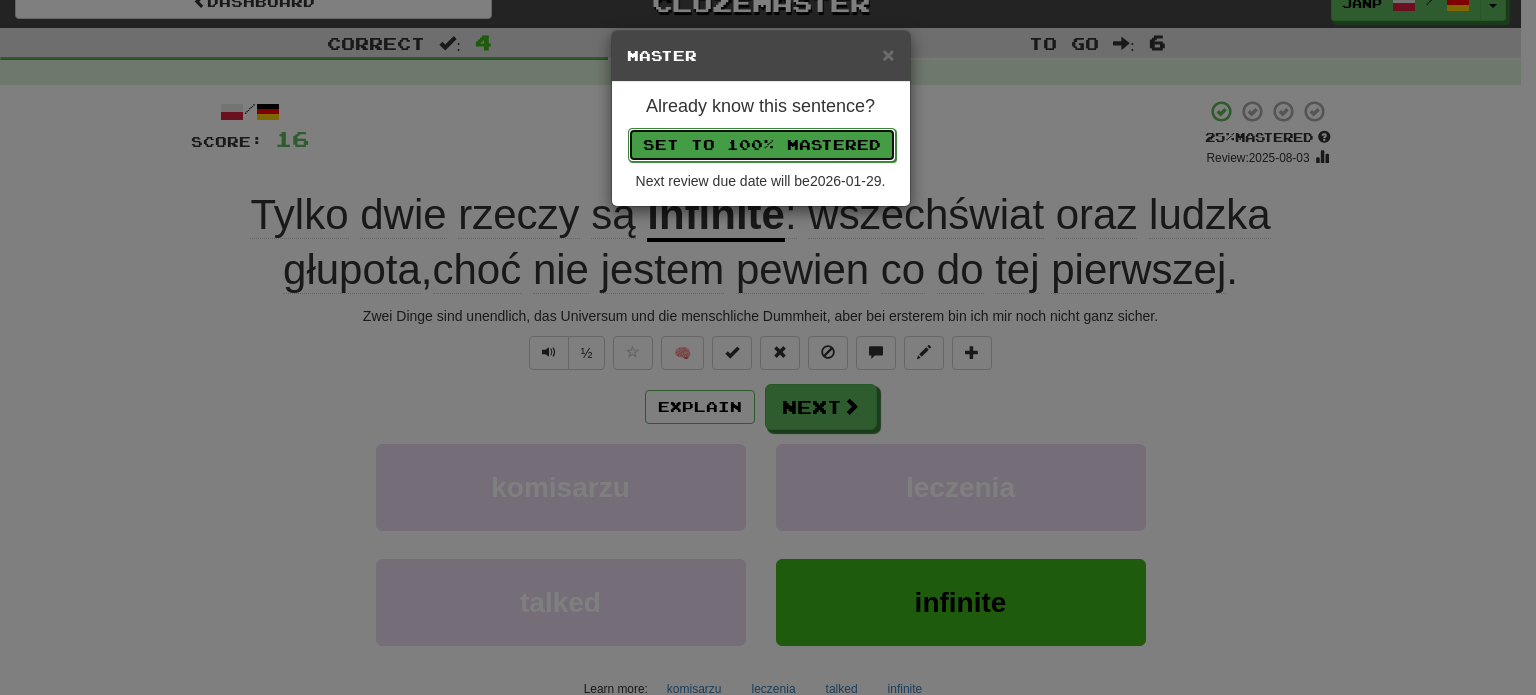 click on "Set to 100% Mastered" at bounding box center [762, 145] 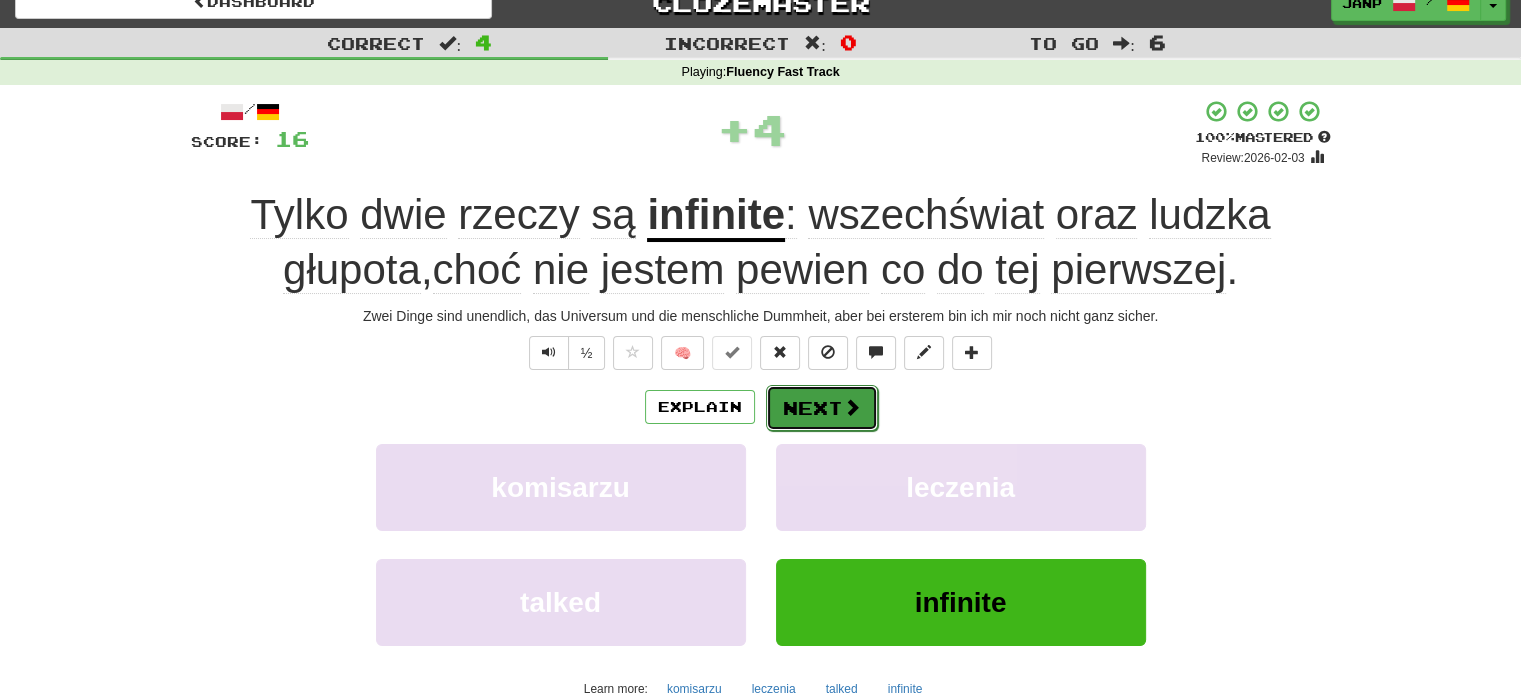click on "Next" at bounding box center (822, 408) 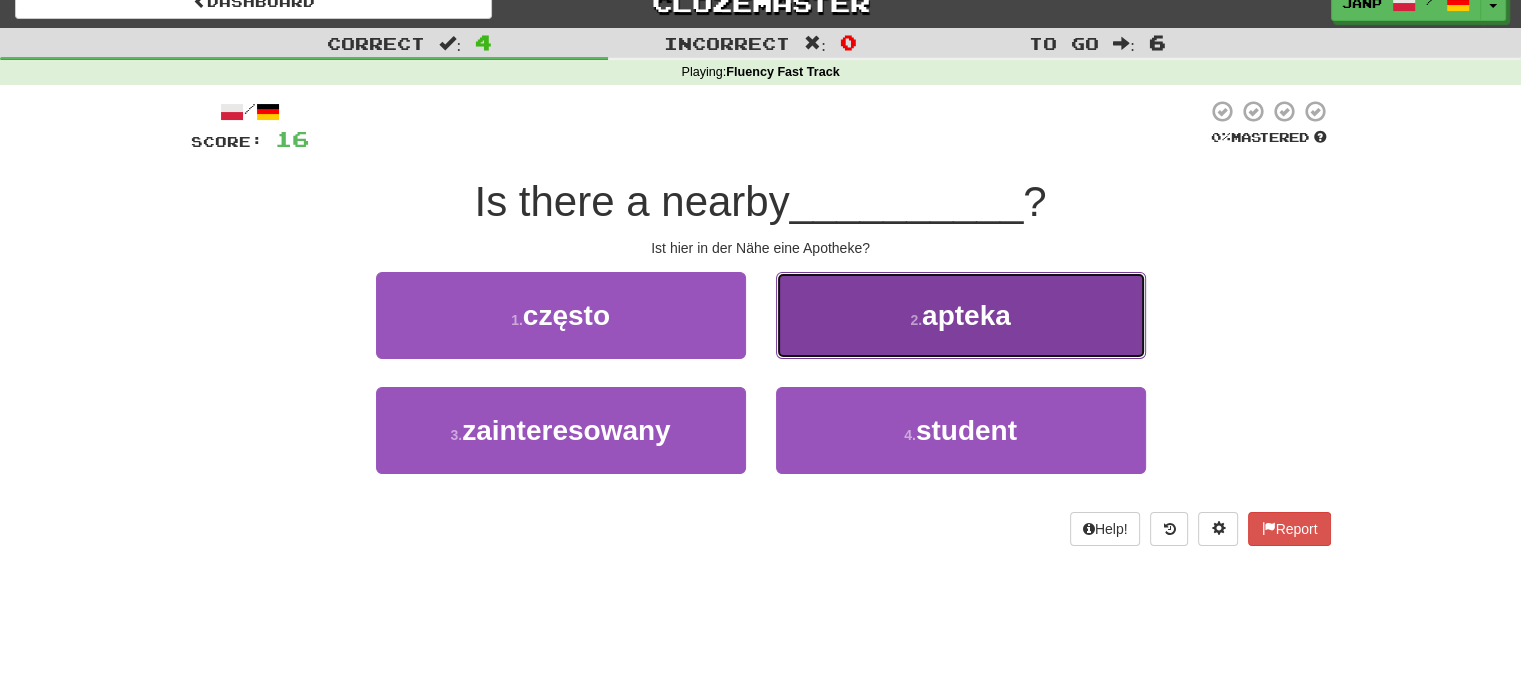click on "2 ." at bounding box center (916, 320) 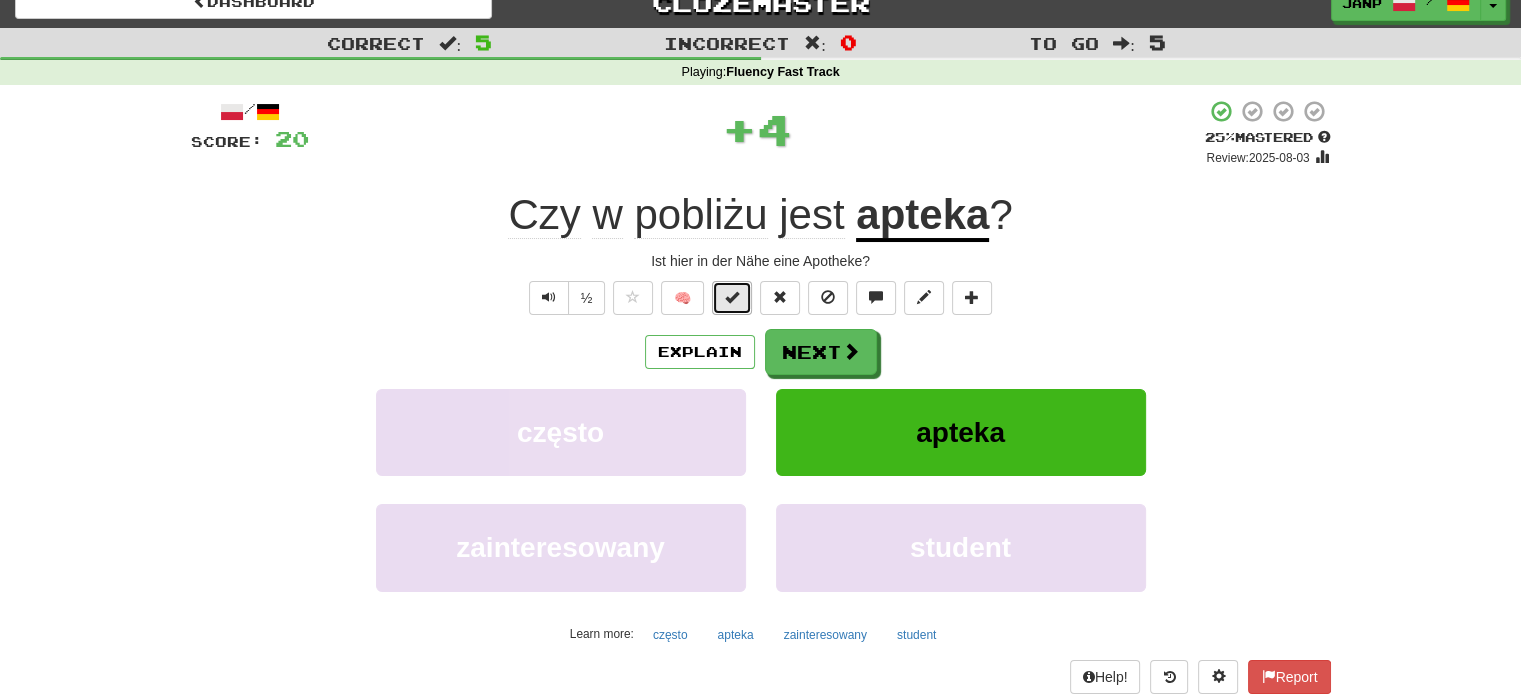 click at bounding box center (732, 297) 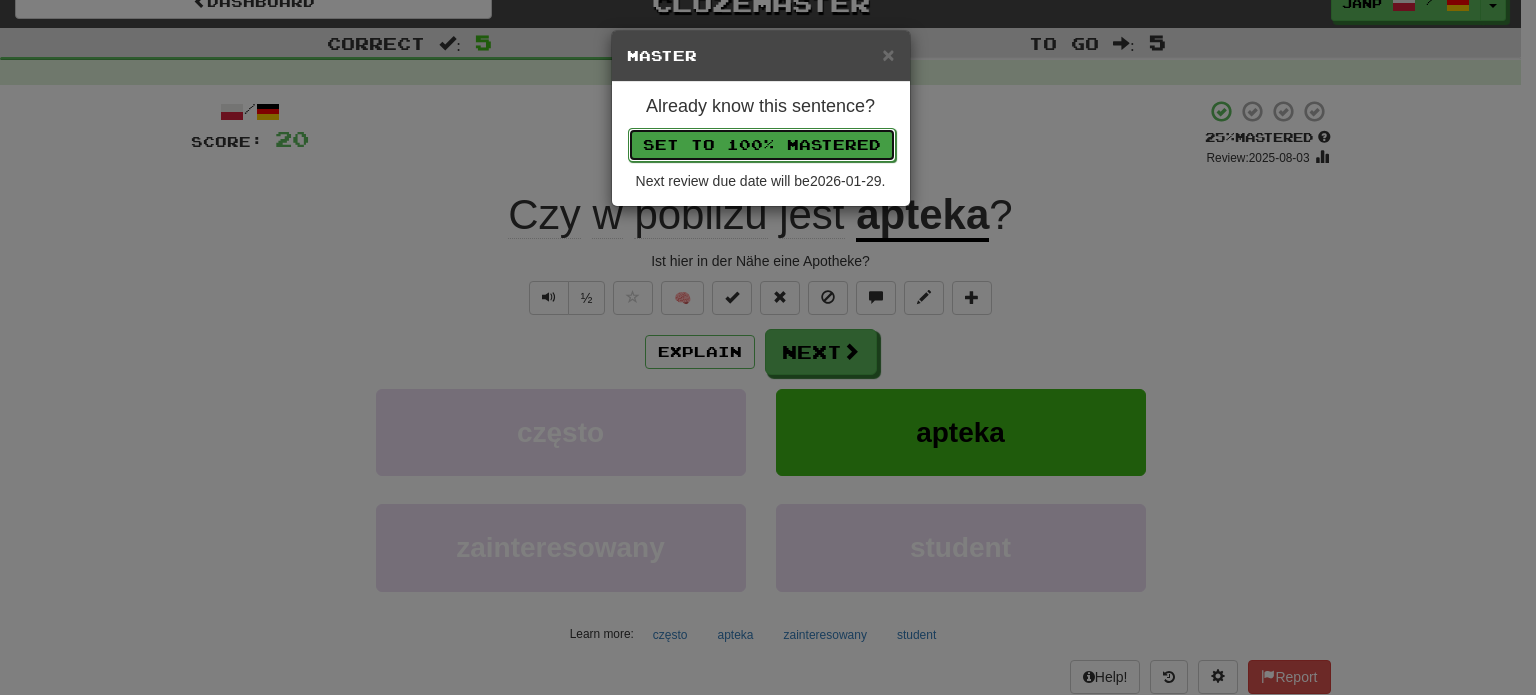 click on "Set to 100% Mastered" at bounding box center (762, 145) 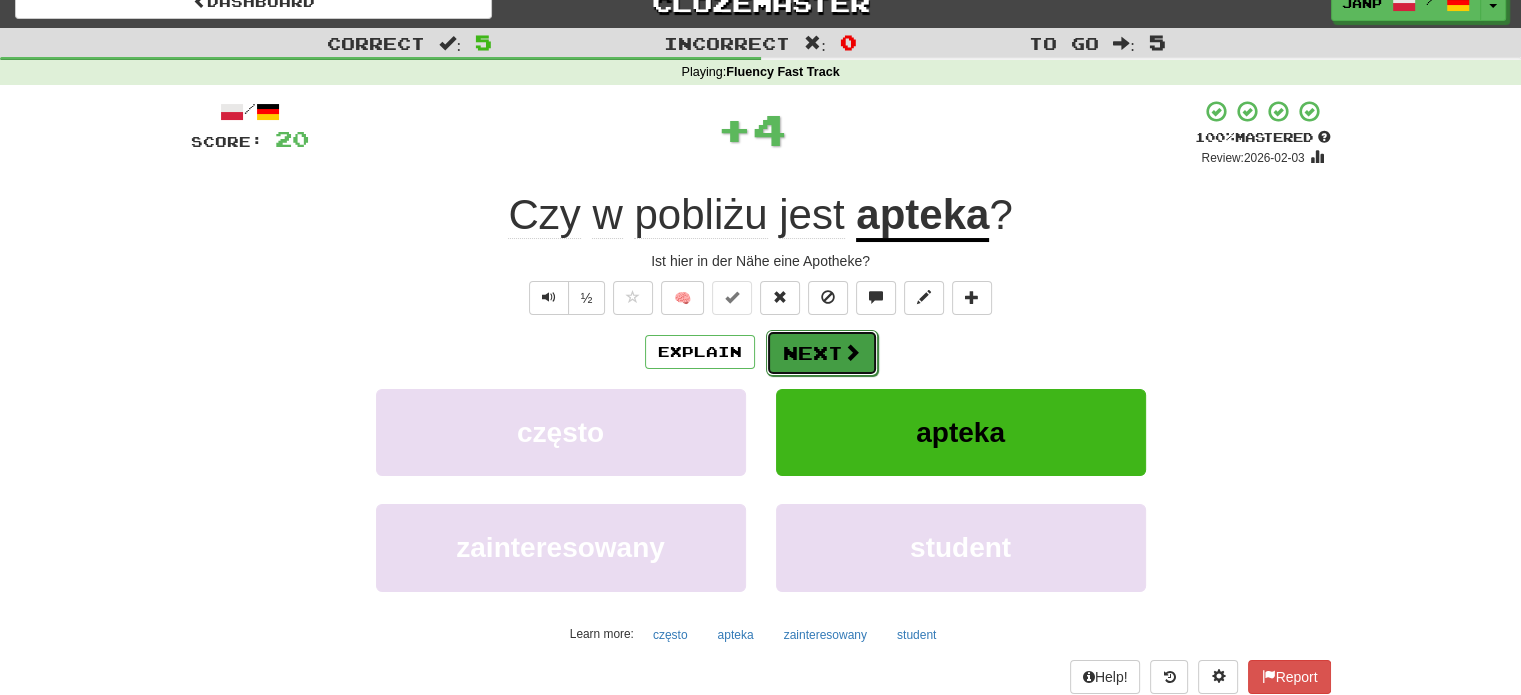 click on "Next" at bounding box center [822, 353] 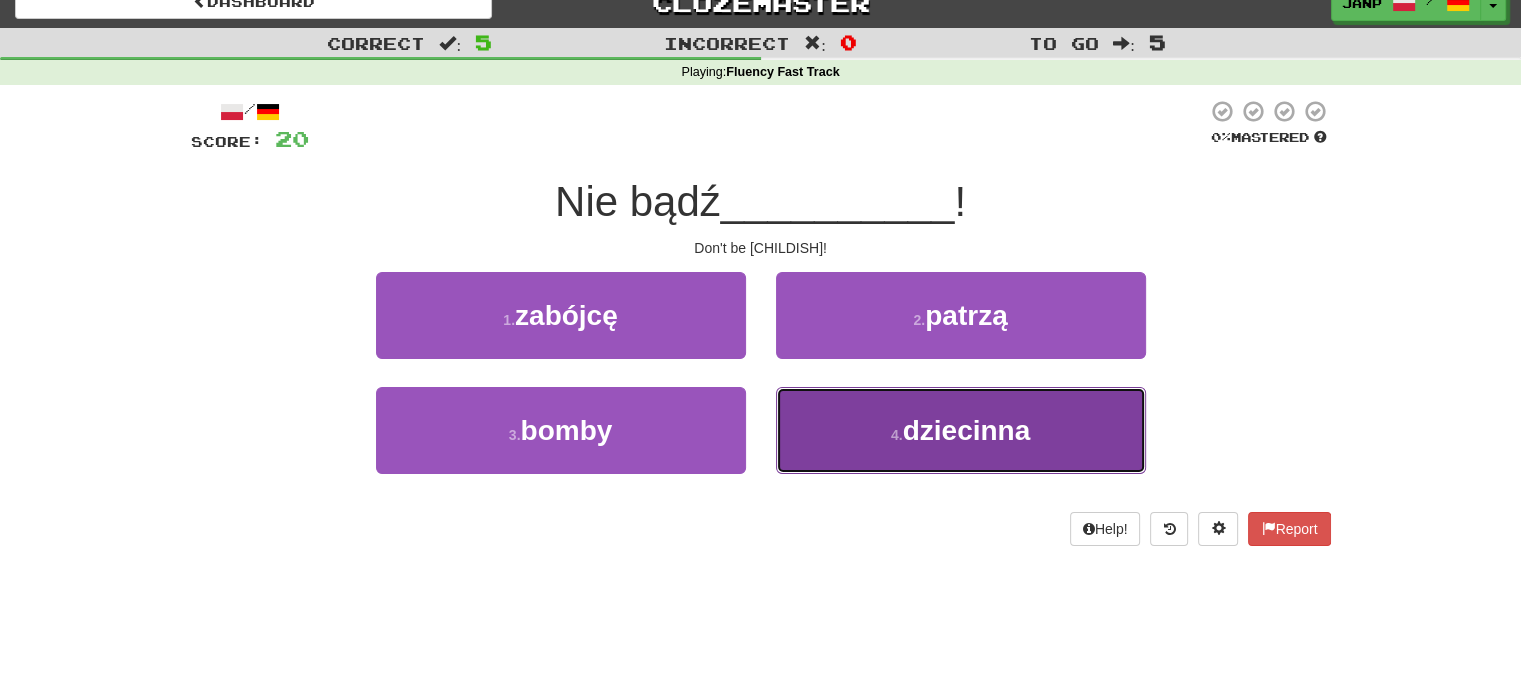 click on "[CHILDISH]" at bounding box center [961, 430] 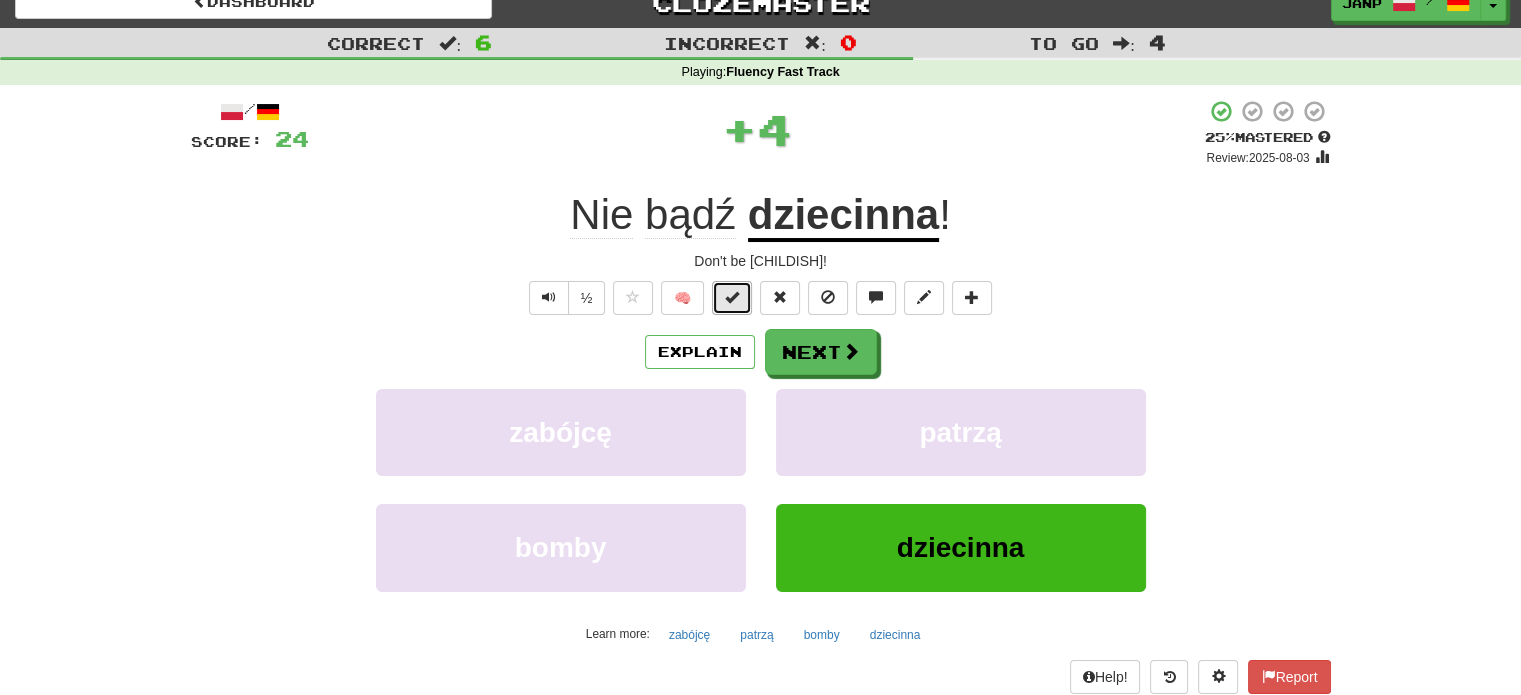 click at bounding box center (732, 297) 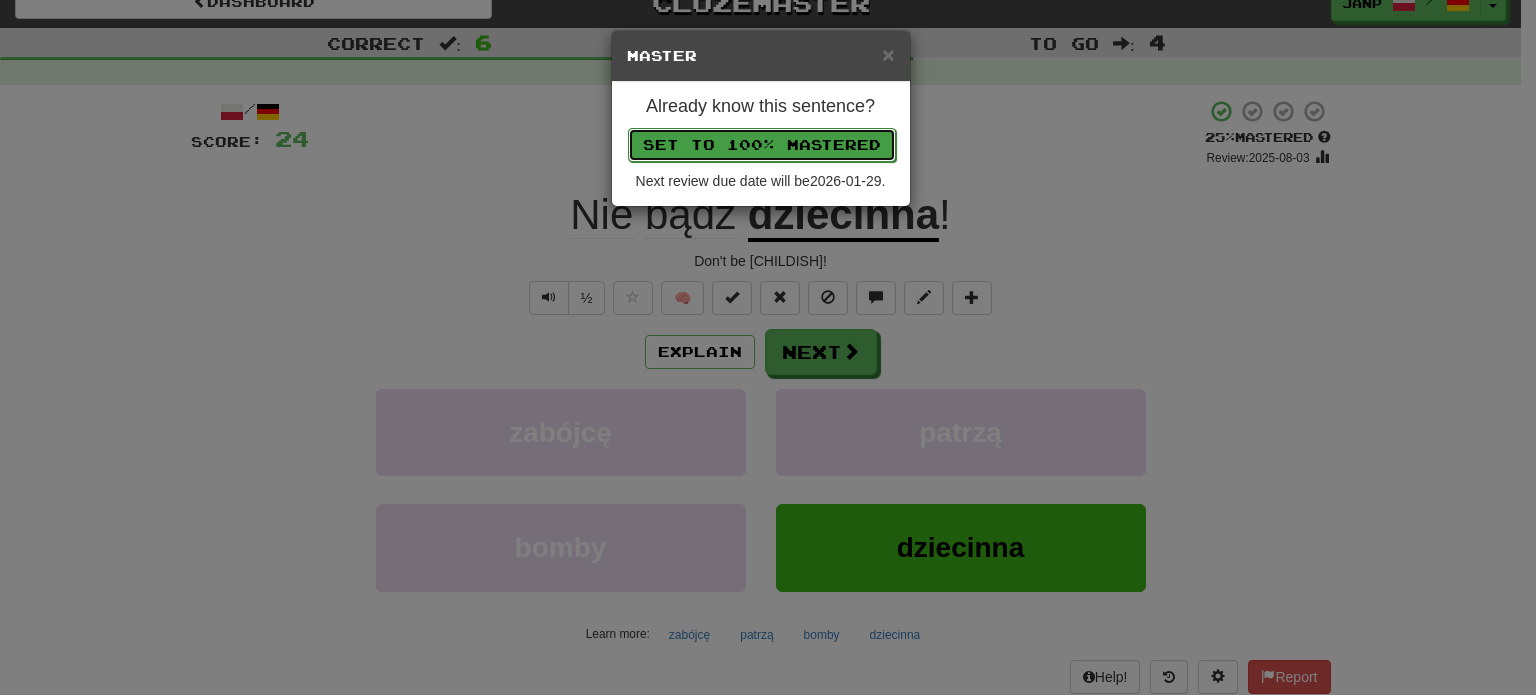 click on "Set to 100% Mastered" at bounding box center [762, 145] 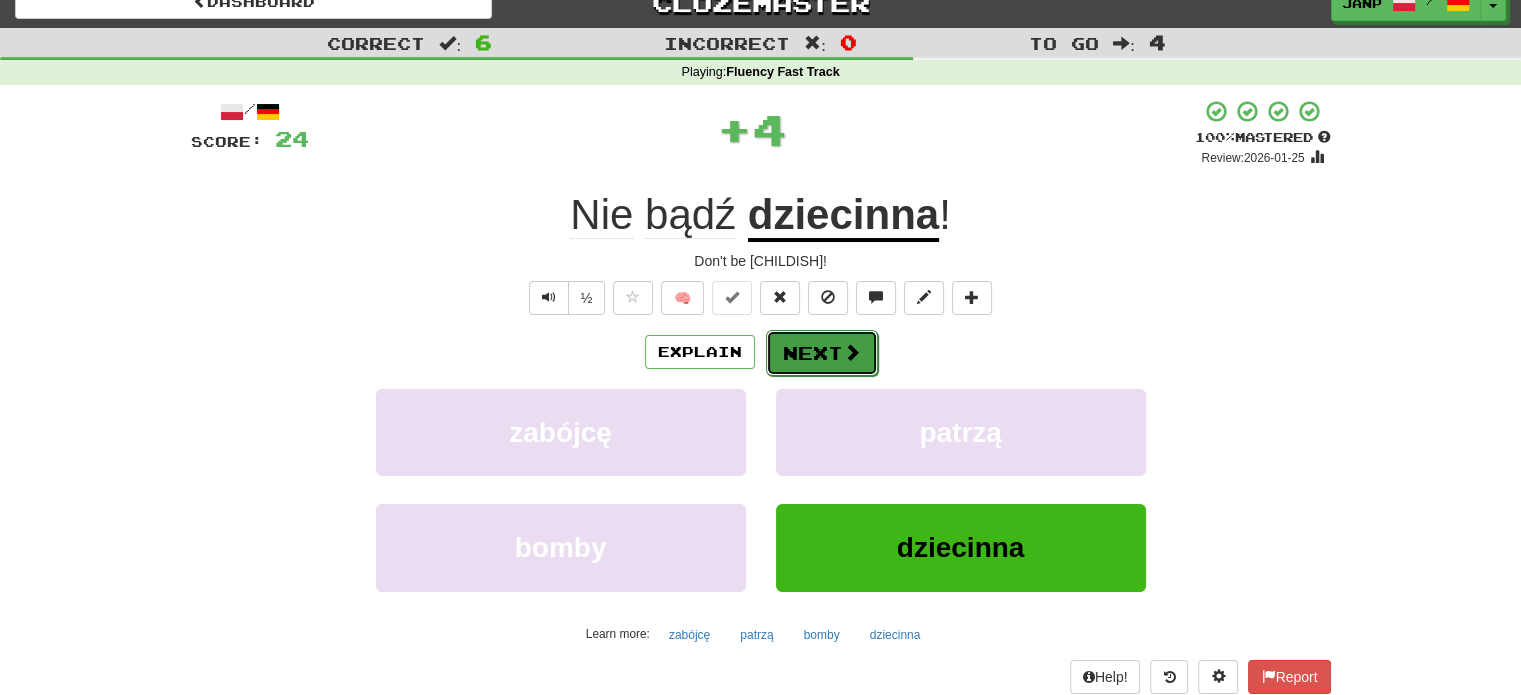 click on "Next" at bounding box center [822, 353] 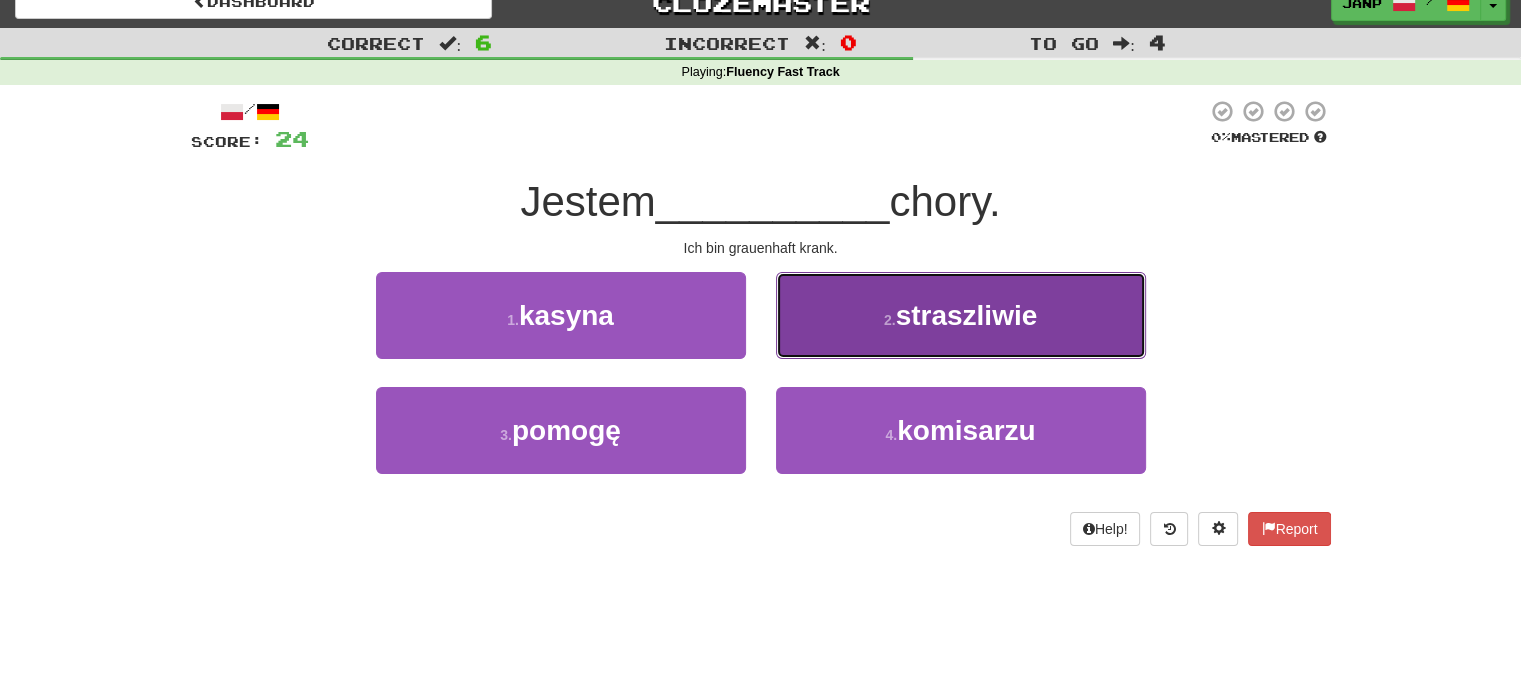 click on "2 . straszliwie" at bounding box center (961, 315) 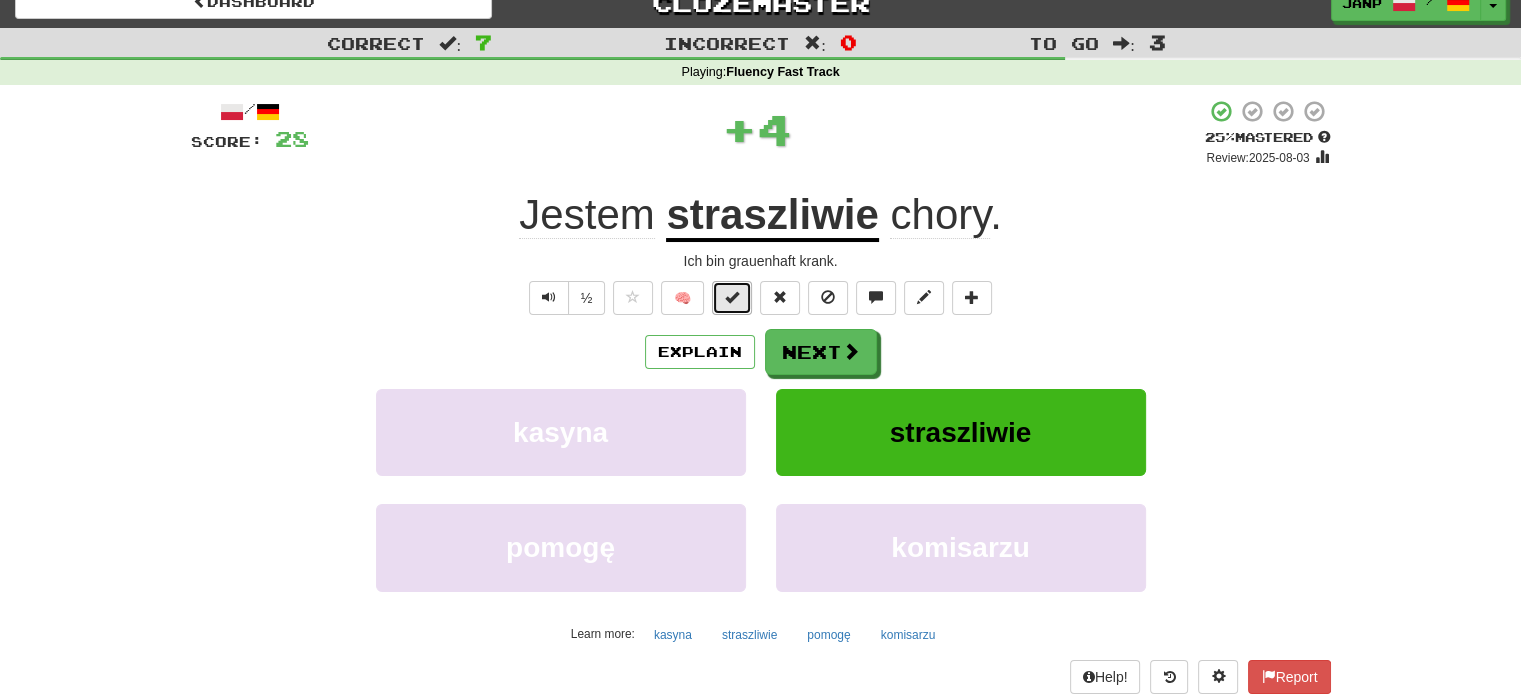click at bounding box center [732, 297] 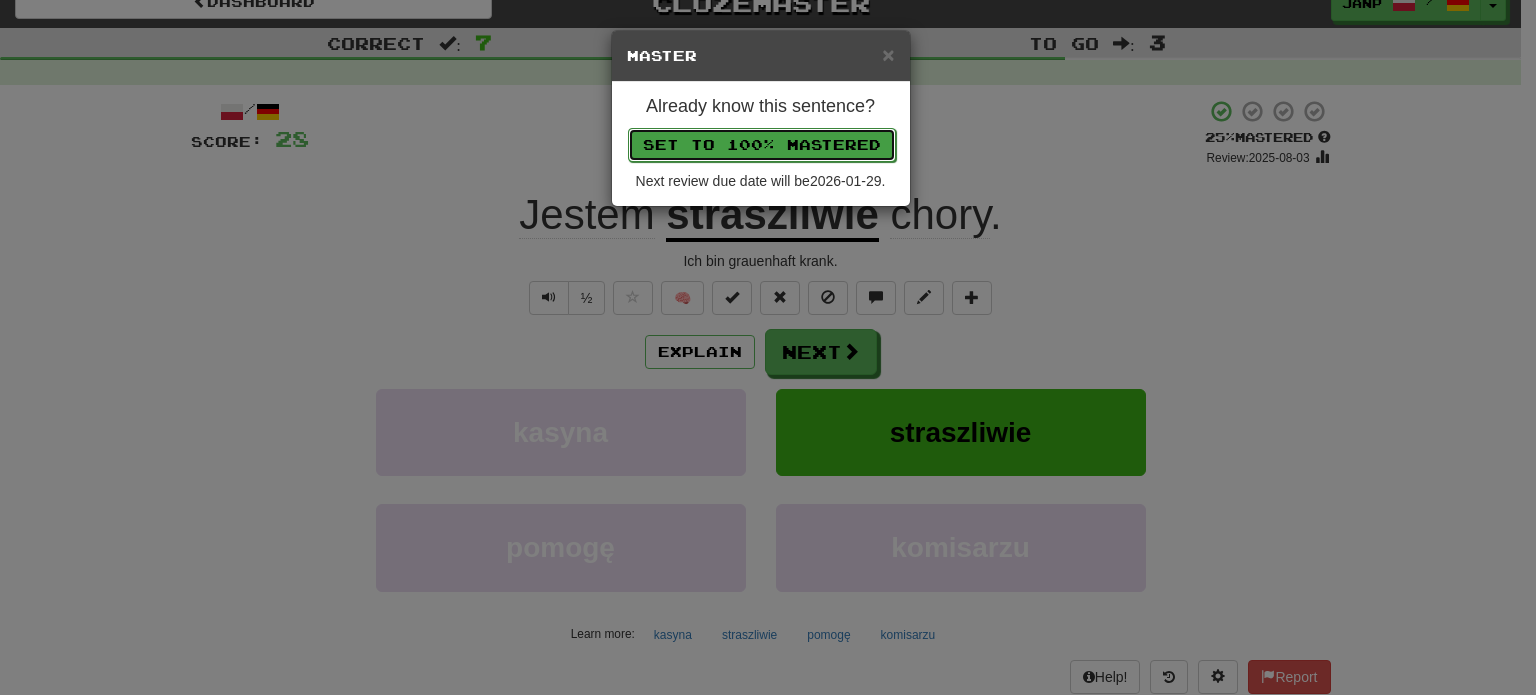 click on "Set to 100% Mastered" at bounding box center (762, 145) 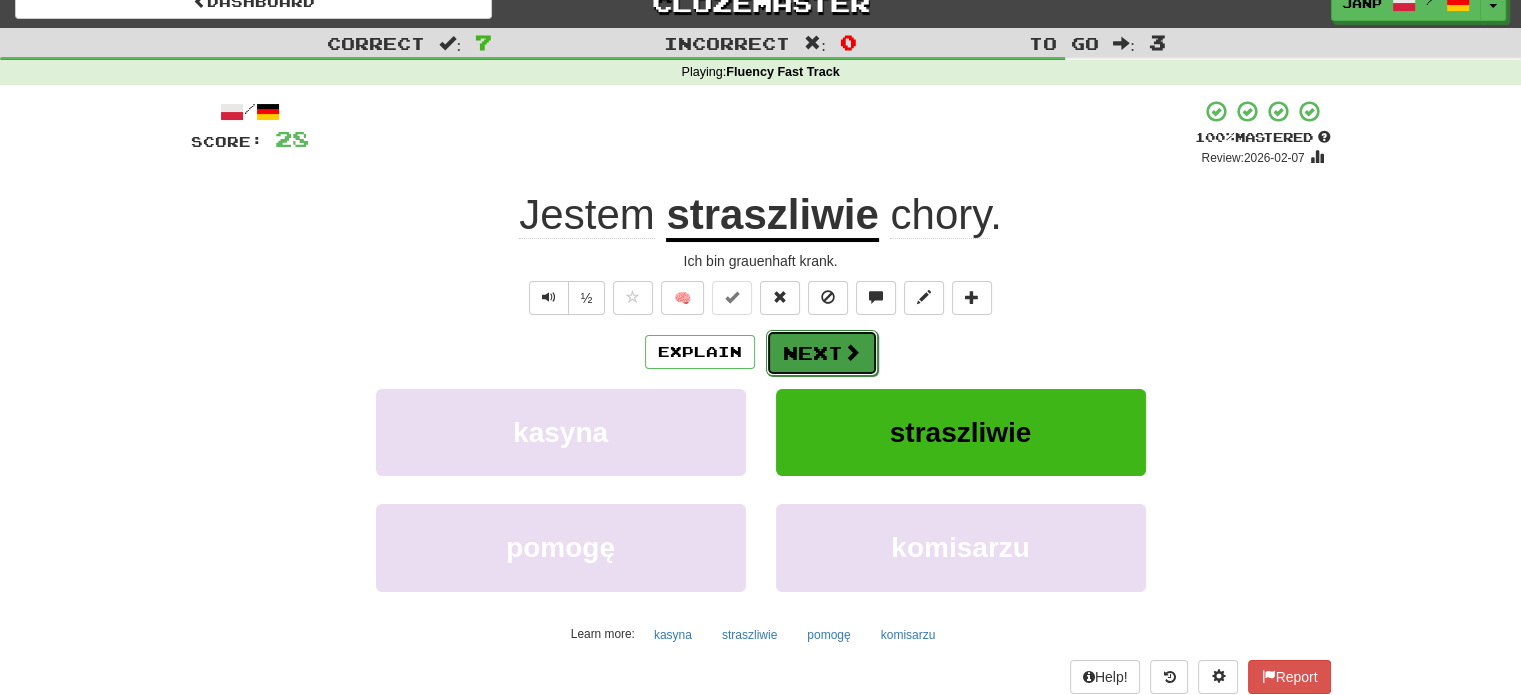 click on "Next" at bounding box center [822, 353] 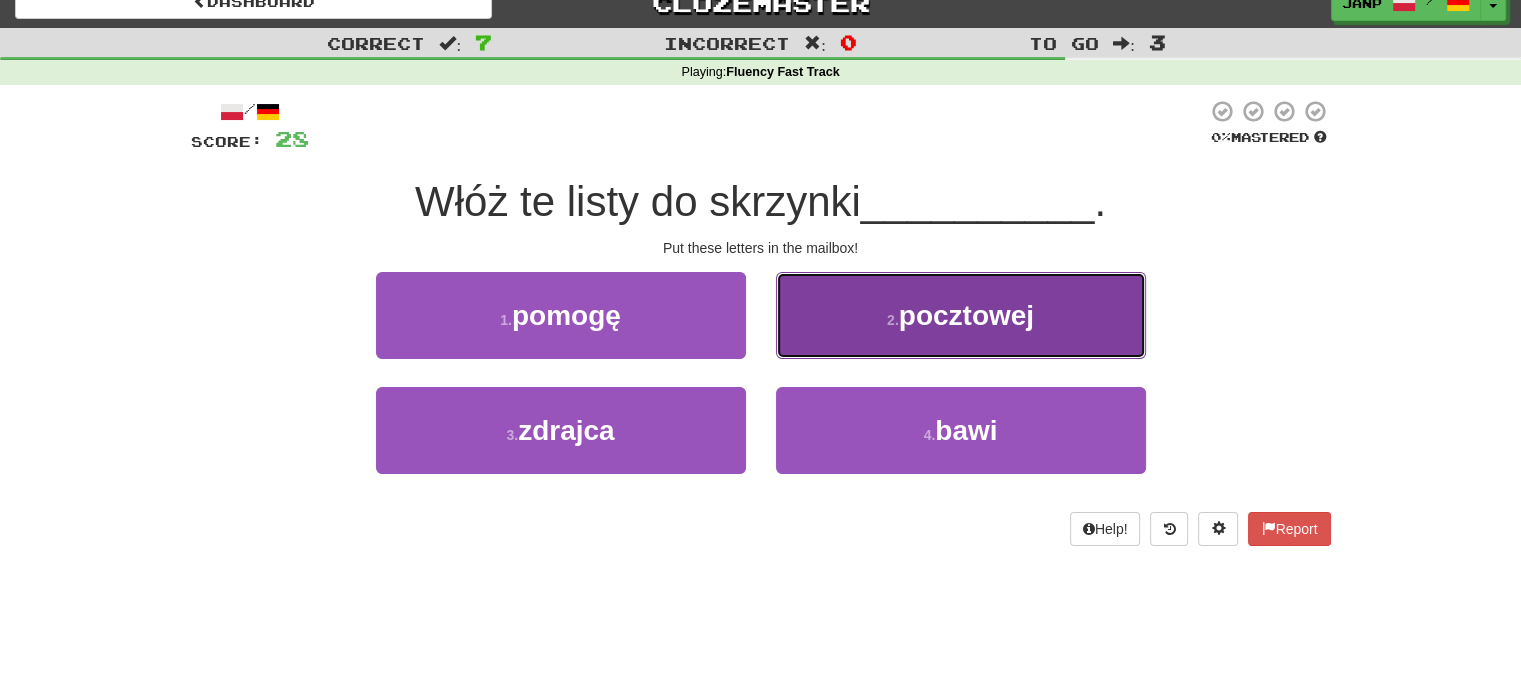 click on "2 .  pocztowej" at bounding box center [961, 315] 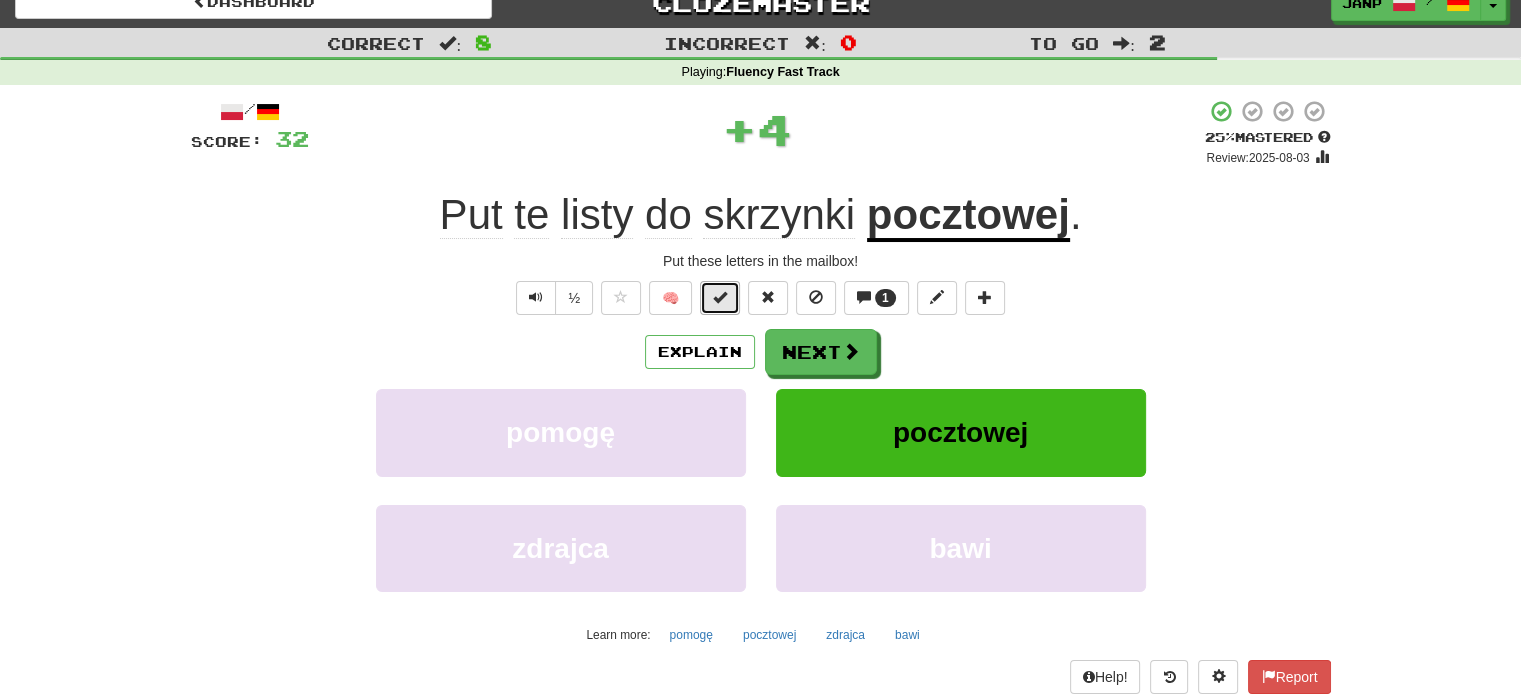click at bounding box center [720, 298] 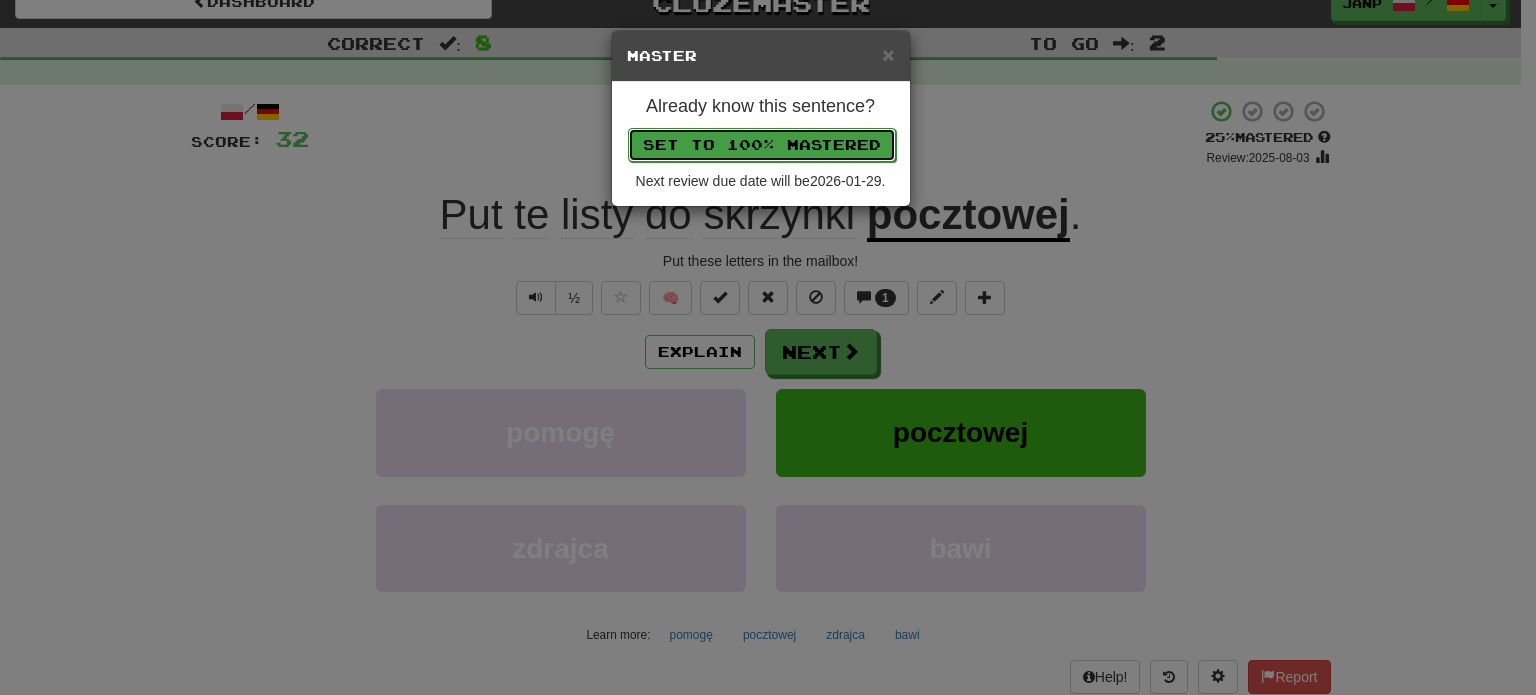 click on "Set to 100% Mastered" at bounding box center [762, 145] 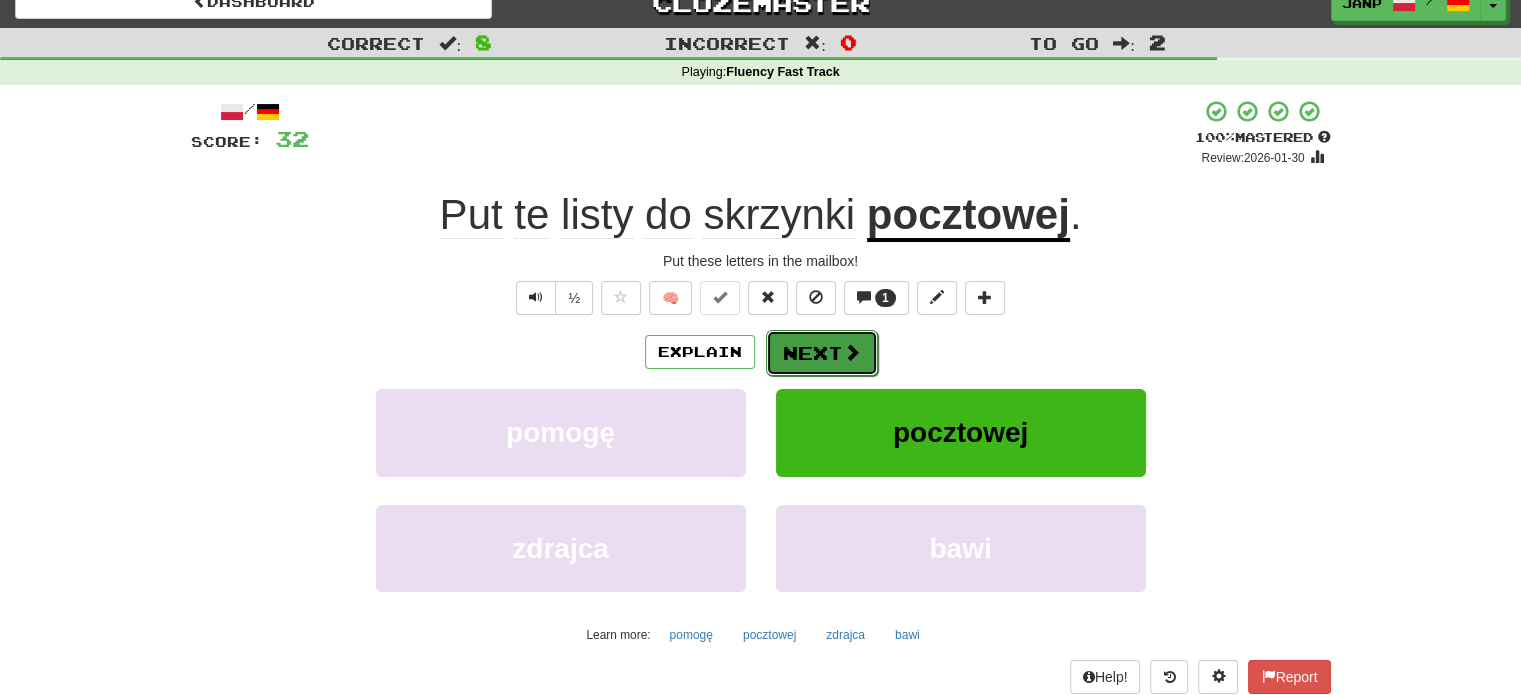 click at bounding box center [852, 352] 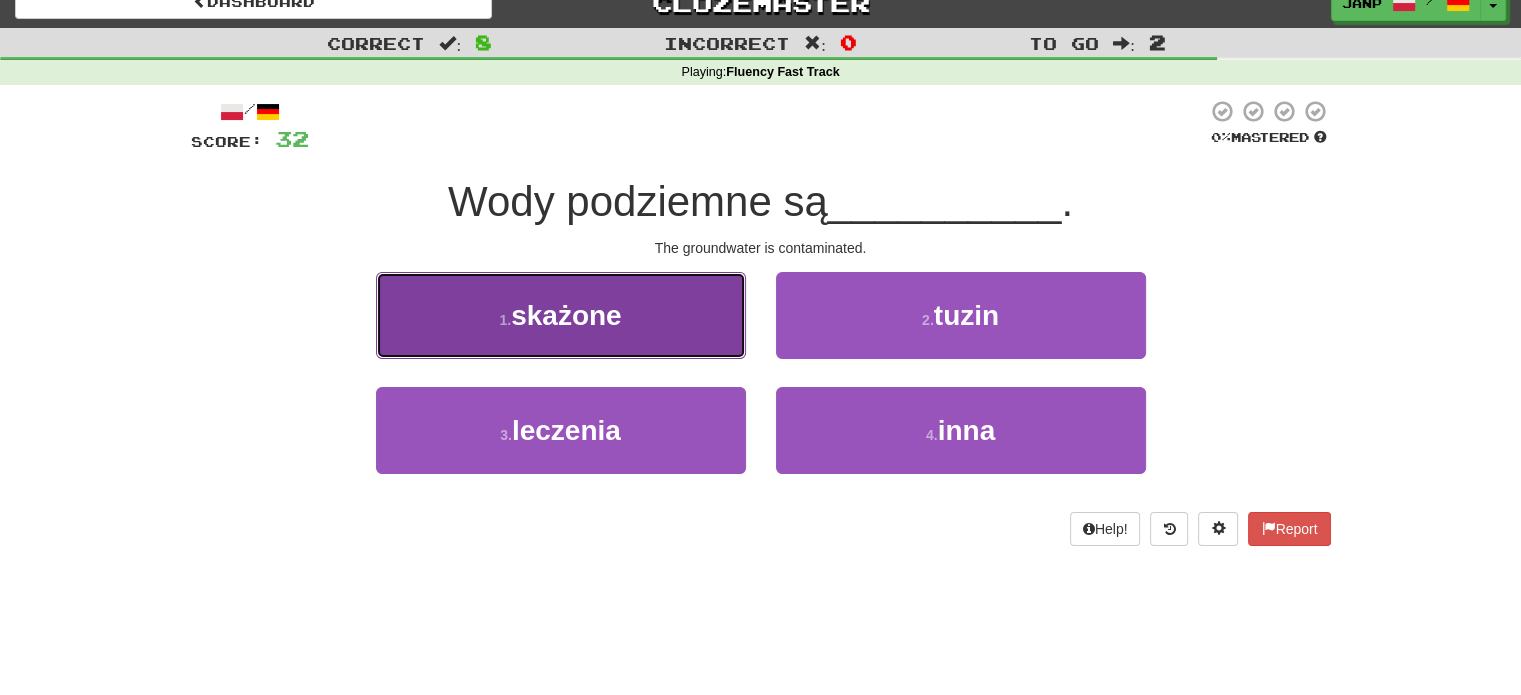 click on "[CONTAMINATED]" at bounding box center [561, 315] 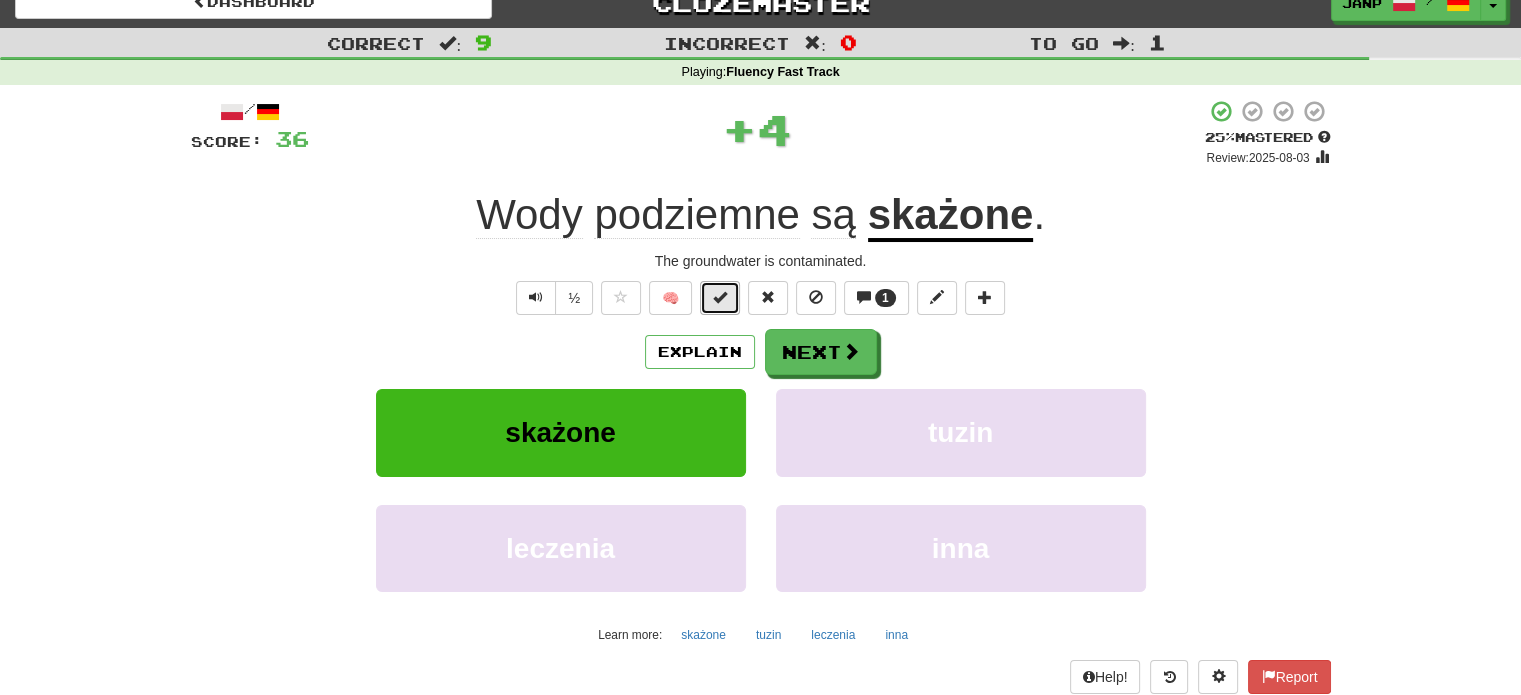 click at bounding box center [720, 298] 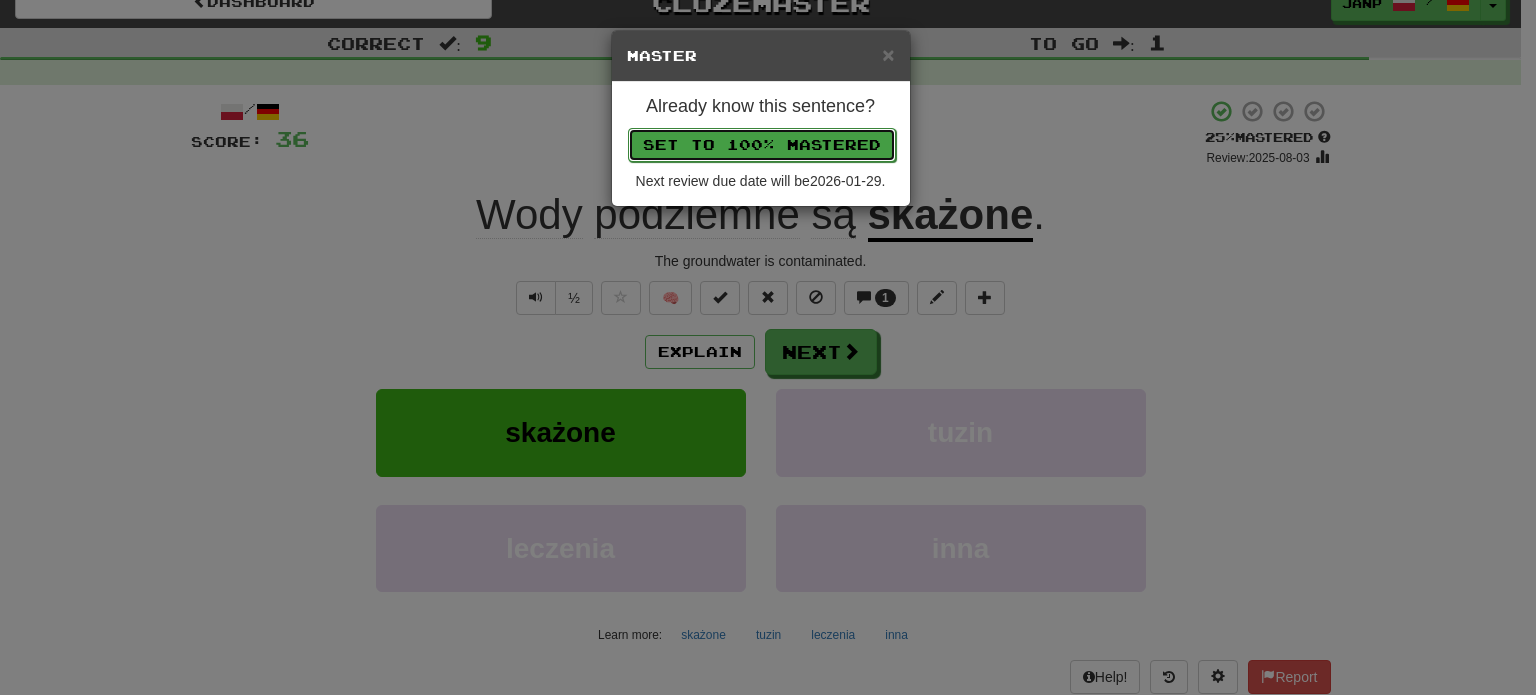 click on "Set to 100% Mastered" at bounding box center [762, 145] 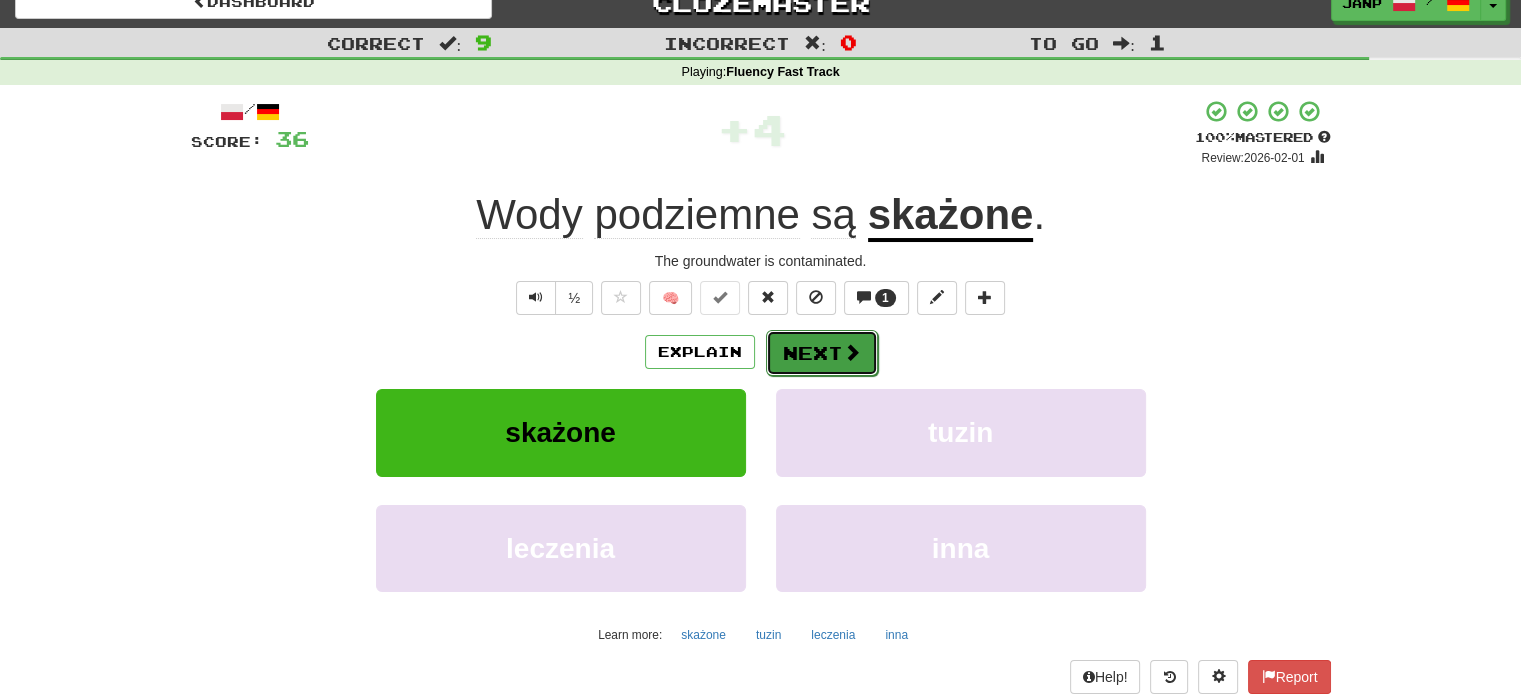 click on "Next" at bounding box center (822, 353) 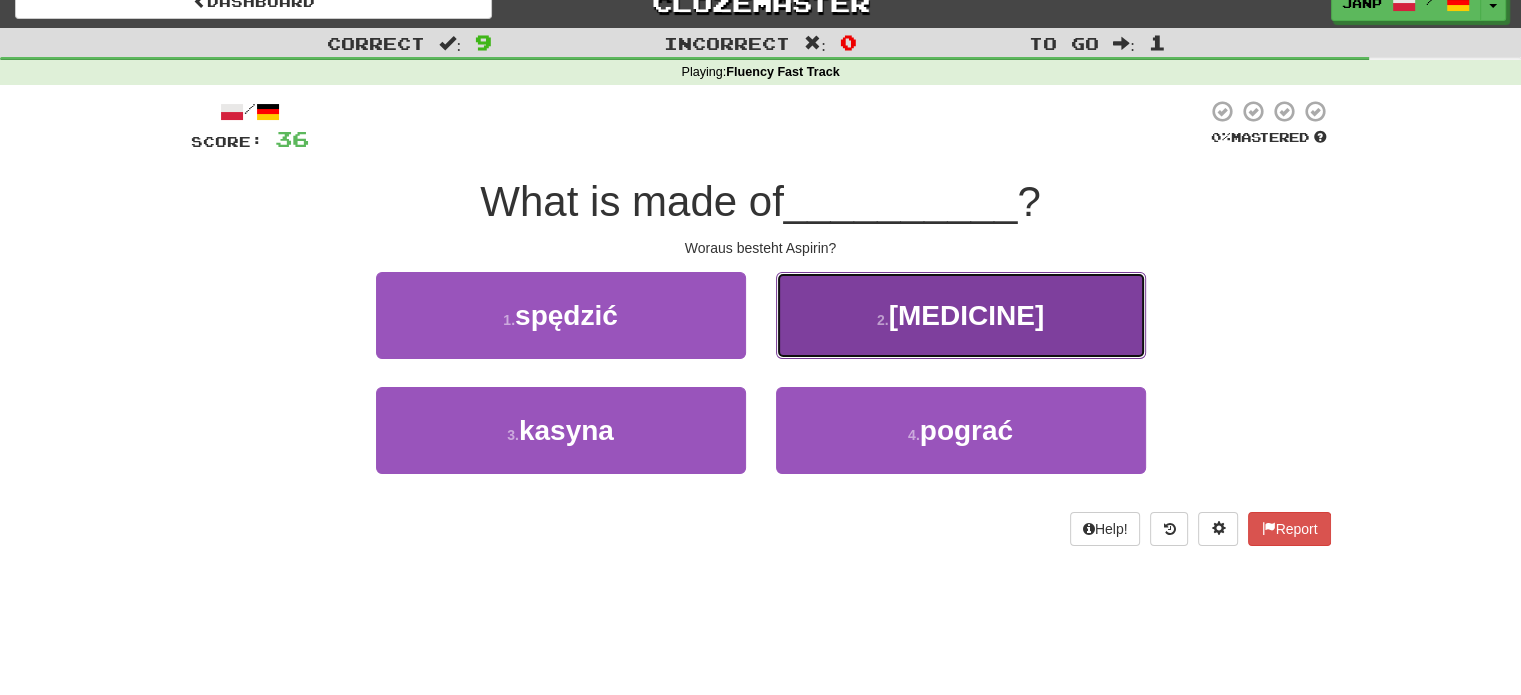 click on "2 . [MEDICINE]" at bounding box center (961, 315) 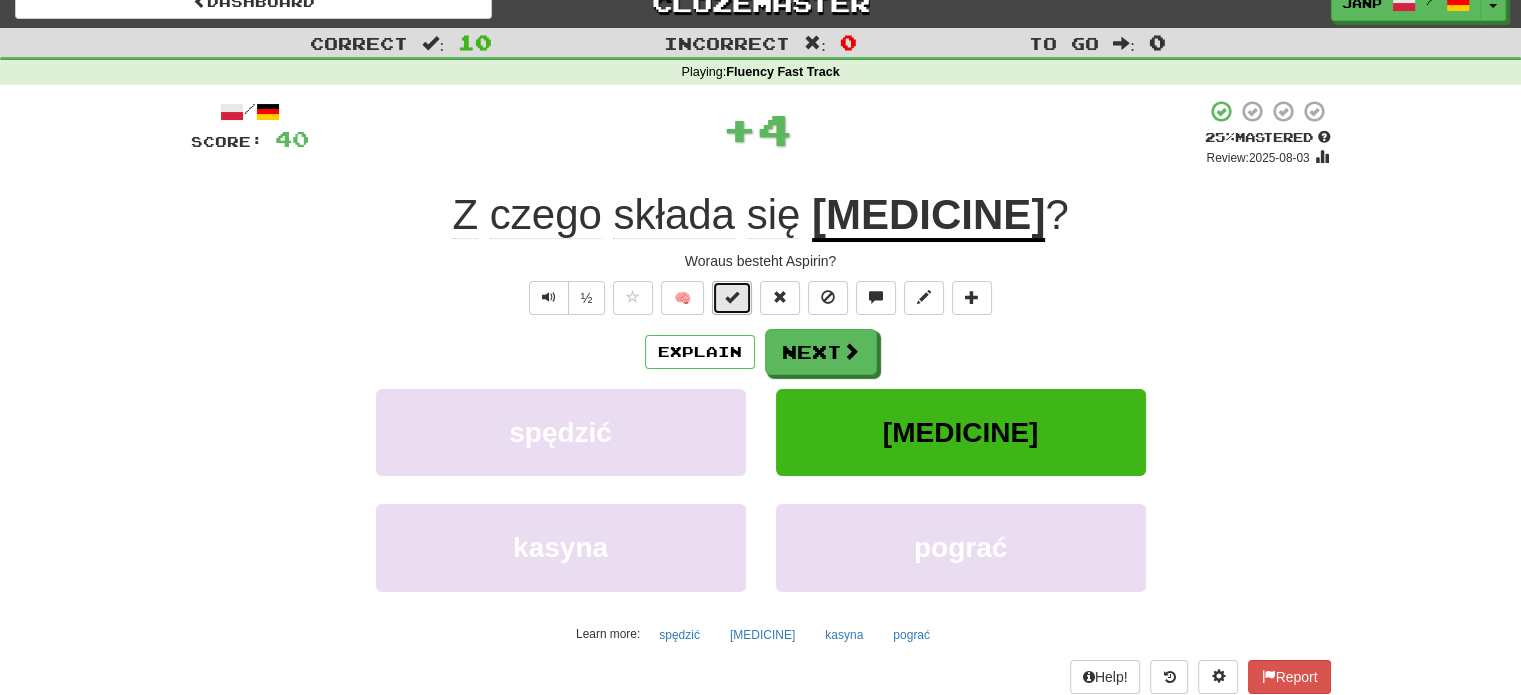 click at bounding box center [732, 297] 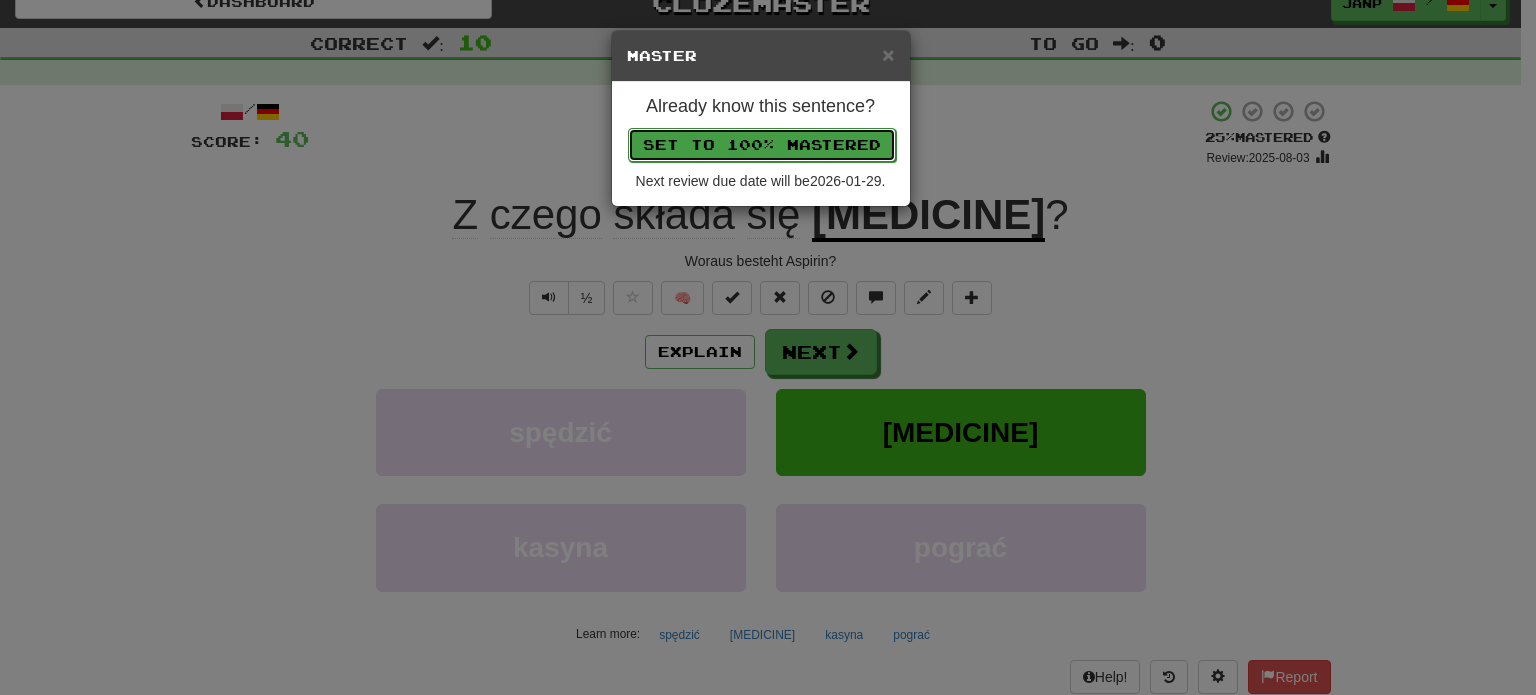 click on "Set to 100% Mastered" at bounding box center [762, 145] 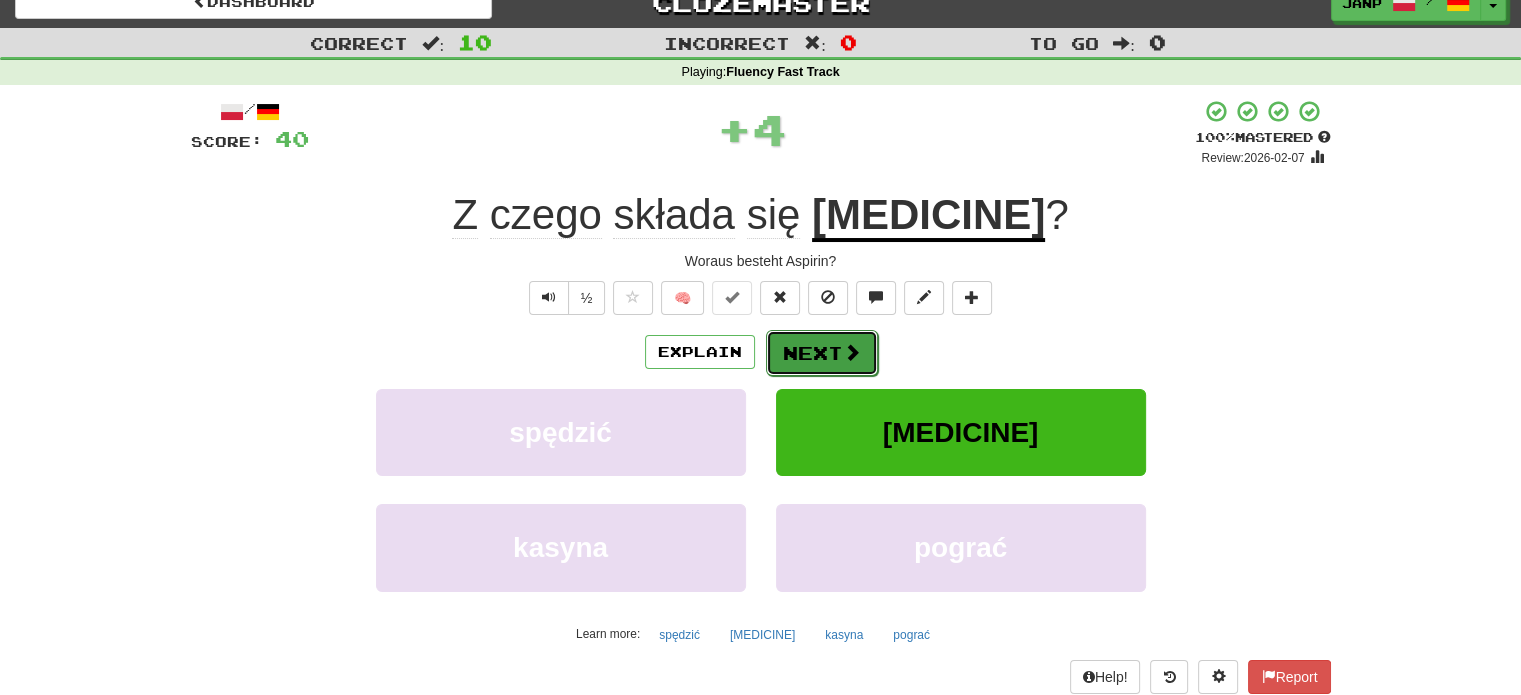 click on "Next" at bounding box center [822, 353] 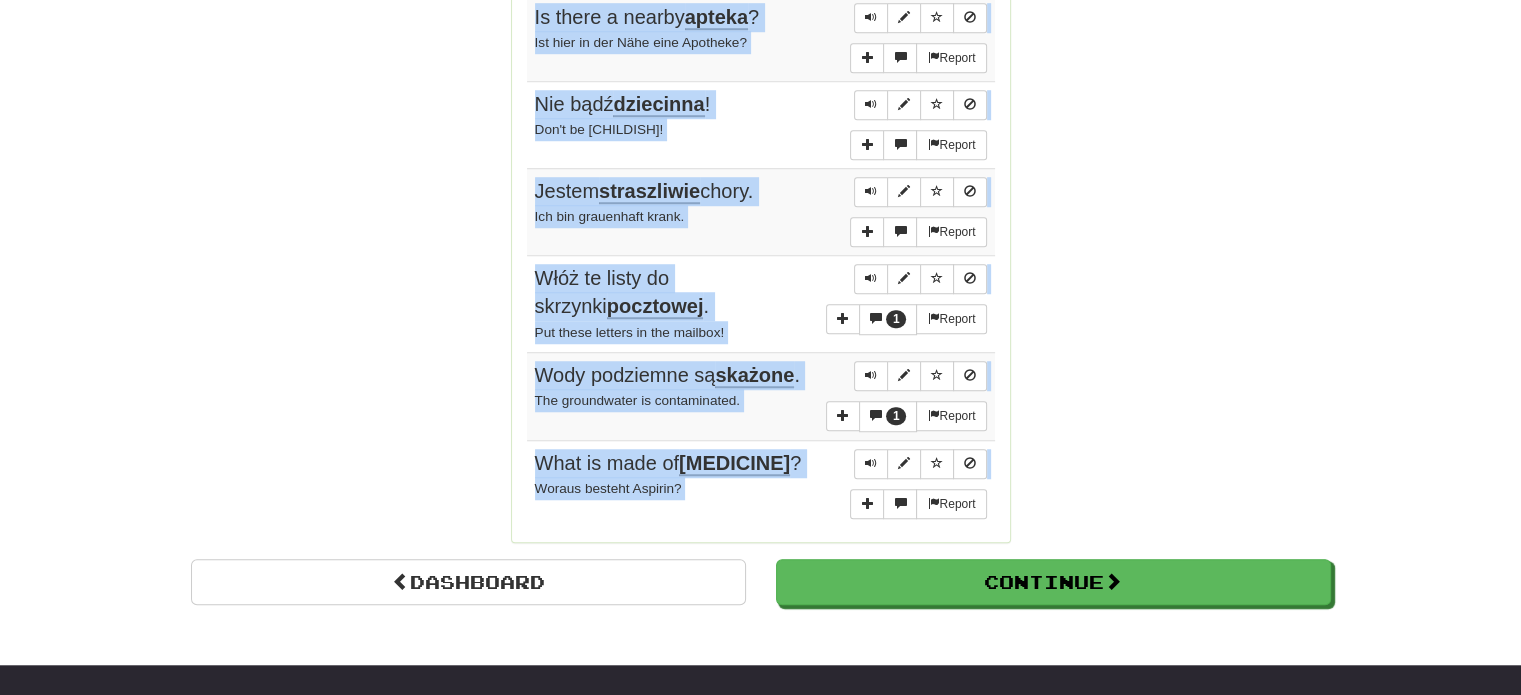 scroll, scrollTop: 1599, scrollLeft: 0, axis: vertical 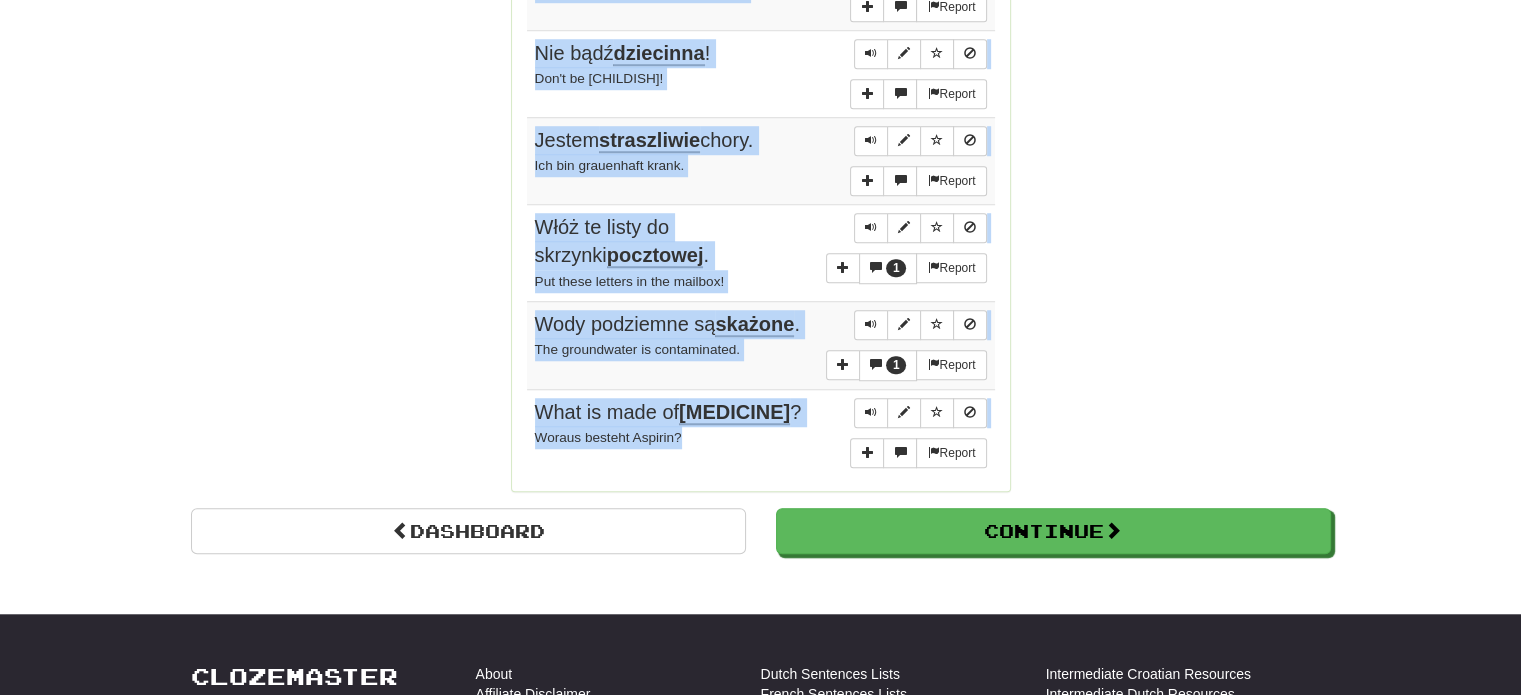 drag, startPoint x: 524, startPoint y: 159, endPoint x: 727, endPoint y: 446, distance: 351.53662 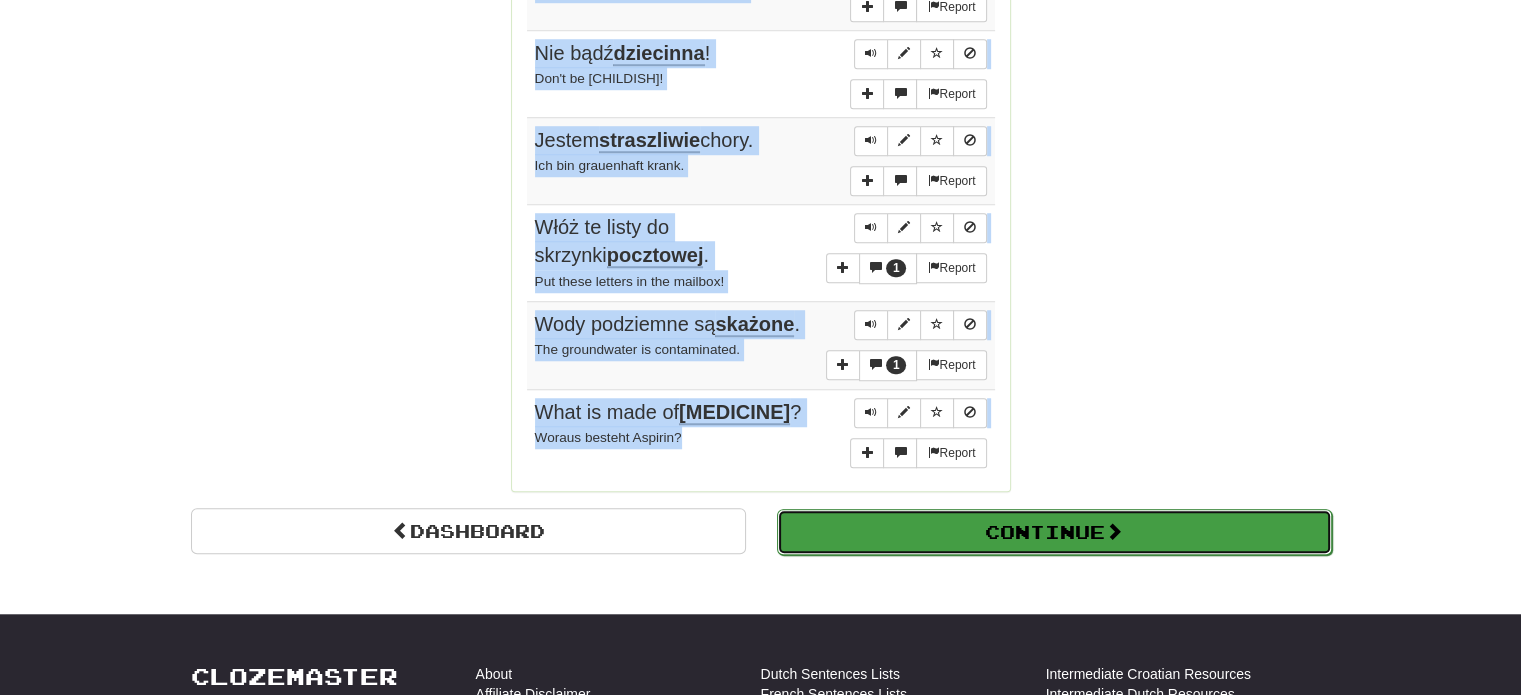 click on "Continue" at bounding box center [1054, 532] 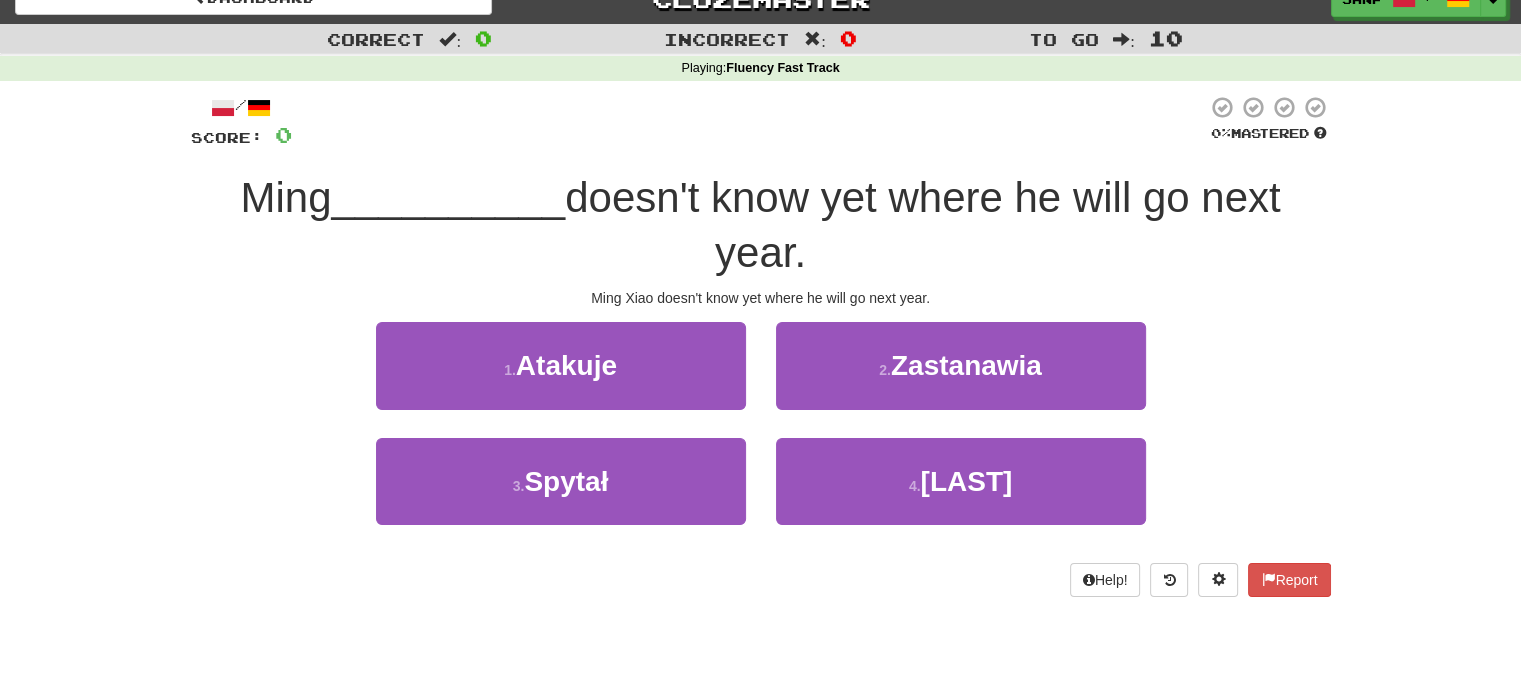 scroll, scrollTop: 14, scrollLeft: 0, axis: vertical 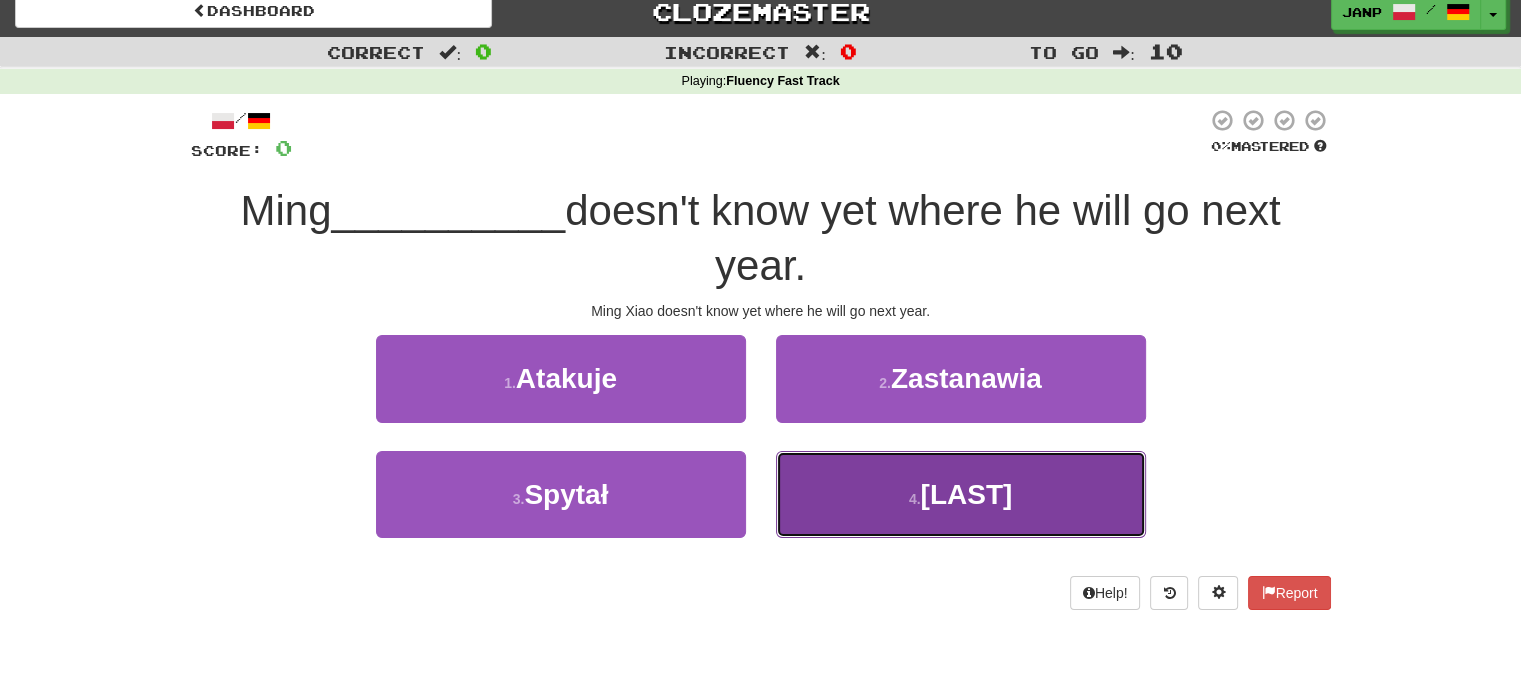 click on "4 . [FIRST]" at bounding box center (961, 494) 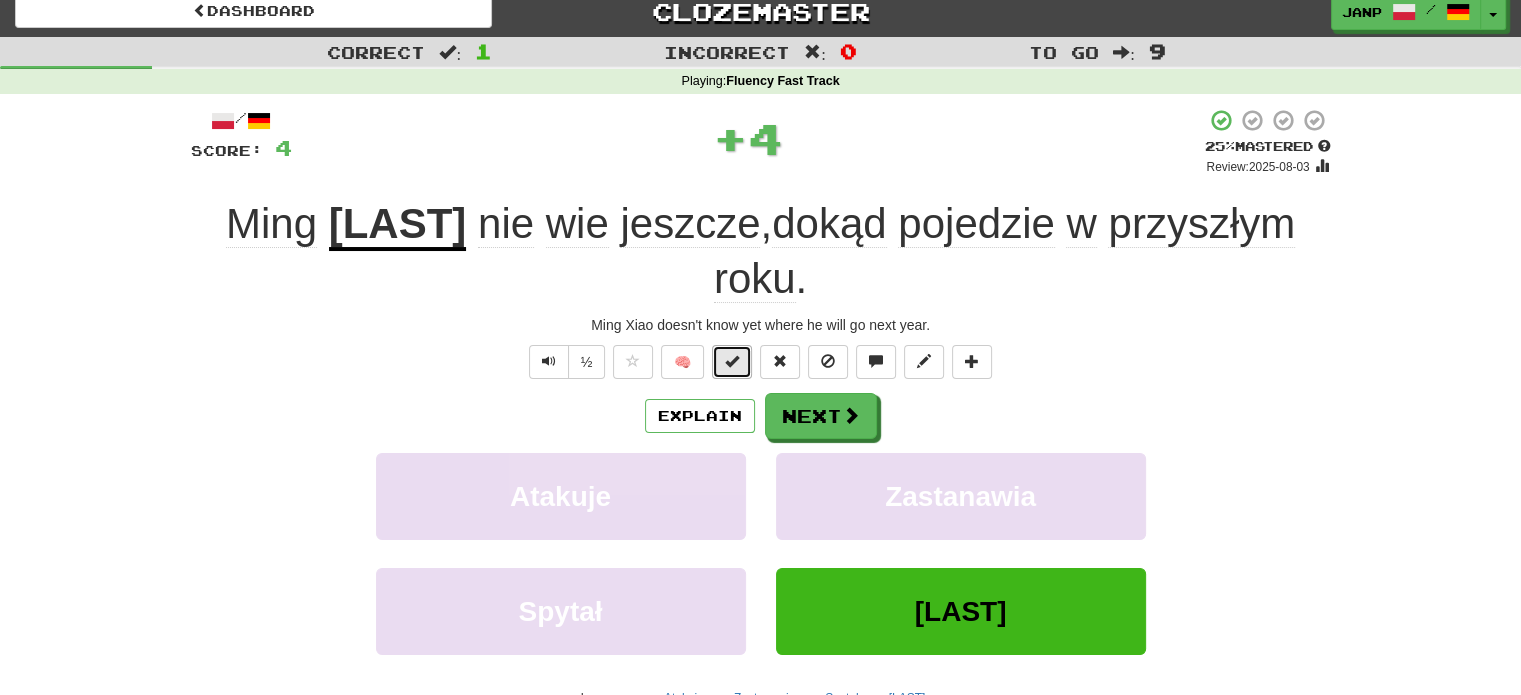 click at bounding box center [732, 362] 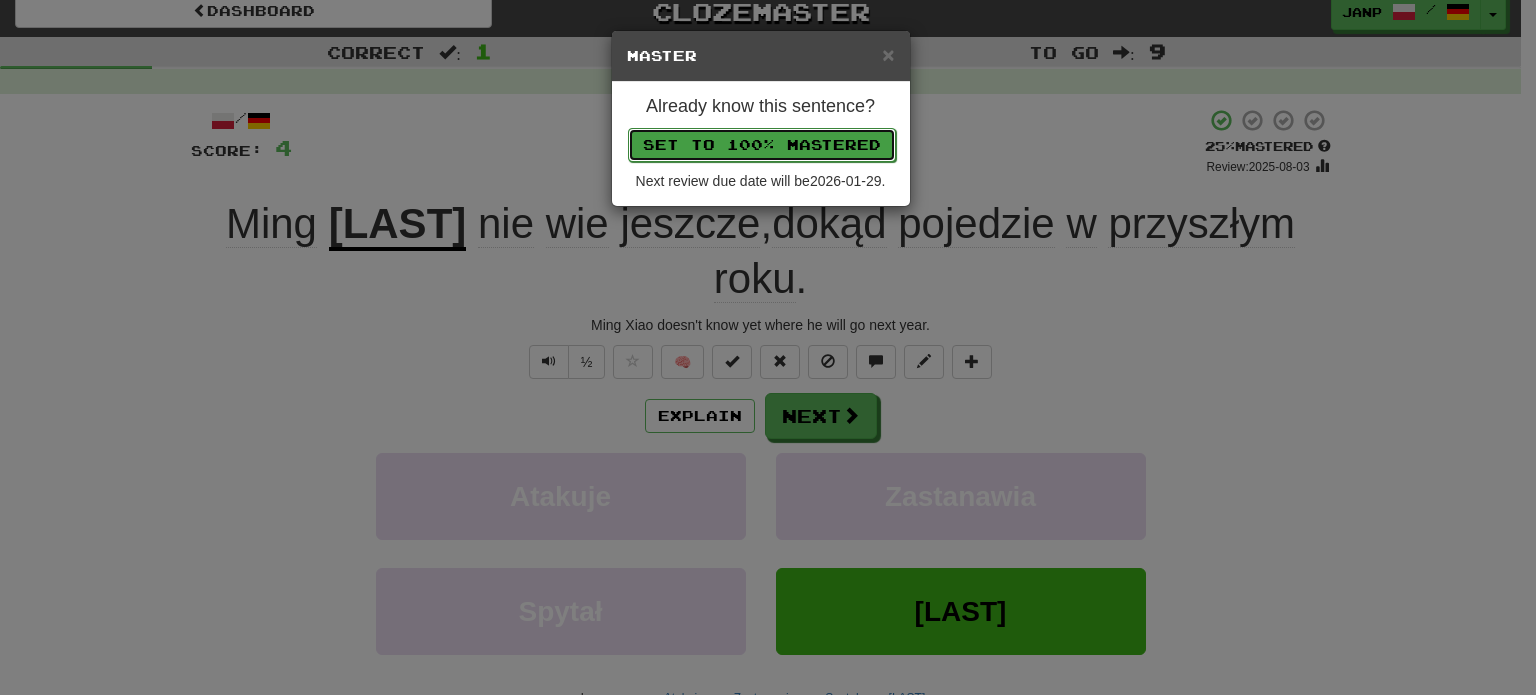 click on "Set to 100% Mastered" at bounding box center (762, 145) 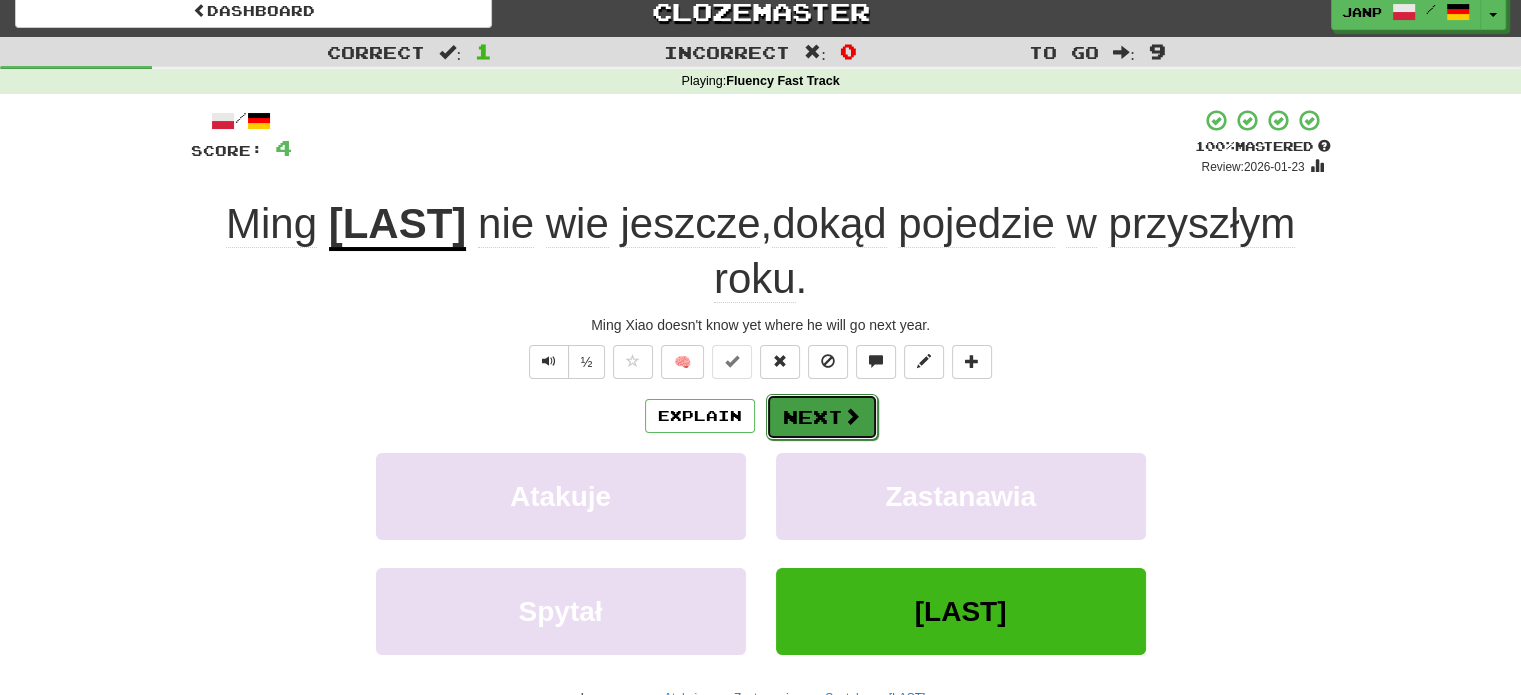 click on "Next" at bounding box center (822, 417) 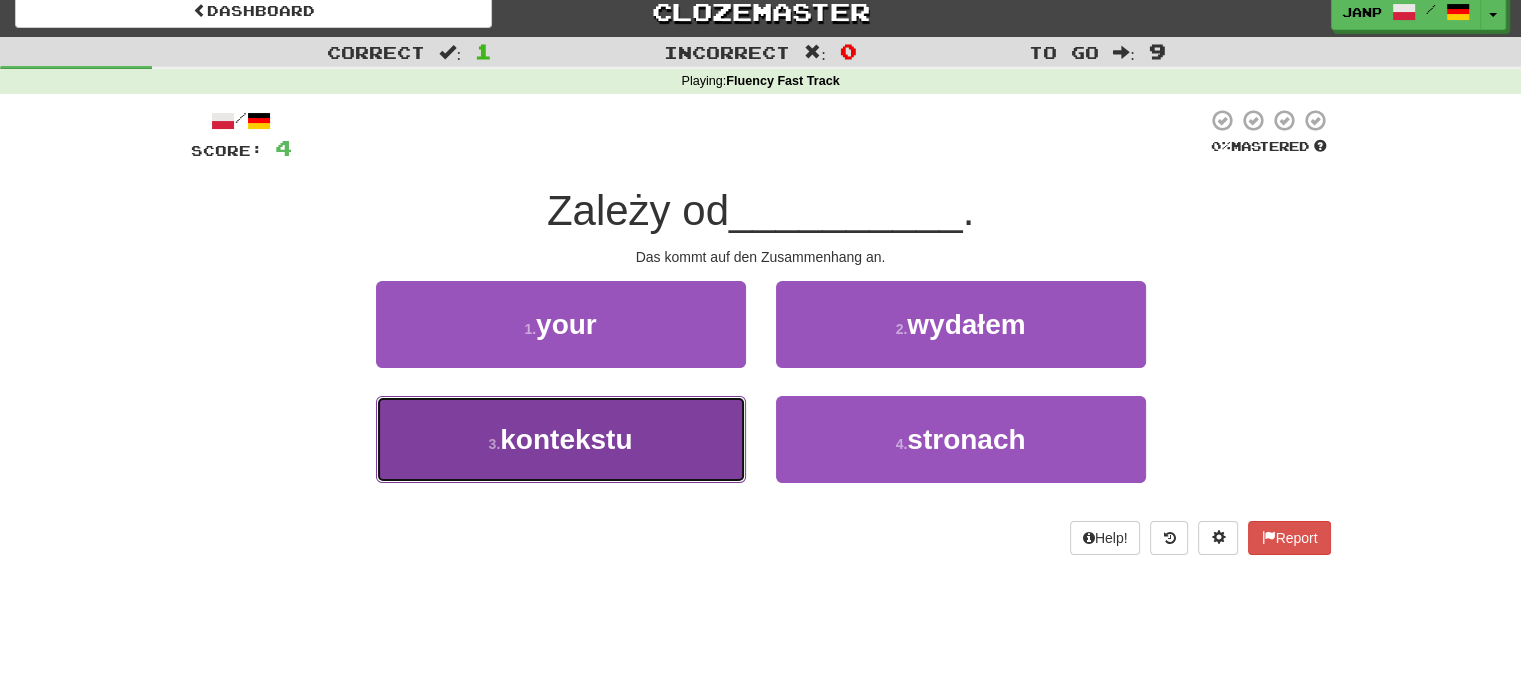 click on "3 .  kontekstu" at bounding box center (561, 439) 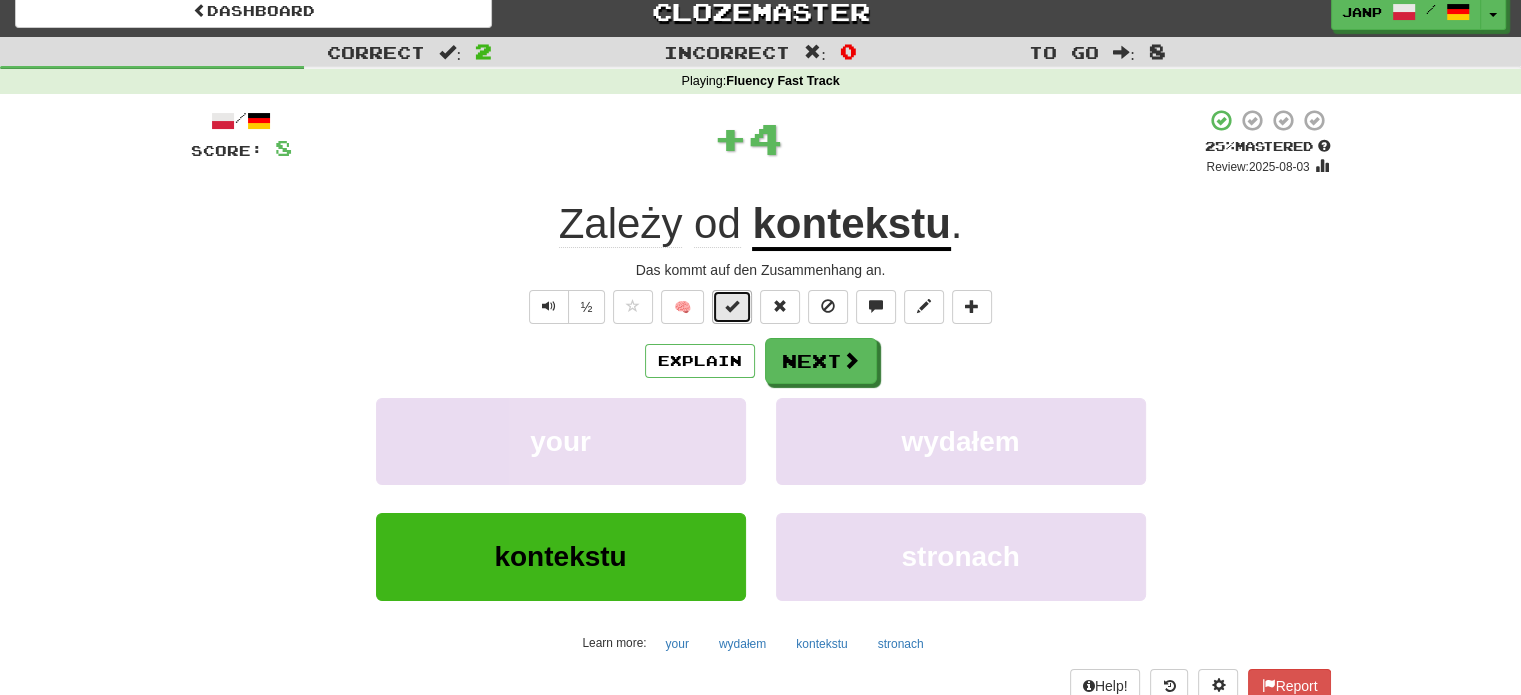 click at bounding box center (732, 306) 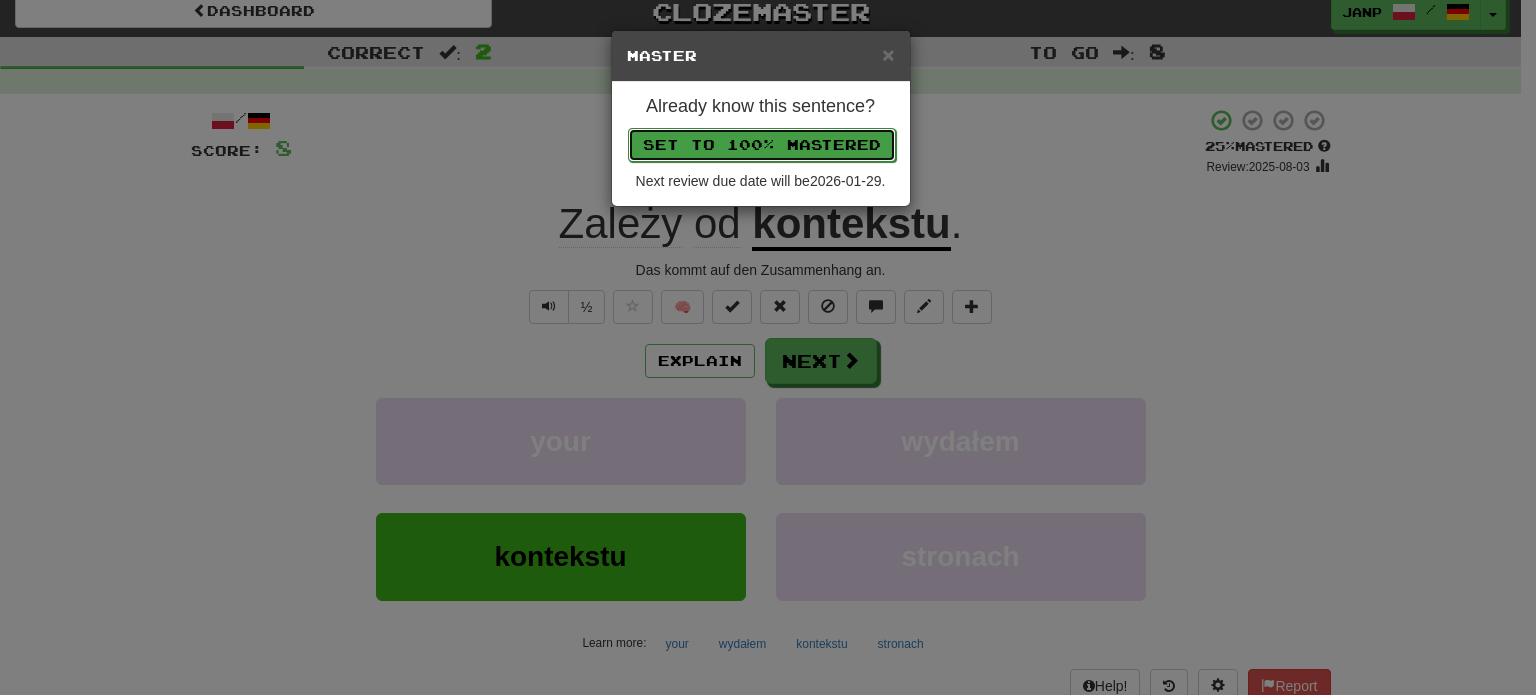 click on "Set to 100% Mastered" at bounding box center (762, 145) 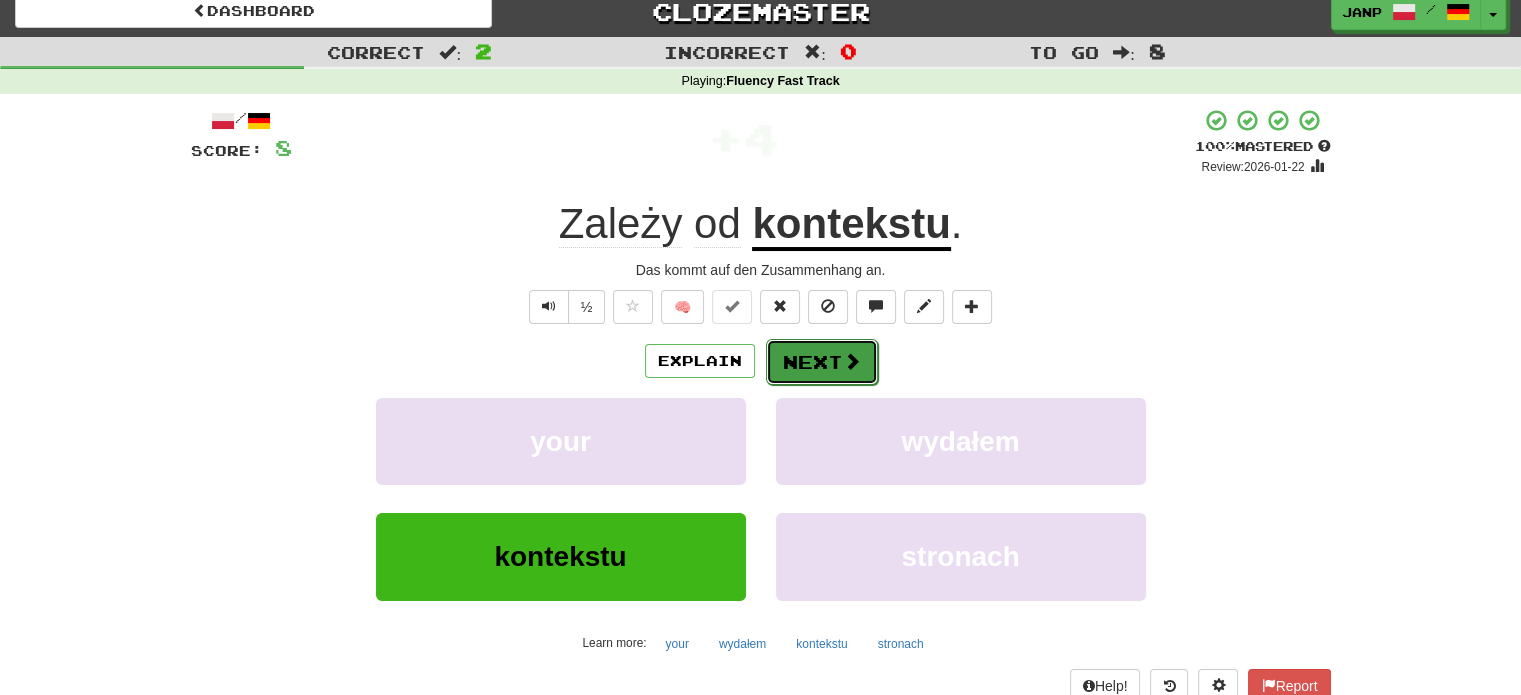 click on "Next" at bounding box center [822, 362] 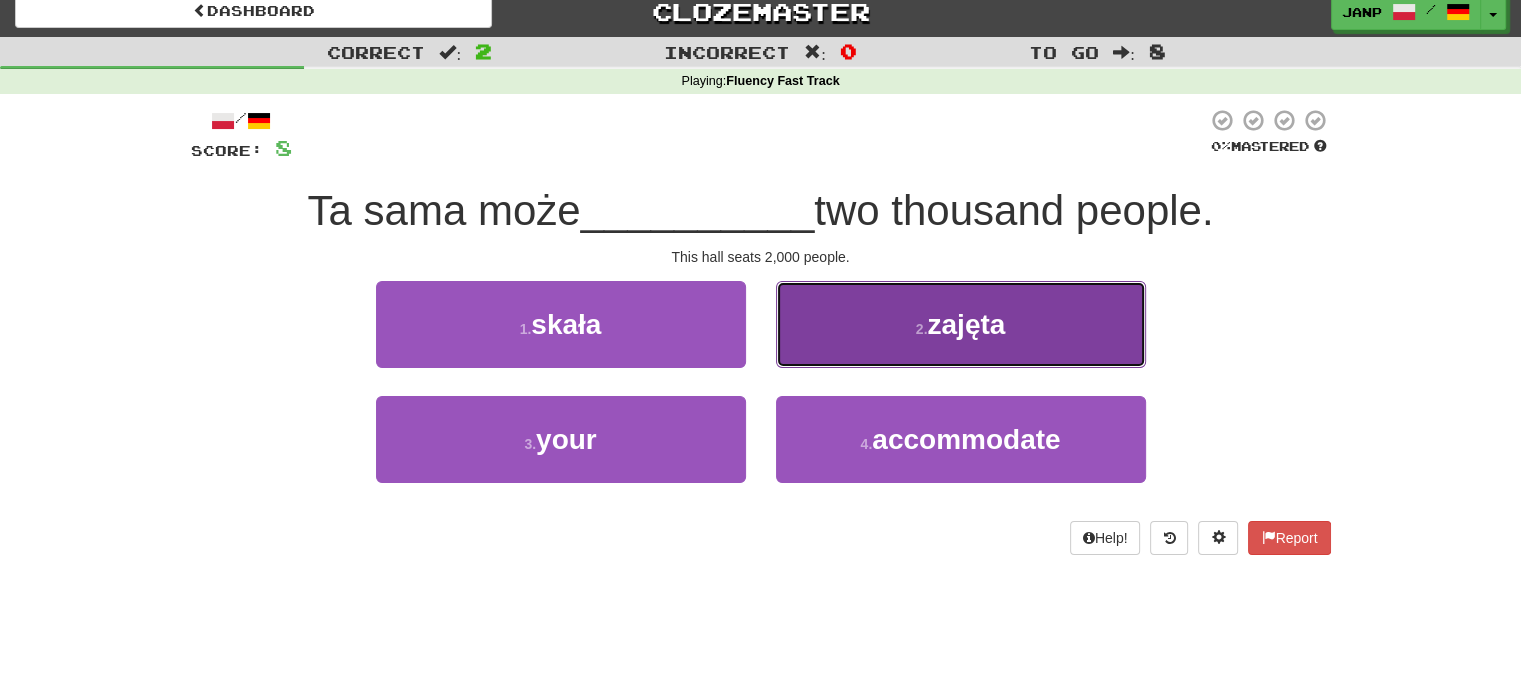 click on "2 .  zajęta" at bounding box center (961, 324) 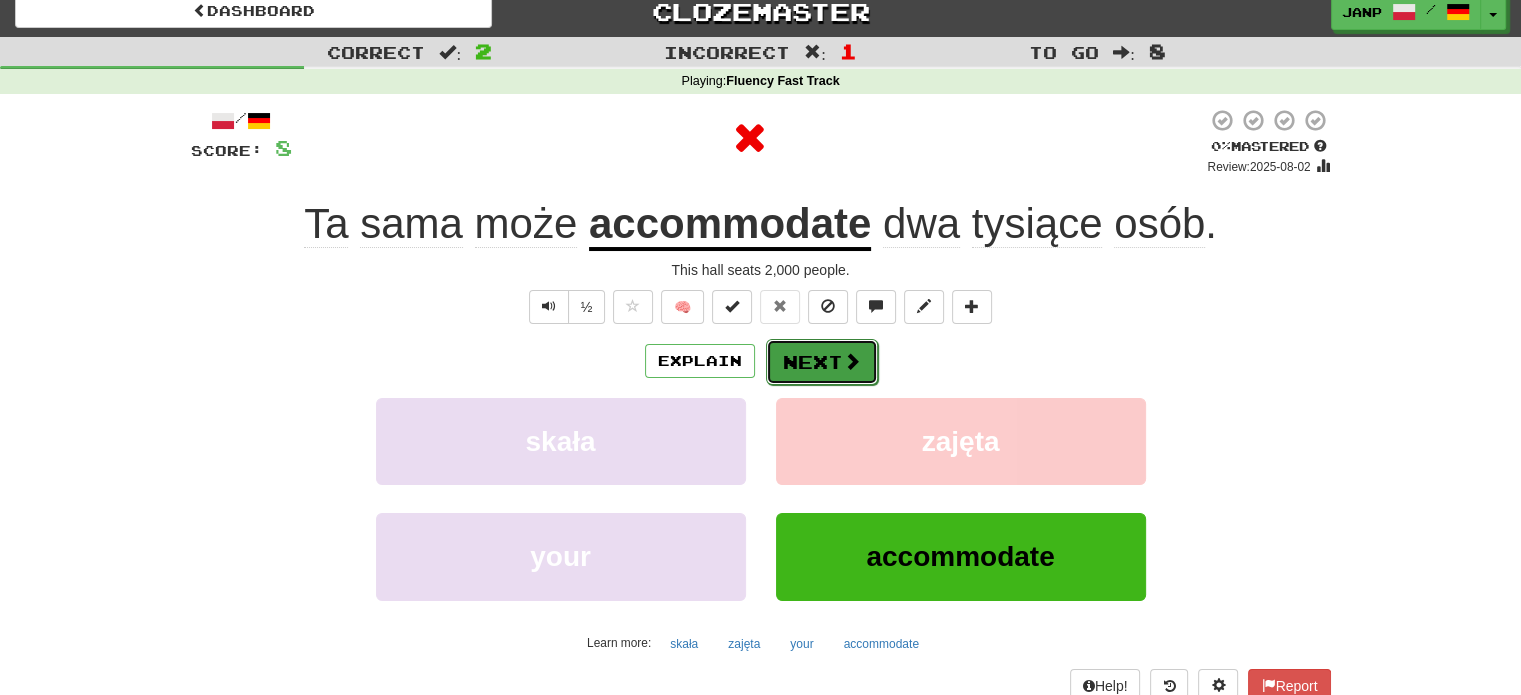 click on "Next" at bounding box center (822, 362) 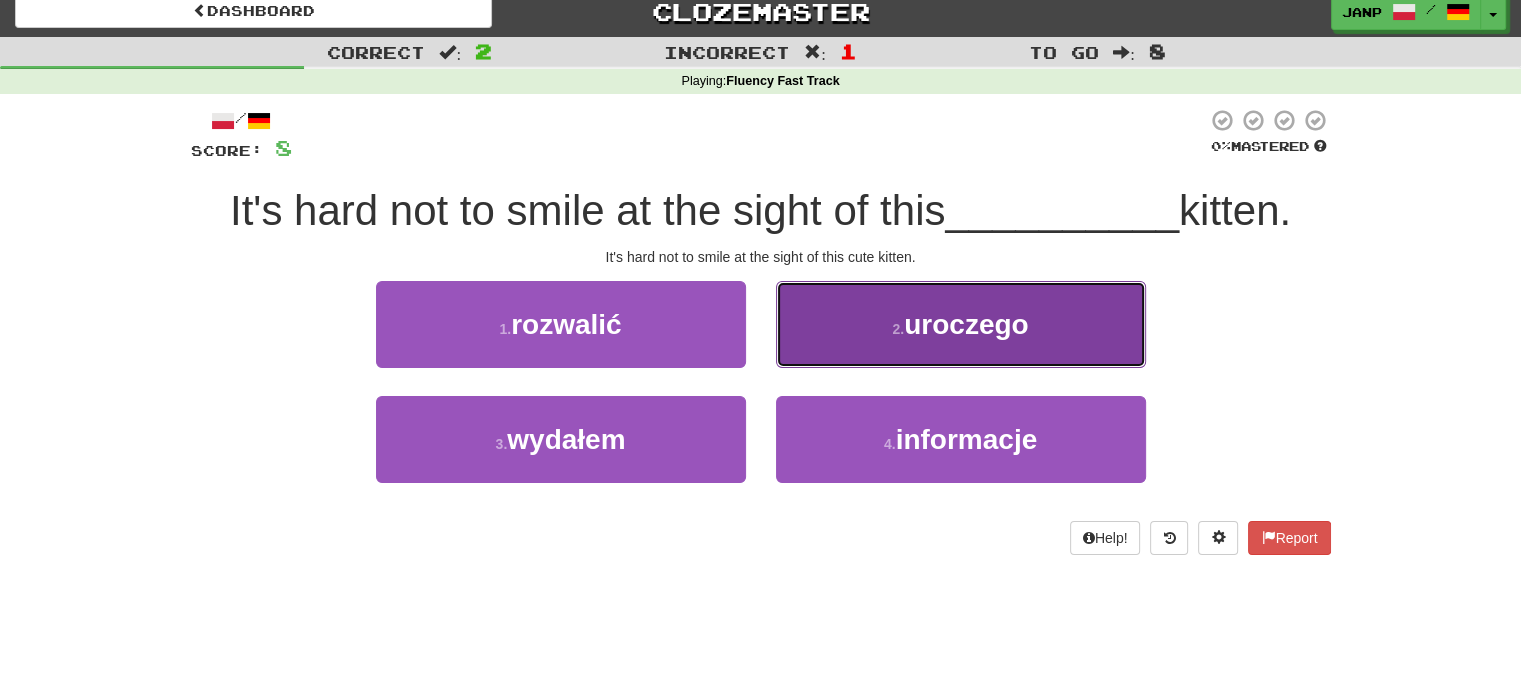 click on "[CUTE]" at bounding box center [961, 324] 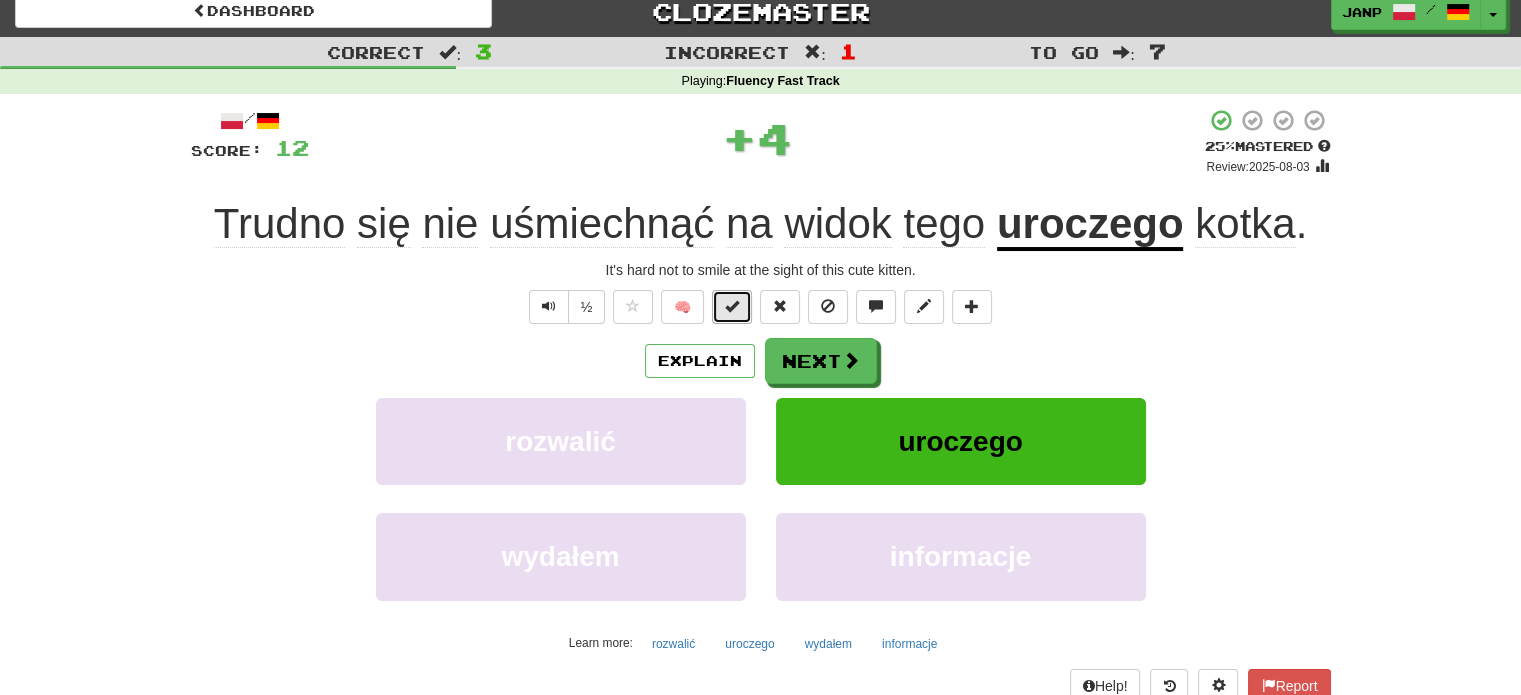 click at bounding box center (732, 306) 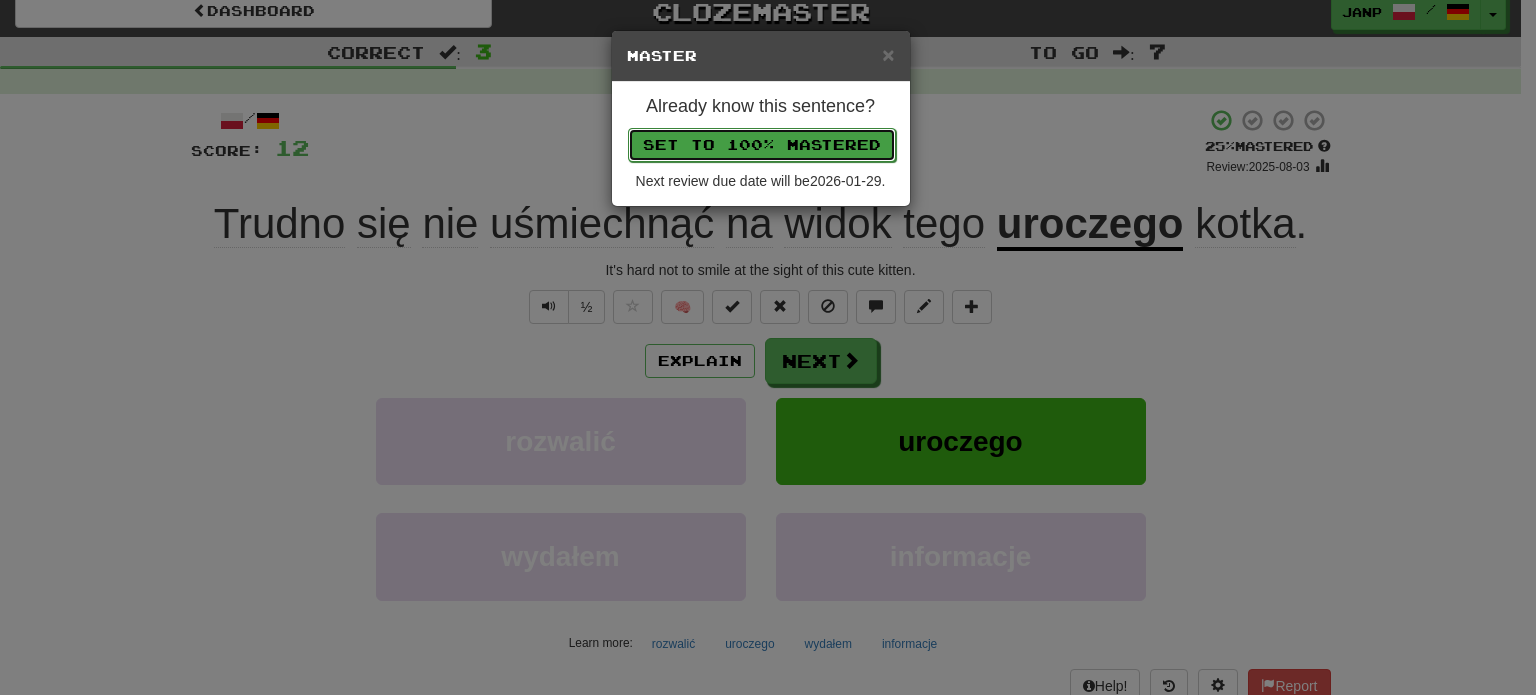 click on "Set to 100% Mastered" at bounding box center (762, 145) 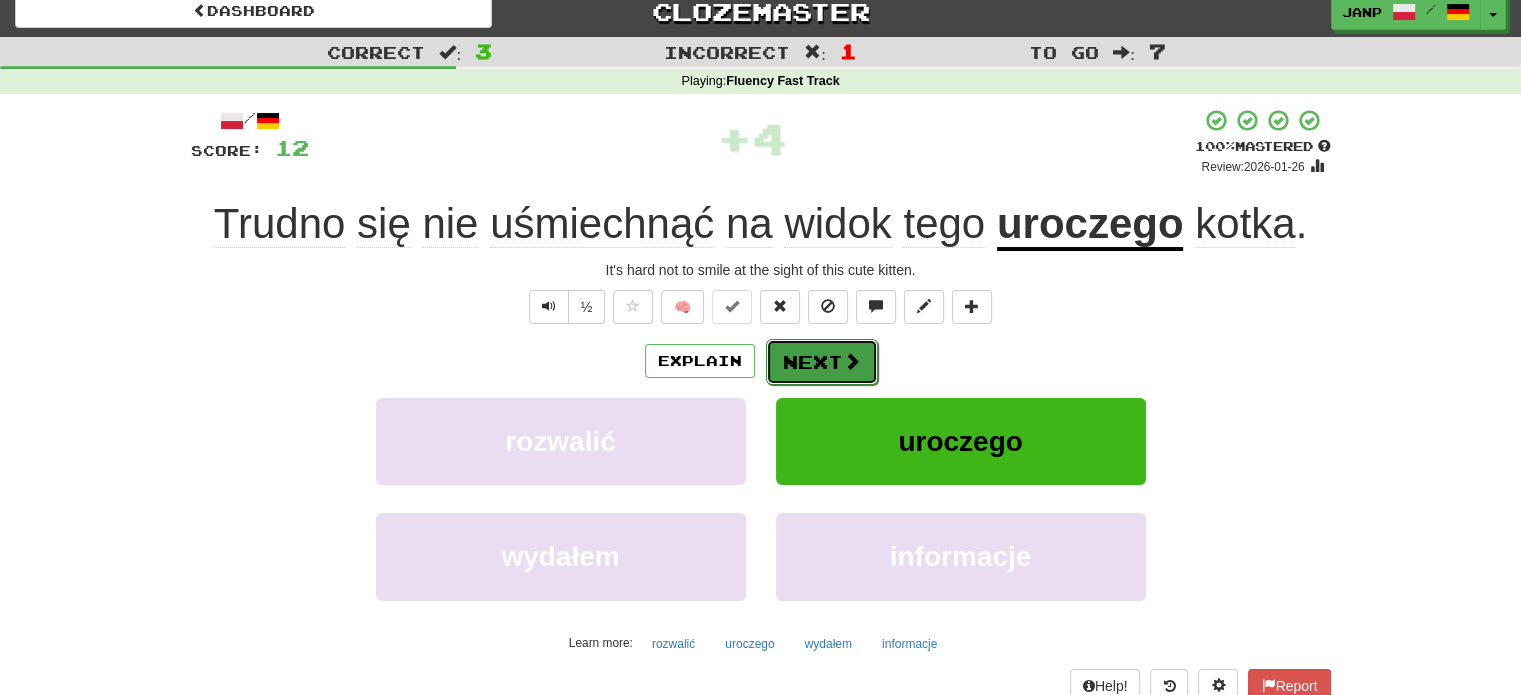 click on "Next" at bounding box center (822, 362) 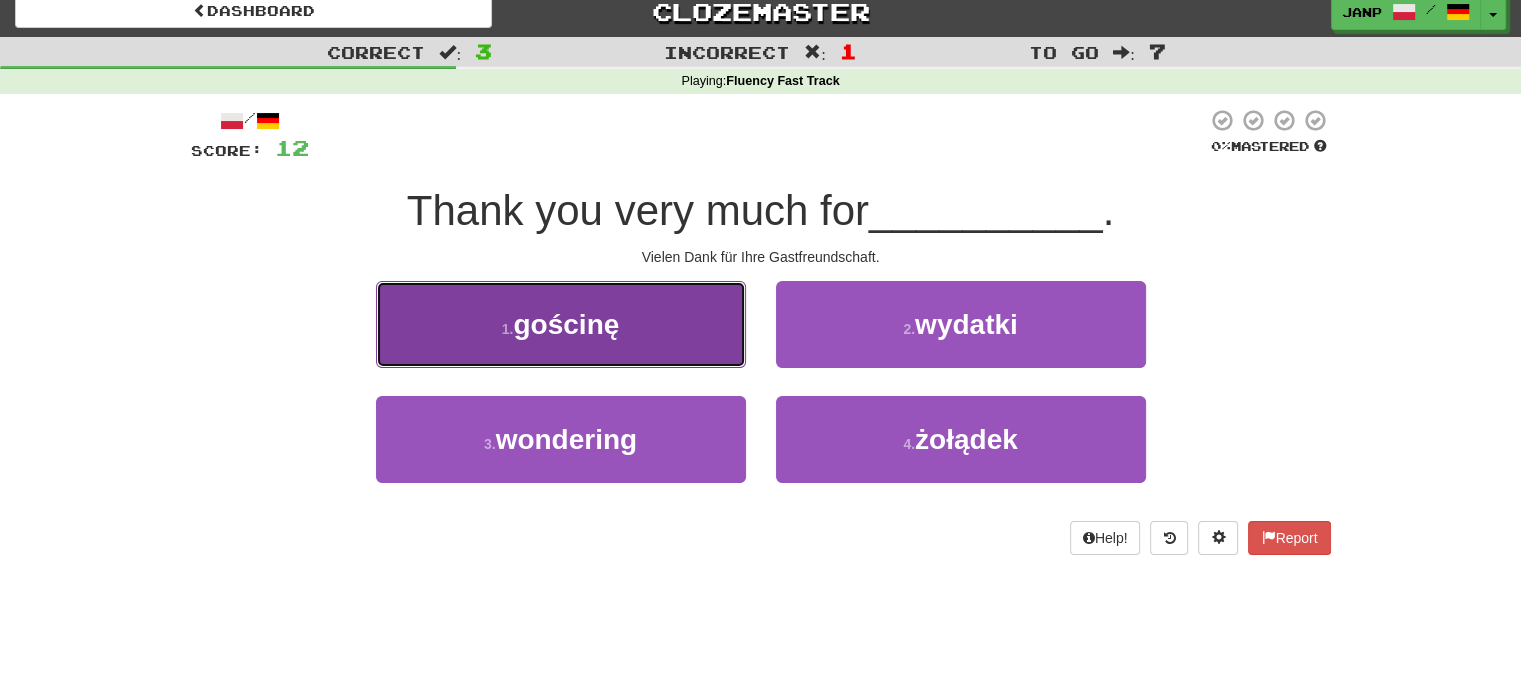 click on "1 . gościnę" at bounding box center [561, 324] 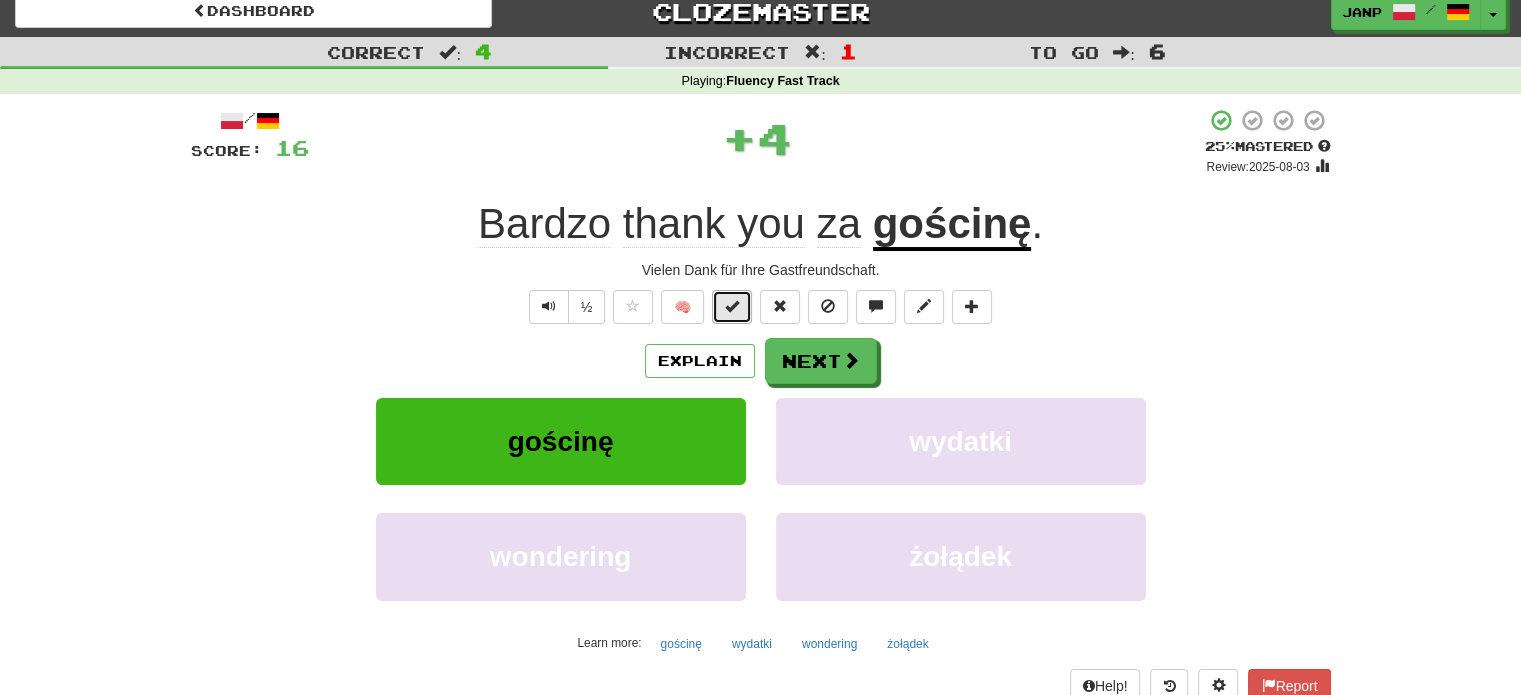 click at bounding box center (732, 306) 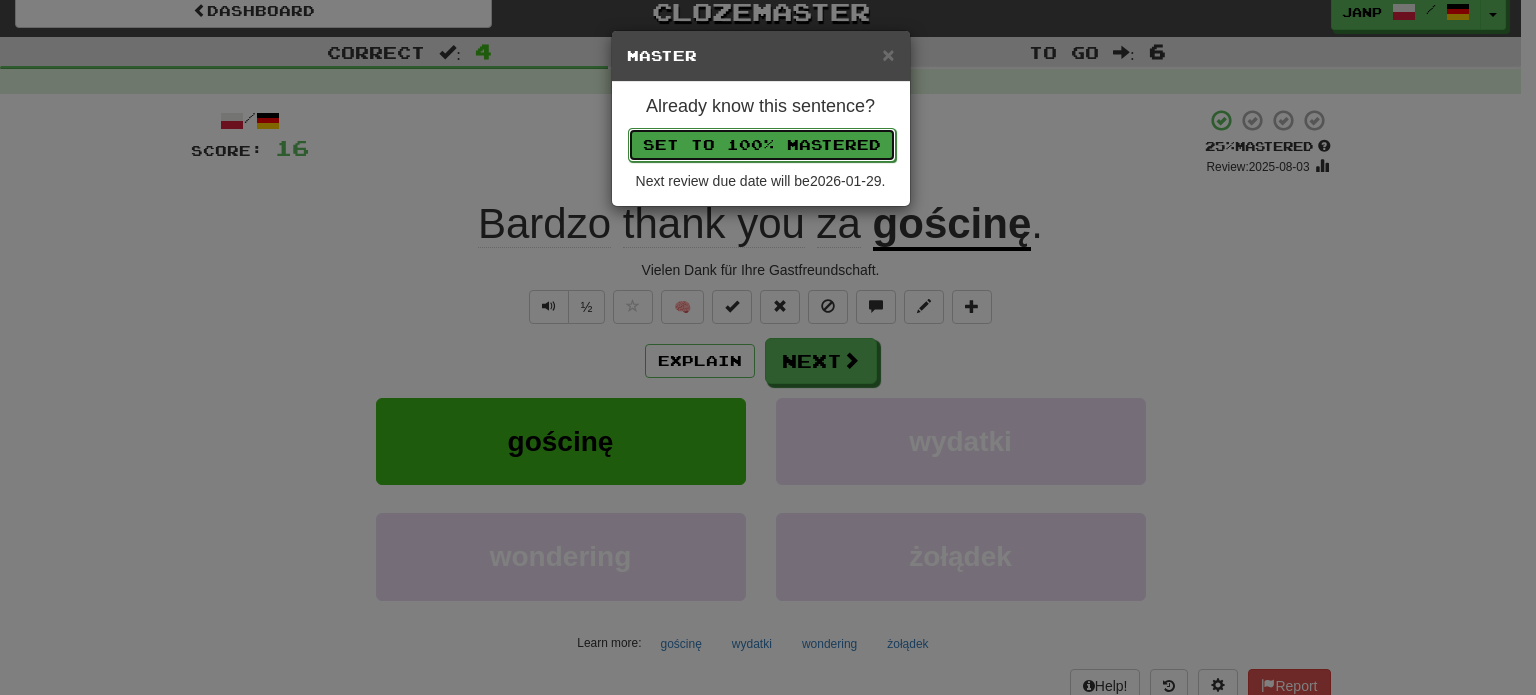 click on "Set to 100% Mastered" at bounding box center [762, 145] 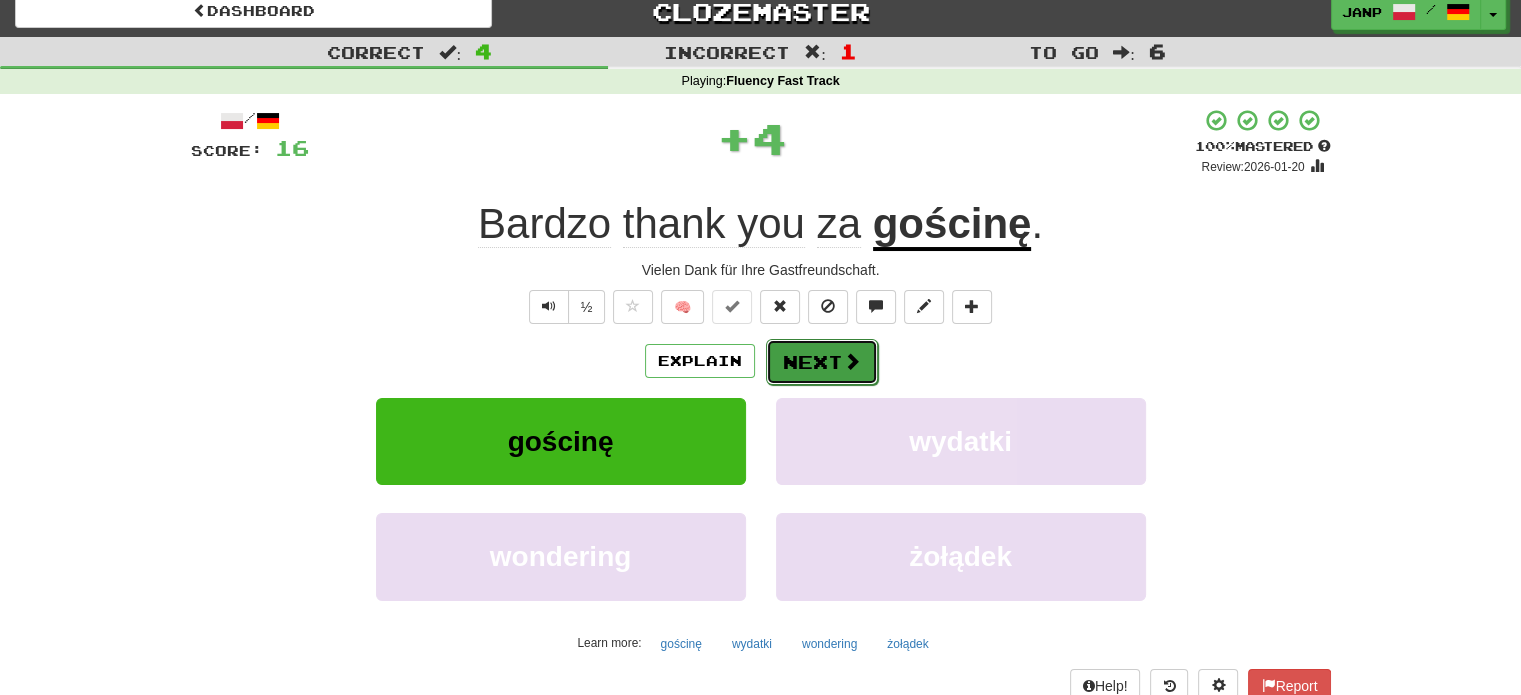 click on "Next" at bounding box center (822, 362) 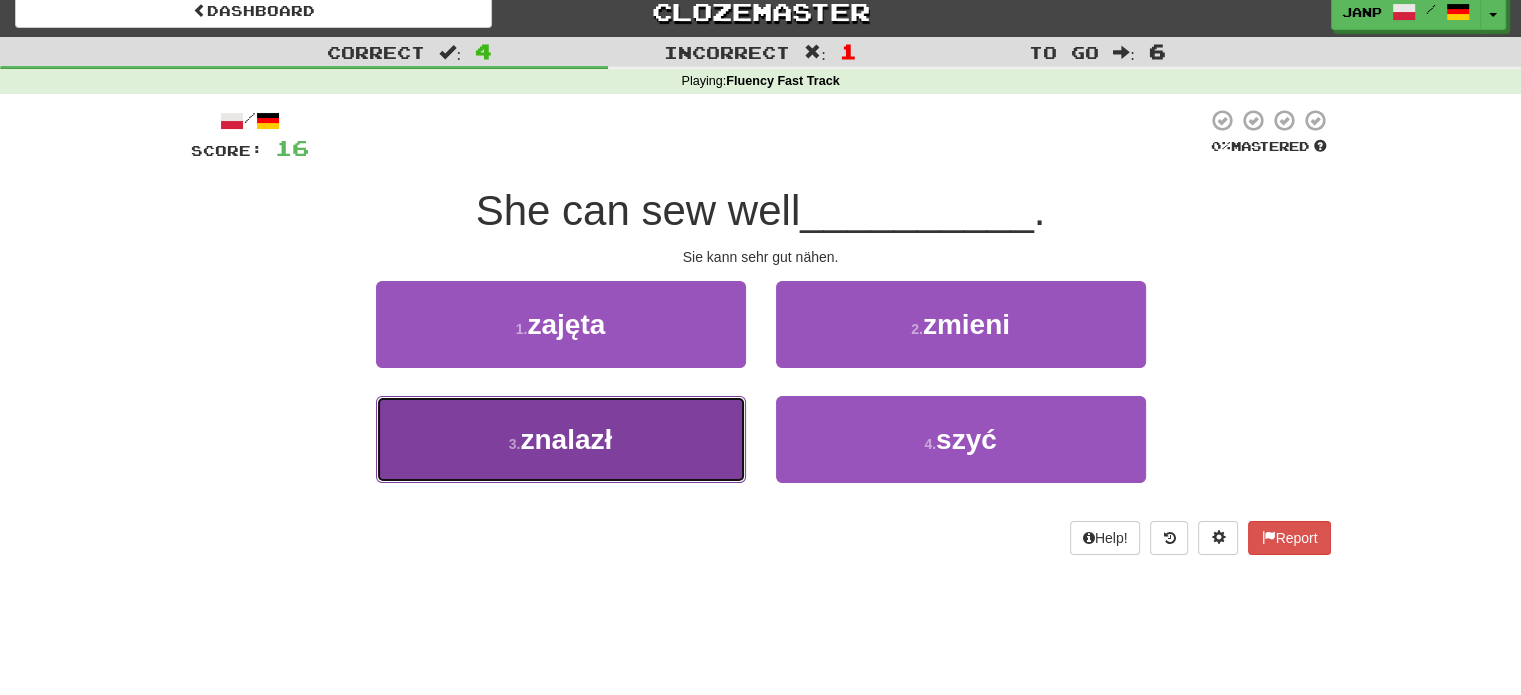 click on "3 . znalazł" at bounding box center [561, 439] 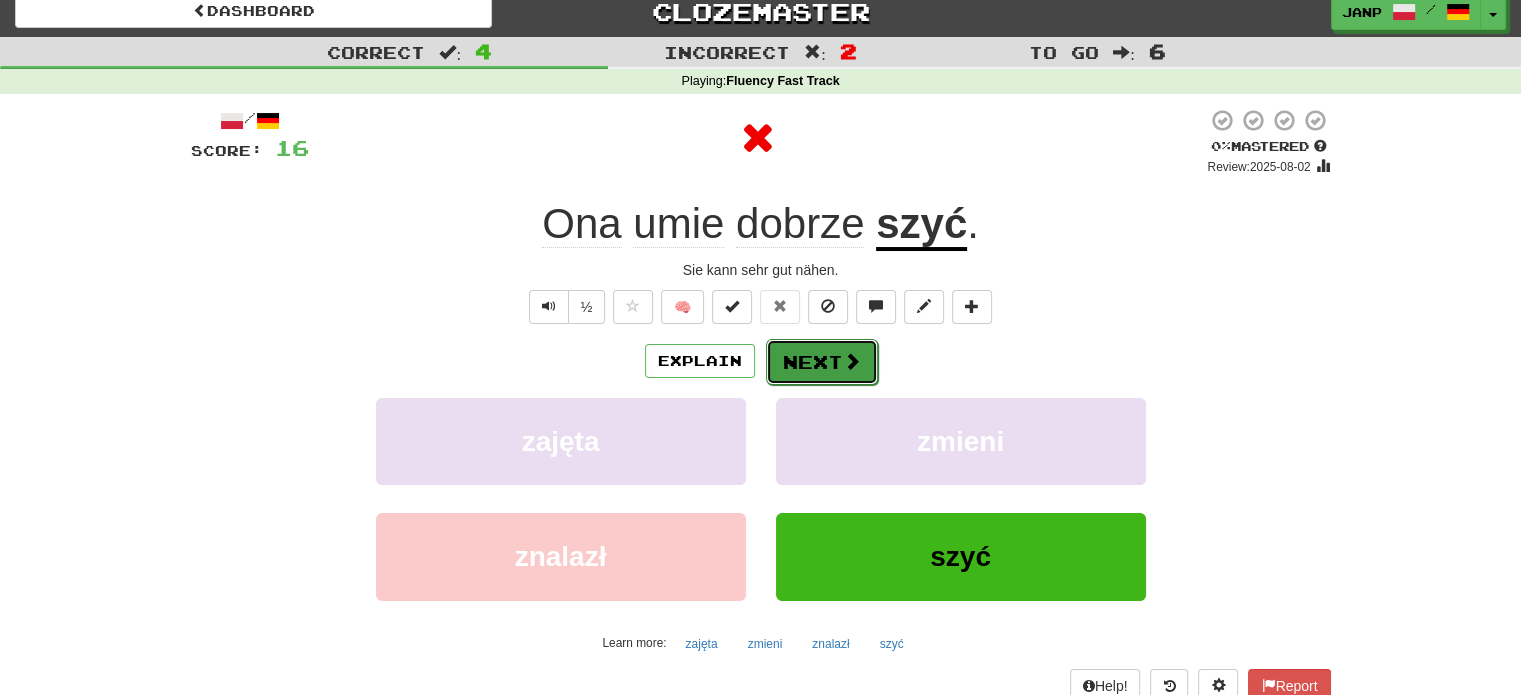click on "Next" at bounding box center (822, 362) 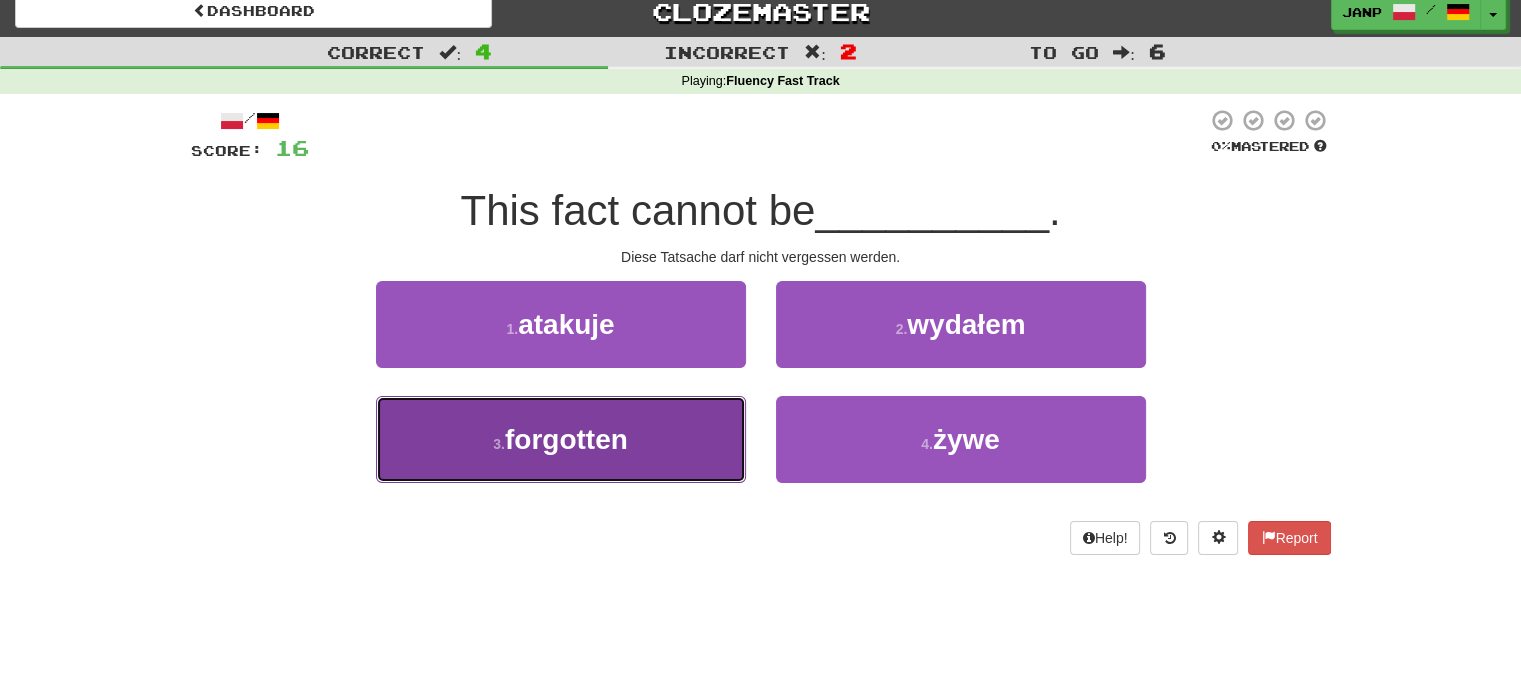 click on "3 .  zapomniany" at bounding box center [561, 439] 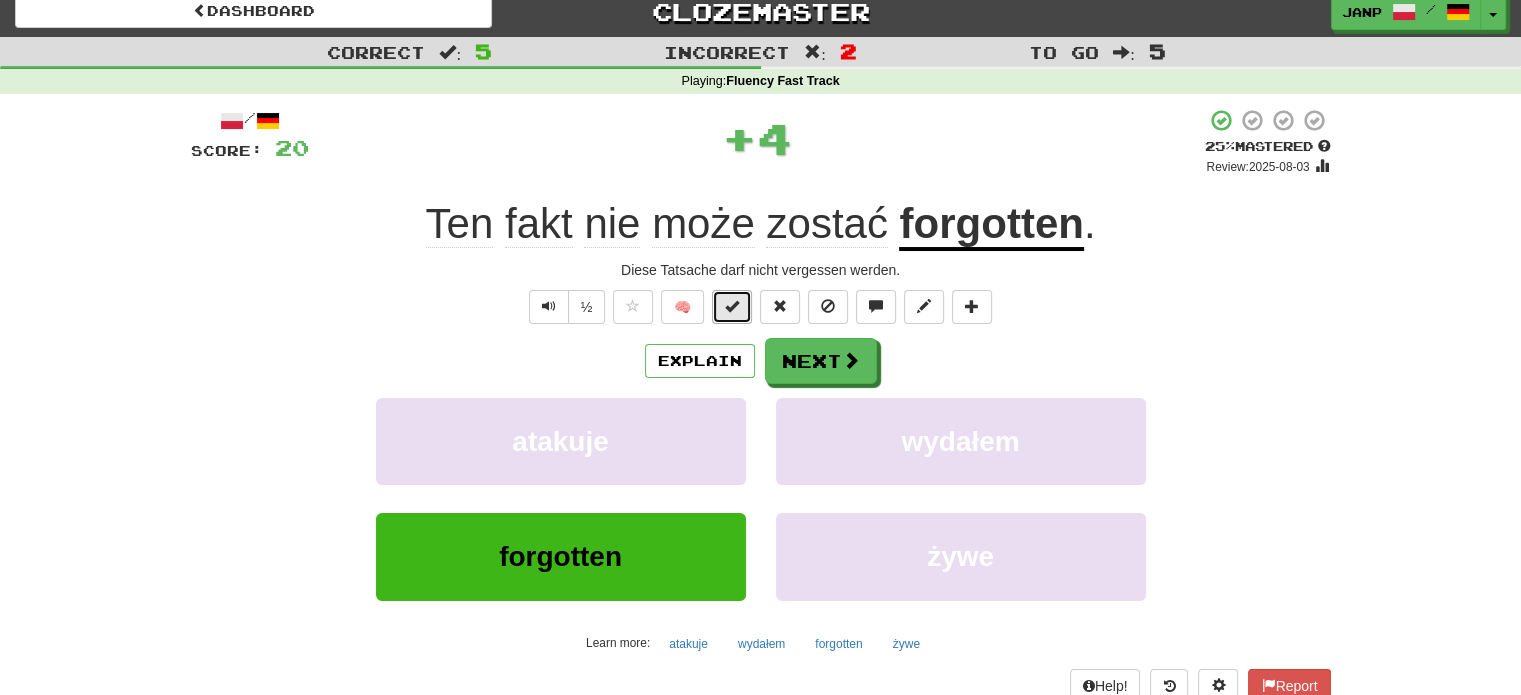 click at bounding box center (732, 306) 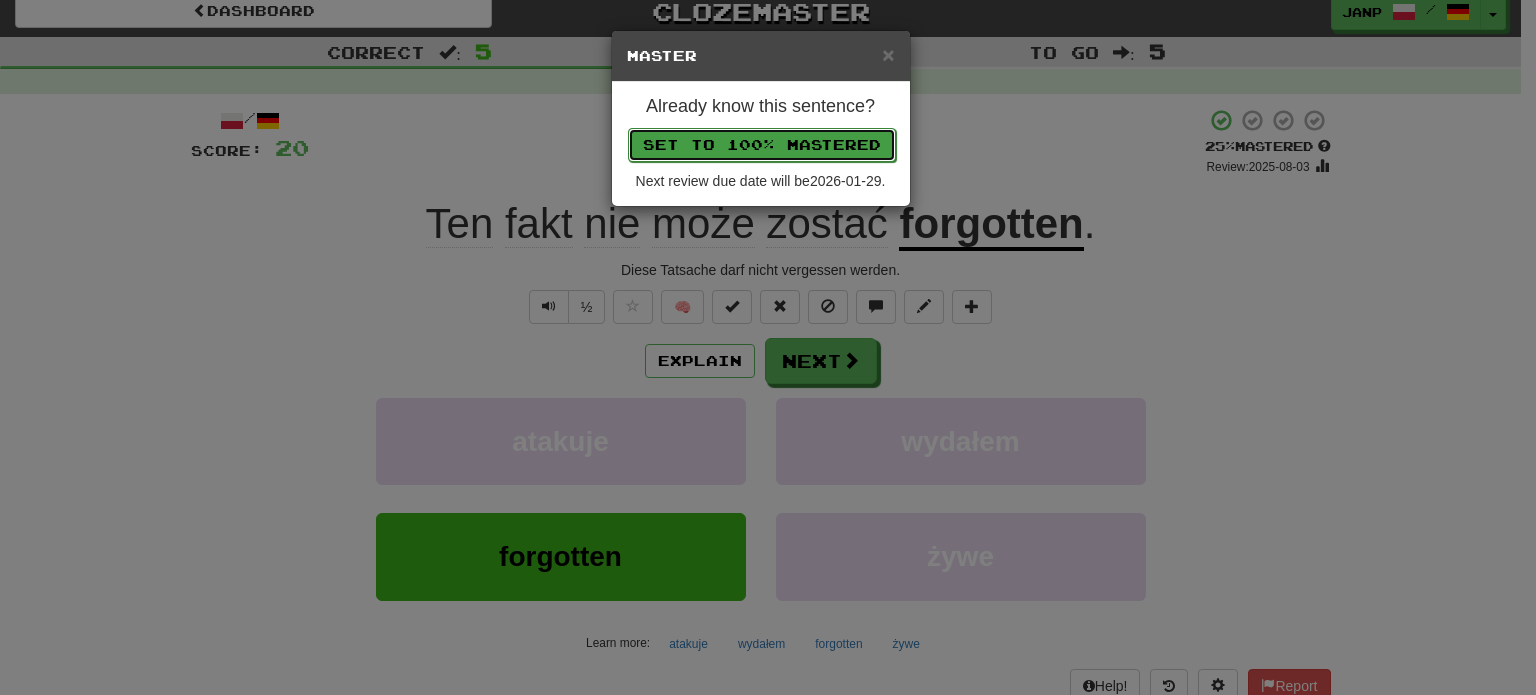 click on "Set to 100% Mastered" at bounding box center (762, 145) 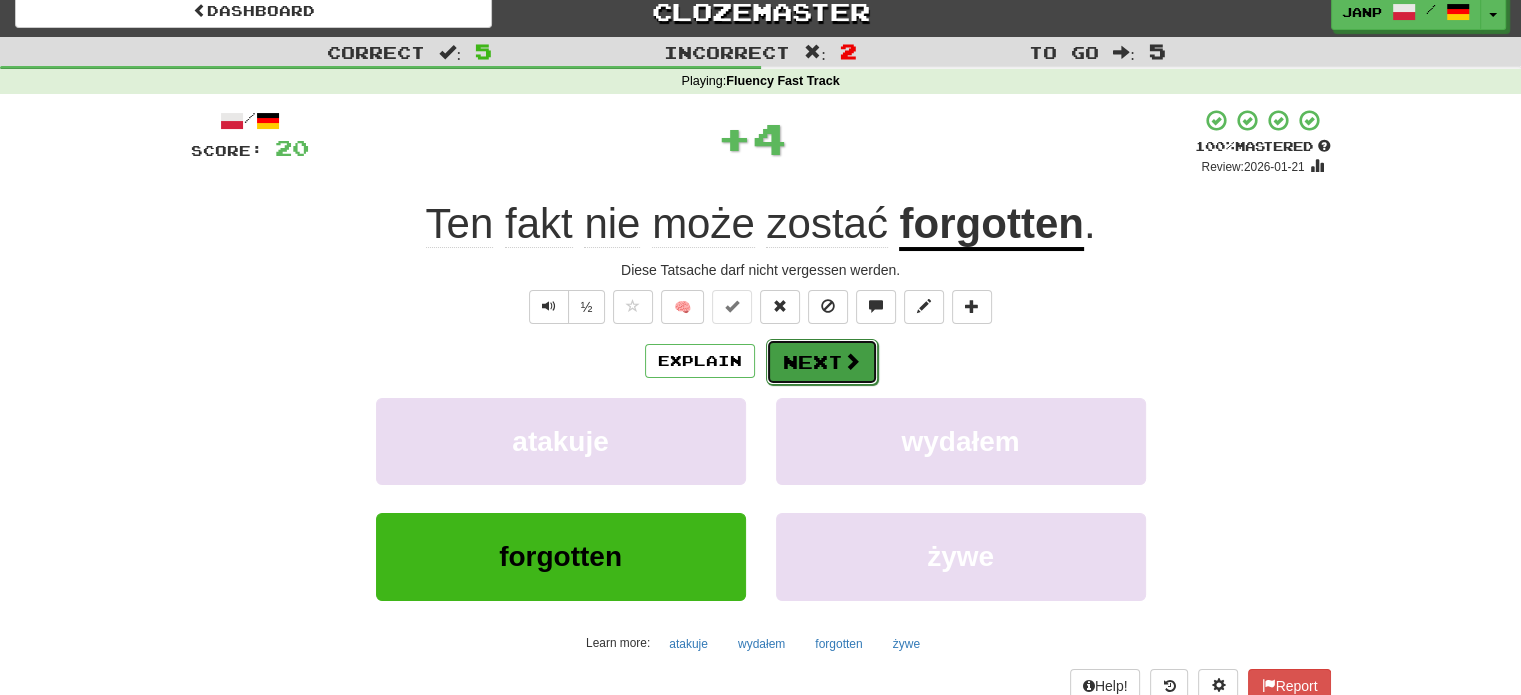 click on "Next" at bounding box center [822, 362] 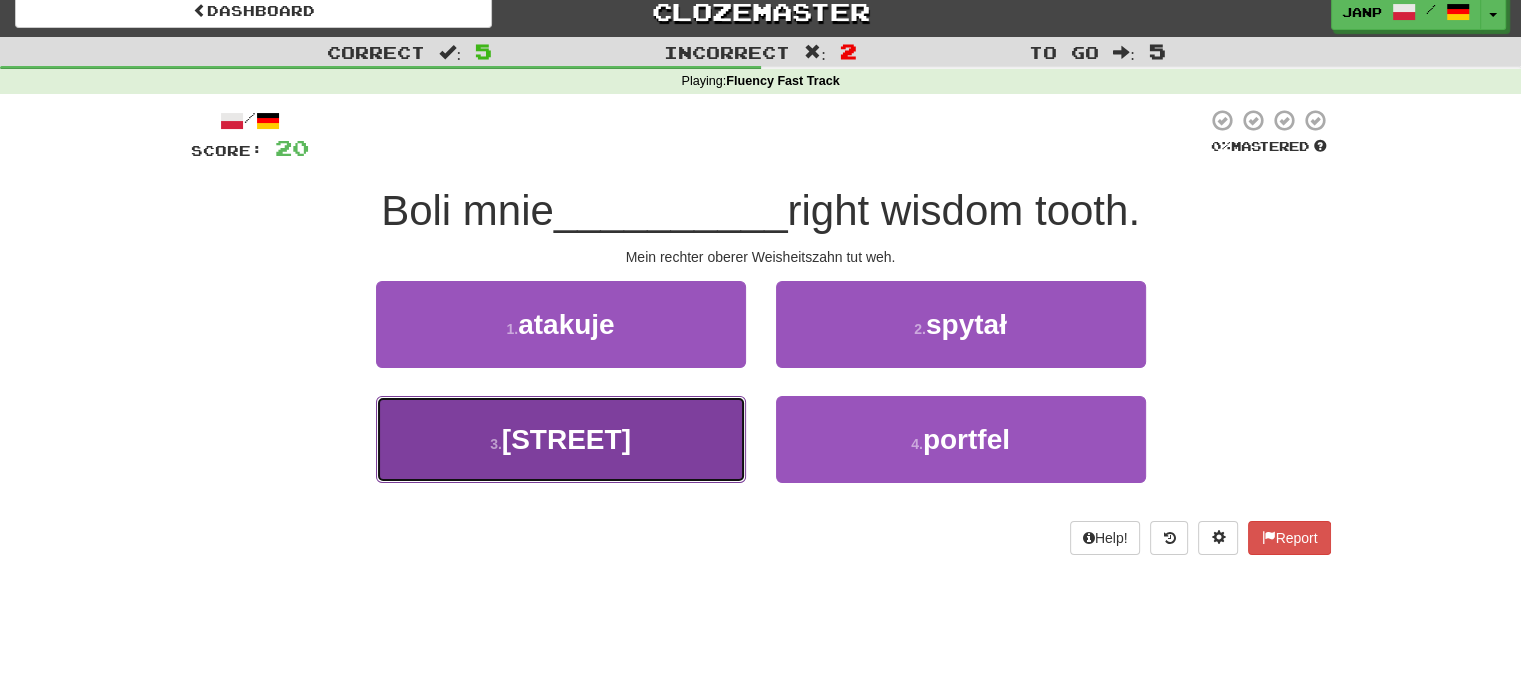 click on "3 .  górny" at bounding box center (561, 439) 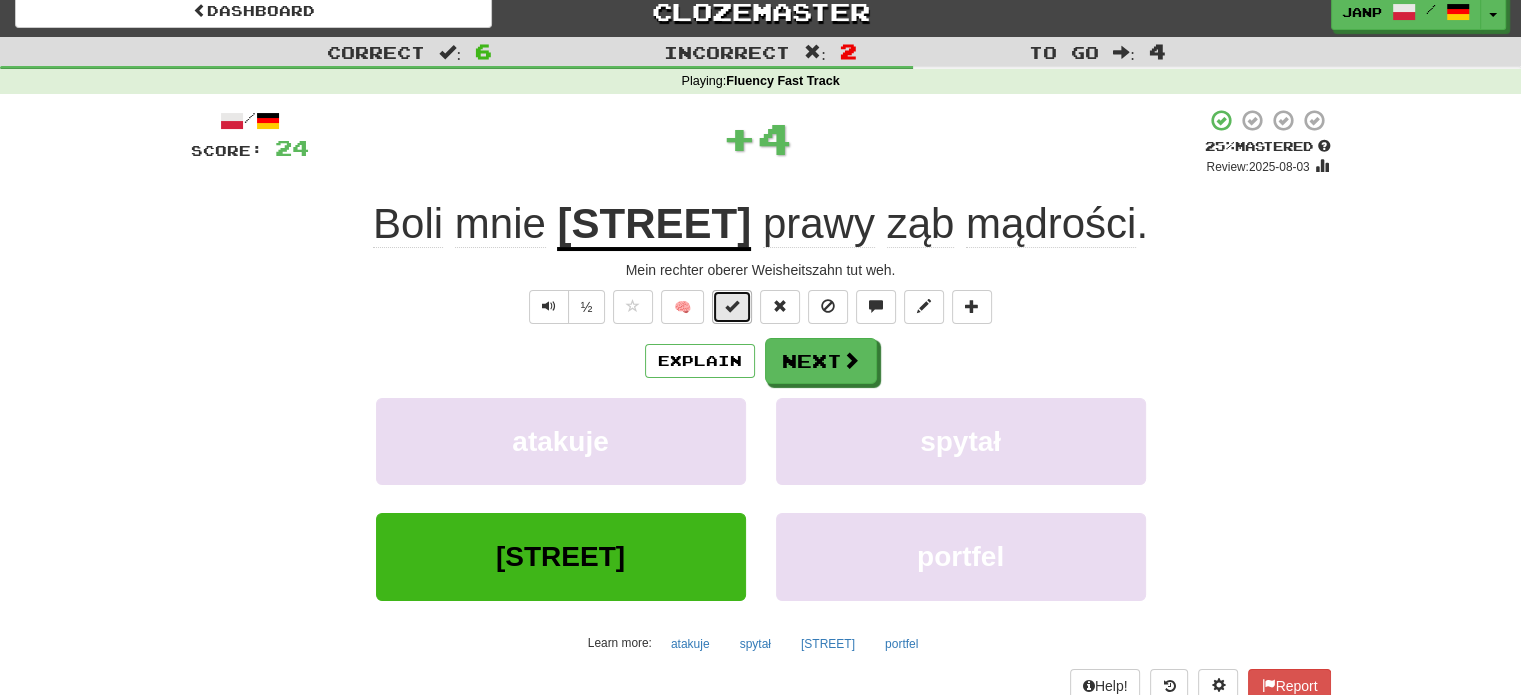 click at bounding box center [732, 307] 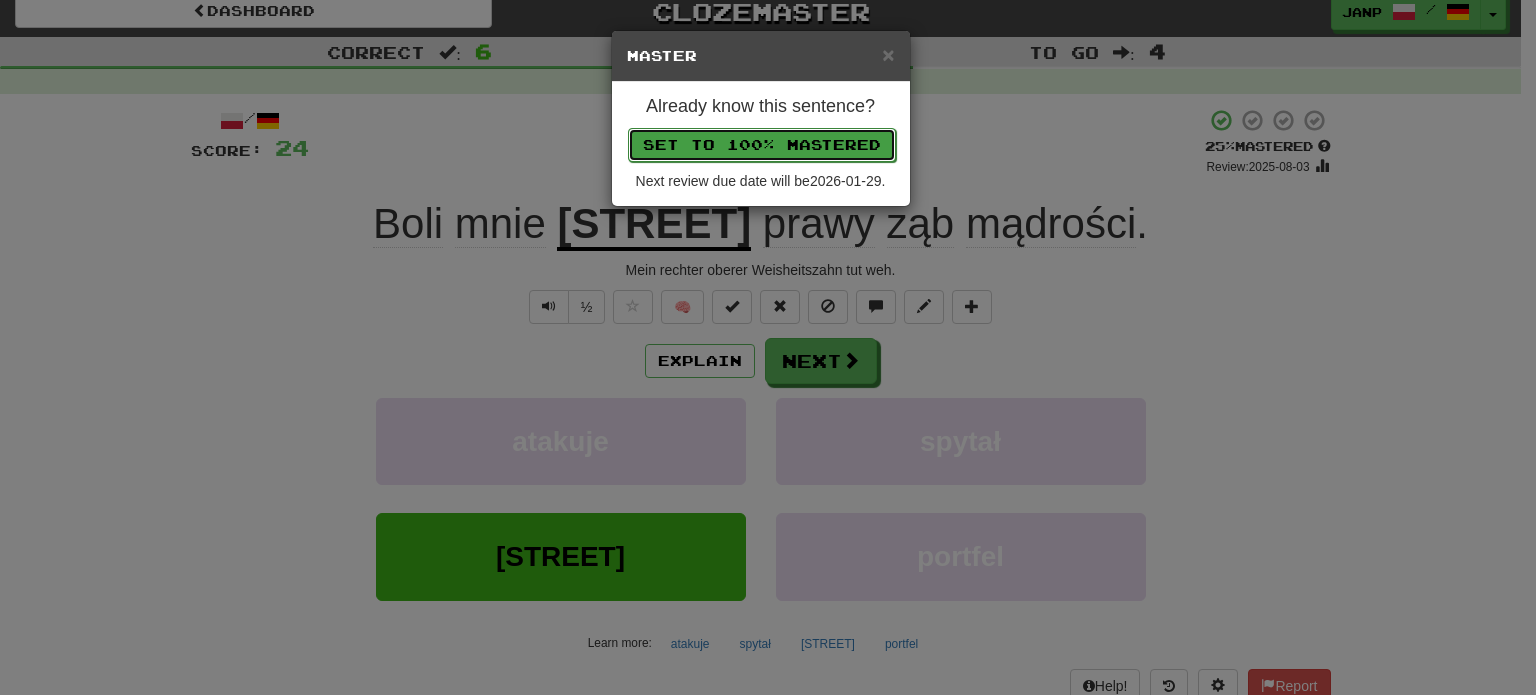 click on "Set to 100% Mastered" at bounding box center [762, 145] 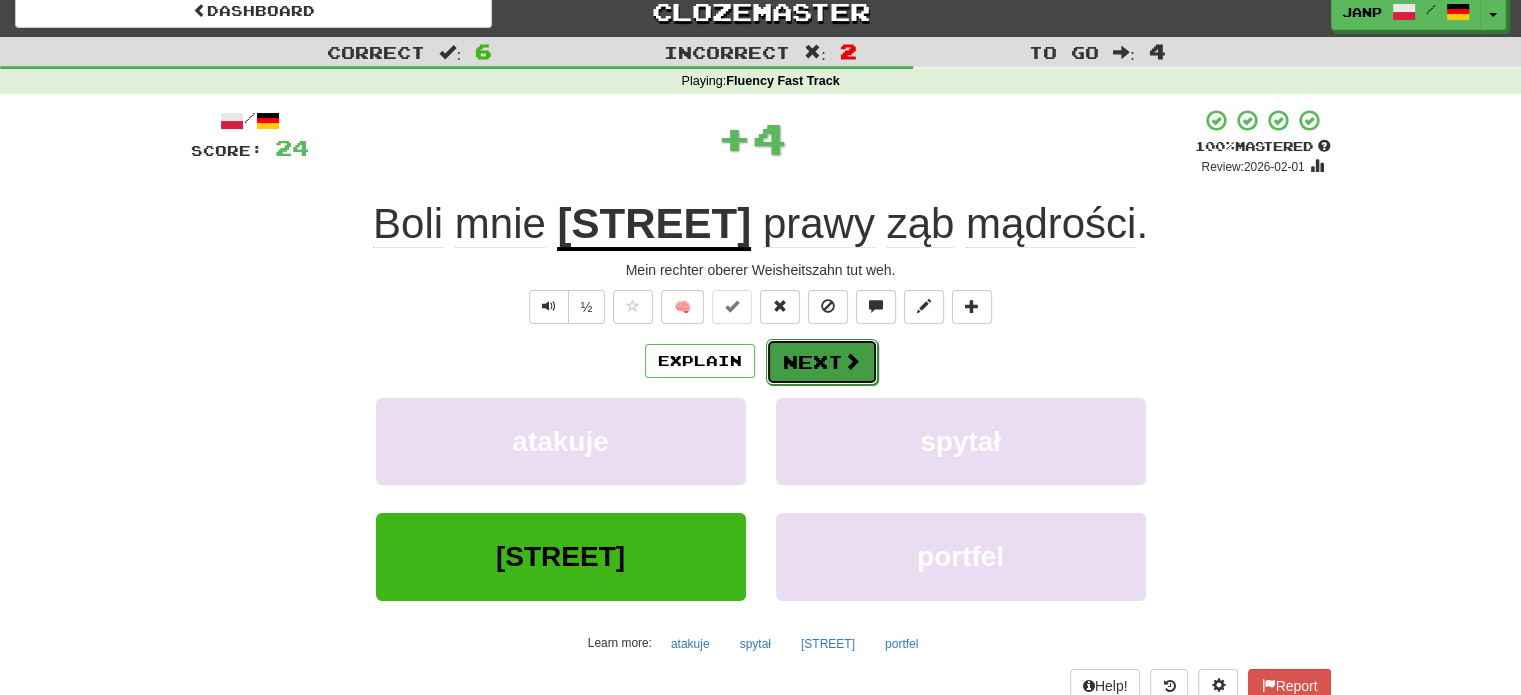 click on "Next" at bounding box center [822, 362] 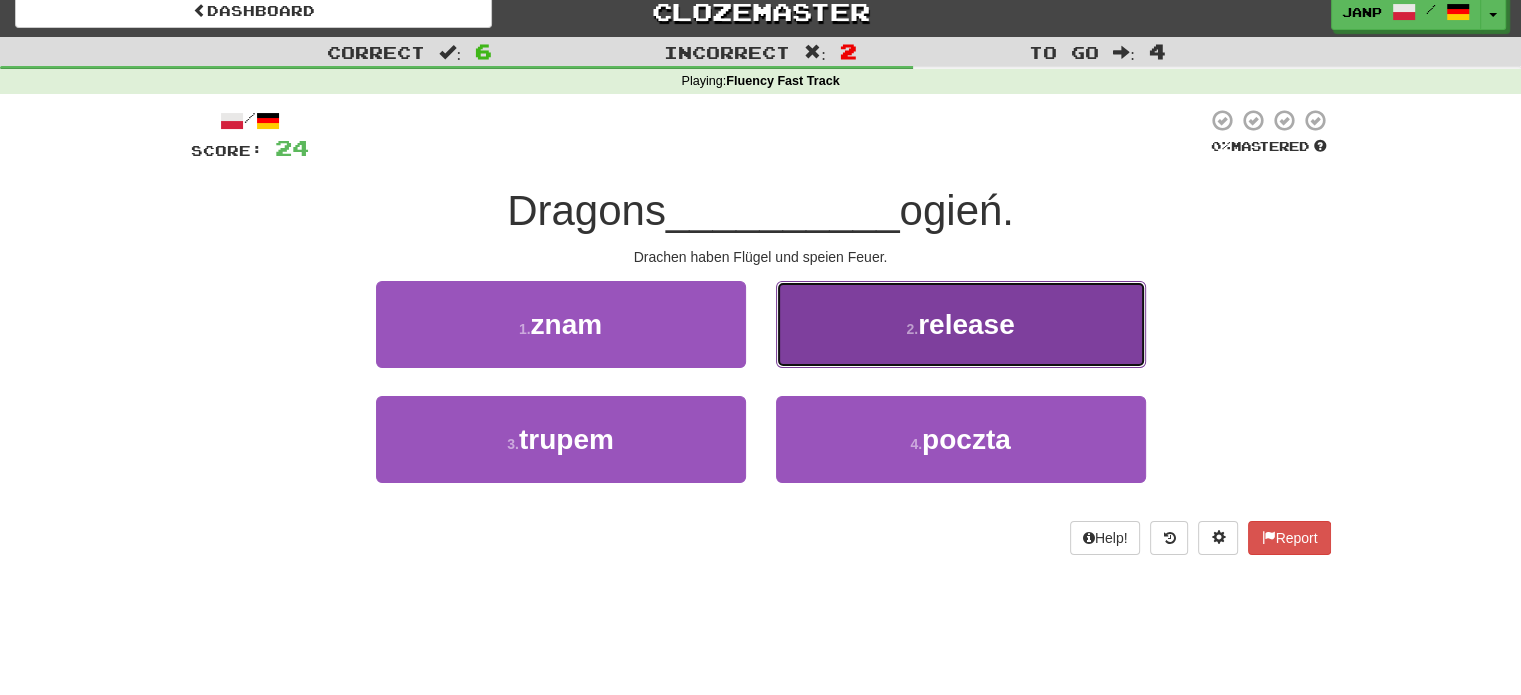 click on "[RELEASE]" at bounding box center [961, 324] 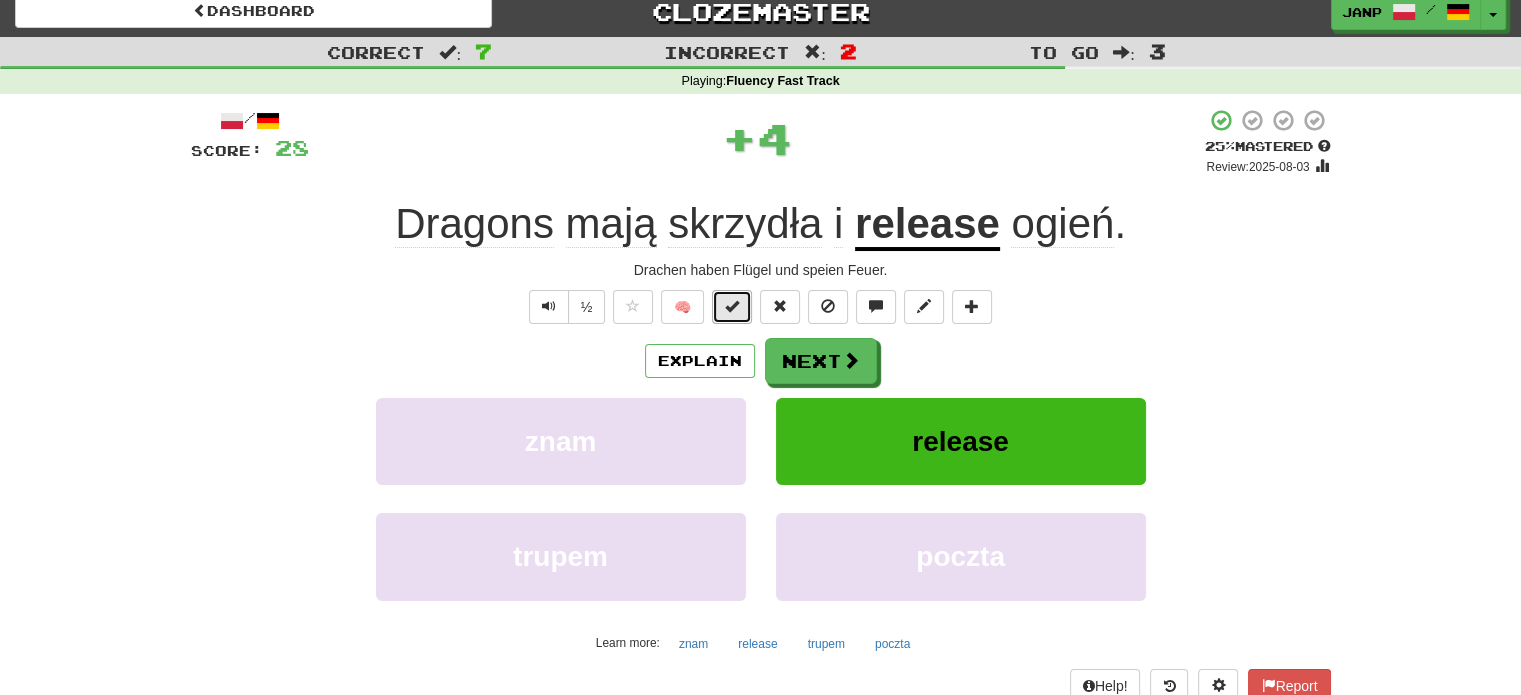 click at bounding box center (732, 306) 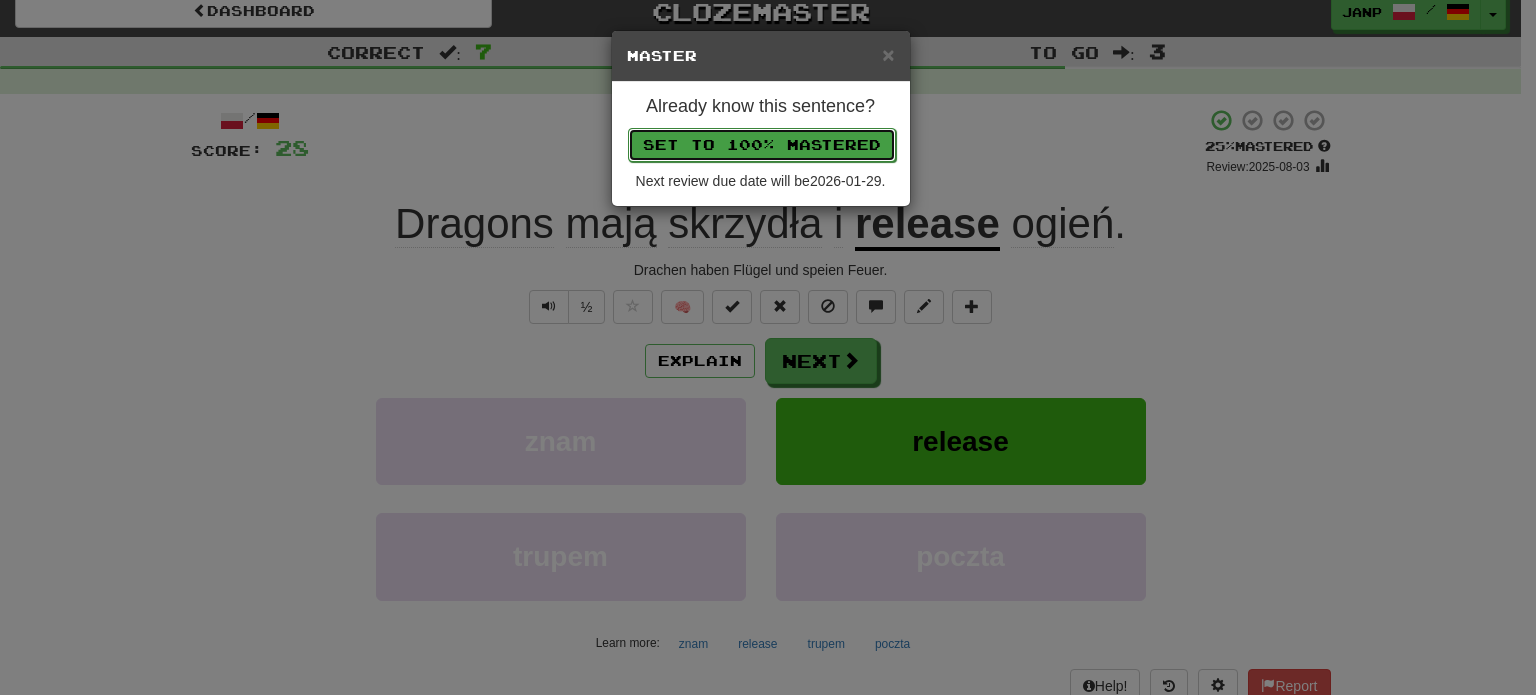 click on "Set to 100% Mastered" at bounding box center (762, 145) 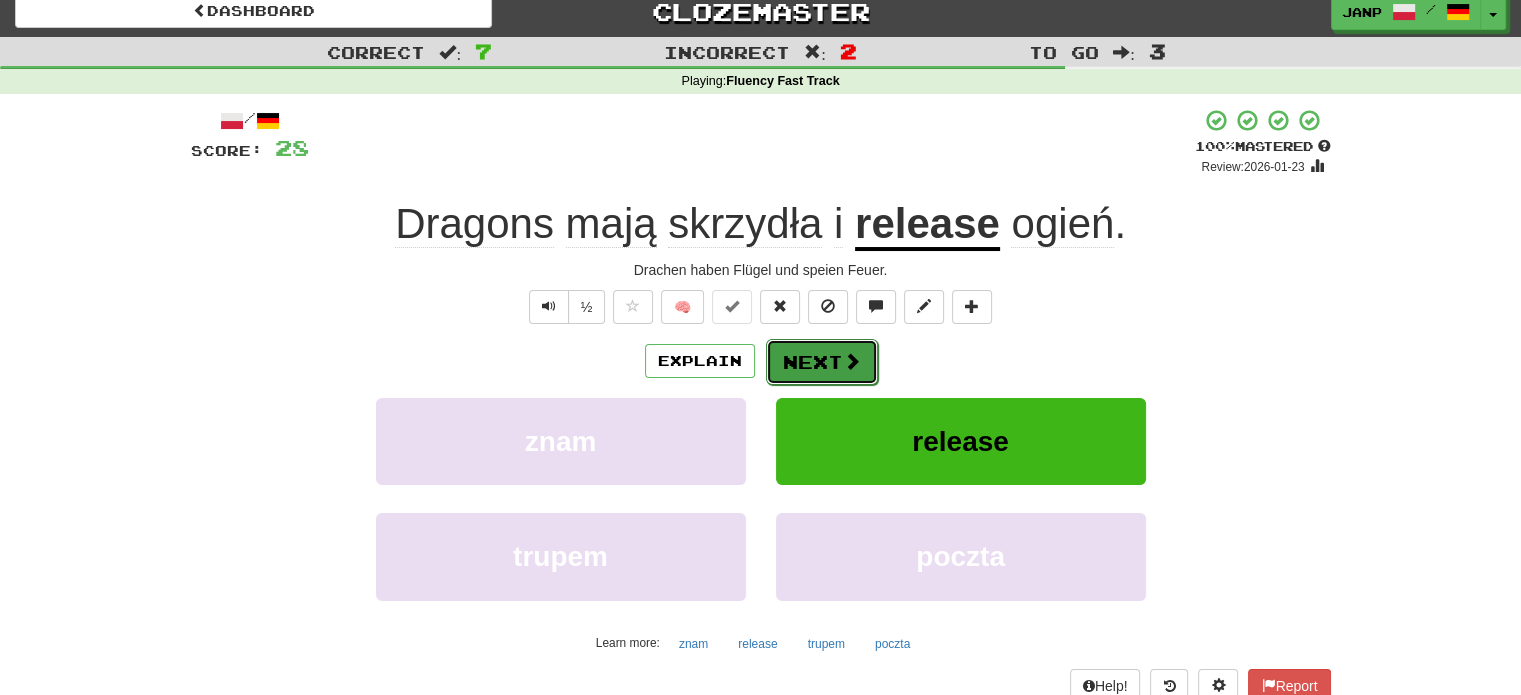 click on "Next" at bounding box center (822, 362) 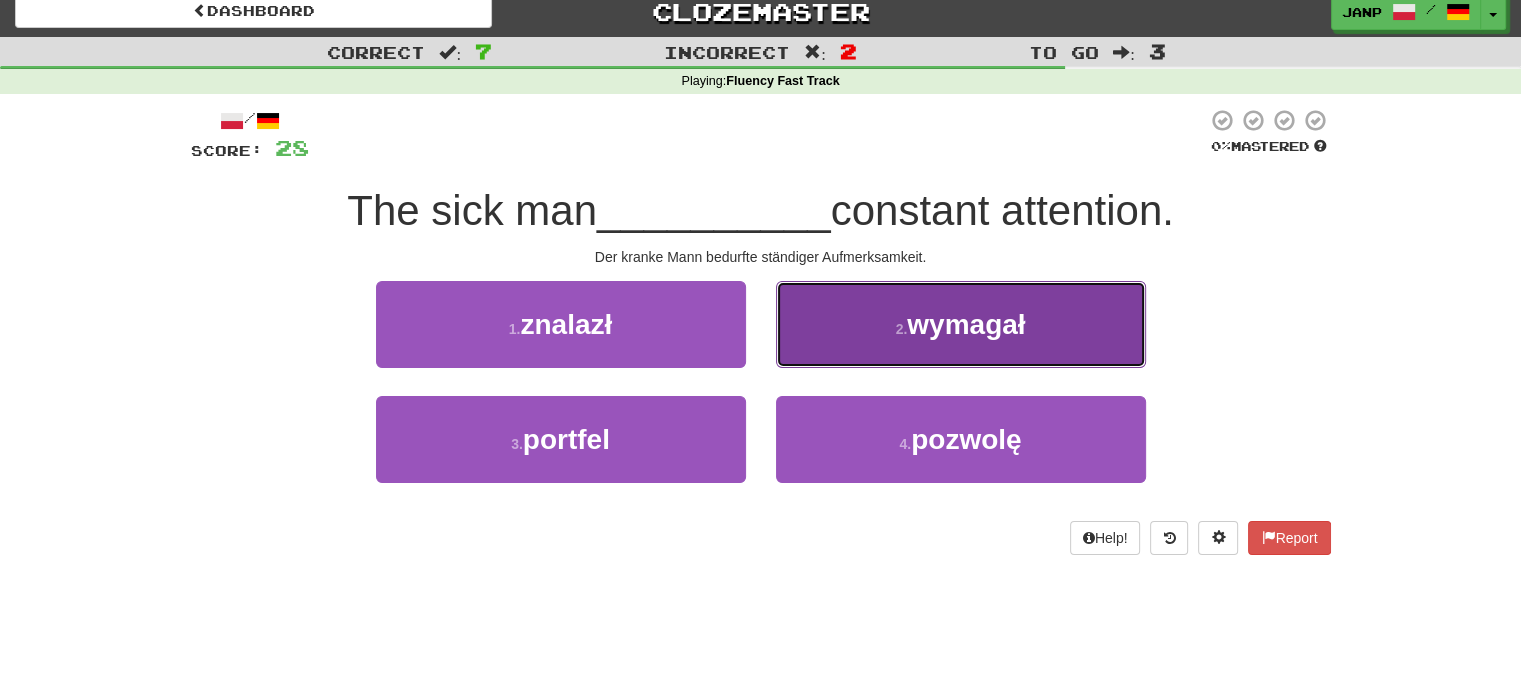 click on "2 .  wymagał" at bounding box center [961, 324] 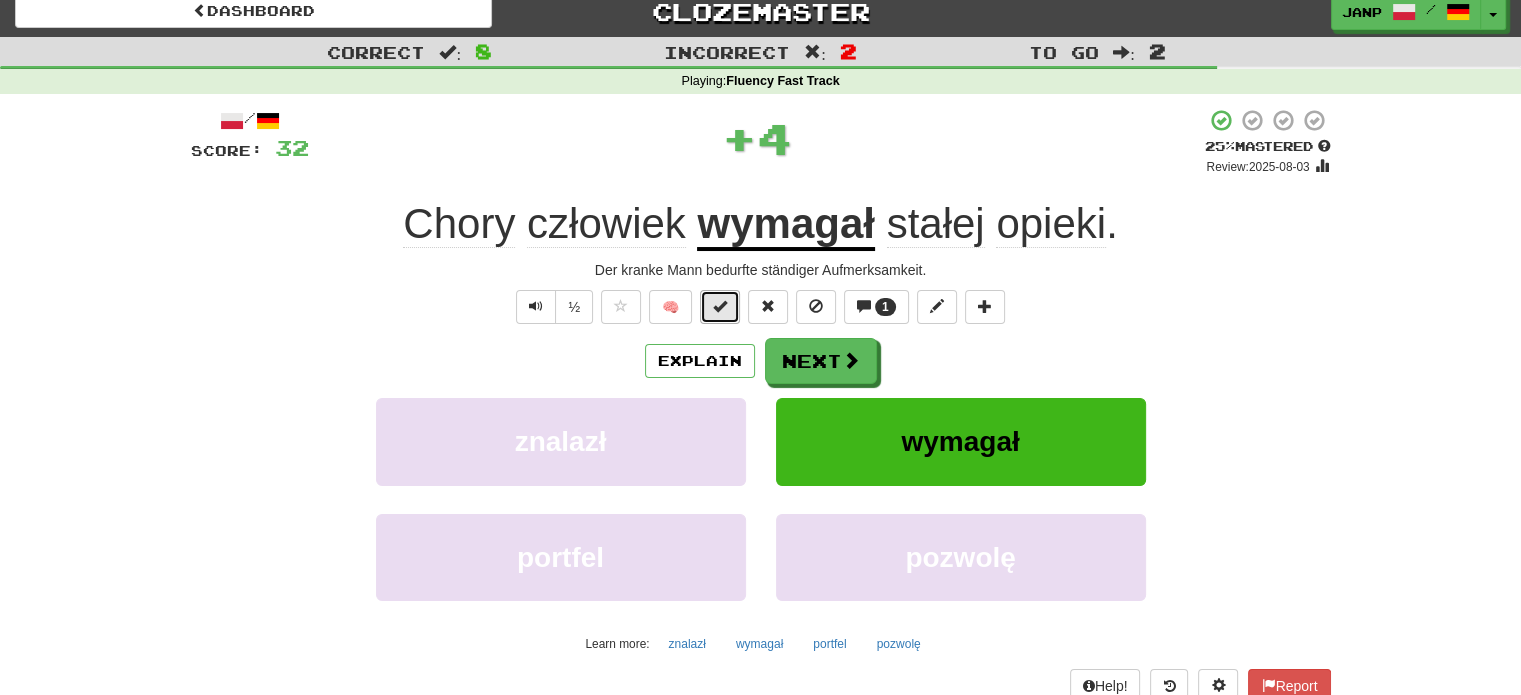 click at bounding box center (720, 306) 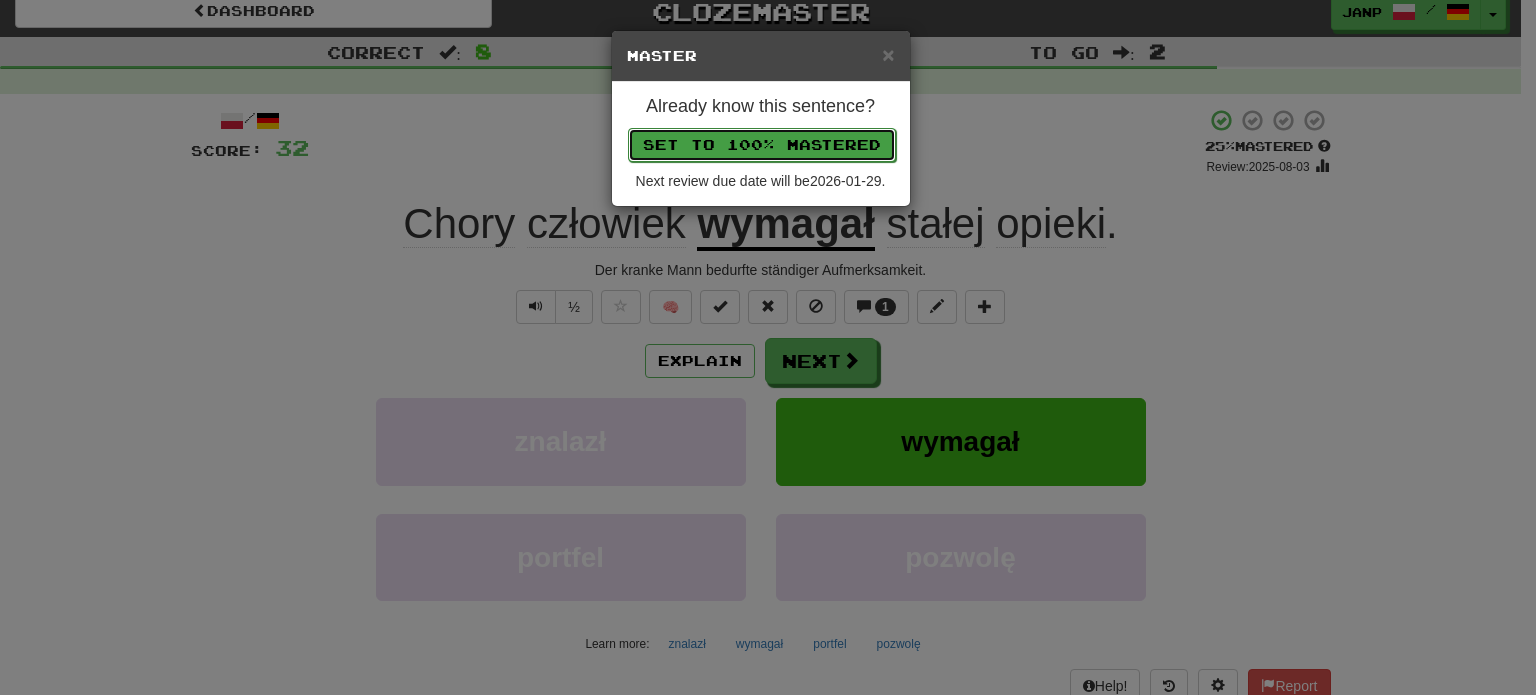 click on "Set to 100% Mastered" at bounding box center (762, 145) 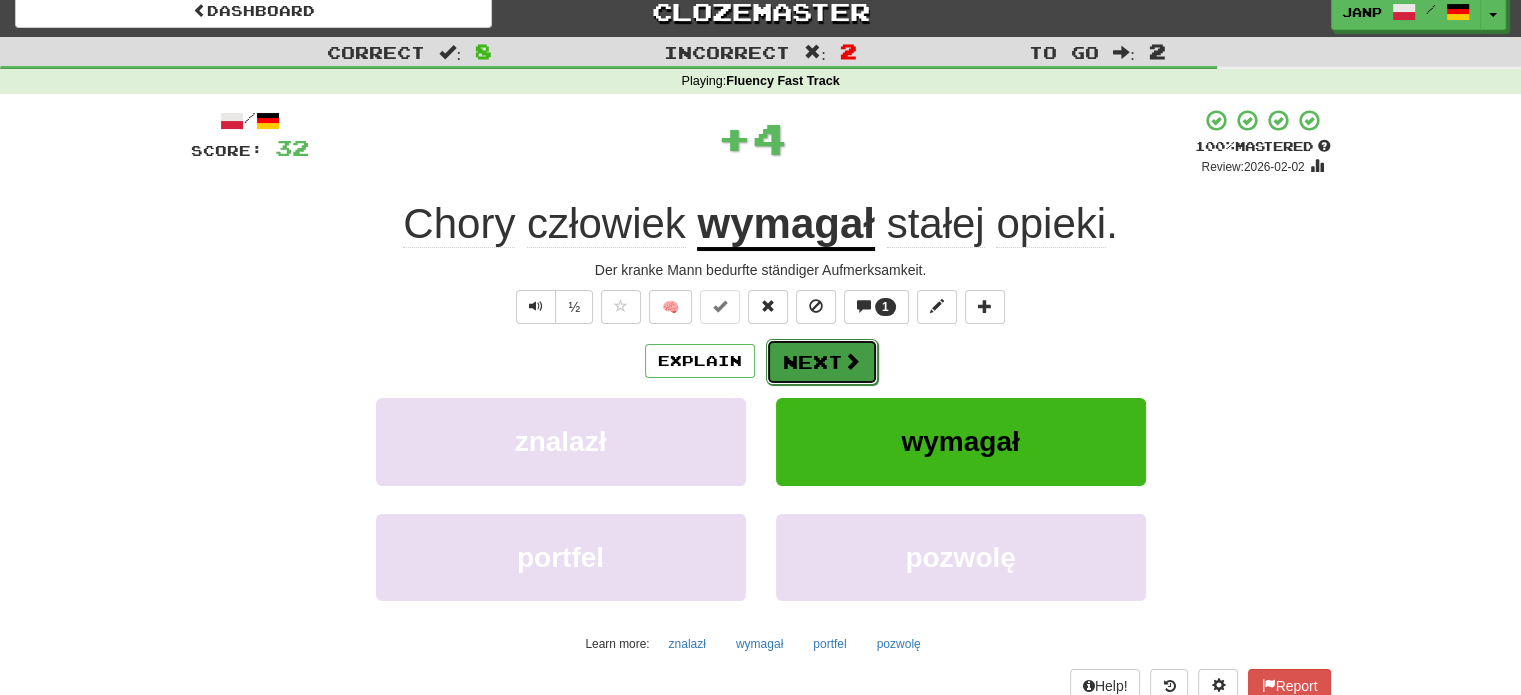 click on "Next" at bounding box center (822, 362) 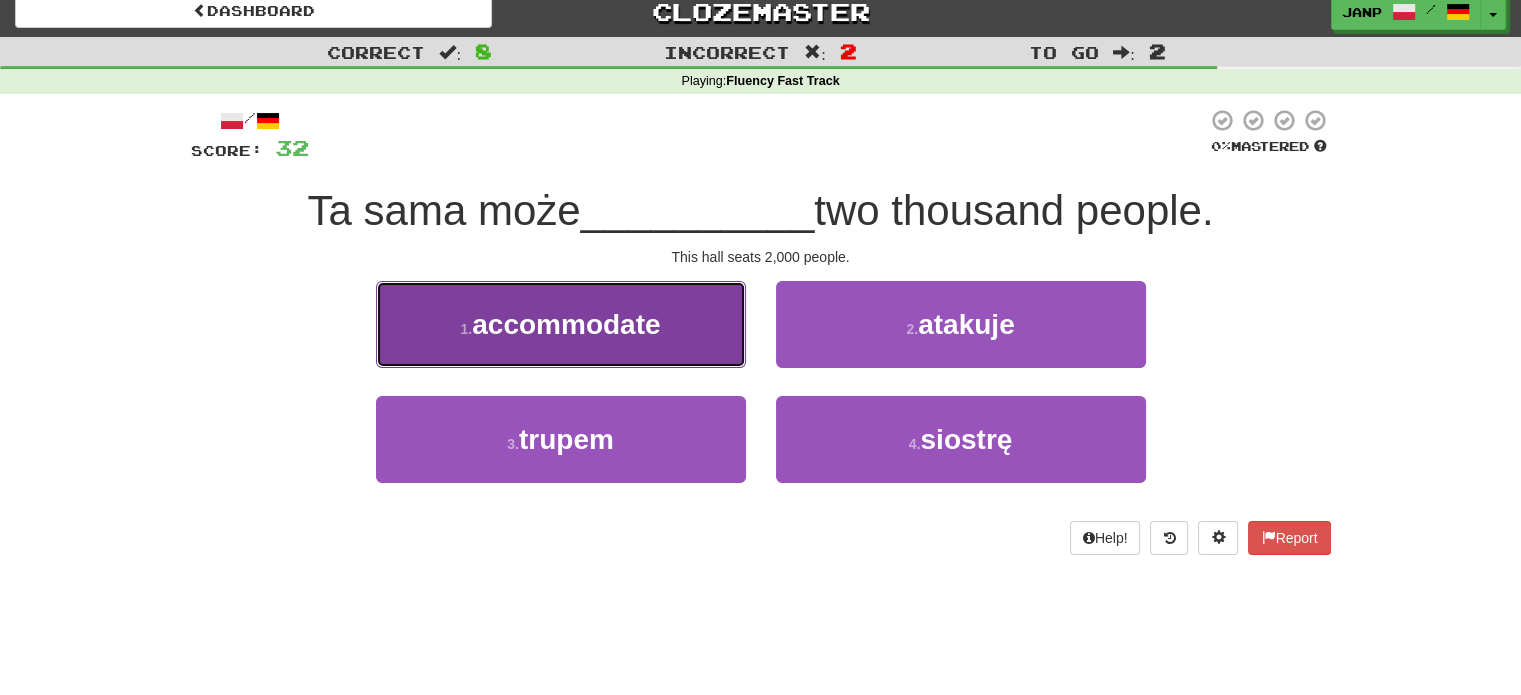 click on "1 .  pomieścić" at bounding box center (561, 324) 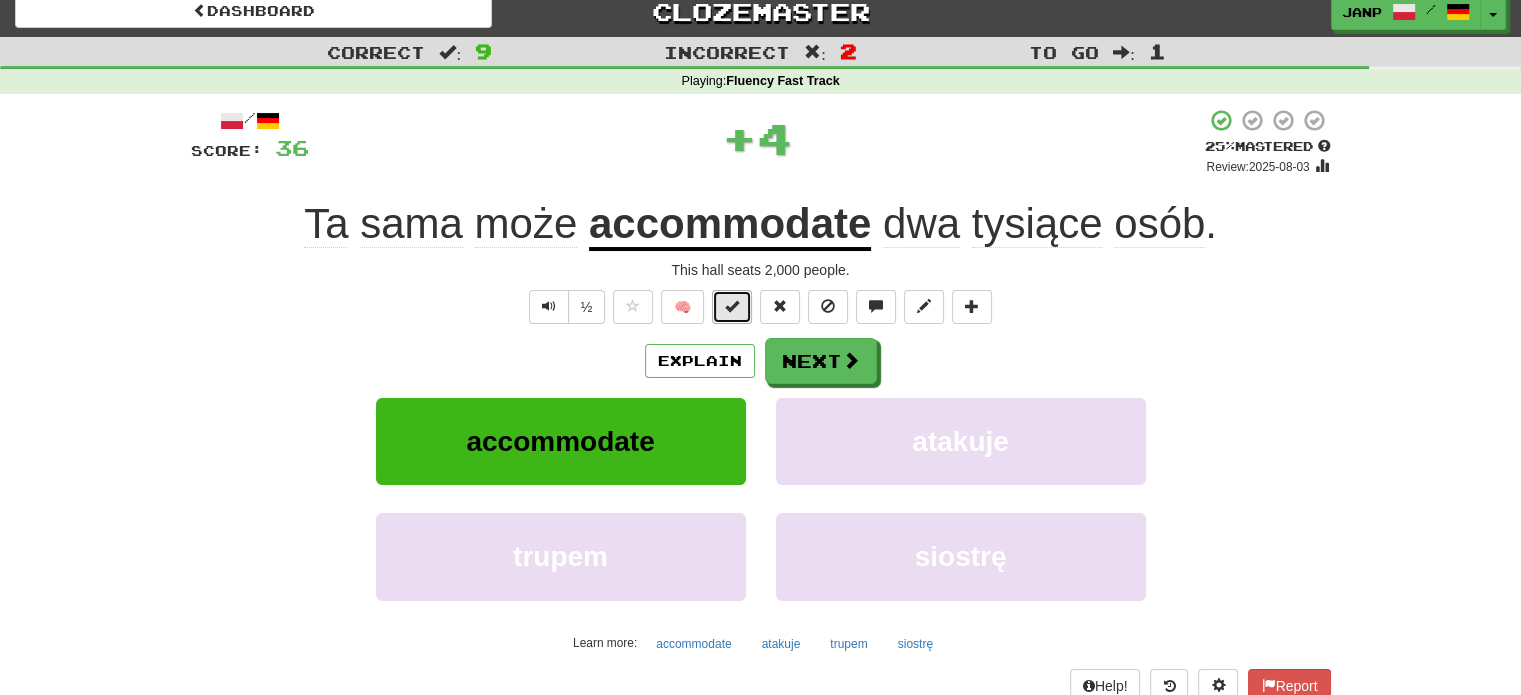 click at bounding box center [732, 306] 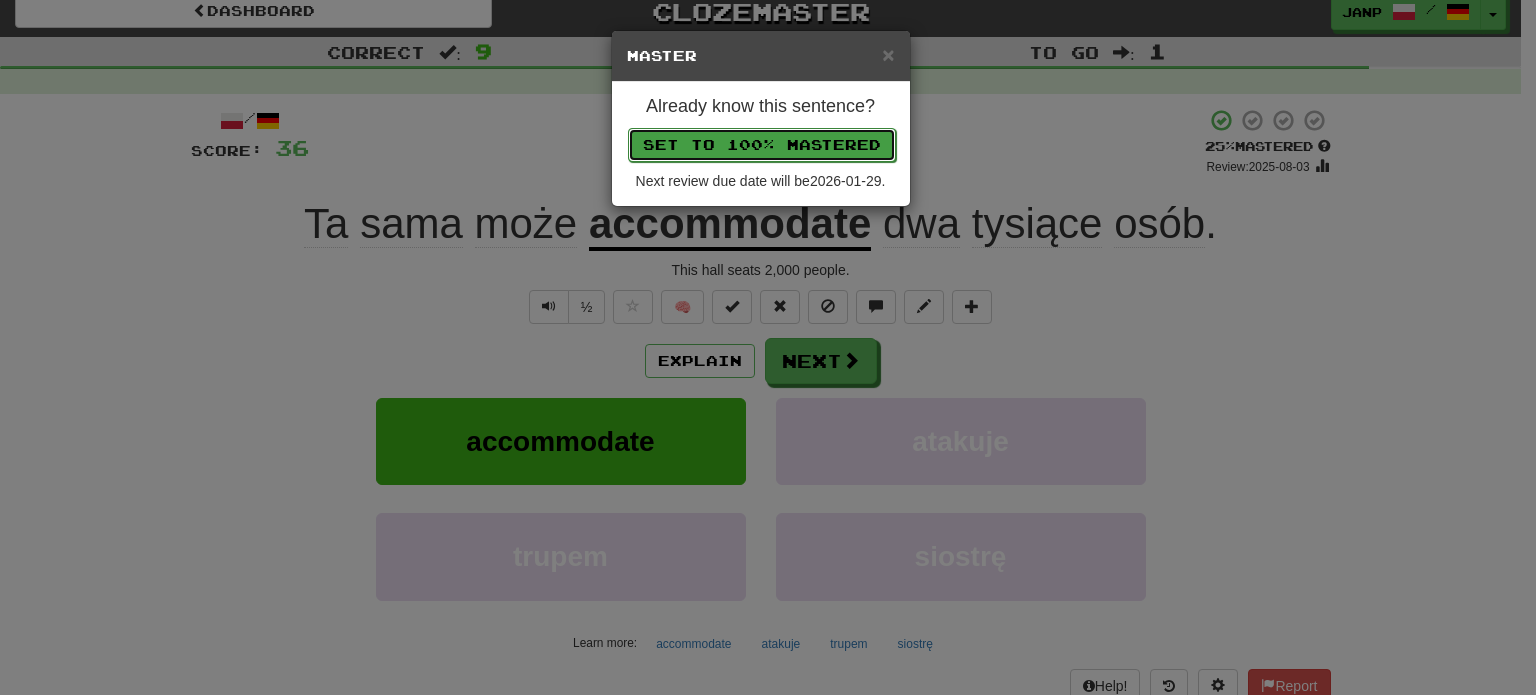 click on "Set to 100% Mastered" at bounding box center (762, 145) 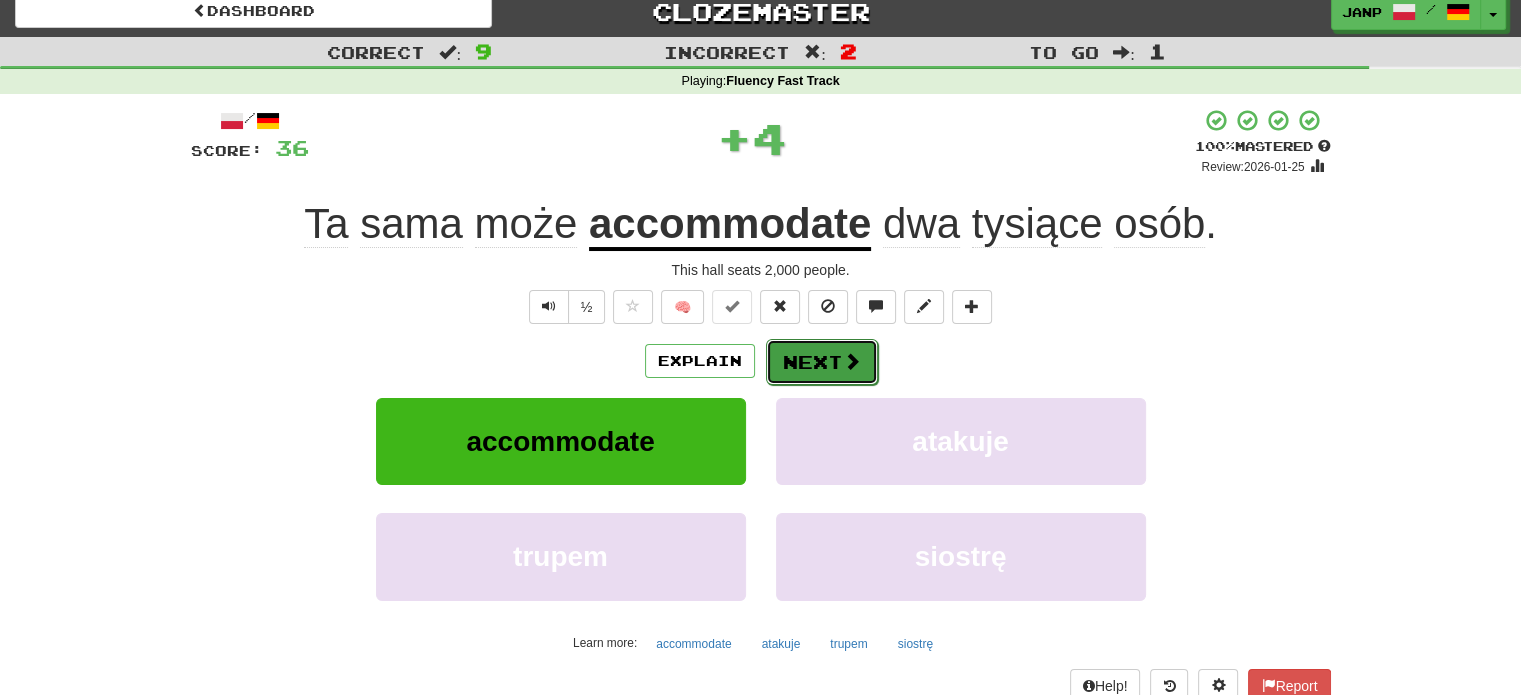 click on "Next" at bounding box center (822, 362) 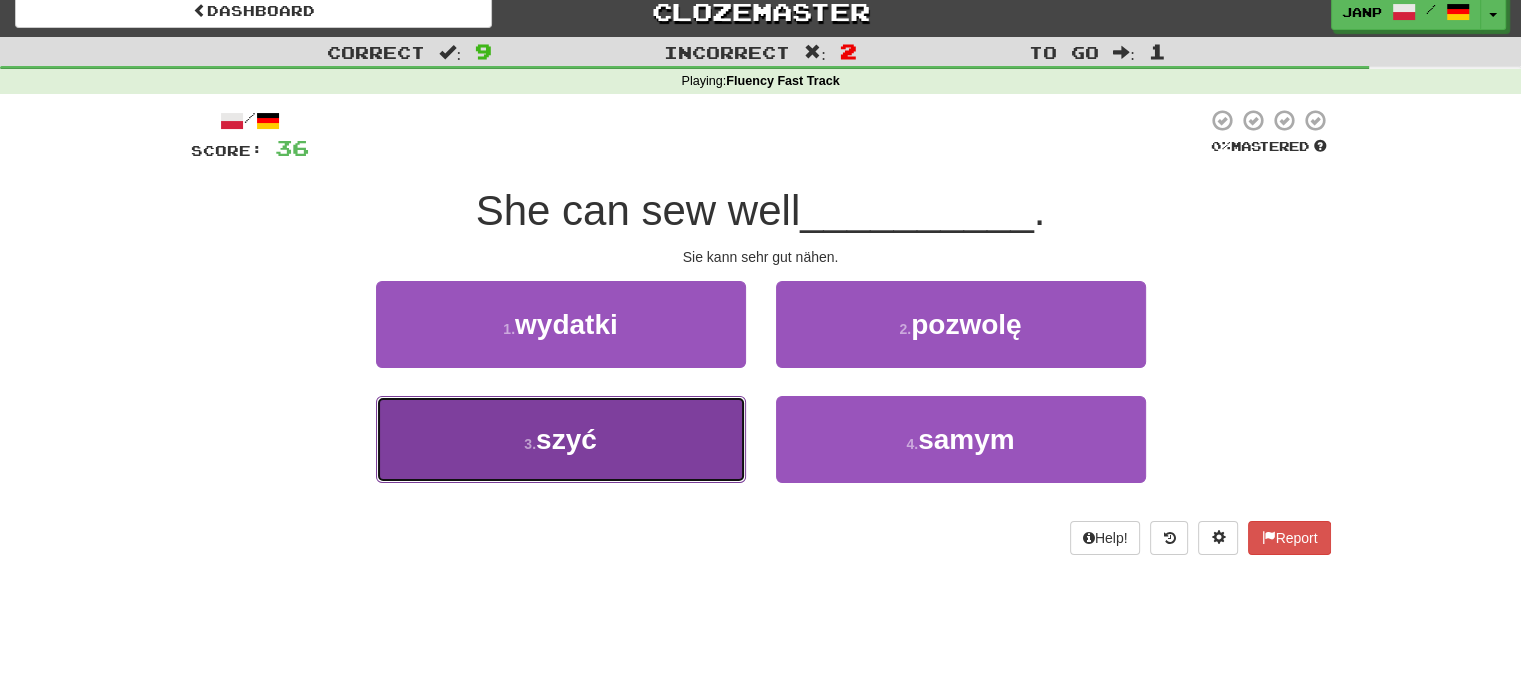 click on "3 . [TO SEW]" at bounding box center [561, 439] 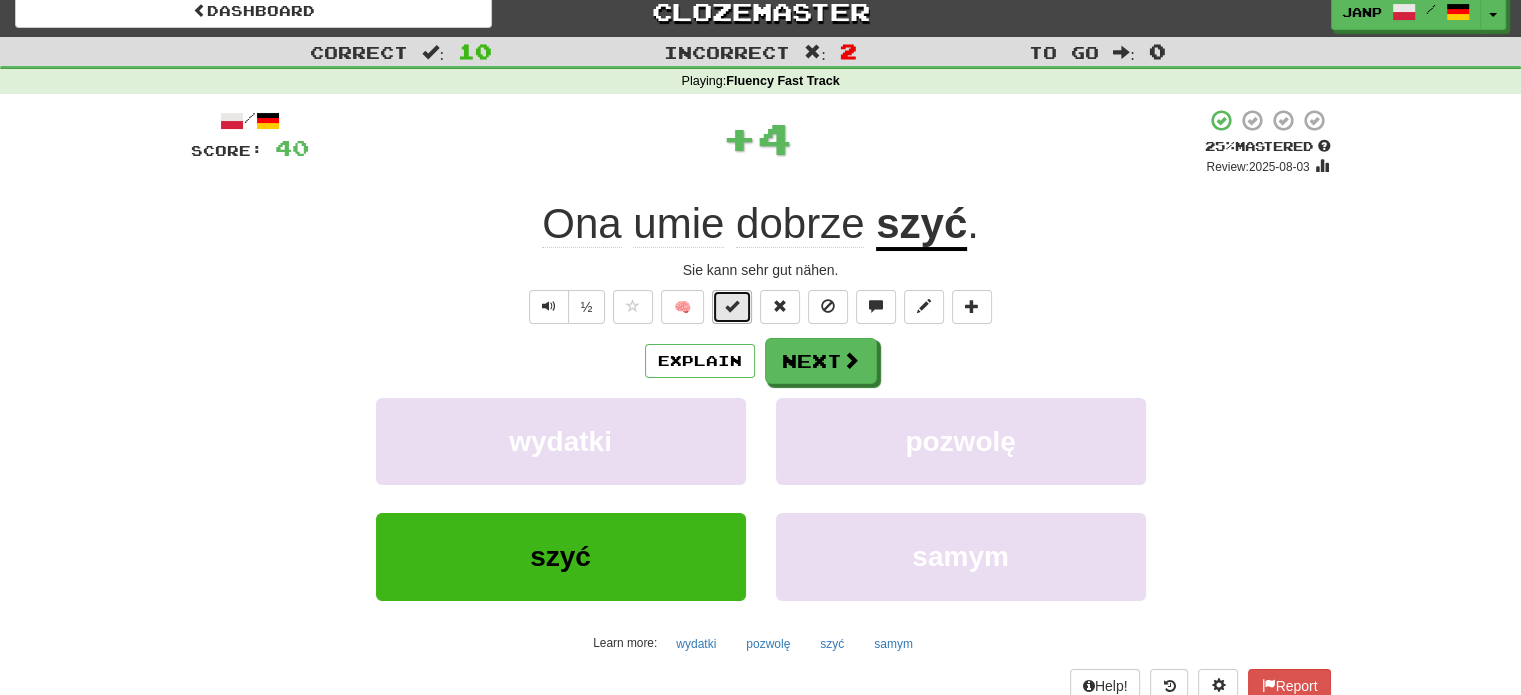 click at bounding box center (732, 306) 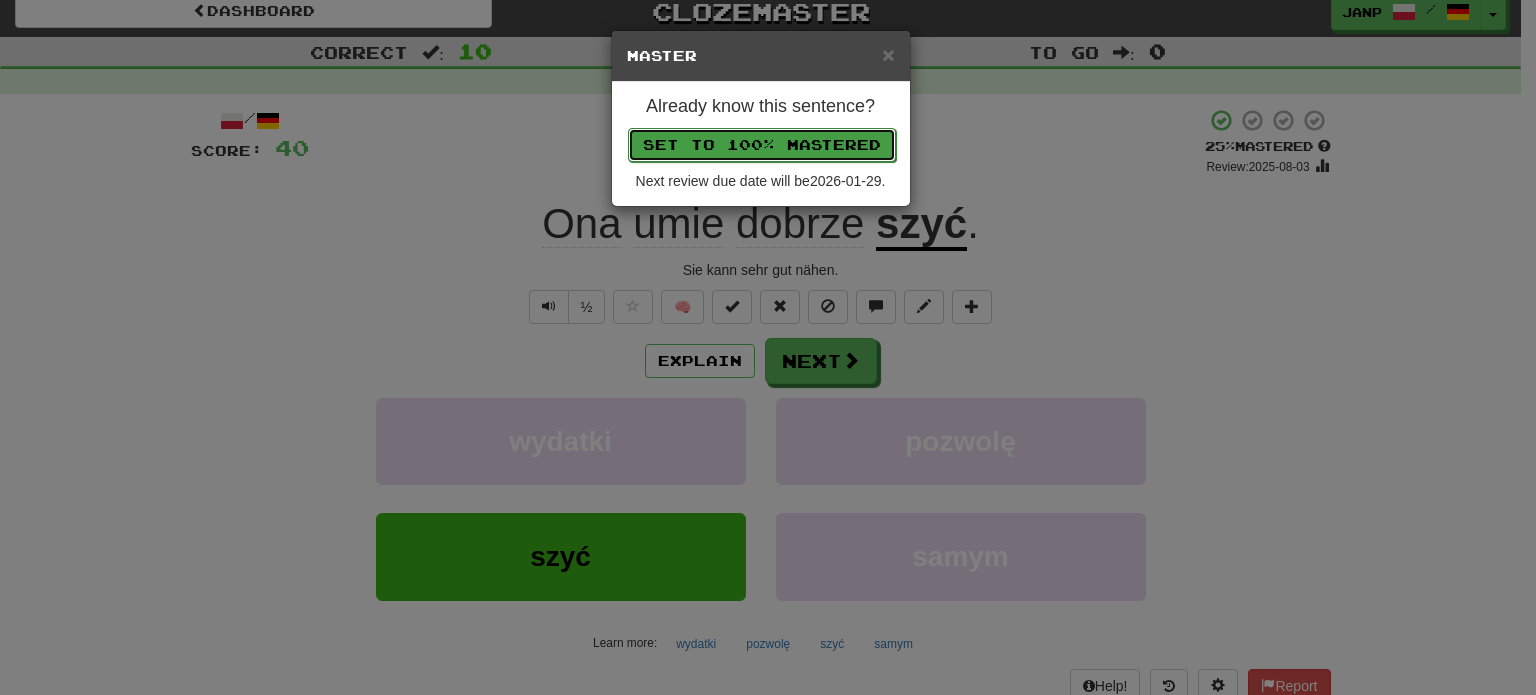 click on "Set to 100% Mastered" at bounding box center [762, 145] 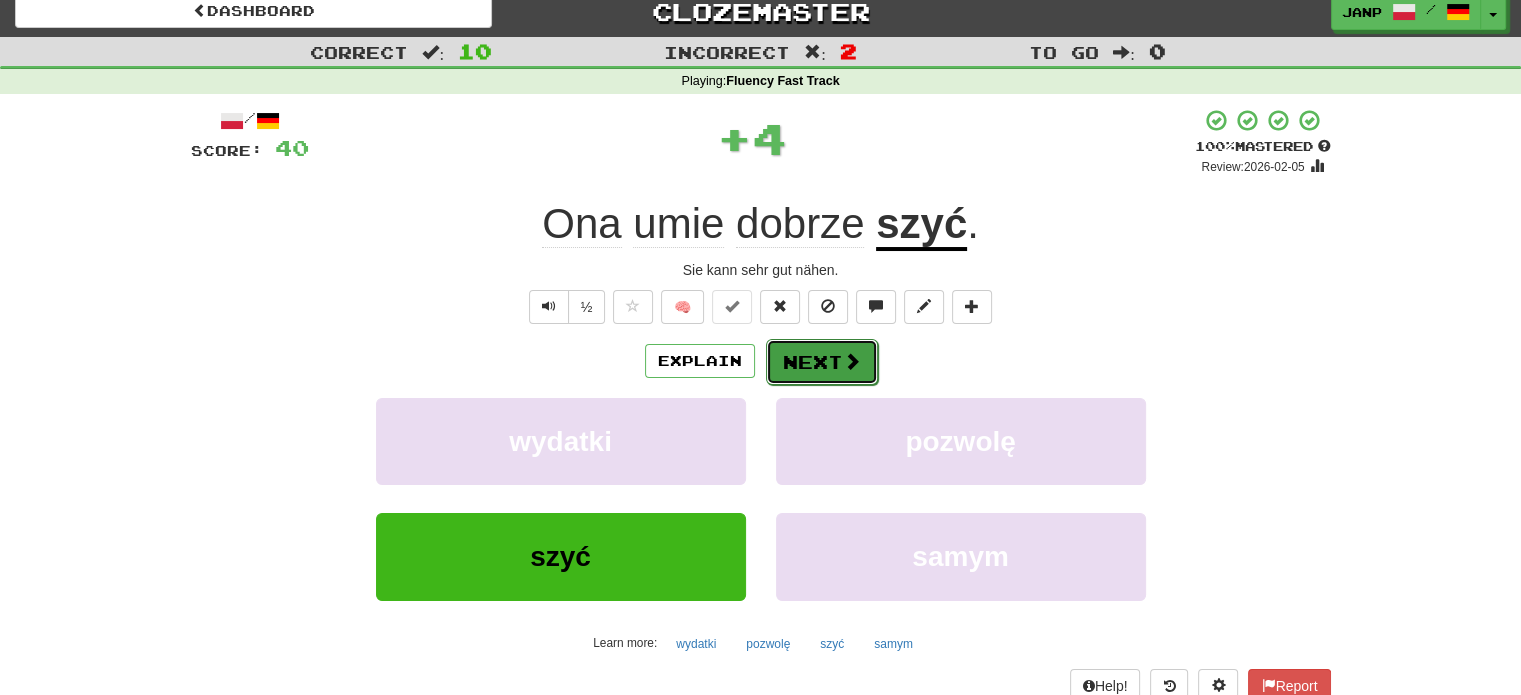 click on "Next" at bounding box center [822, 362] 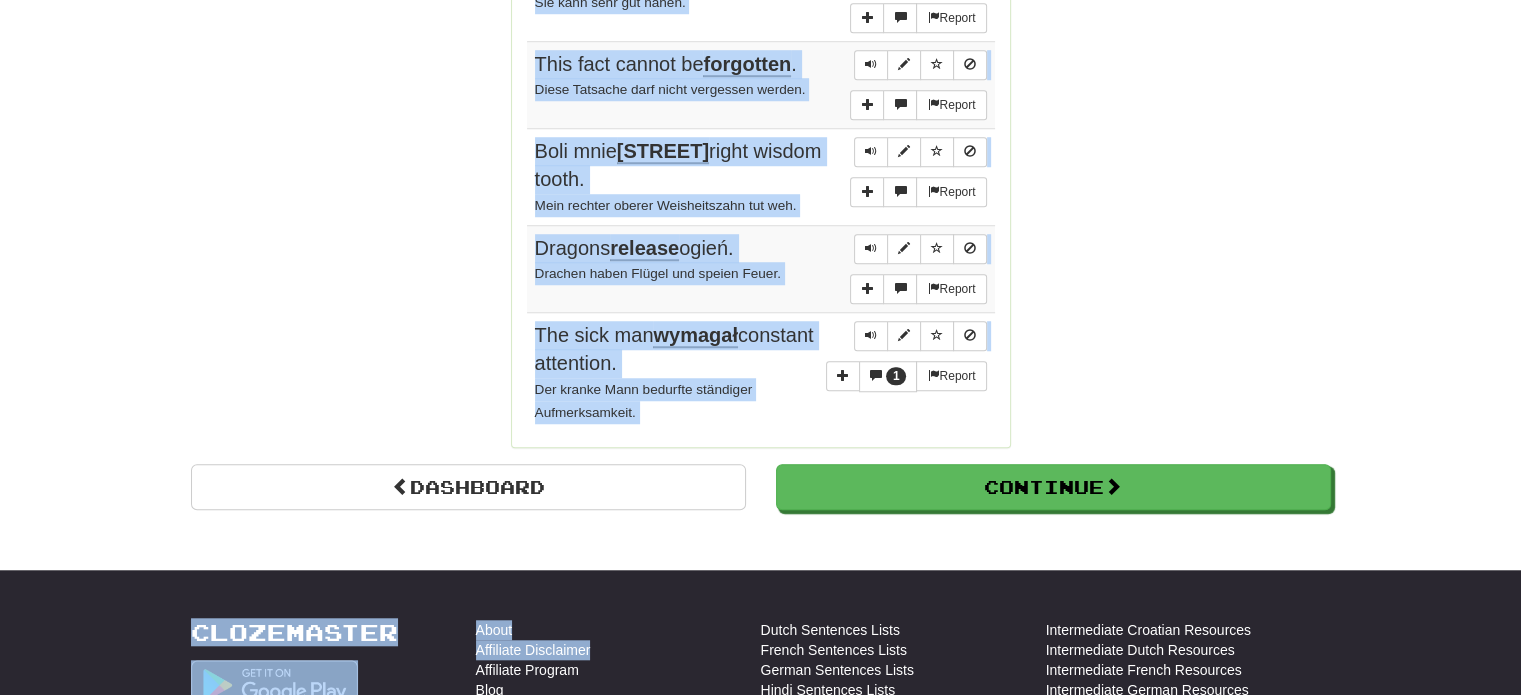 scroll, scrollTop: 1614, scrollLeft: 0, axis: vertical 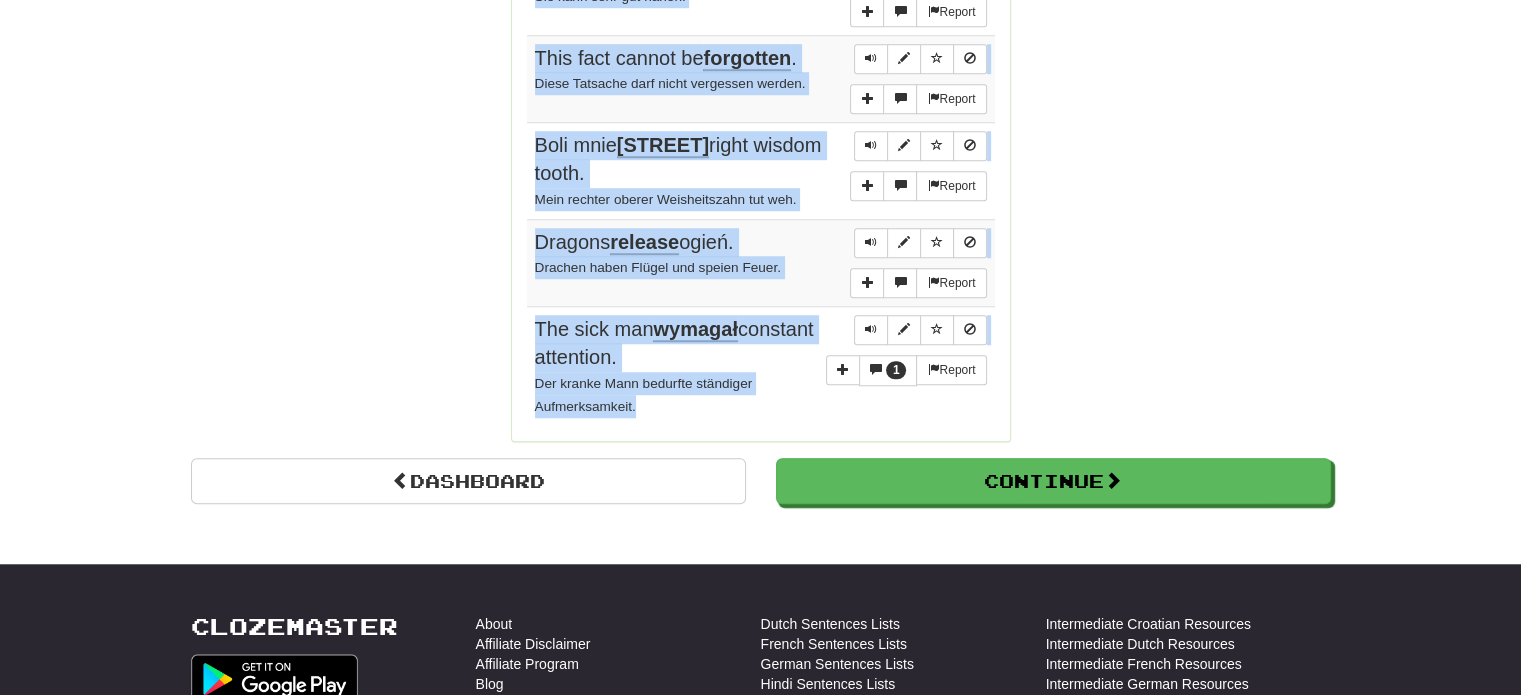 drag, startPoint x: 532, startPoint y: 181, endPoint x: 696, endPoint y: 435, distance: 302.34418 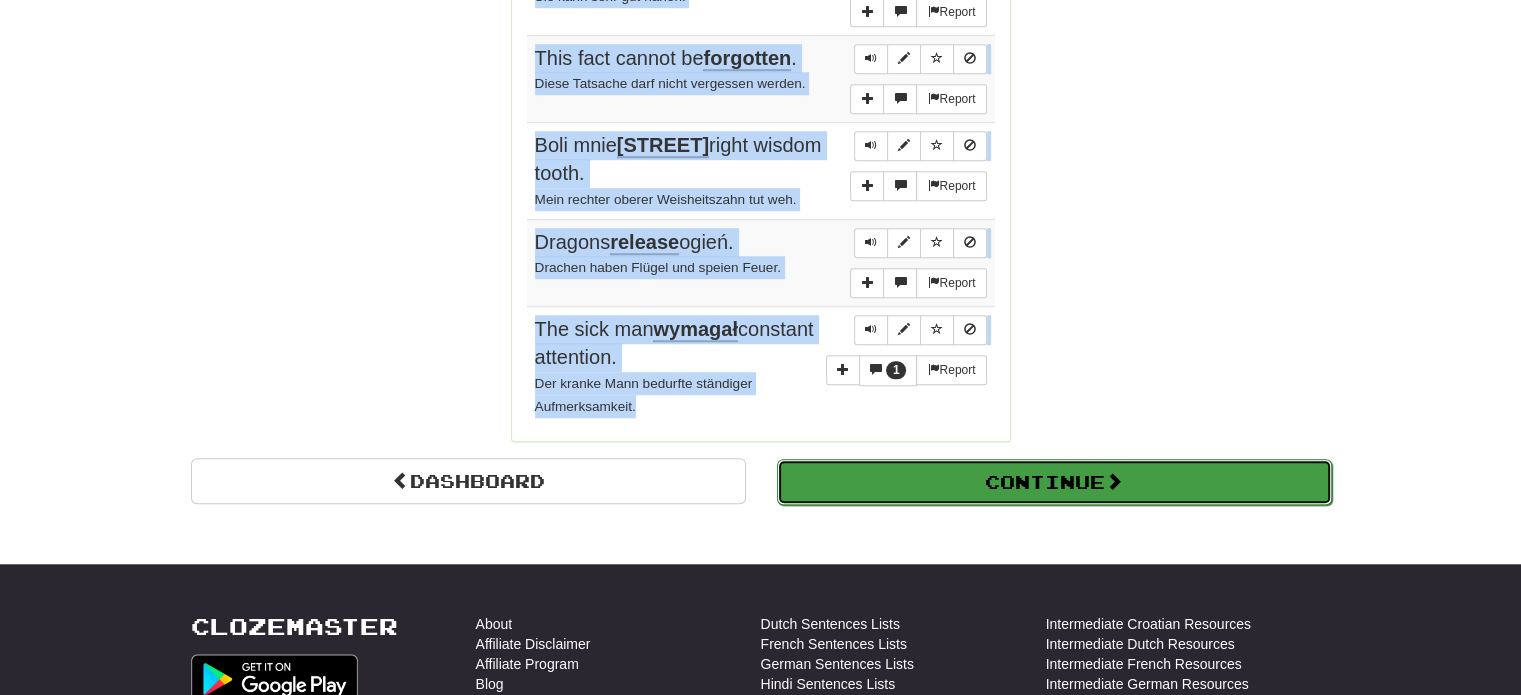 click on "Continue" at bounding box center [1054, 482] 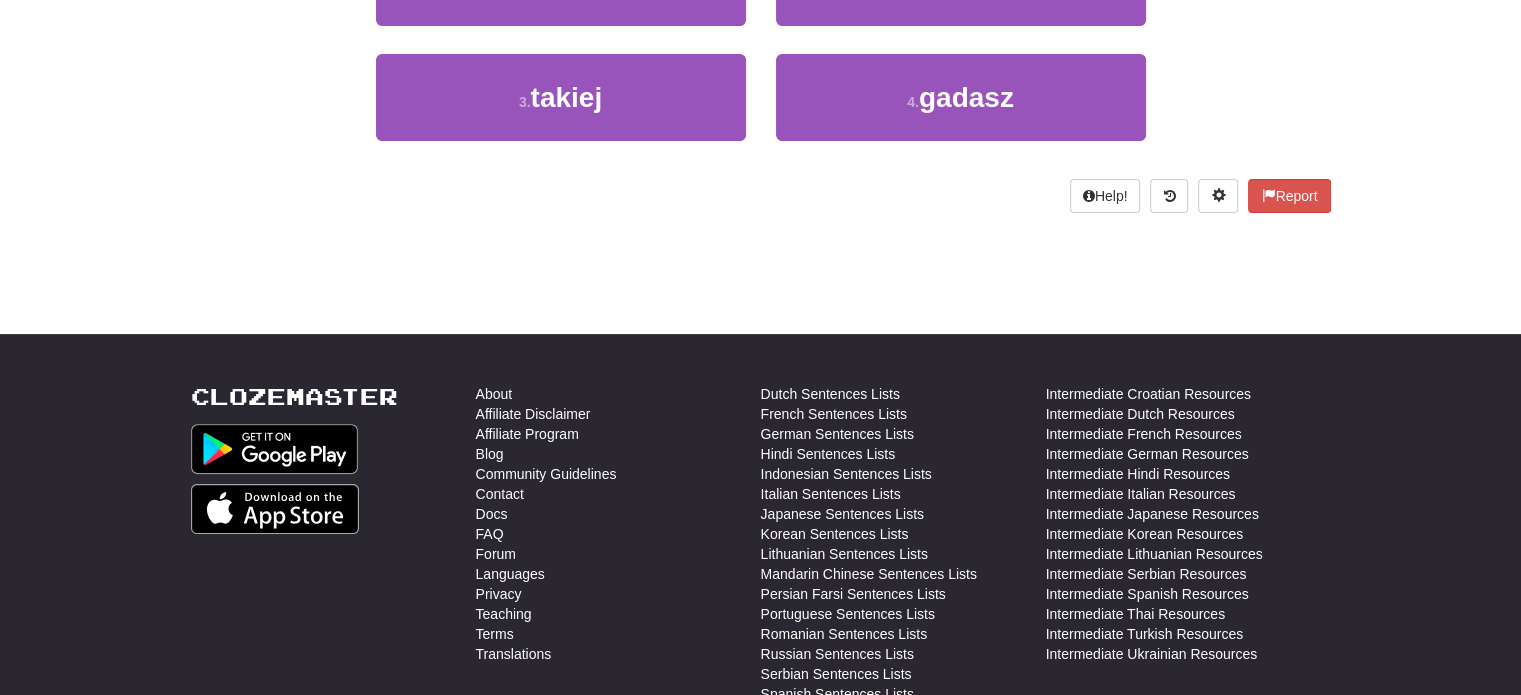 scroll, scrollTop: 11, scrollLeft: 0, axis: vertical 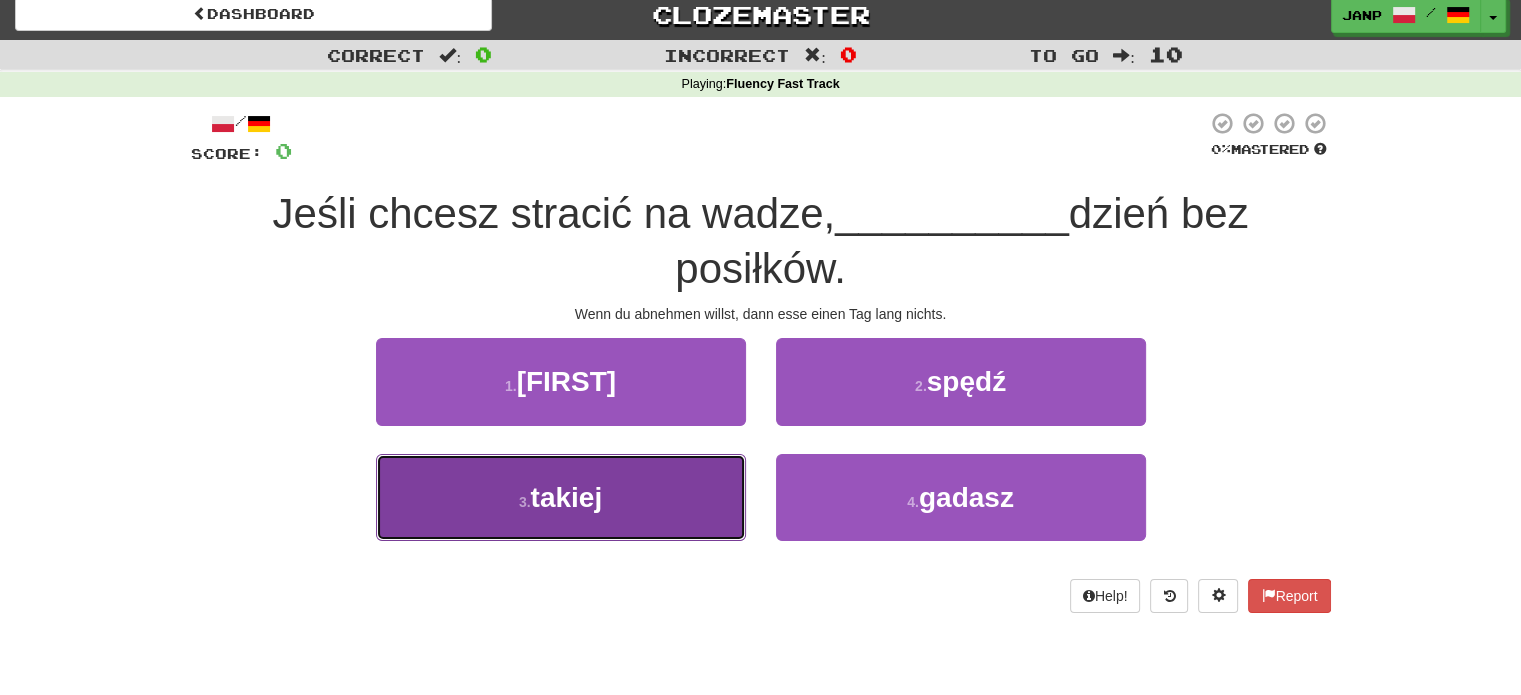 click on "3 .  takiej" at bounding box center (561, 497) 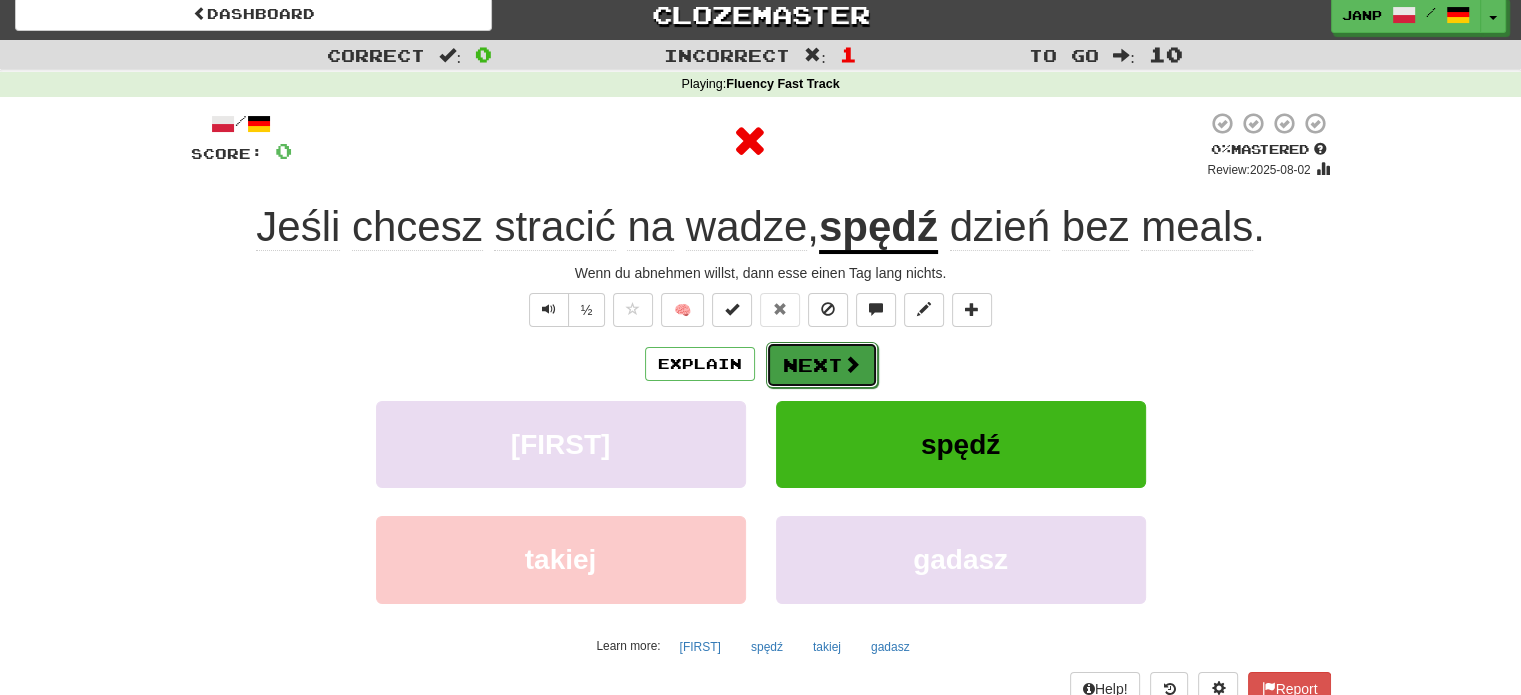 click on "Next" at bounding box center (822, 365) 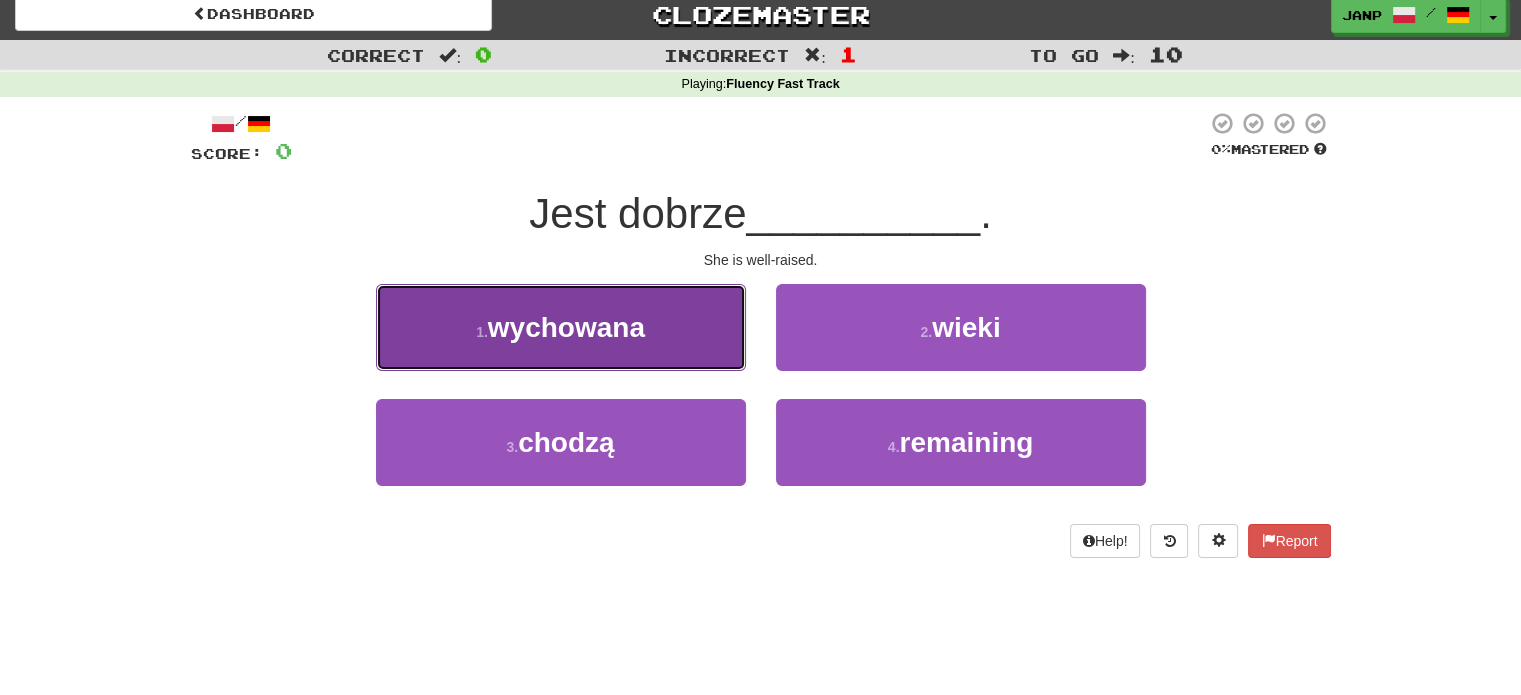 click on "1 . [RAISED]" at bounding box center (561, 327) 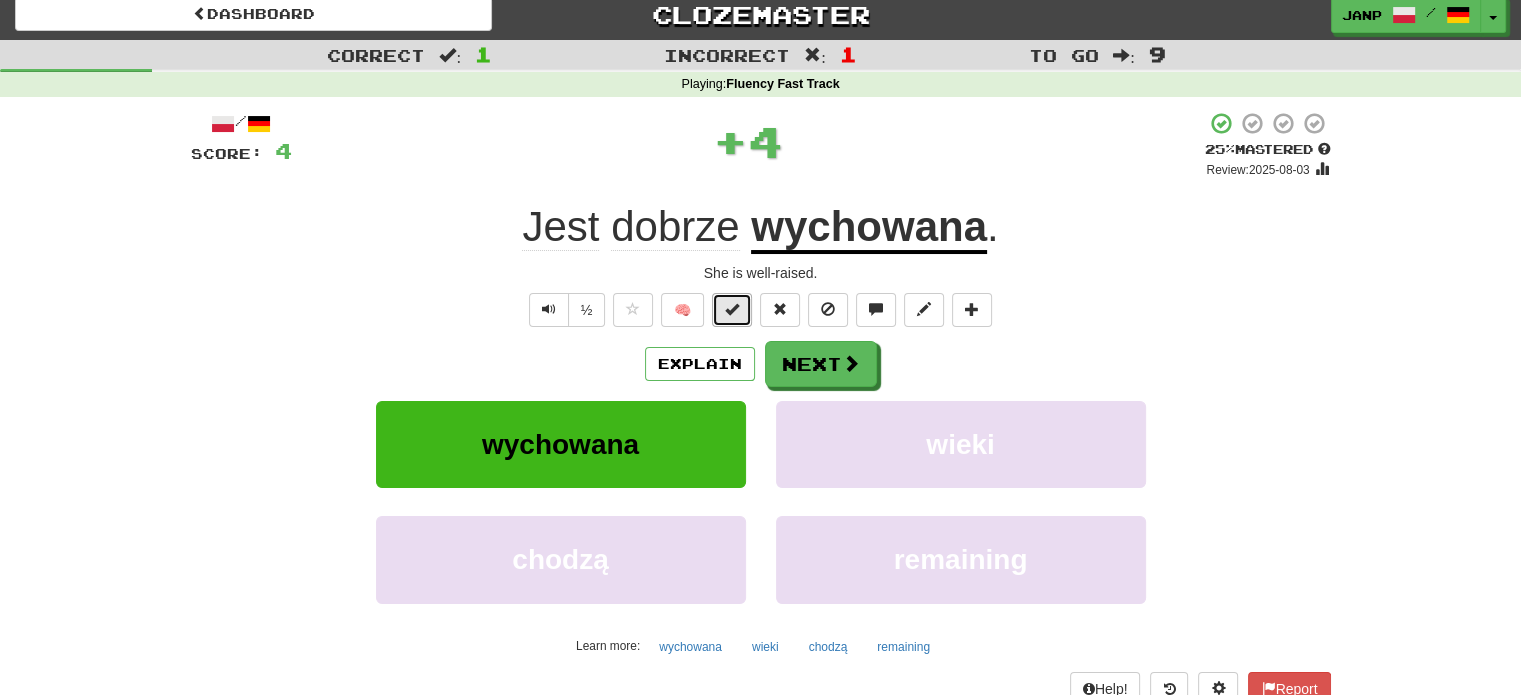 click at bounding box center [732, 310] 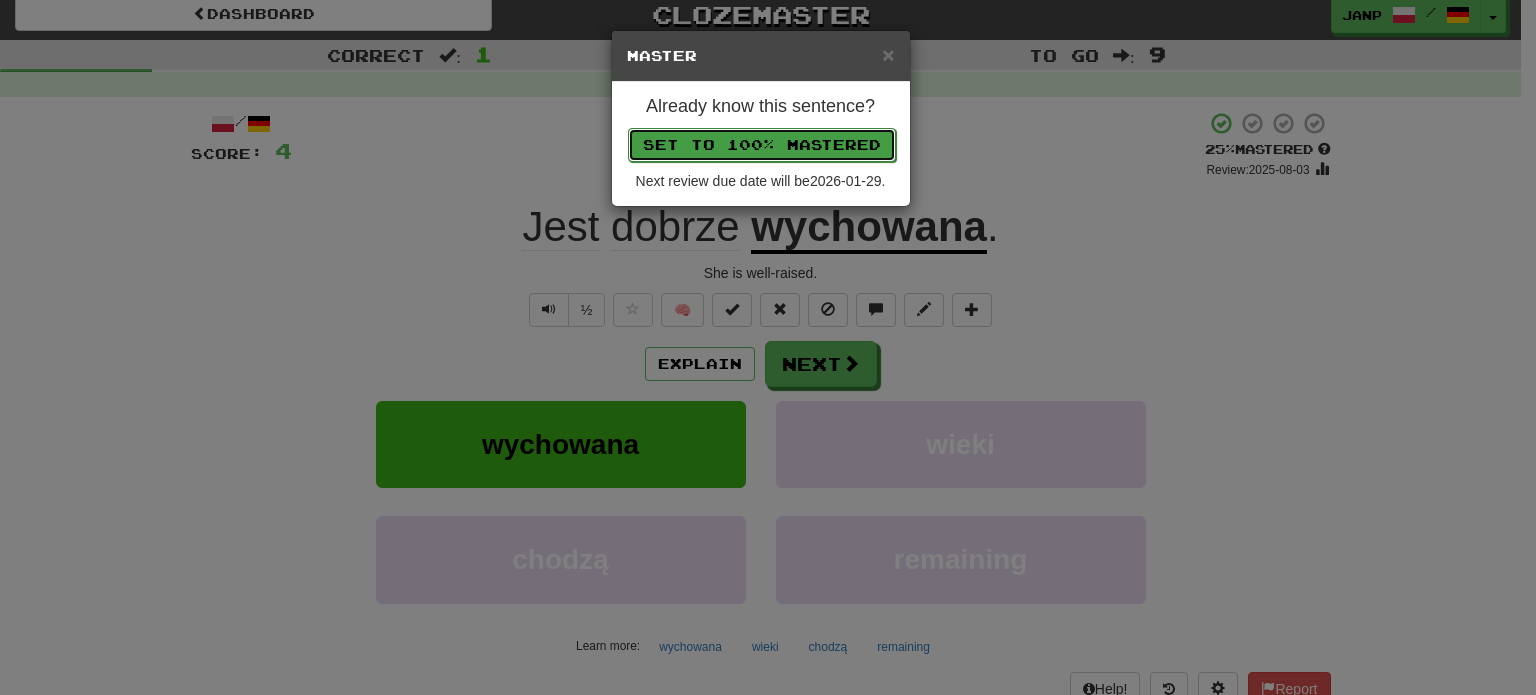 click on "Set to 100% Mastered" at bounding box center (762, 145) 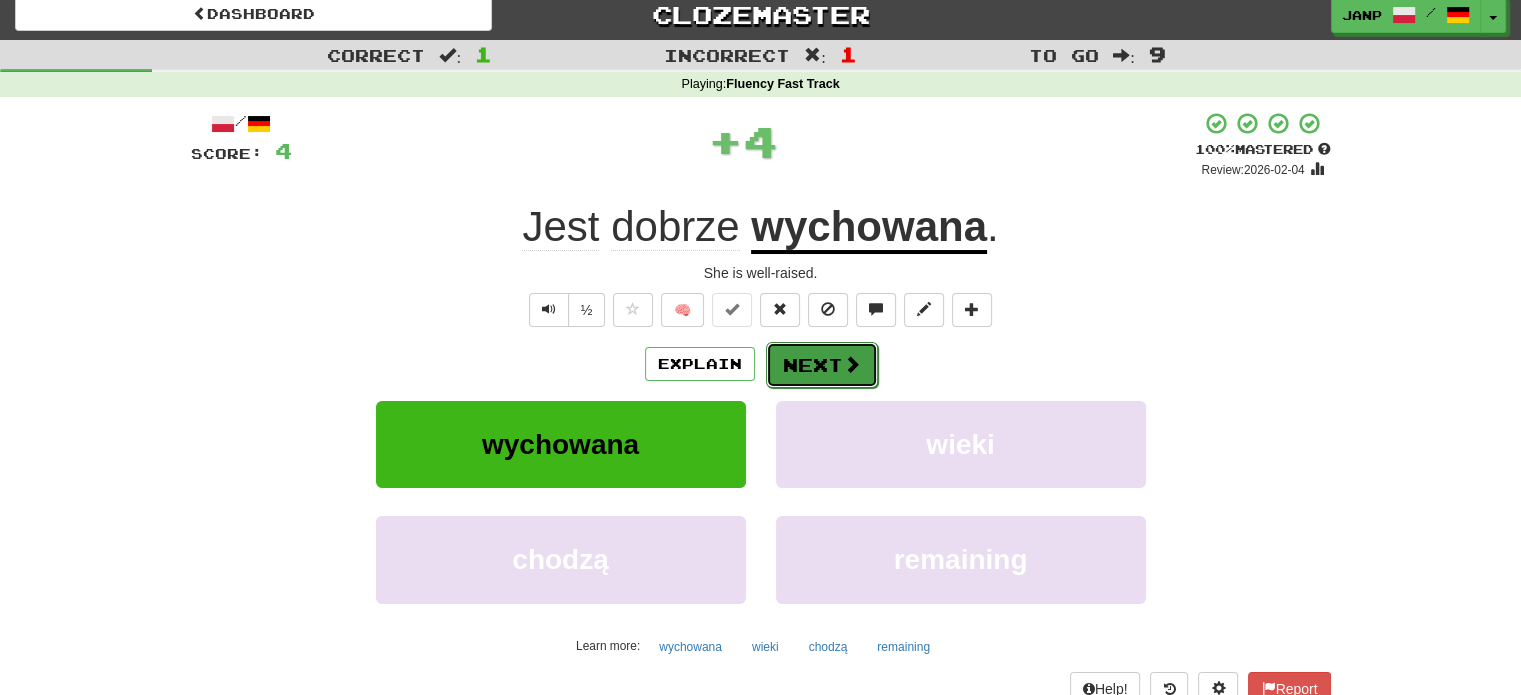 click on "Next" at bounding box center [822, 365] 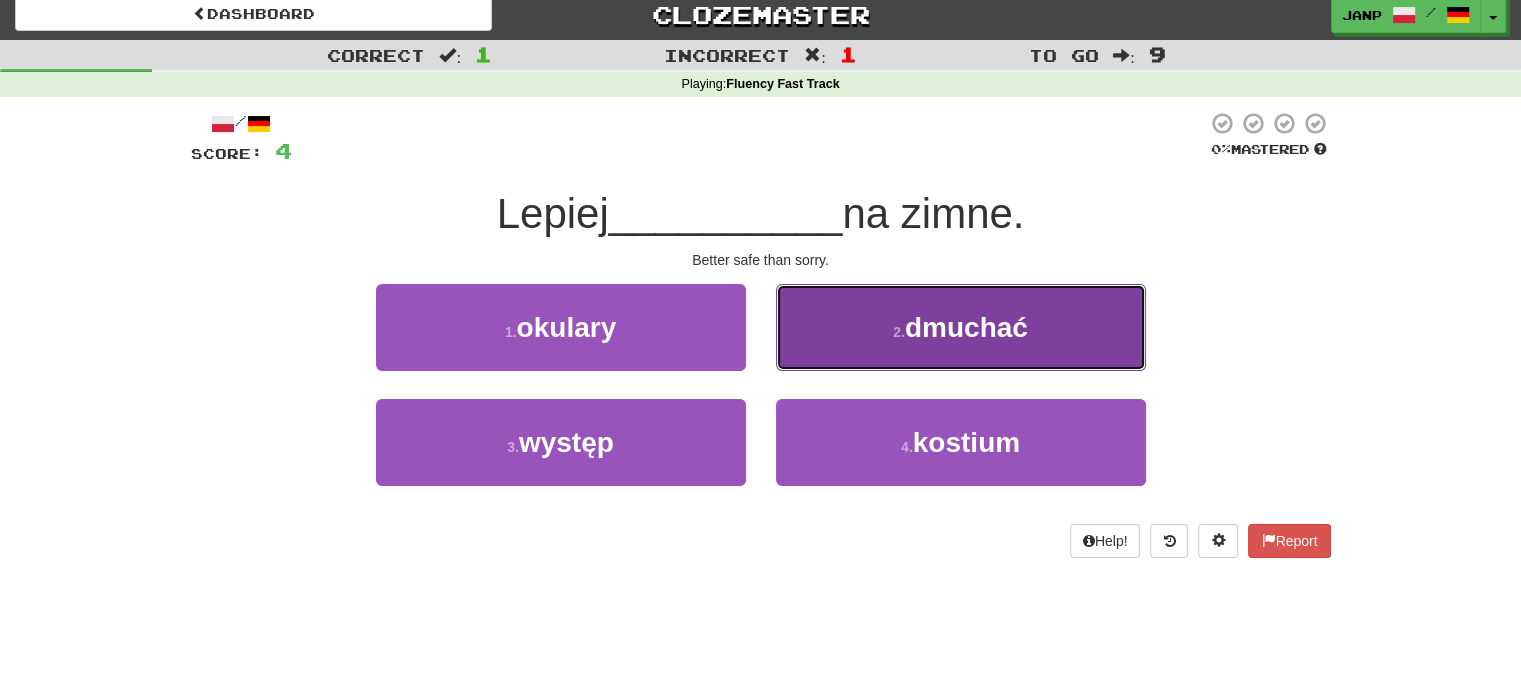click on "2 . dmuchać" at bounding box center [961, 327] 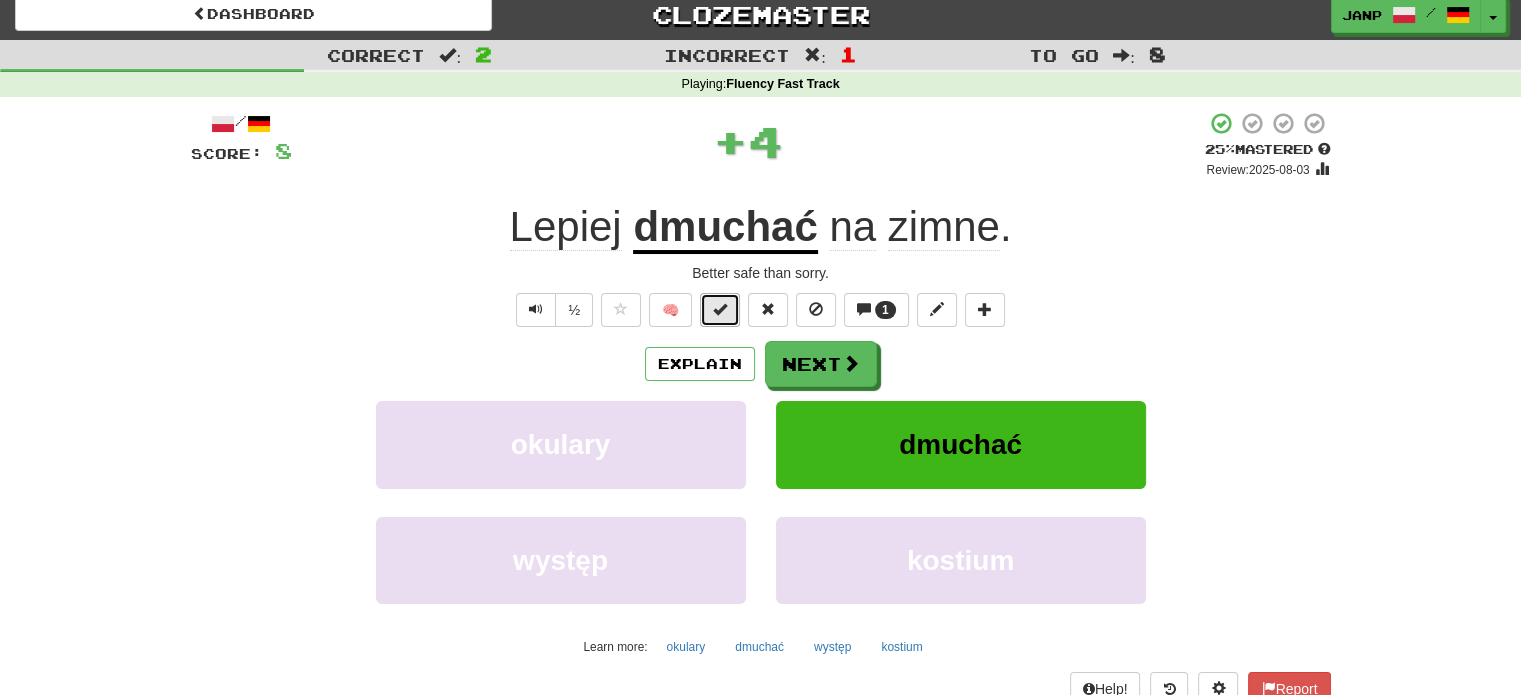 click at bounding box center (720, 310) 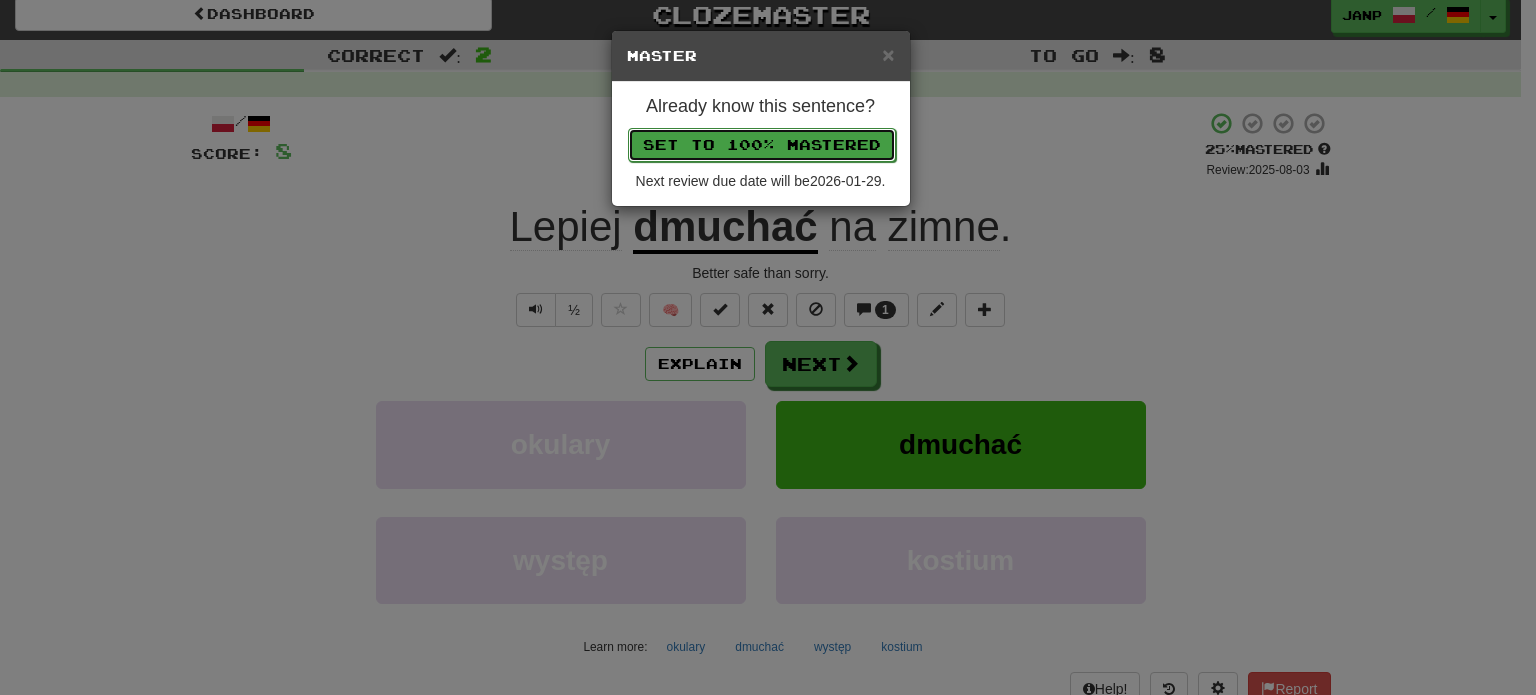 click on "Set to 100% Mastered" at bounding box center (762, 145) 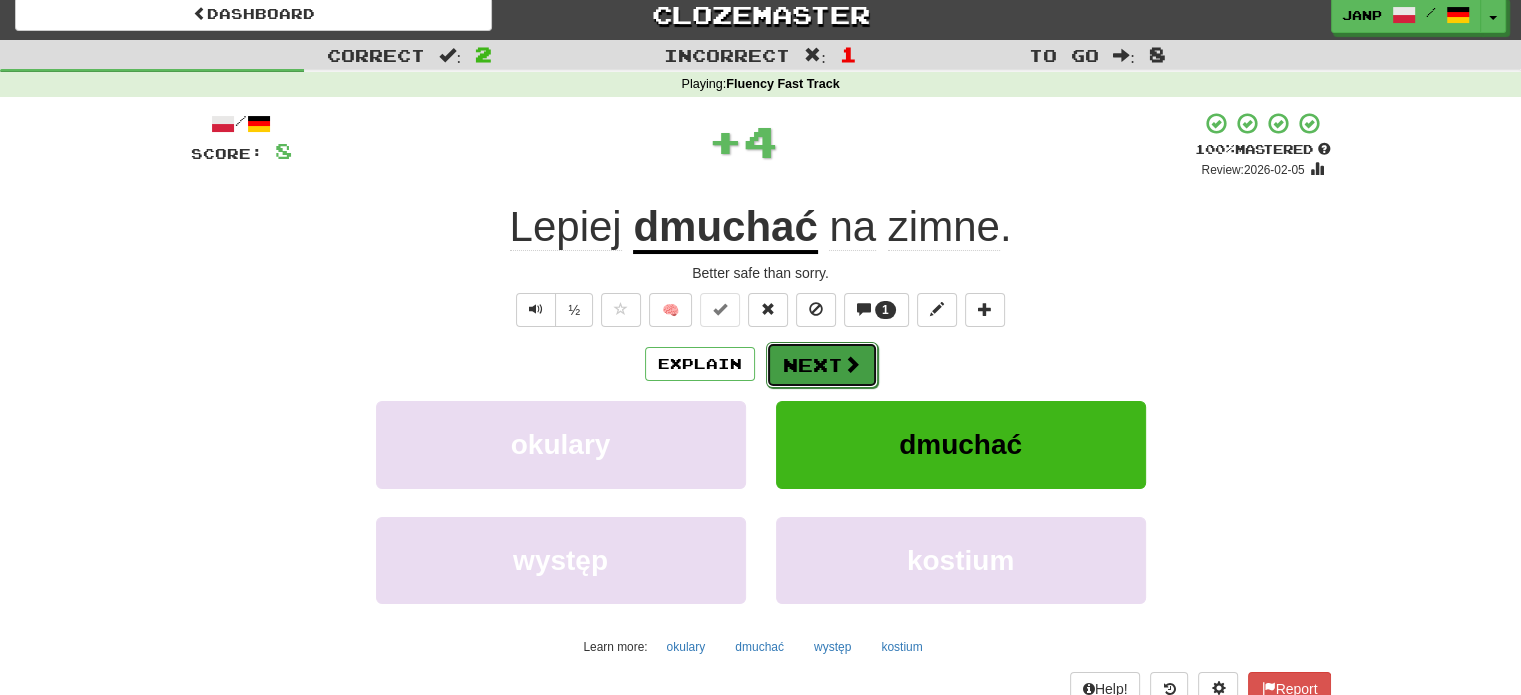 click on "Next" at bounding box center [822, 365] 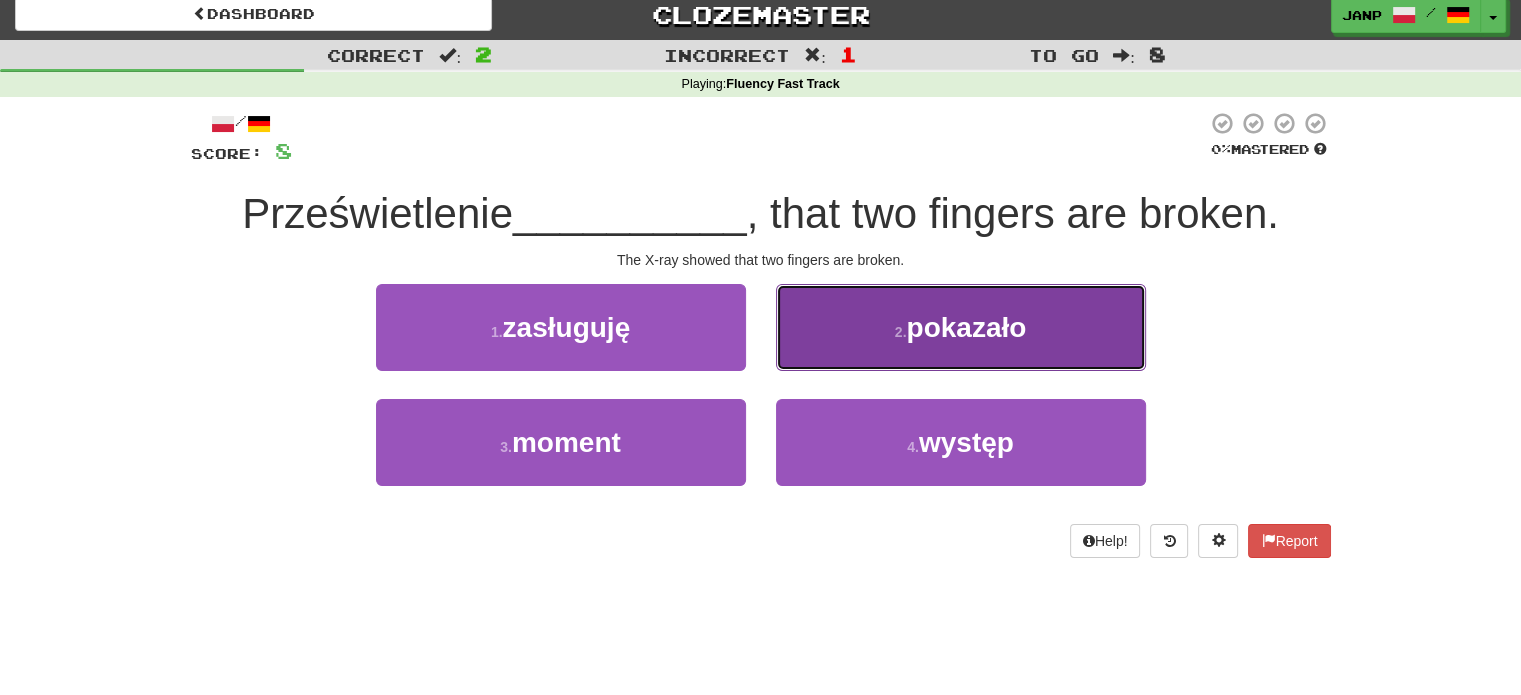 click on "[SHOWED]" at bounding box center [961, 327] 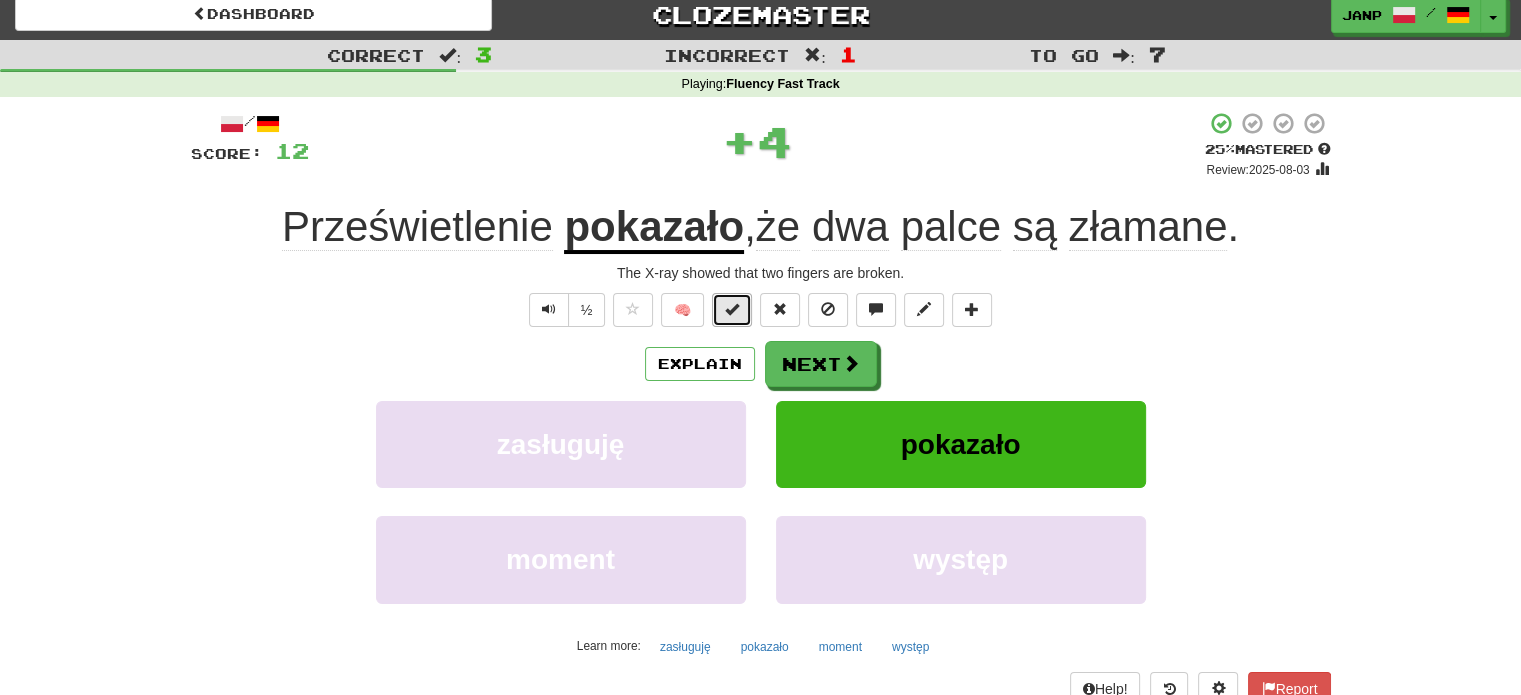 click at bounding box center (732, 310) 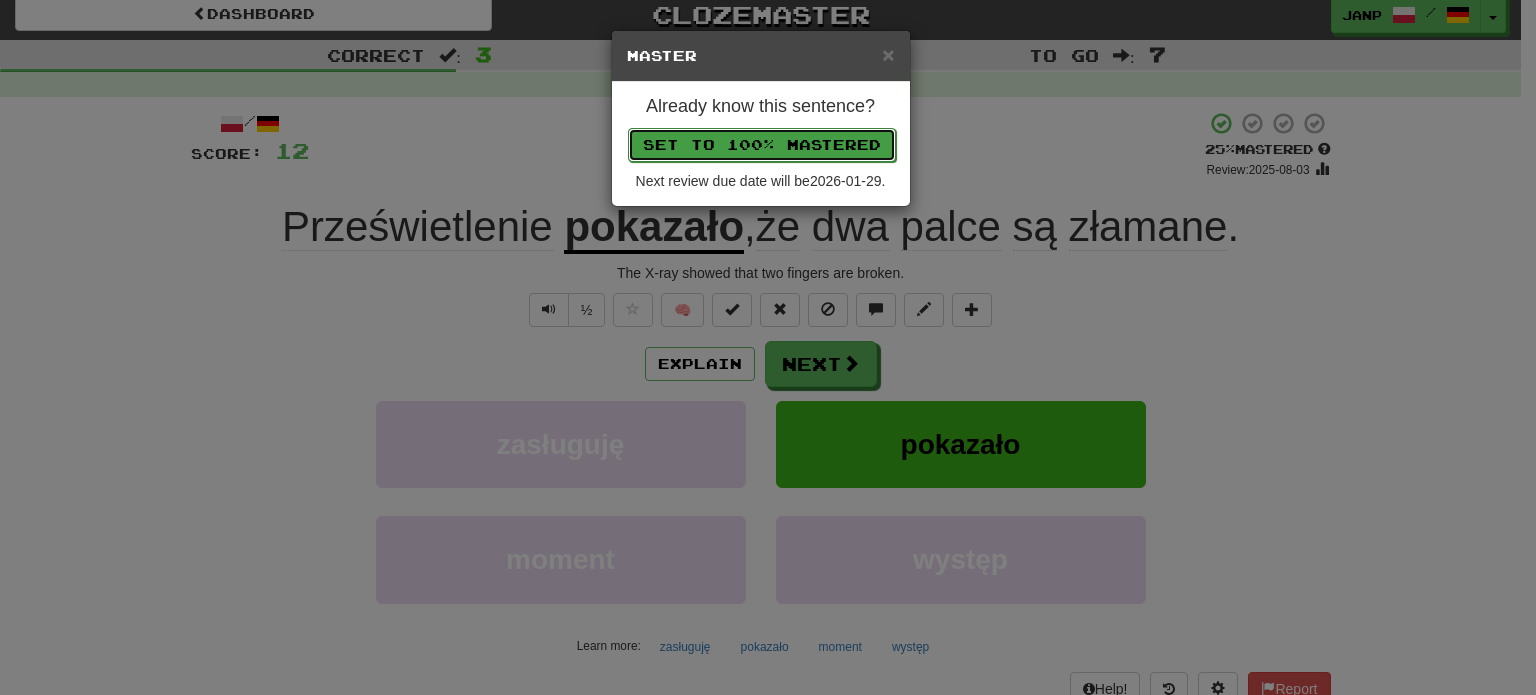 click on "Set to 100% Mastered" at bounding box center [762, 145] 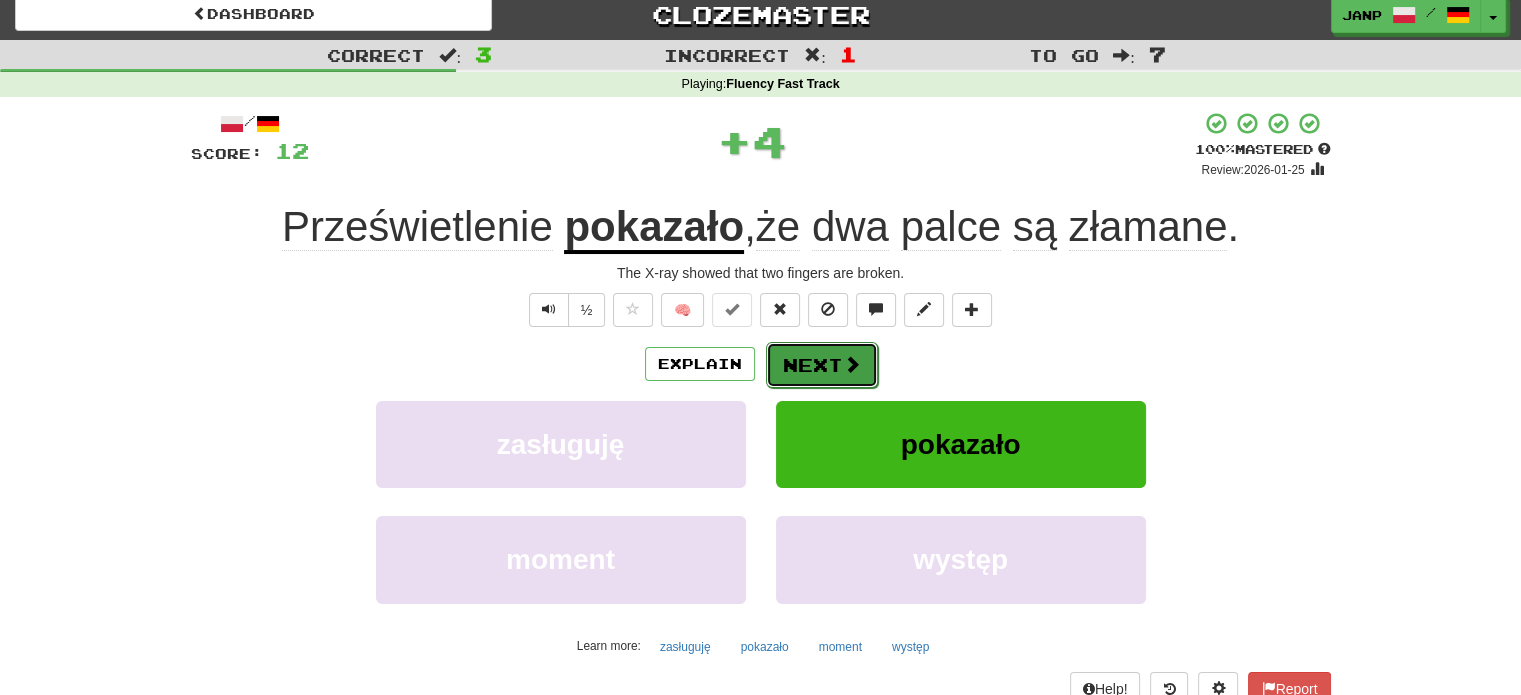 click on "Next" at bounding box center [822, 365] 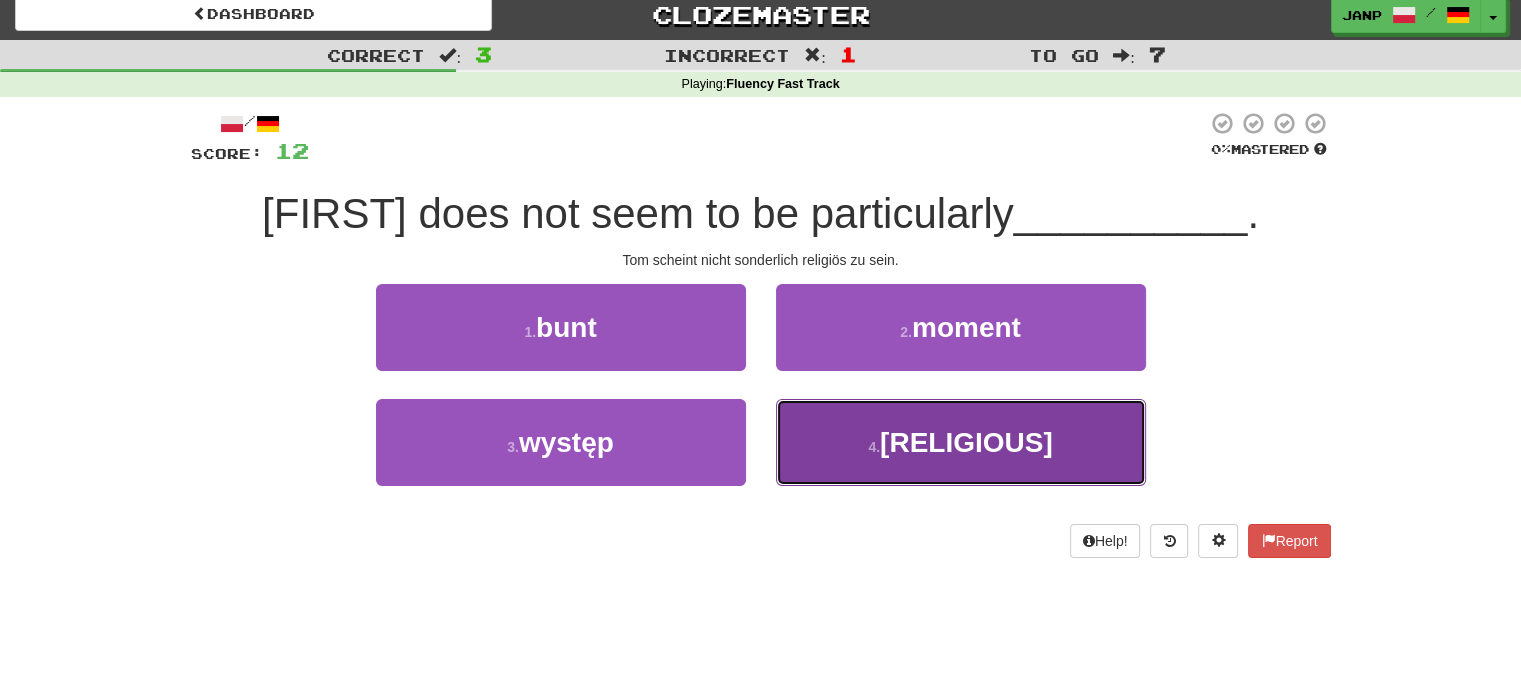 click on "4 . [RELIGIOUS]" at bounding box center [961, 442] 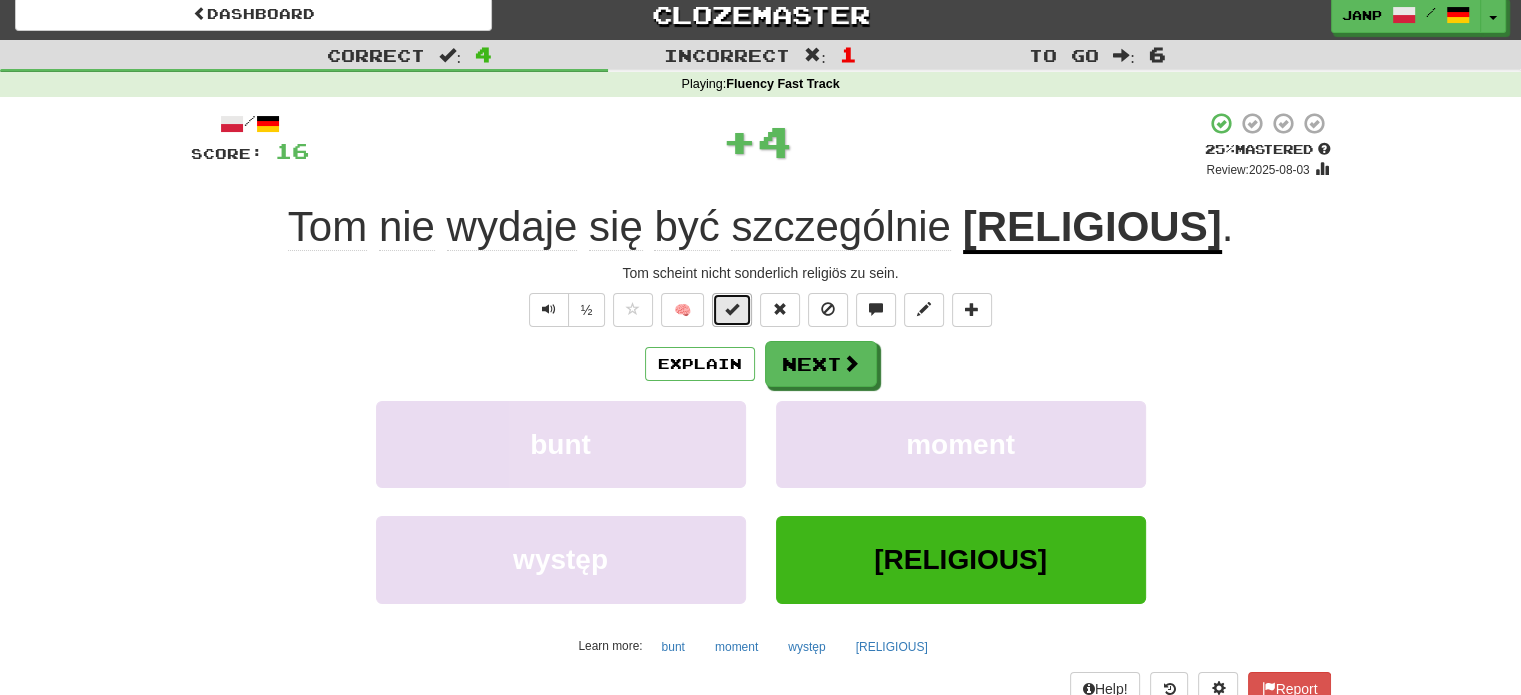 click at bounding box center [732, 309] 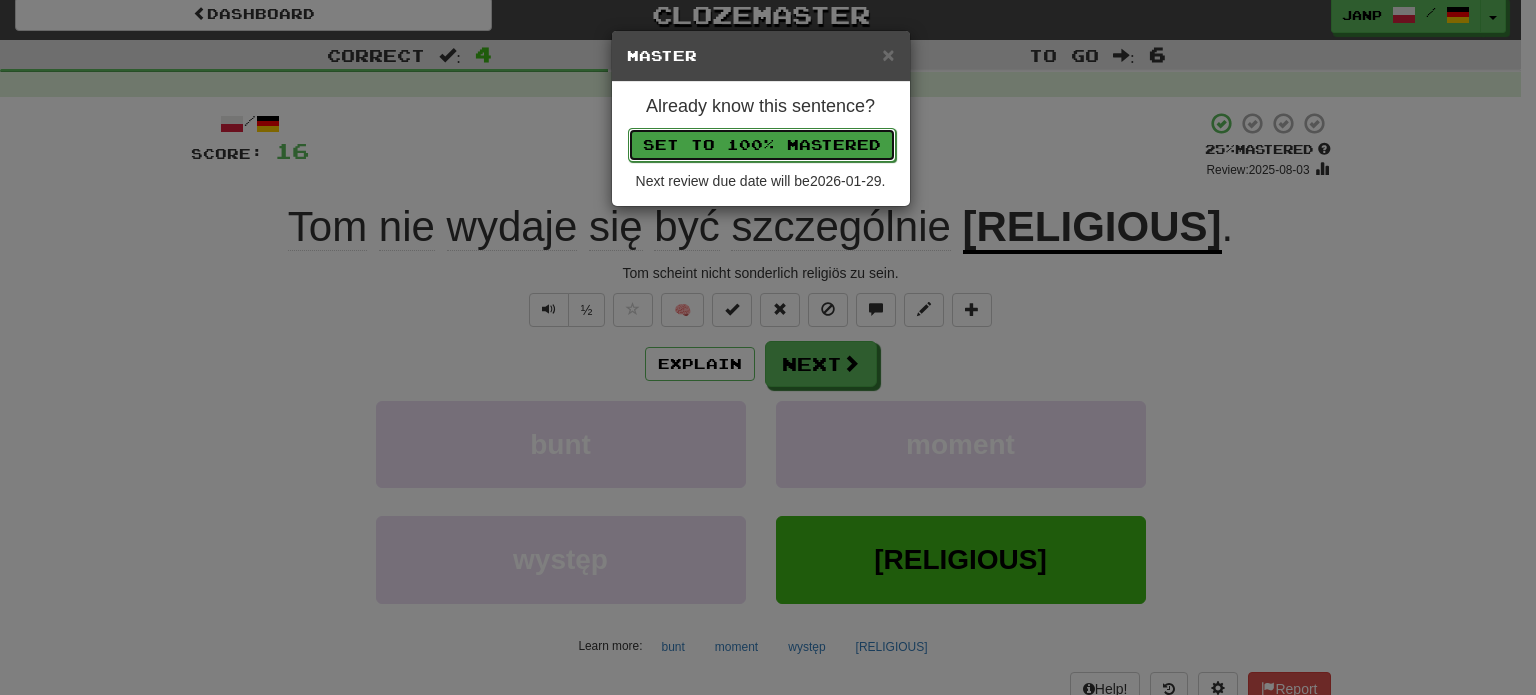 click on "Set to 100% Mastered" at bounding box center [762, 145] 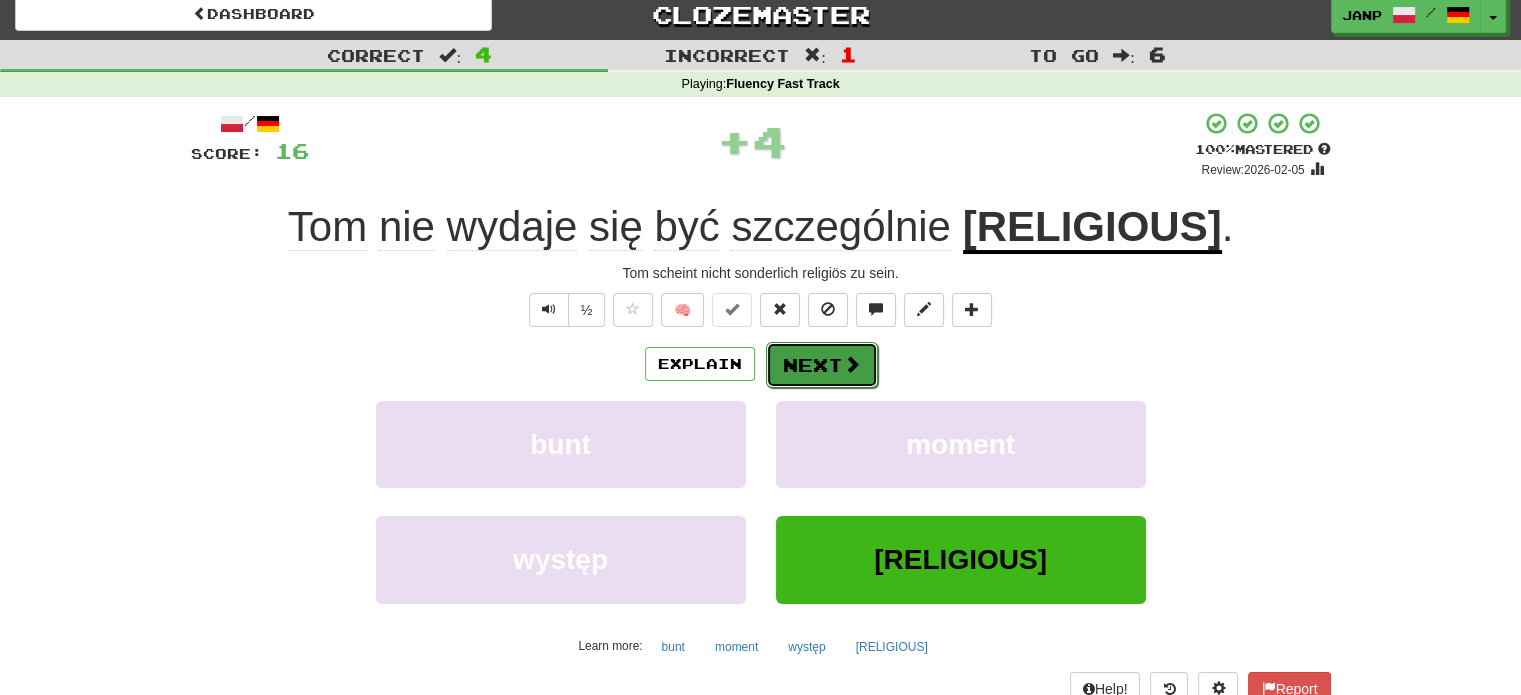 click on "Next" at bounding box center [822, 365] 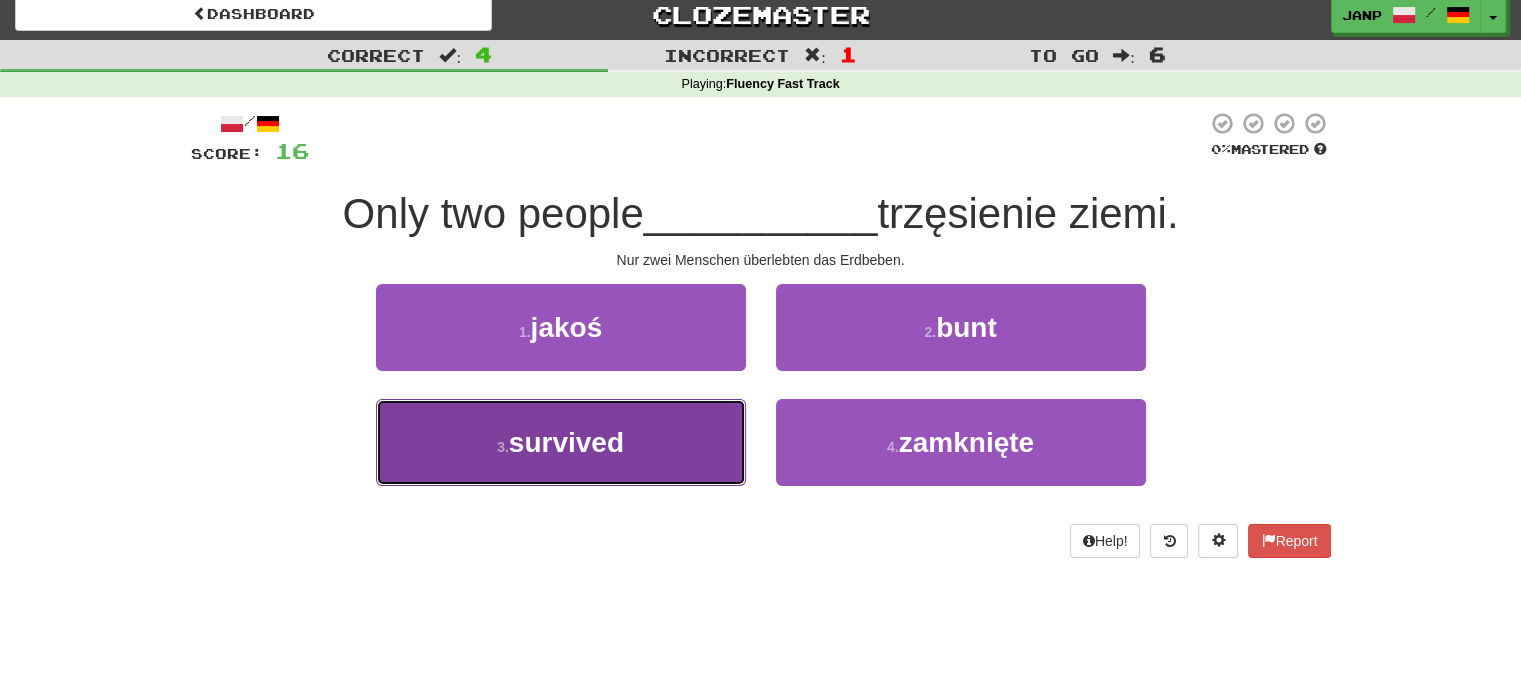 click on "3 . [SURVIVED]" at bounding box center (561, 442) 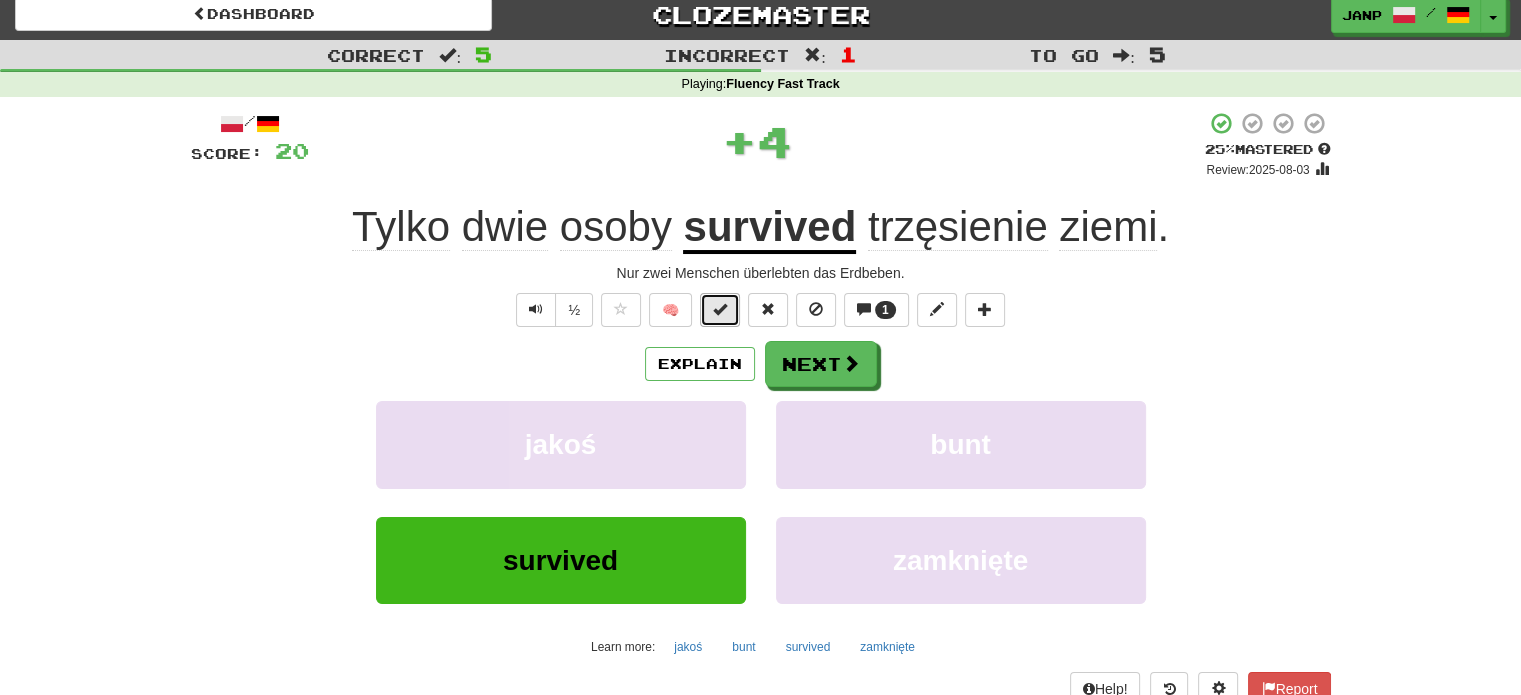 click at bounding box center [720, 309] 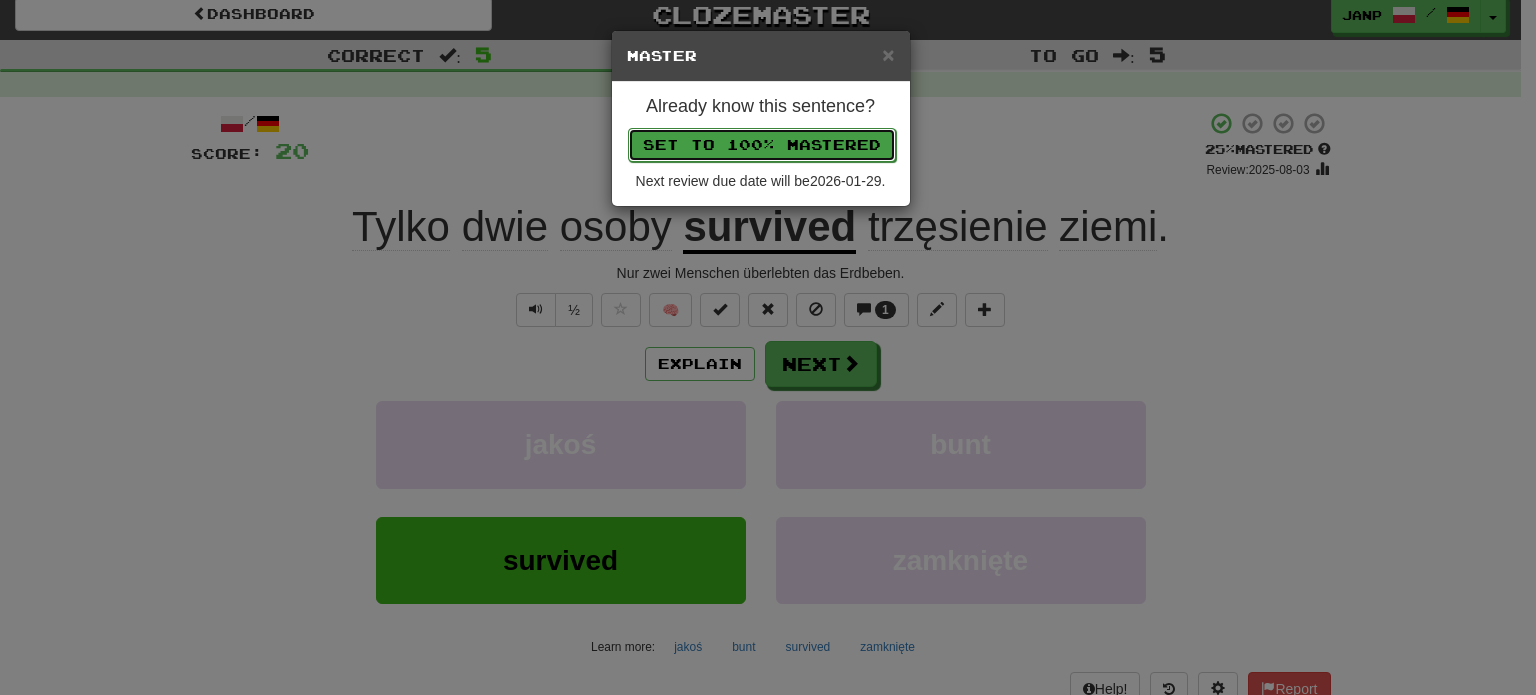 click on "Set to 100% Mastered" at bounding box center [762, 145] 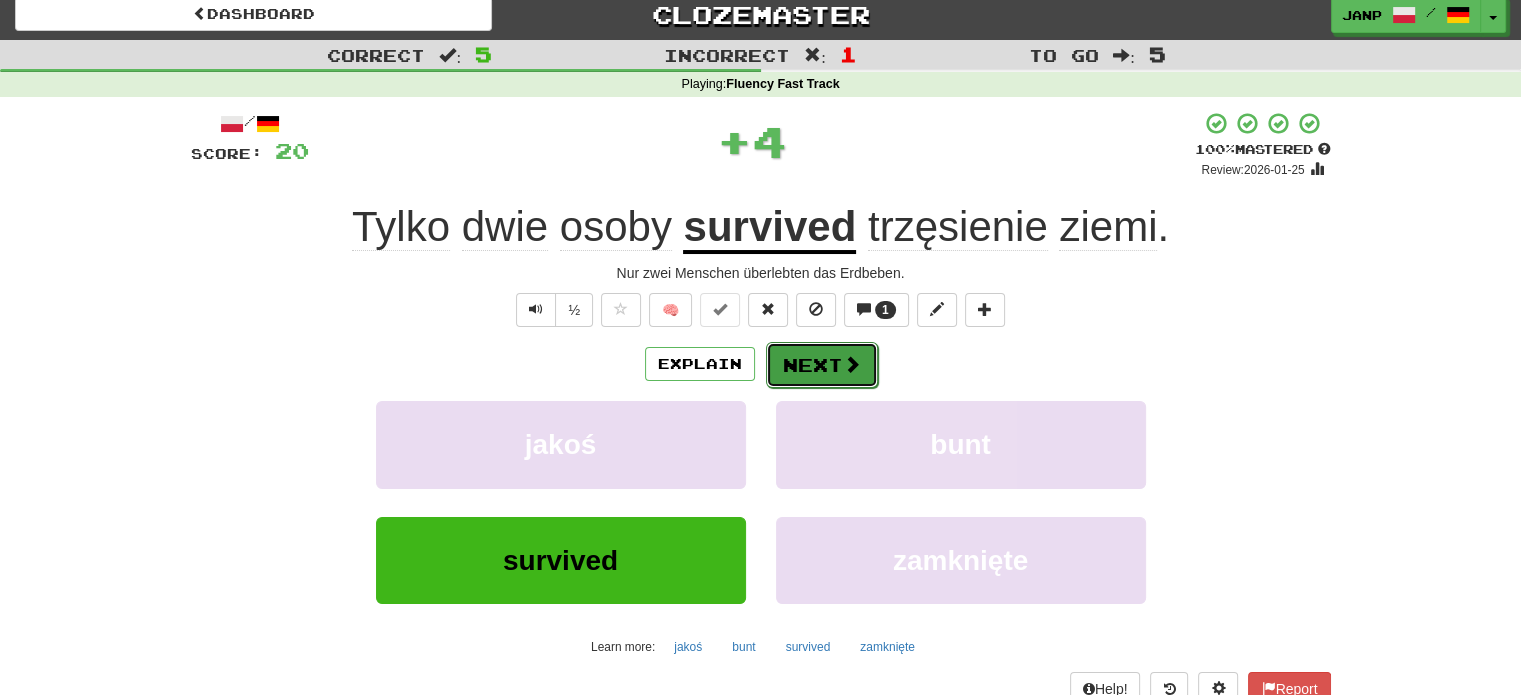 click on "Next" at bounding box center [822, 365] 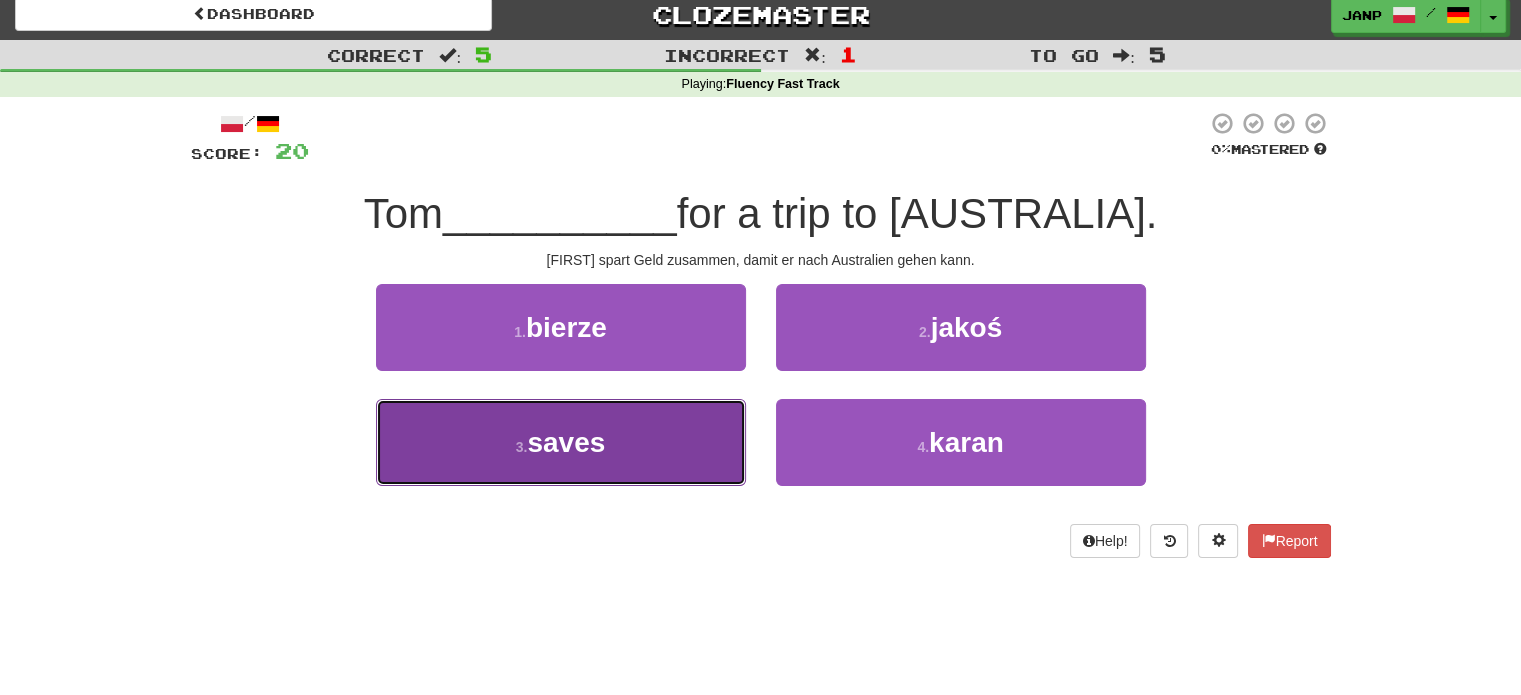 click on "3 . oszczędza" at bounding box center [561, 442] 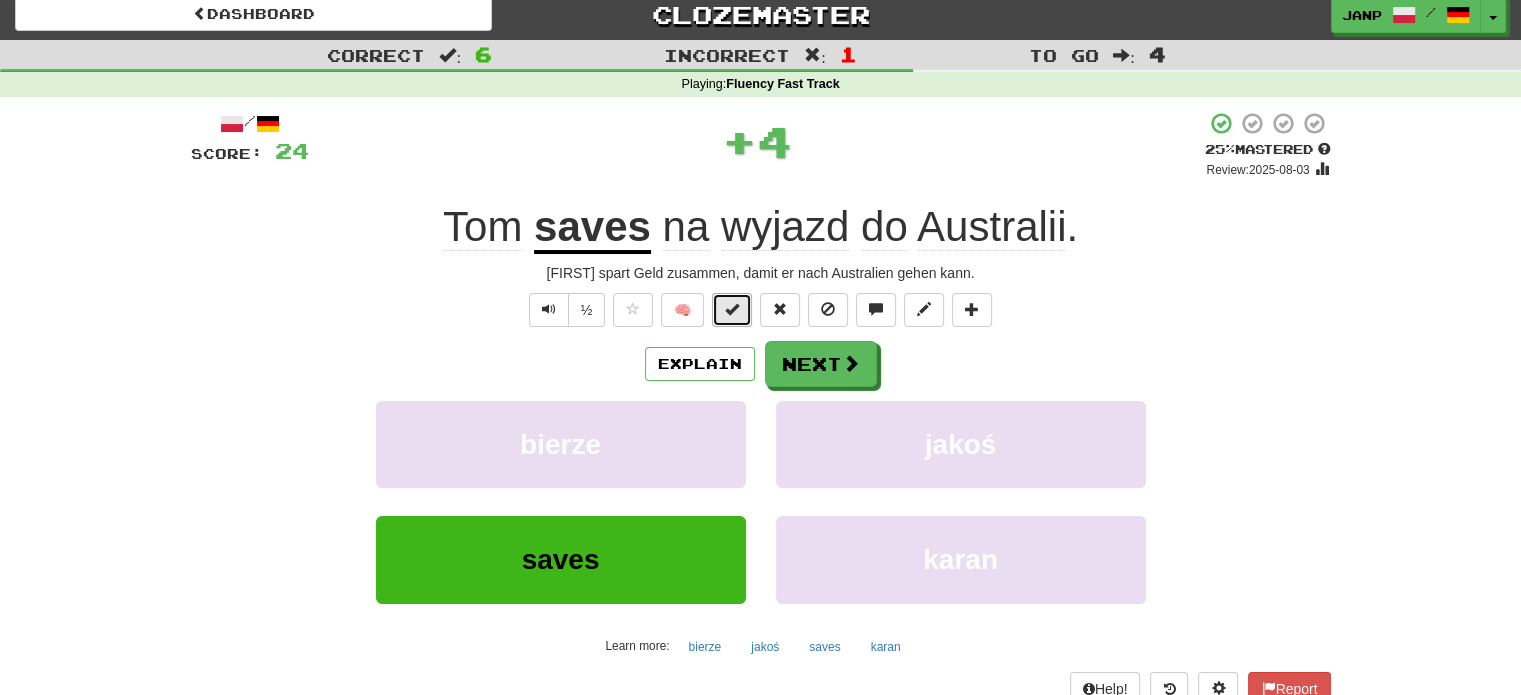click at bounding box center [732, 309] 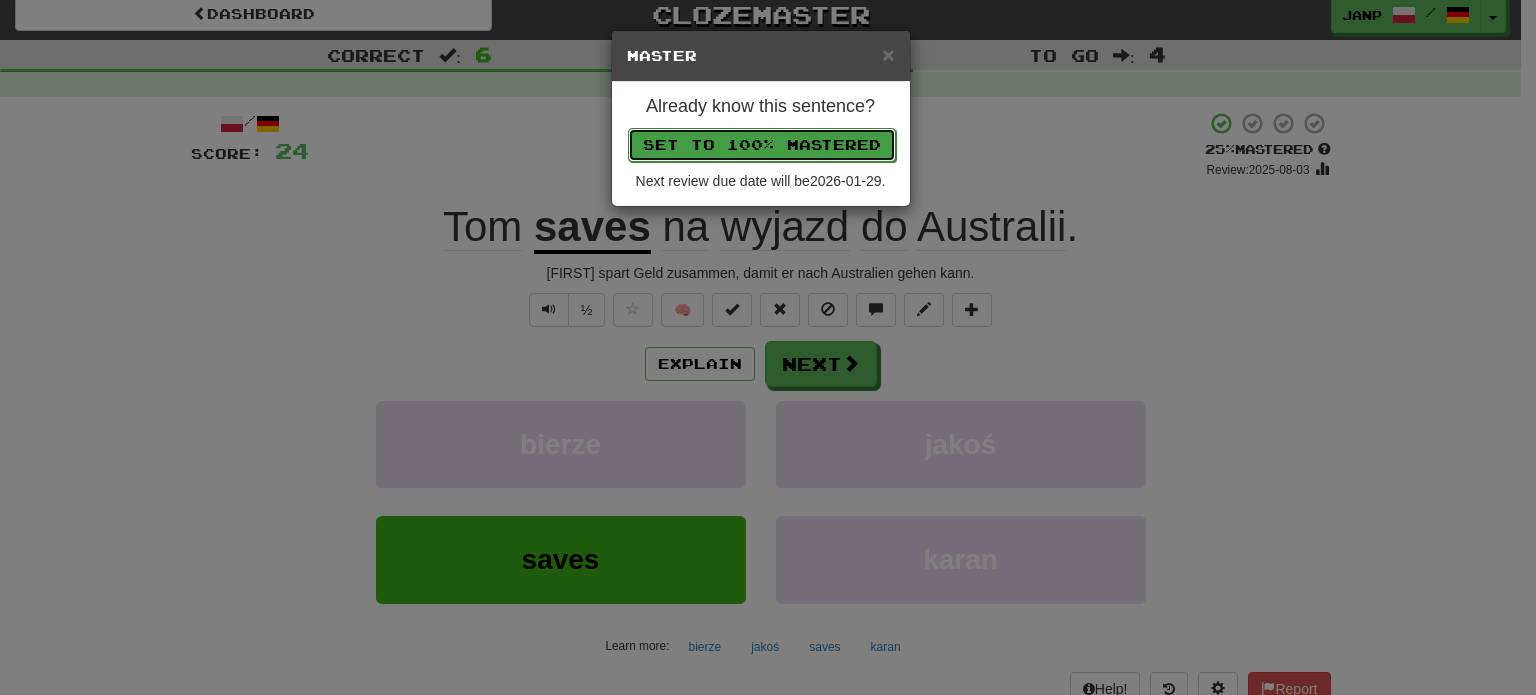 click on "Set to 100% Mastered" at bounding box center [762, 145] 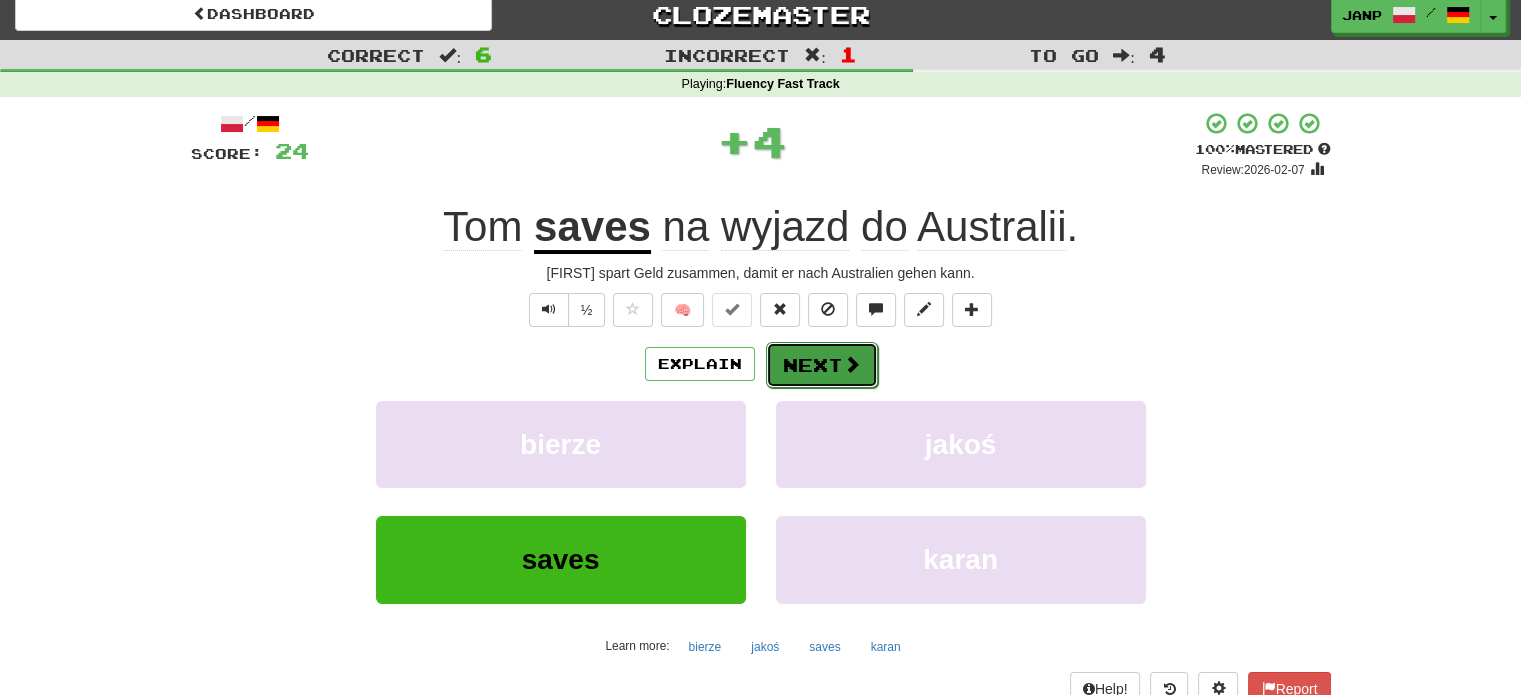 click on "Next" at bounding box center [822, 365] 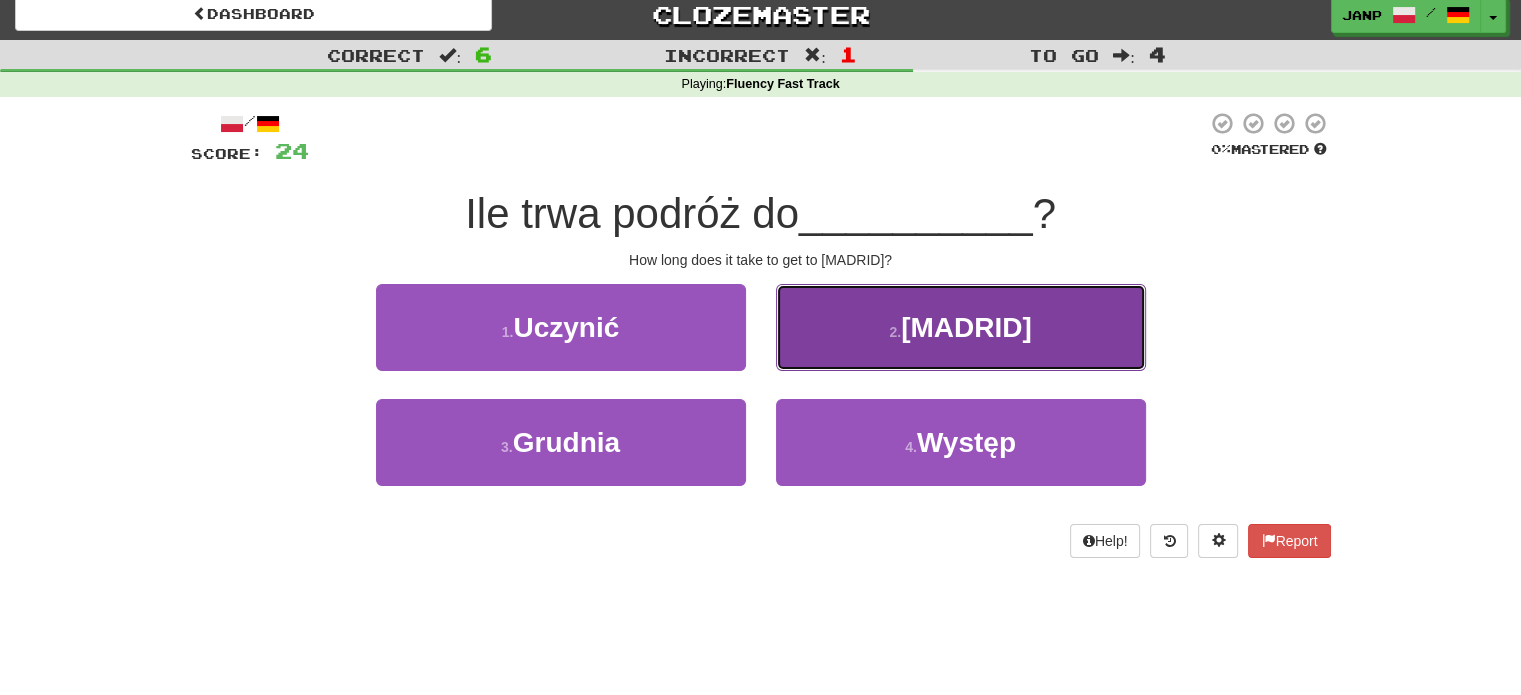 click on "2 . [CITY]" at bounding box center (961, 327) 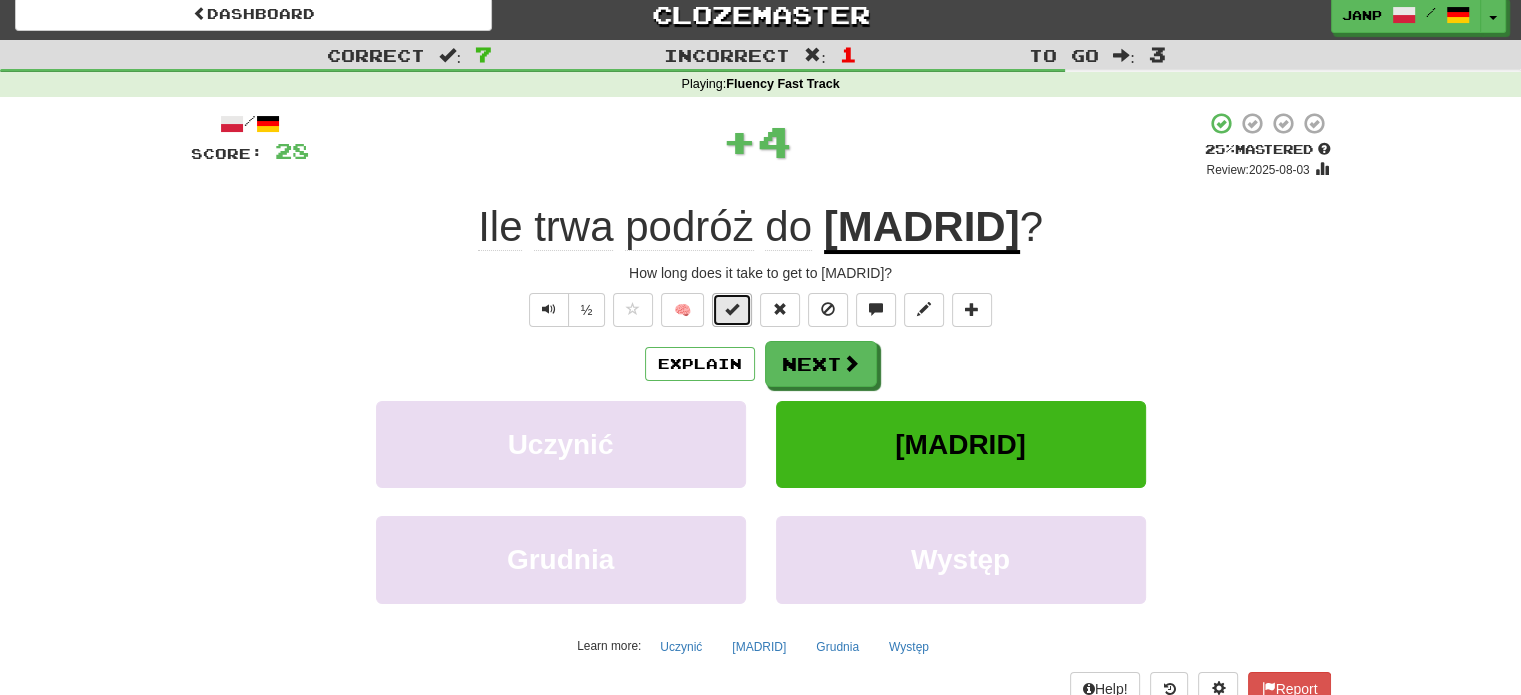 click at bounding box center [732, 309] 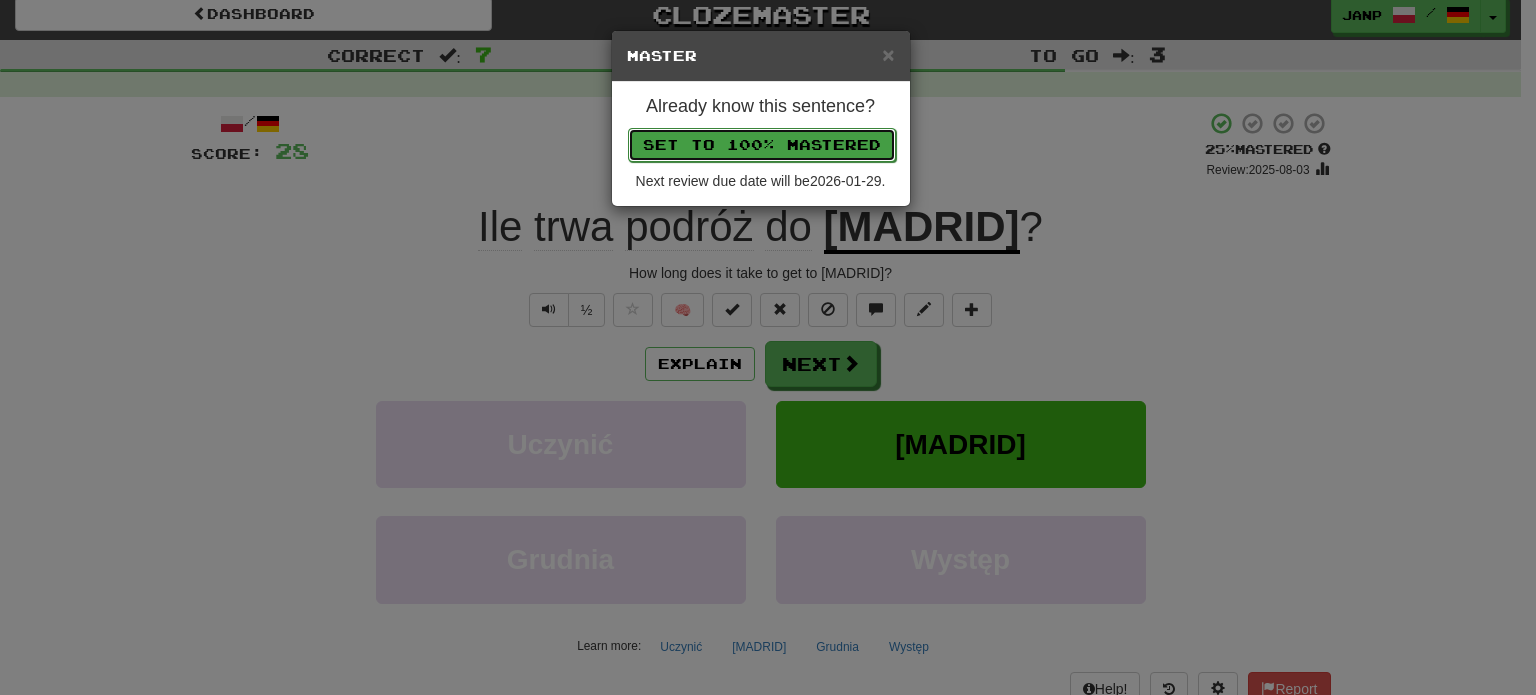 click on "Set to 100% Mastered" at bounding box center [762, 145] 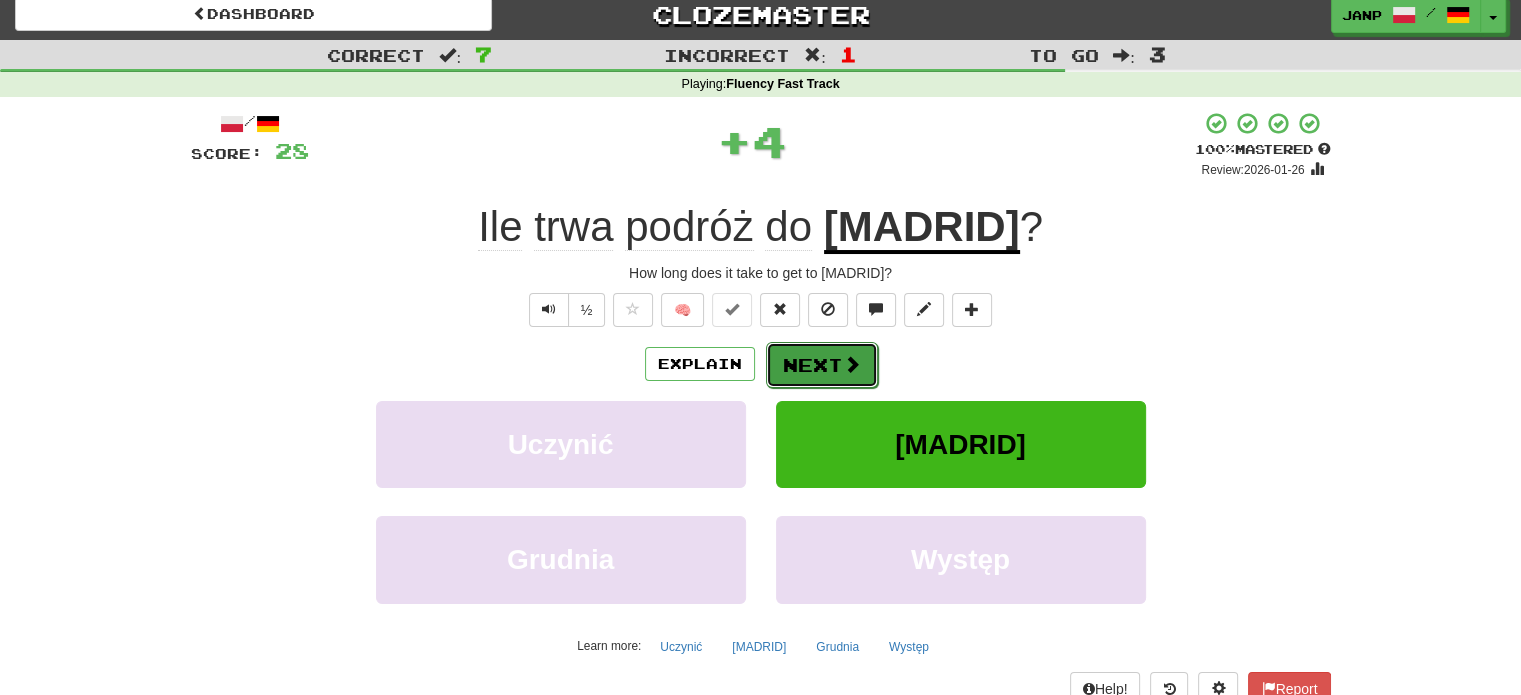 click on "Next" at bounding box center [822, 365] 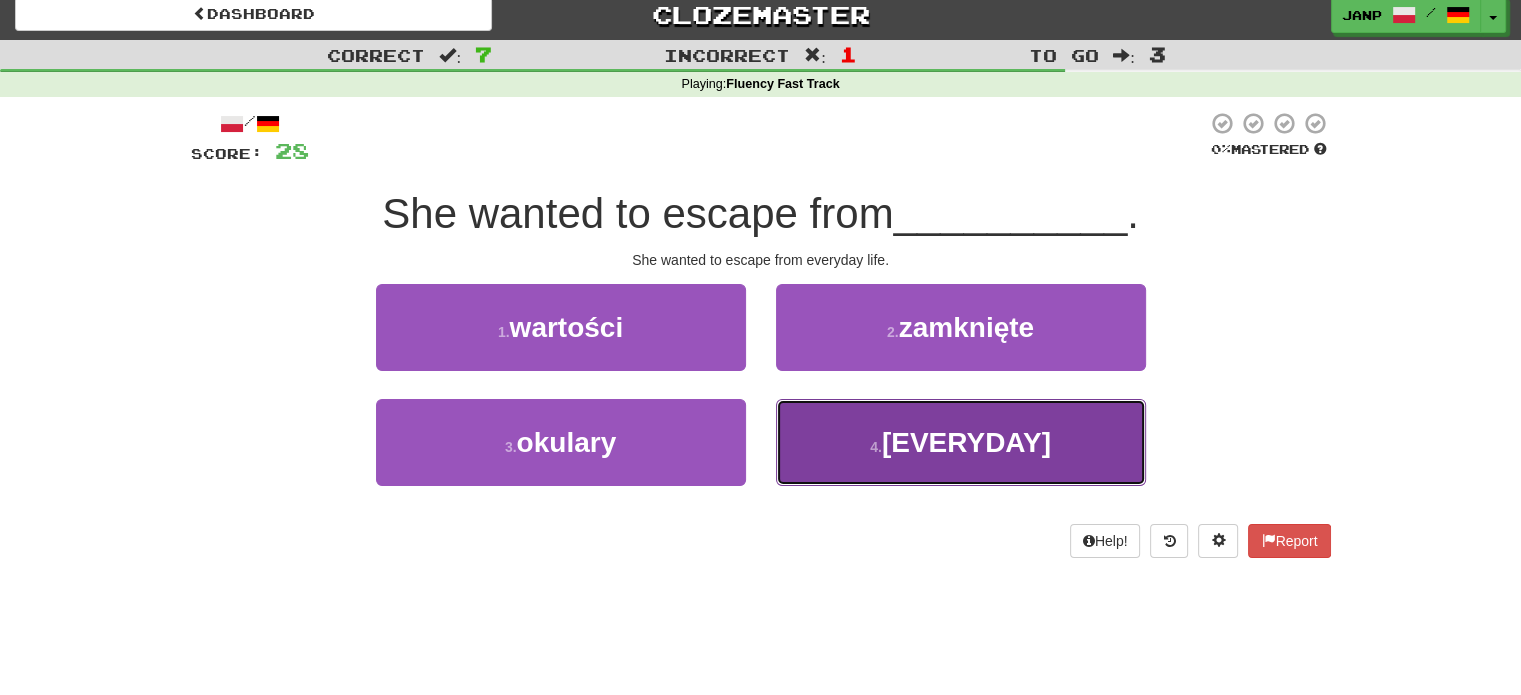 click on "[EVERYDAY]" at bounding box center [961, 442] 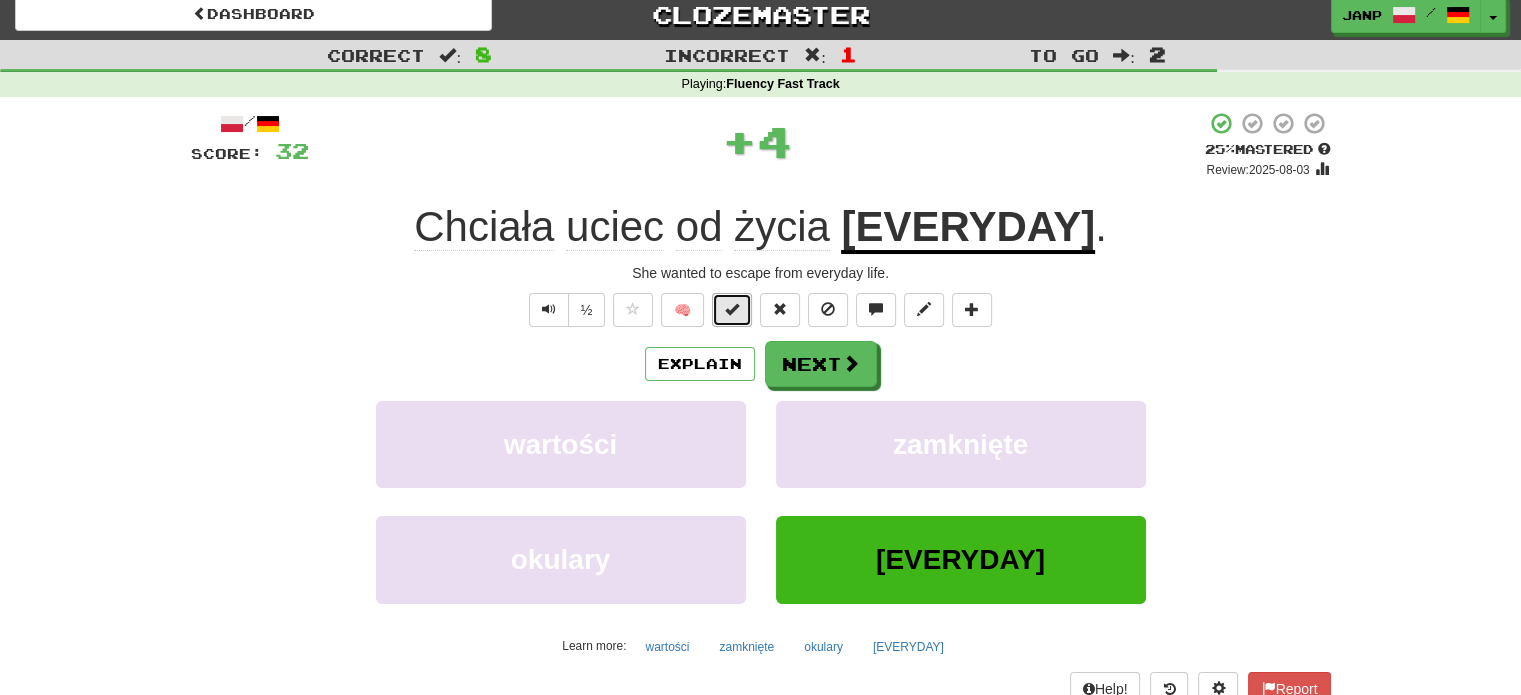 click at bounding box center (732, 310) 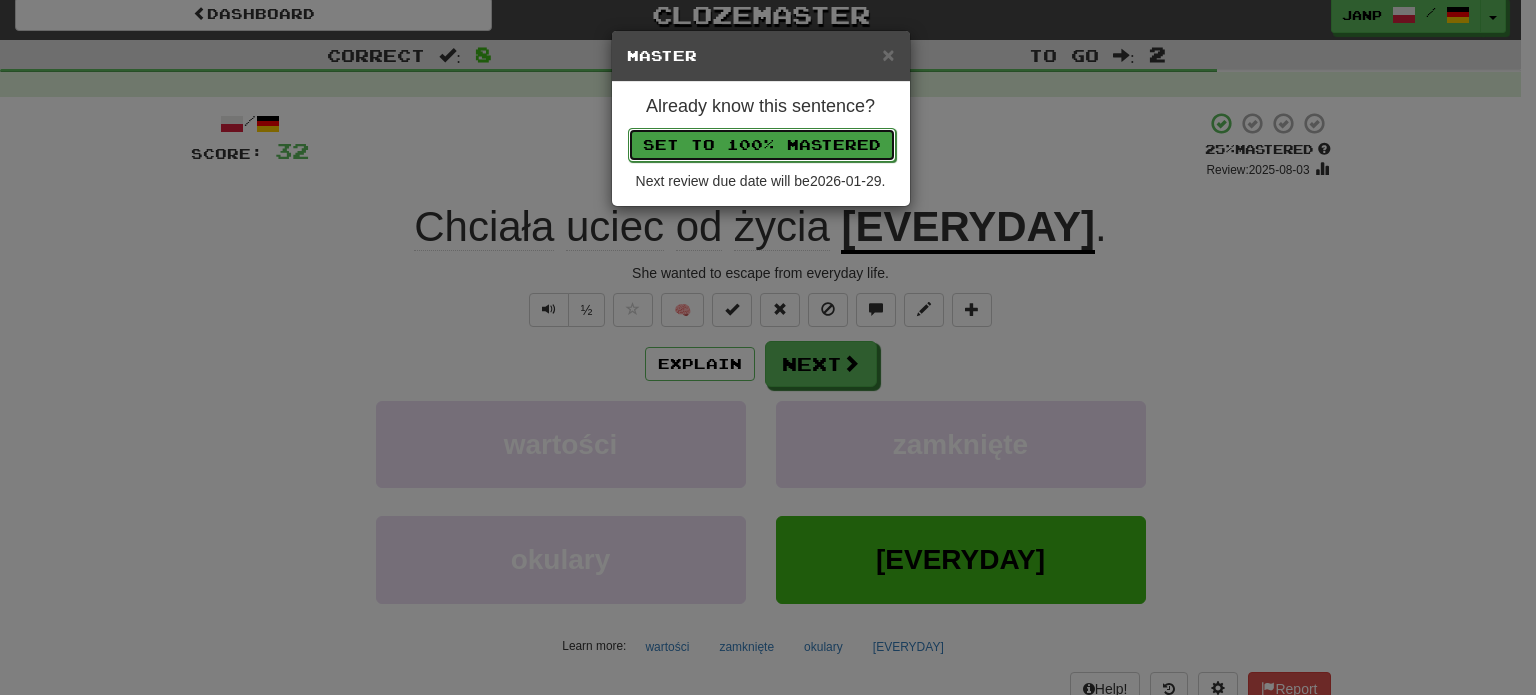 click on "Set to 100% Mastered" at bounding box center [762, 145] 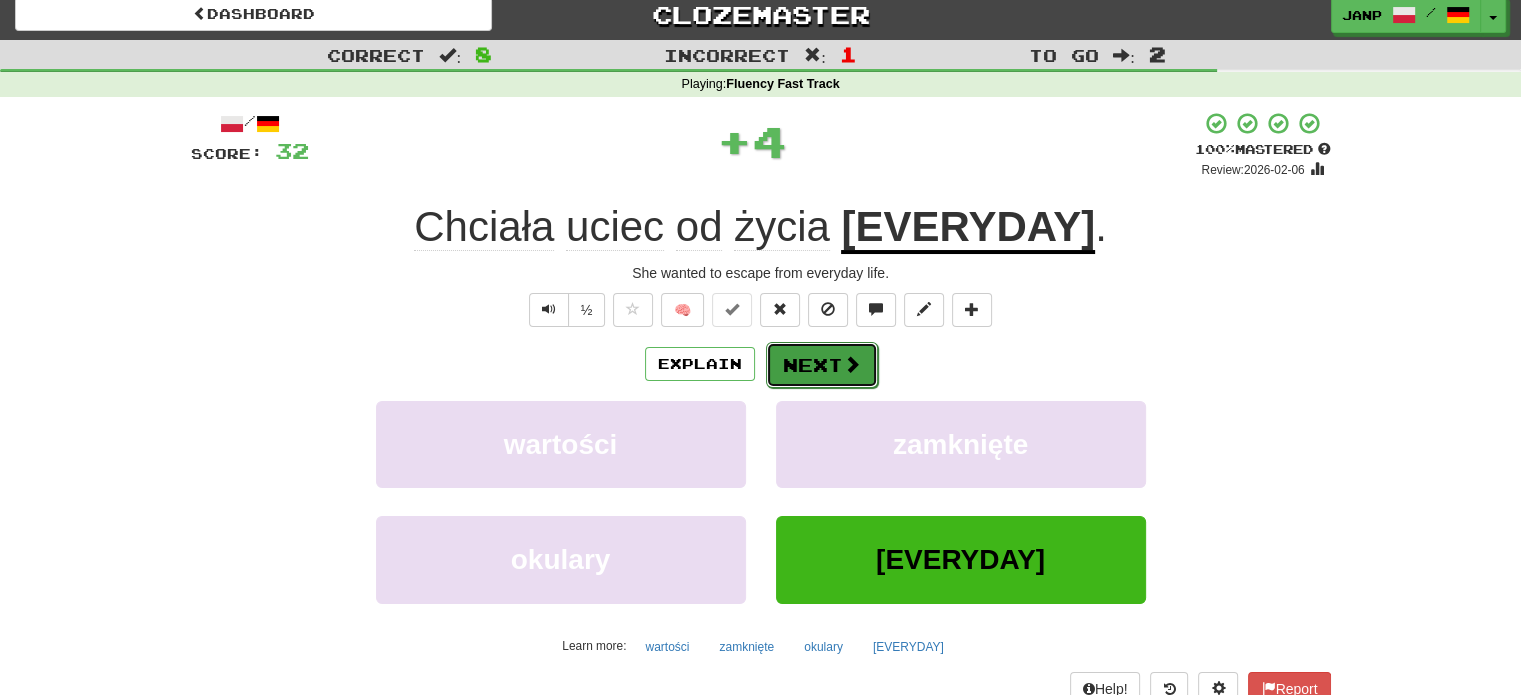 click on "Next" at bounding box center (822, 365) 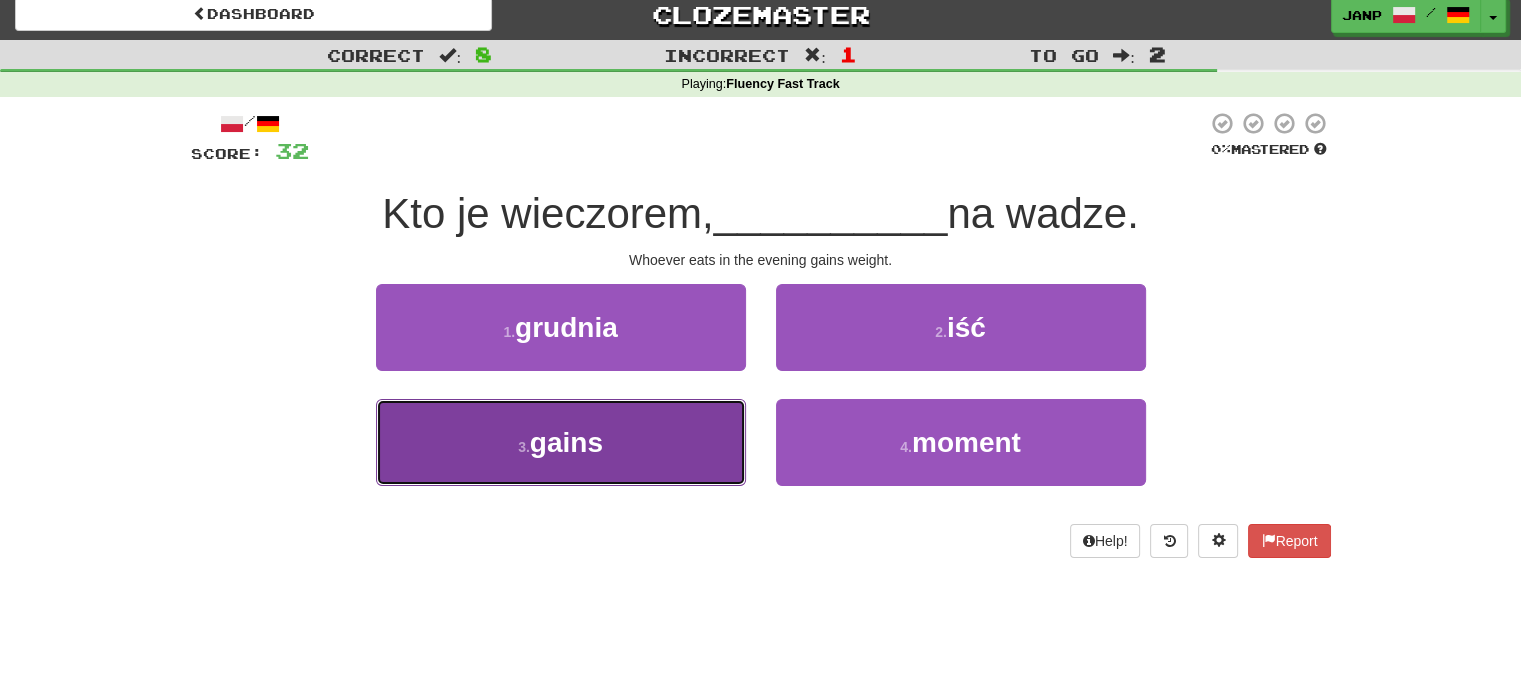 click on "3 . przybiera" at bounding box center (561, 442) 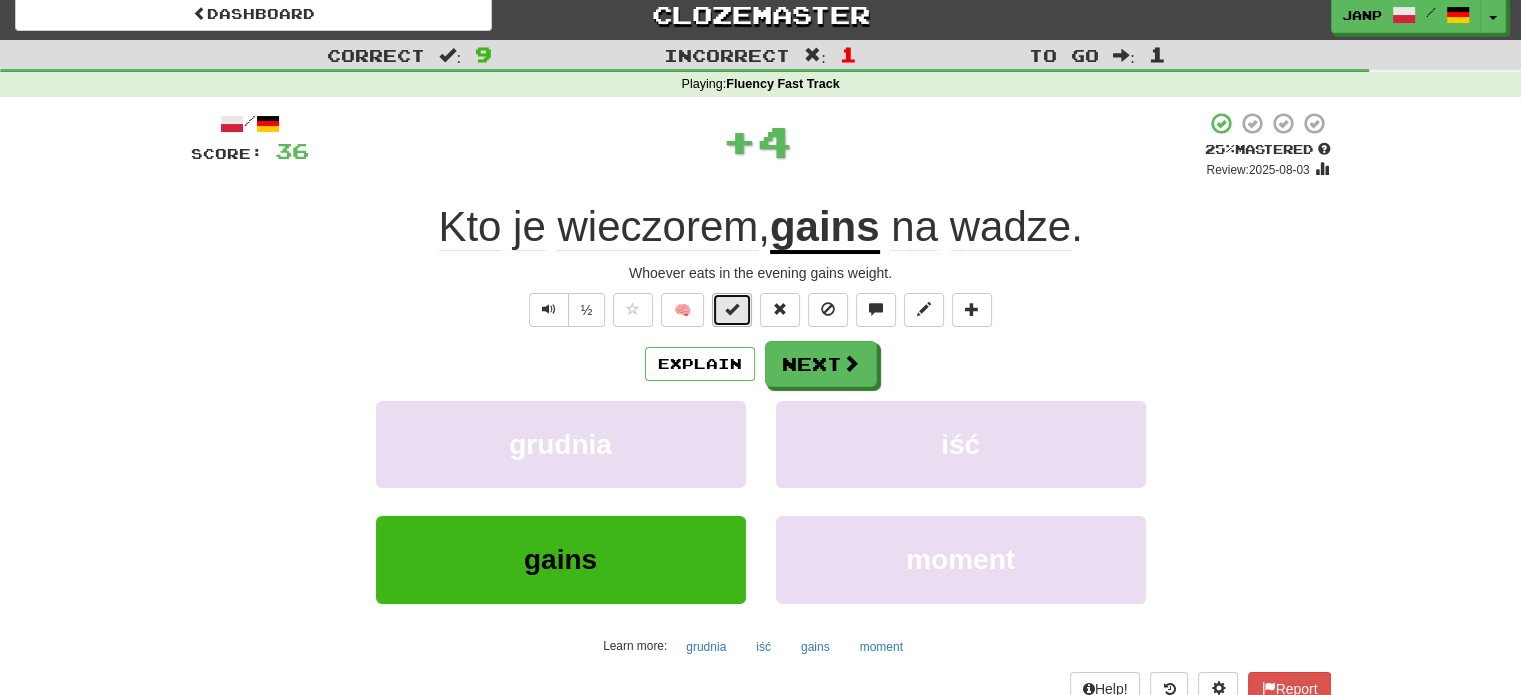 click at bounding box center [732, 309] 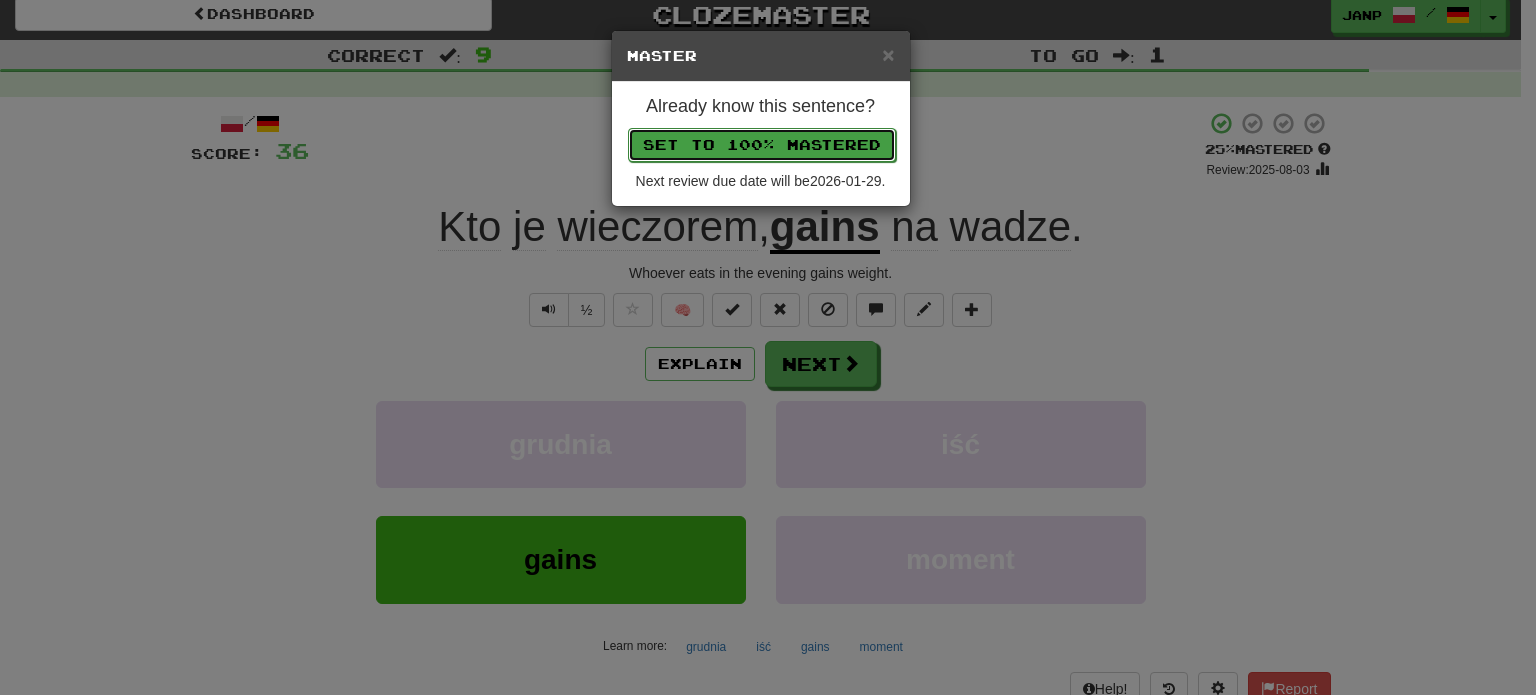 click on "Set to 100% Mastered" at bounding box center [762, 145] 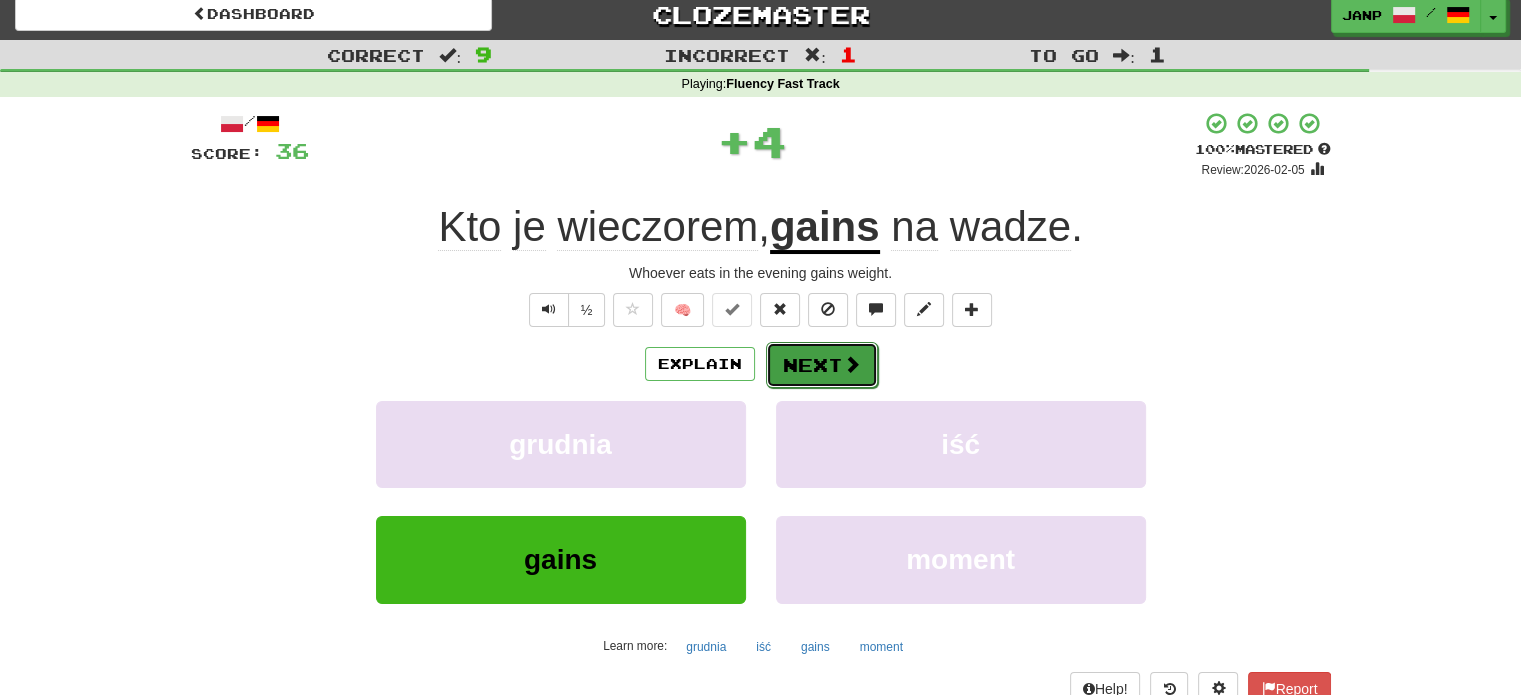 click on "Next" at bounding box center [822, 365] 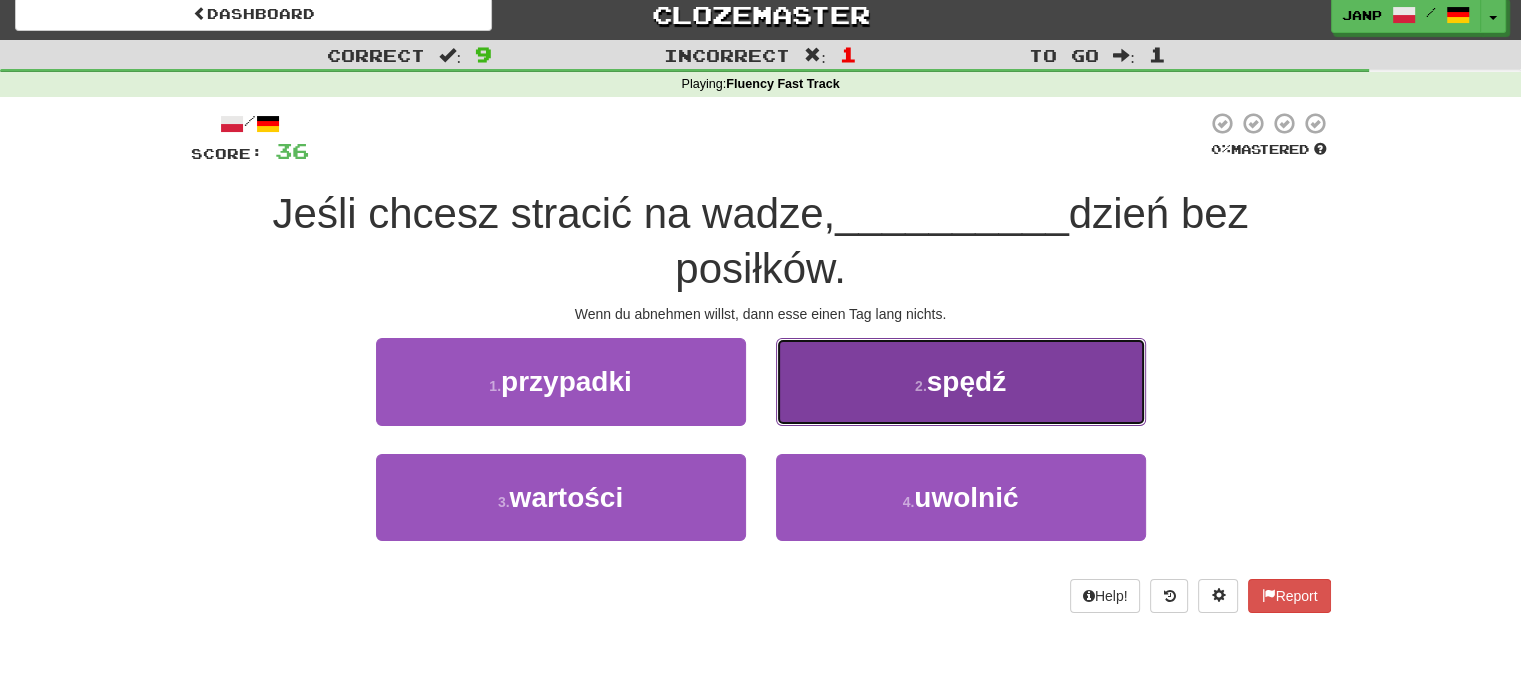 click on "[SPEND]" at bounding box center (961, 381) 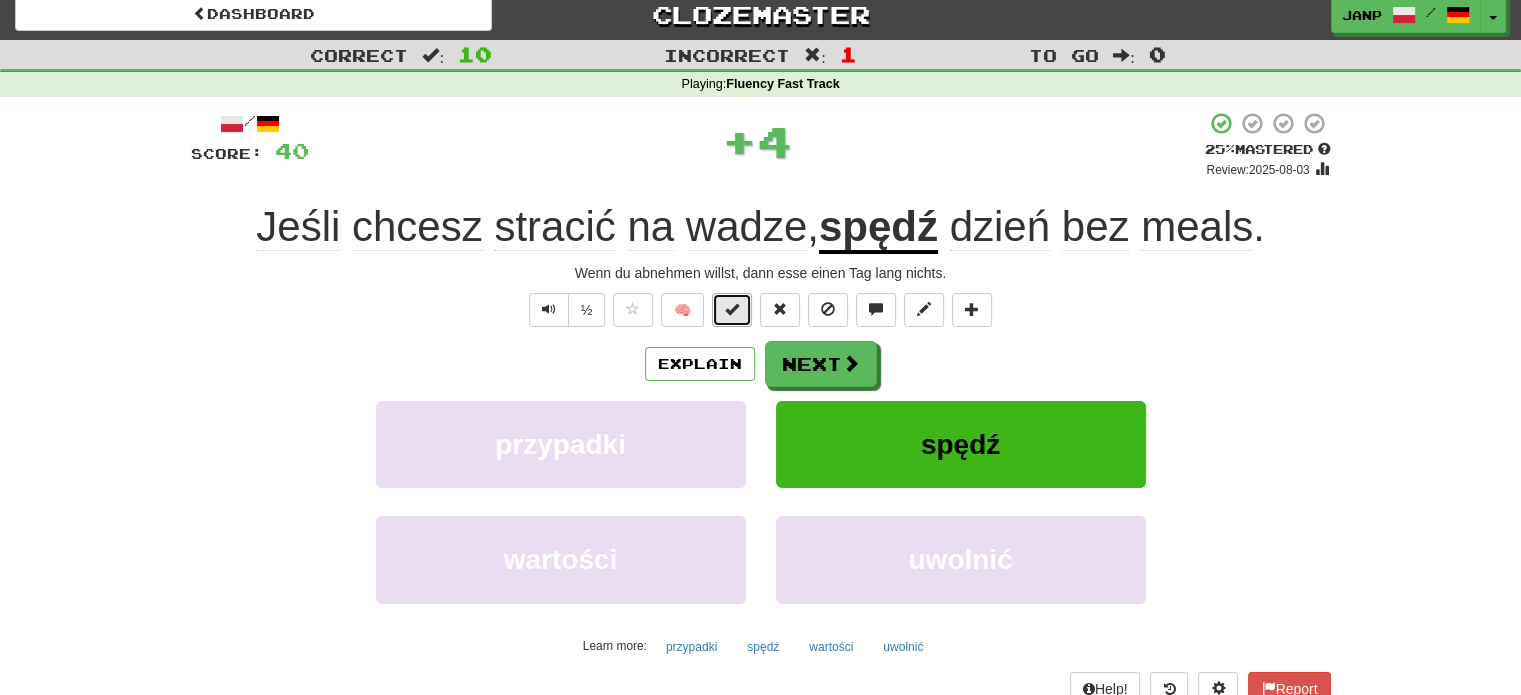 click at bounding box center [732, 309] 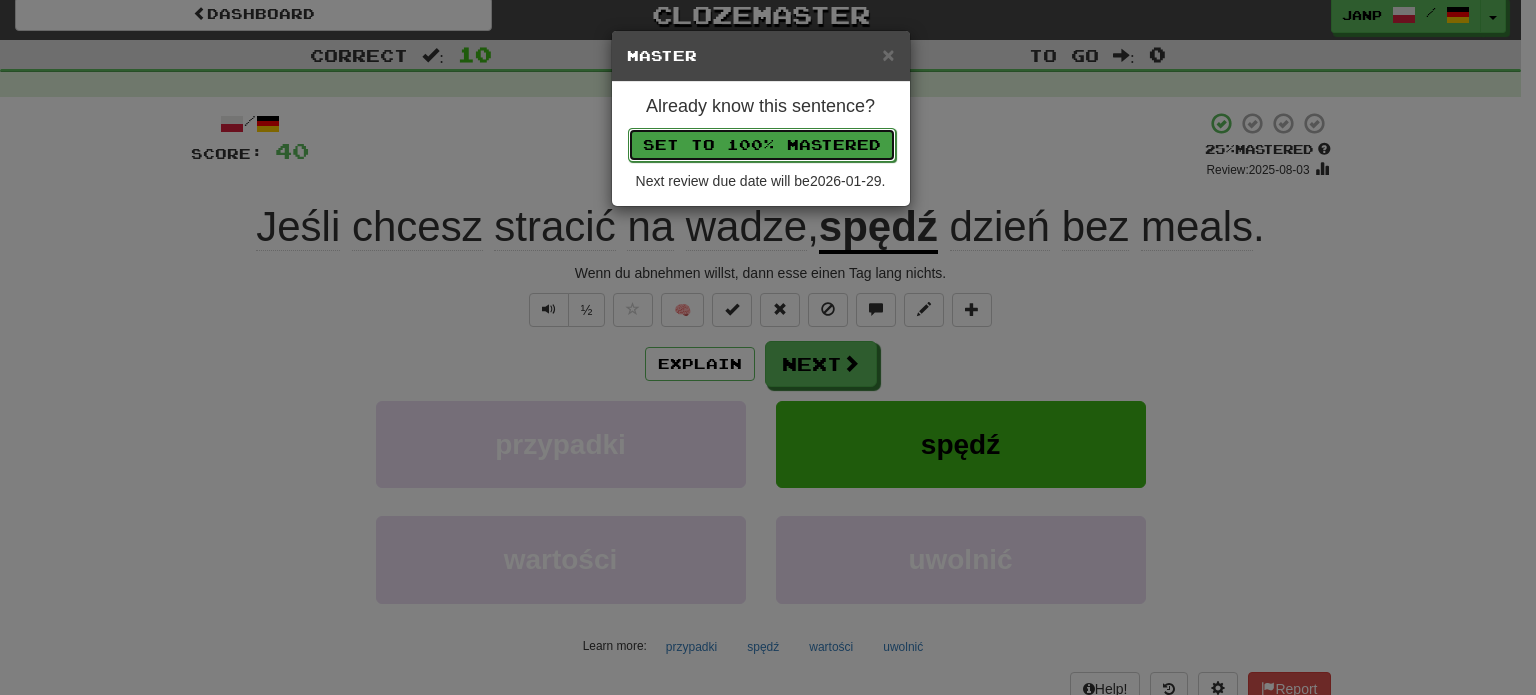 click on "Set to 100% Mastered" at bounding box center (762, 145) 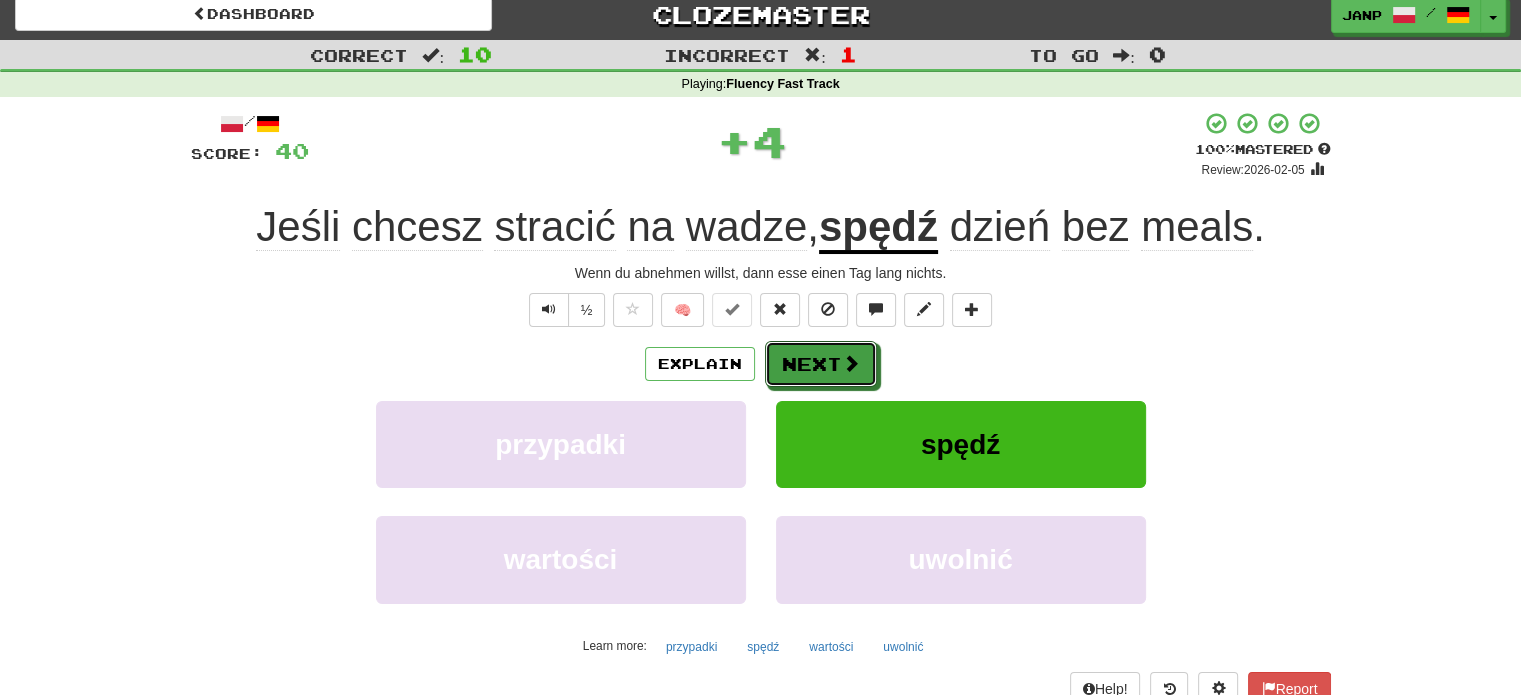 click on "Next" at bounding box center [821, 364] 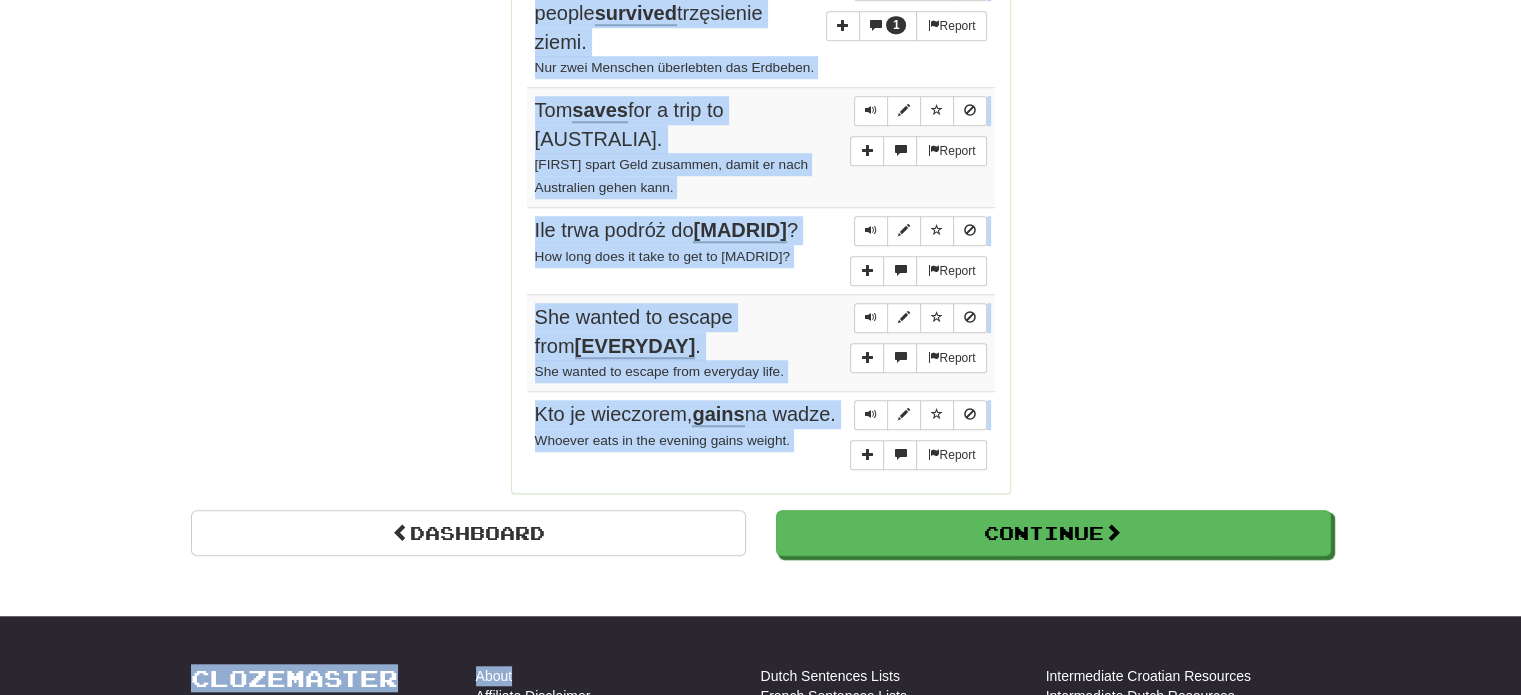 scroll, scrollTop: 1615, scrollLeft: 0, axis: vertical 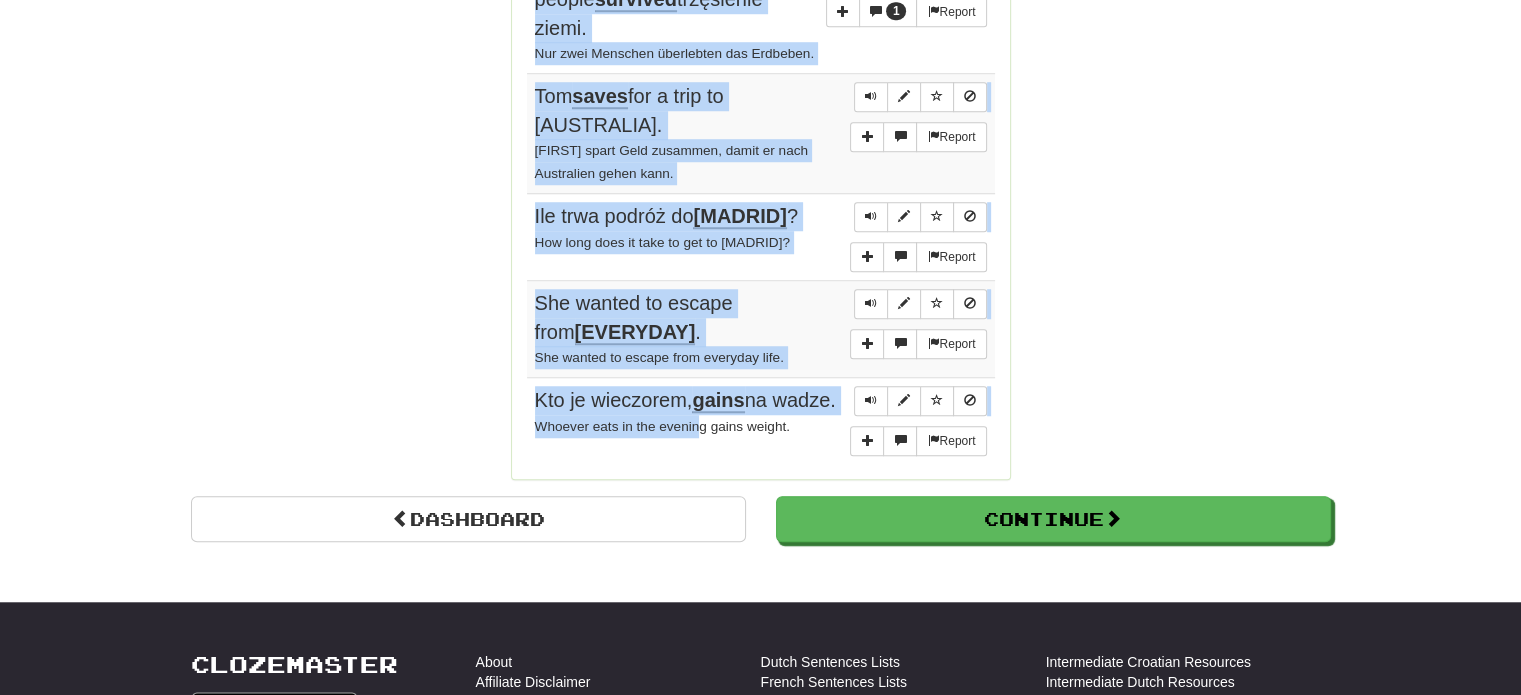 drag, startPoint x: 528, startPoint y: 278, endPoint x: 744, endPoint y: 458, distance: 281.16898 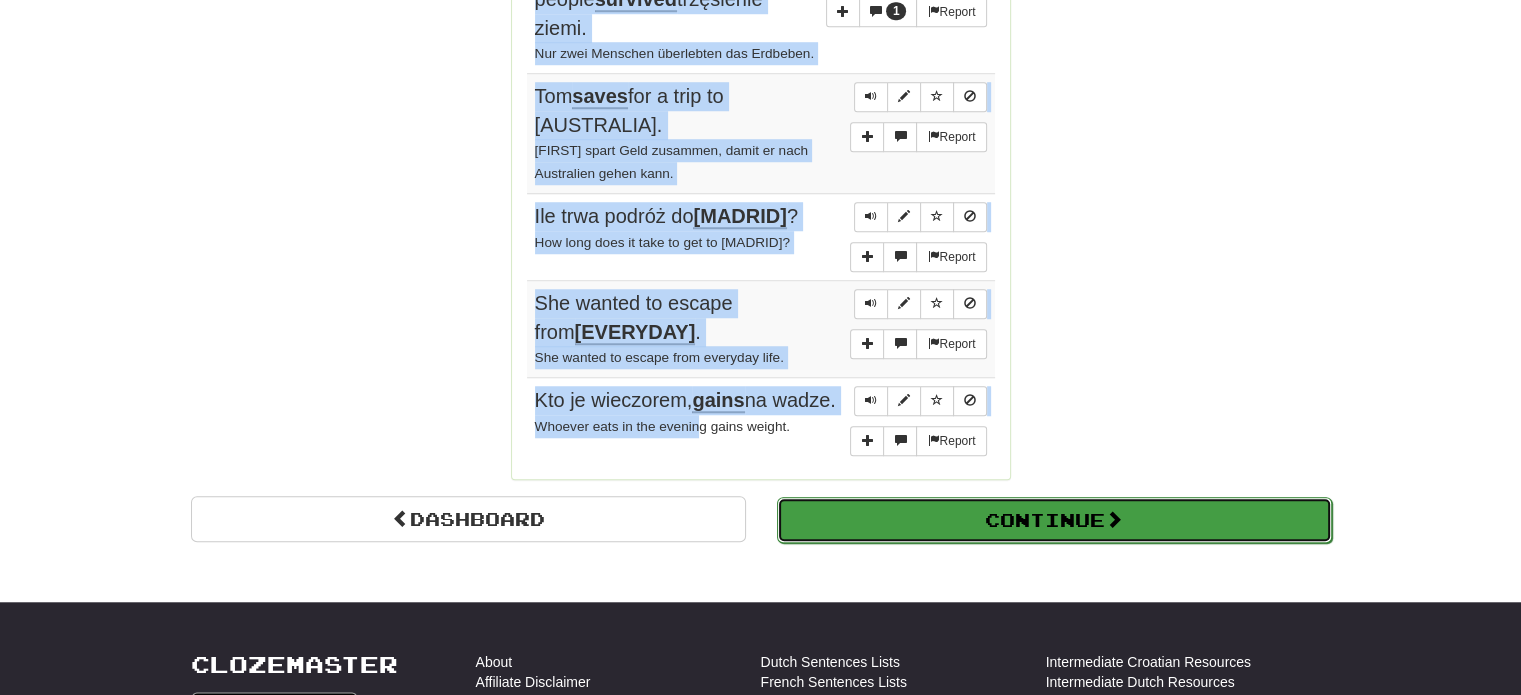 click on "Continue" at bounding box center (1054, 520) 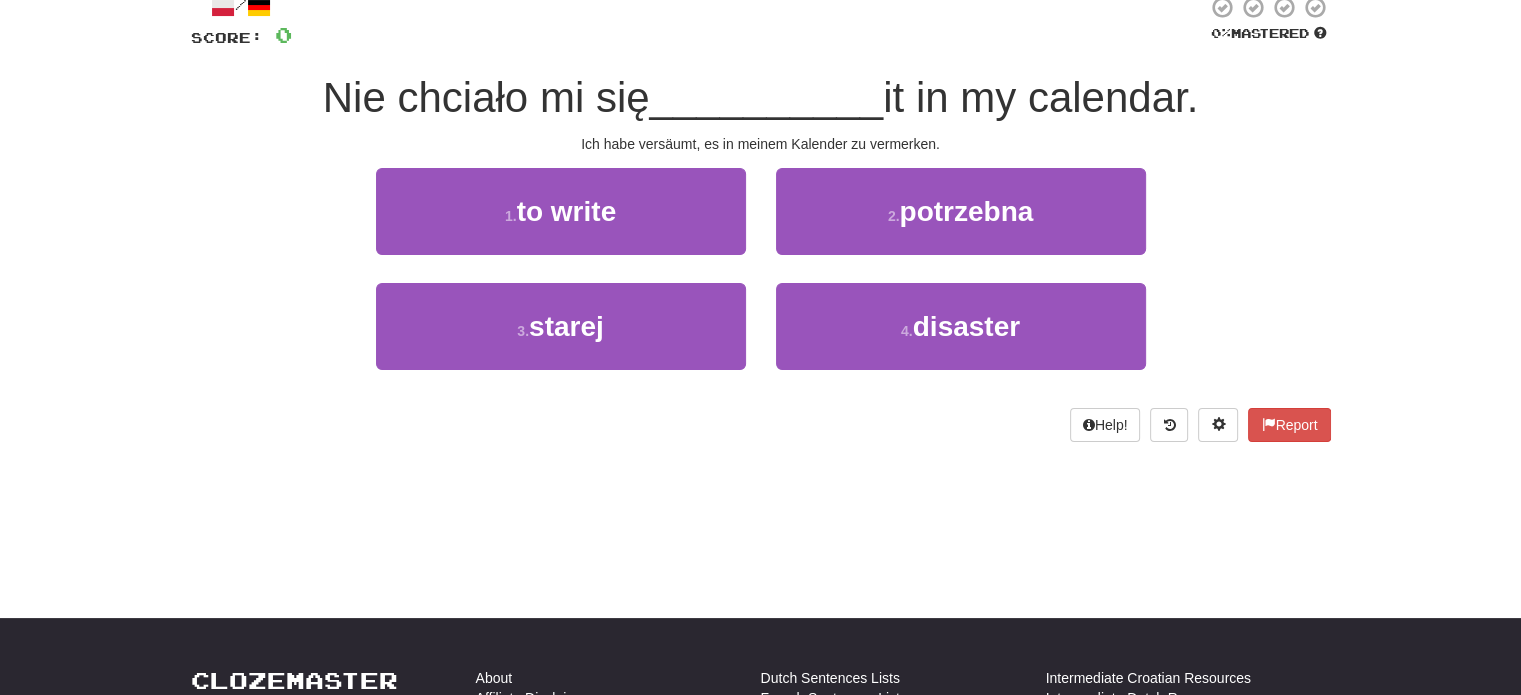 scroll, scrollTop: 12, scrollLeft: 0, axis: vertical 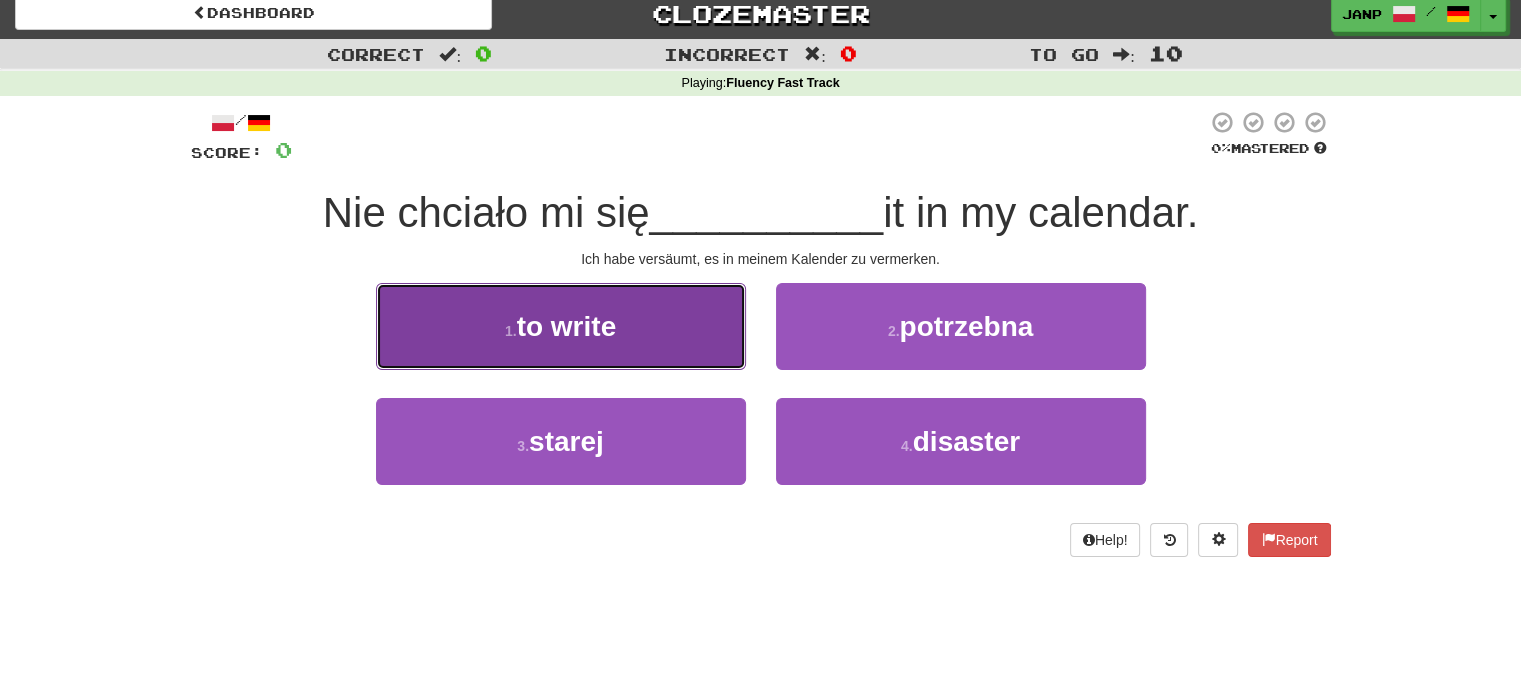 click on "[TO WRITE]" at bounding box center [561, 326] 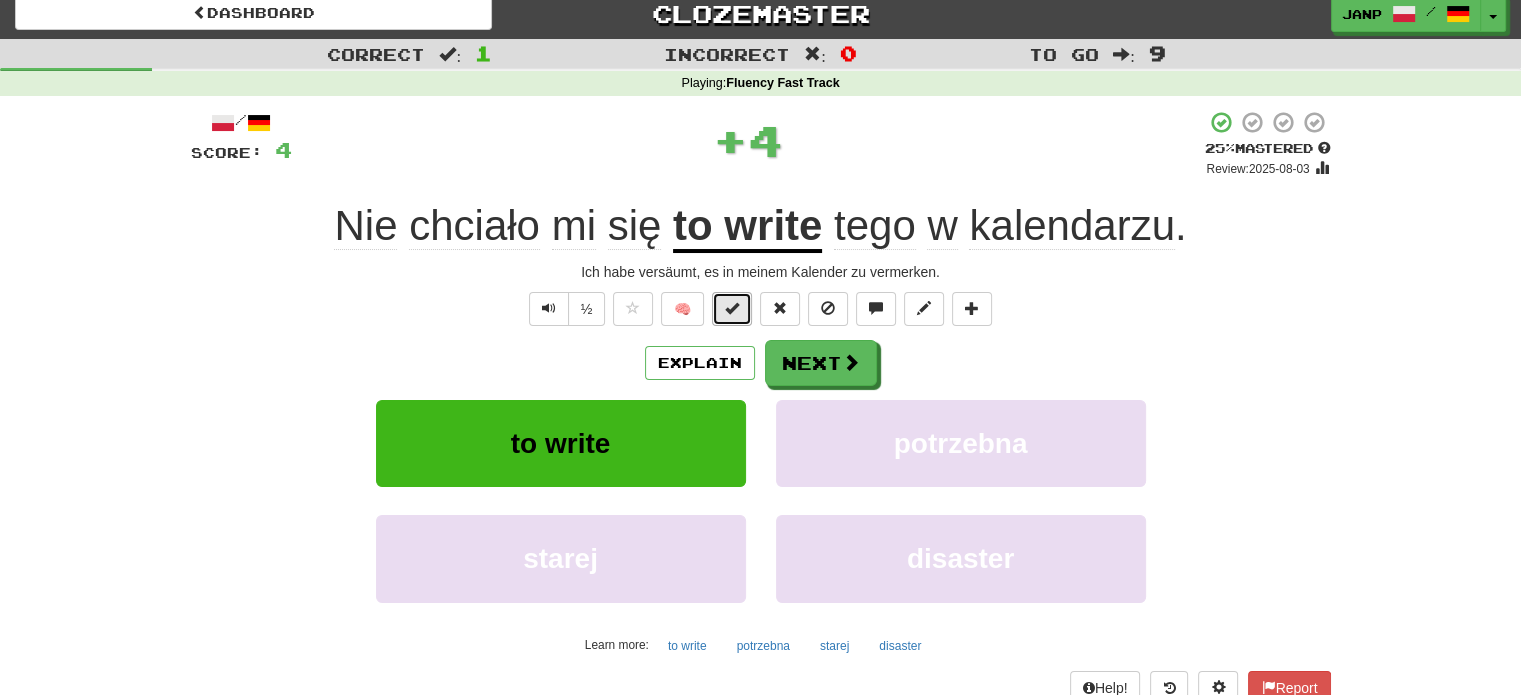 click at bounding box center [732, 308] 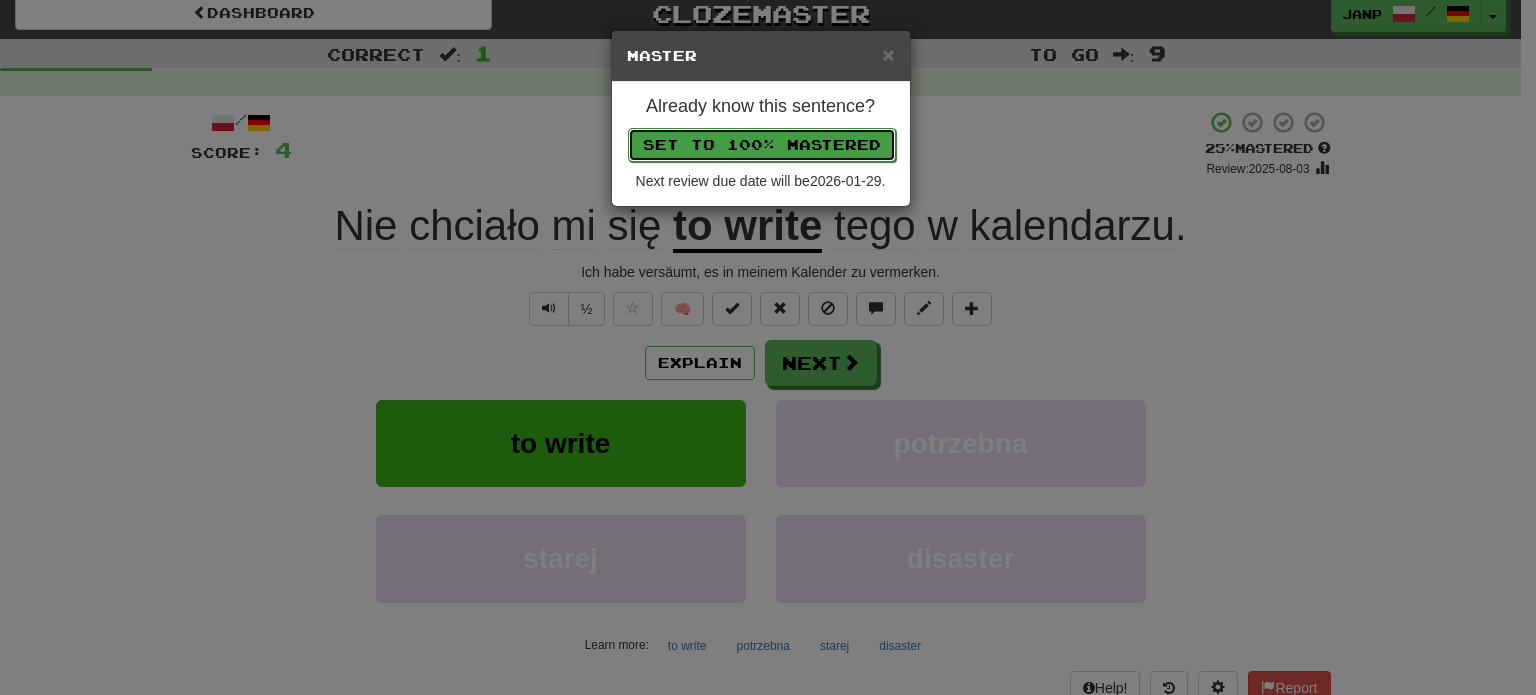 click on "Set to 100% Mastered" at bounding box center (762, 145) 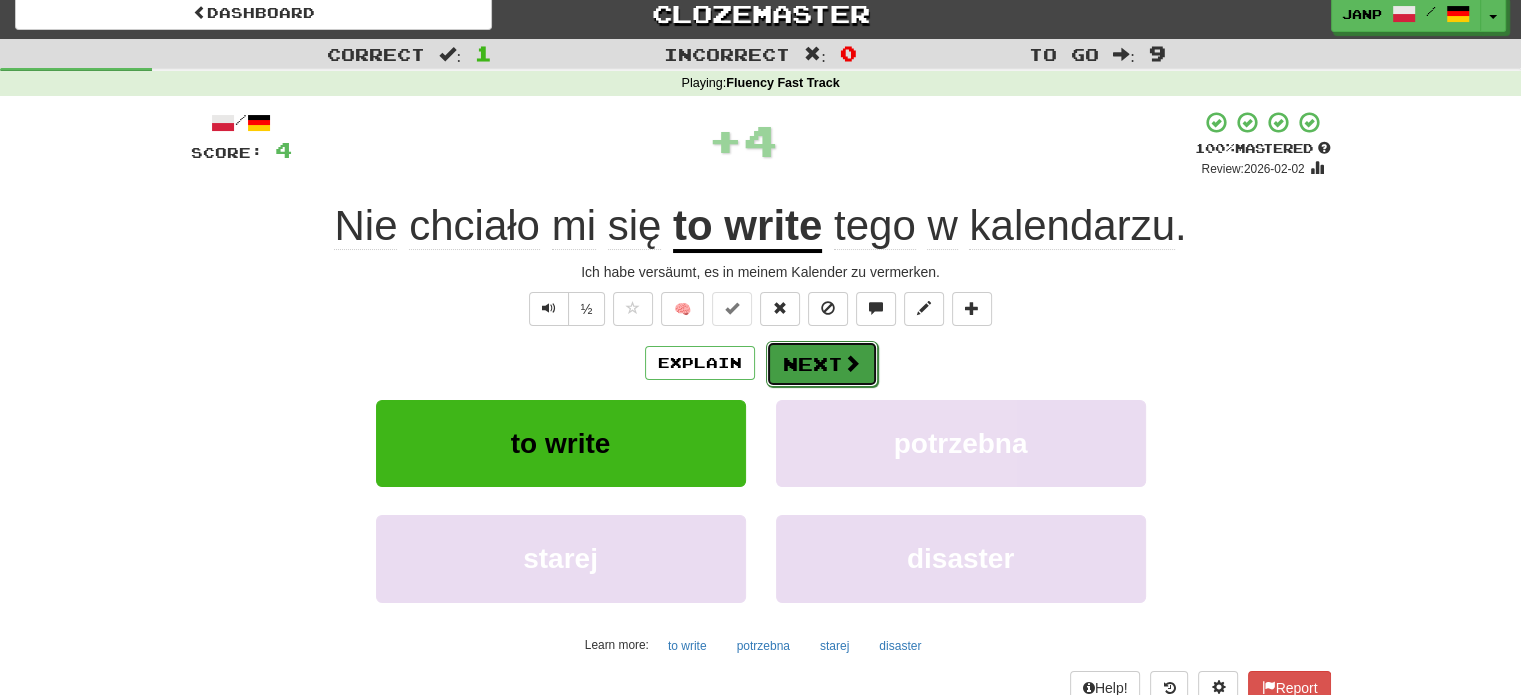 click at bounding box center (852, 363) 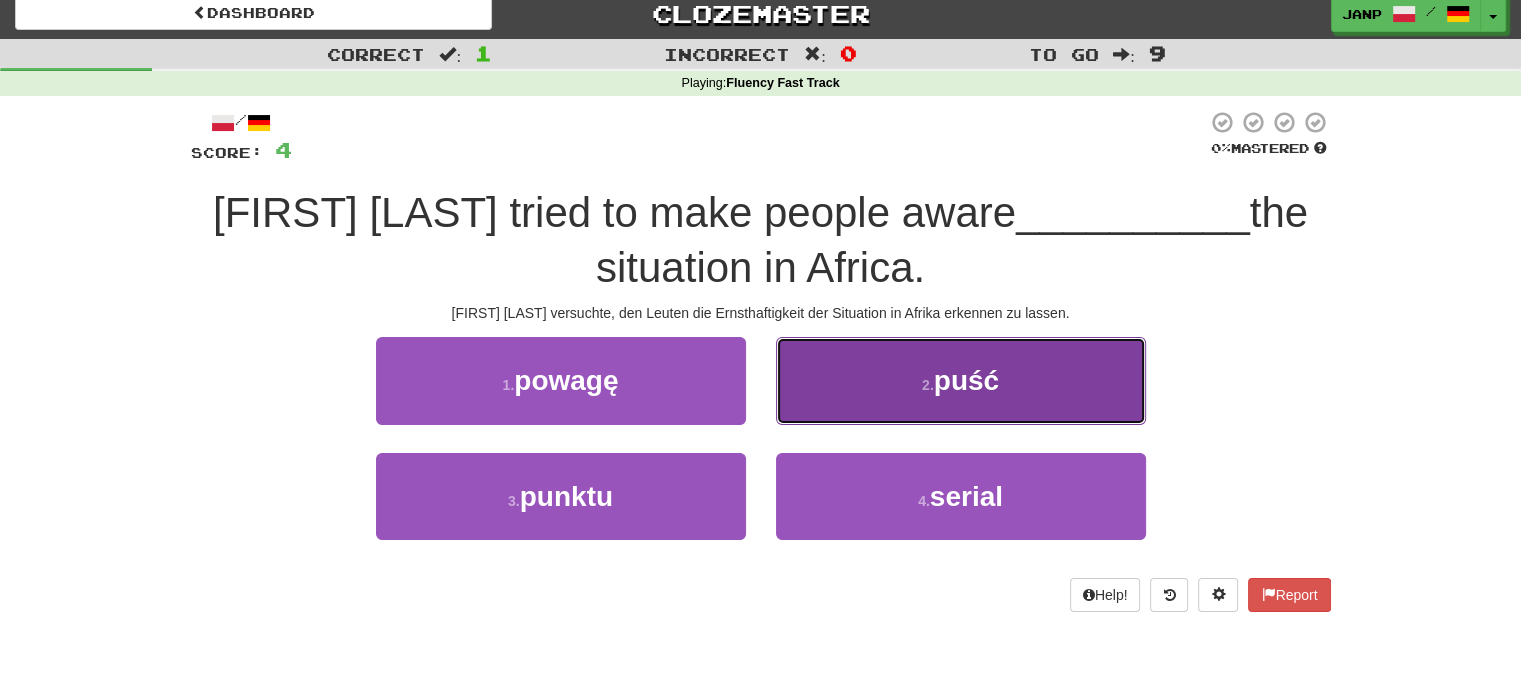 click on "2 .  puść" at bounding box center [961, 380] 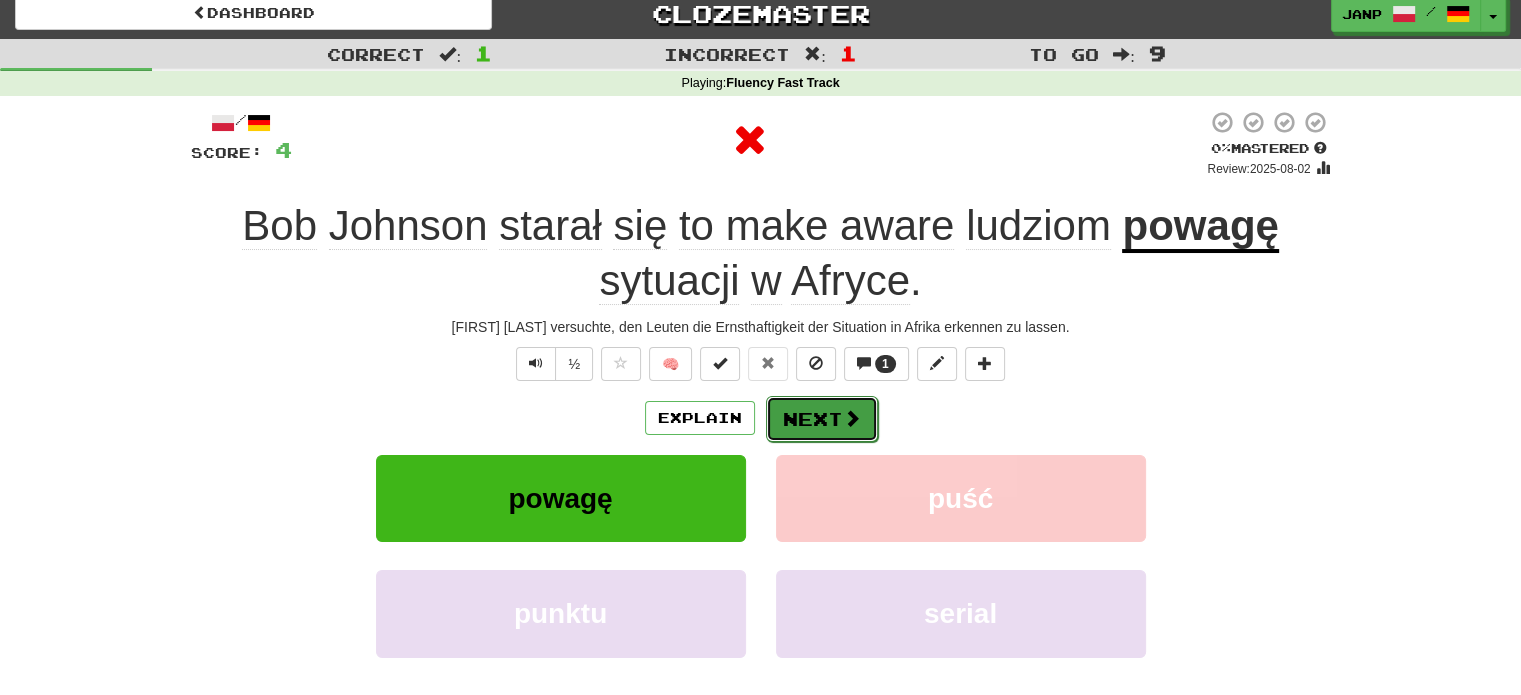 click on "Next" at bounding box center [822, 419] 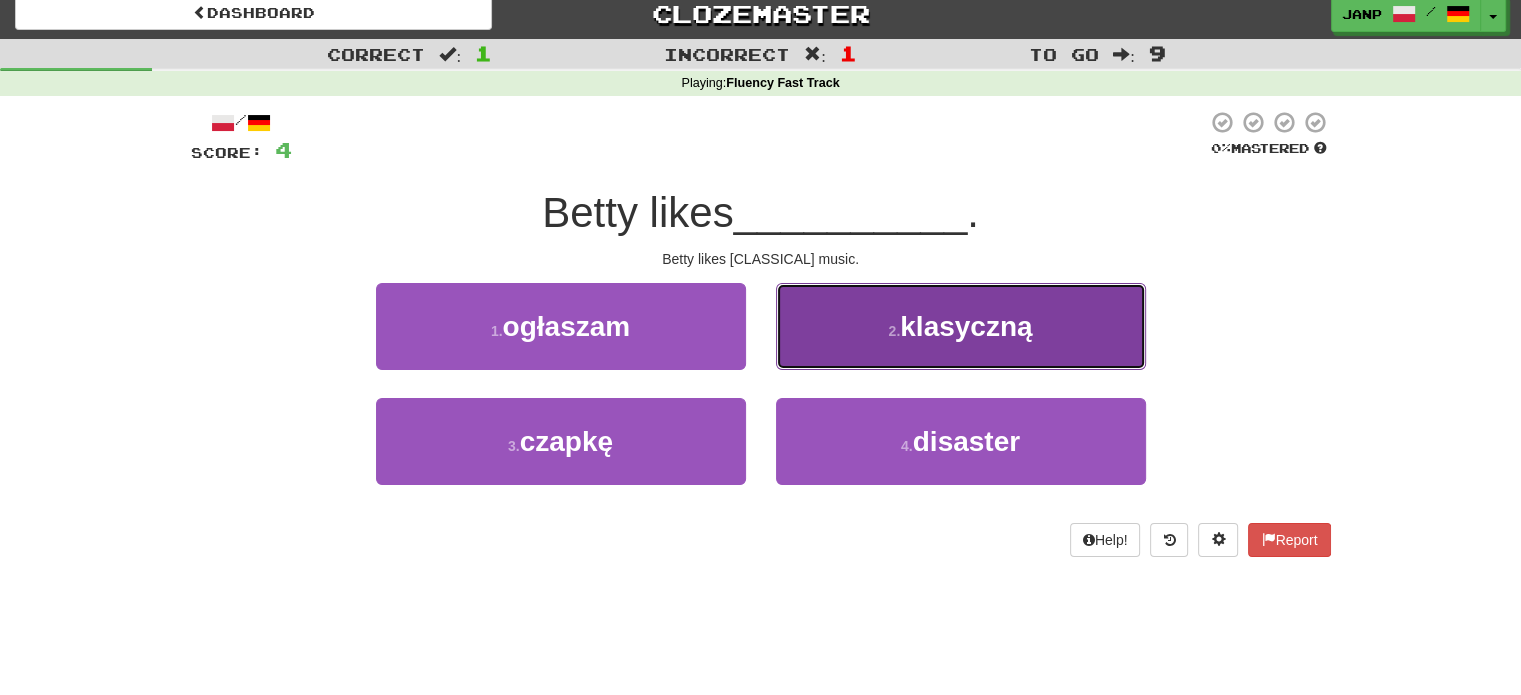 click on "[CLASSICAL]" at bounding box center (961, 326) 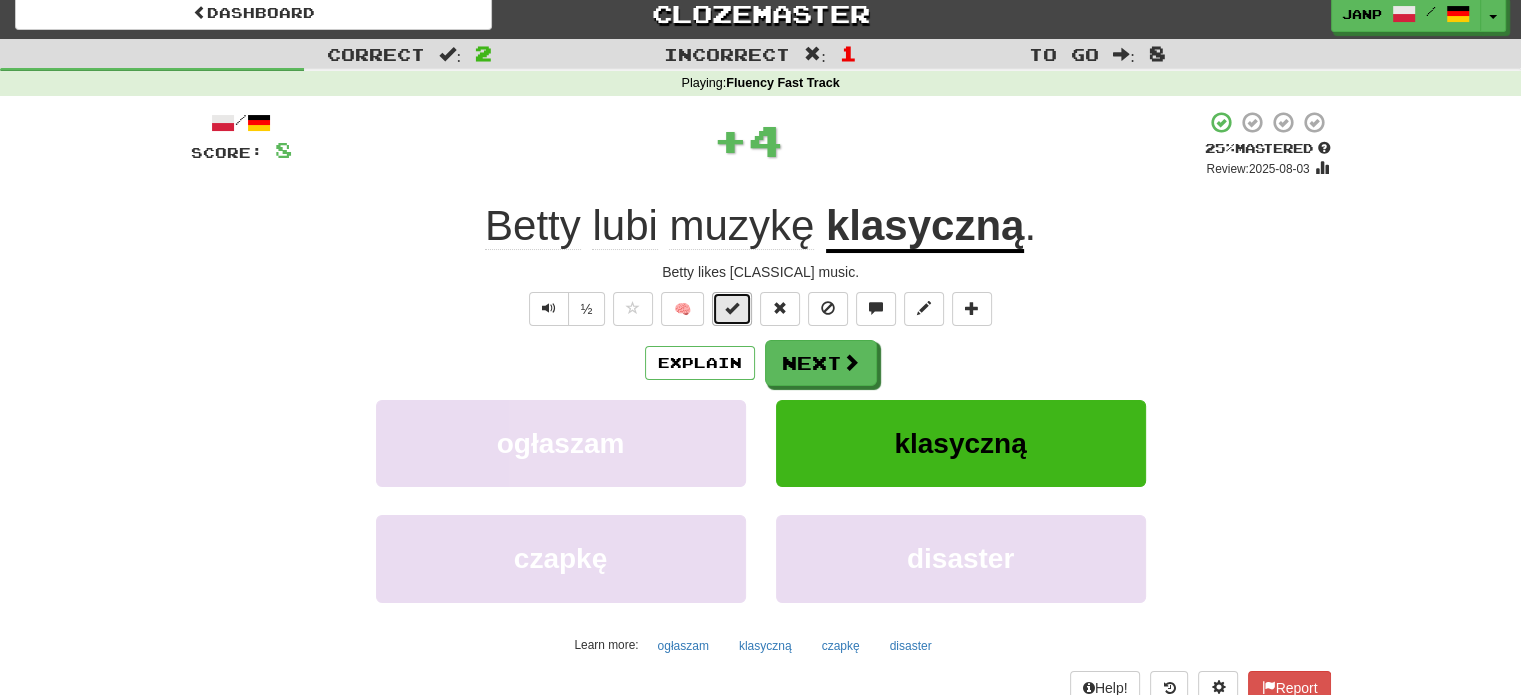 click at bounding box center [732, 308] 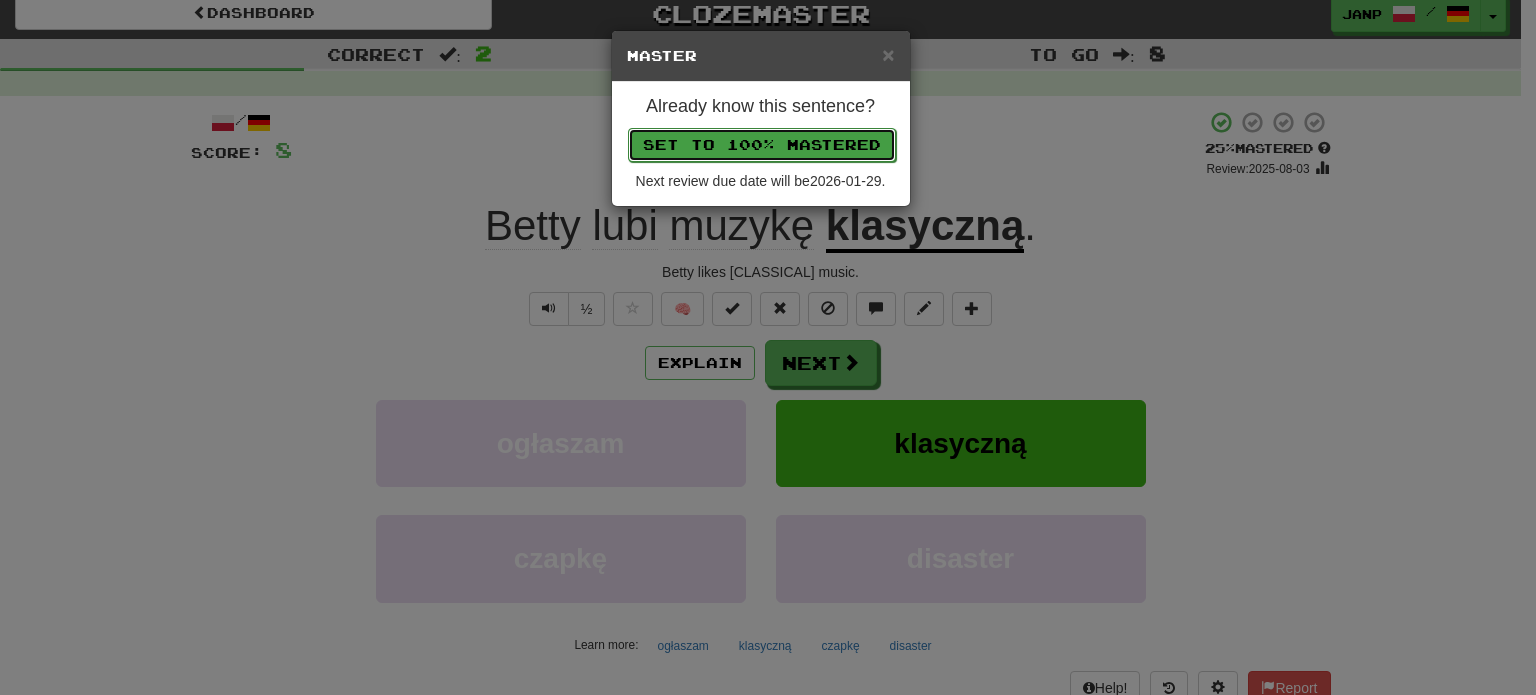 click on "Set to 100% Mastered" at bounding box center [762, 145] 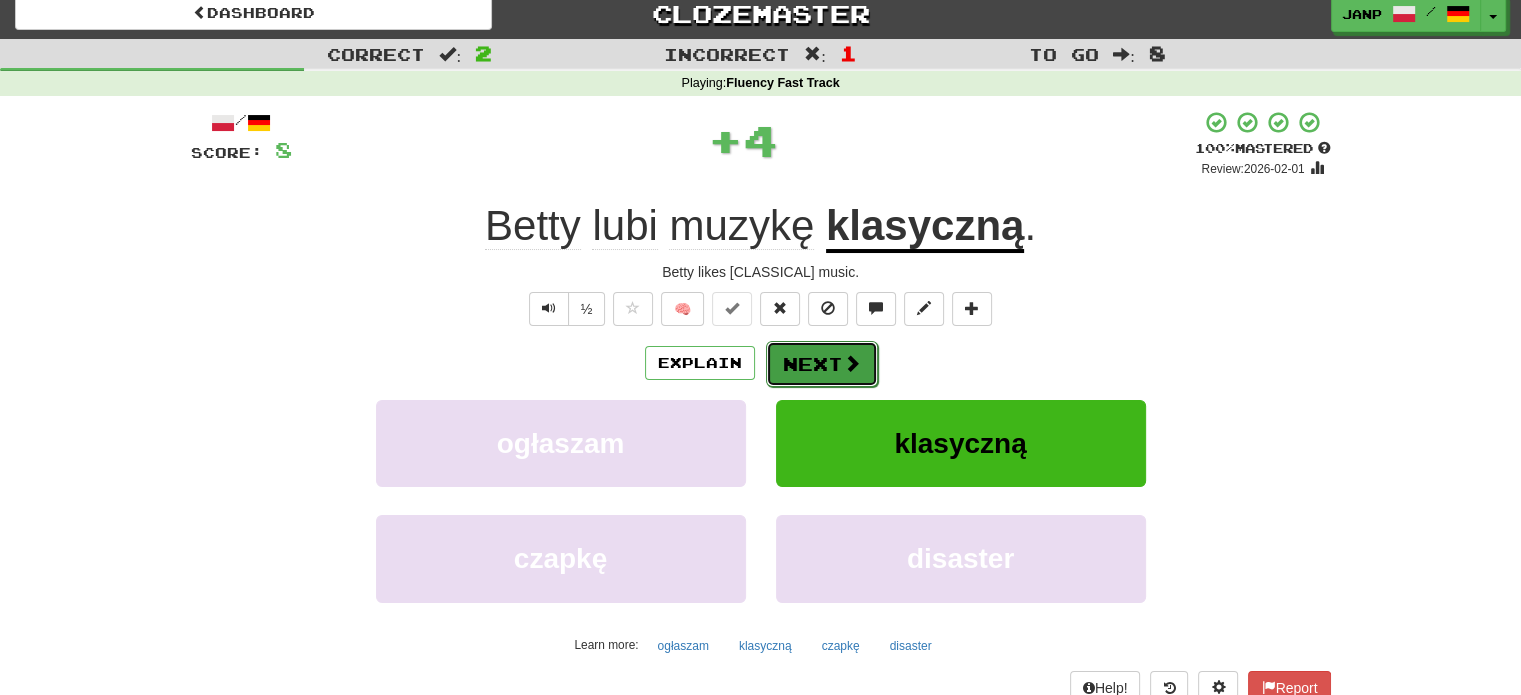 click on "Next" at bounding box center [822, 364] 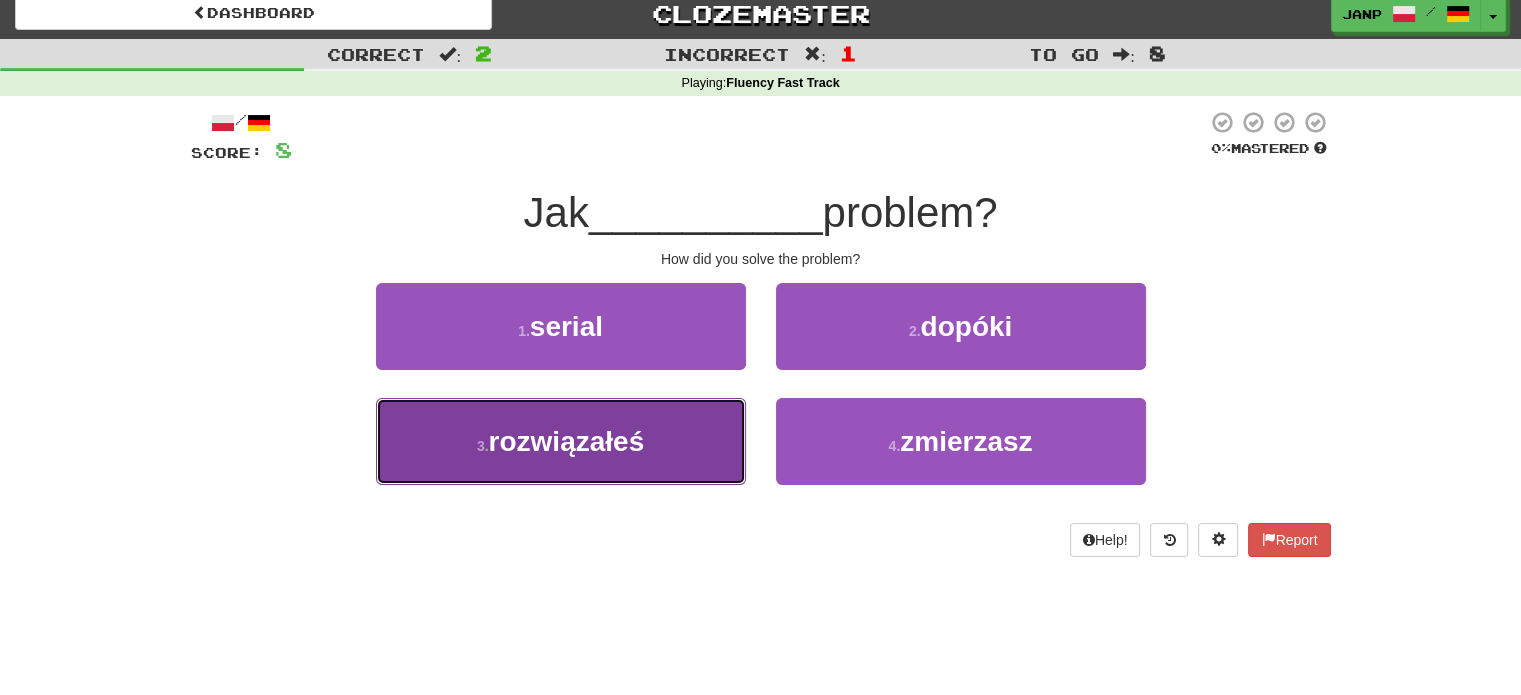 click on "3 . rozwiązałeś" at bounding box center [561, 441] 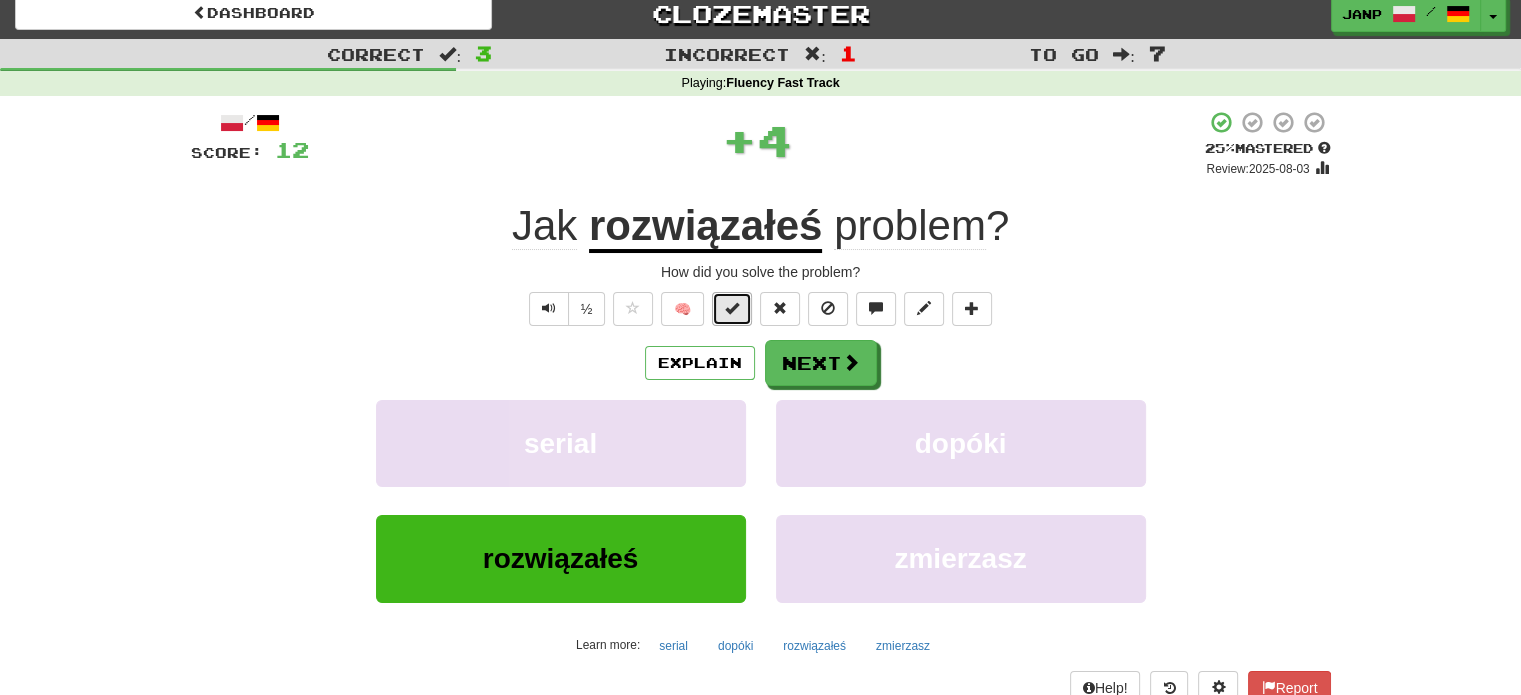 click at bounding box center [732, 308] 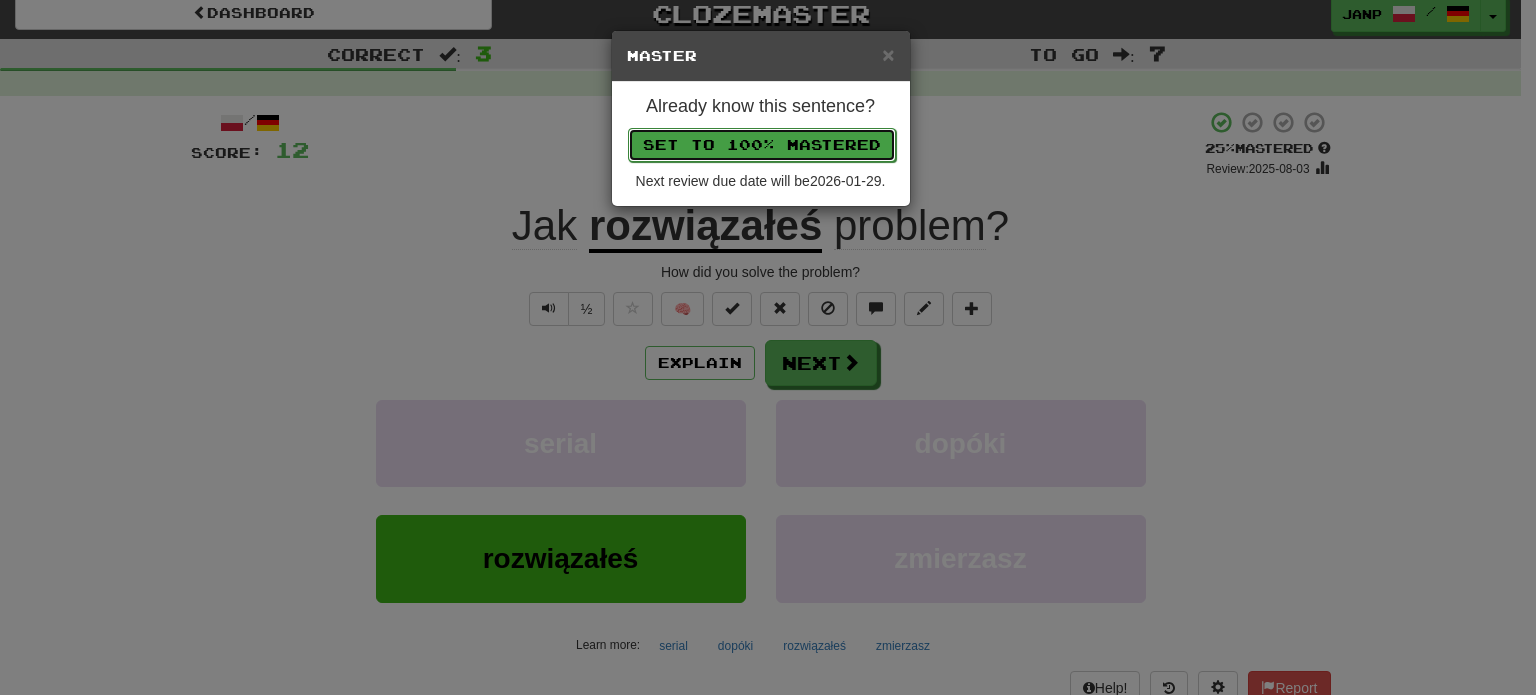 click on "Set to 100% Mastered" at bounding box center [762, 145] 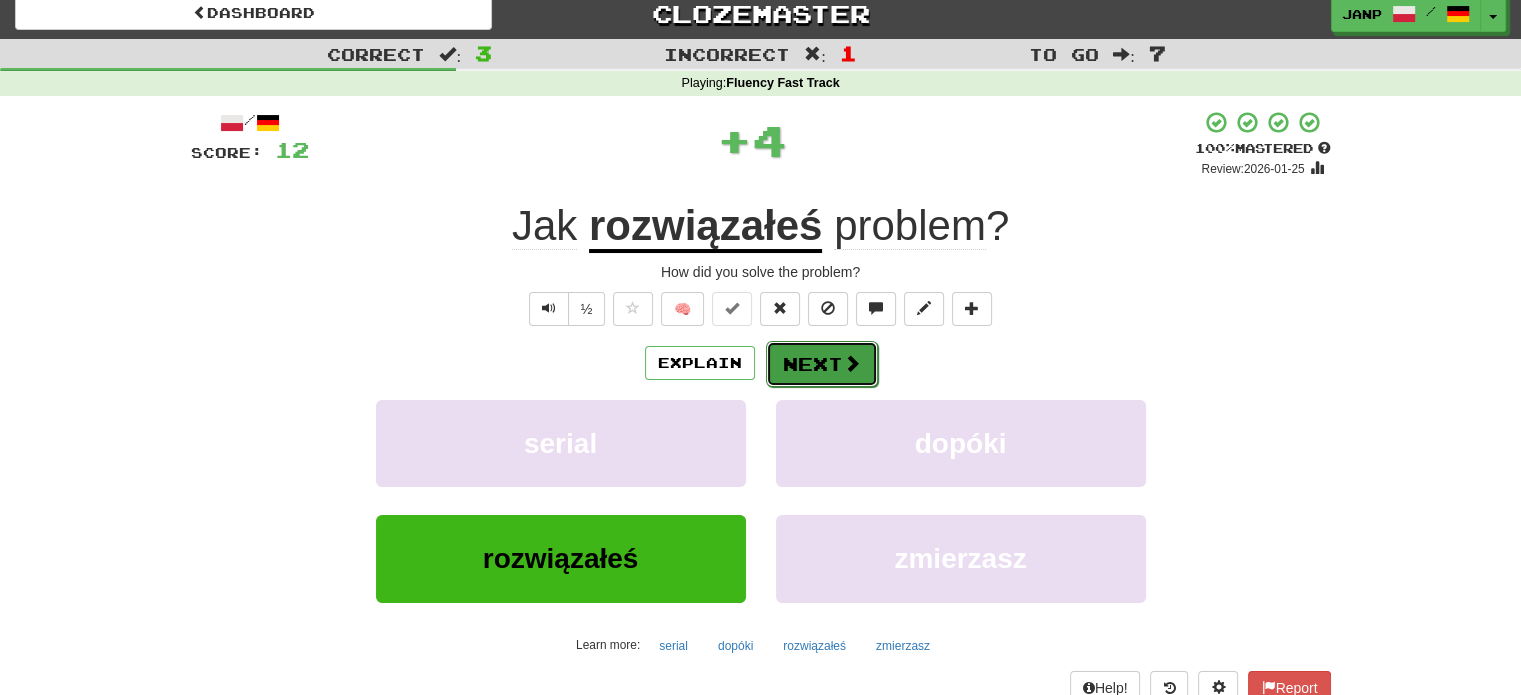 click on "Next" at bounding box center (822, 364) 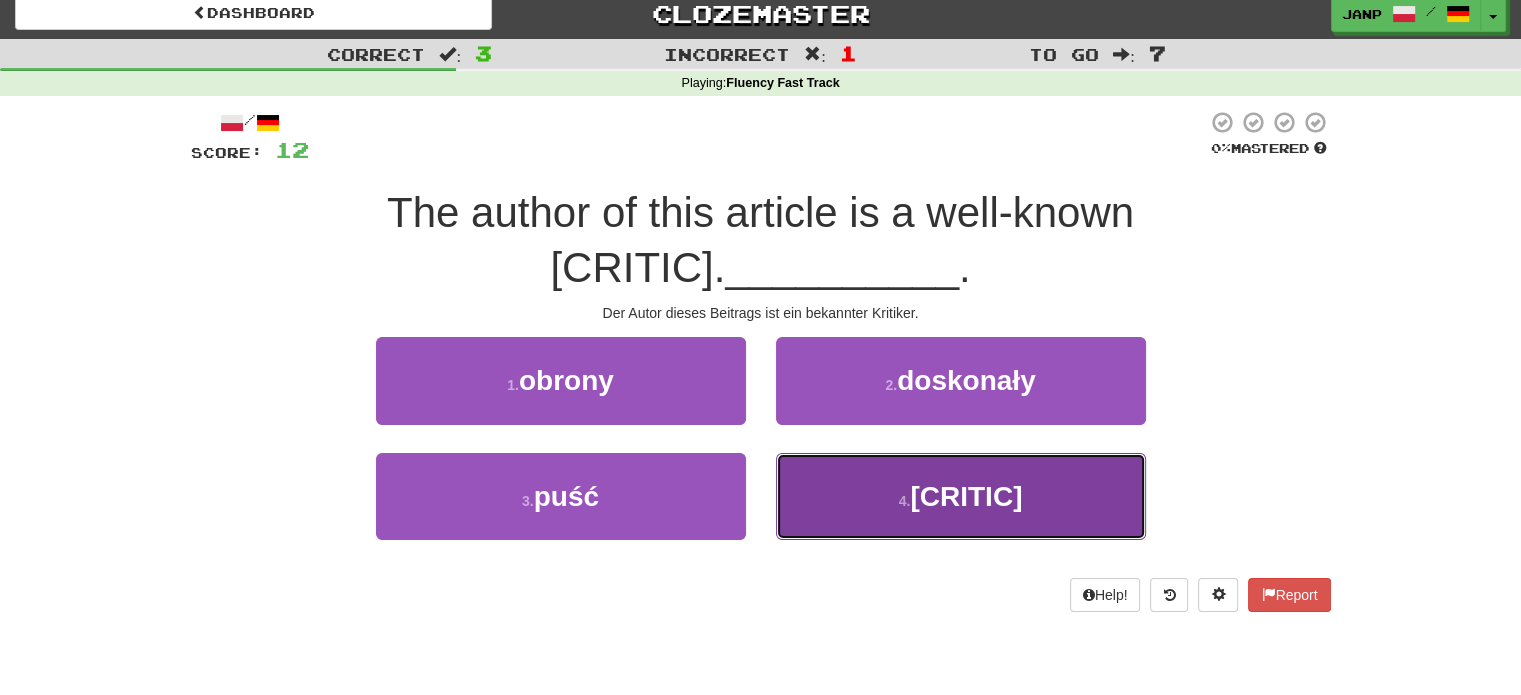 click on "4 . [CRITIC]" at bounding box center [961, 496] 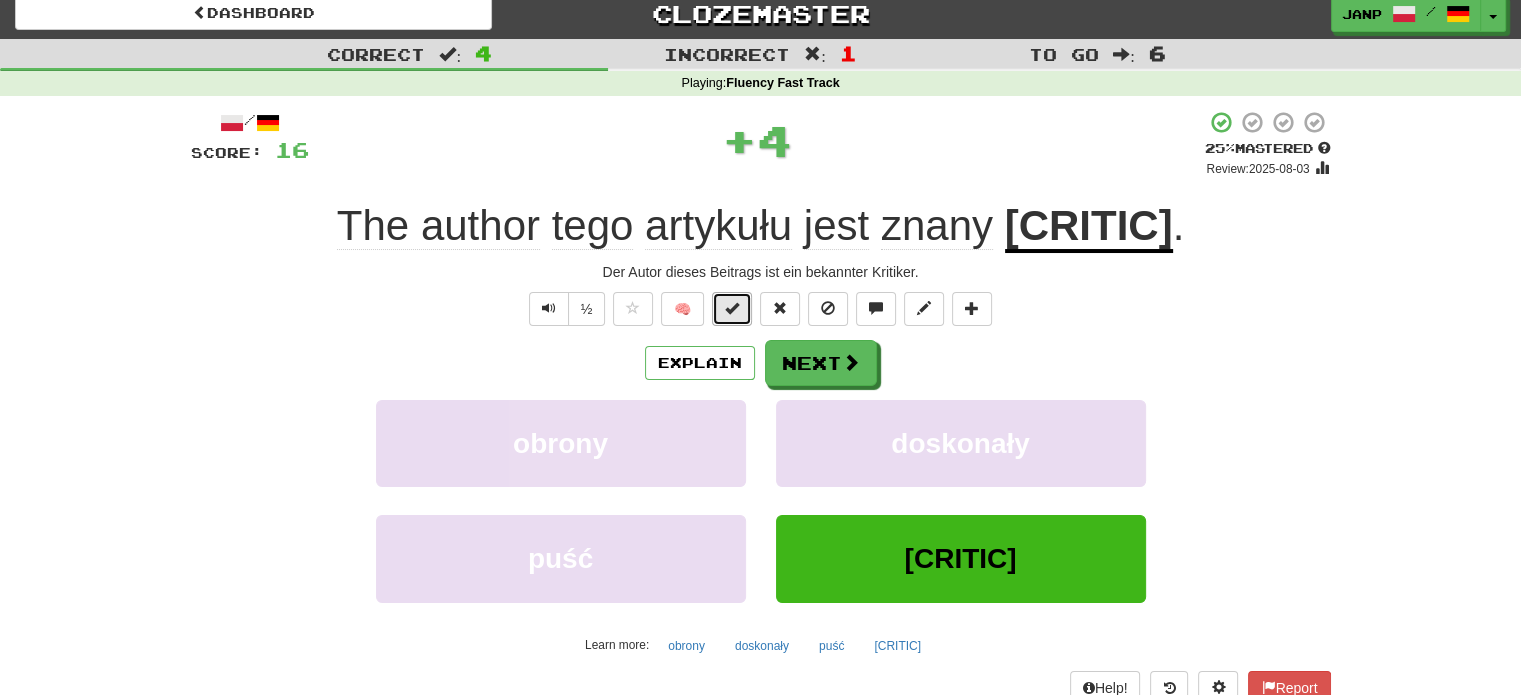 click at bounding box center [732, 309] 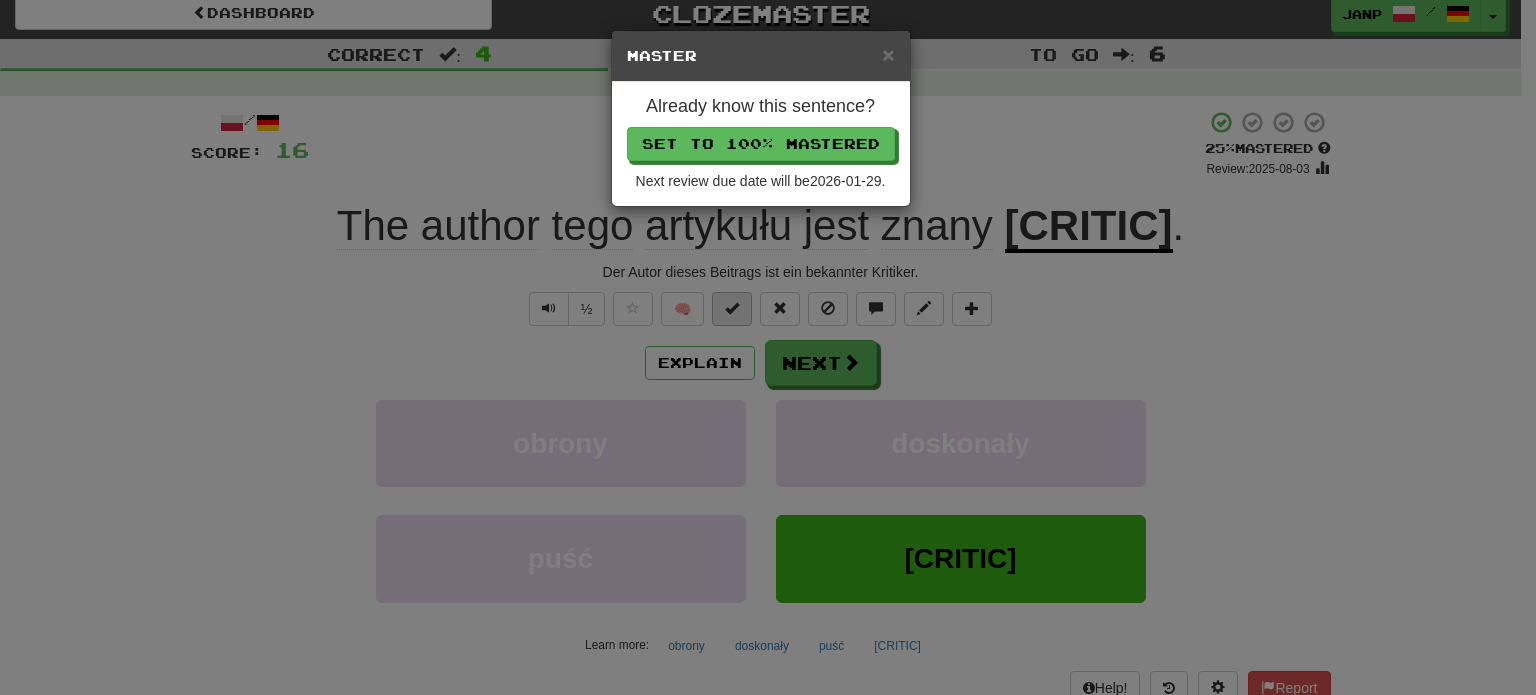 click on "Dashboard
Clozemaster
JanP
/
Toggle Dropdown
Dashboard
Leaderboard
Activity Feed
Notifications
Profile
Discussions
Polski
/
English
Streak:
674
Review:
0
Points Today: 1068
Suomi
/
English
Streak:
661
Review:
0
Points Today: 880
Polski
/
Deutsch
Streak:
351
Review:
0
Points Today: 364
Eesti
/
English
Streak:
0
Review:
1,888
Points Today: 0
Íslenska
/
English
Streak:
0
Review:
3,532
Points Today: 0
Norsk bokmål
/
English
Streak:
0
Review:
4,668
Points Today: 0
Latviešu
/
English
Streak:
0
Review:
29
Points Today: 0
Lietuvių
/" at bounding box center [768, 731] 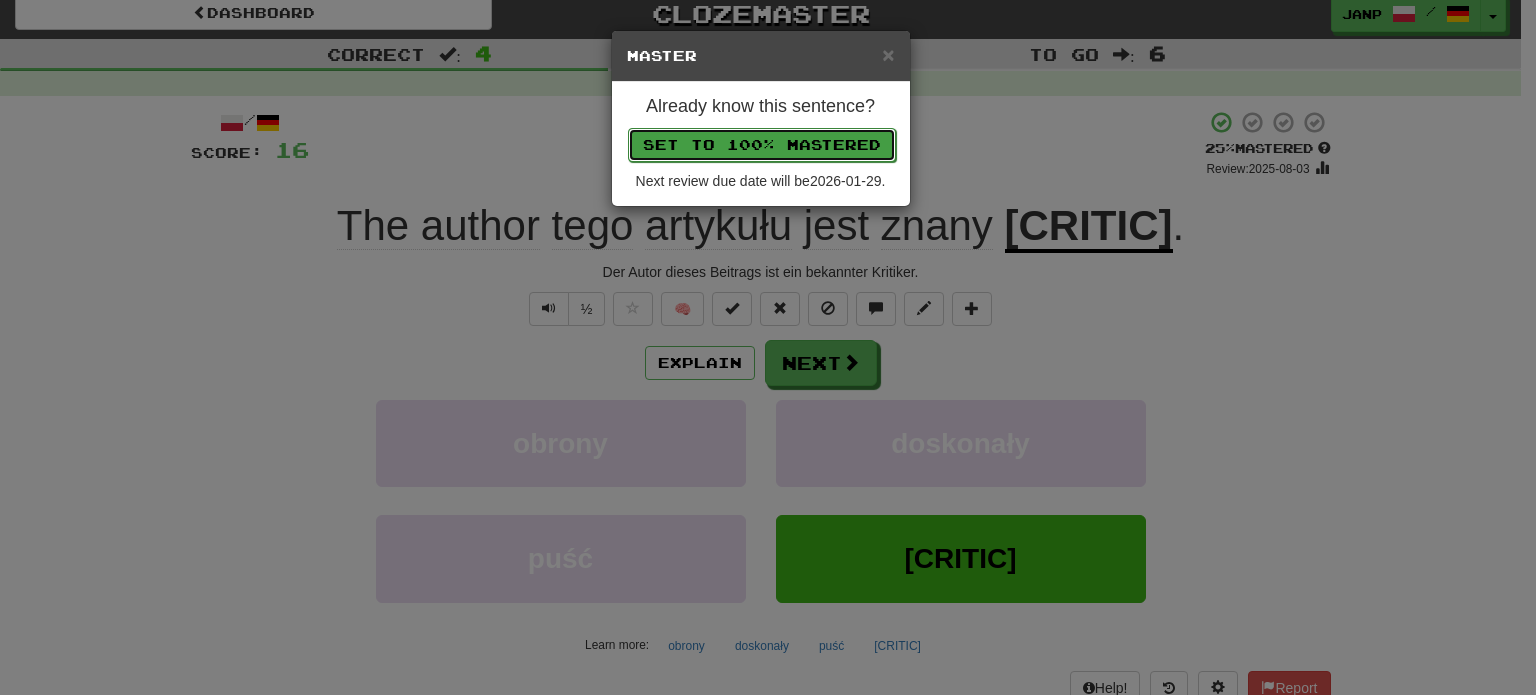 click on "Set to 100% Mastered" at bounding box center [762, 145] 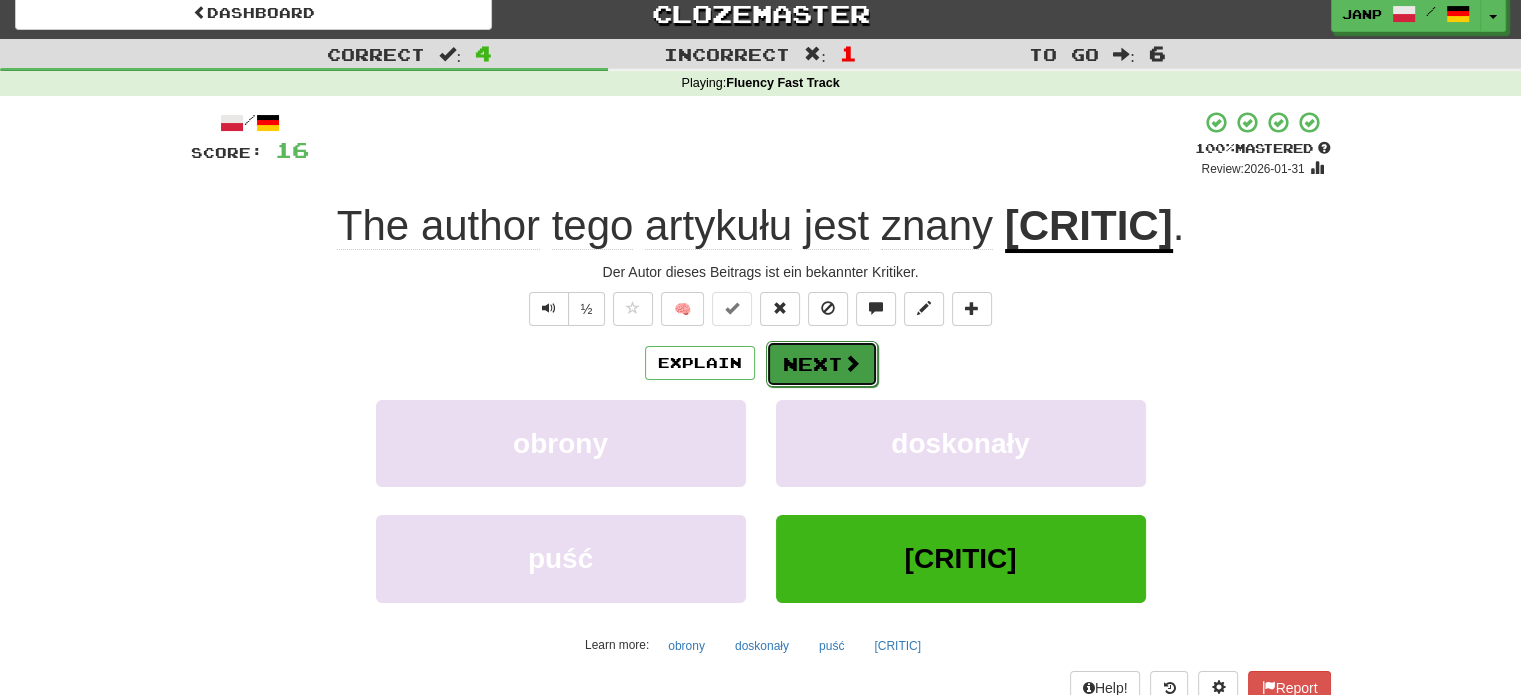 click on "Next" at bounding box center [822, 364] 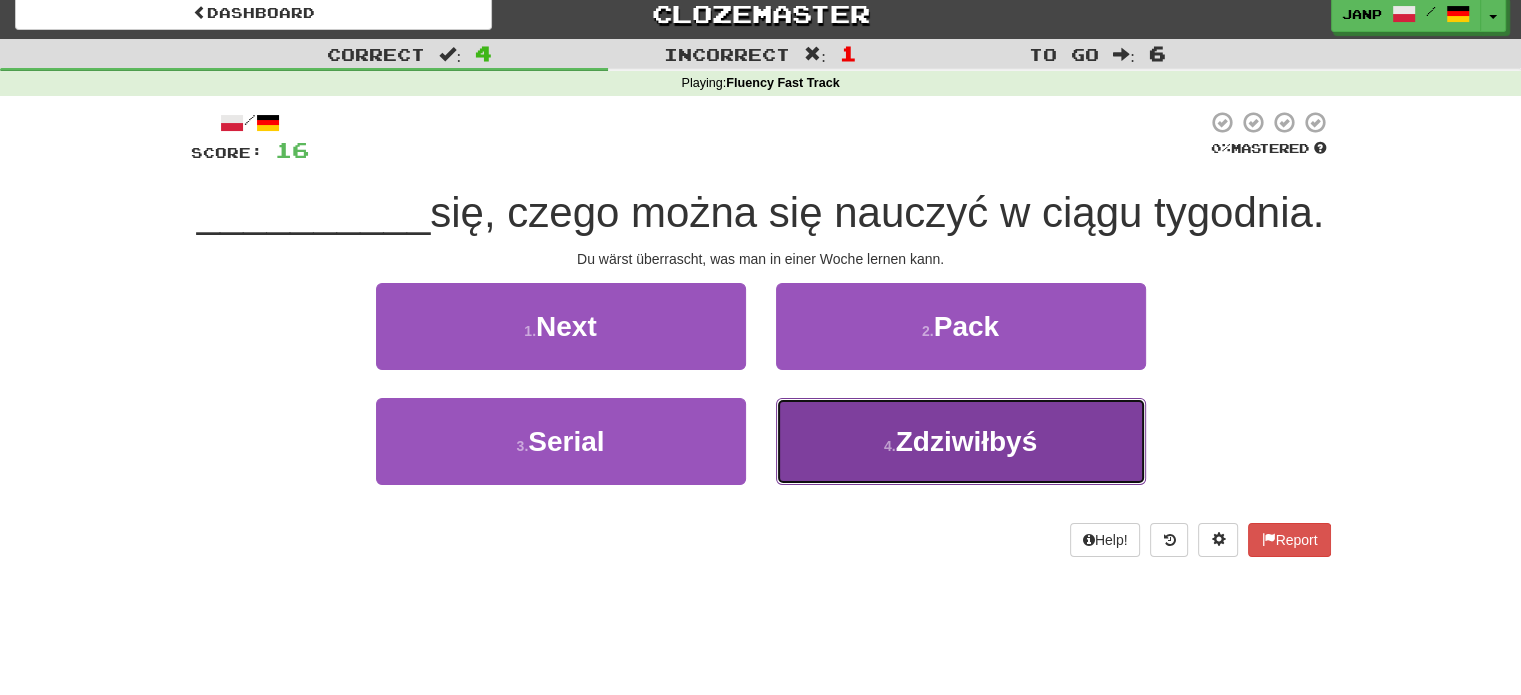 click on "4 . Zdziwiłbyś" at bounding box center [961, 441] 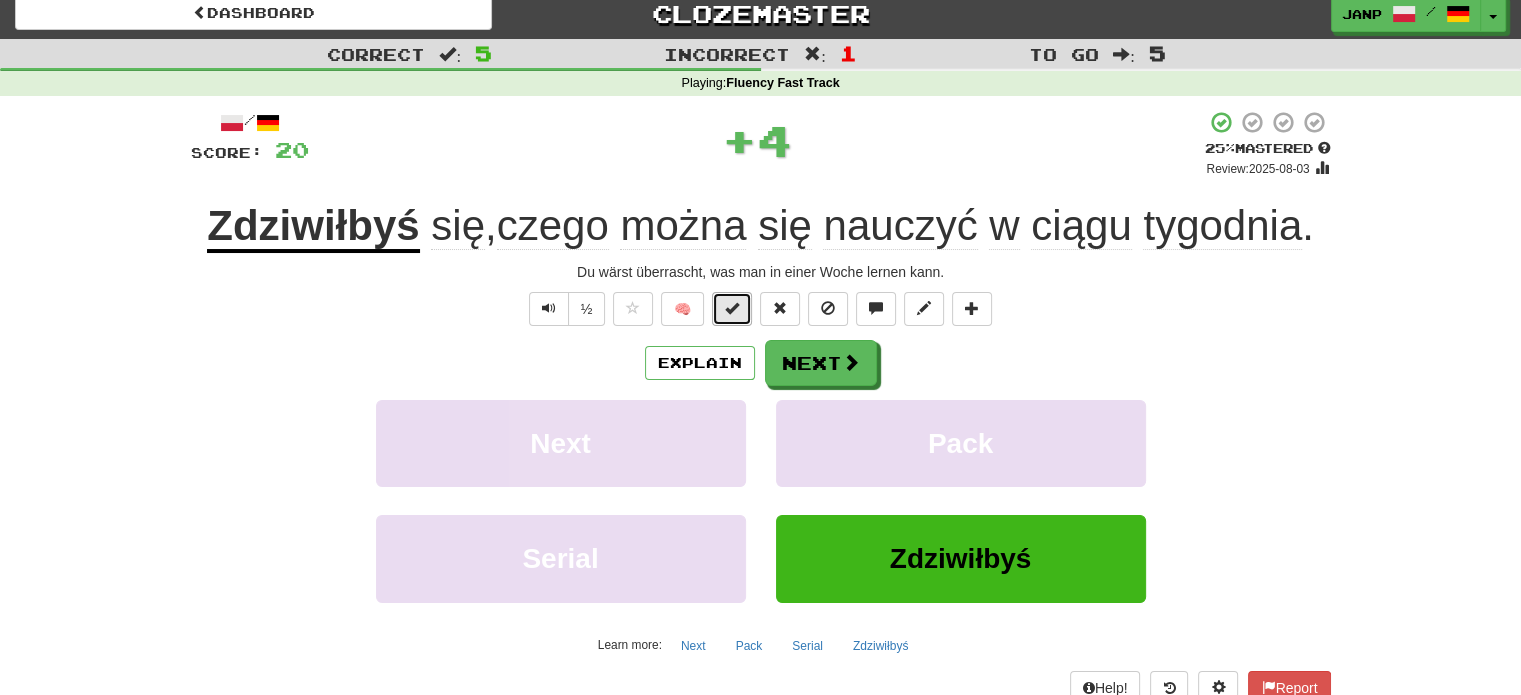 click at bounding box center [732, 308] 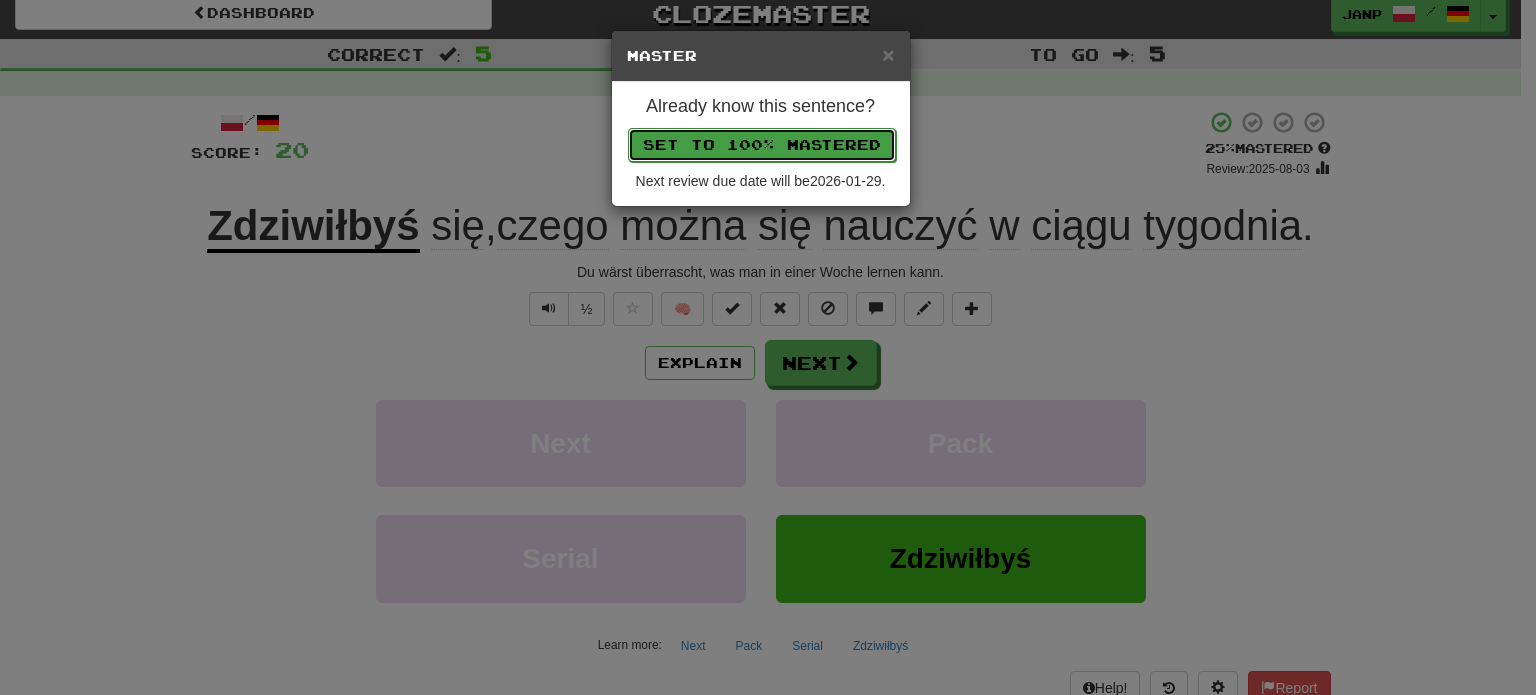 click on "Set to 100% Mastered" at bounding box center [762, 145] 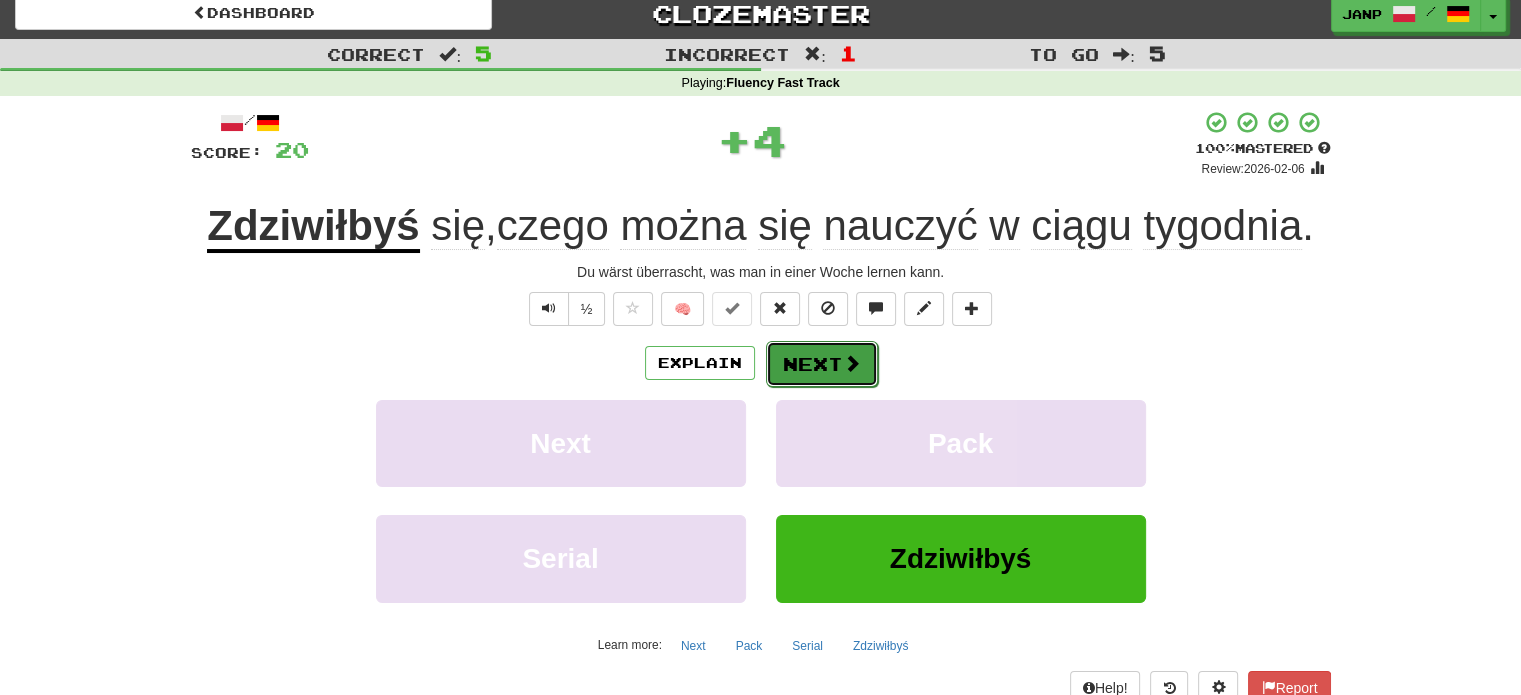 click on "Next" at bounding box center (822, 364) 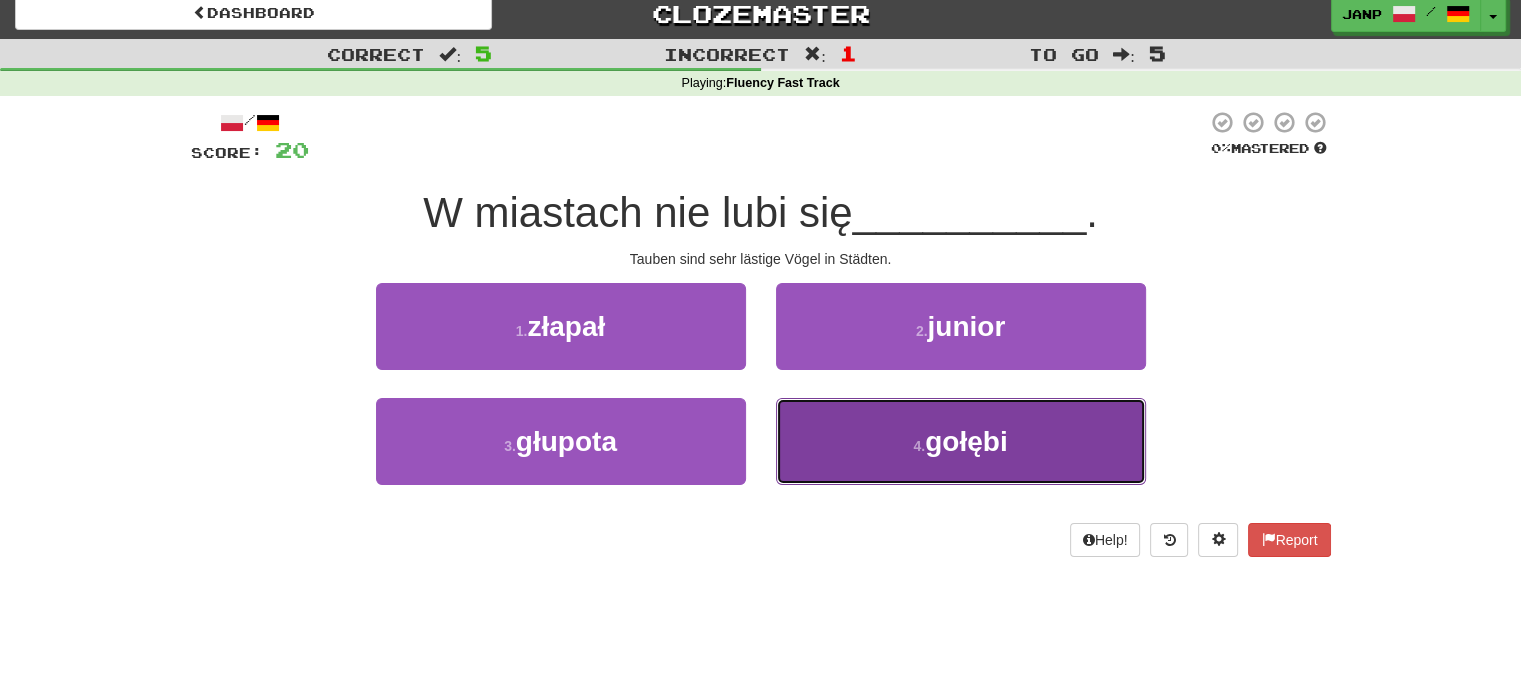 click on "[PIGEONS]" at bounding box center [961, 441] 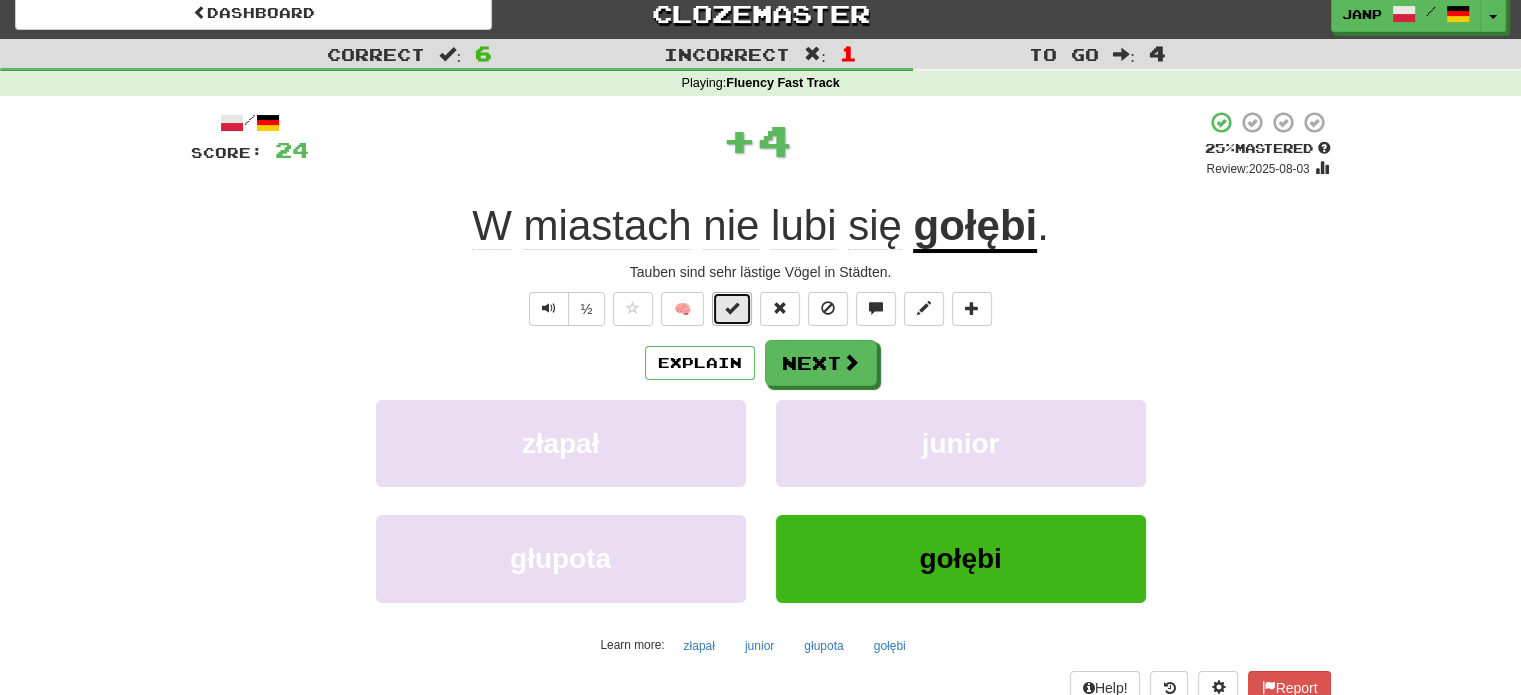 click at bounding box center (732, 309) 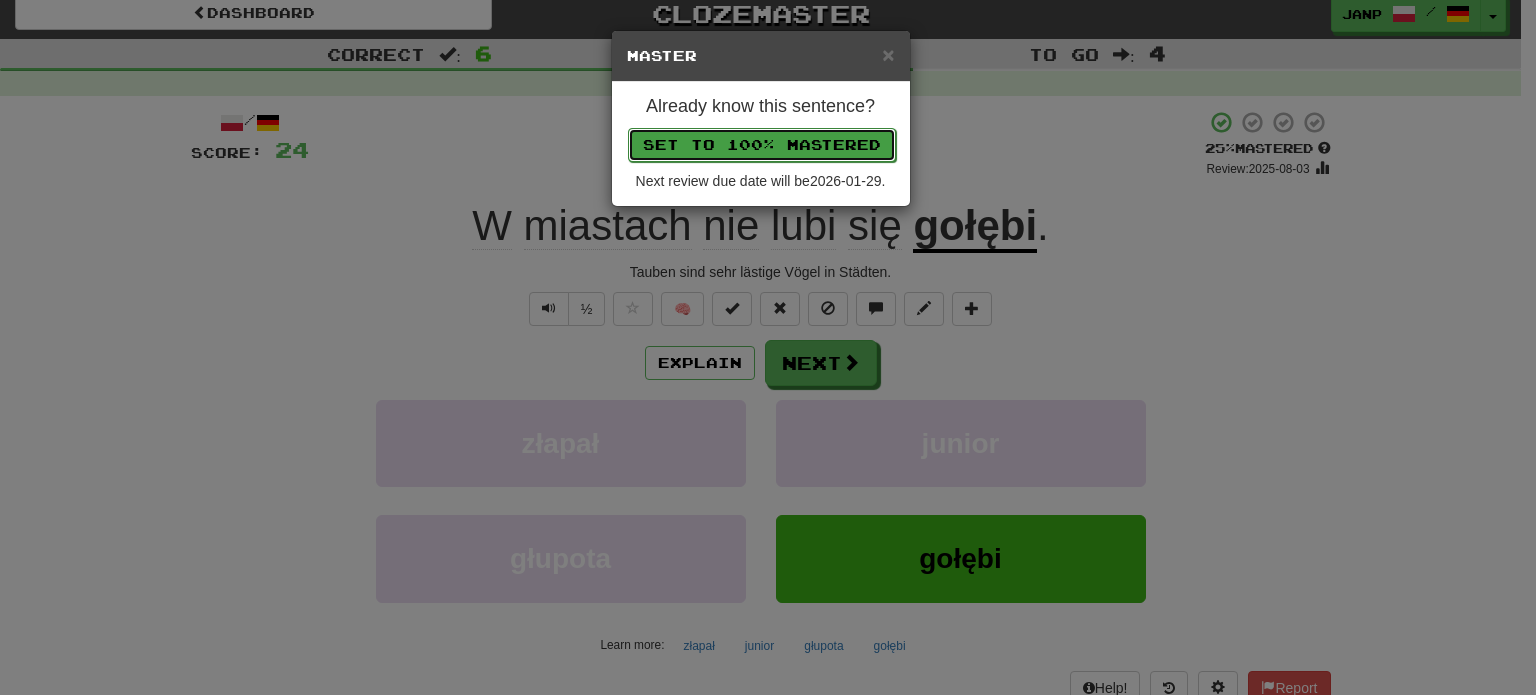 click on "Set to 100% Mastered" at bounding box center (762, 145) 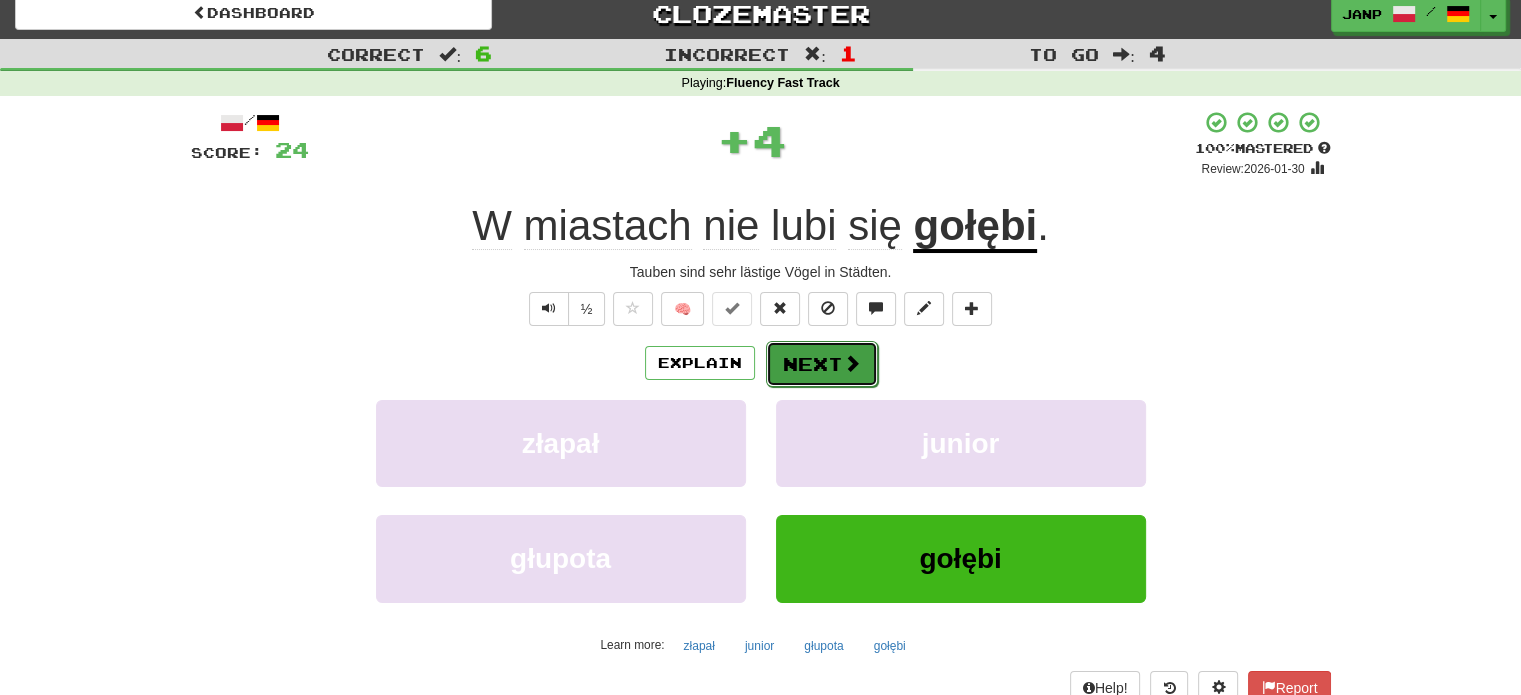 click on "Next" at bounding box center [822, 364] 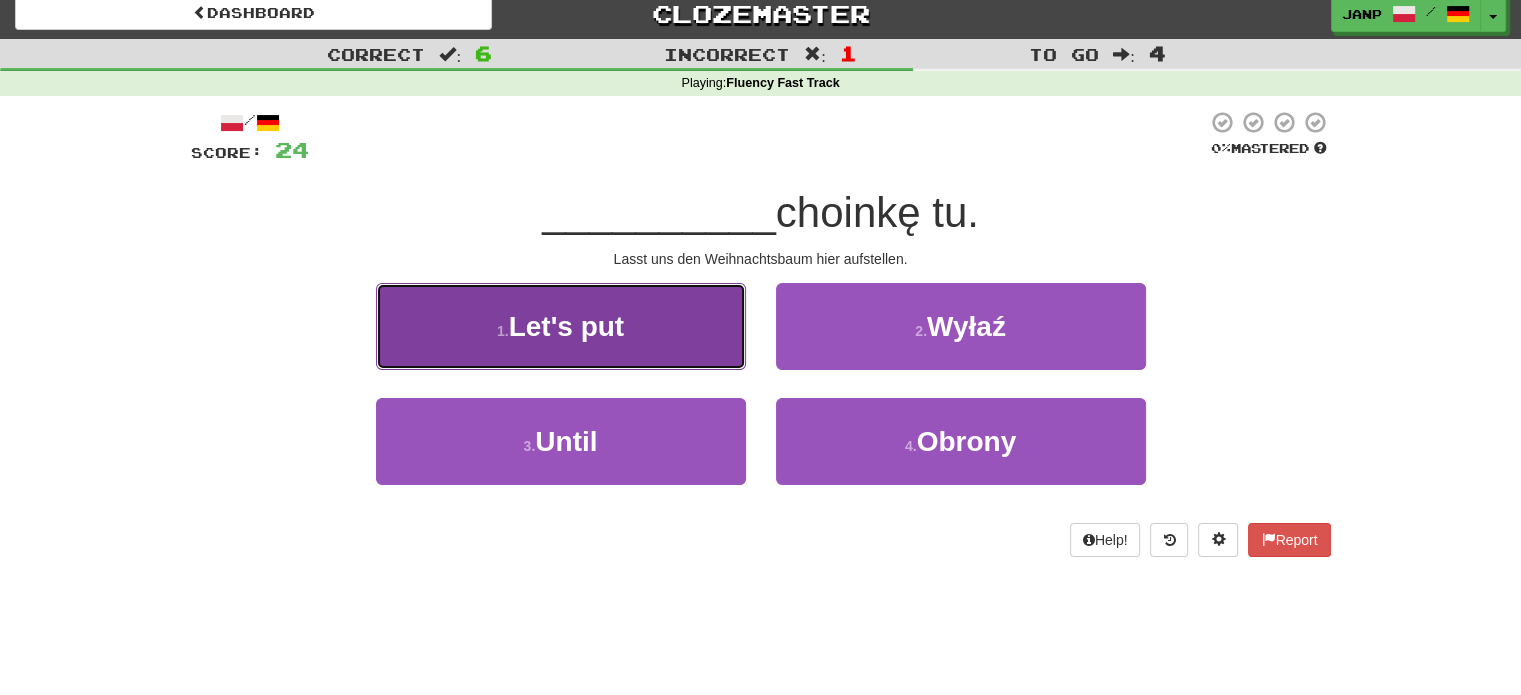 click on "1 . [LET'S_PUT]" at bounding box center [561, 326] 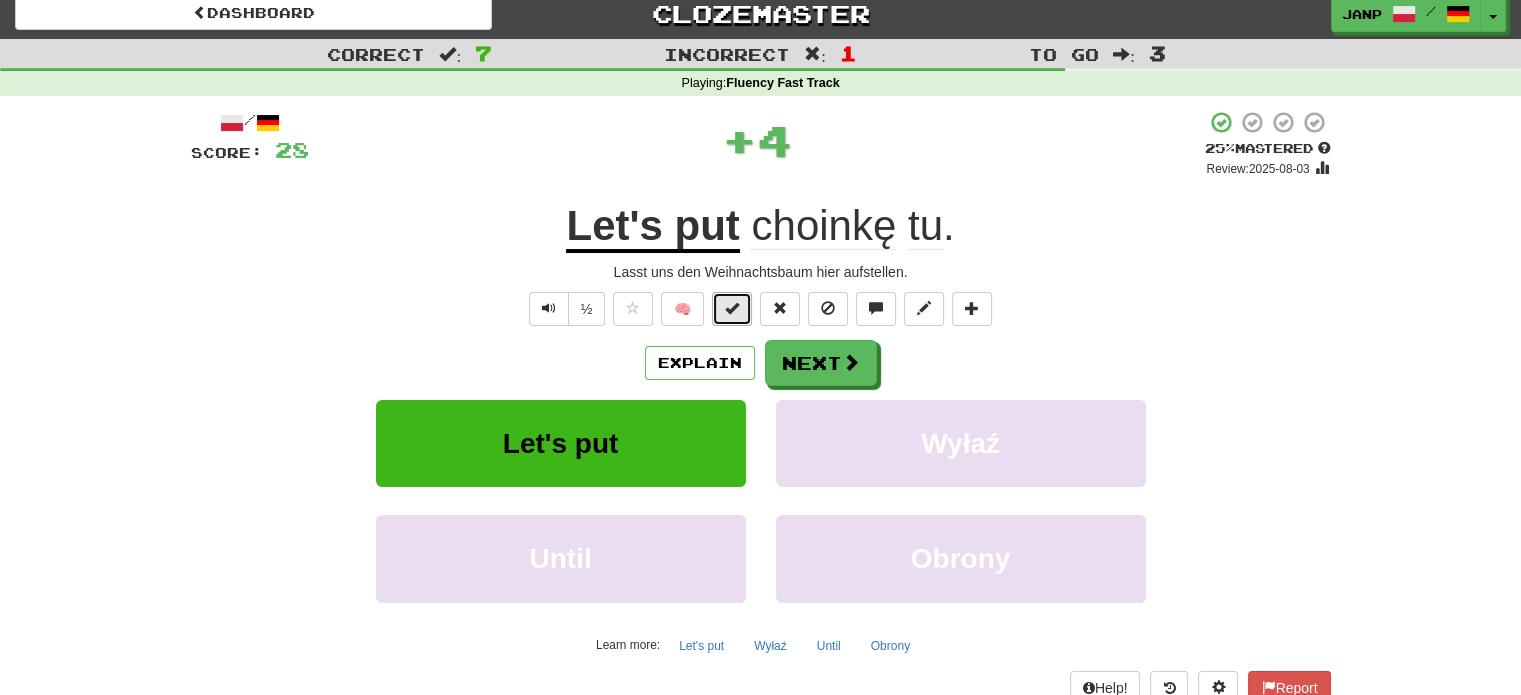 click at bounding box center (732, 308) 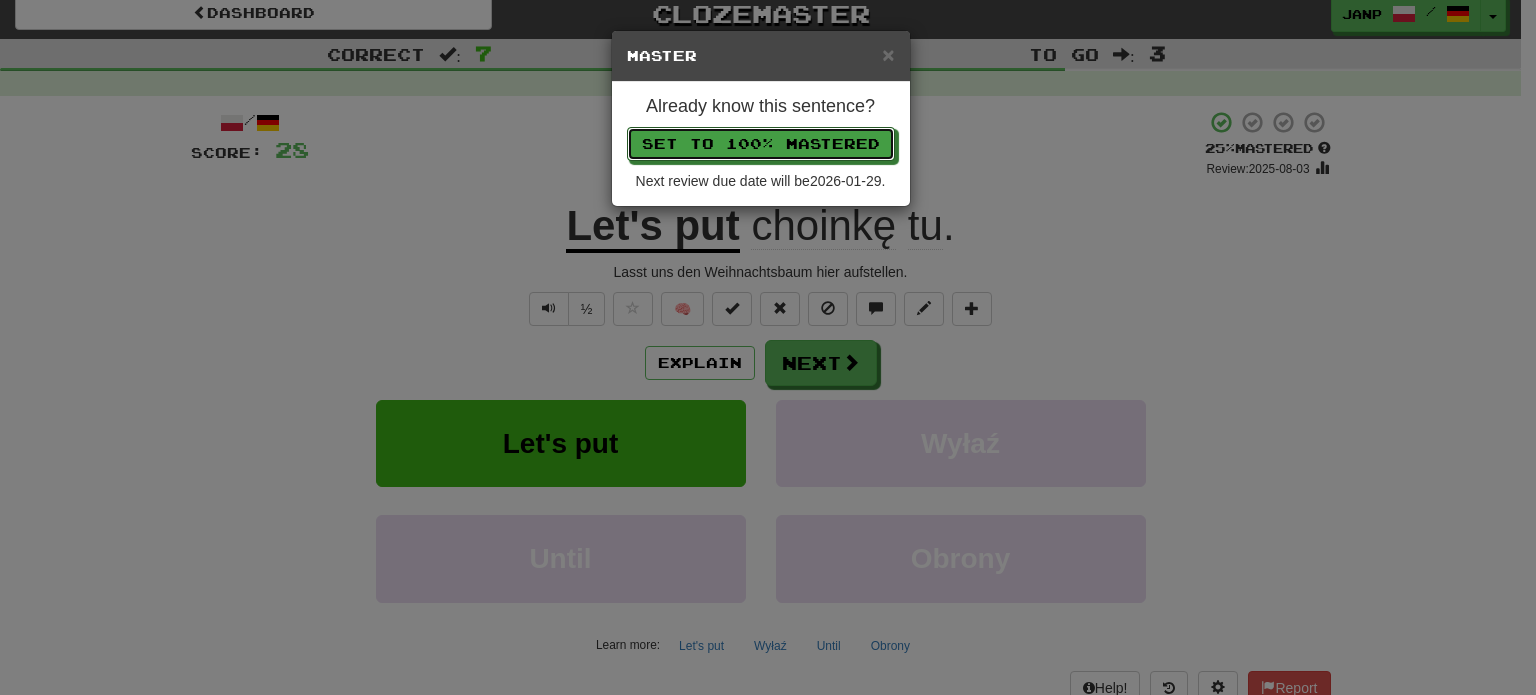 drag, startPoint x: 779, startPoint y: 143, endPoint x: 772, endPoint y: 155, distance: 13.892444 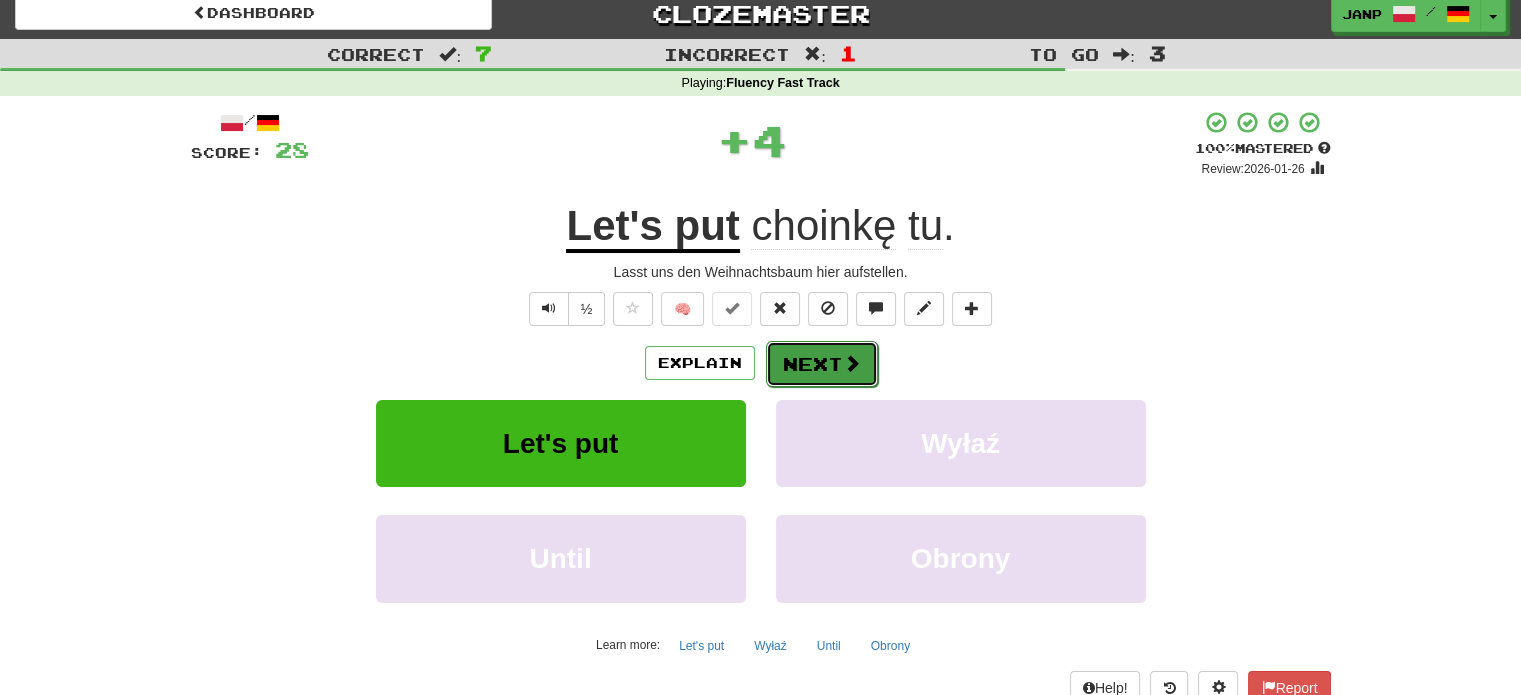 click on "Next" at bounding box center (822, 364) 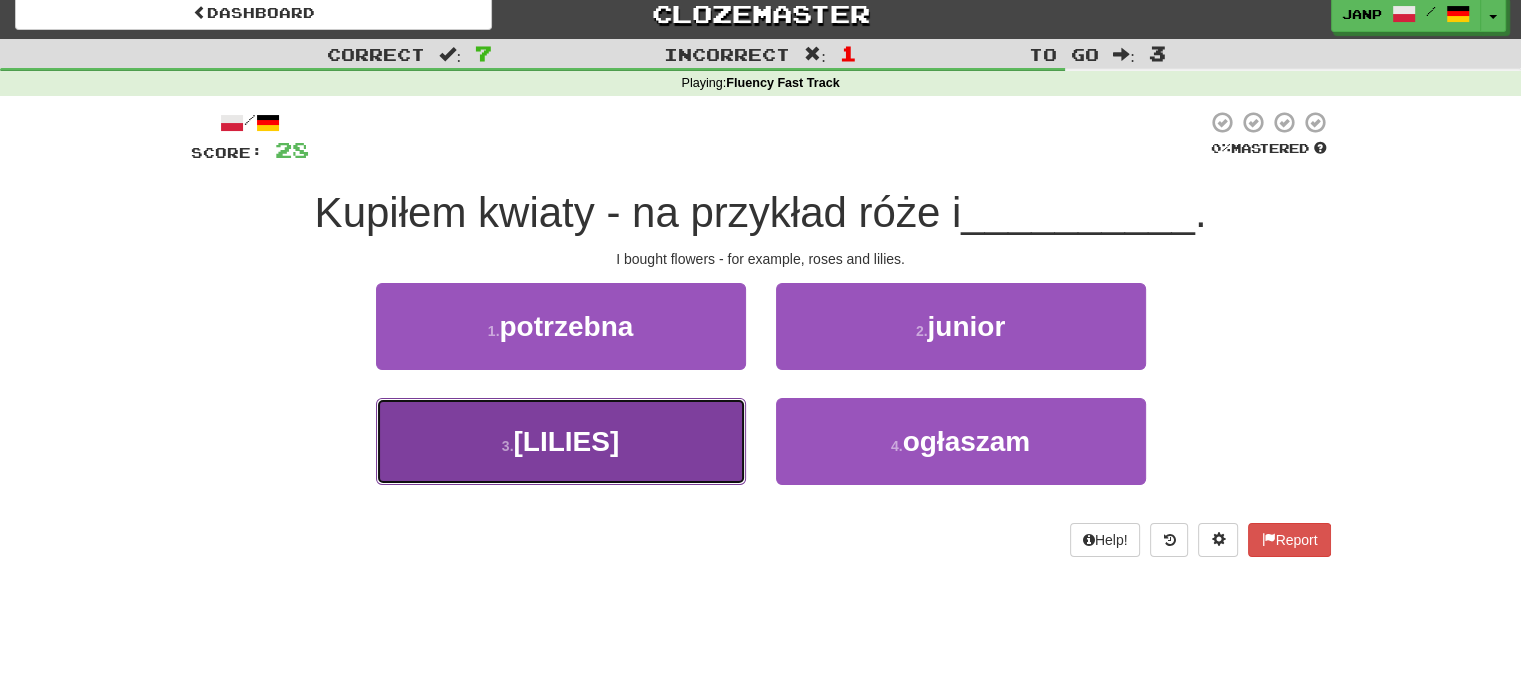 click on "3 .  lilie" at bounding box center [561, 441] 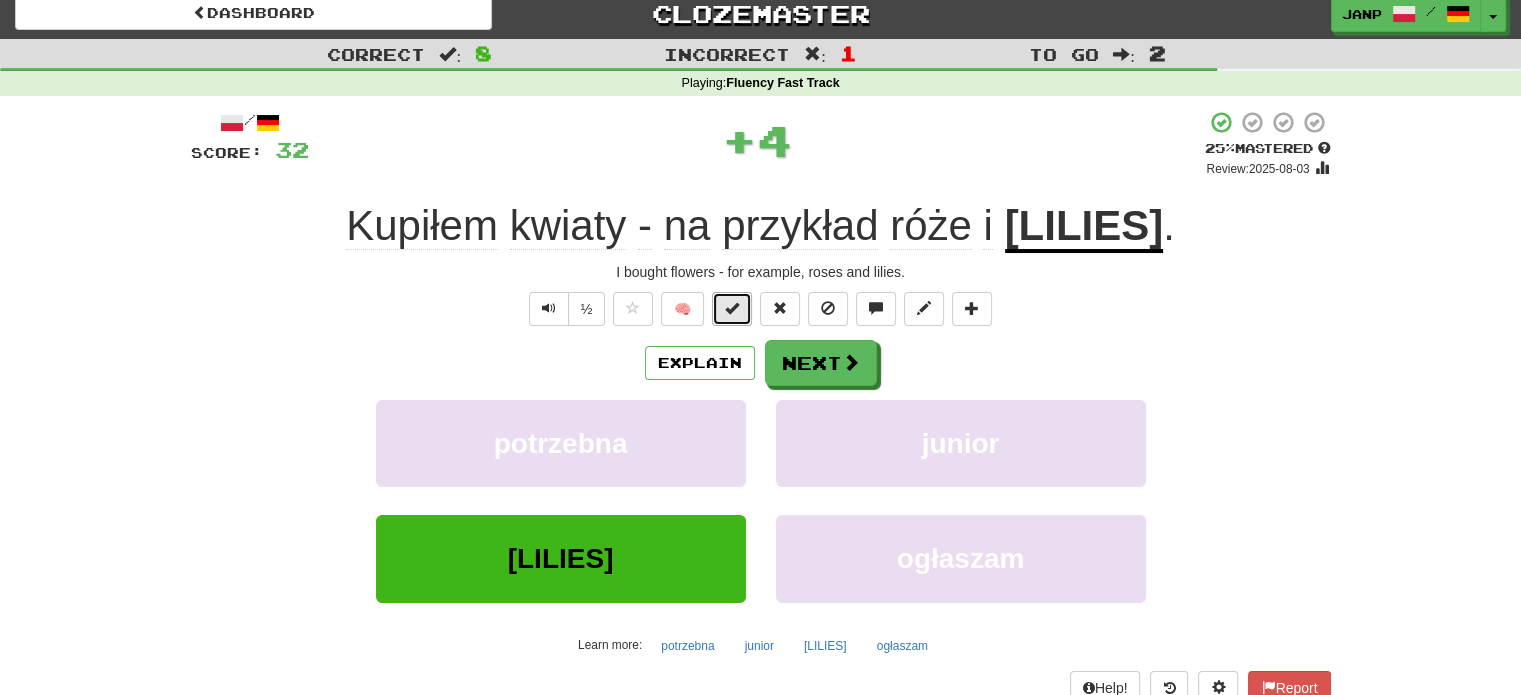 click at bounding box center [732, 308] 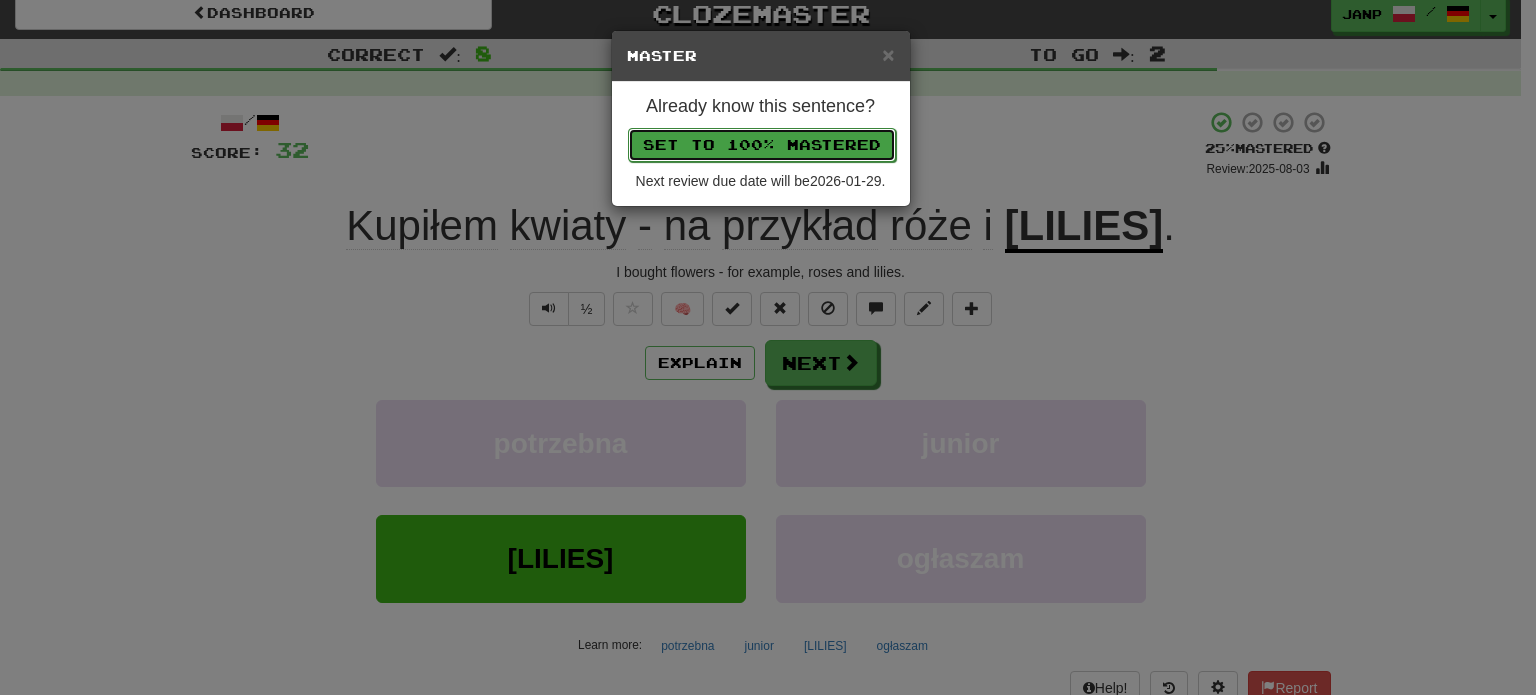 click on "Set to 100% Mastered" at bounding box center (762, 145) 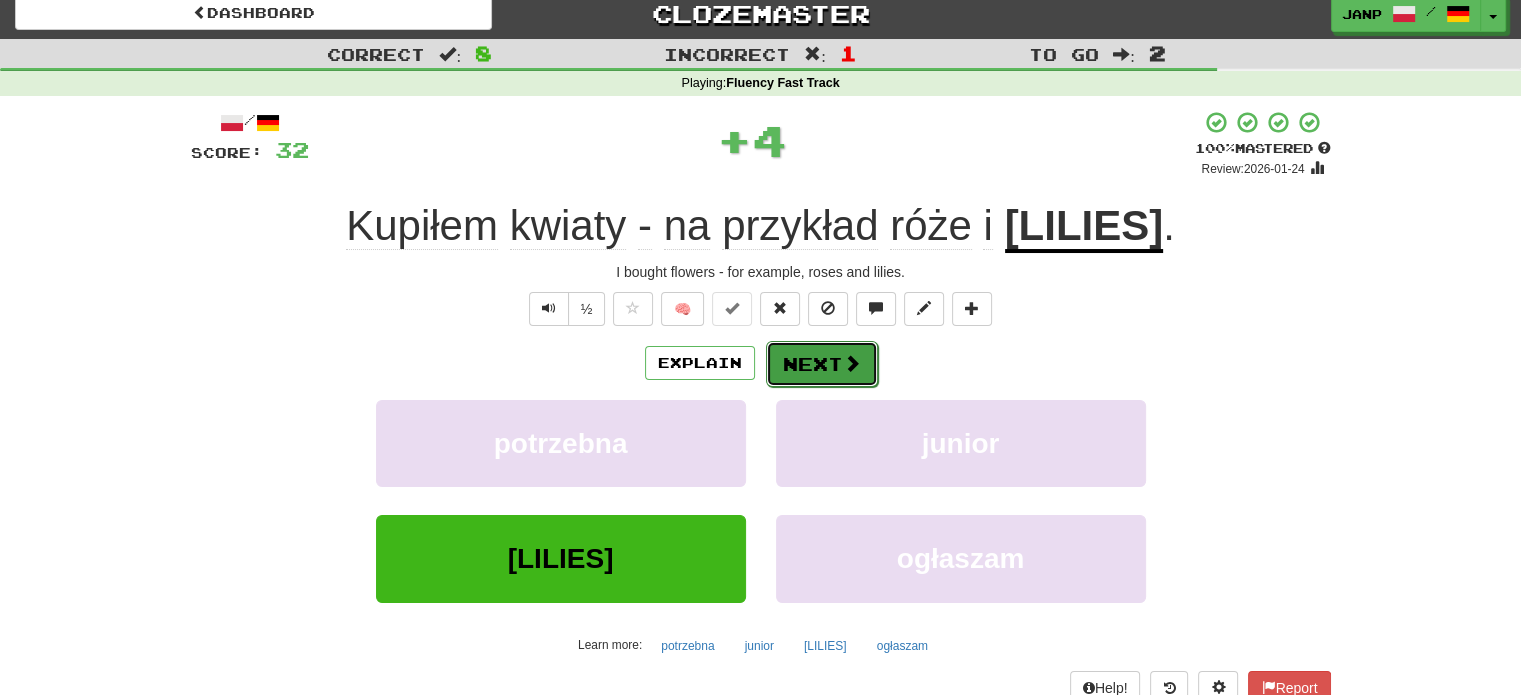 click on "Next" at bounding box center (822, 364) 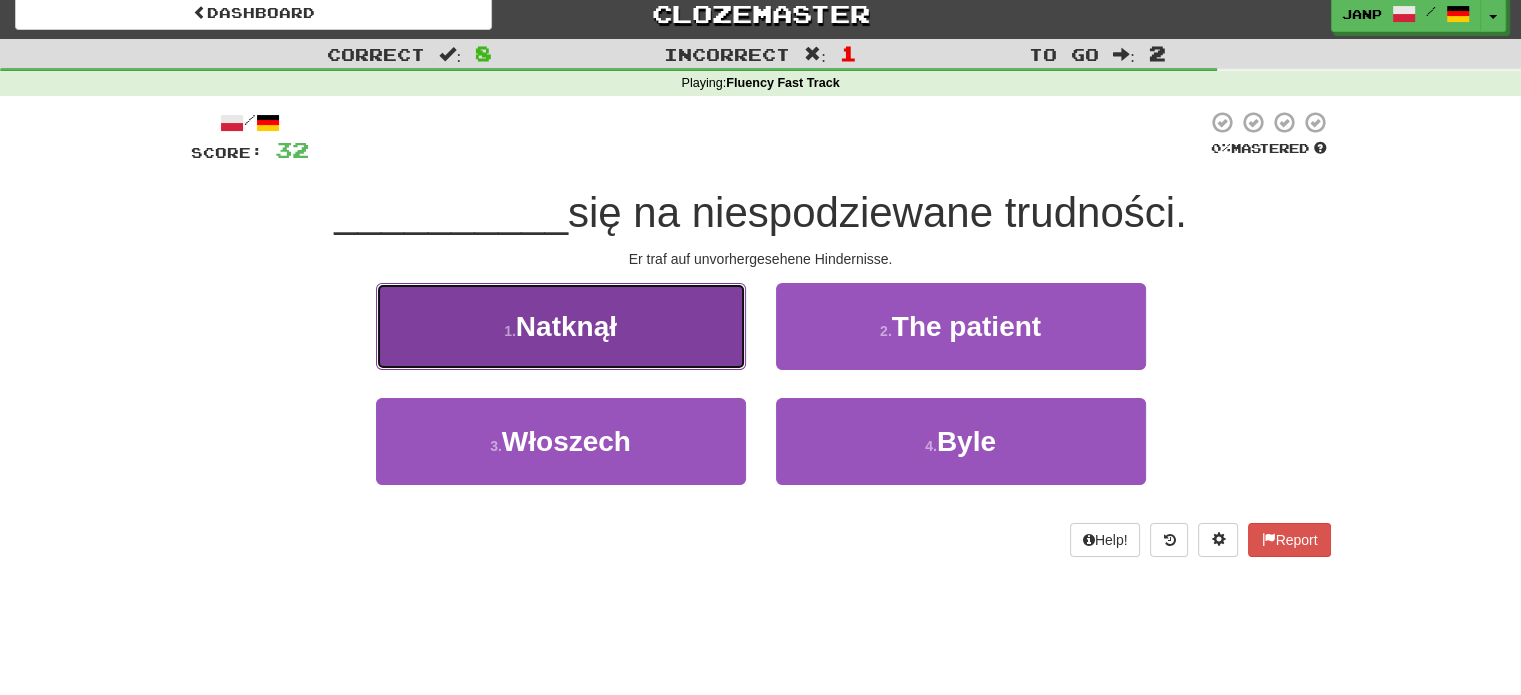 click on "Natknął" at bounding box center (566, 326) 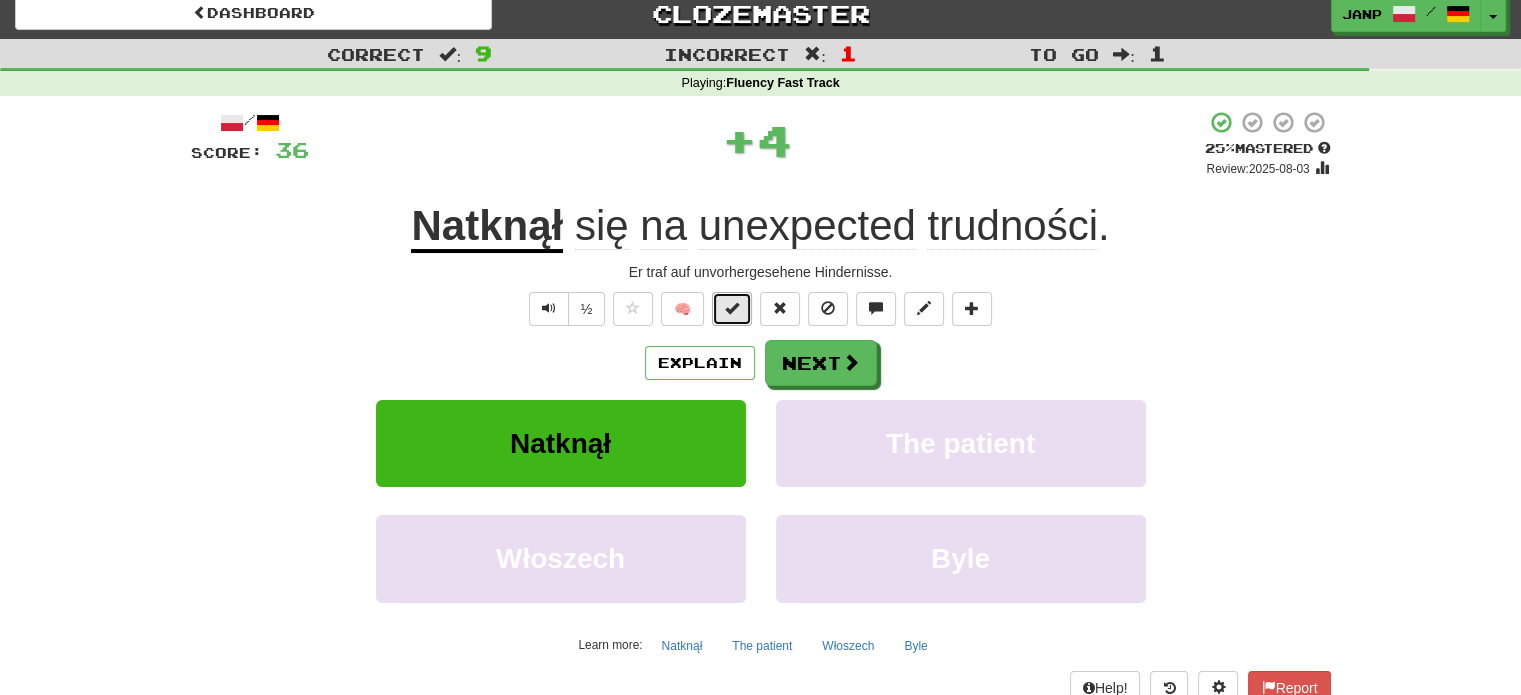 click at bounding box center (732, 309) 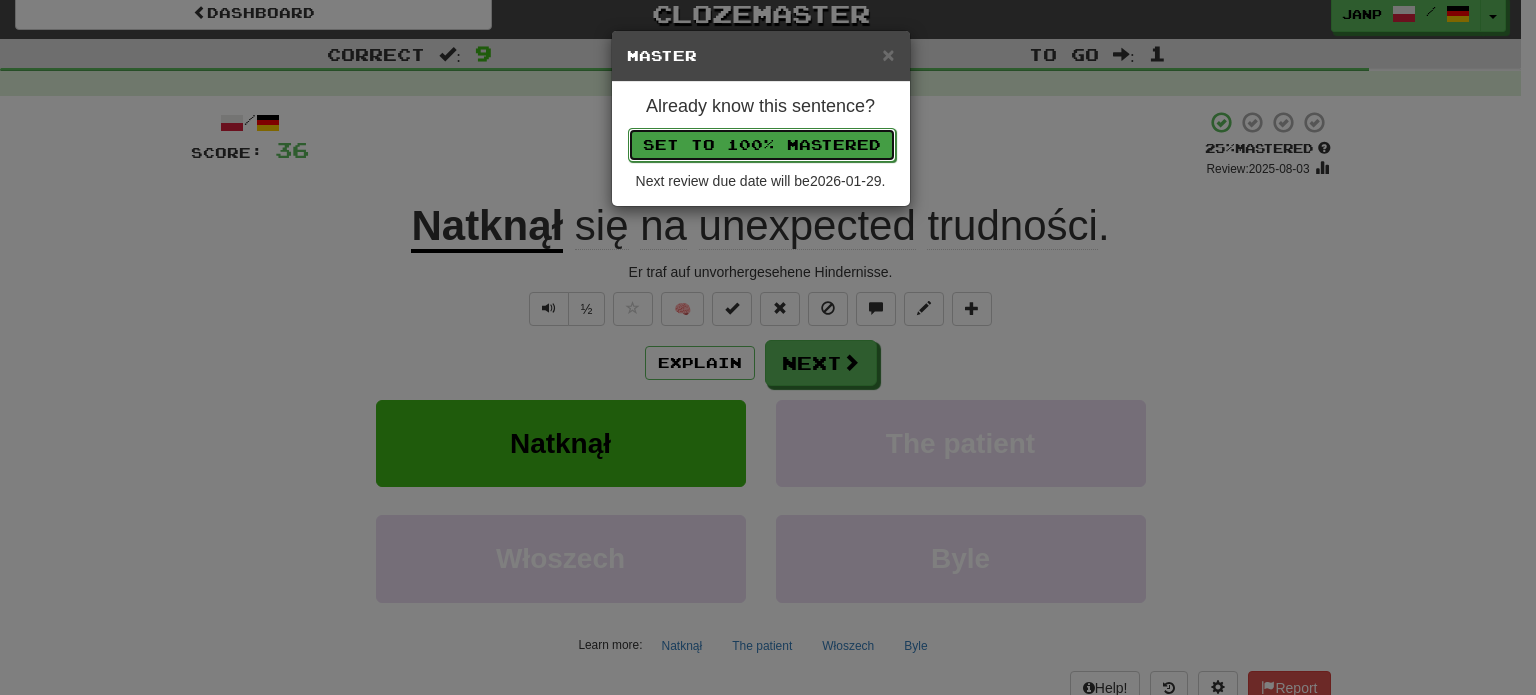 click on "Set to 100% Mastered" at bounding box center (762, 145) 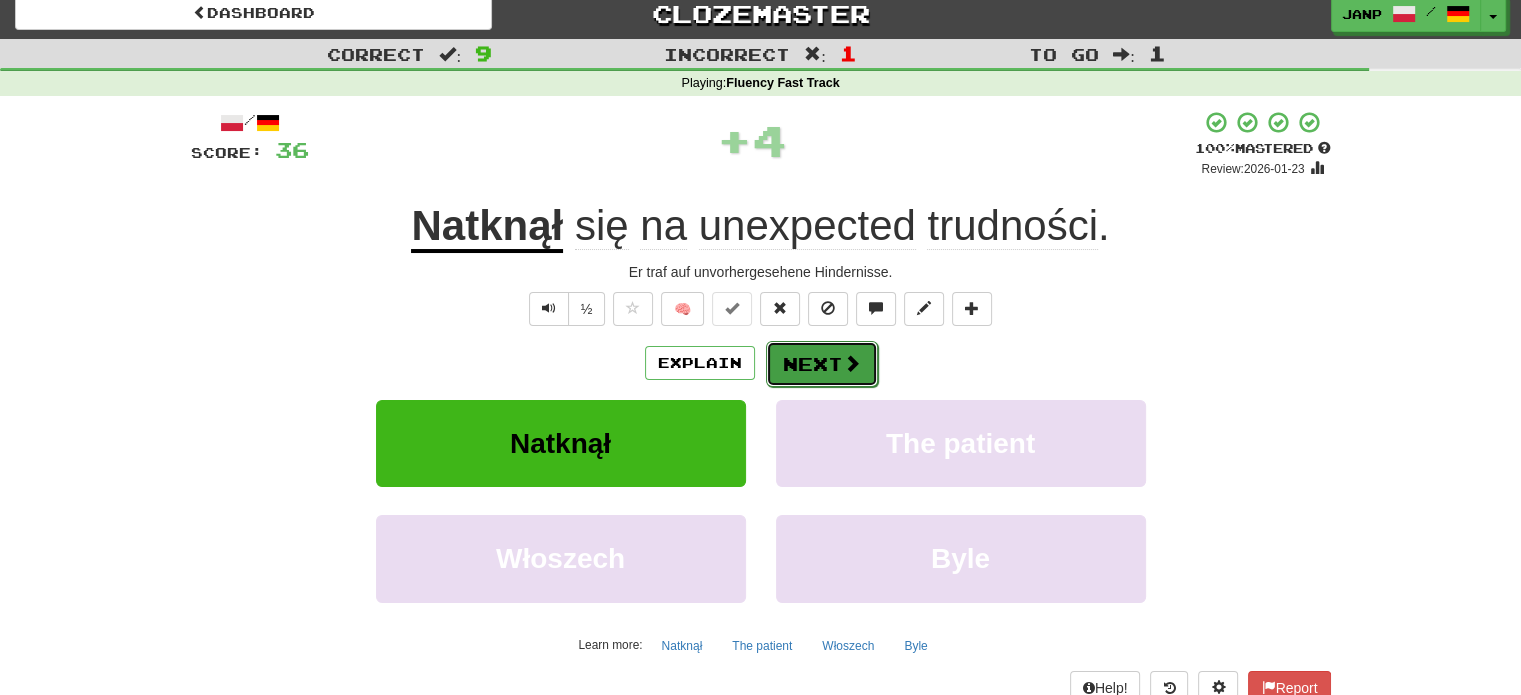 click on "Next" at bounding box center (822, 364) 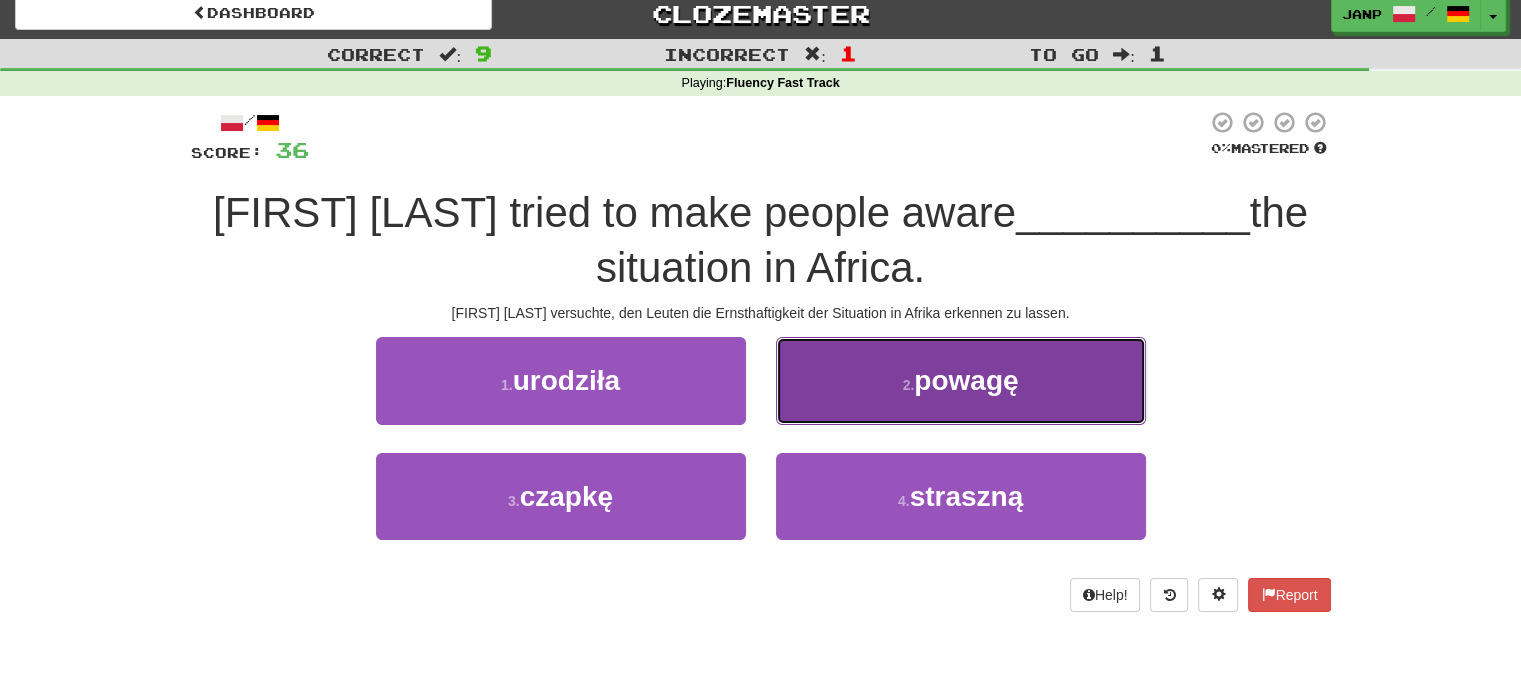click on "2 . [SERIOUSNESS]" at bounding box center [961, 380] 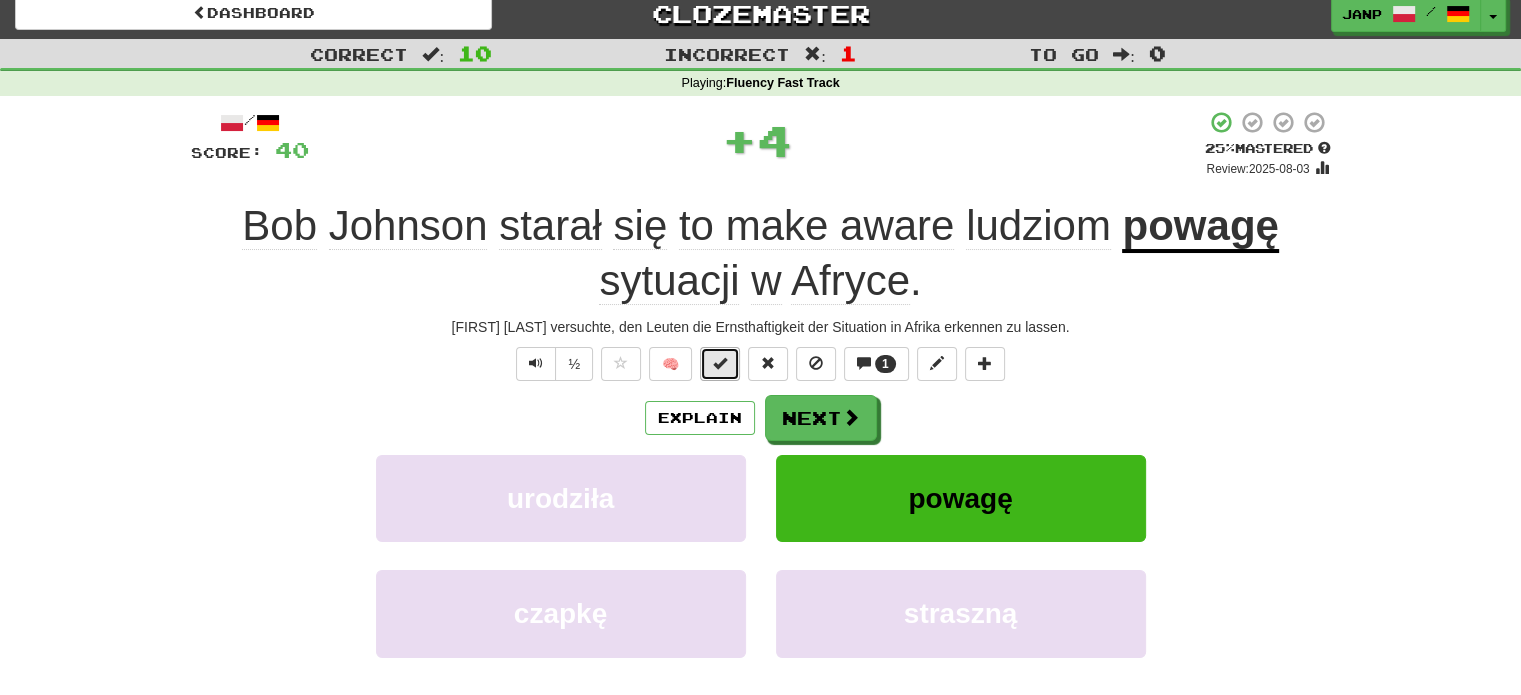 click at bounding box center [720, 363] 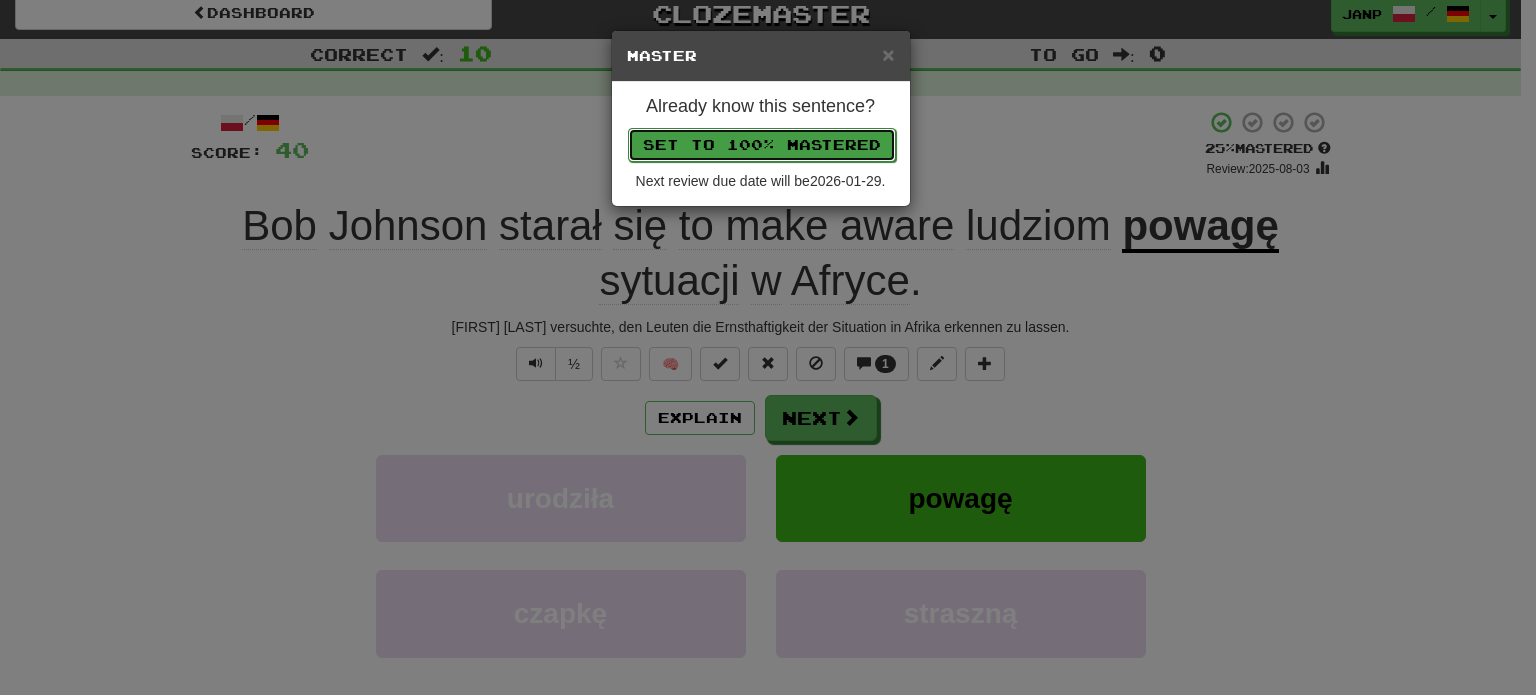 click on "Set to 100% Mastered" at bounding box center [762, 145] 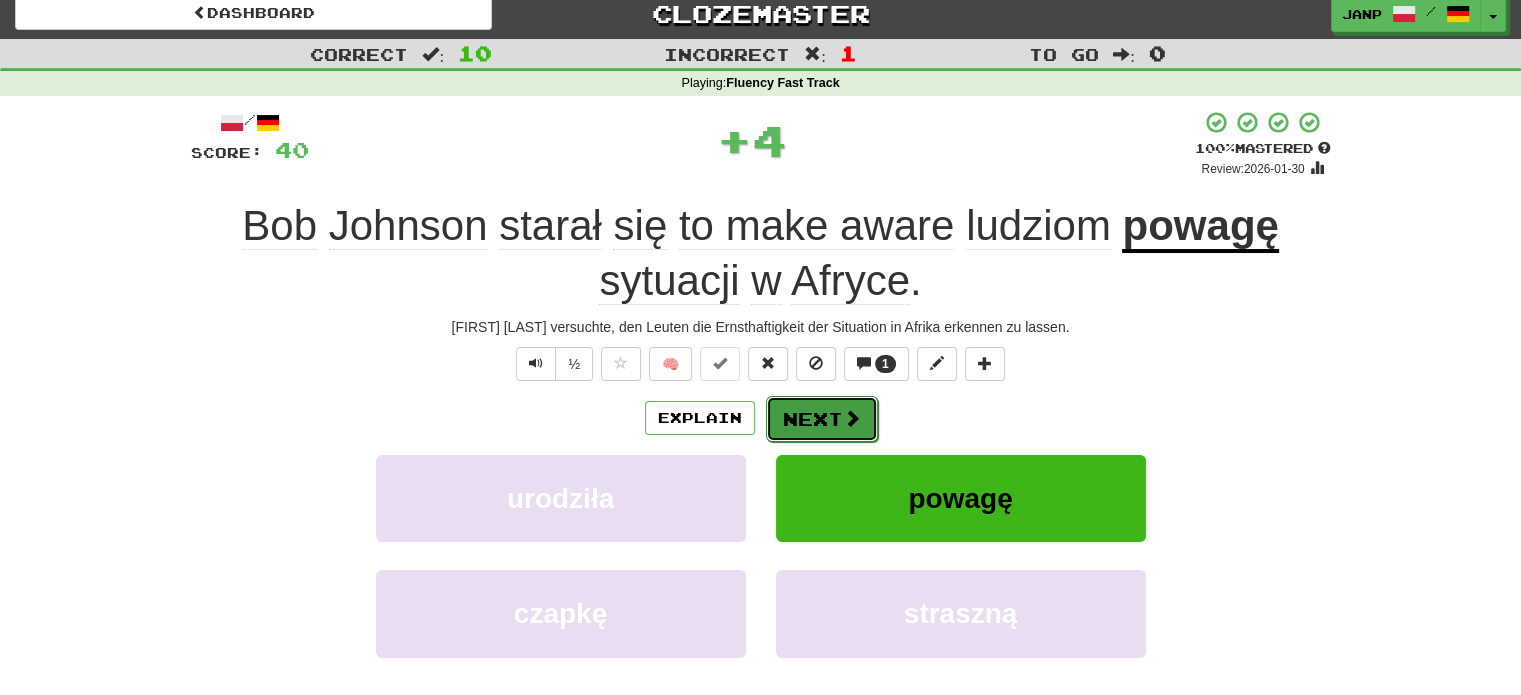 click on "Next" at bounding box center (822, 419) 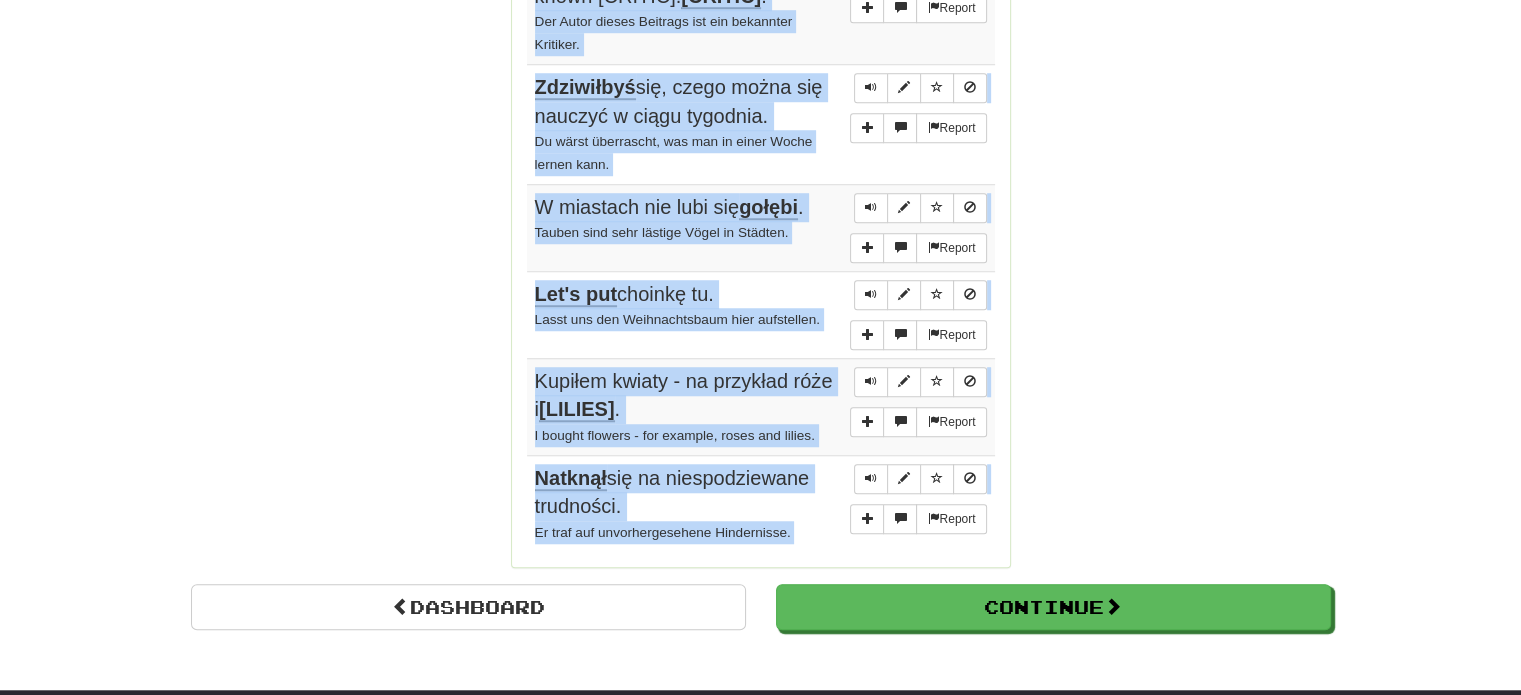 scroll, scrollTop: 1580, scrollLeft: 0, axis: vertical 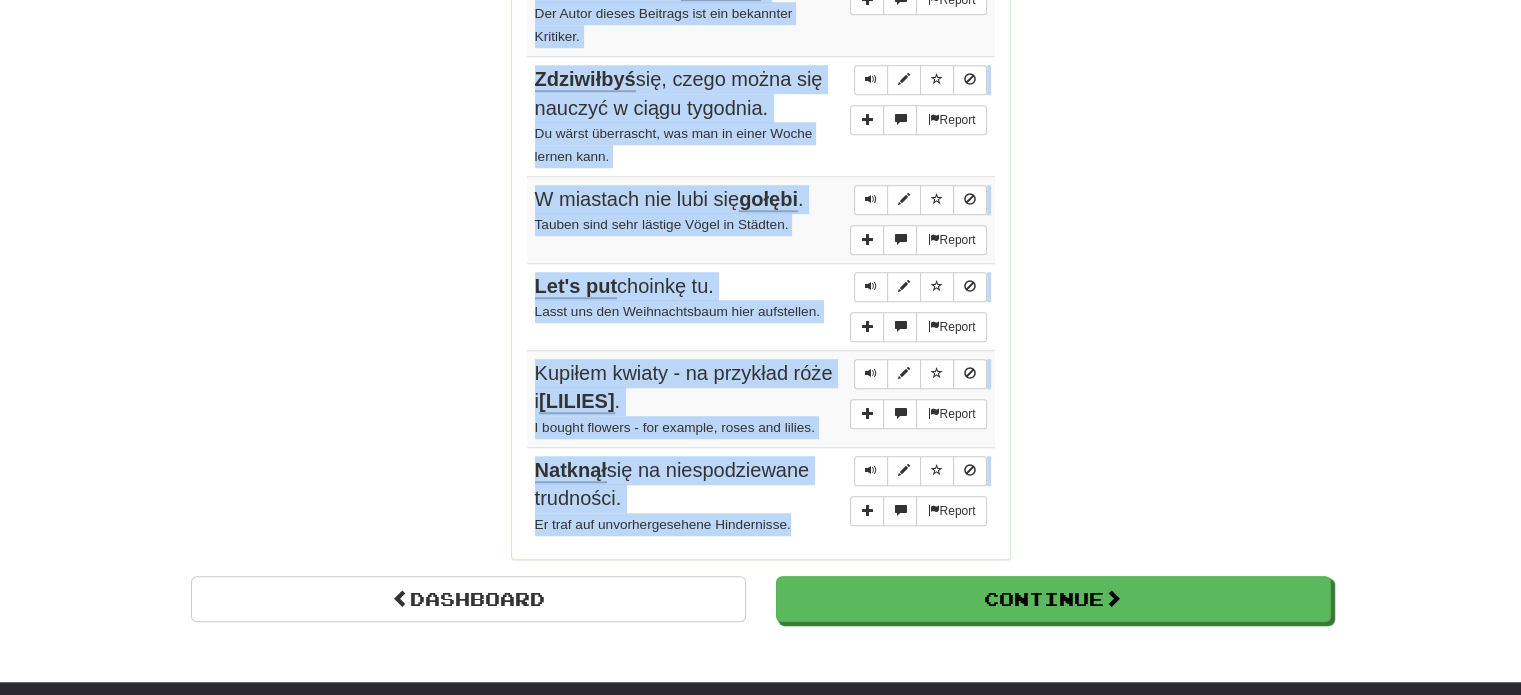 drag, startPoint x: 525, startPoint y: 274, endPoint x: 813, endPoint y: 547, distance: 396.82867 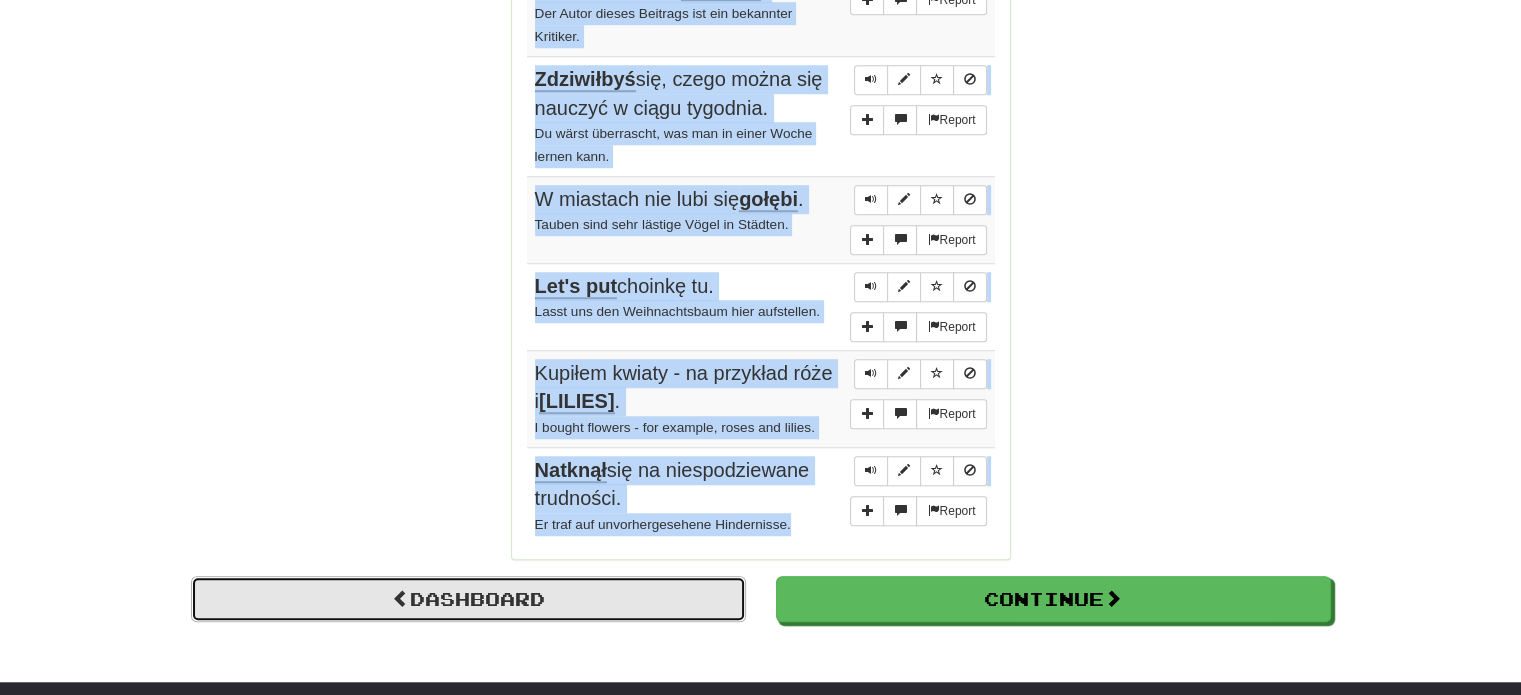 click at bounding box center [401, 598] 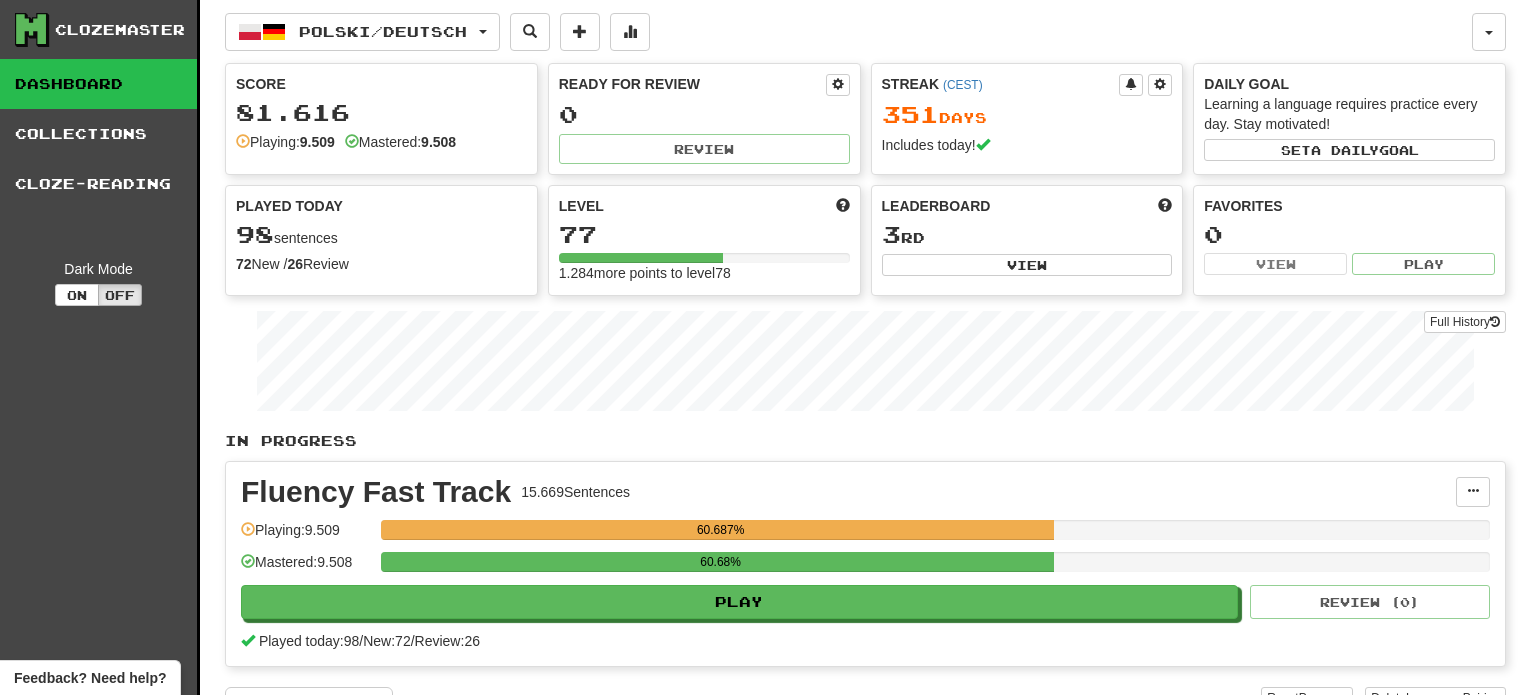 scroll, scrollTop: 0, scrollLeft: 0, axis: both 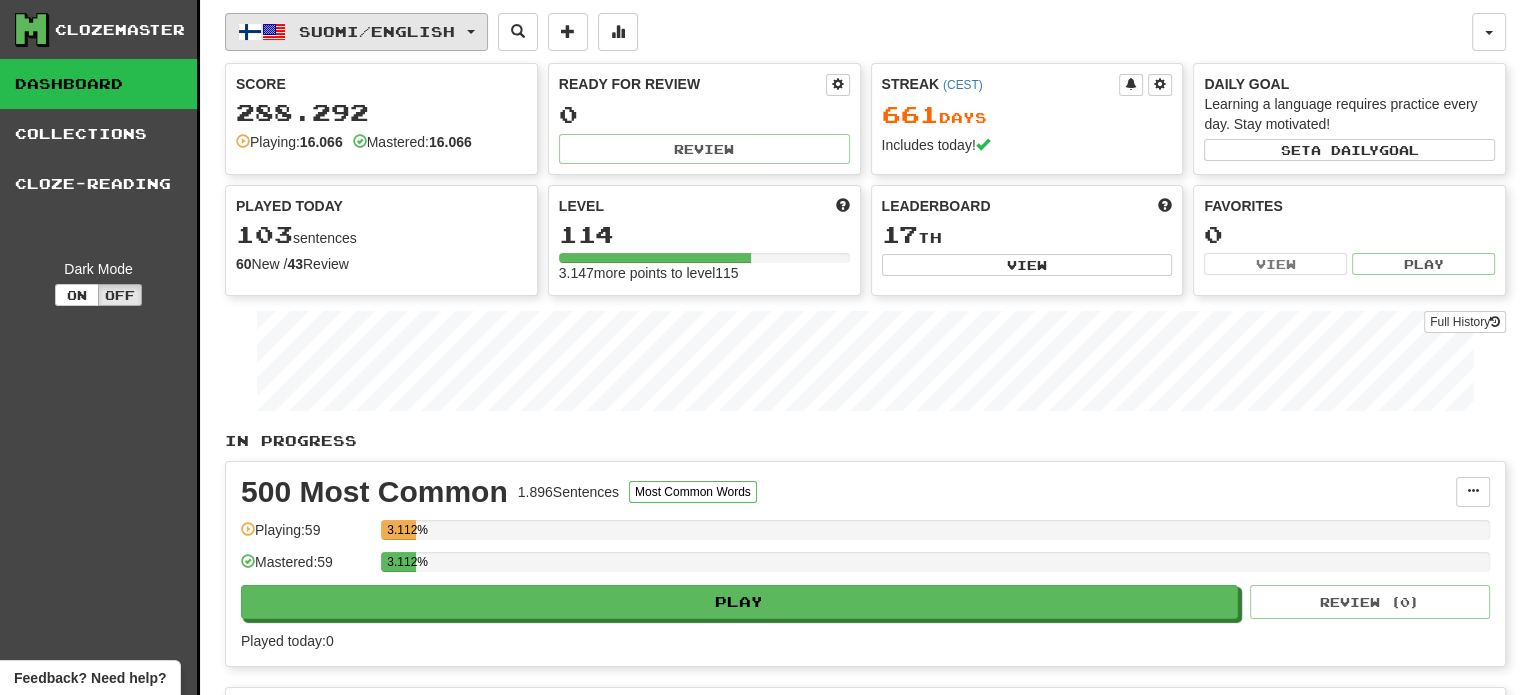 click on "Suomi  /  English" at bounding box center [356, 32] 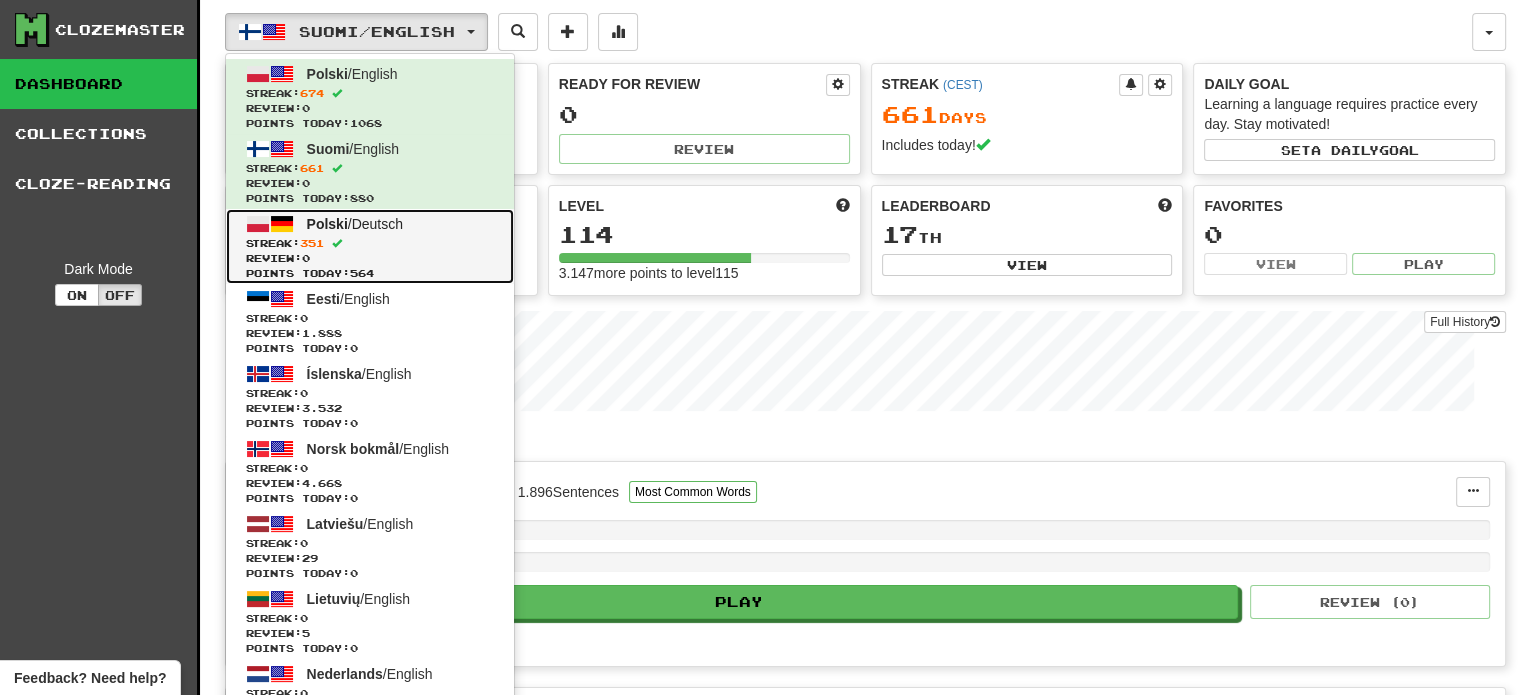 click on "Streak:  351" at bounding box center (370, 243) 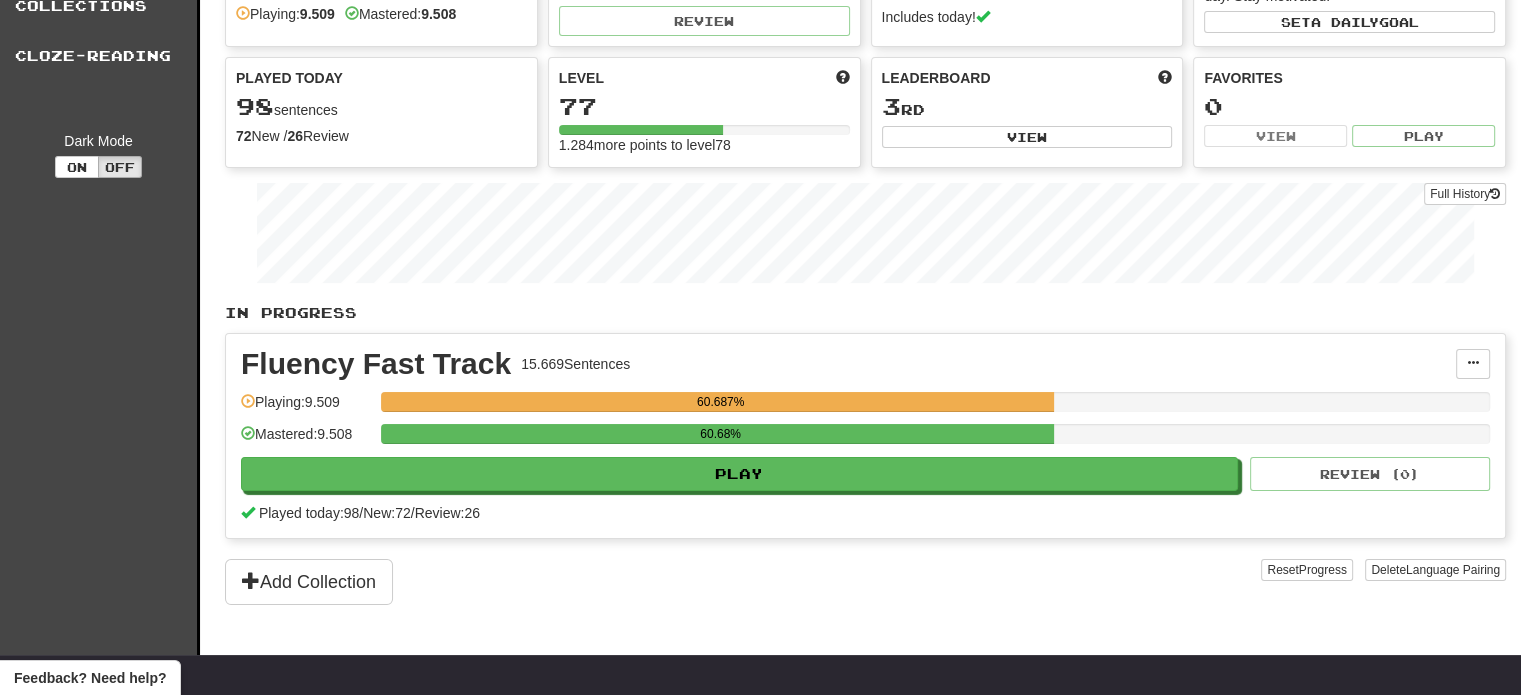 scroll, scrollTop: 200, scrollLeft: 0, axis: vertical 